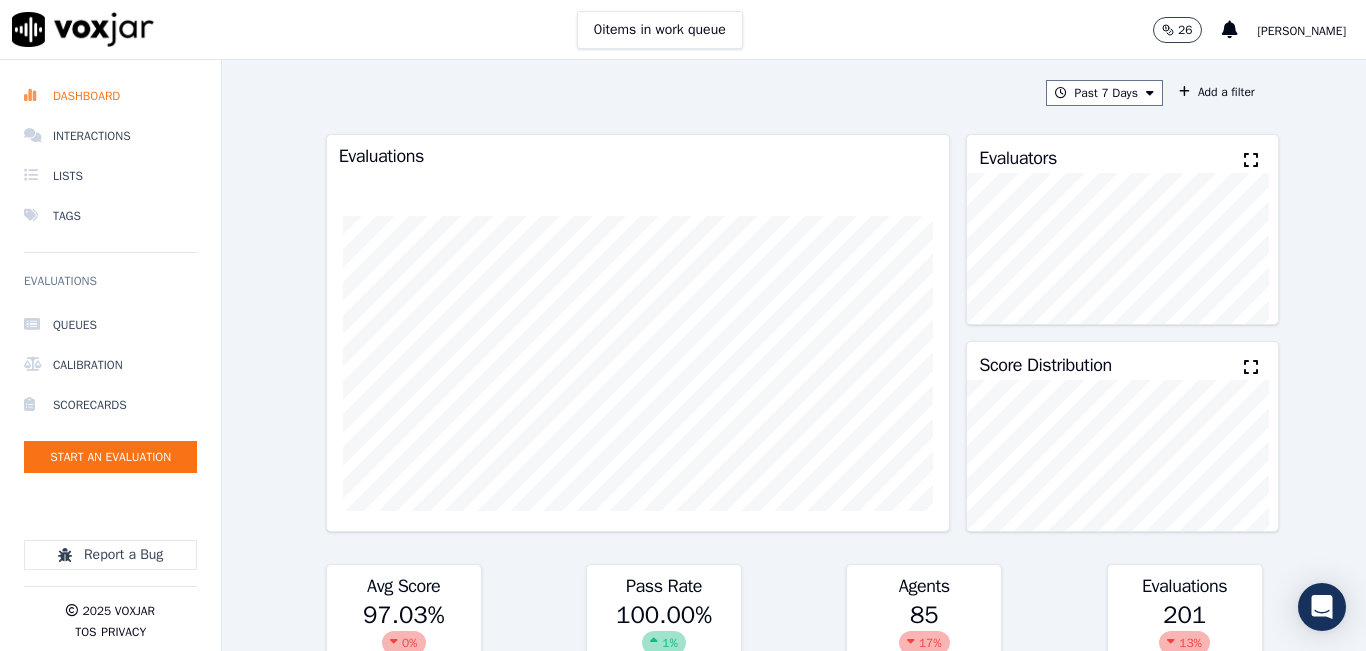 scroll, scrollTop: 0, scrollLeft: 0, axis: both 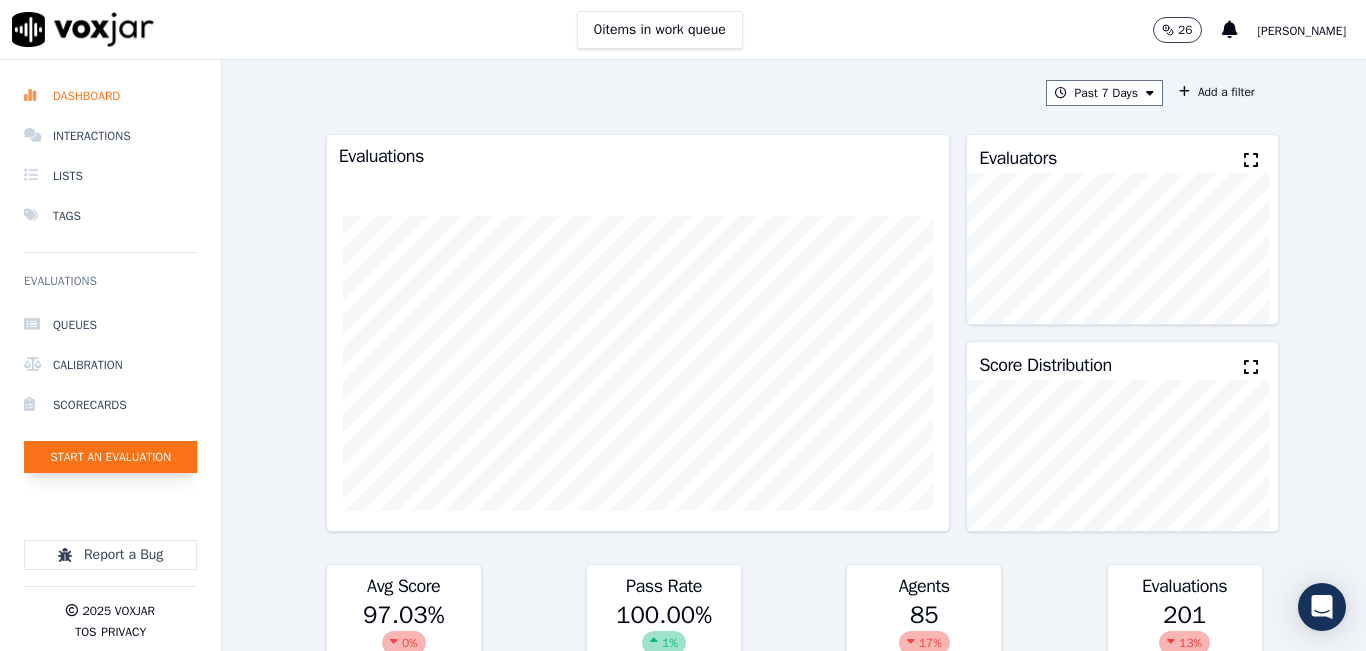 click on "Start an Evaluation" 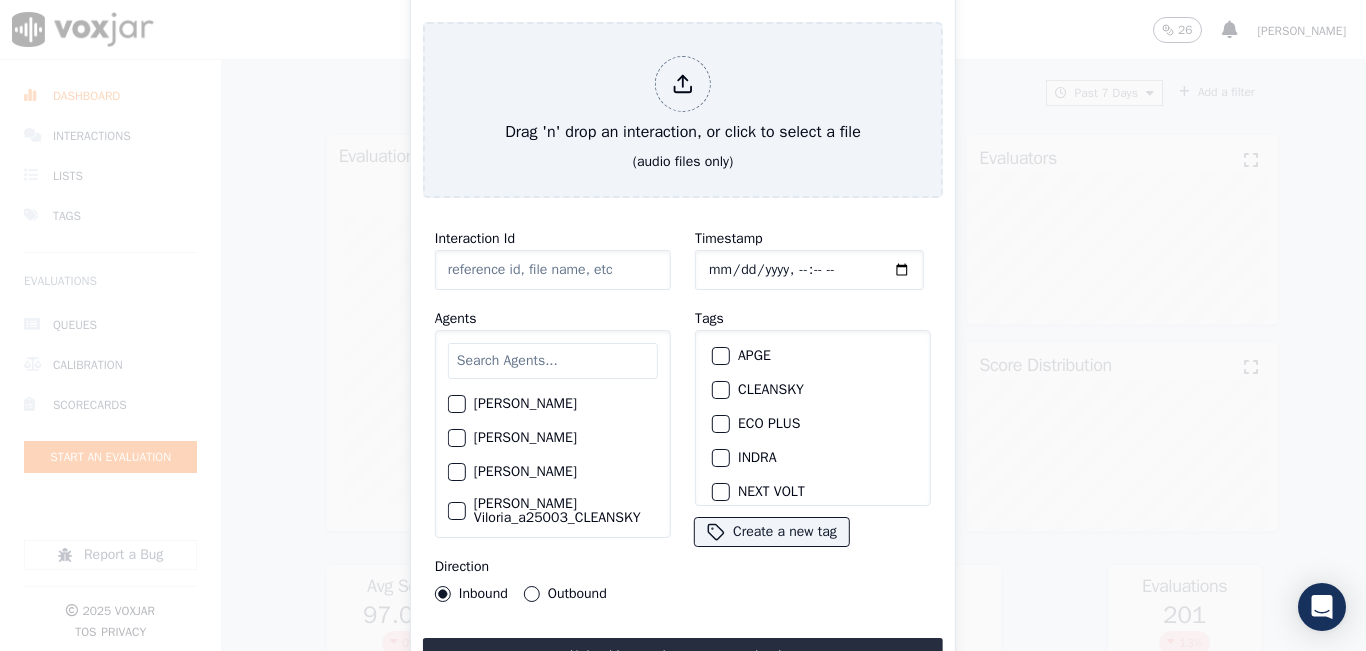 click at bounding box center [553, 361] 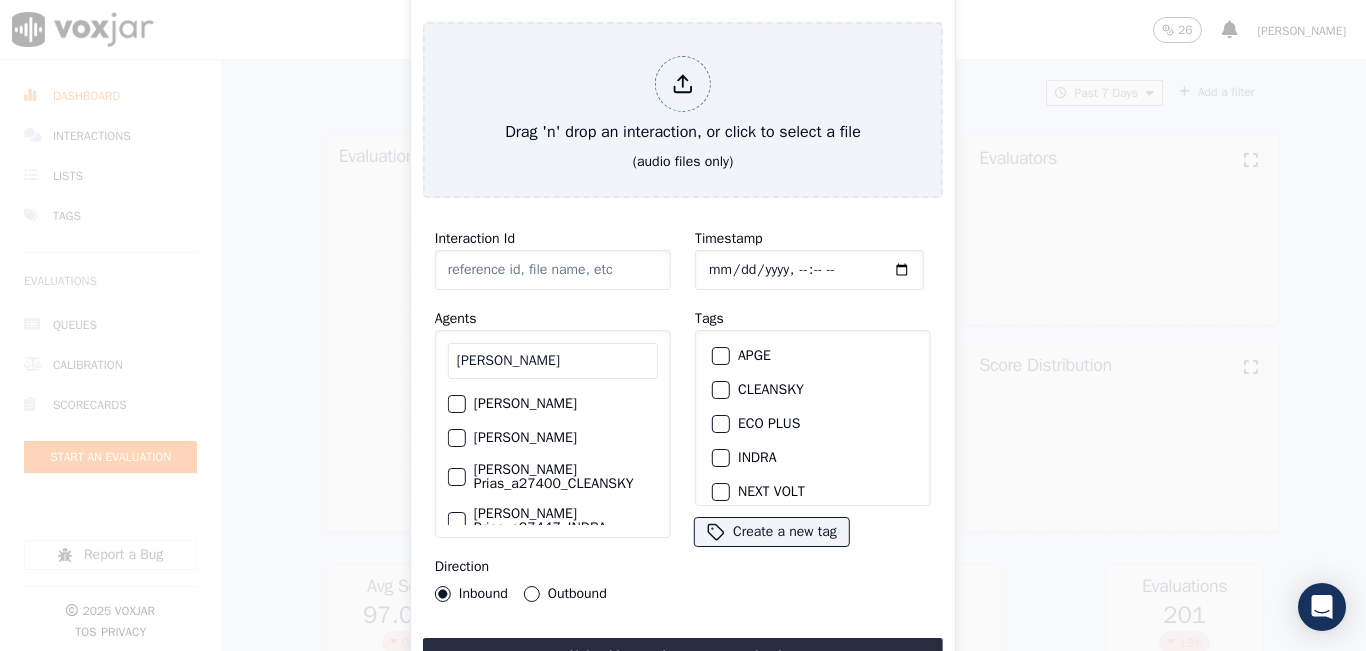 type on "[PERSON_NAME]" 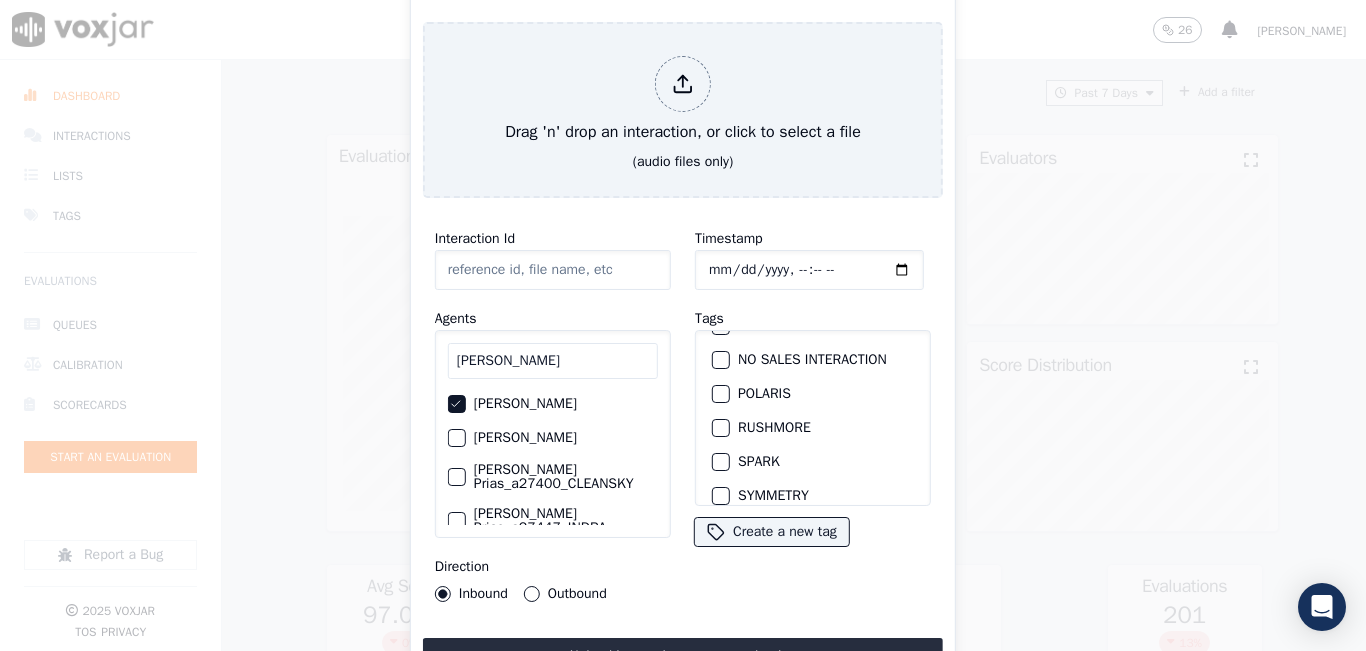scroll, scrollTop: 100, scrollLeft: 0, axis: vertical 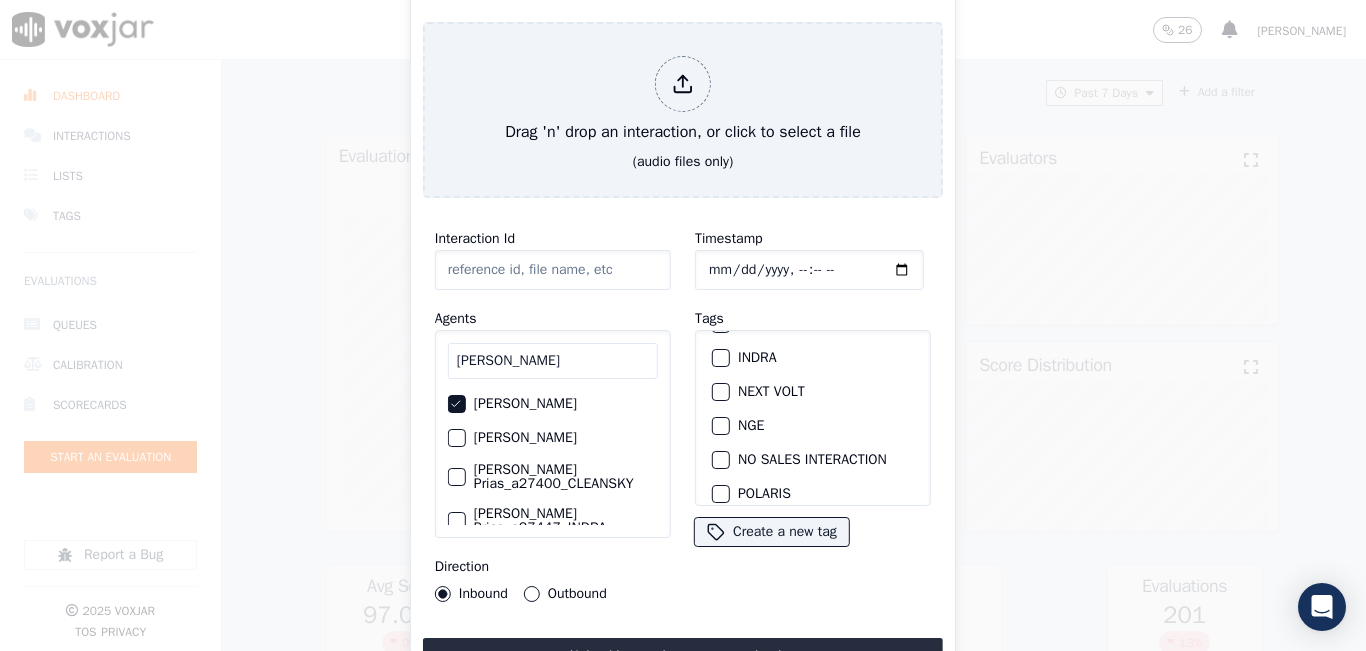 click on "NGE" at bounding box center (721, 426) 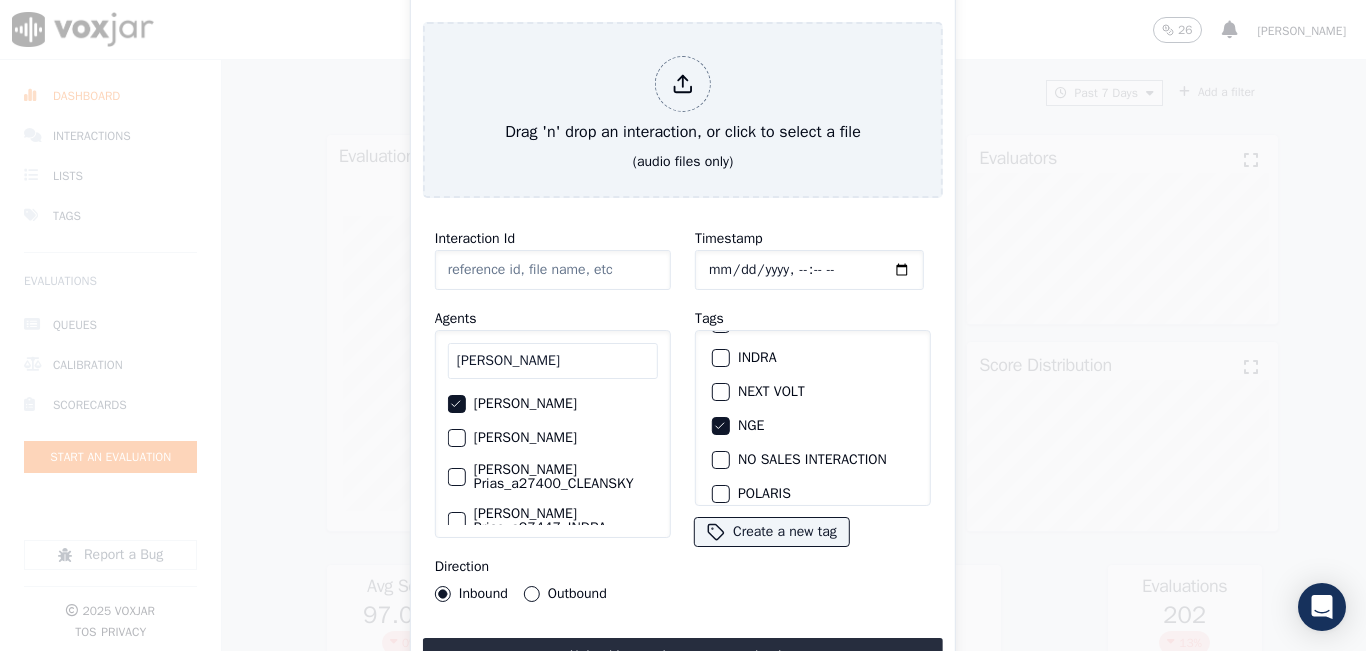 click on "Outbound" at bounding box center [532, 594] 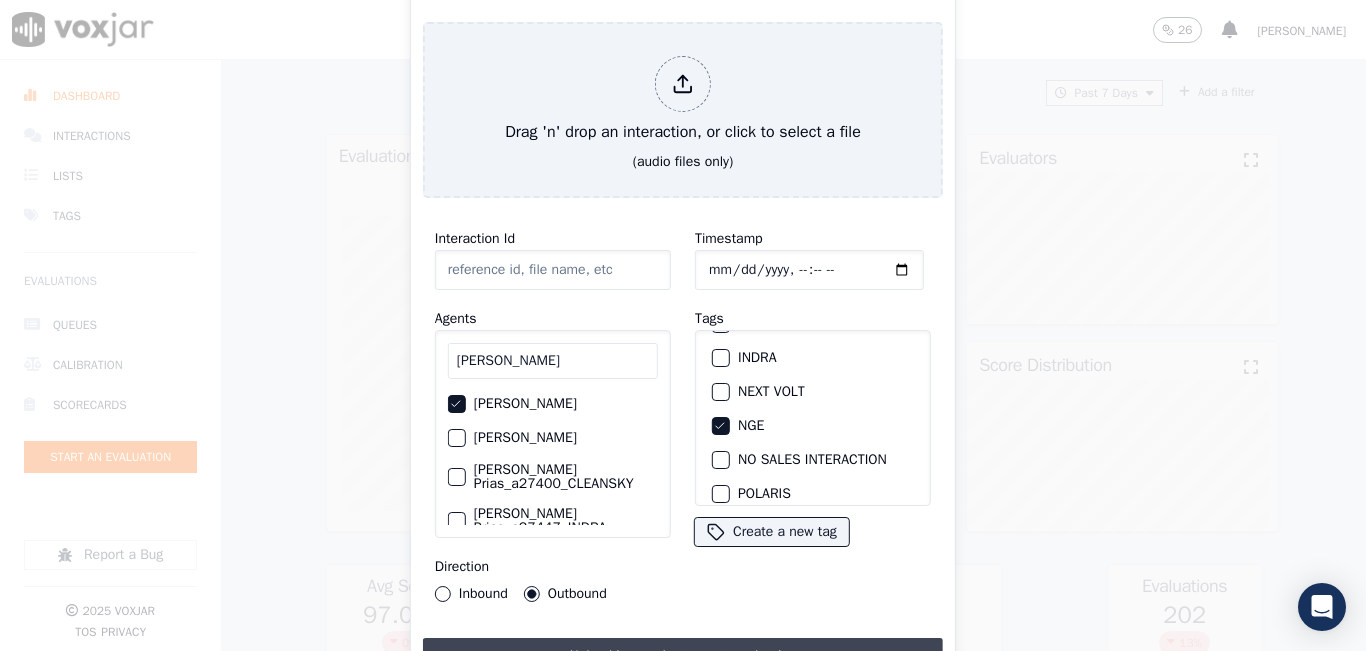 click on "Upload interaction to start evaluation" at bounding box center (683, 656) 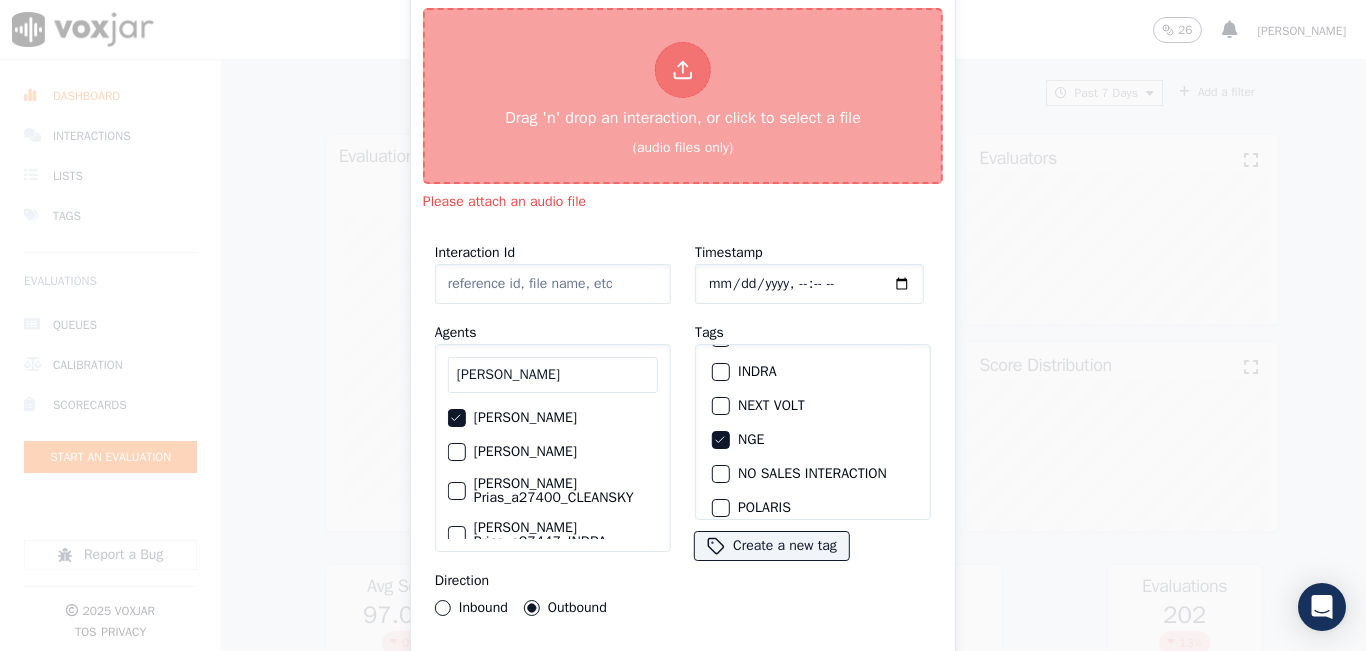 click on "Drag 'n' drop an interaction, or click to select a file" at bounding box center (683, 86) 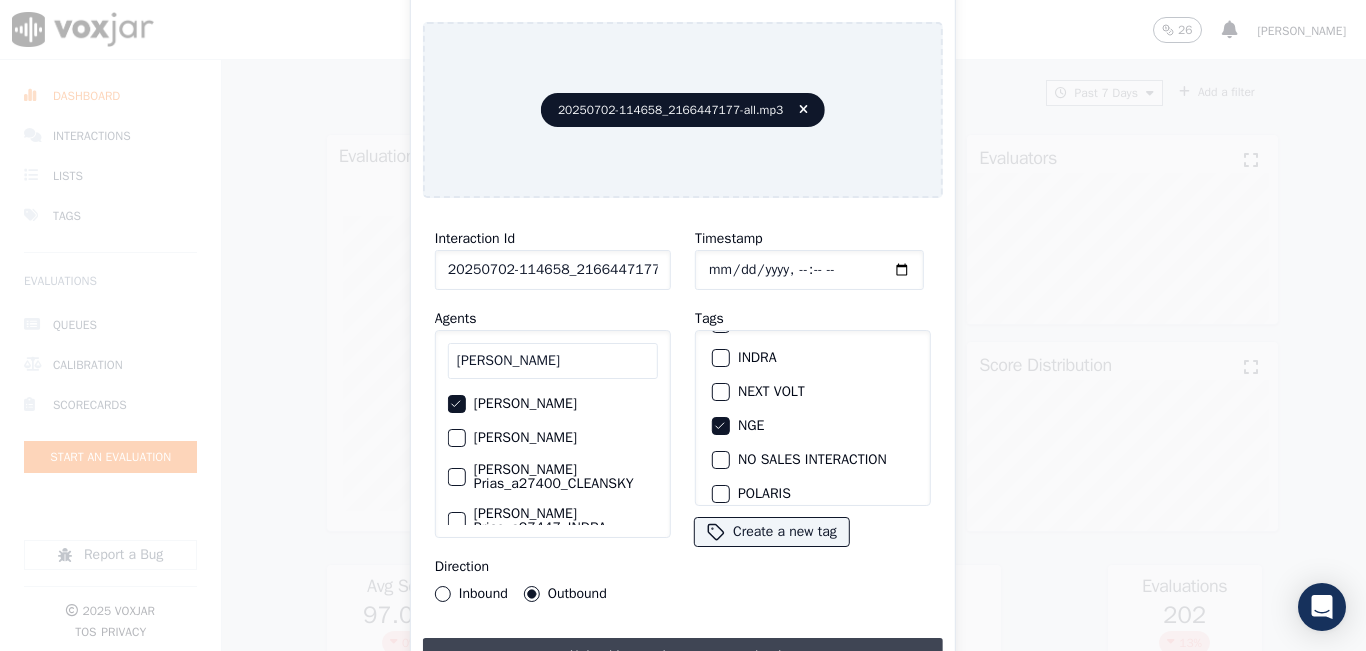 click on "Upload interaction to start evaluation" at bounding box center (683, 656) 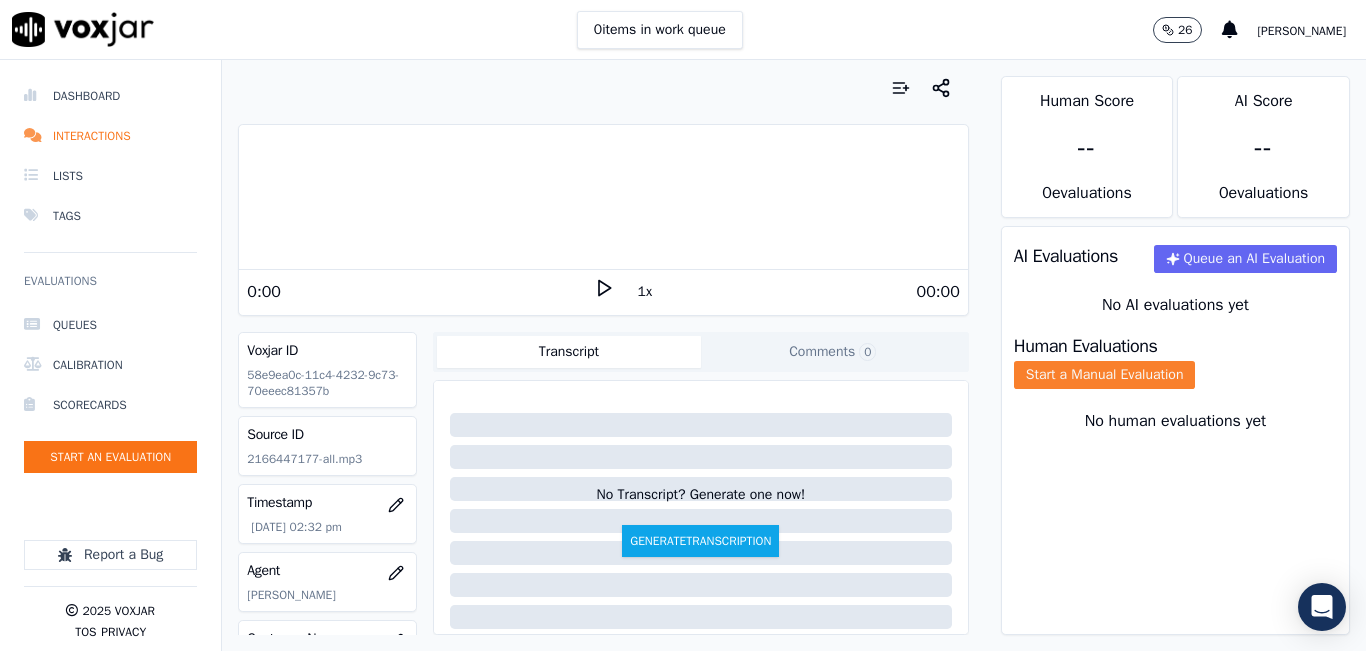 click on "Start a Manual Evaluation" 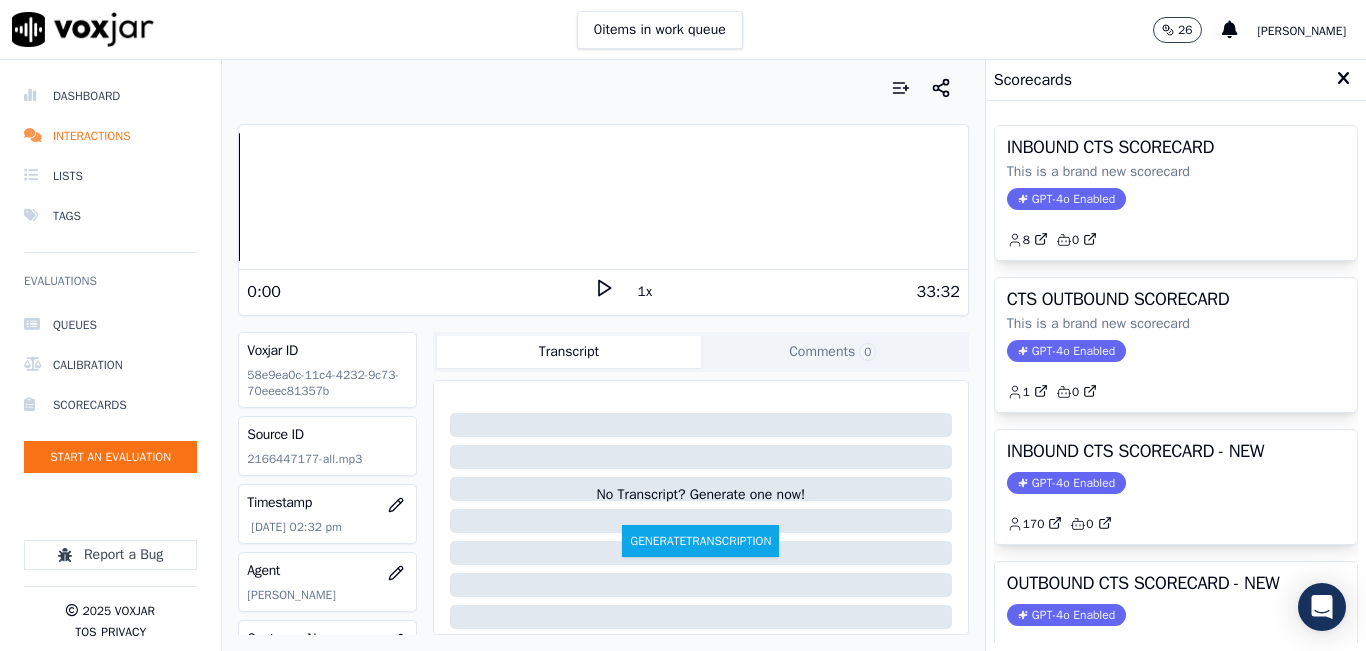 click on "33:32" at bounding box center (787, 292) 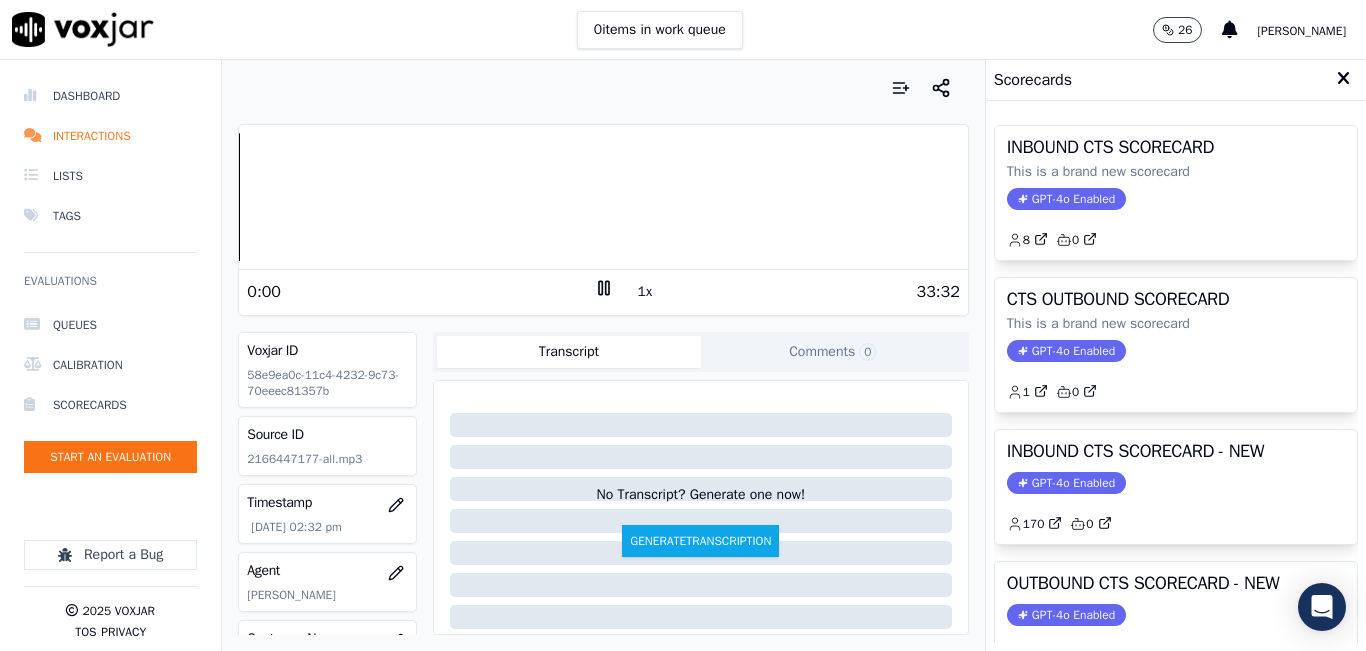 click on "1x" at bounding box center (645, 292) 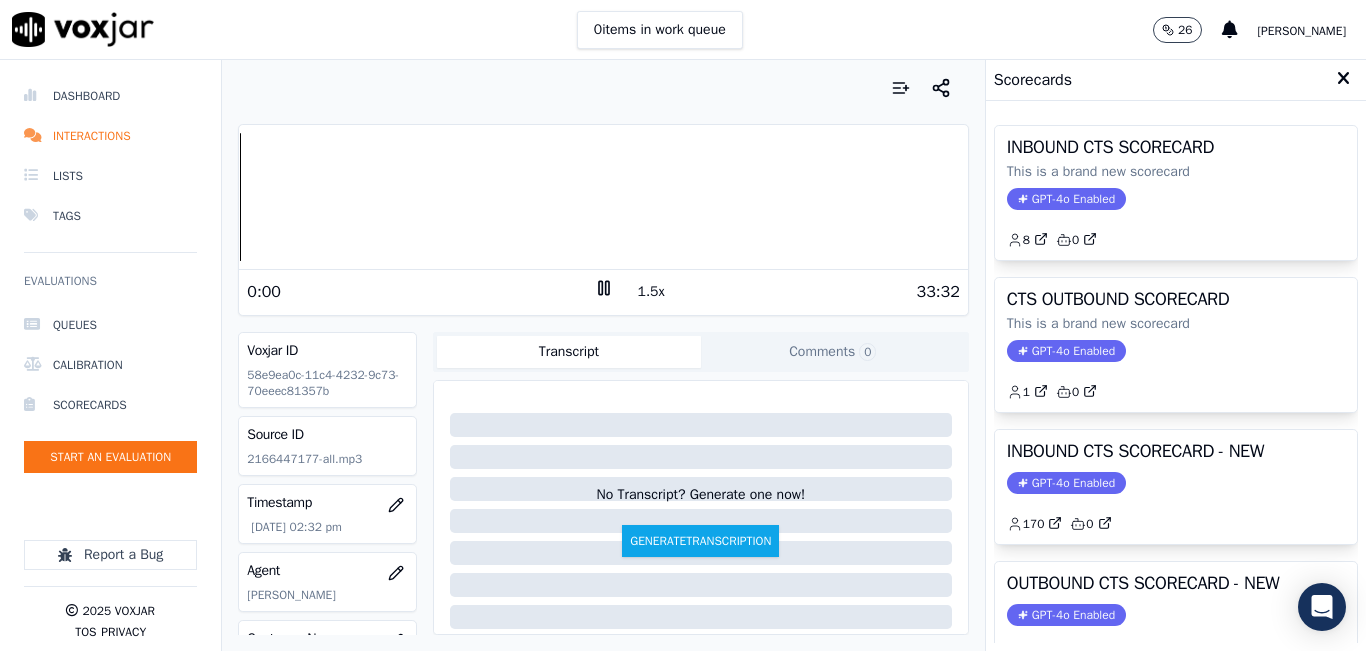 click on "1.5x" at bounding box center (651, 292) 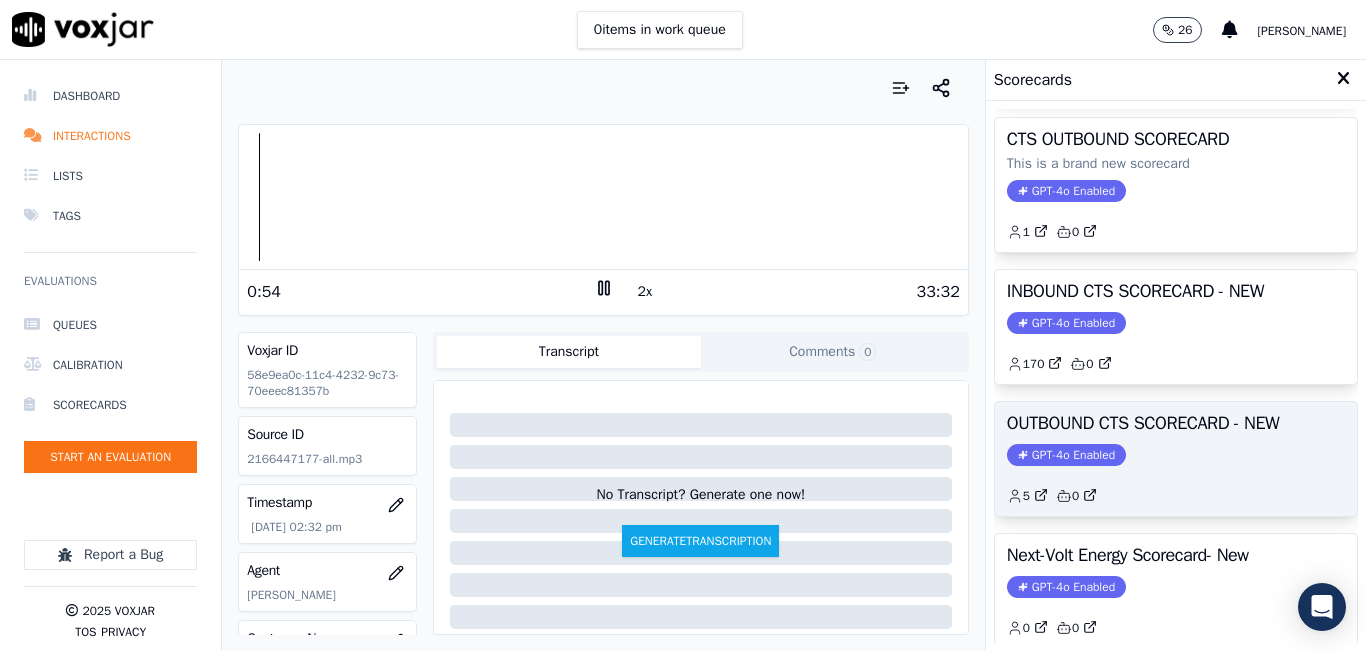 scroll, scrollTop: 200, scrollLeft: 0, axis: vertical 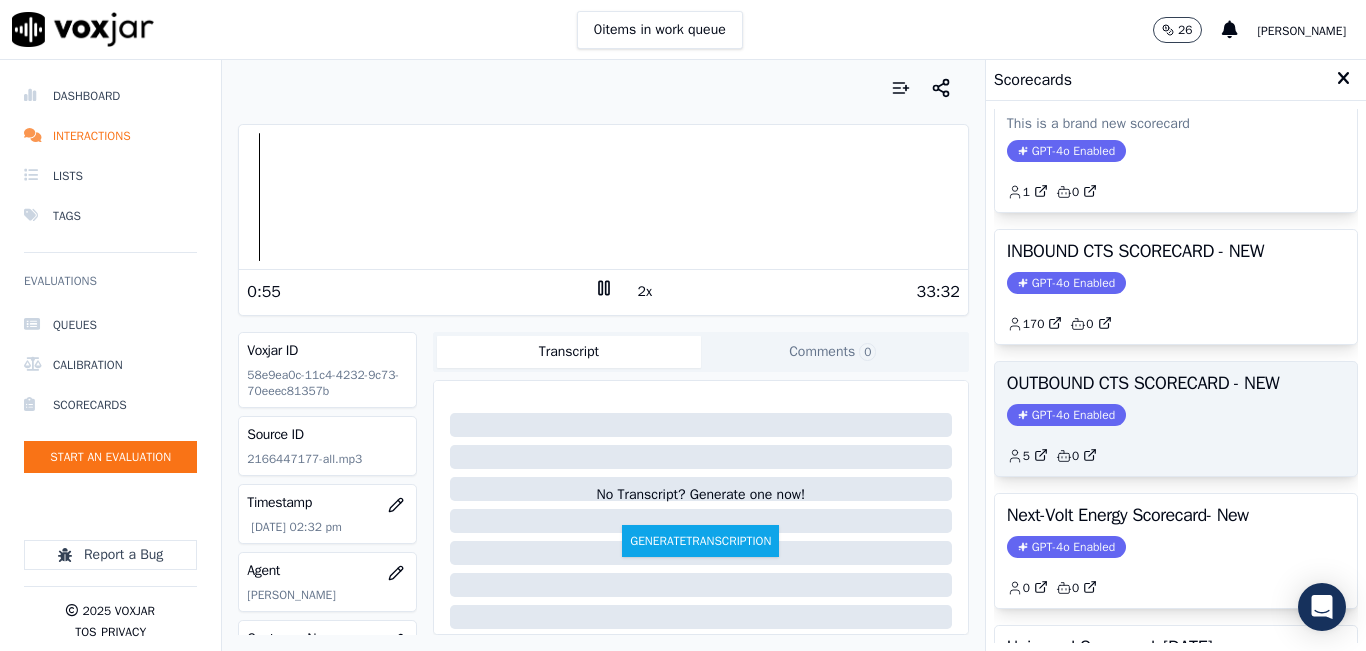 click on "GPT-4o Enabled" 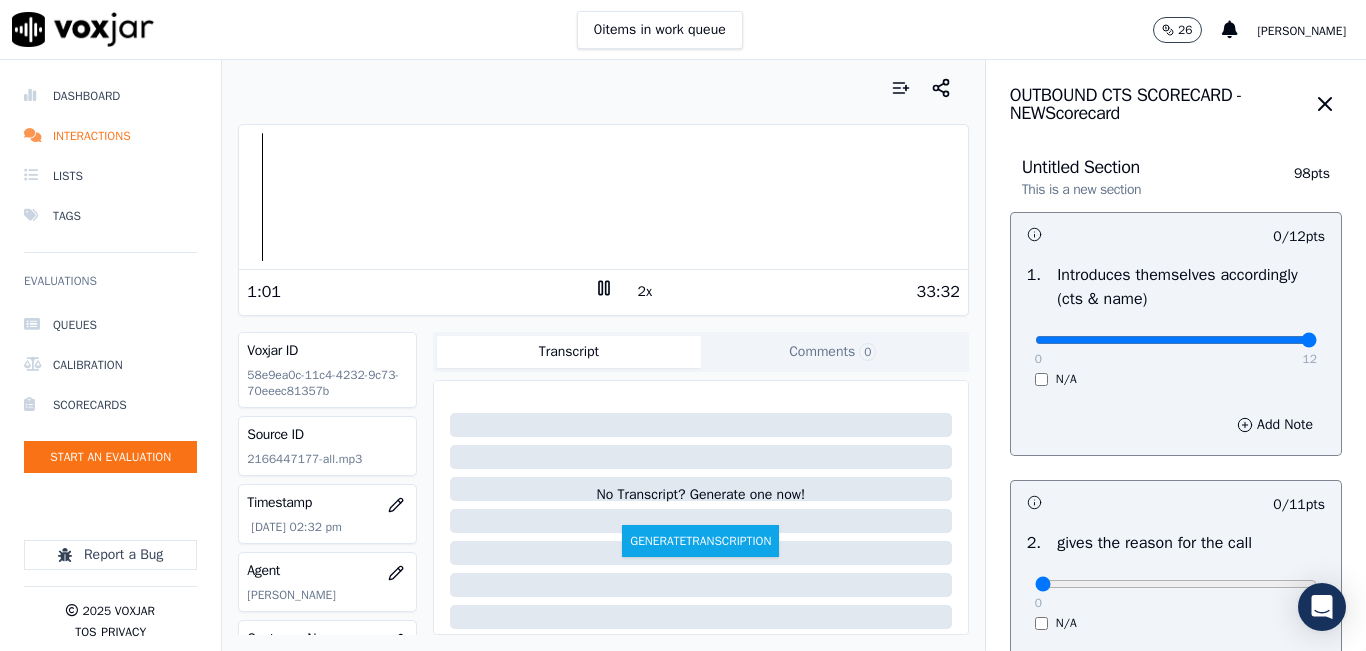 drag, startPoint x: 1022, startPoint y: 339, endPoint x: 1334, endPoint y: 336, distance: 312.01443 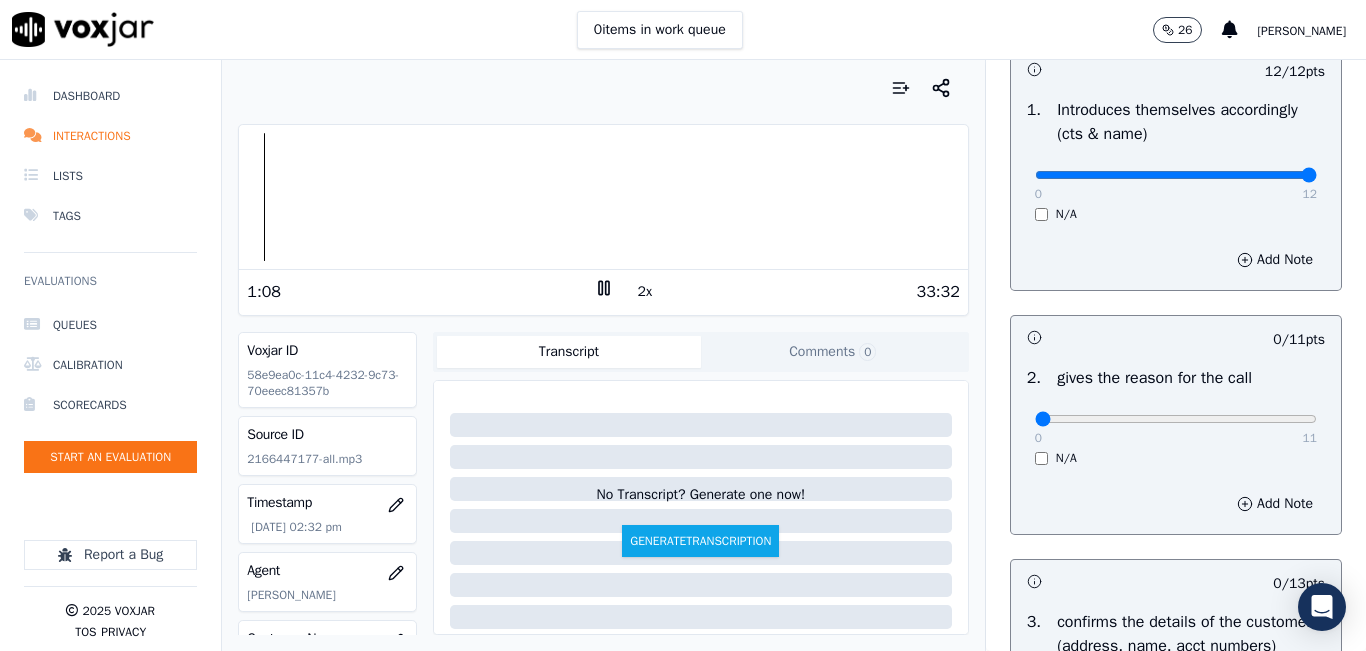scroll, scrollTop: 200, scrollLeft: 0, axis: vertical 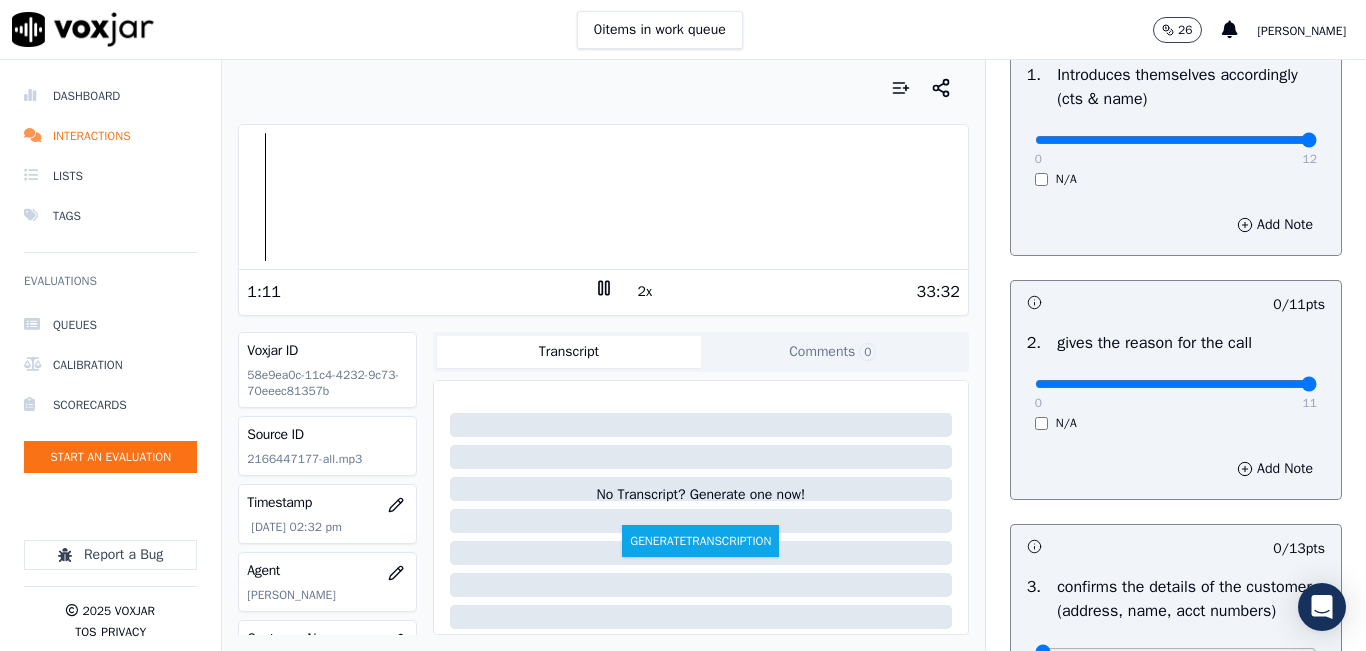drag, startPoint x: 1034, startPoint y: 385, endPoint x: 1290, endPoint y: 373, distance: 256.2811 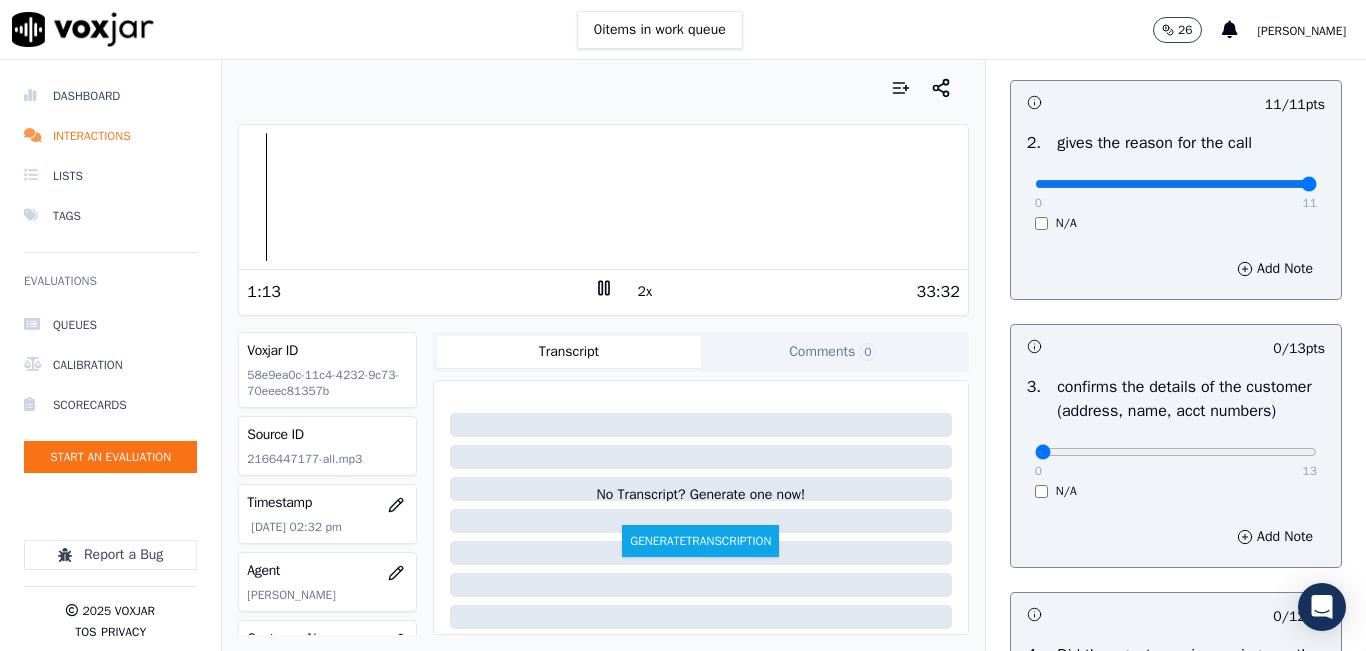 scroll, scrollTop: 500, scrollLeft: 0, axis: vertical 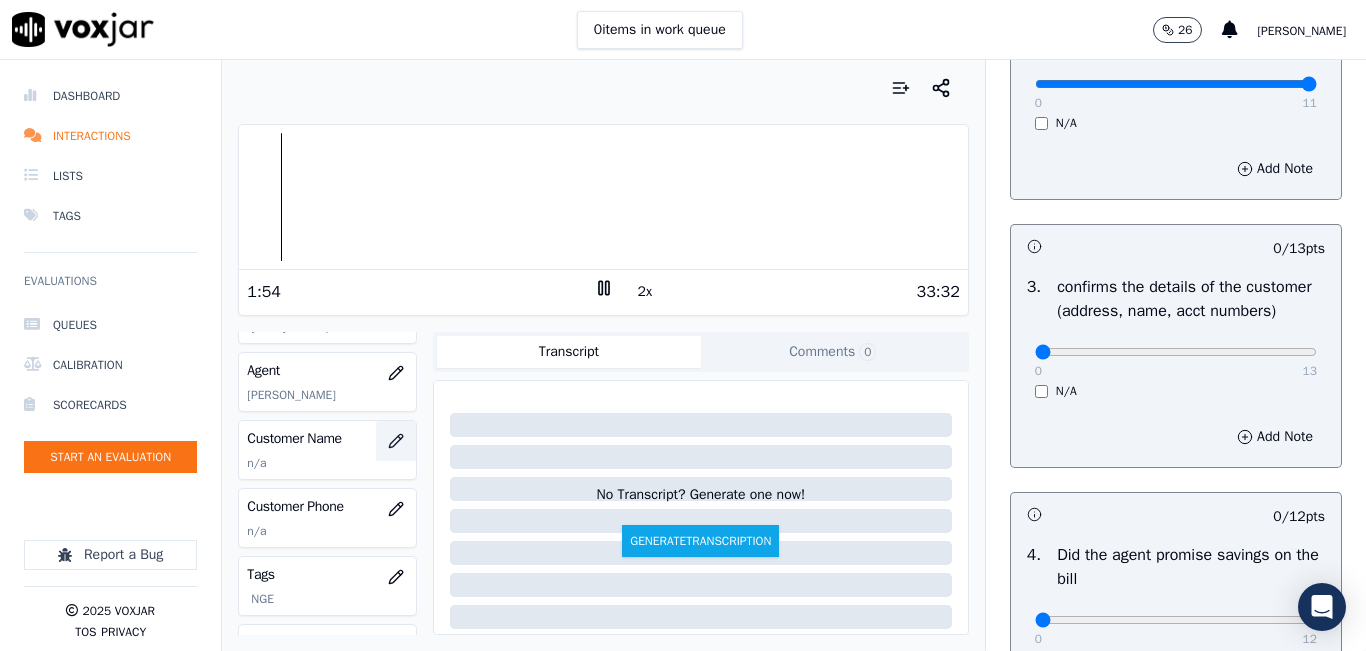 click 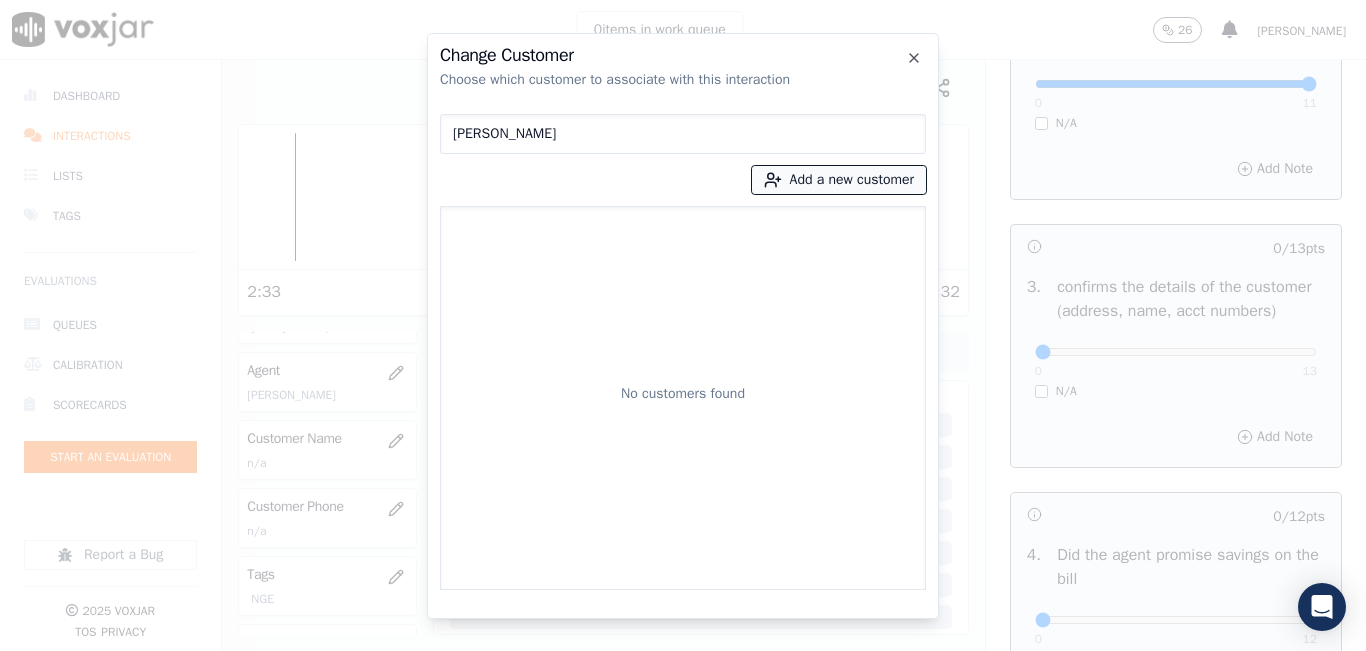 type on "[PERSON_NAME]" 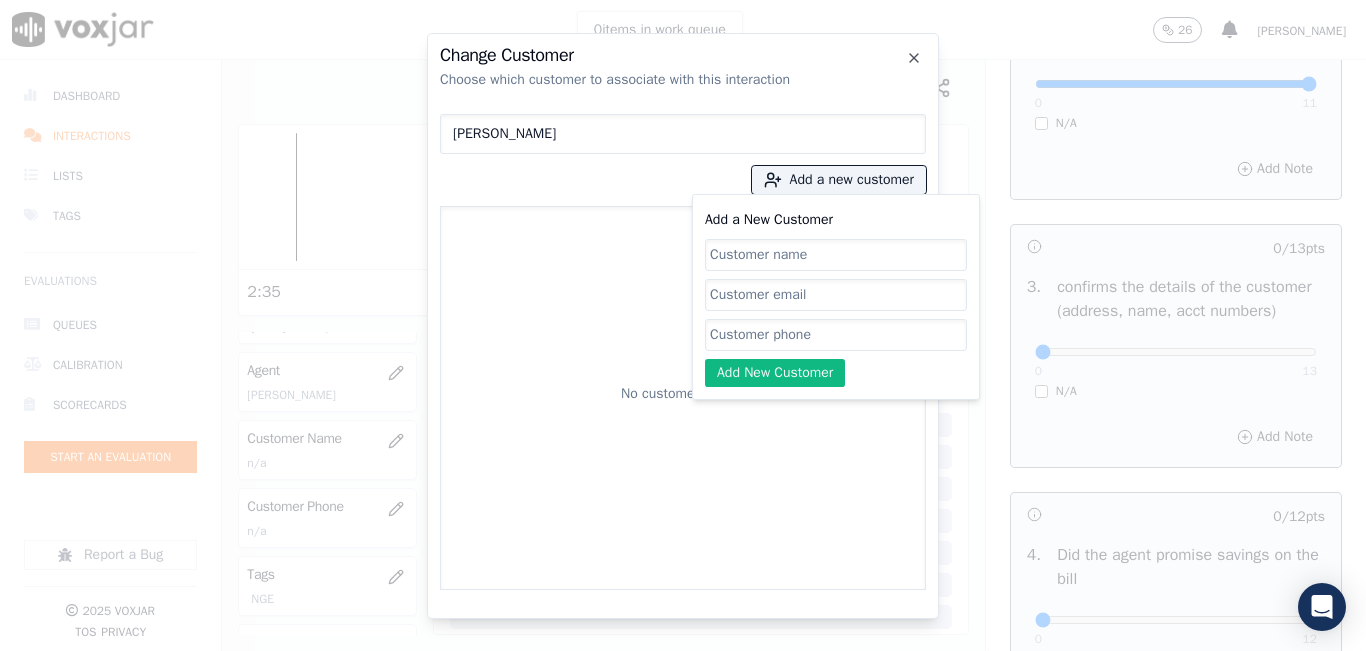 click on "Add a New Customer" 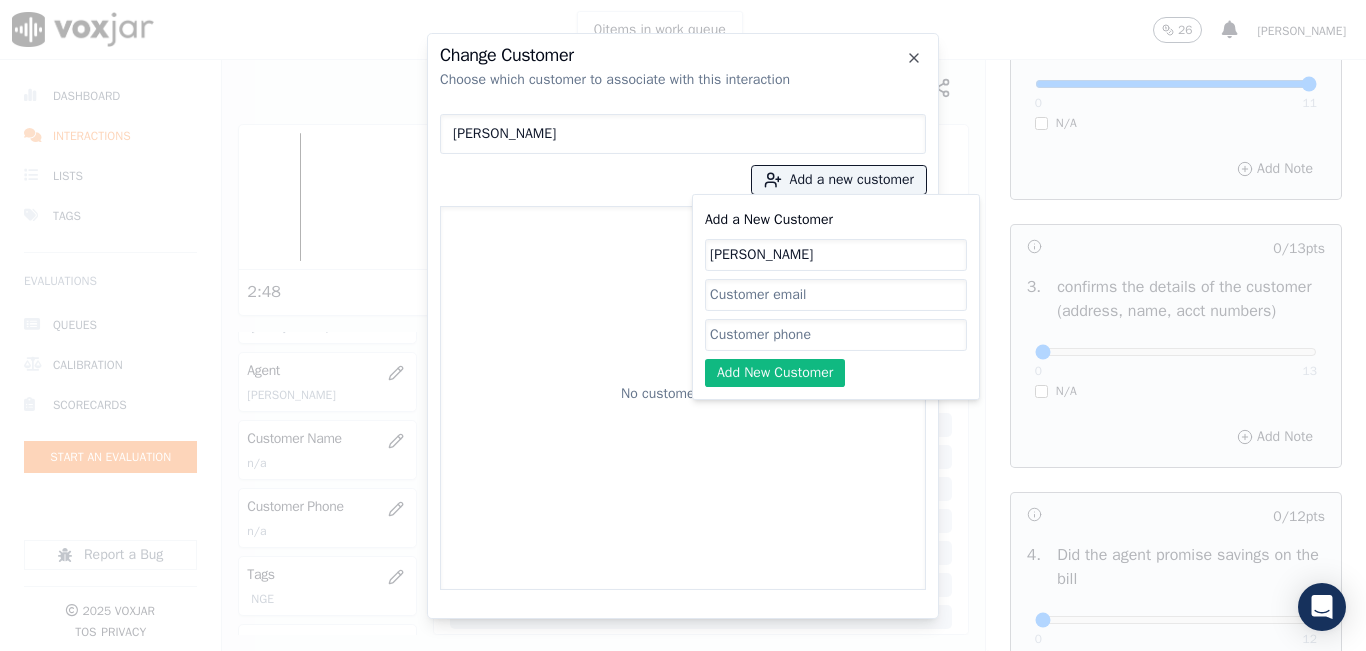 type on "[PERSON_NAME]" 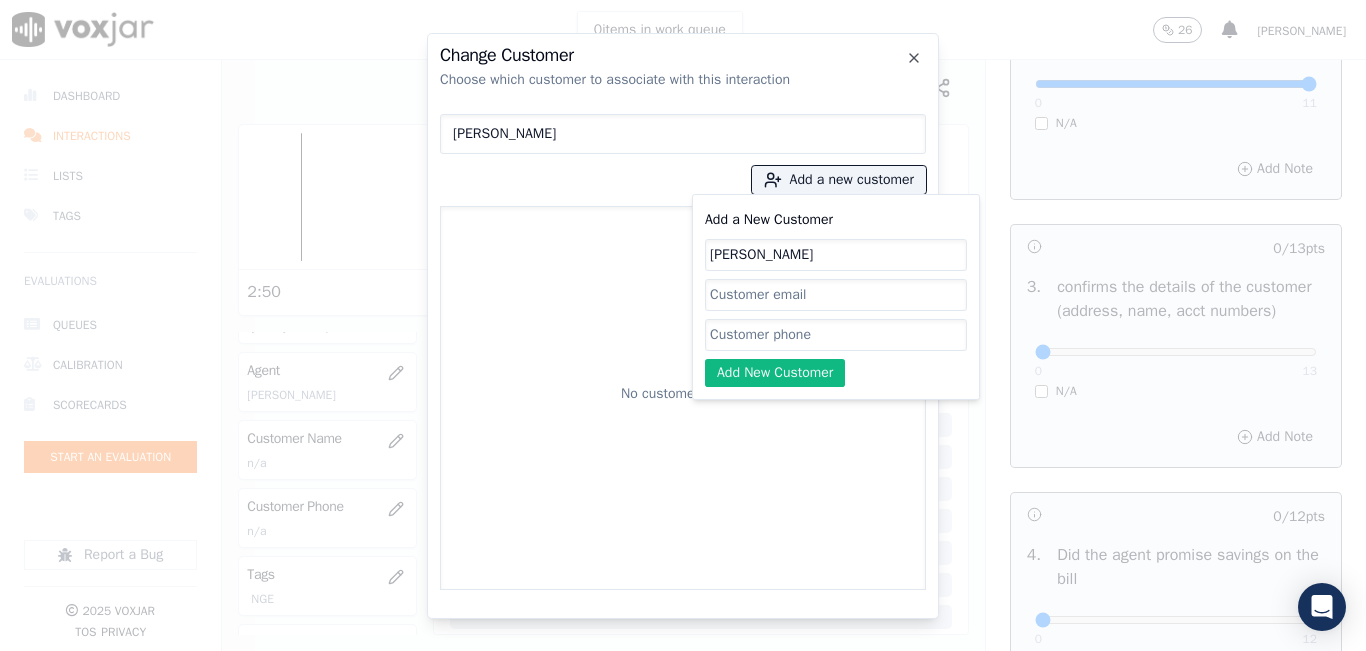 paste on "2166447177" 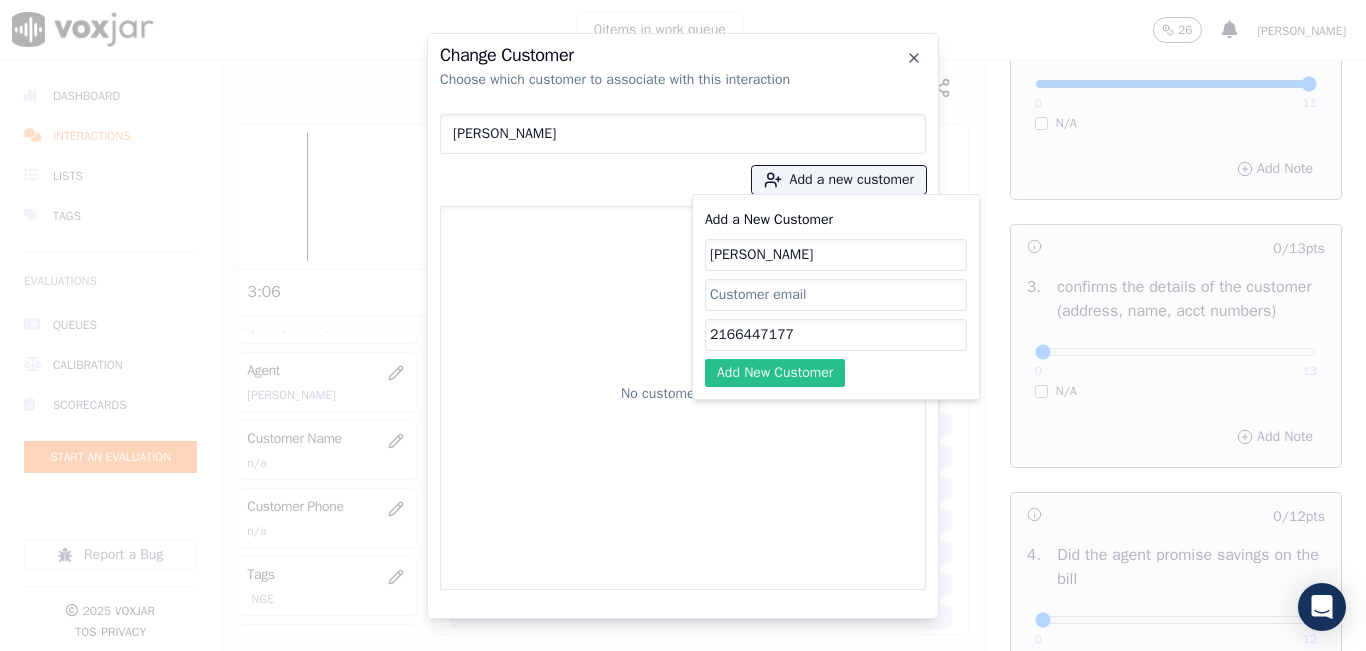 type on "2166447177" 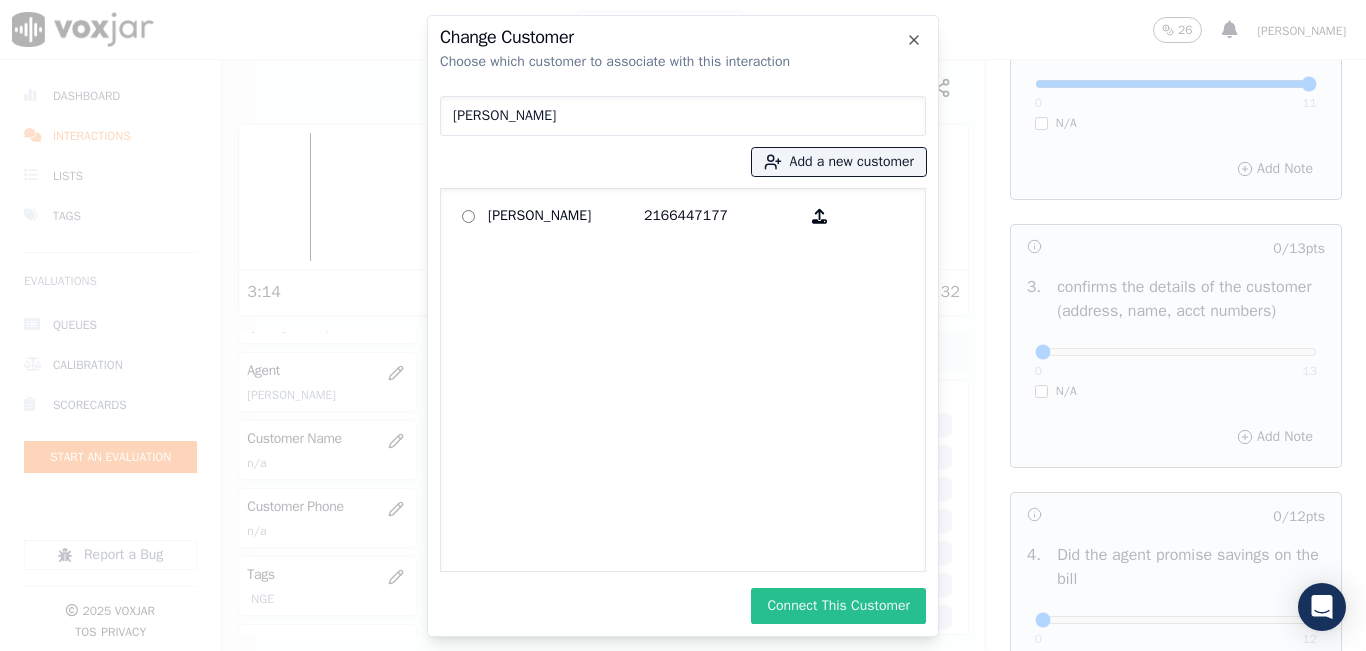 click on "Connect This Customer" at bounding box center [838, 606] 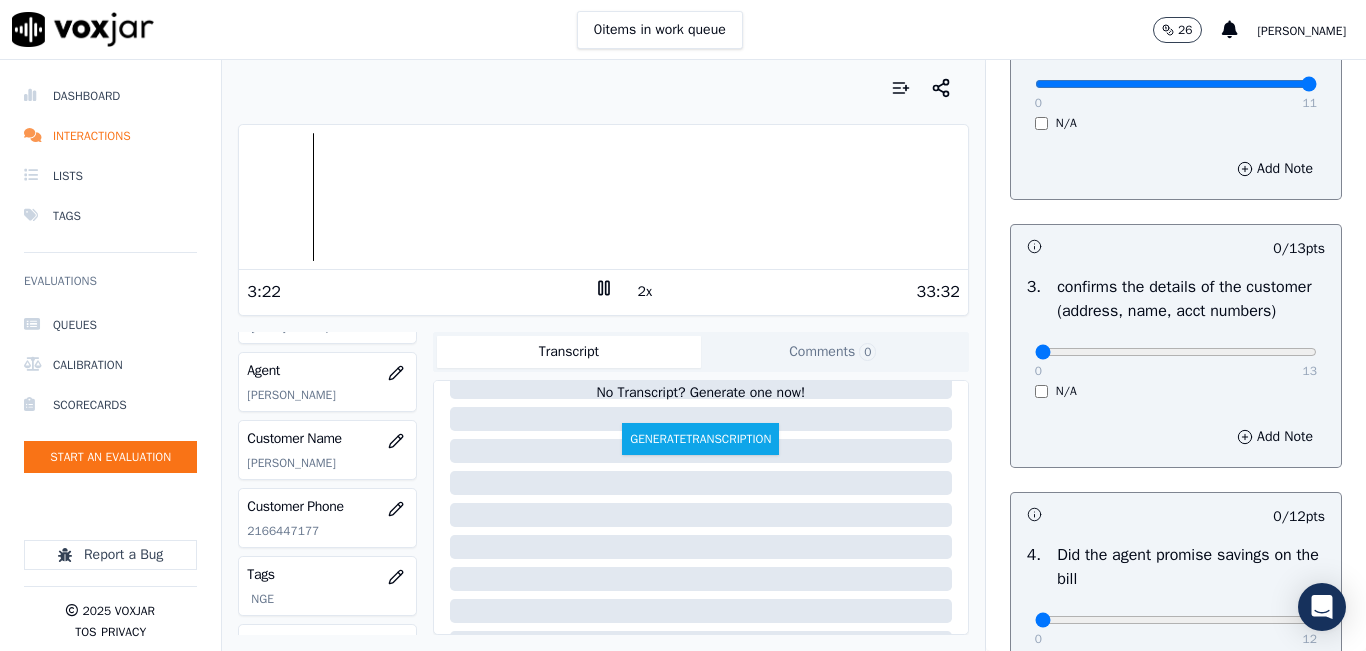 scroll, scrollTop: 0, scrollLeft: 0, axis: both 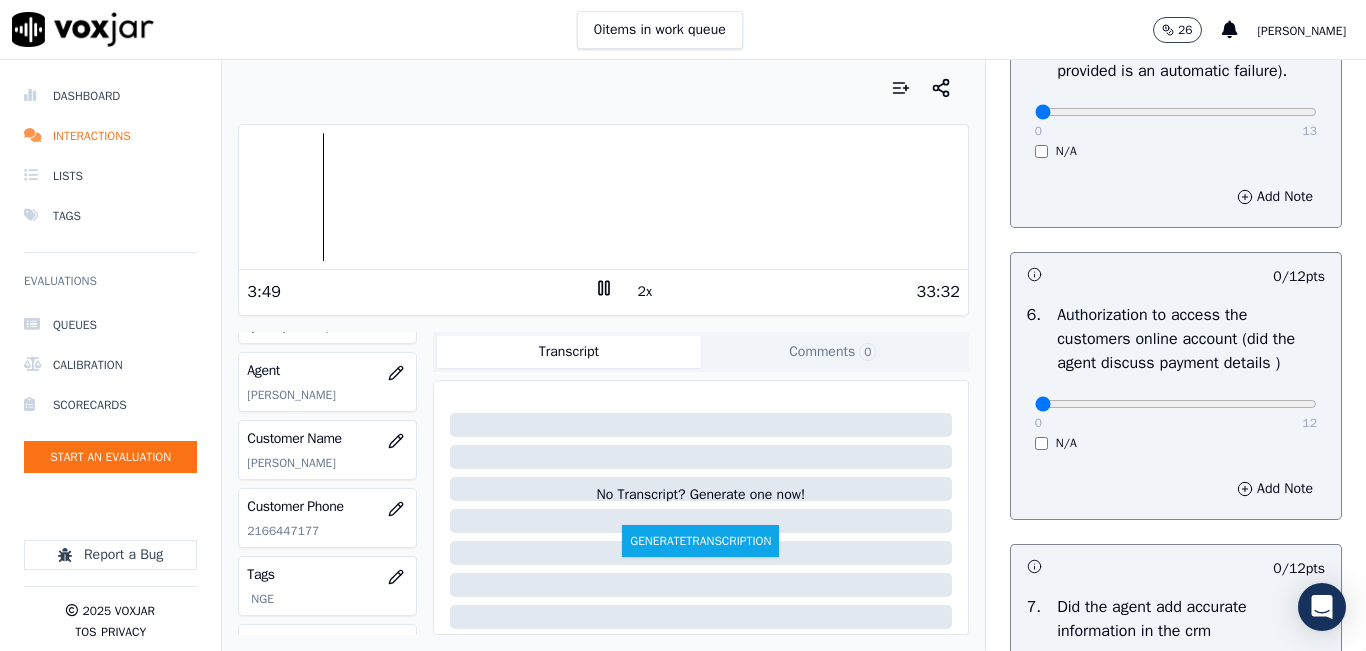click on "N/A" at bounding box center (1176, 443) 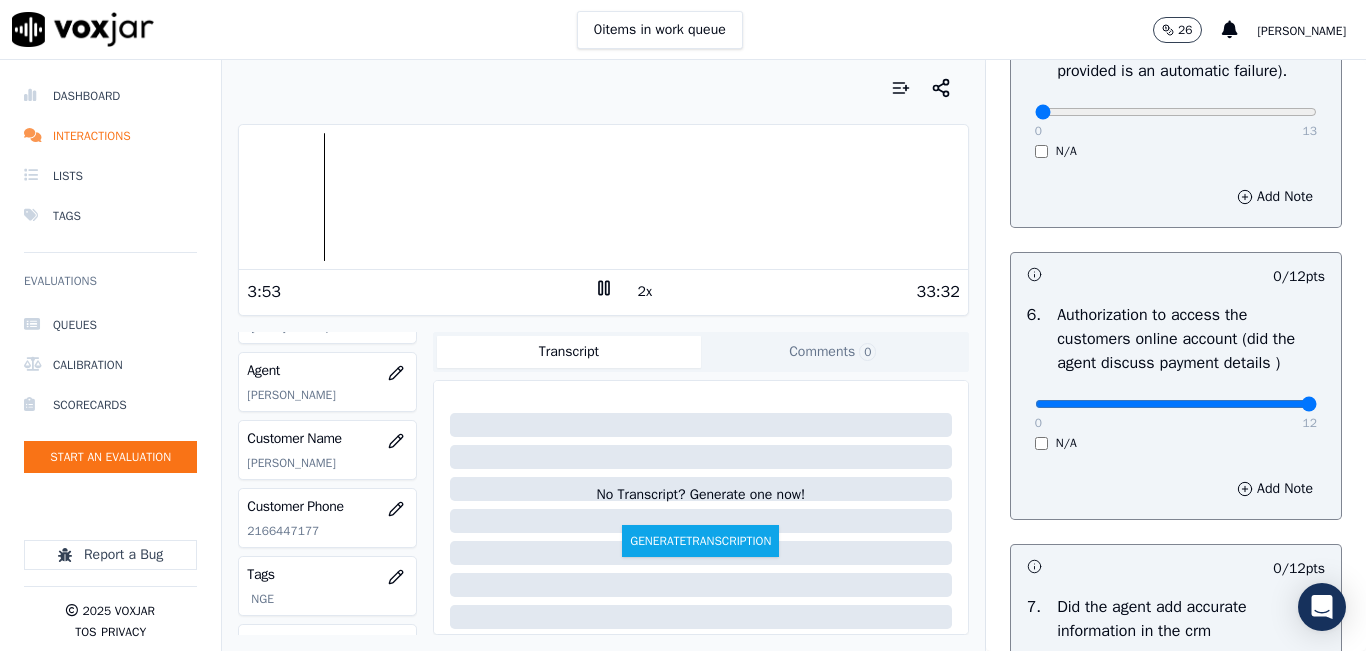 drag, startPoint x: 1026, startPoint y: 455, endPoint x: 1268, endPoint y: 473, distance: 242.6685 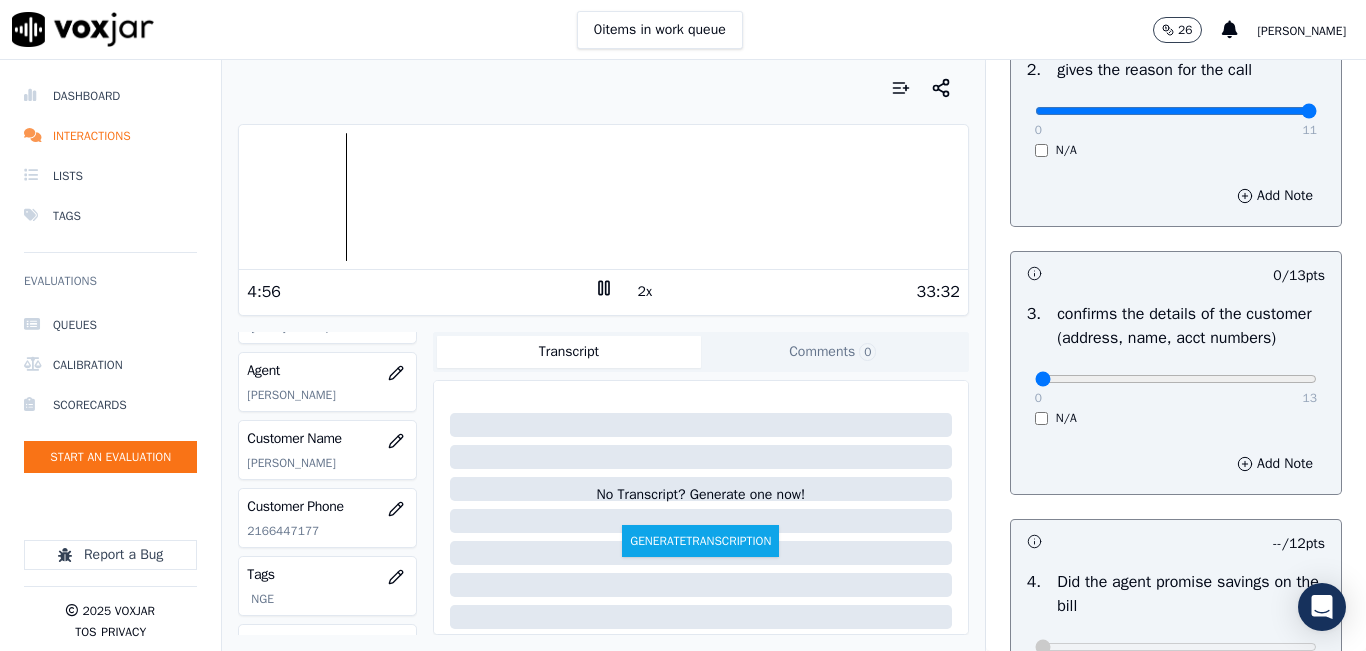 scroll, scrollTop: 500, scrollLeft: 0, axis: vertical 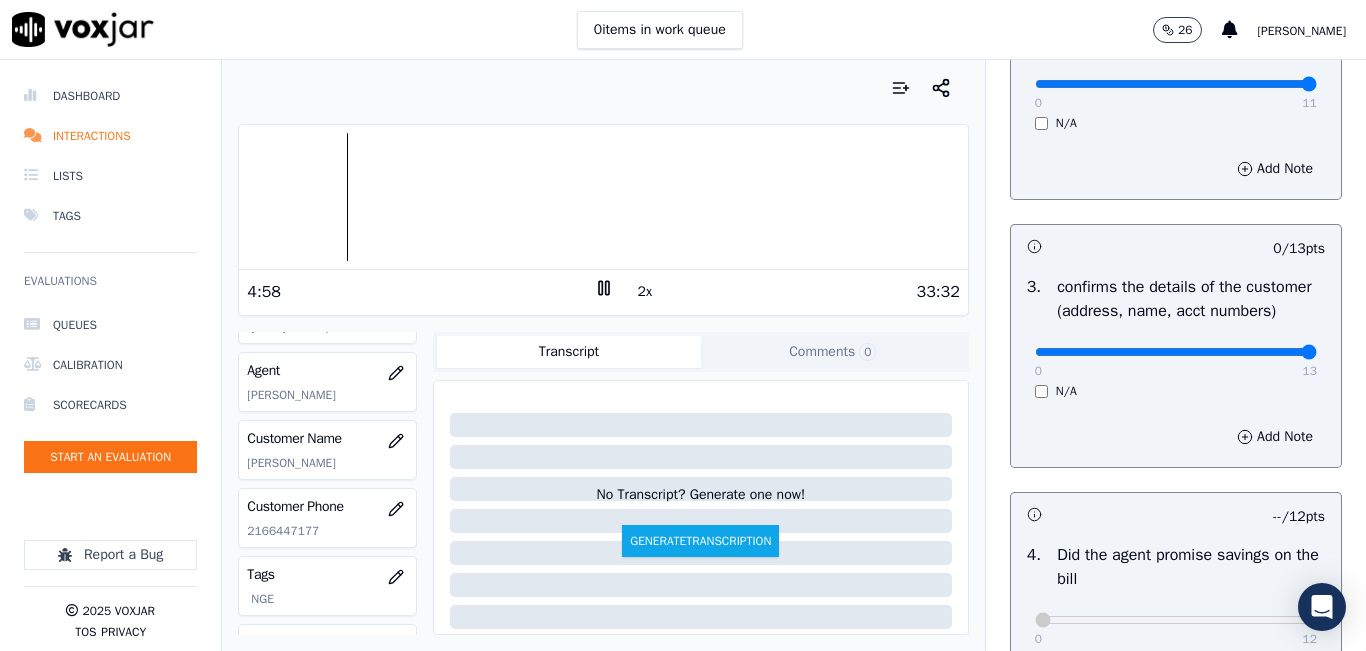 drag, startPoint x: 1020, startPoint y: 379, endPoint x: 1293, endPoint y: 359, distance: 273.73163 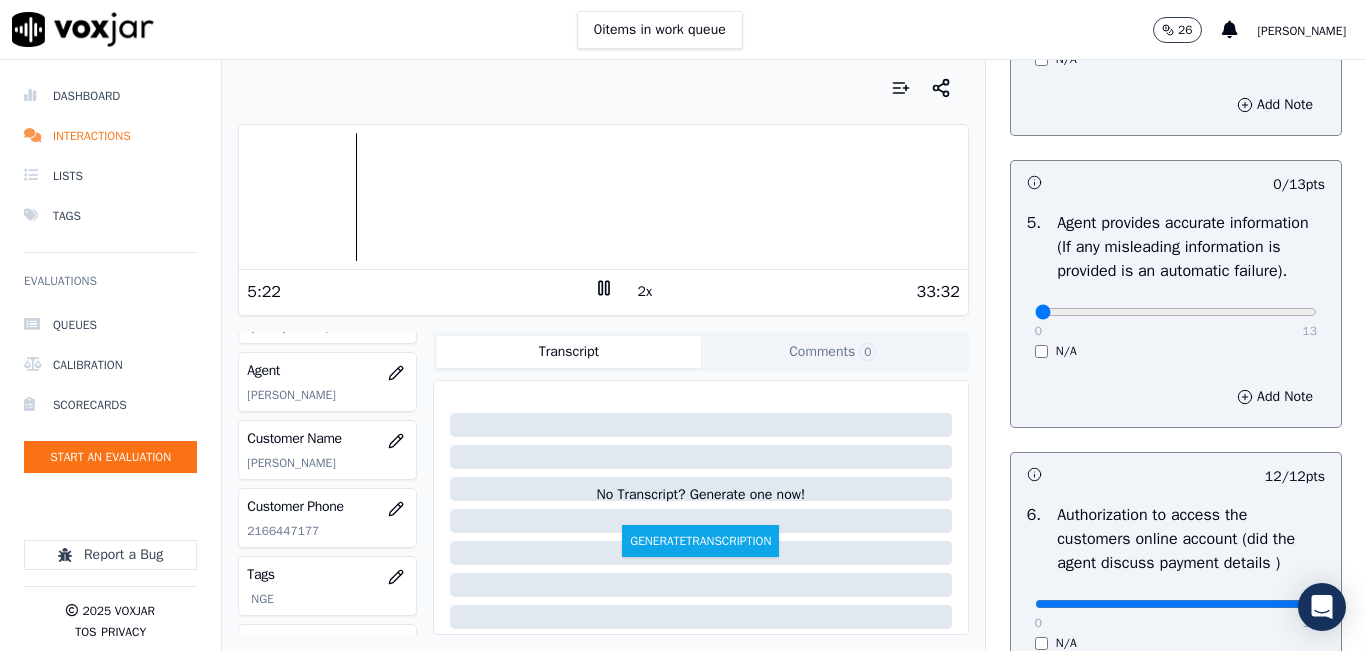 scroll, scrollTop: 1300, scrollLeft: 0, axis: vertical 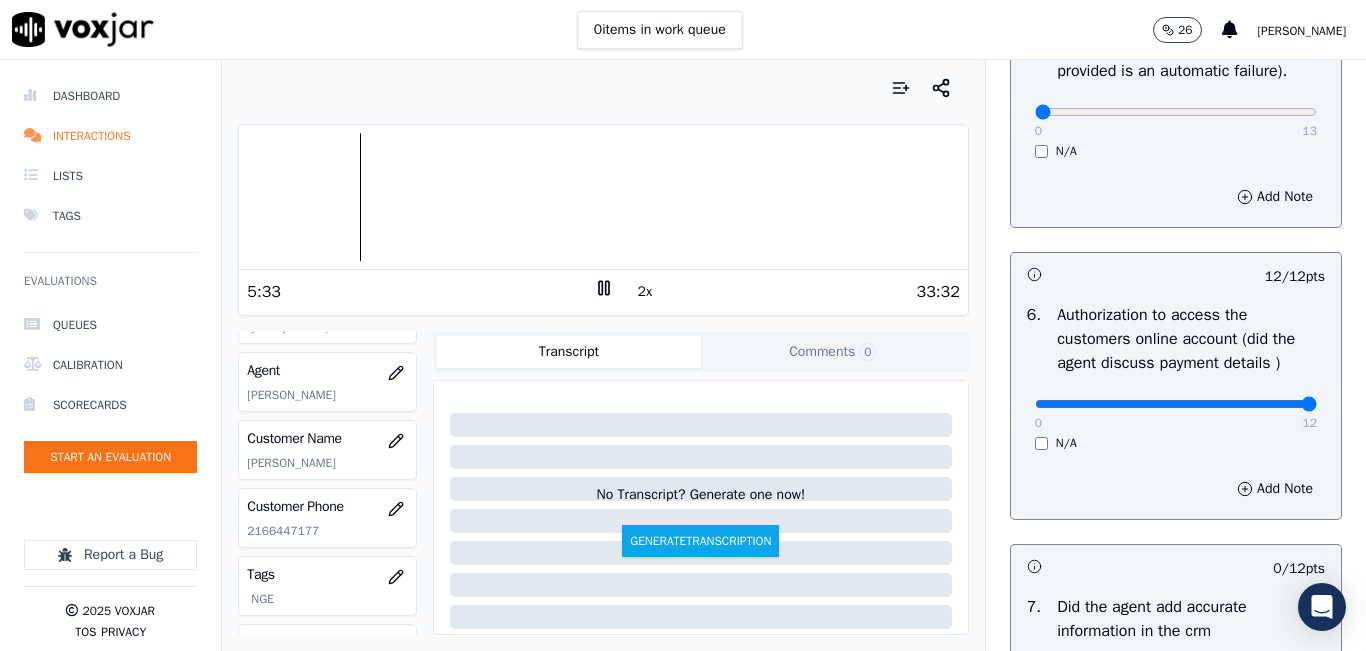 click 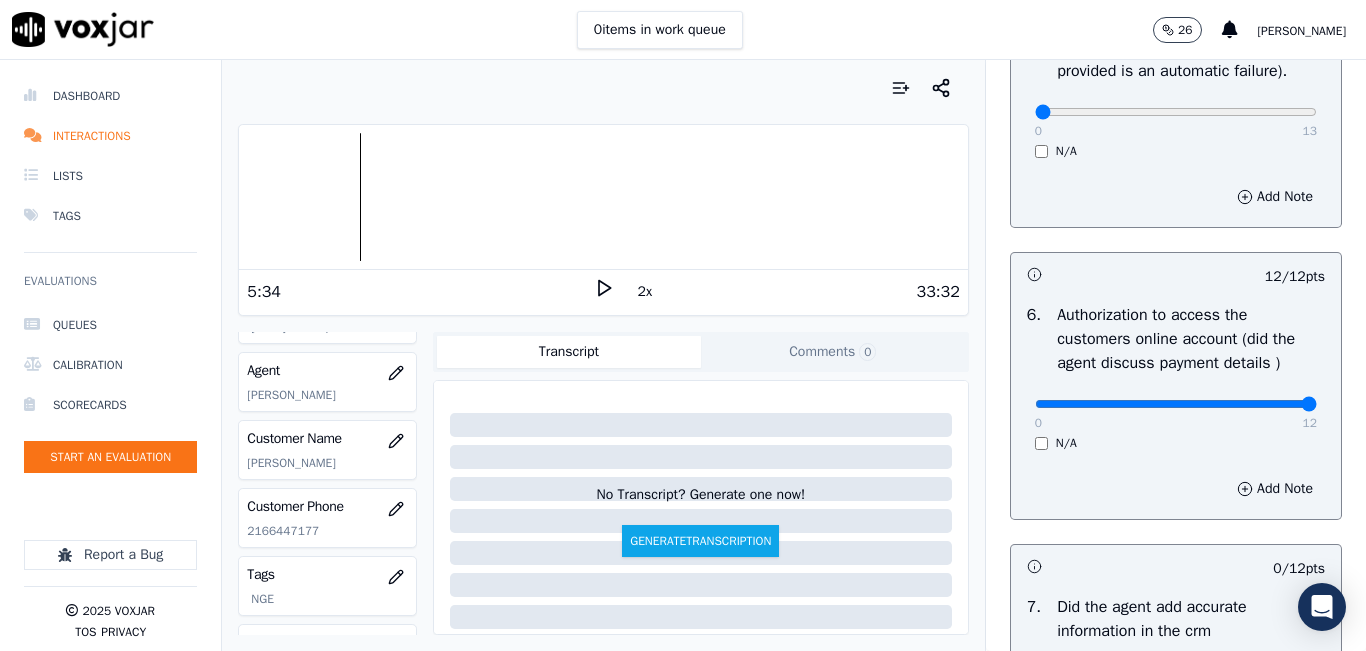 click 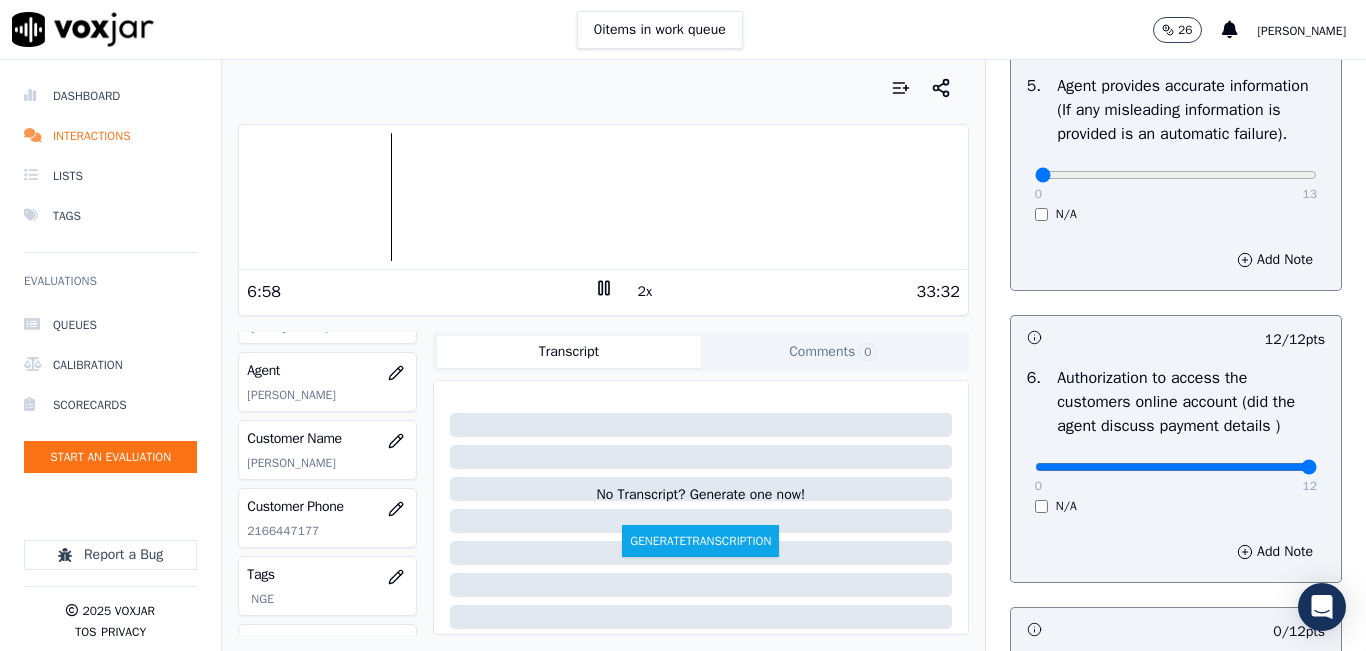 scroll, scrollTop: 1000, scrollLeft: 0, axis: vertical 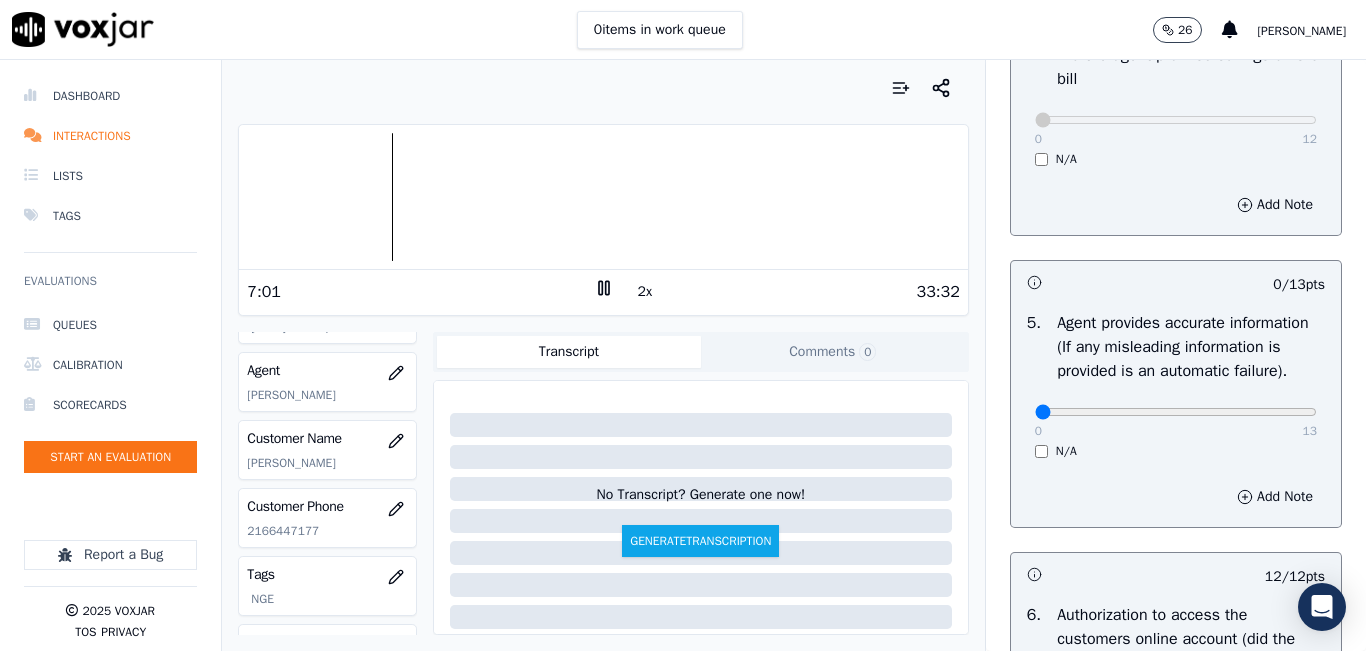 click 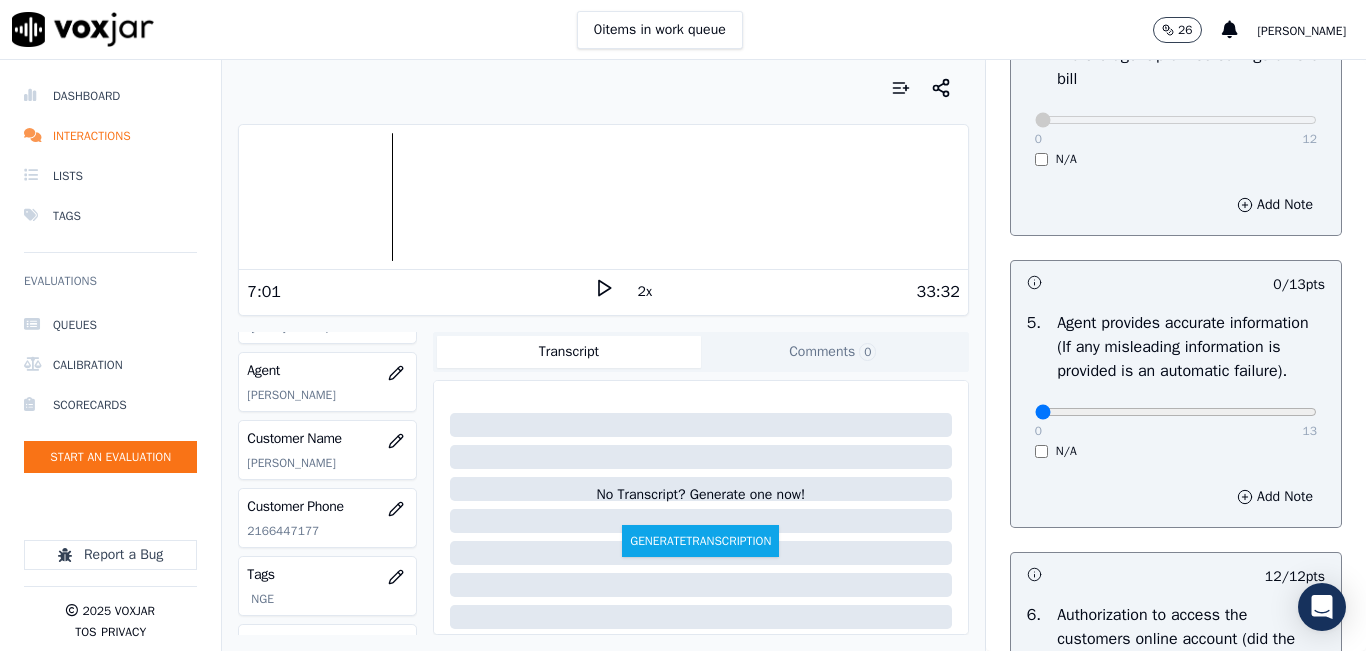 click 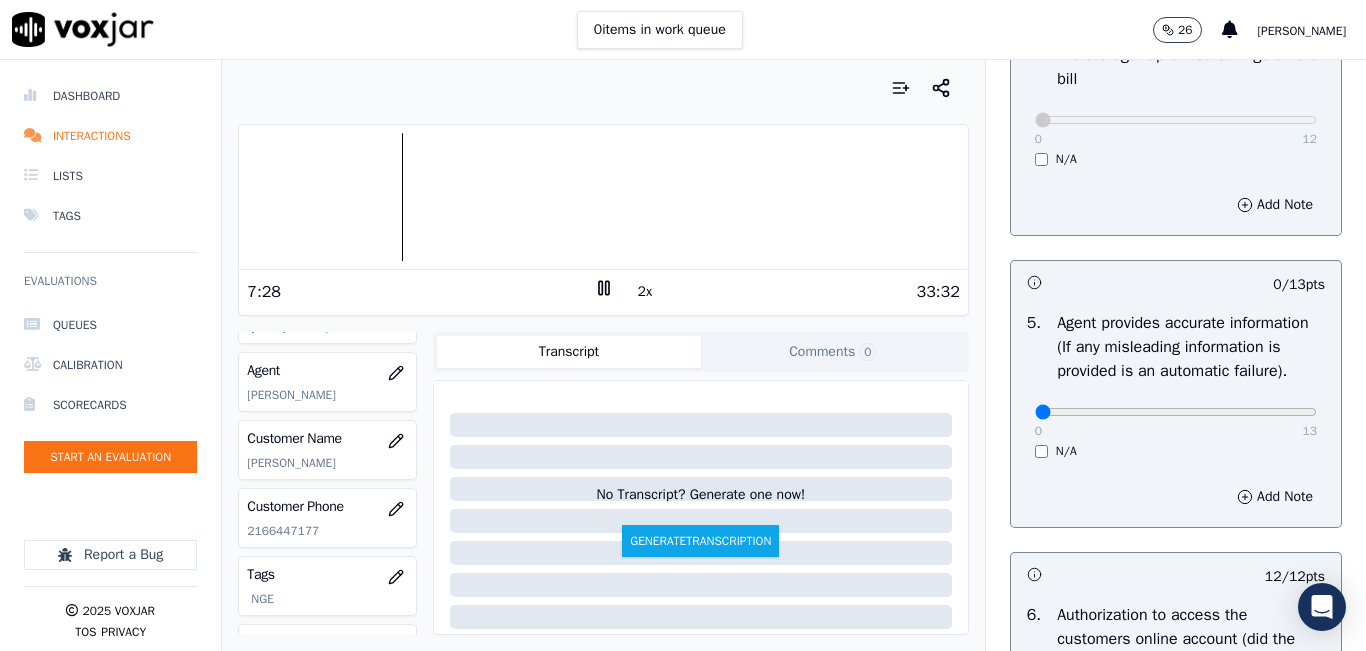 click 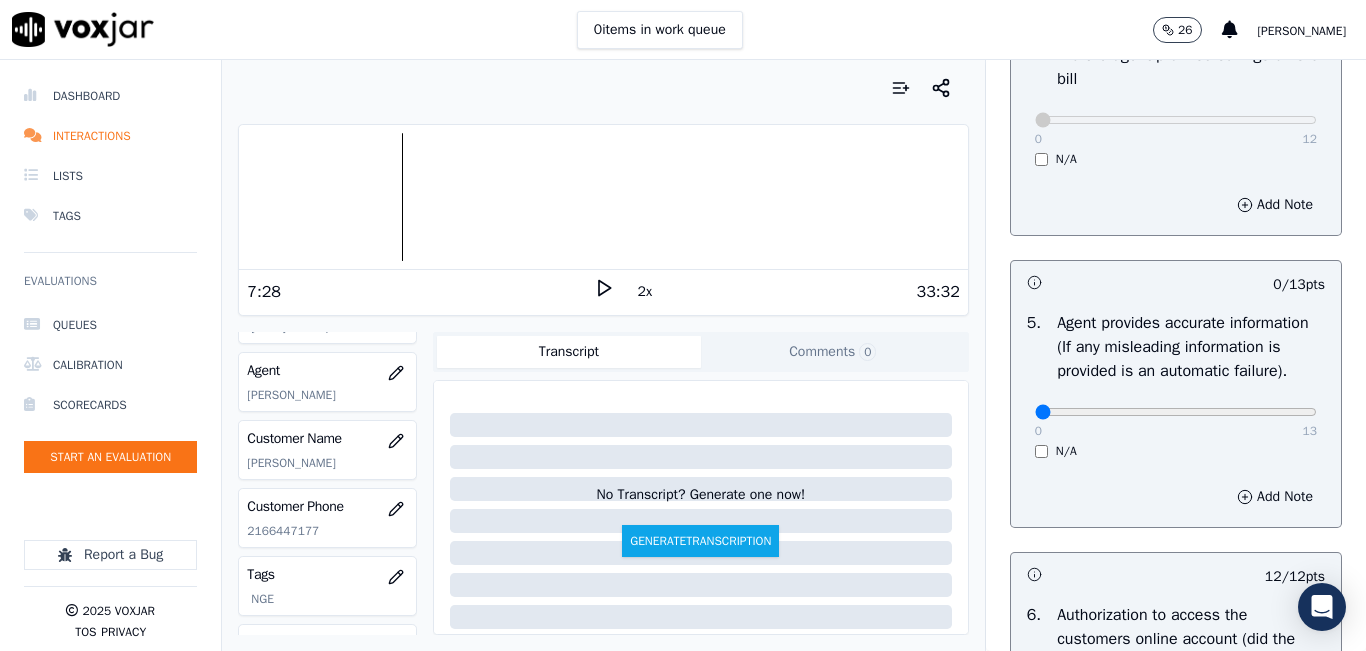 click 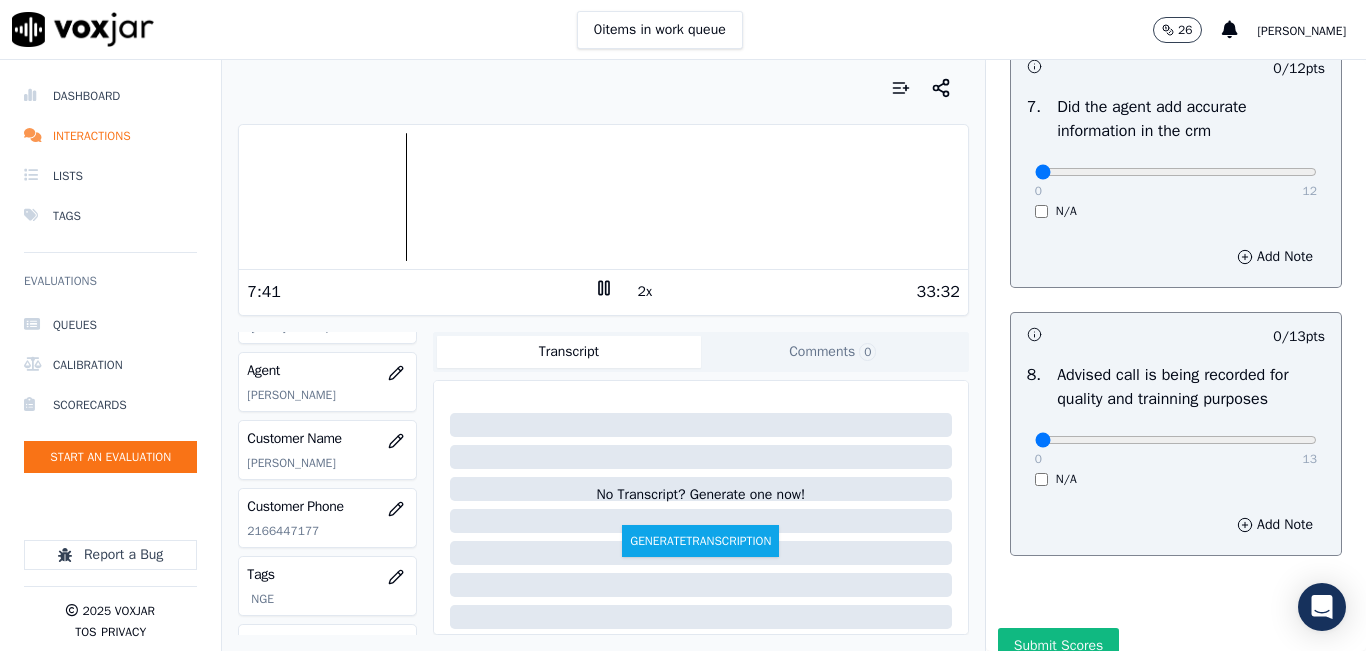 scroll, scrollTop: 1918, scrollLeft: 0, axis: vertical 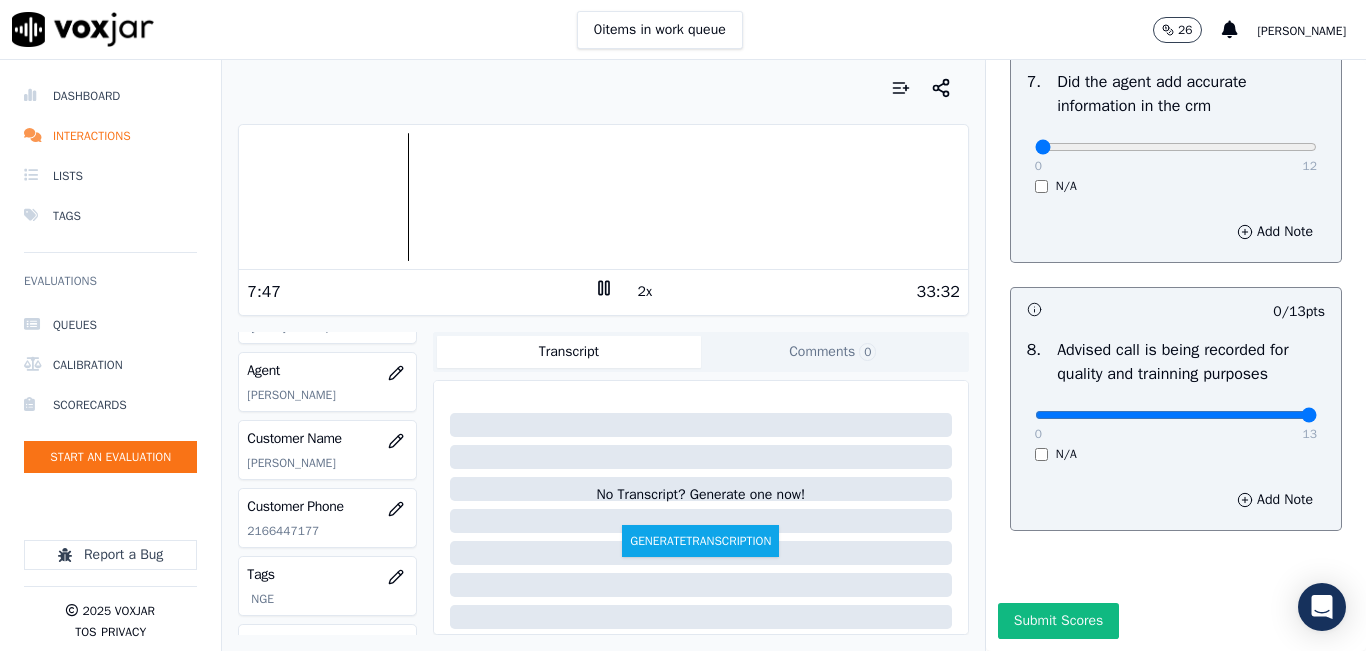 drag, startPoint x: 1033, startPoint y: 369, endPoint x: 1345, endPoint y: 363, distance: 312.05768 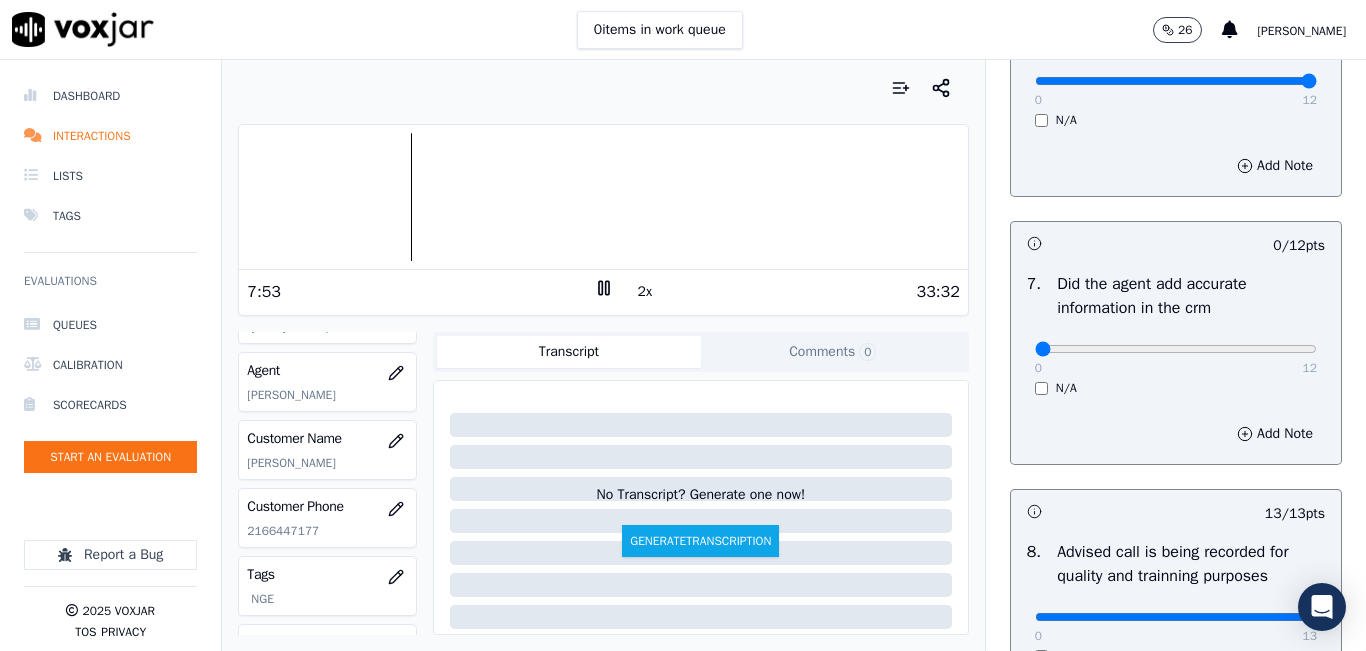 scroll, scrollTop: 1618, scrollLeft: 0, axis: vertical 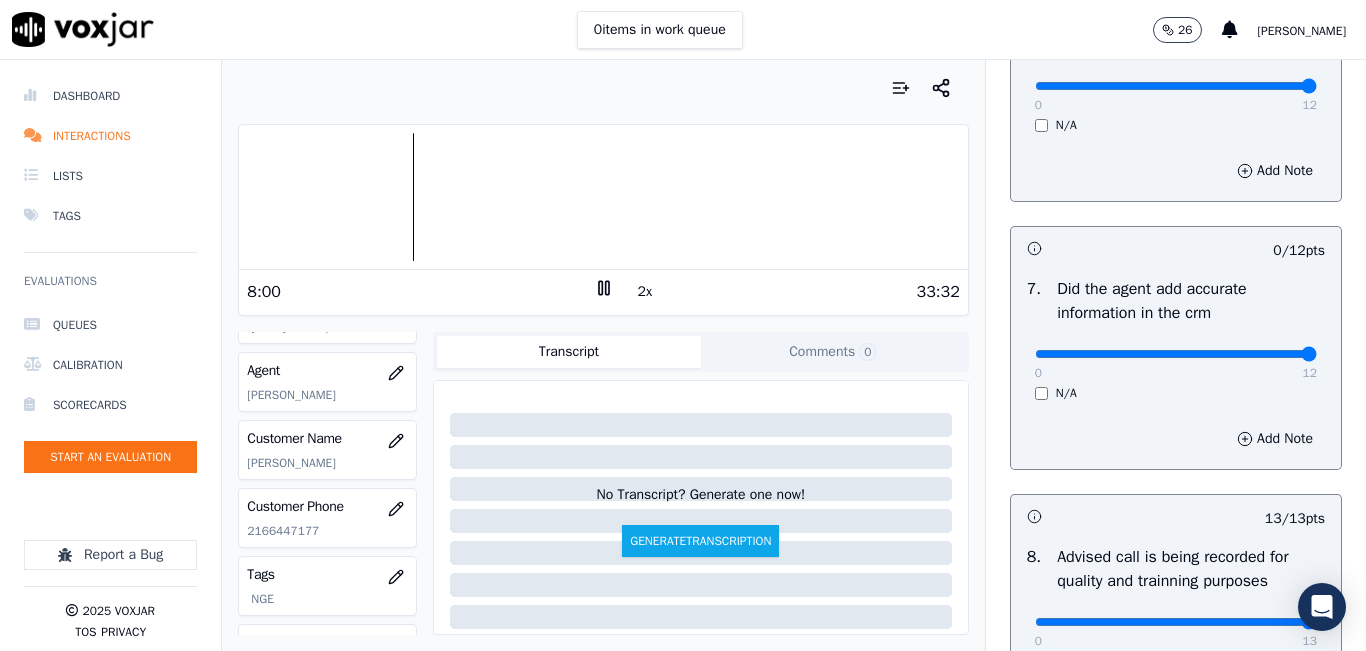 drag, startPoint x: 1024, startPoint y: 398, endPoint x: 1308, endPoint y: 381, distance: 284.50836 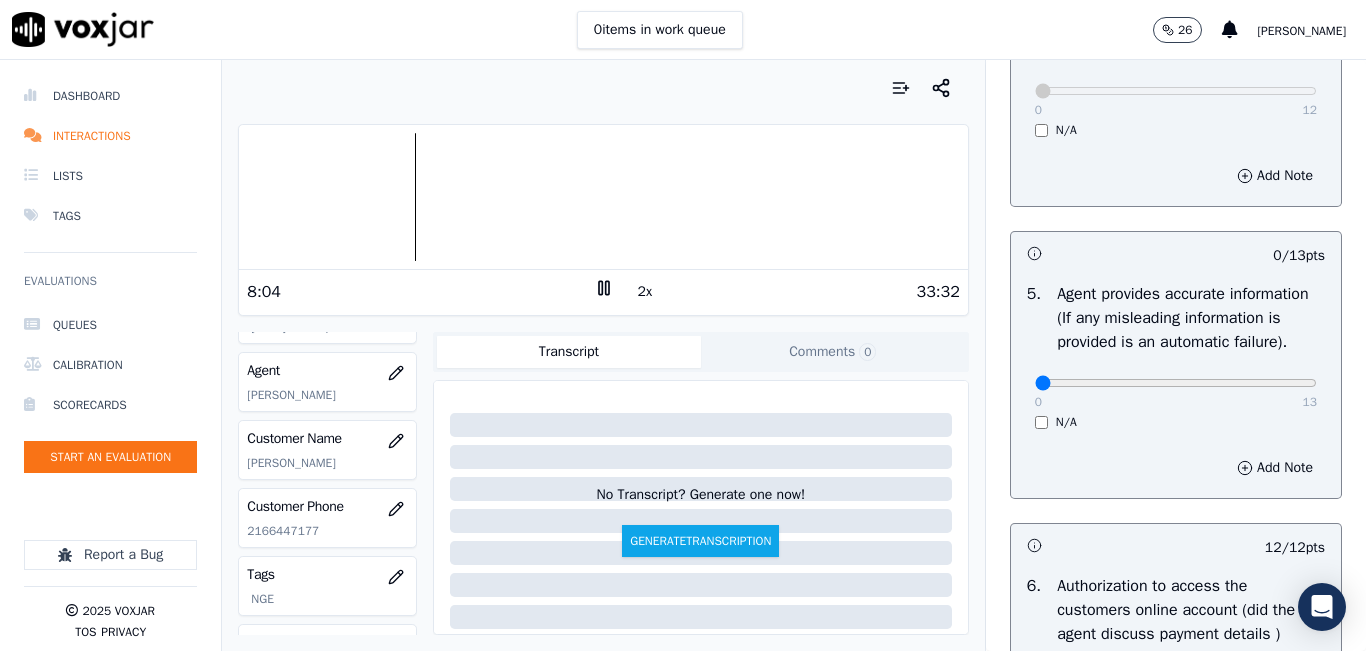 scroll, scrollTop: 1018, scrollLeft: 0, axis: vertical 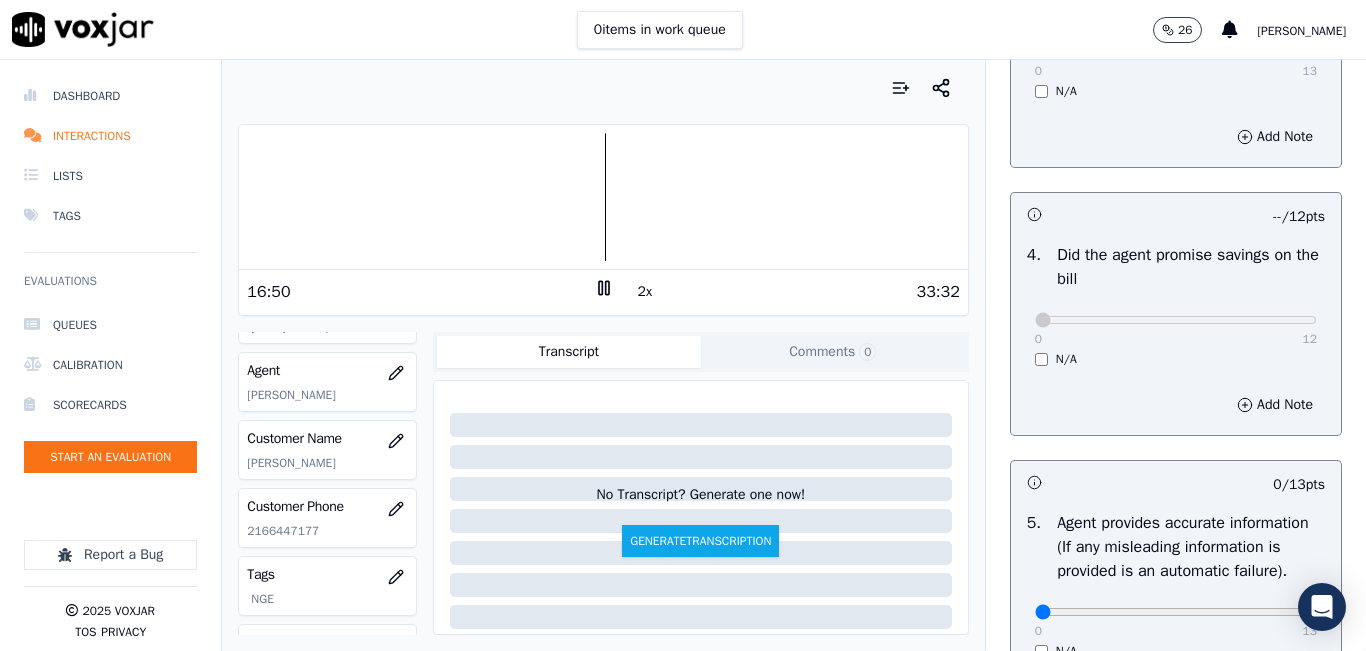drag, startPoint x: 605, startPoint y: 279, endPoint x: 590, endPoint y: 285, distance: 16.155495 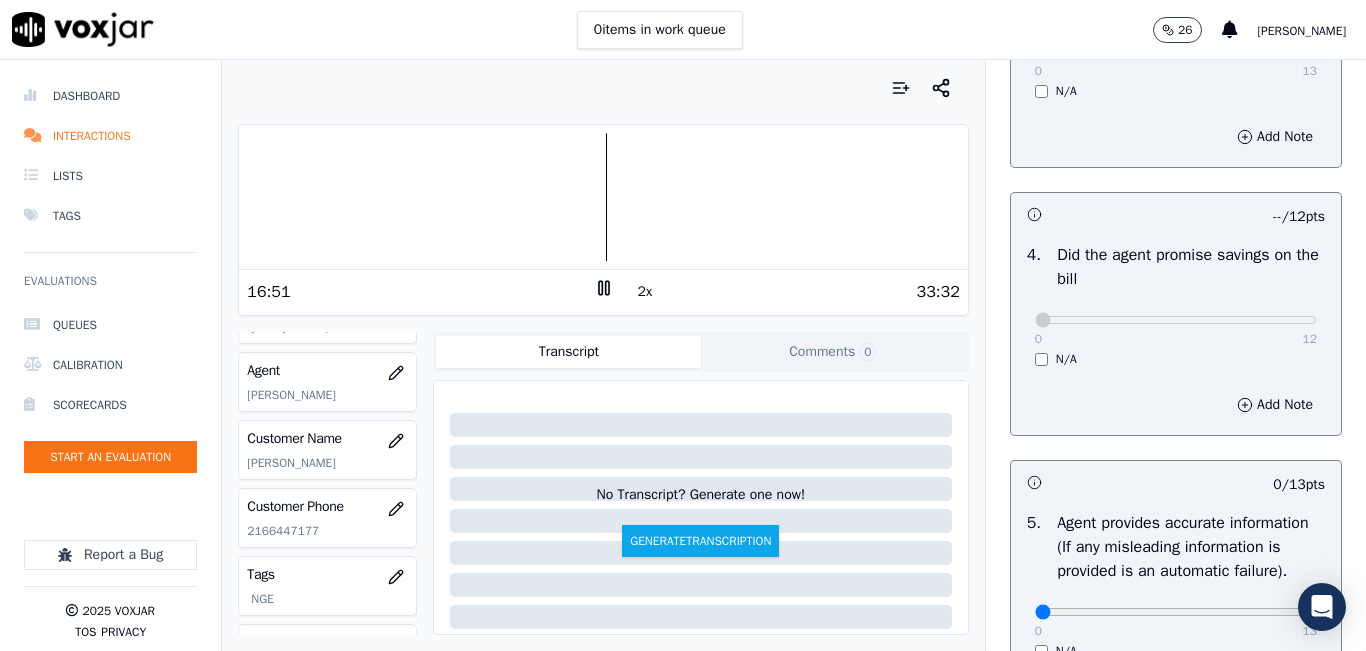 click on "16:51" at bounding box center (420, 292) 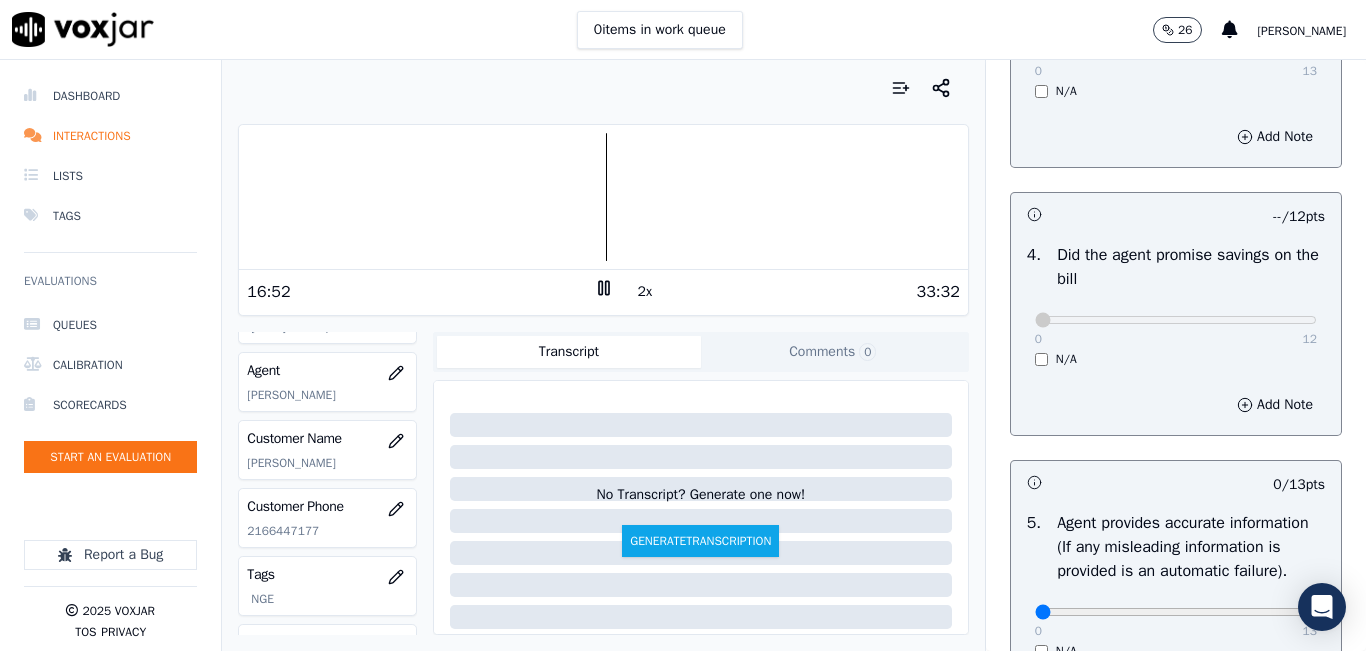 click 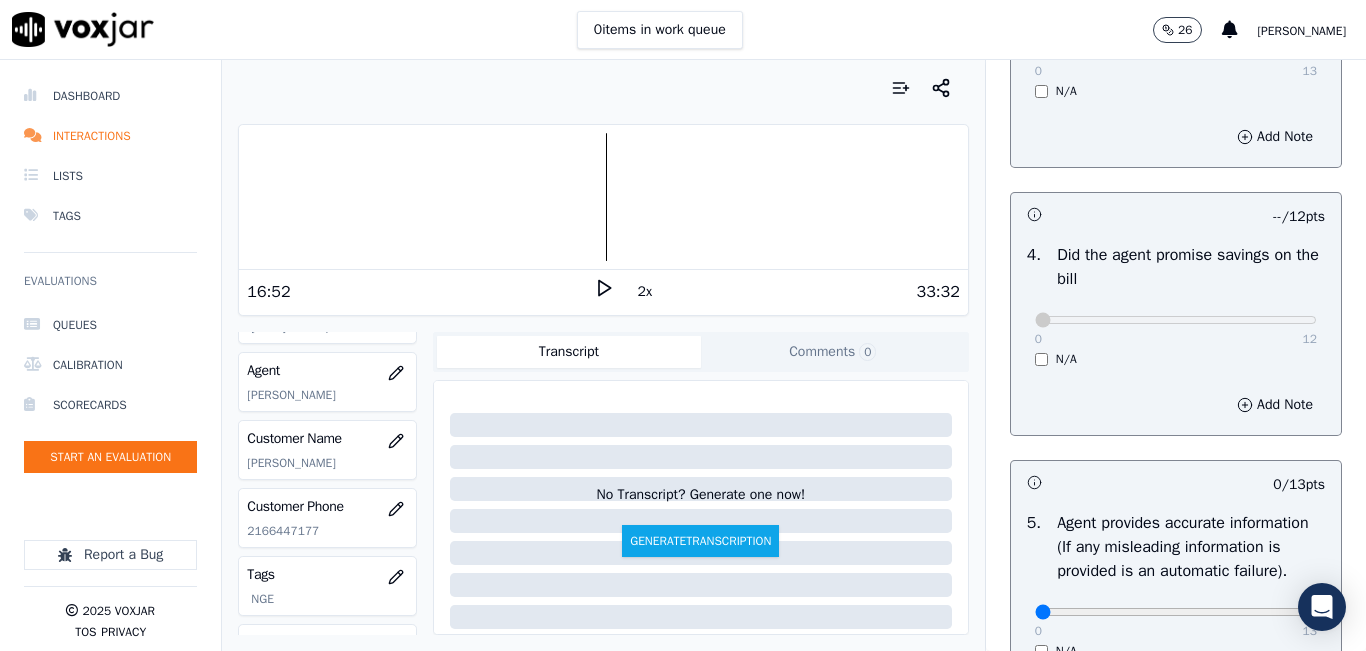 click on "16:52     2x   33:32" at bounding box center (603, 291) 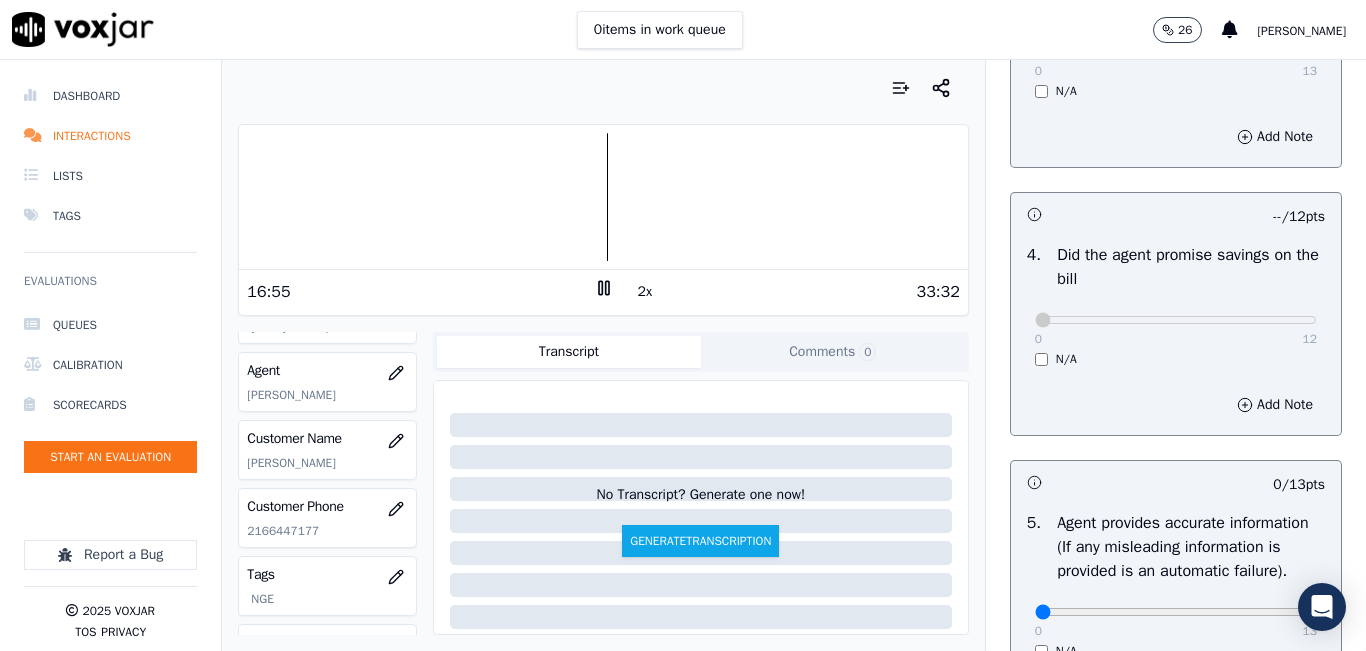click on "2x" at bounding box center (604, 291) 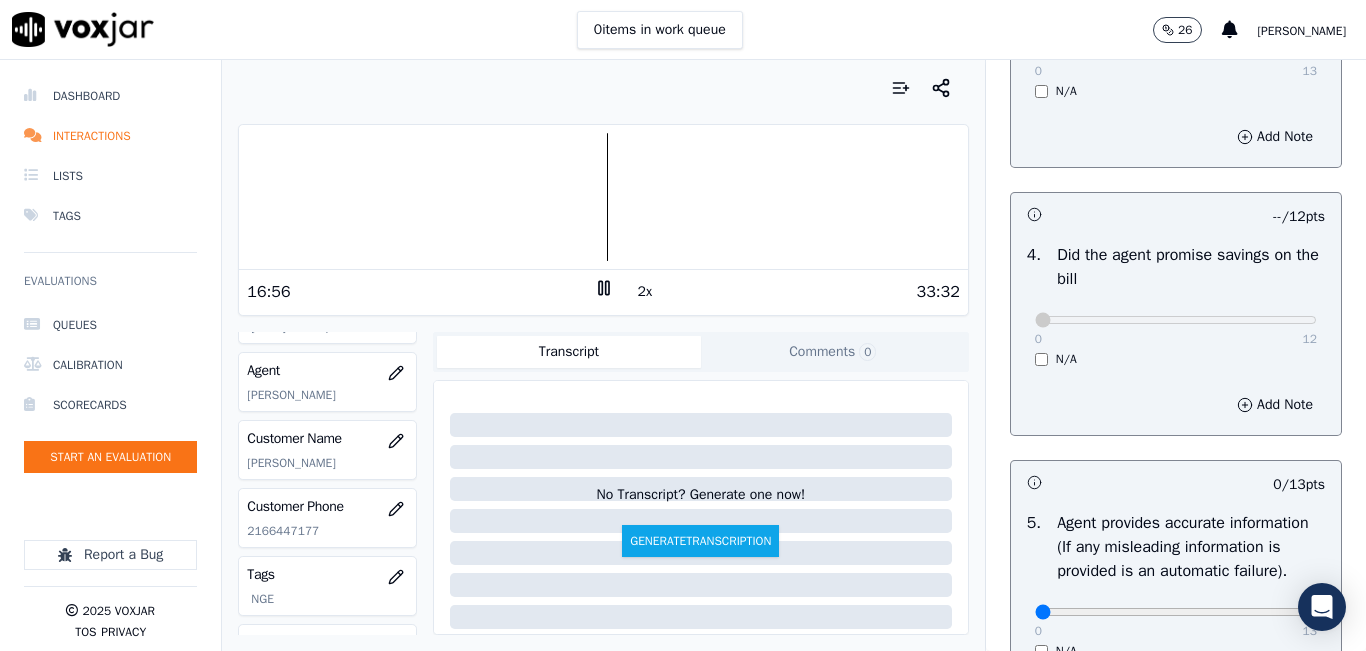 click 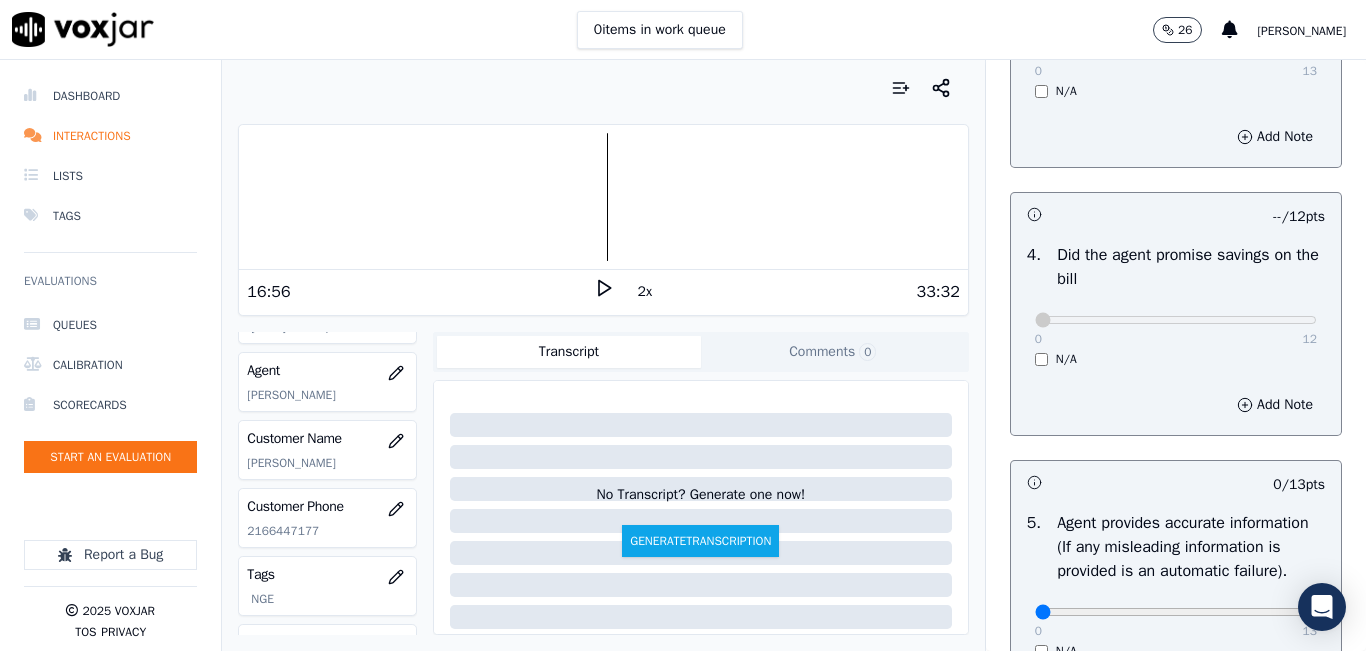 click 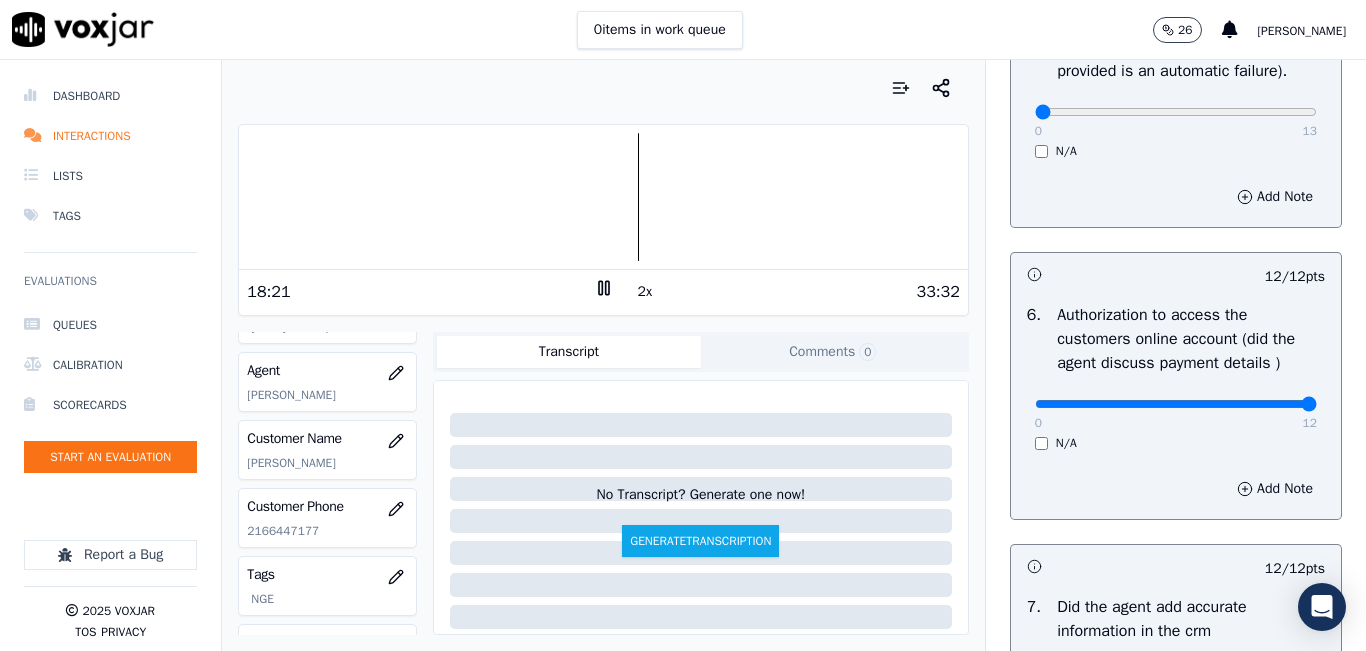 scroll, scrollTop: 1200, scrollLeft: 0, axis: vertical 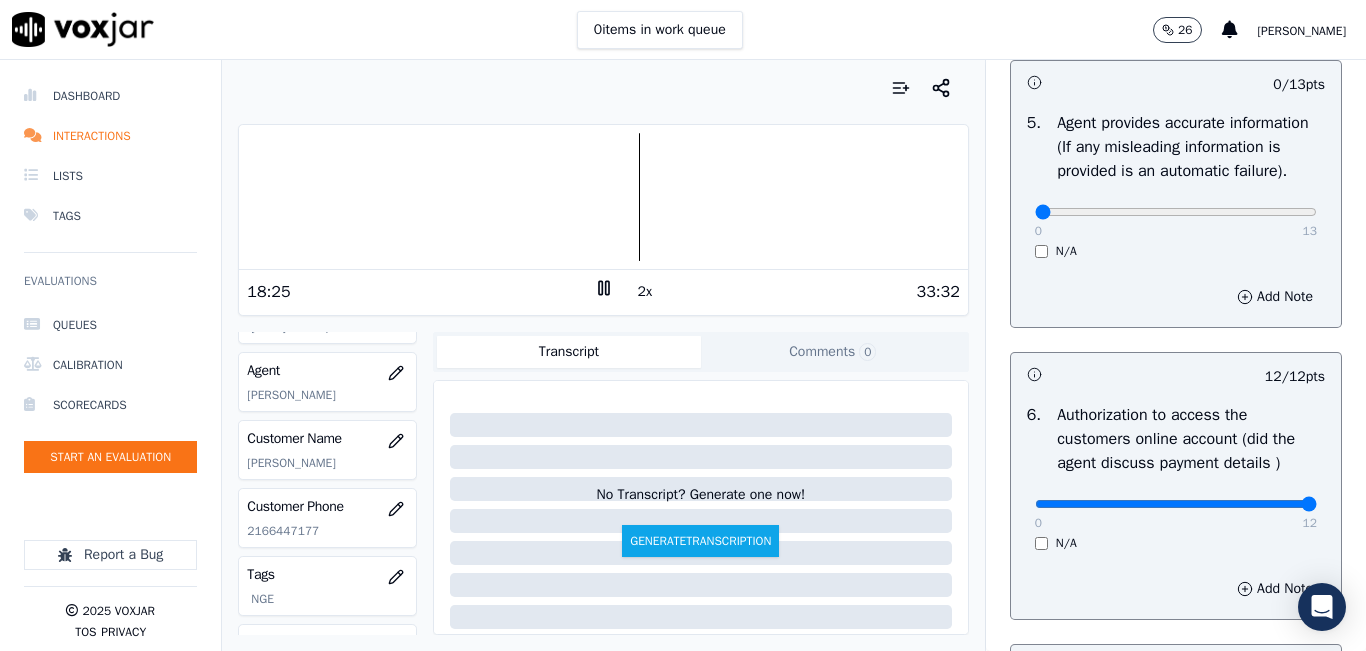 drag, startPoint x: 1028, startPoint y: 246, endPoint x: 1054, endPoint y: 253, distance: 26.925823 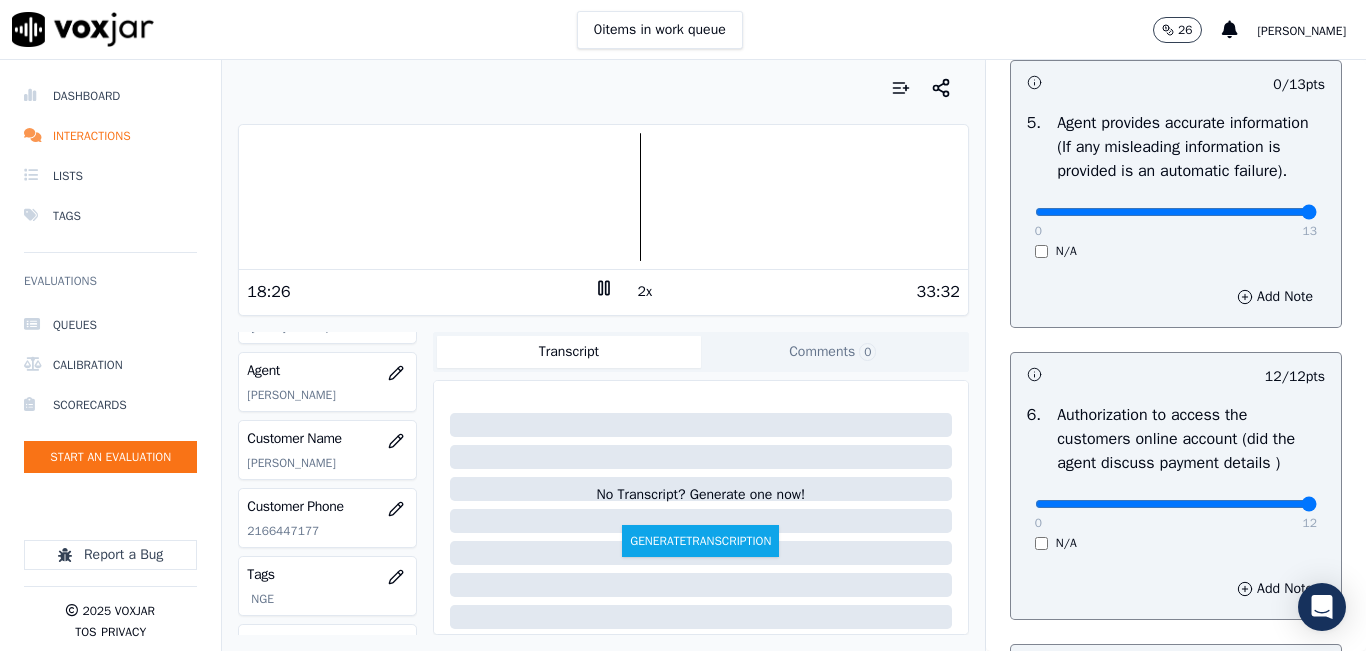 drag, startPoint x: 1138, startPoint y: 238, endPoint x: 1296, endPoint y: 208, distance: 160.82289 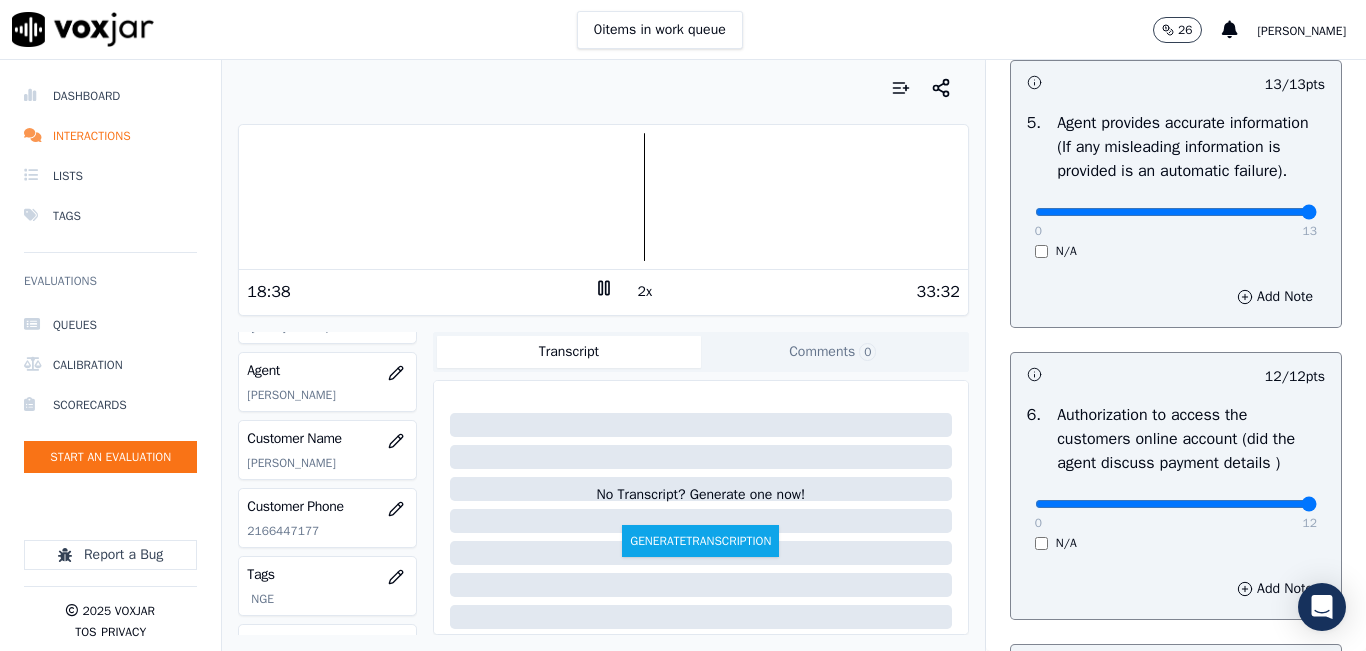 click 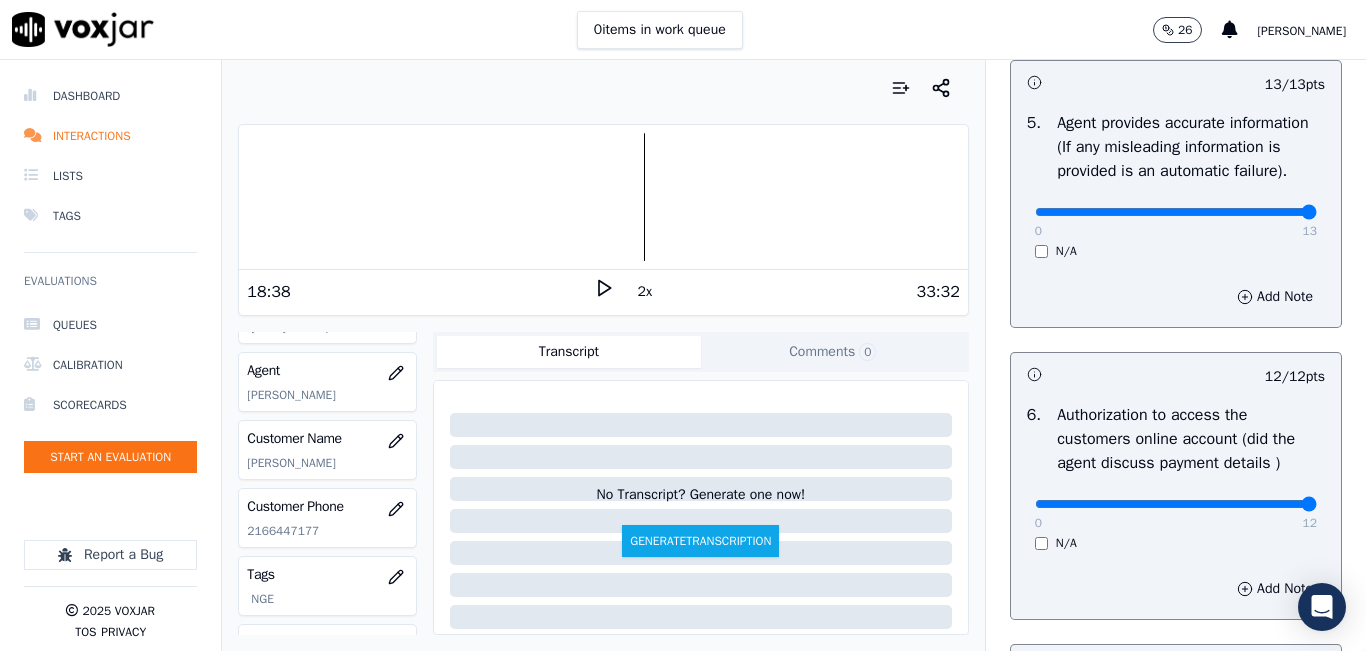 click 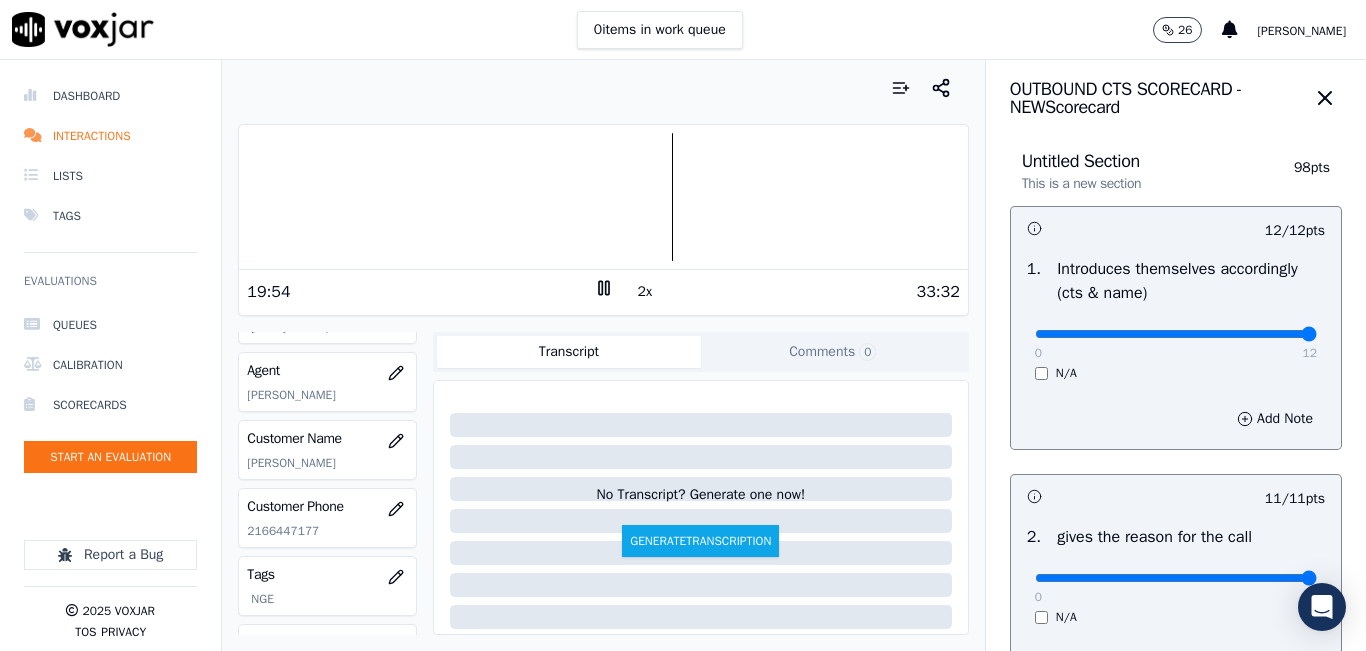 scroll, scrollTop: 0, scrollLeft: 0, axis: both 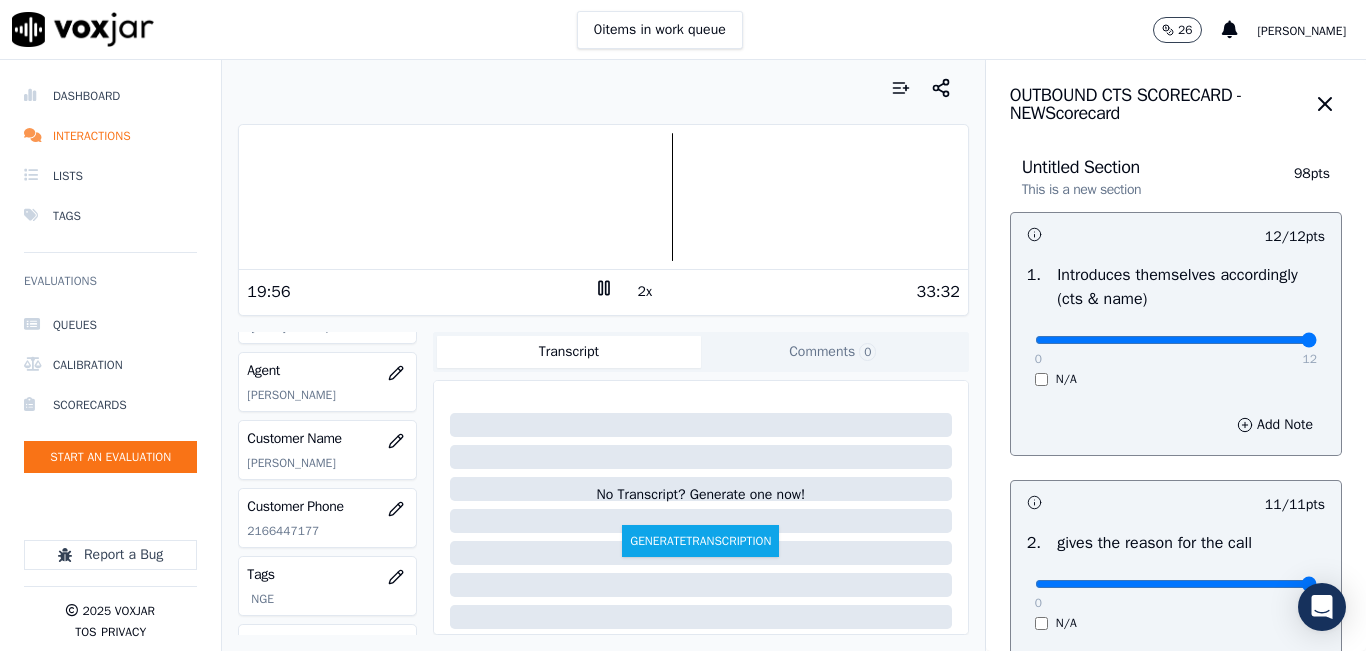 click 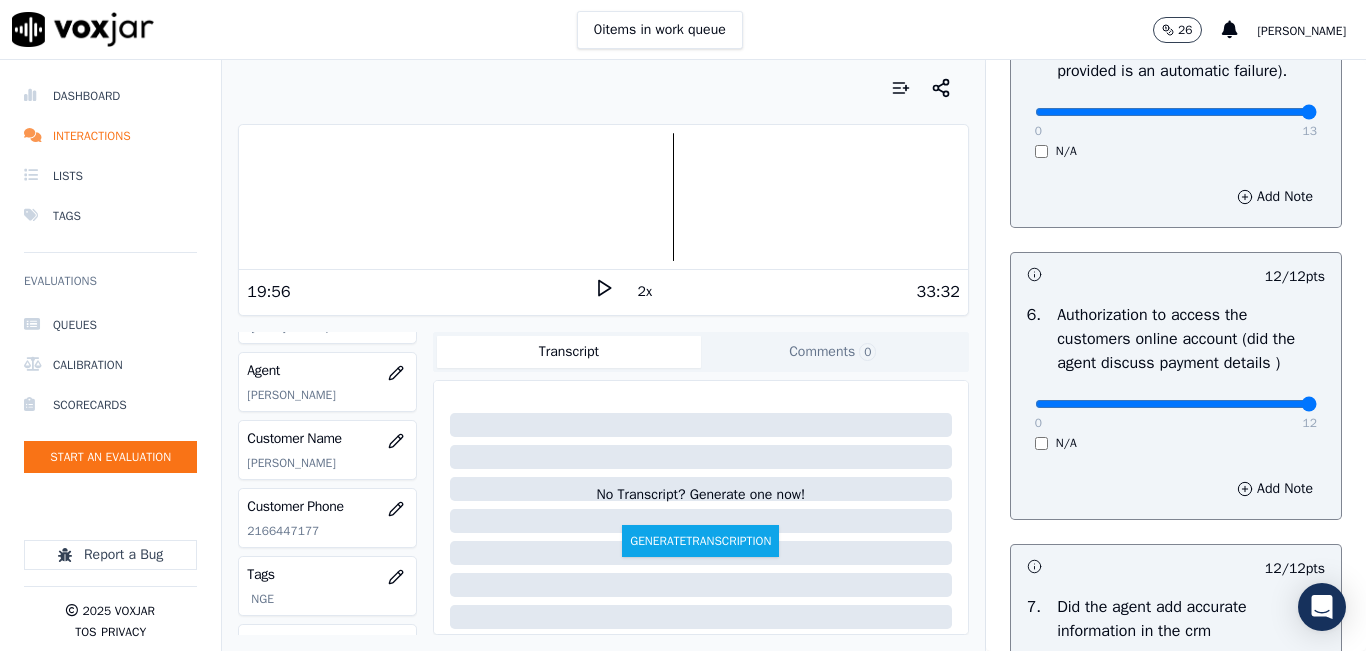 scroll, scrollTop: 1918, scrollLeft: 0, axis: vertical 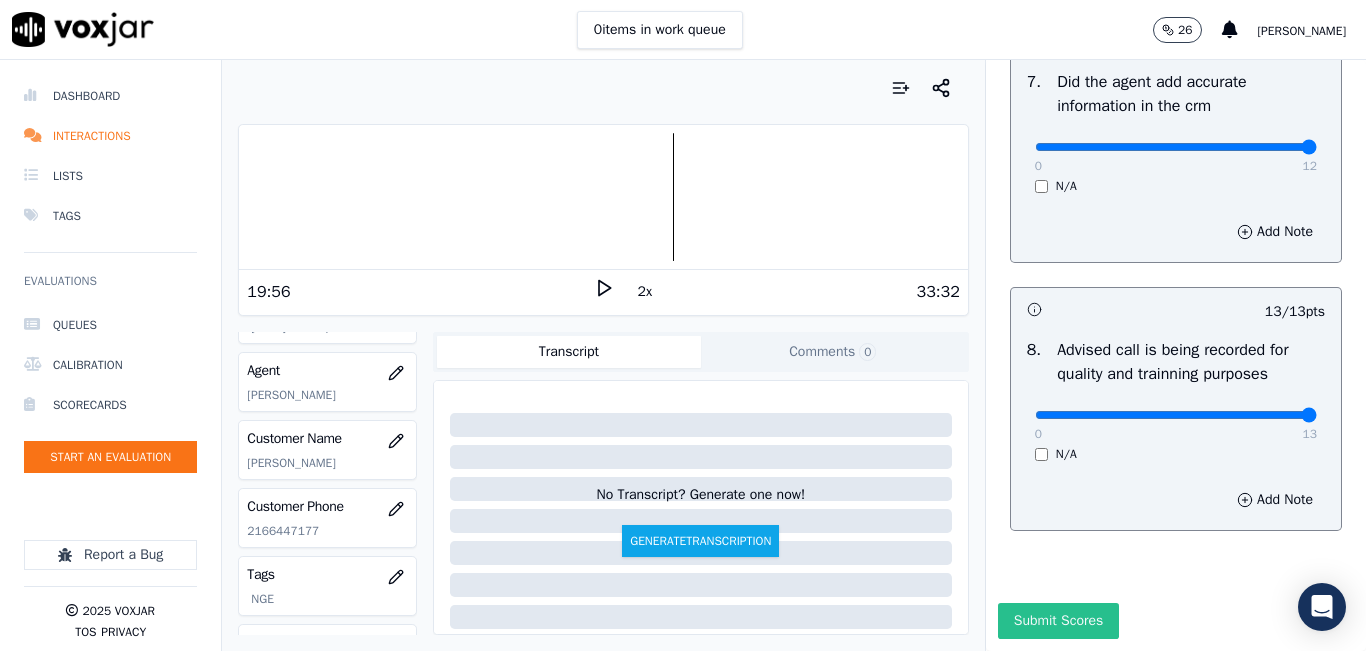 click on "Submit Scores" at bounding box center (1058, 621) 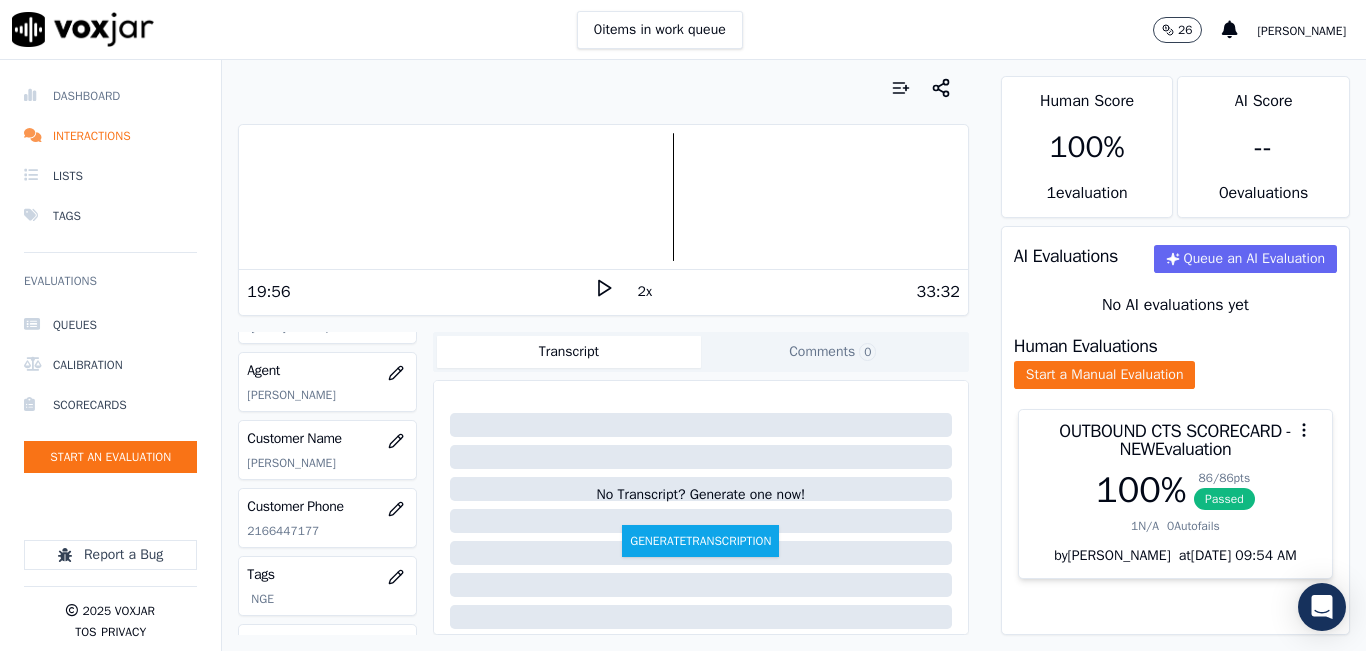 click on "Dashboard" at bounding box center (110, 96) 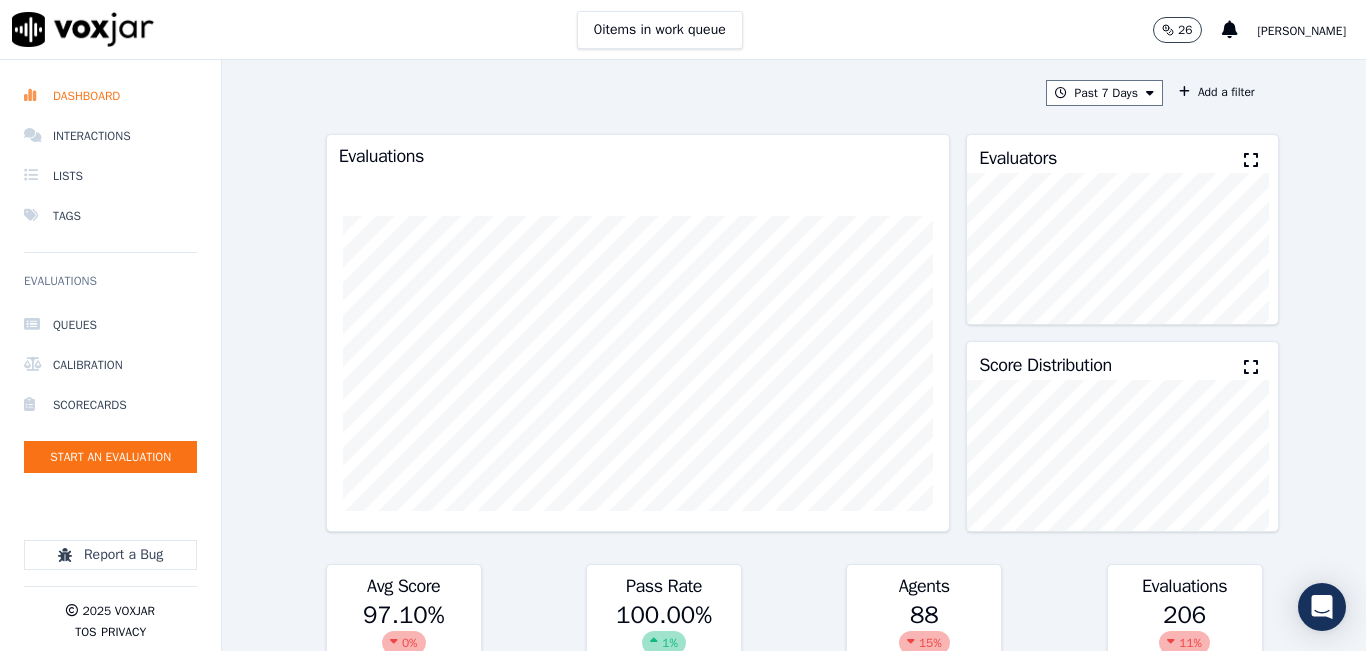 click at bounding box center (1251, 160) 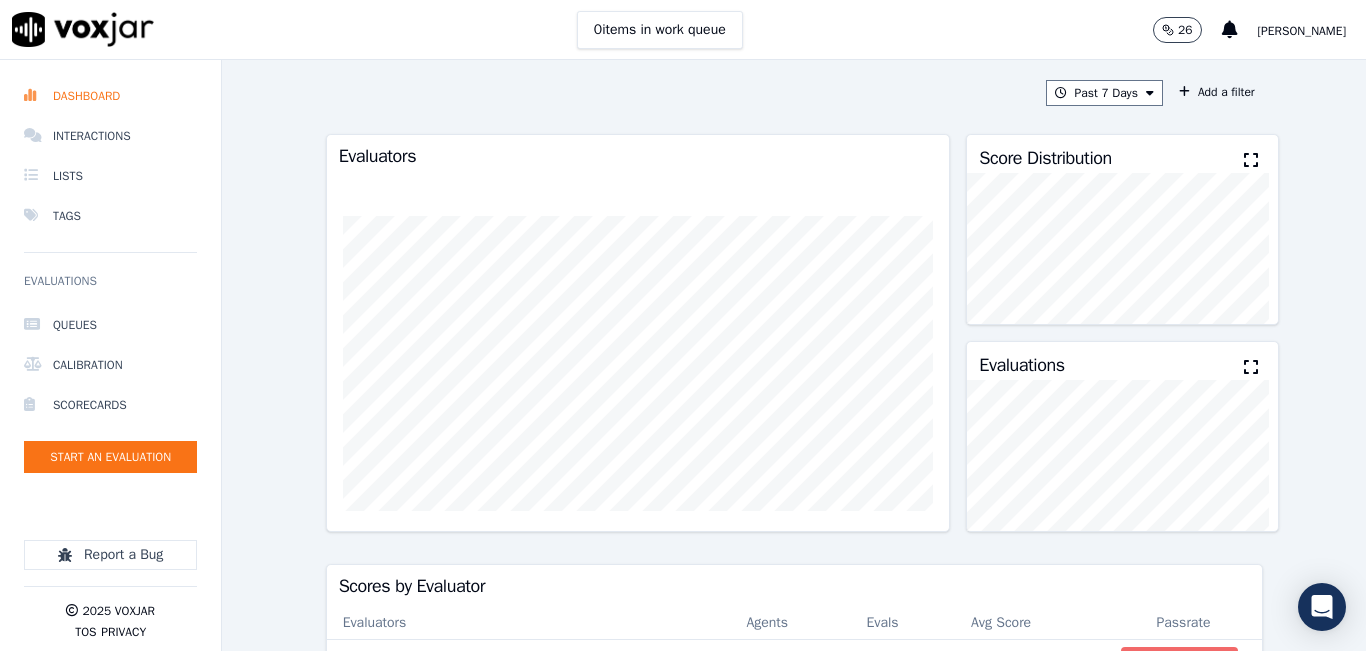 type 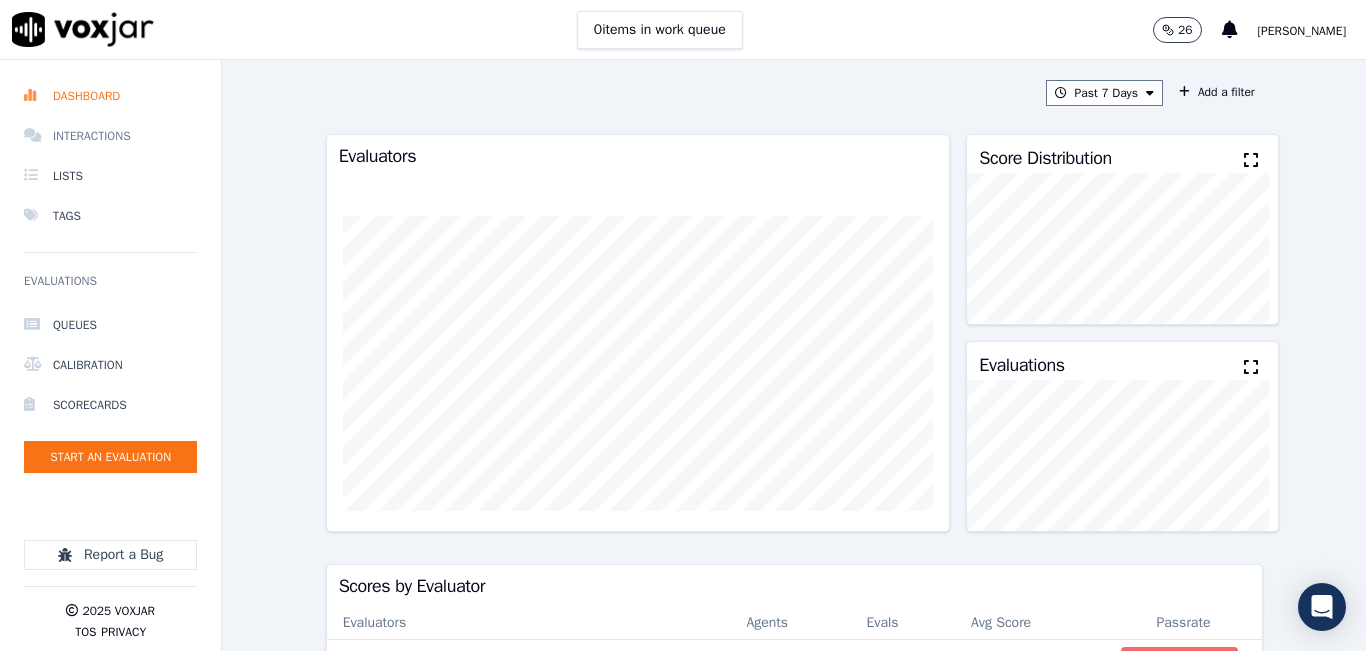 click on "Interactions" at bounding box center [110, 136] 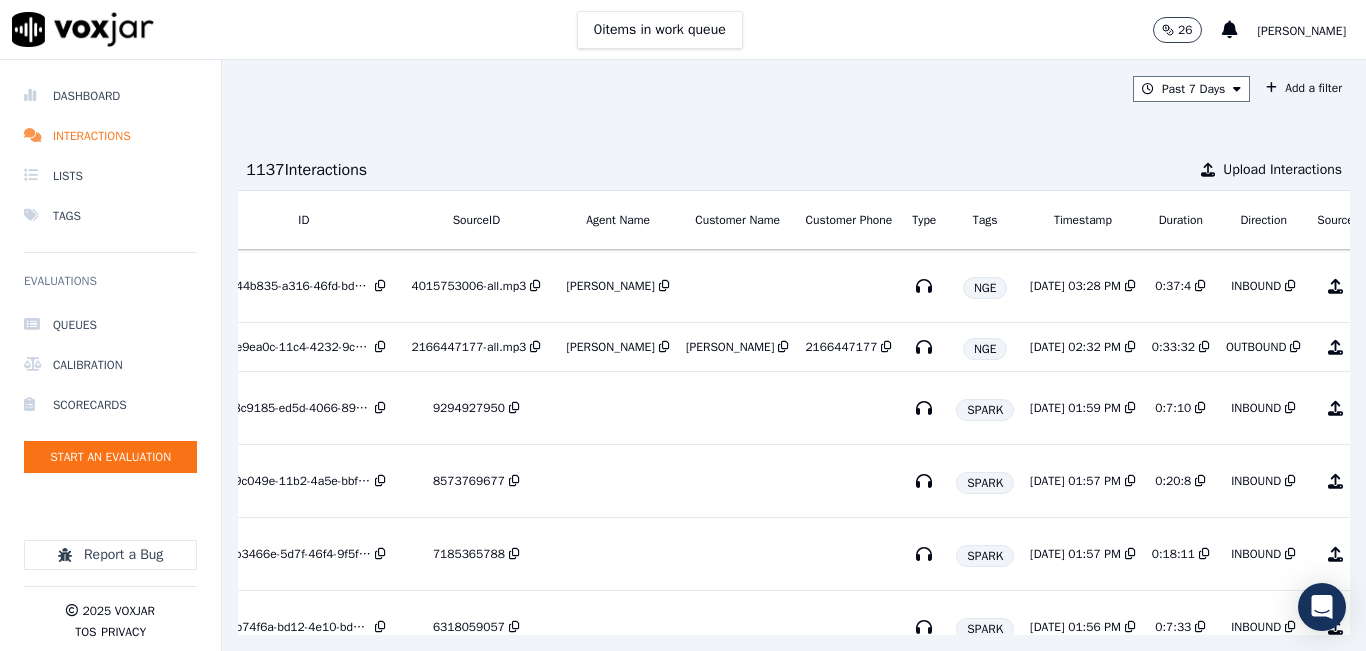 scroll, scrollTop: 0, scrollLeft: 0, axis: both 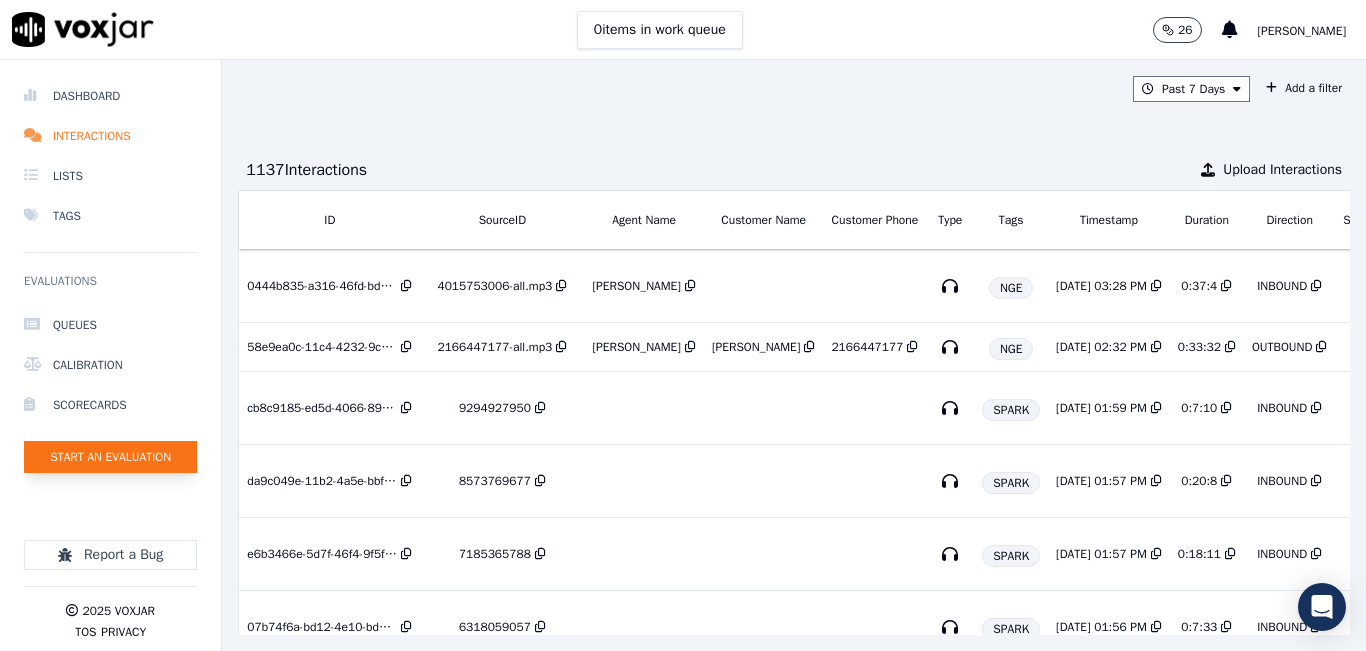 click on "Start an Evaluation" 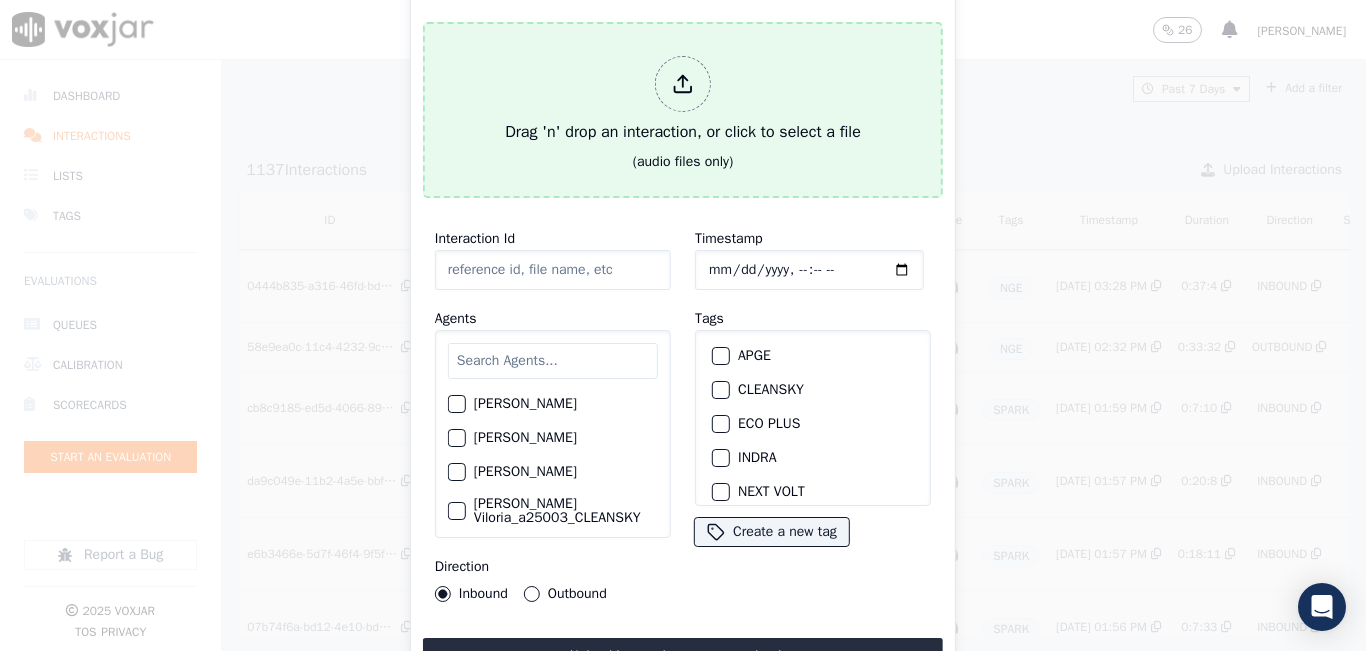click on "Drag 'n' drop an interaction, or click to select a file" at bounding box center [683, 100] 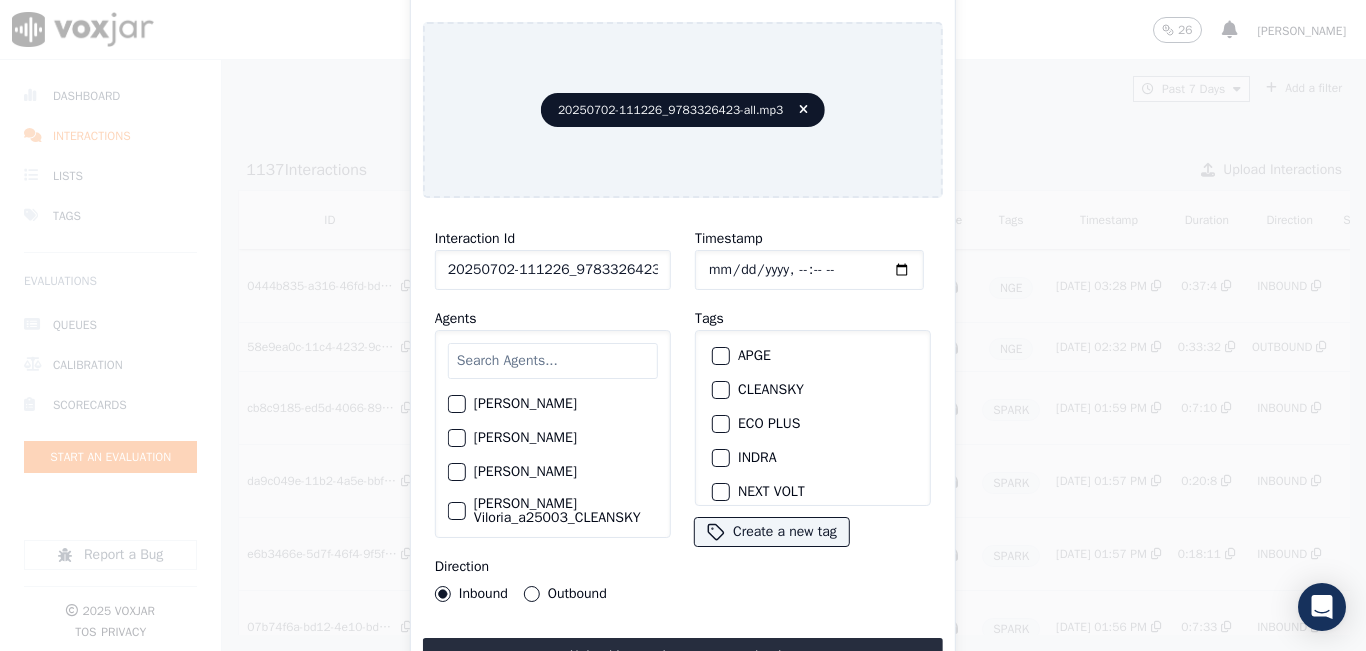 click at bounding box center [553, 361] 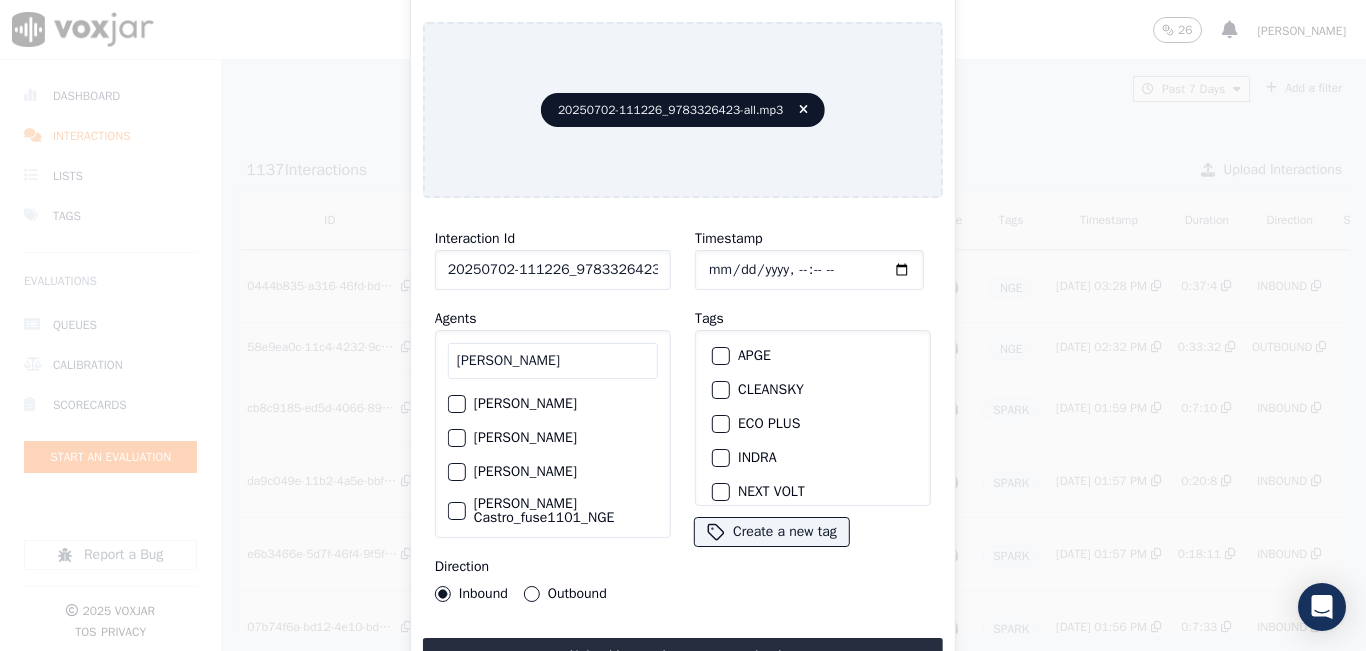type on "[PERSON_NAME]" 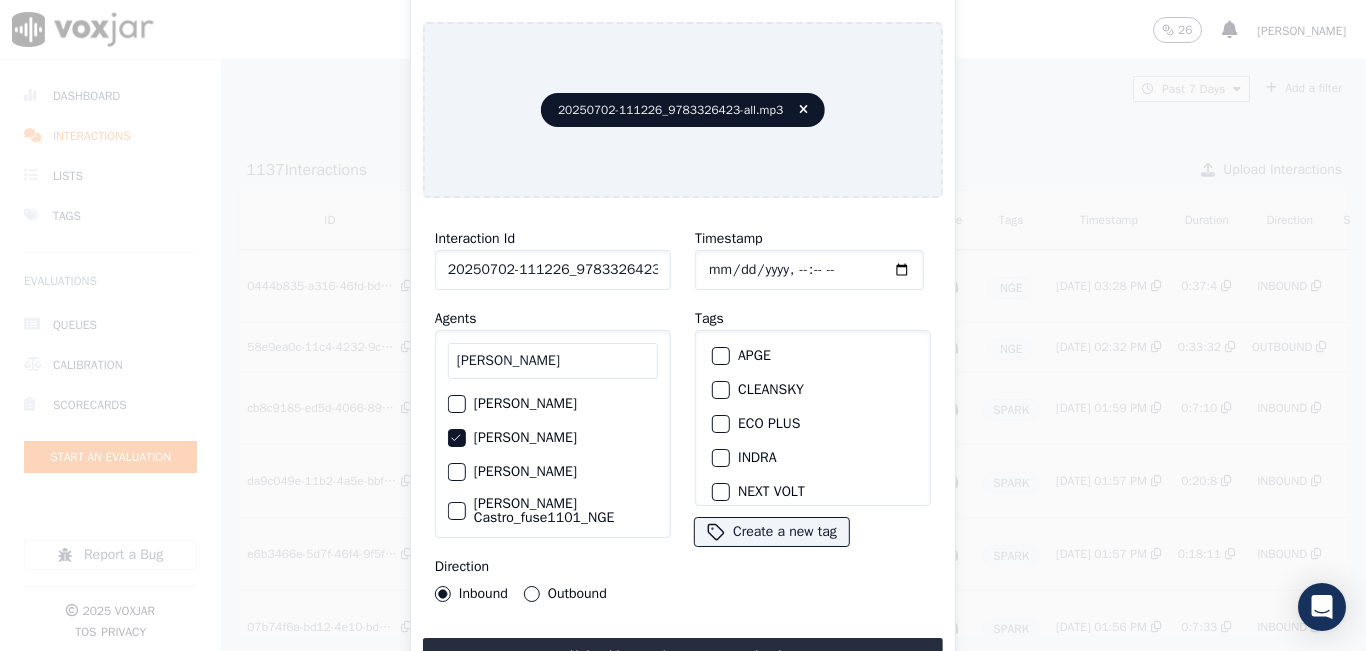 click on "Outbound" at bounding box center (532, 594) 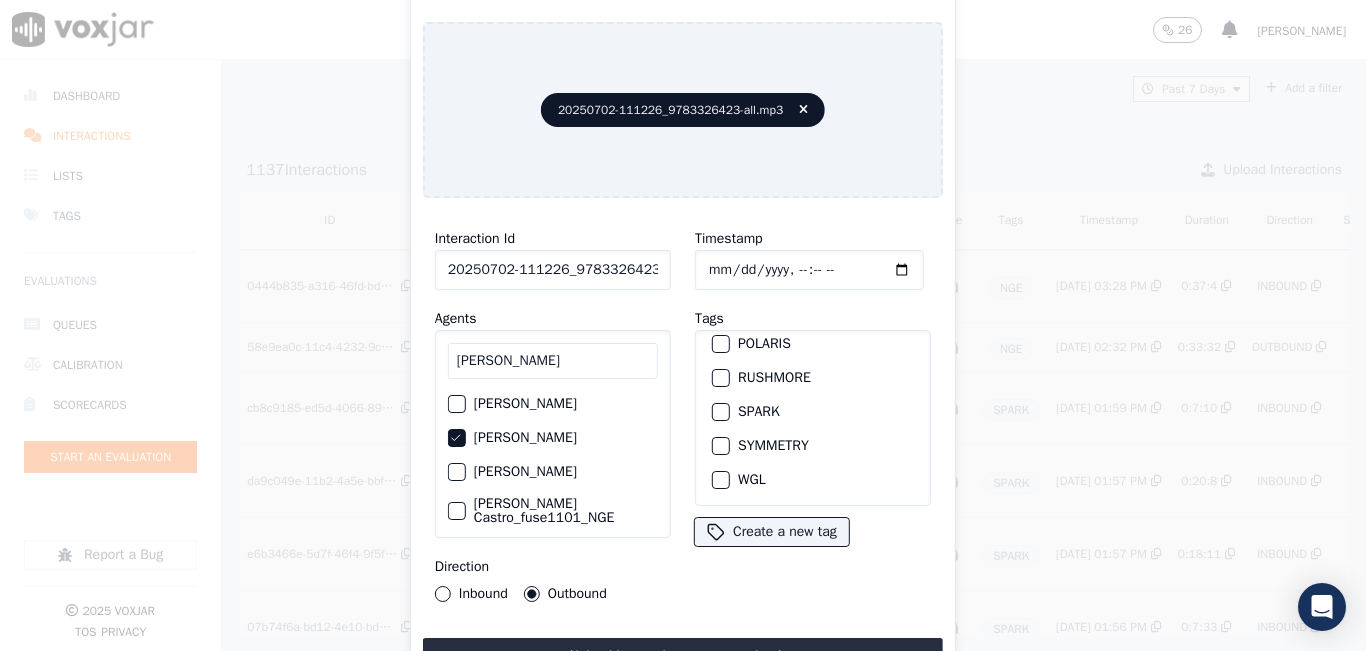 scroll, scrollTop: 175, scrollLeft: 0, axis: vertical 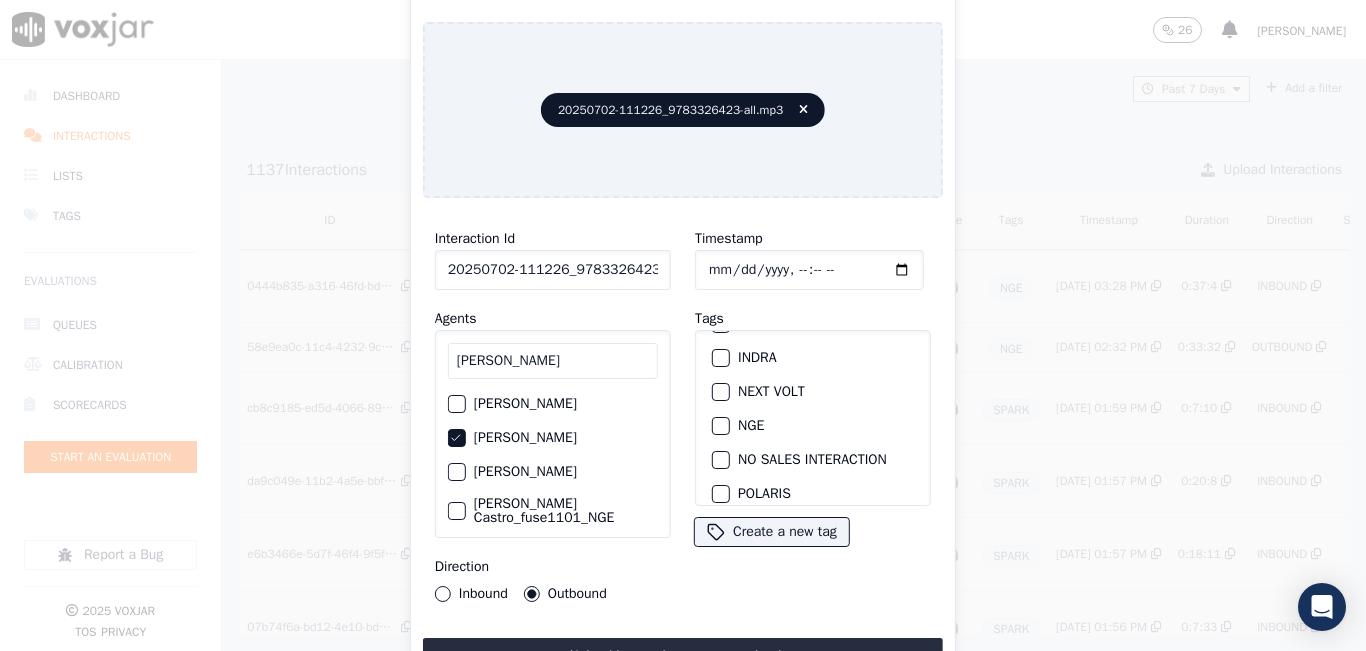 click on "NGE" at bounding box center [721, 426] 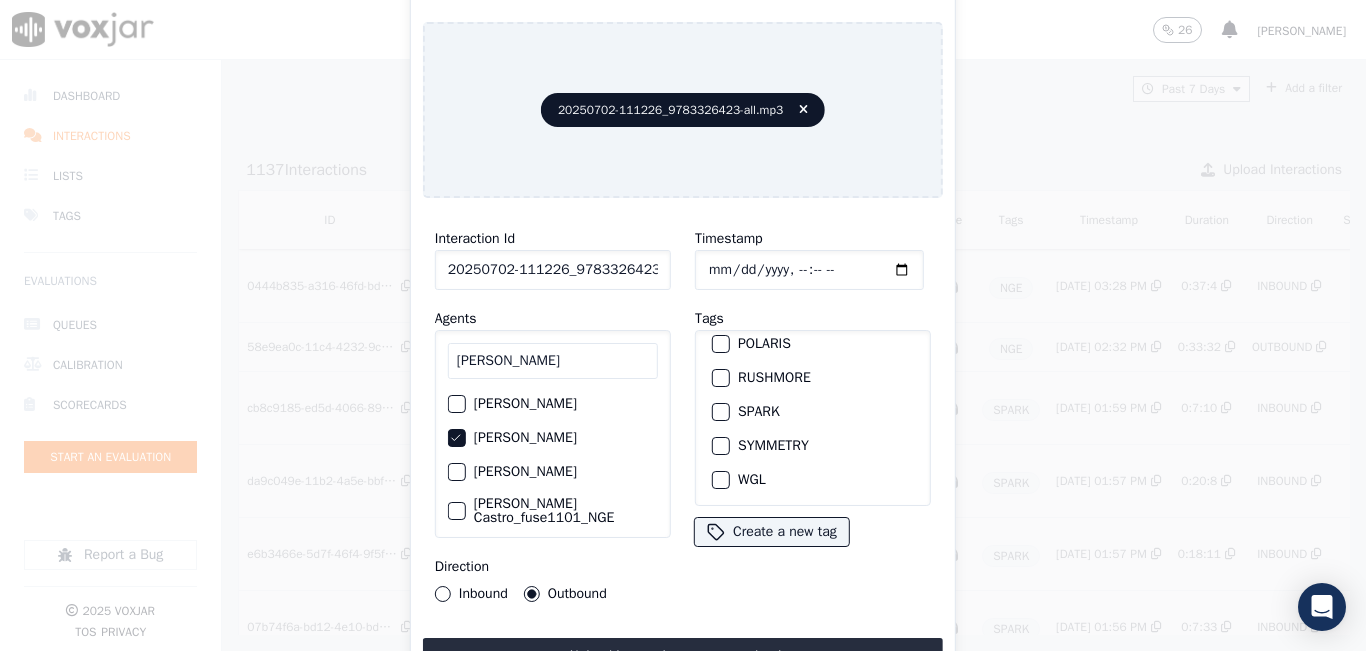 scroll, scrollTop: 0, scrollLeft: 0, axis: both 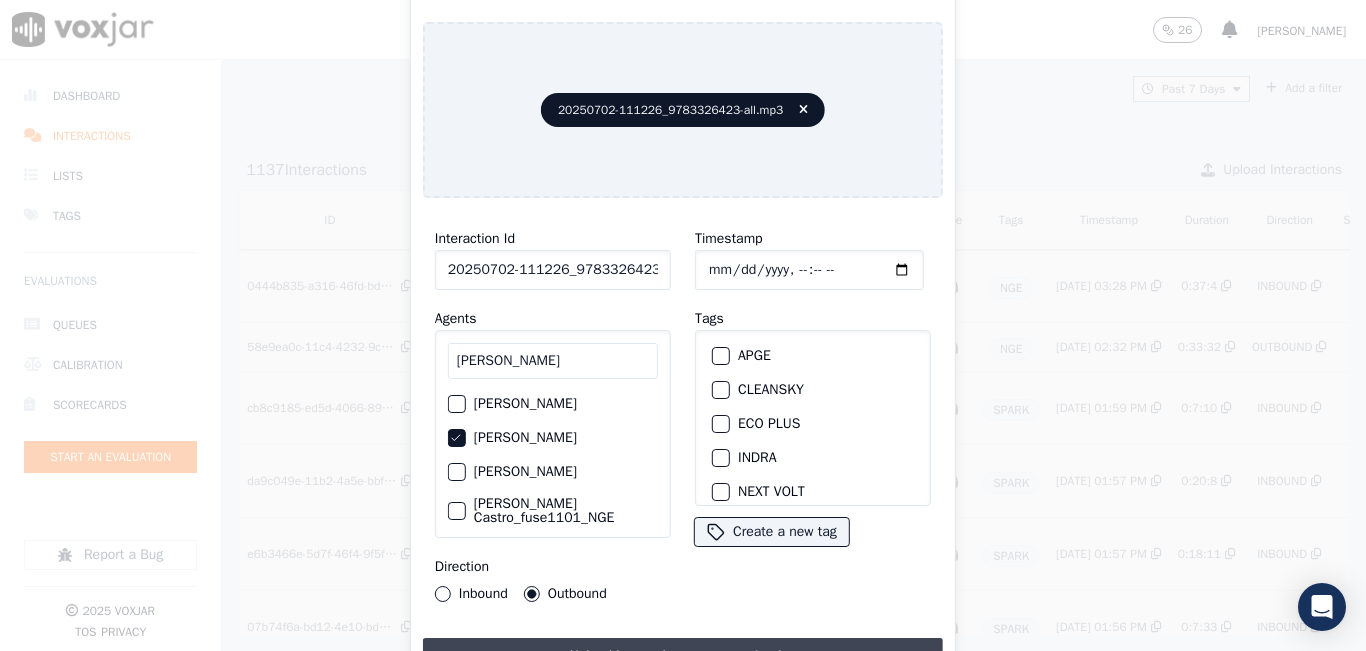 click on "Upload interaction to start evaluation" at bounding box center [683, 656] 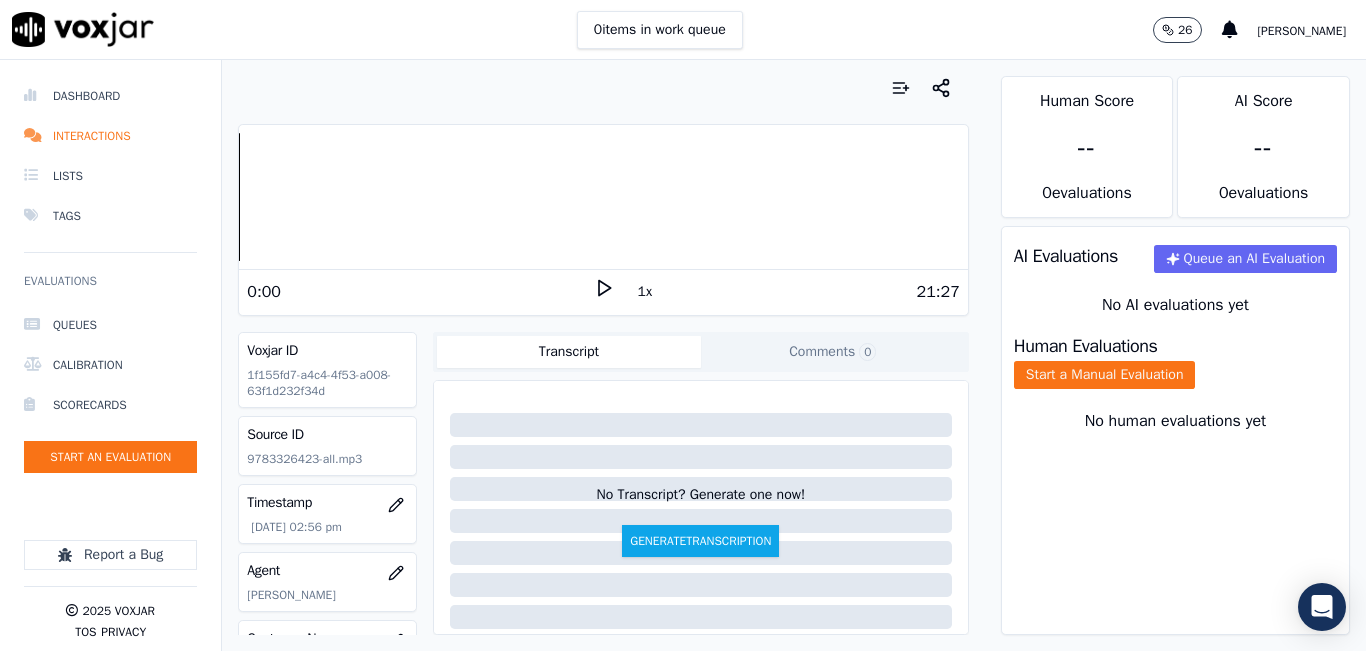 click 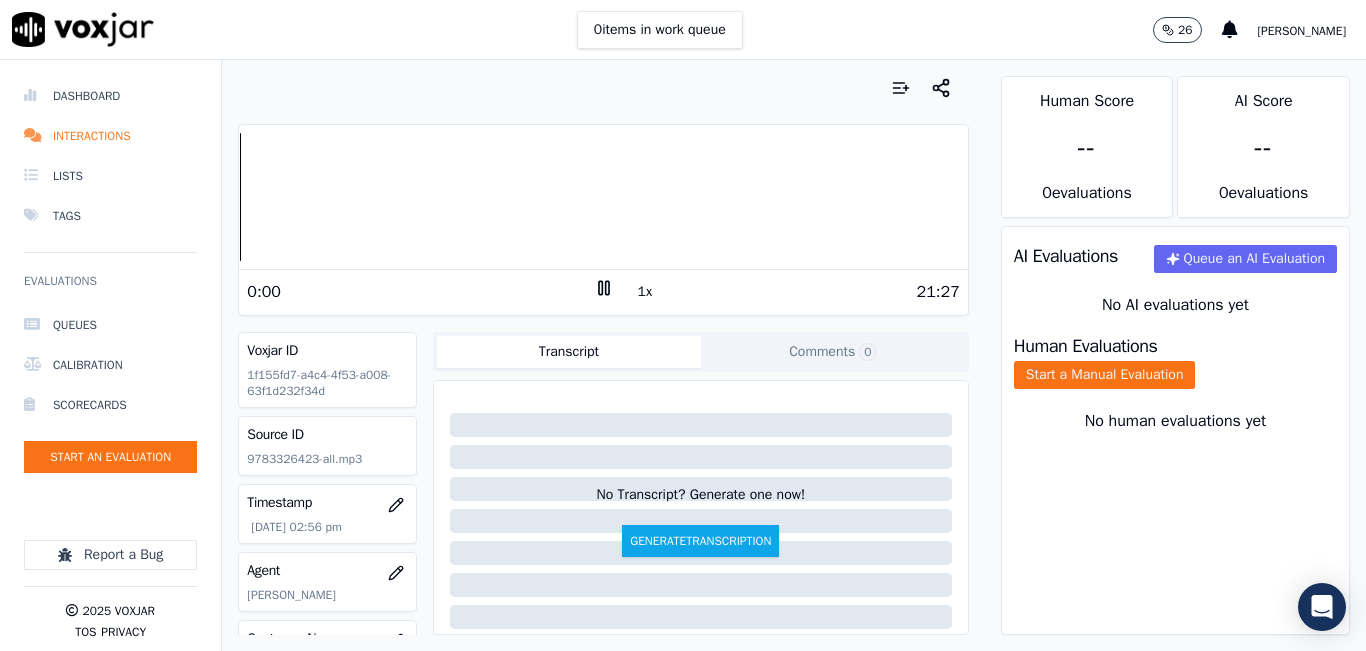 click on "1x" at bounding box center (645, 292) 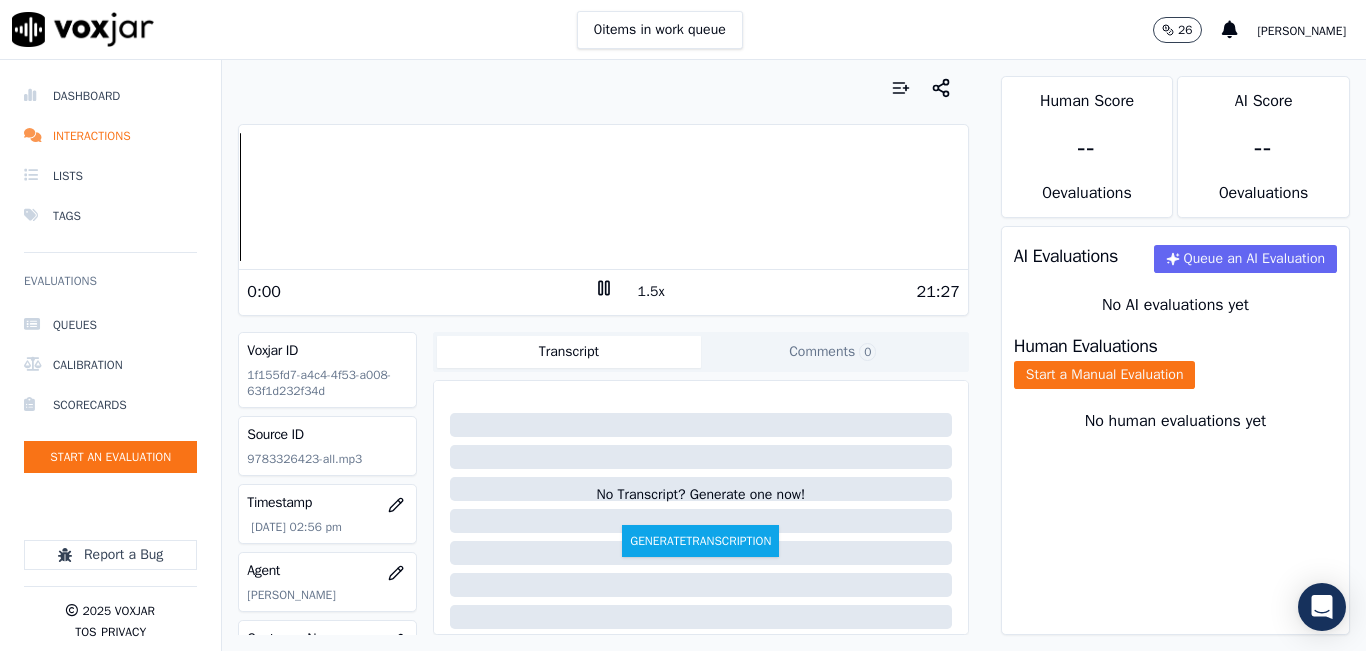 click on "1.5x" at bounding box center (651, 292) 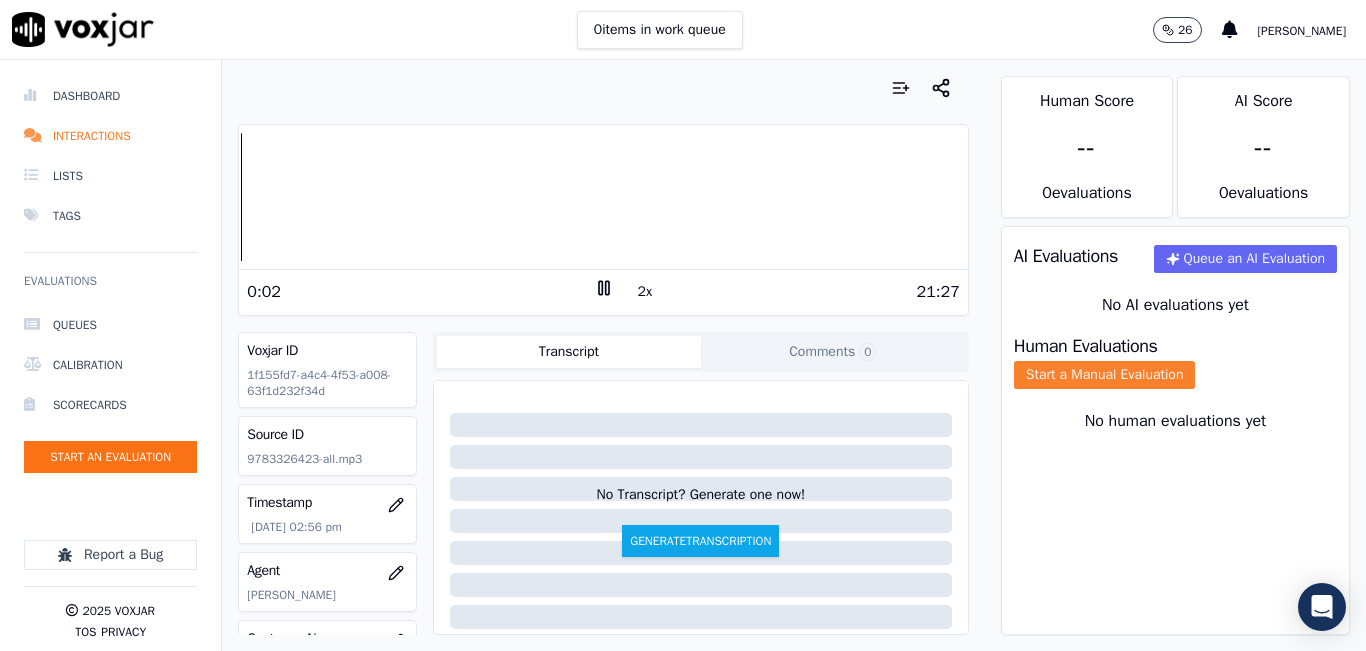 click on "Start a Manual Evaluation" 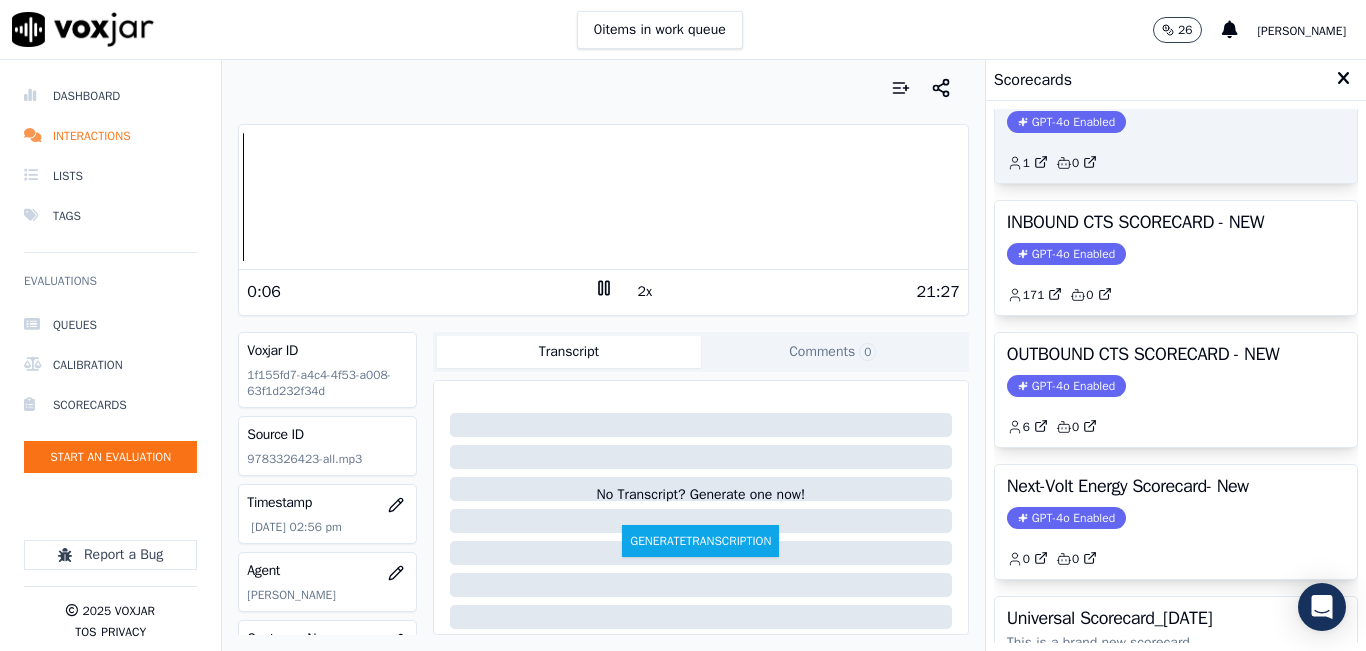 scroll, scrollTop: 227, scrollLeft: 0, axis: vertical 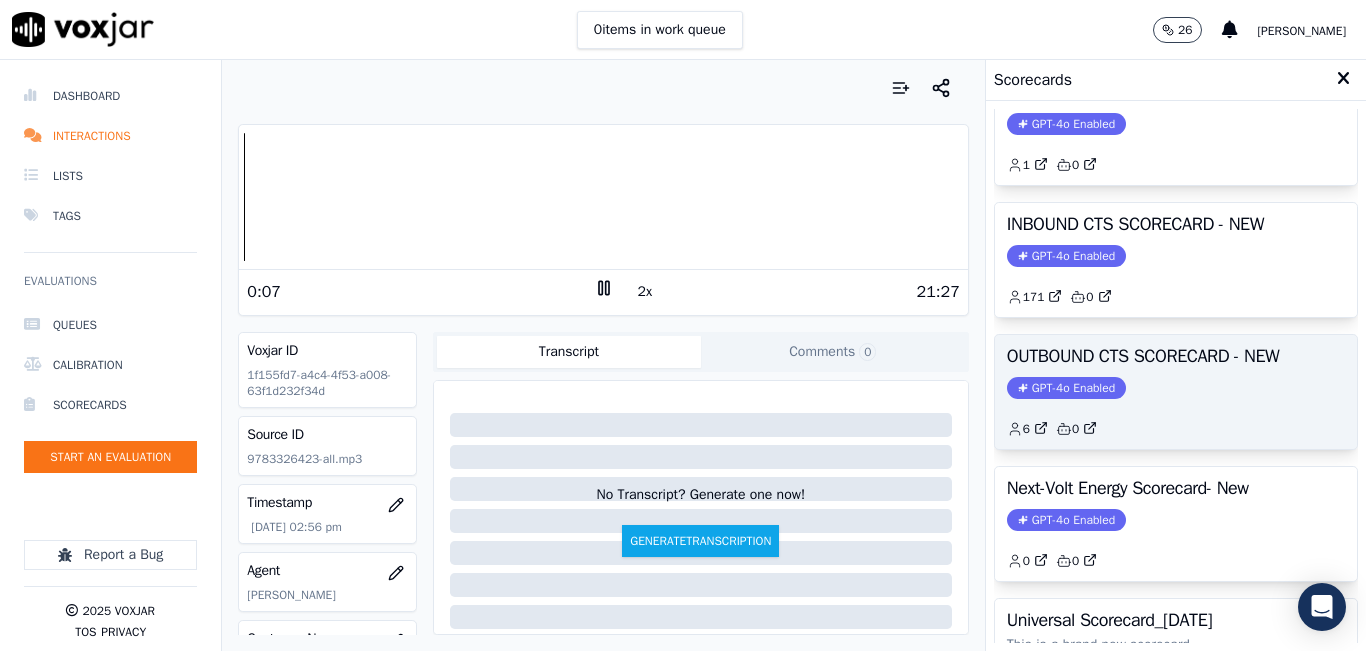 click on "GPT-4o Enabled" 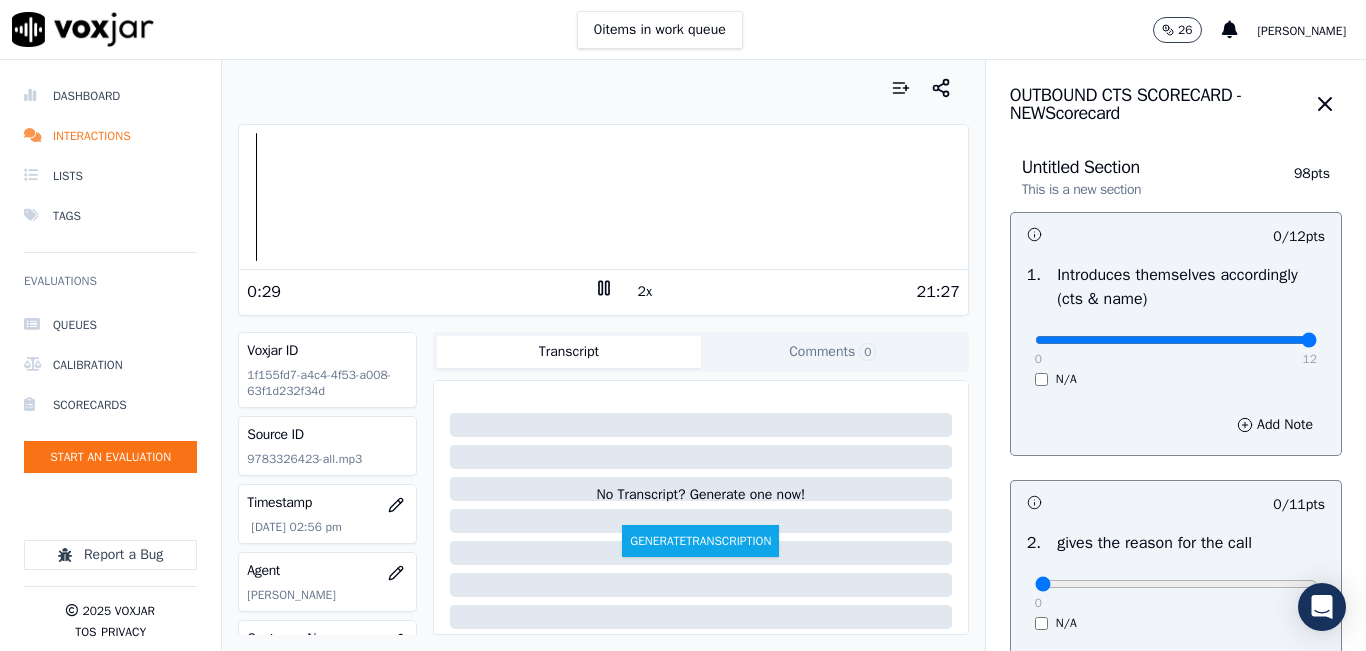 drag, startPoint x: 1028, startPoint y: 337, endPoint x: 1272, endPoint y: 336, distance: 244.00204 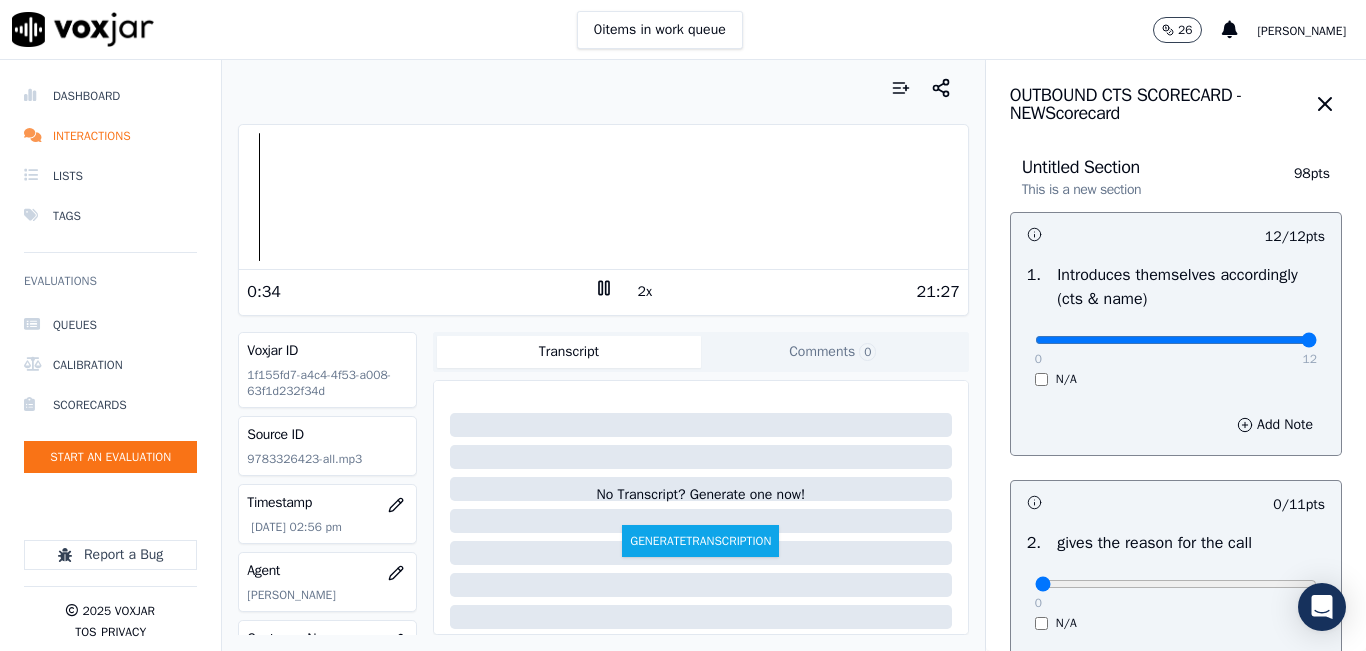 click at bounding box center (603, 197) 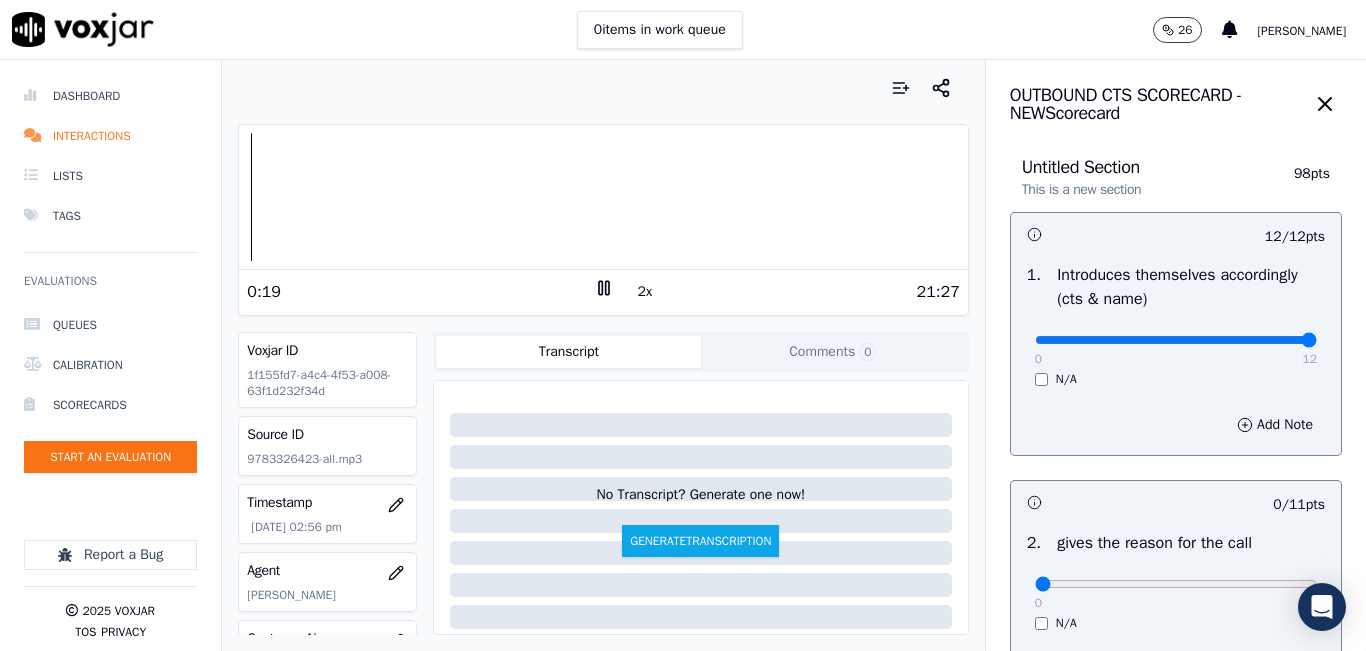 click on "2x" at bounding box center (645, 292) 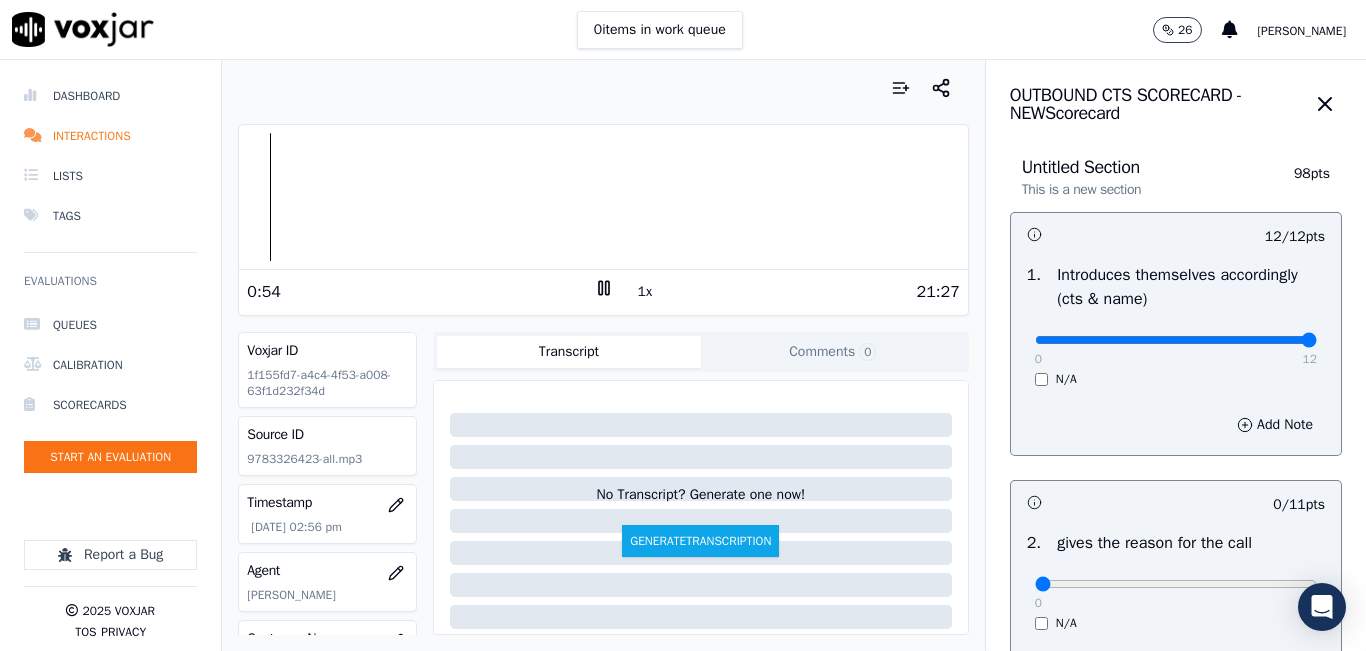 click on "1x" at bounding box center [645, 292] 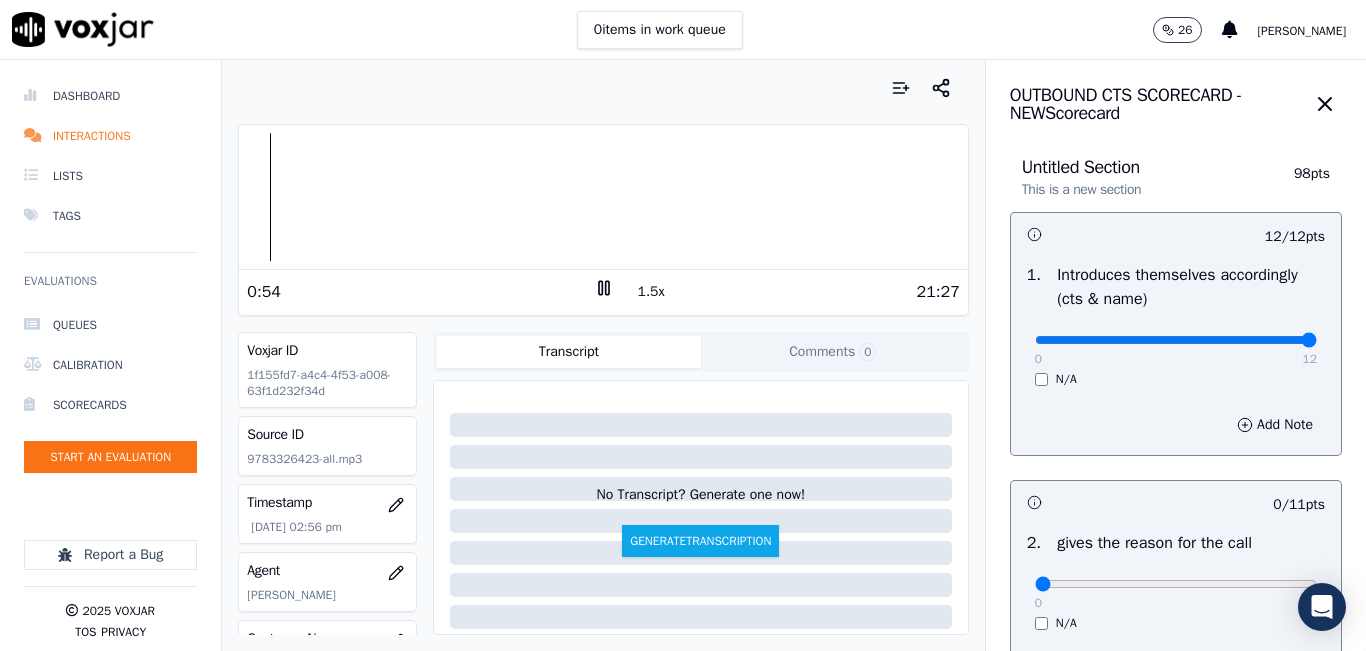 click on "1.5x" at bounding box center [651, 292] 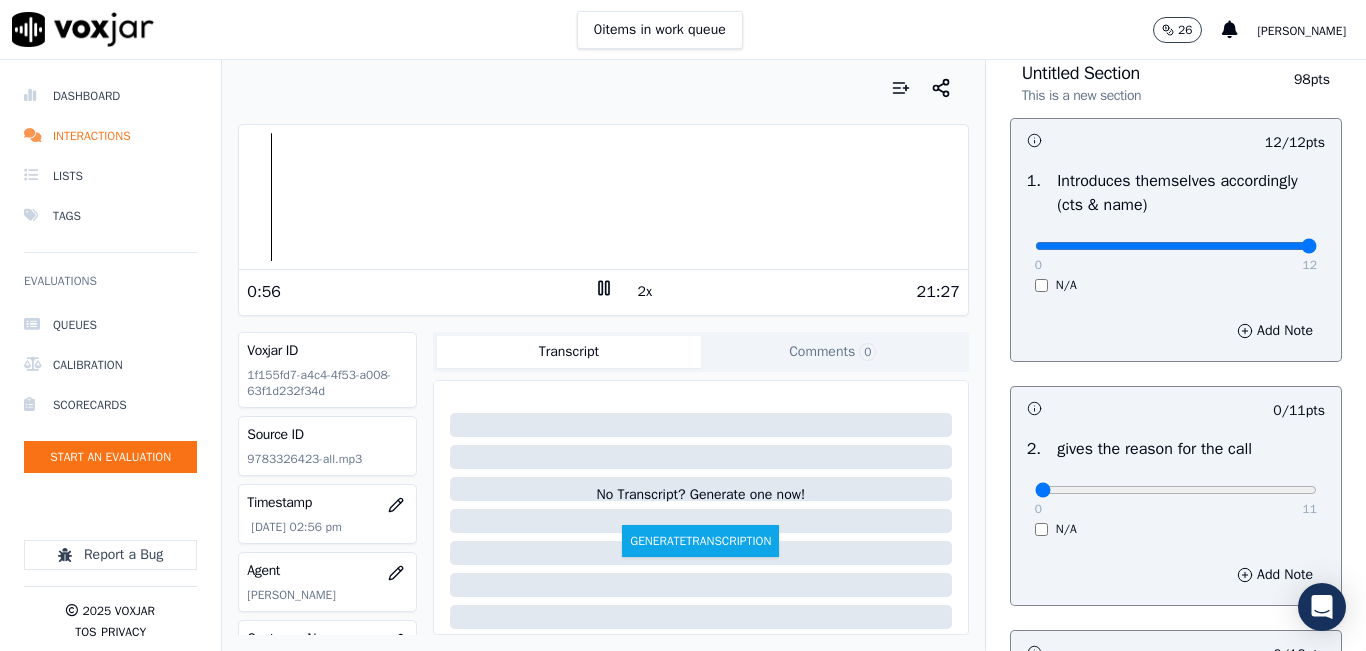 scroll, scrollTop: 200, scrollLeft: 0, axis: vertical 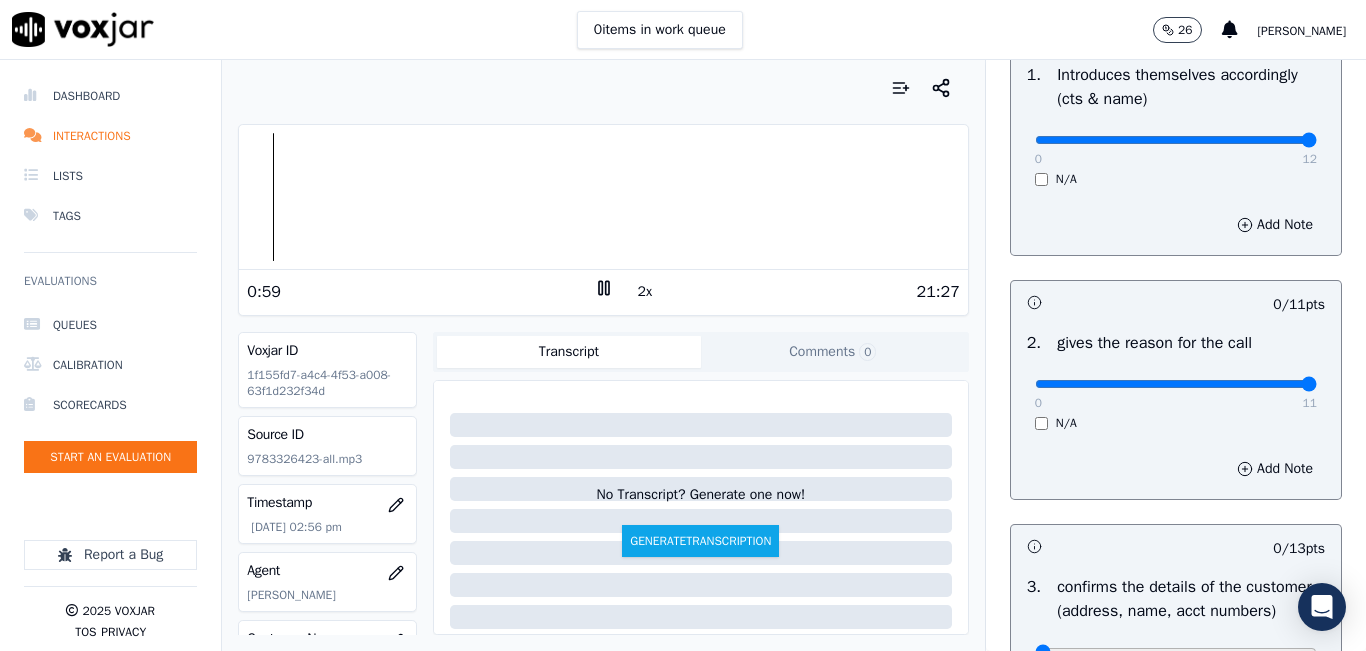 drag, startPoint x: 1045, startPoint y: 383, endPoint x: 1286, endPoint y: 381, distance: 241.0083 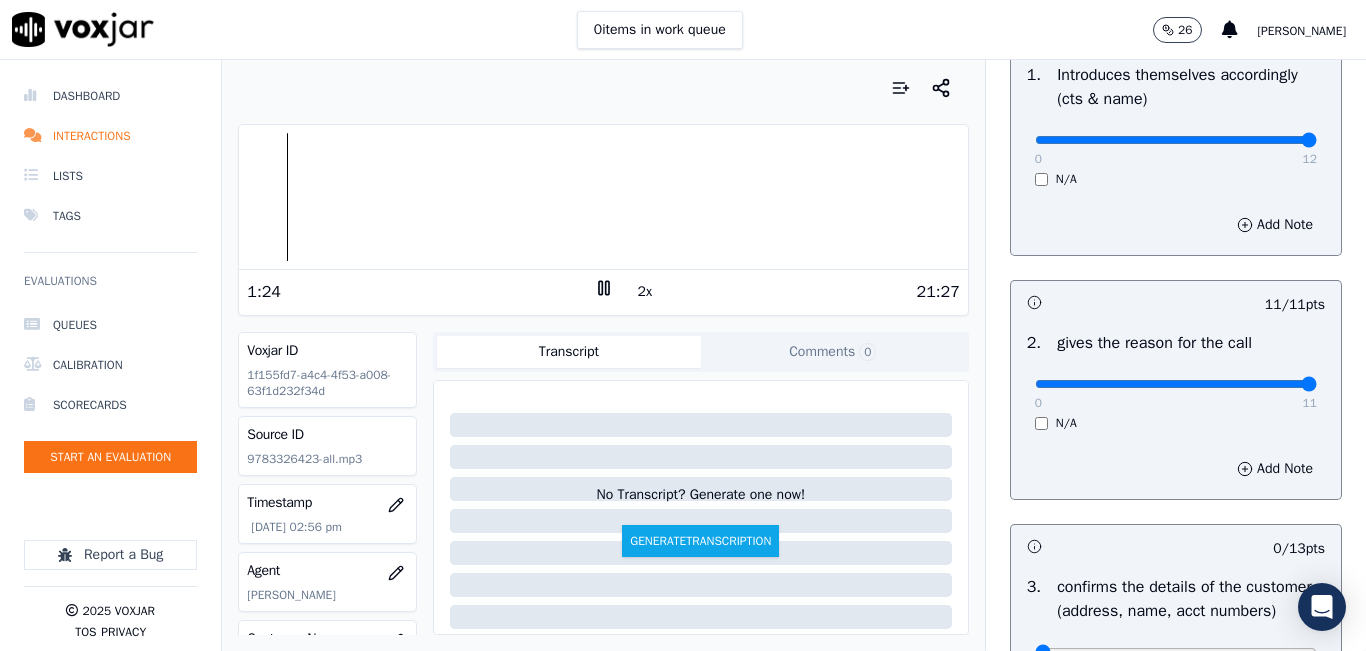 click at bounding box center (603, 197) 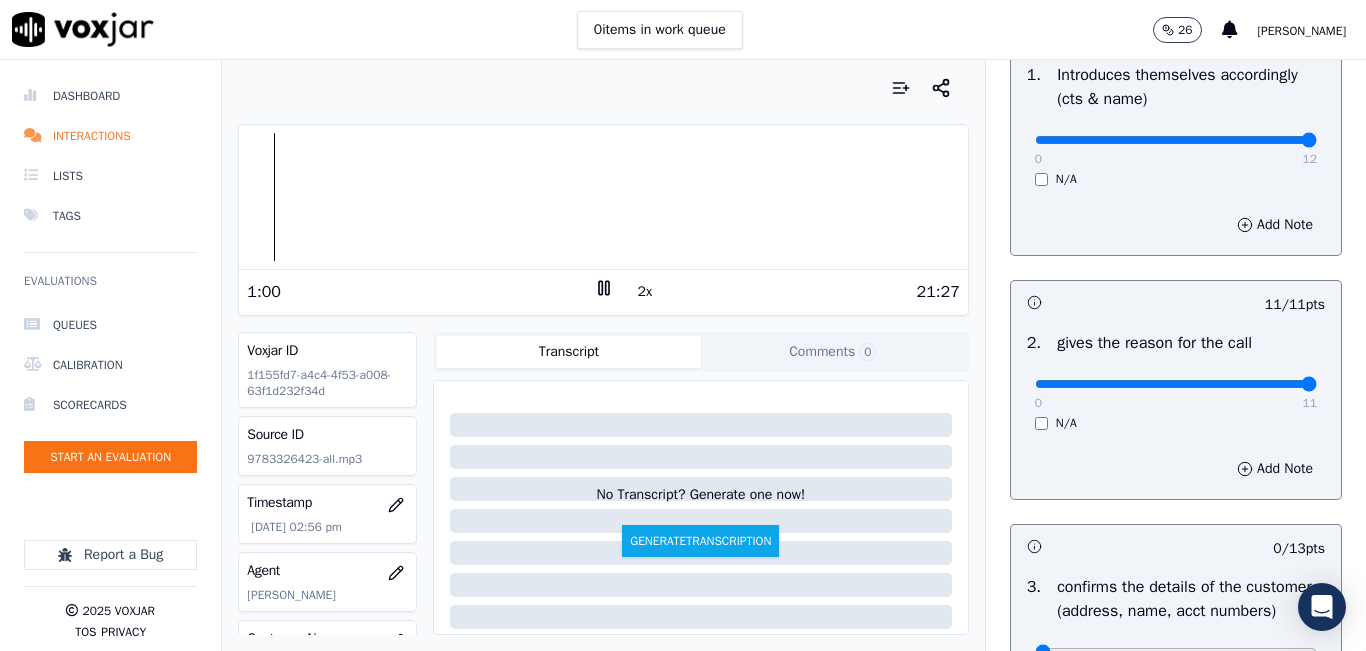 click on "2x" at bounding box center (645, 292) 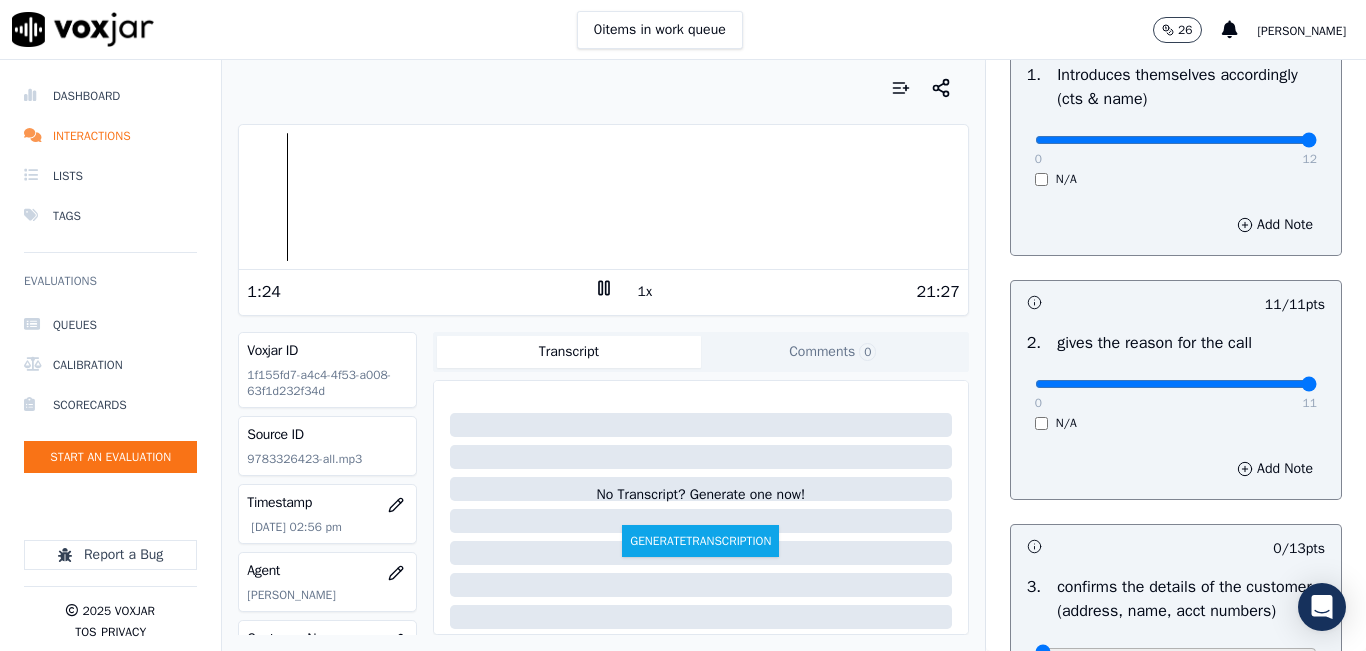 click on "21:27" at bounding box center (787, 292) 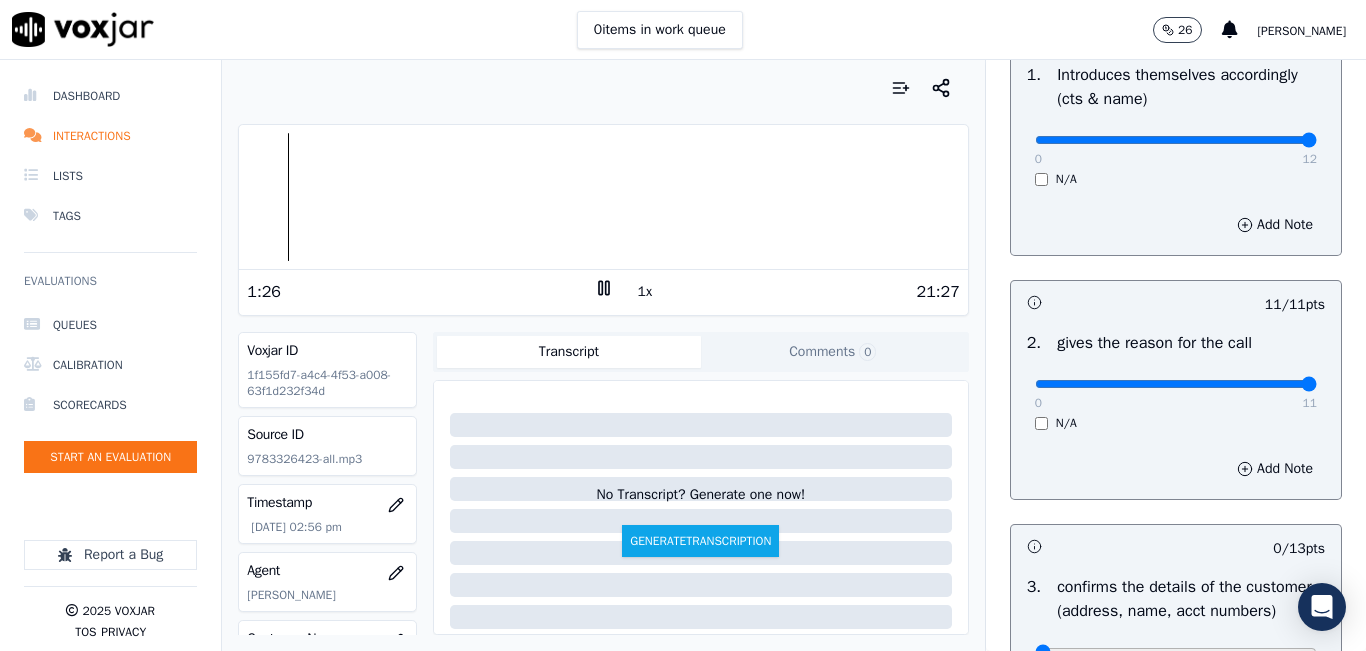 click 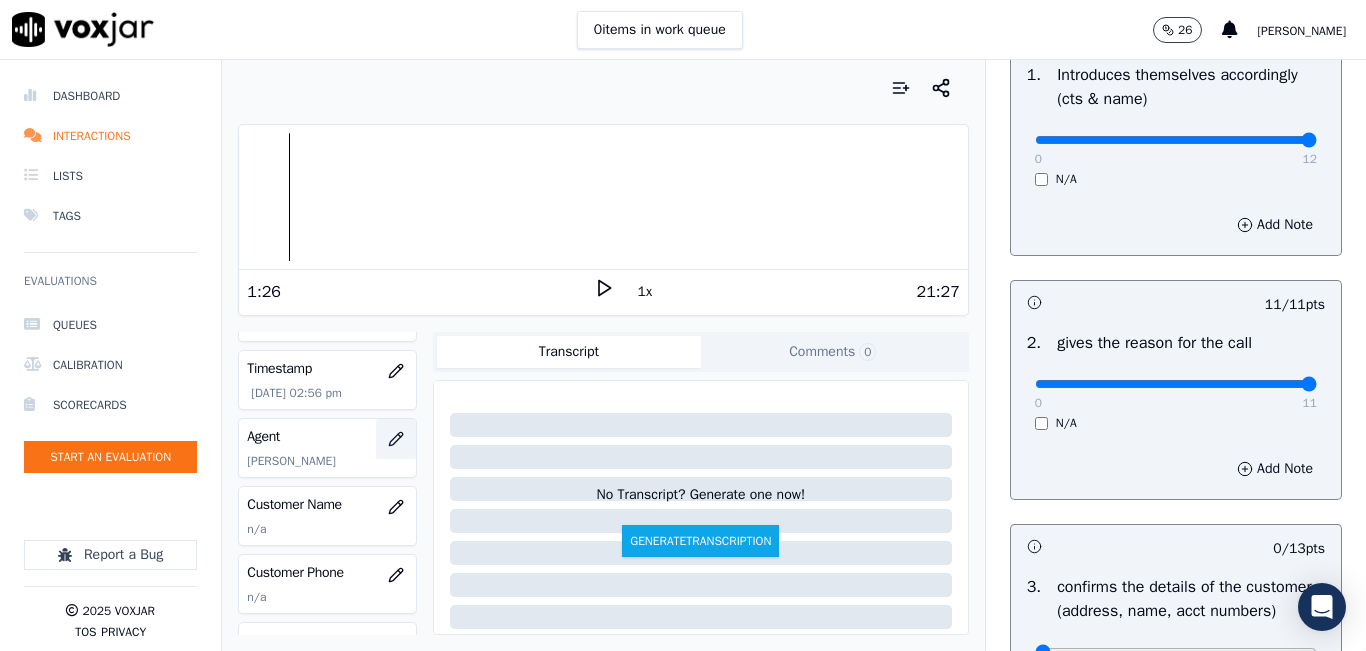 scroll, scrollTop: 200, scrollLeft: 0, axis: vertical 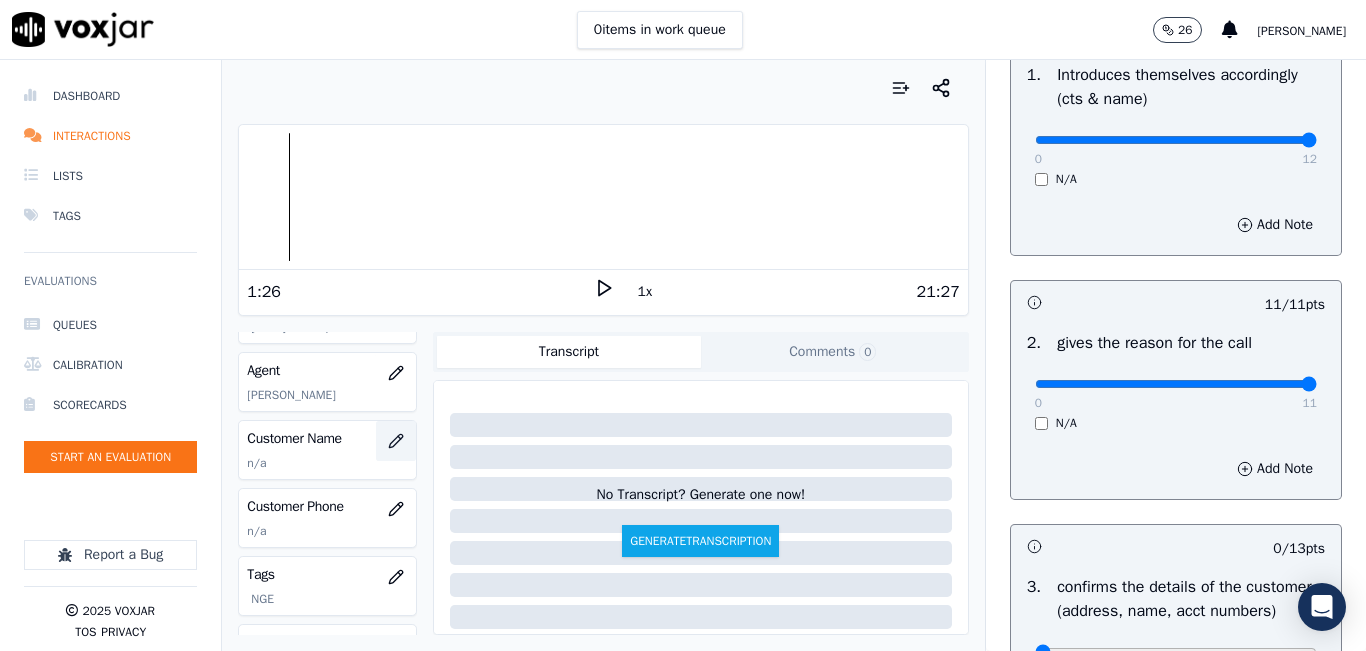 click 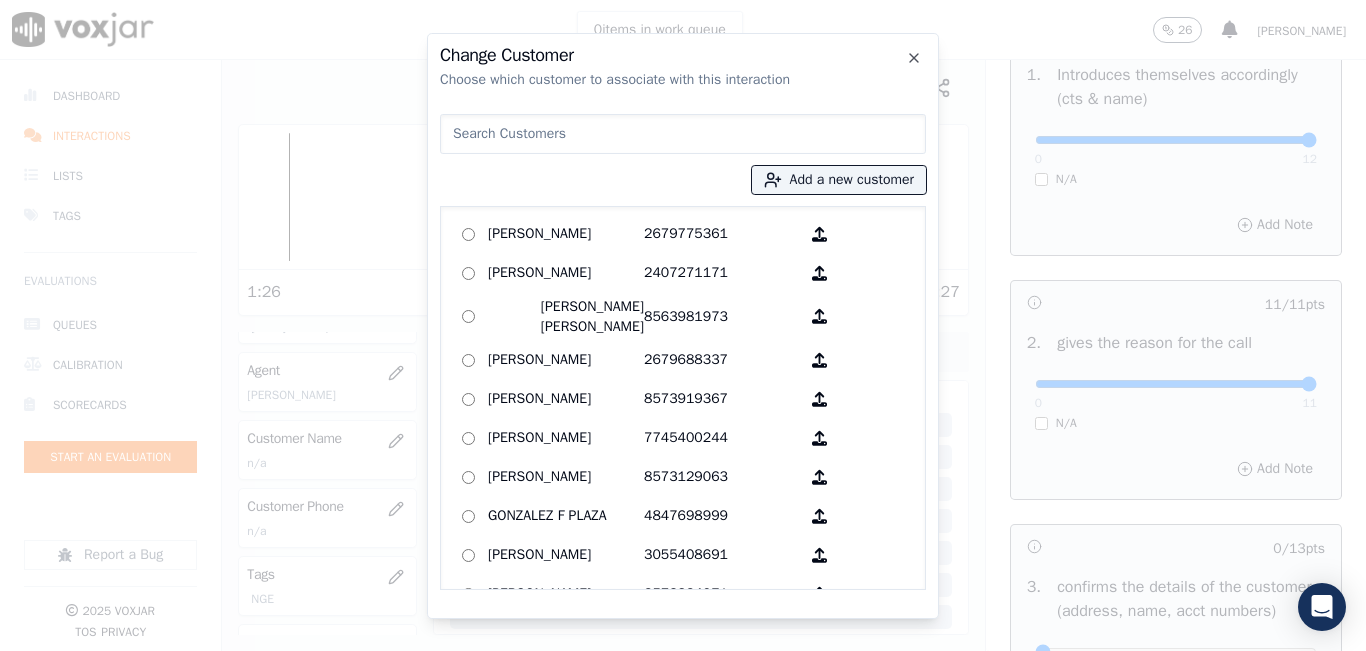 click at bounding box center [683, 134] 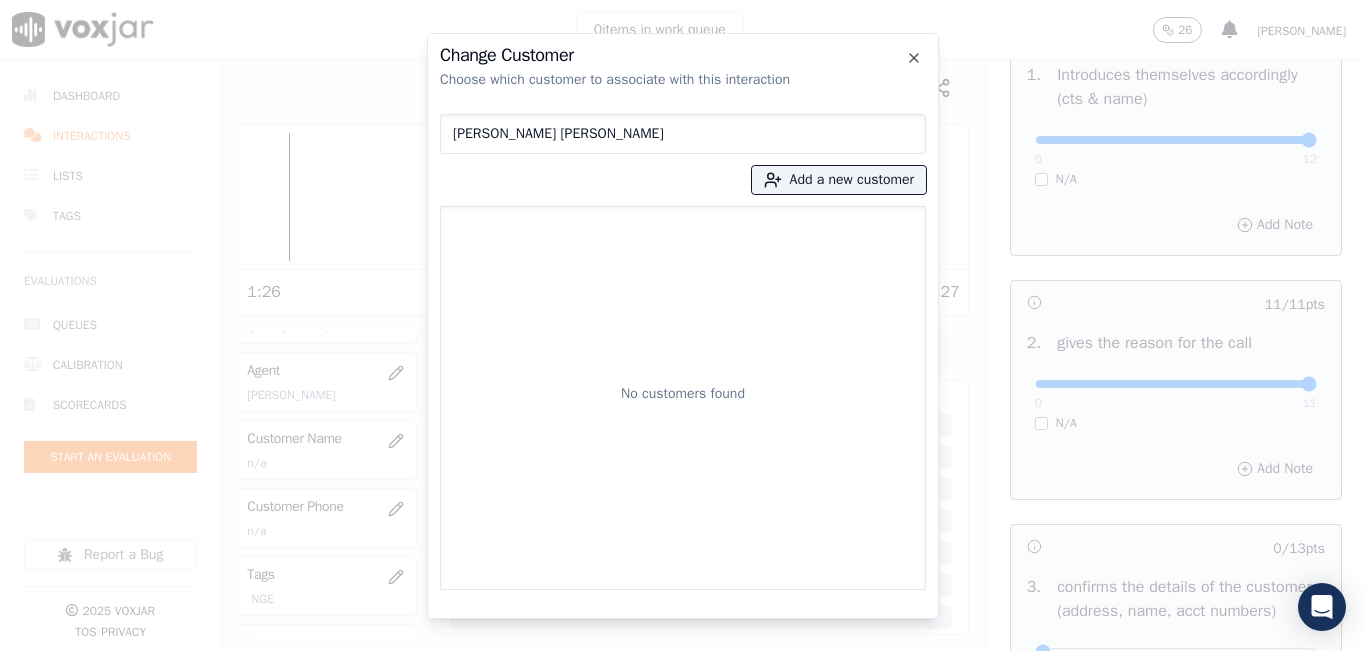 click on "[PERSON_NAME] [PERSON_NAME]" at bounding box center (683, 134) 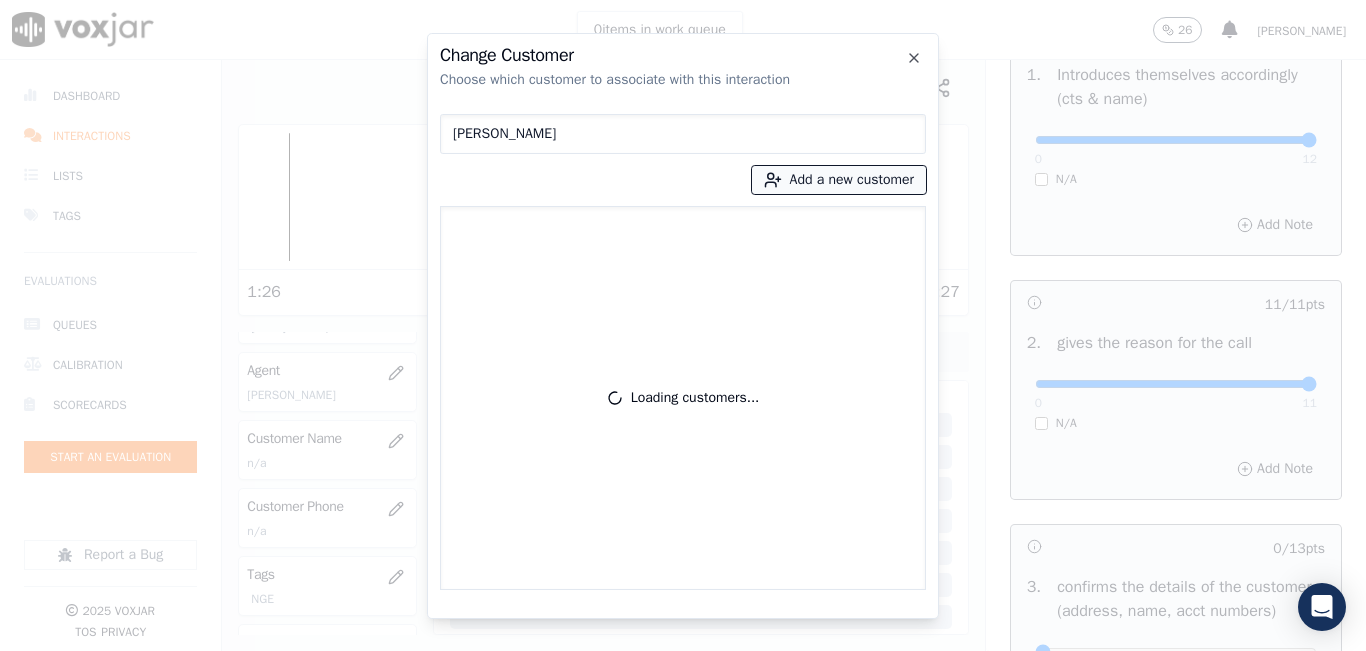 type on "[PERSON_NAME]" 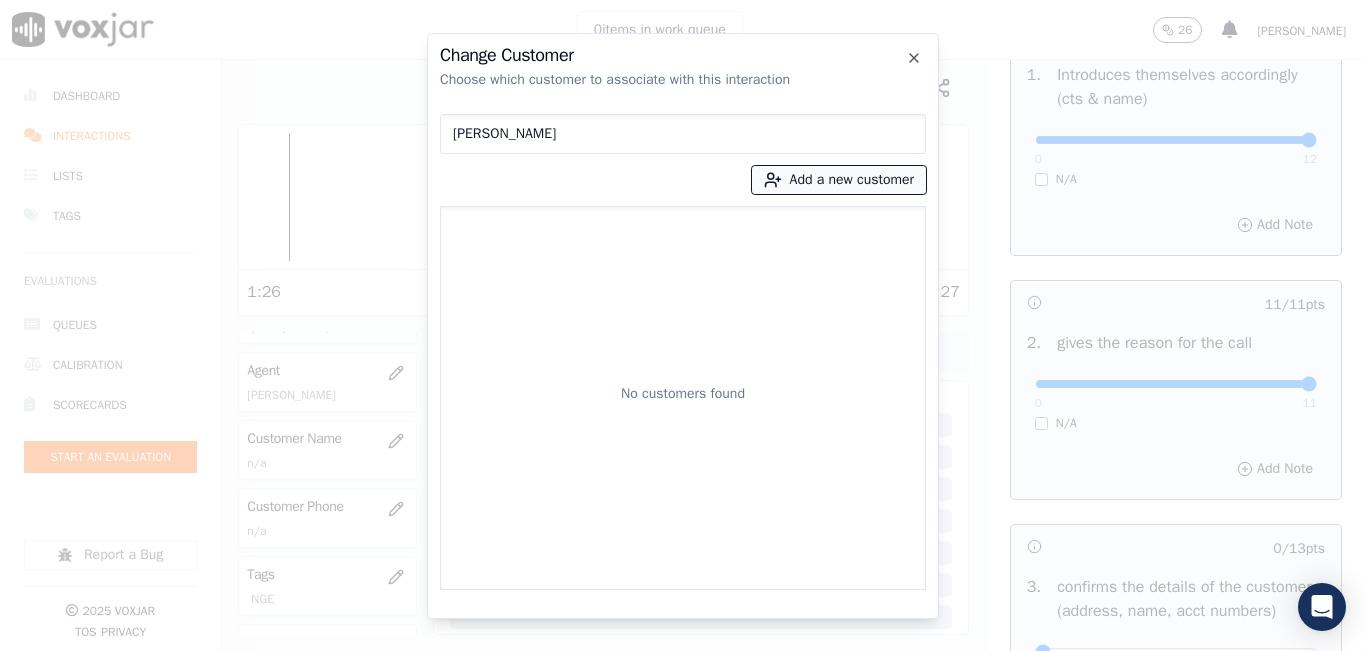 click on "Add a new customer" at bounding box center [839, 180] 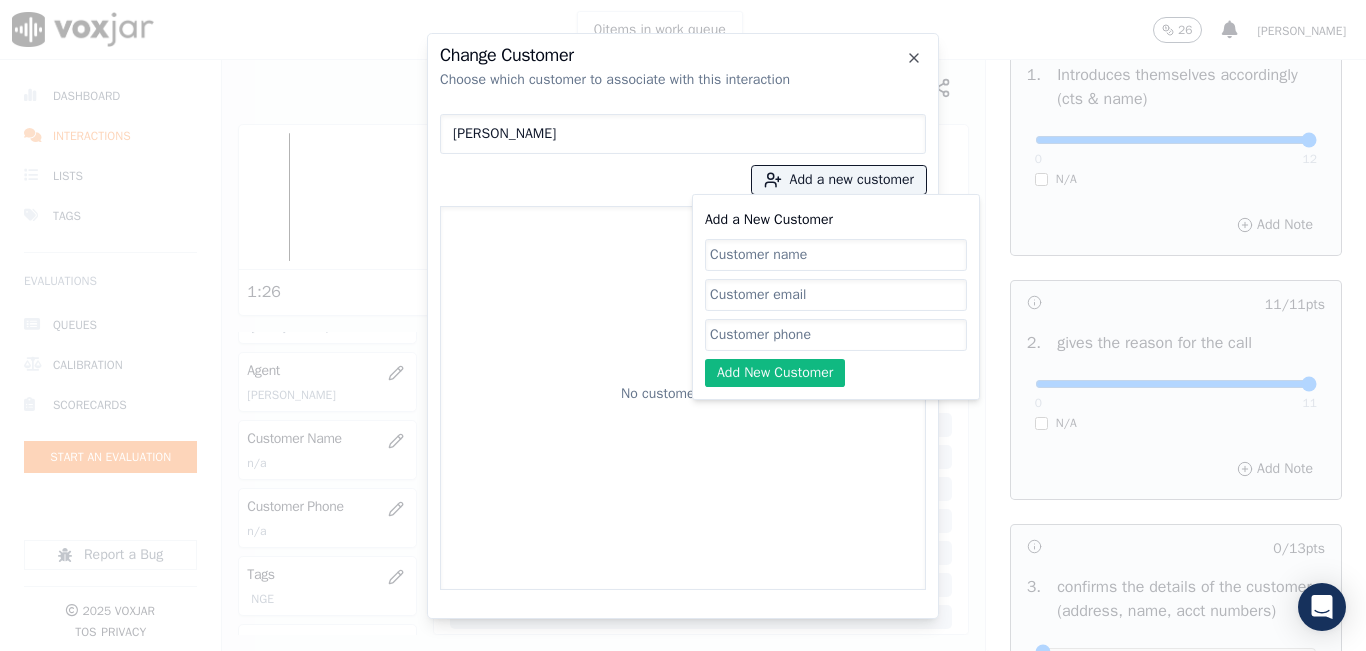 click on "Add a New Customer" 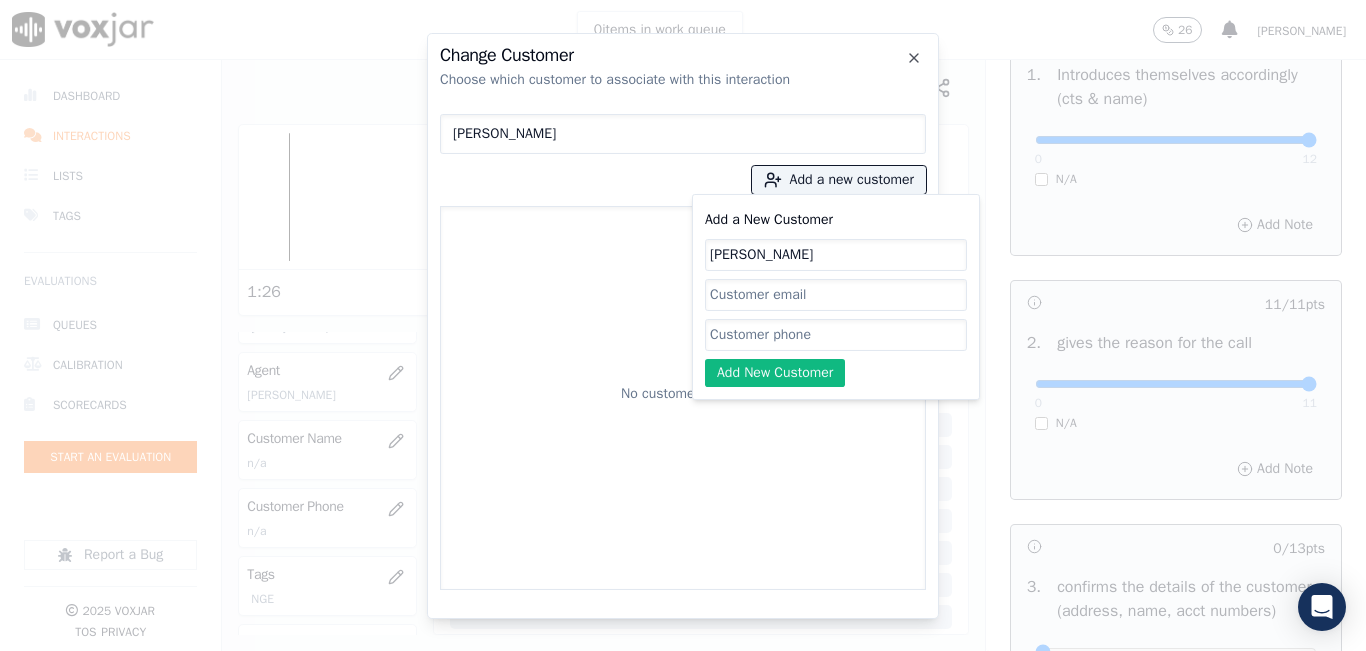 type on "[PERSON_NAME]" 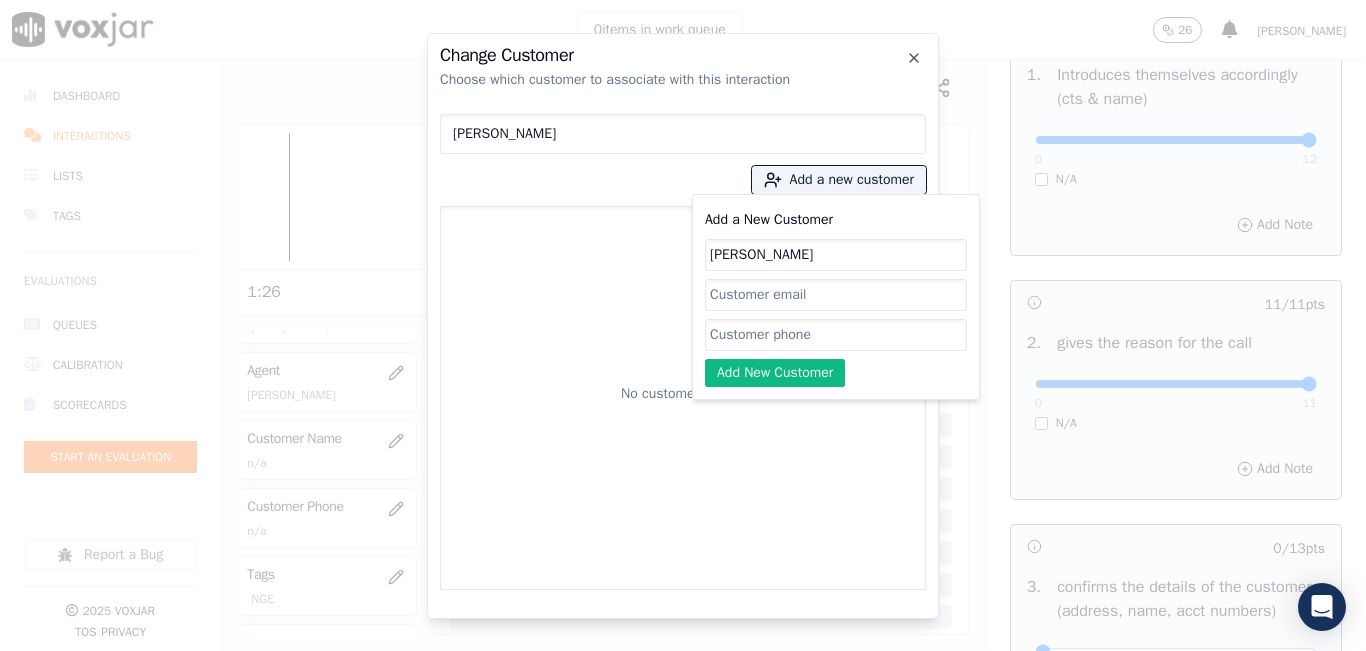 click on "Add a New Customer" 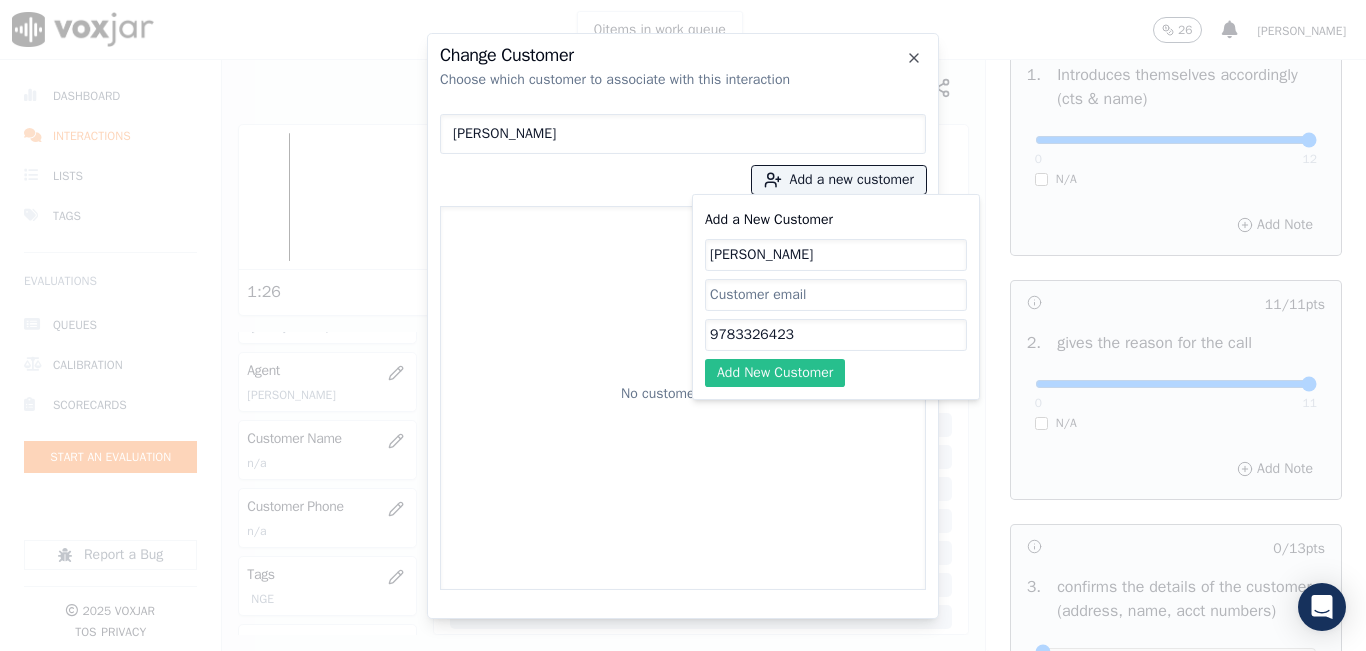 type on "9783326423" 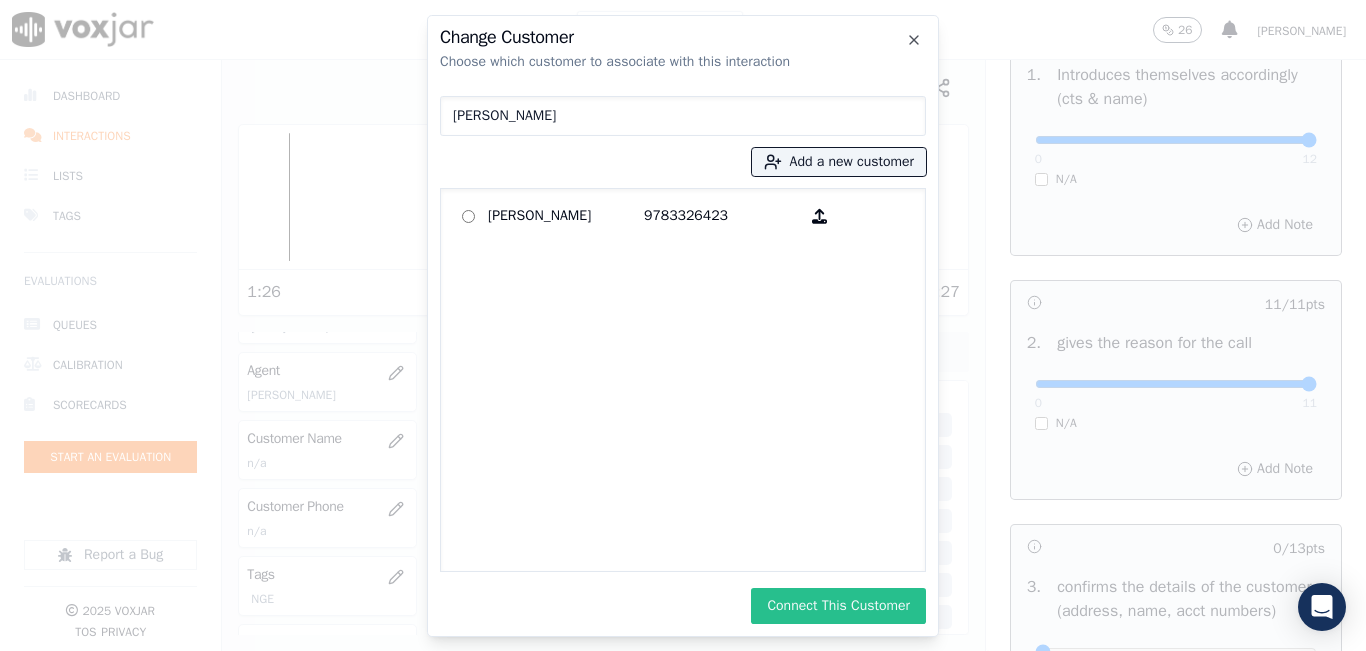 click on "Connect This Customer" at bounding box center [838, 606] 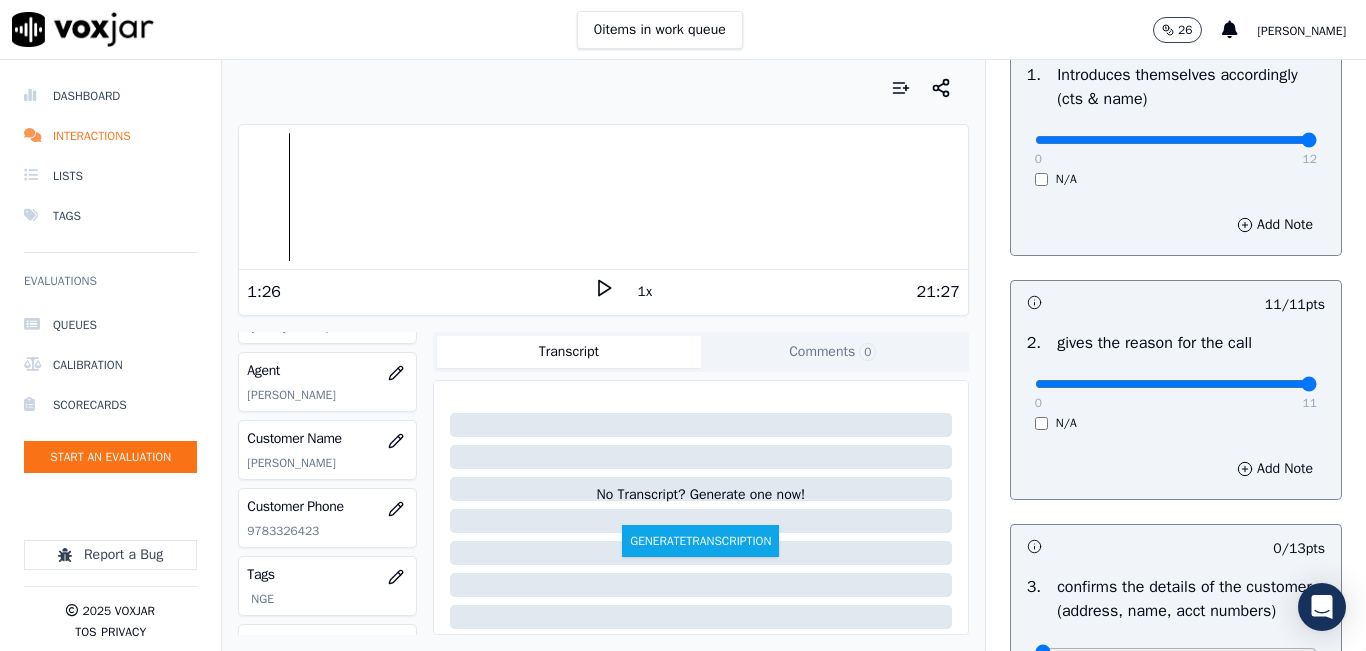 click on "1x" at bounding box center [604, 291] 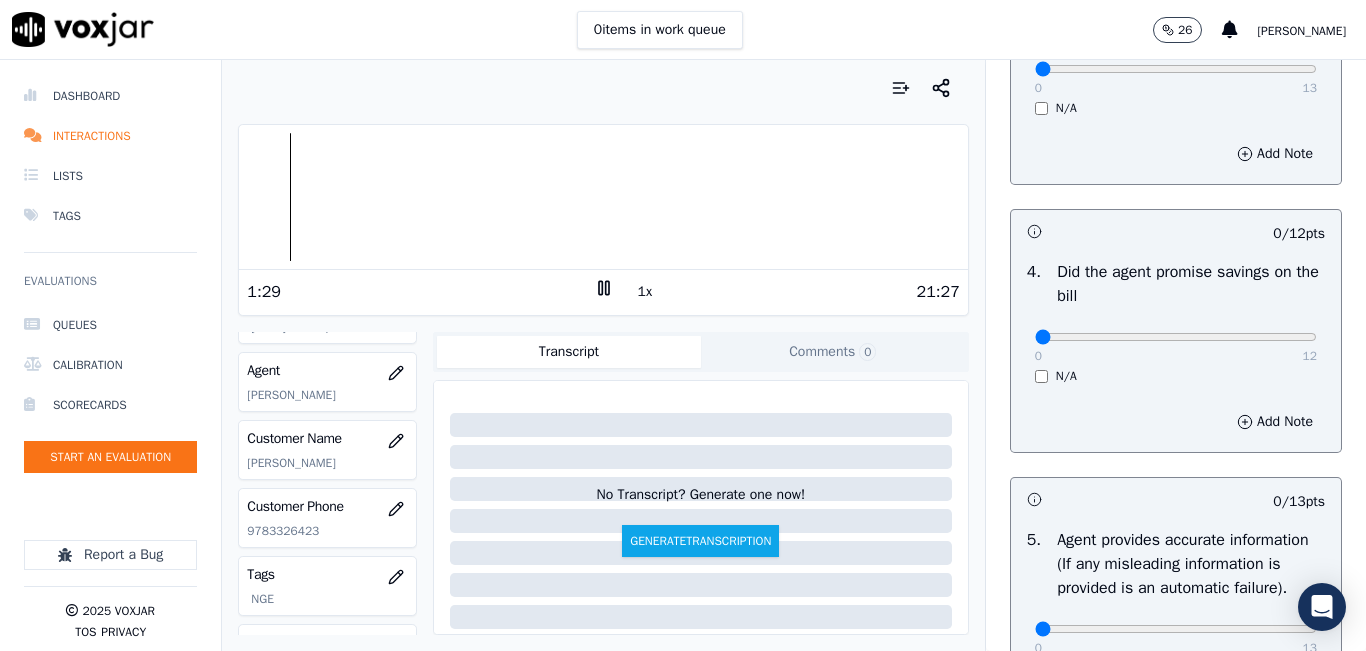 scroll, scrollTop: 900, scrollLeft: 0, axis: vertical 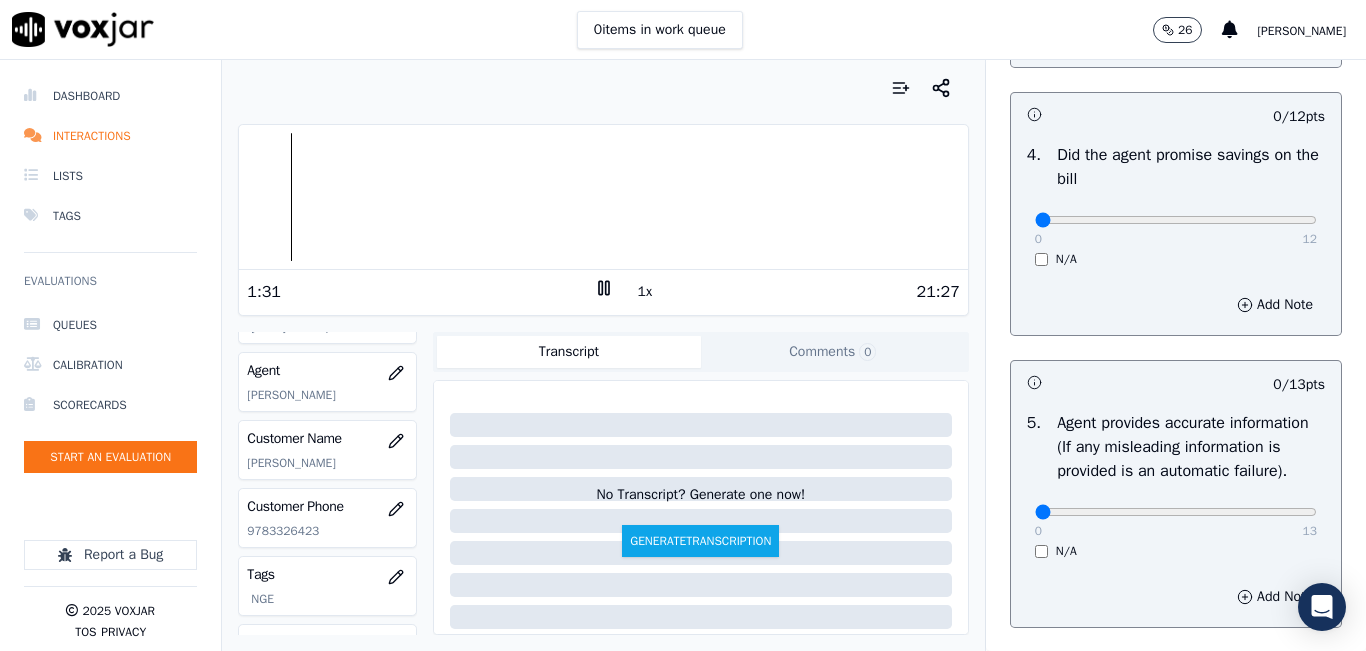 click at bounding box center (603, 197) 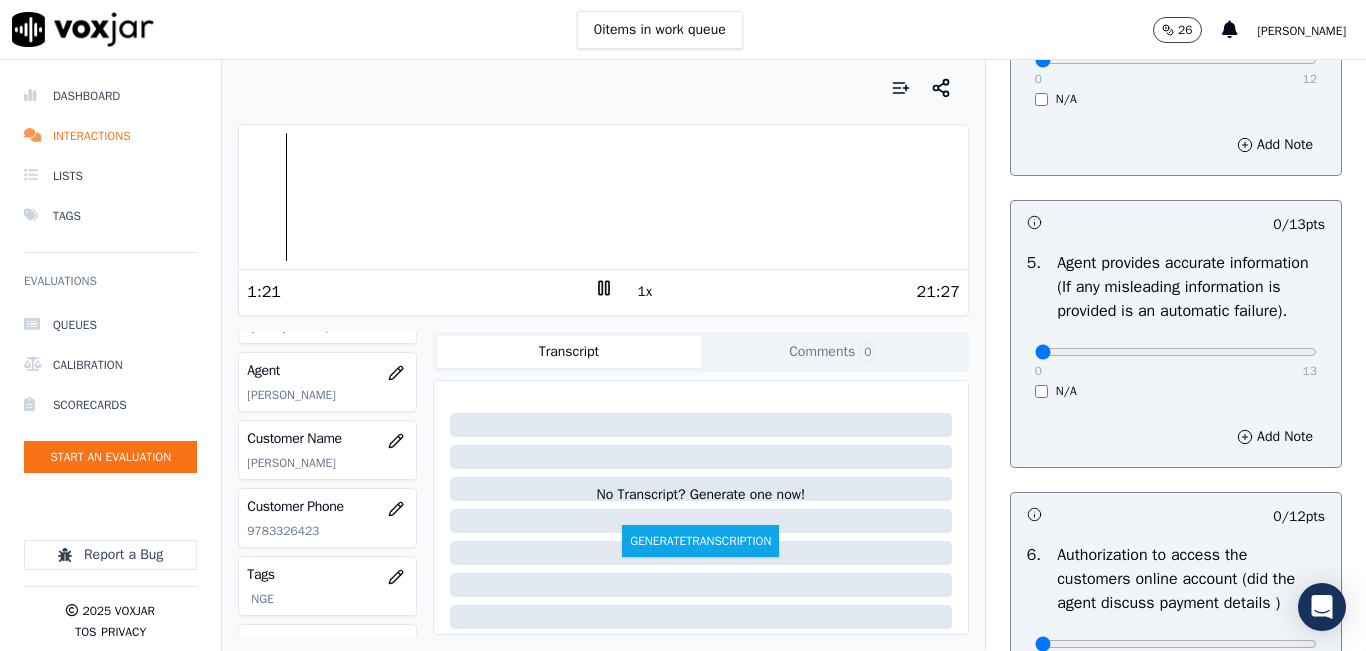 scroll, scrollTop: 1100, scrollLeft: 0, axis: vertical 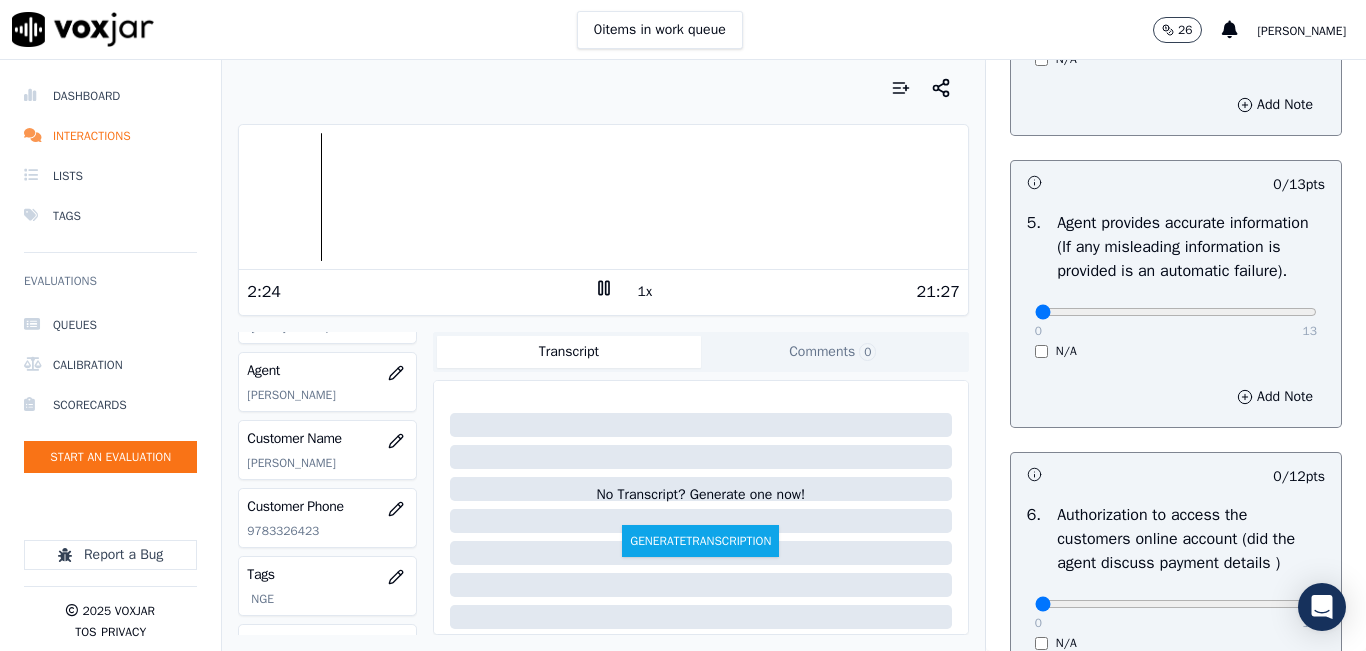 click on "1x" at bounding box center (645, 292) 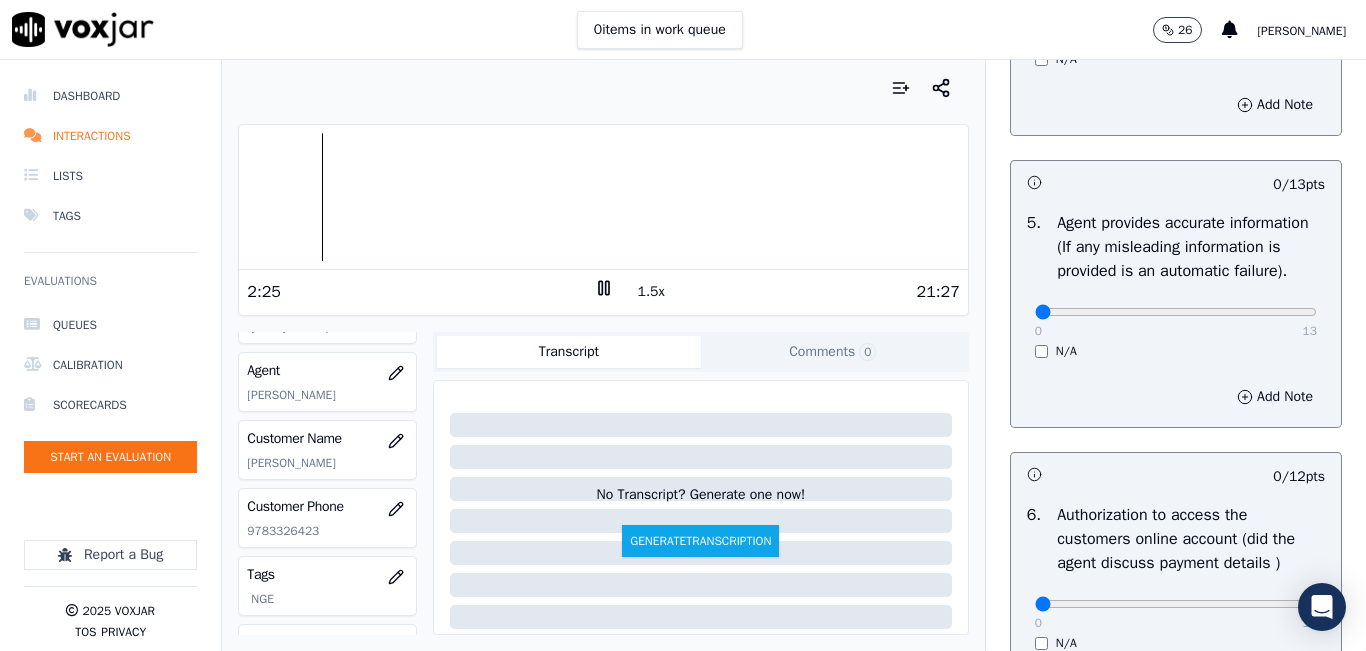 click on "1.5x" at bounding box center [651, 292] 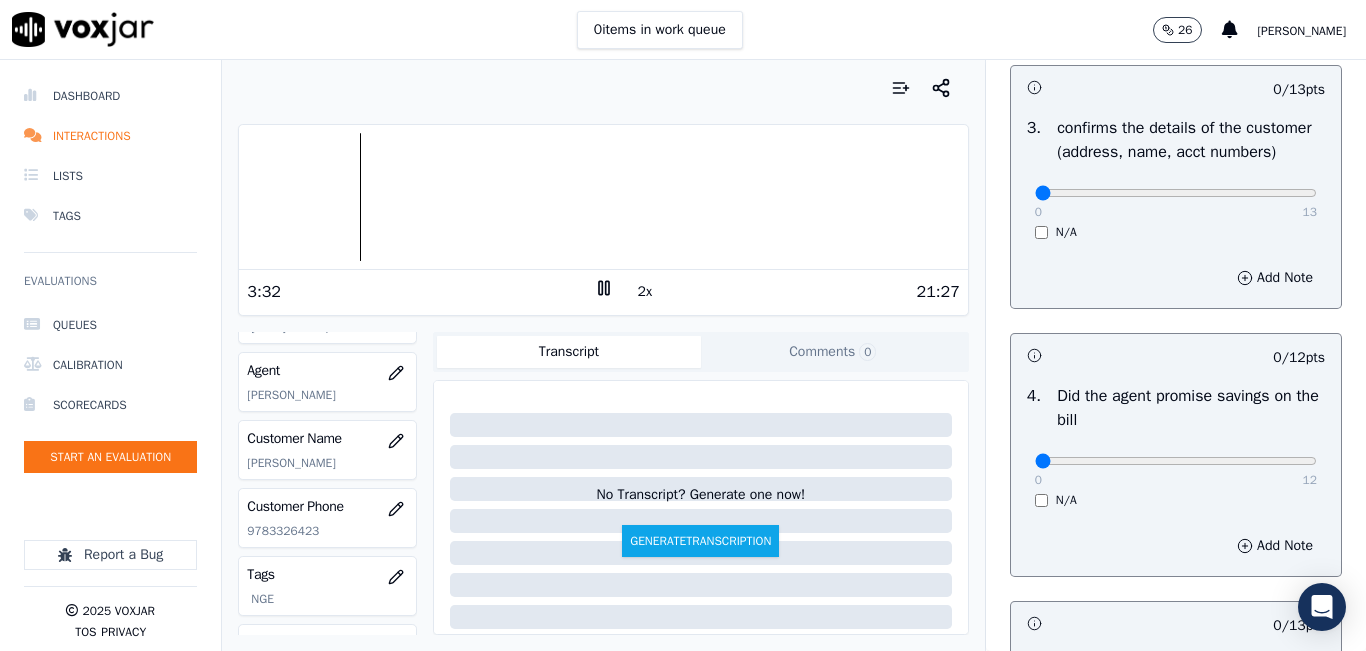 scroll, scrollTop: 700, scrollLeft: 0, axis: vertical 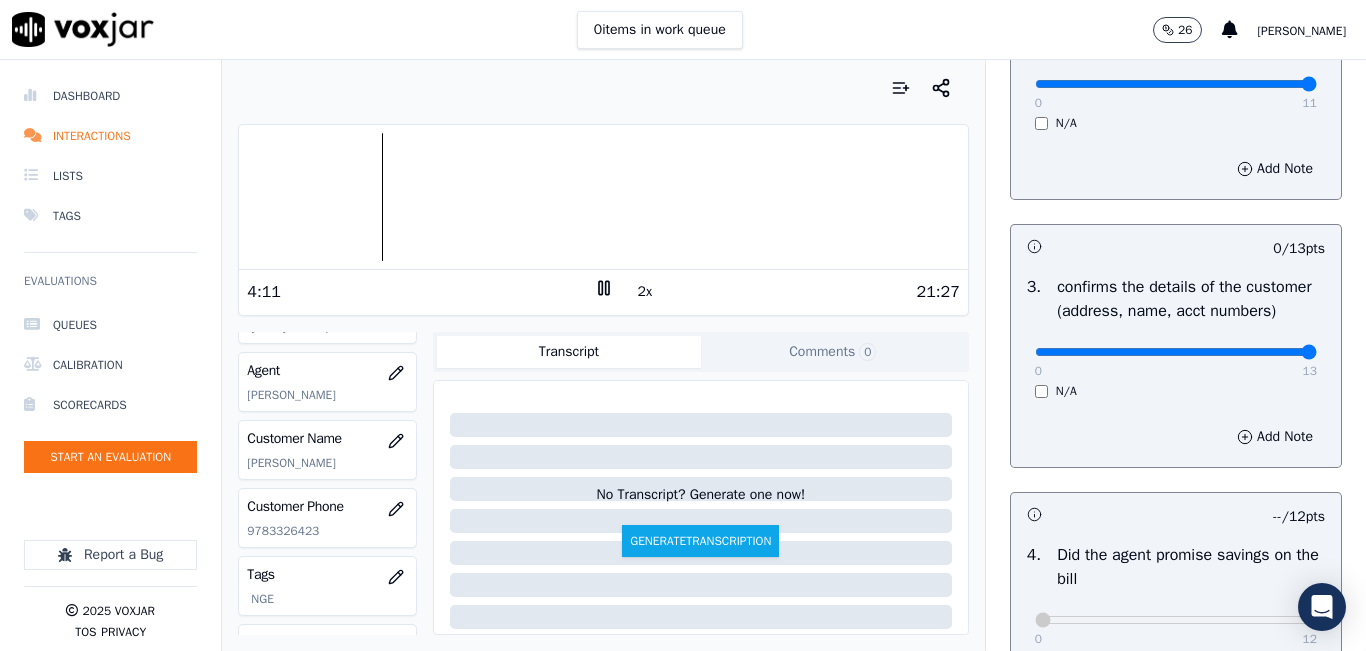 drag, startPoint x: 1021, startPoint y: 379, endPoint x: 1281, endPoint y: 363, distance: 260.49185 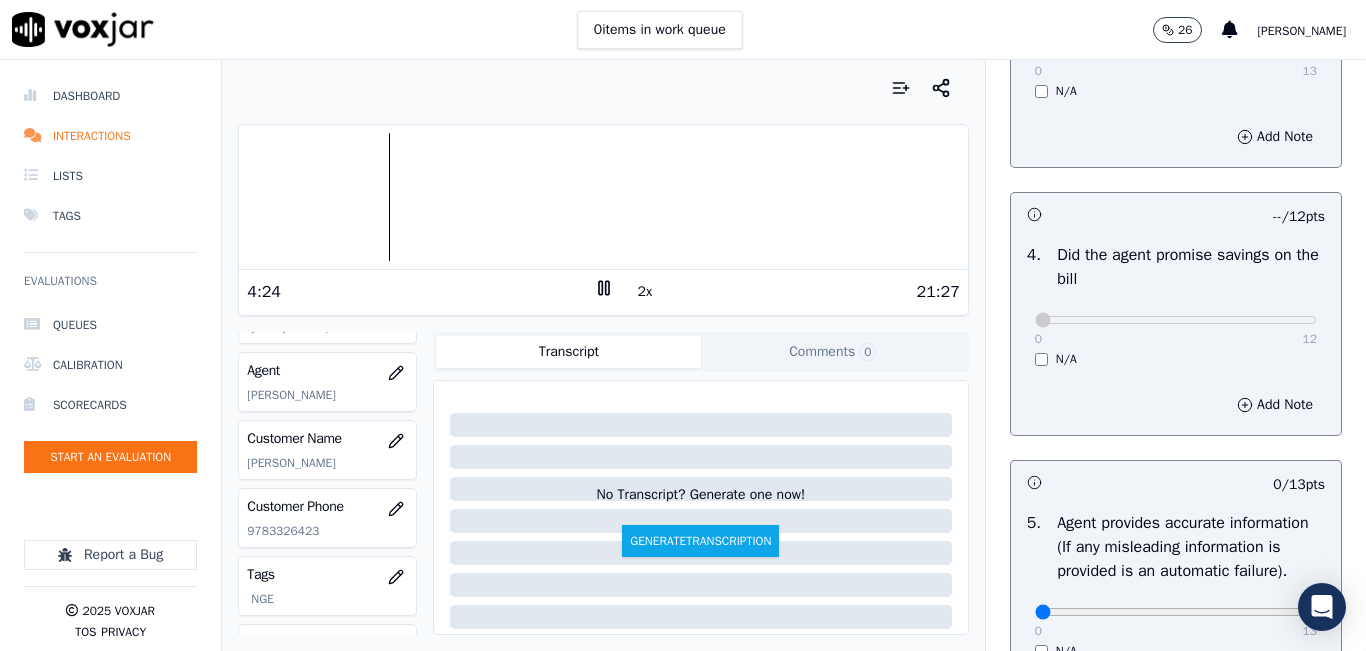 scroll, scrollTop: 1000, scrollLeft: 0, axis: vertical 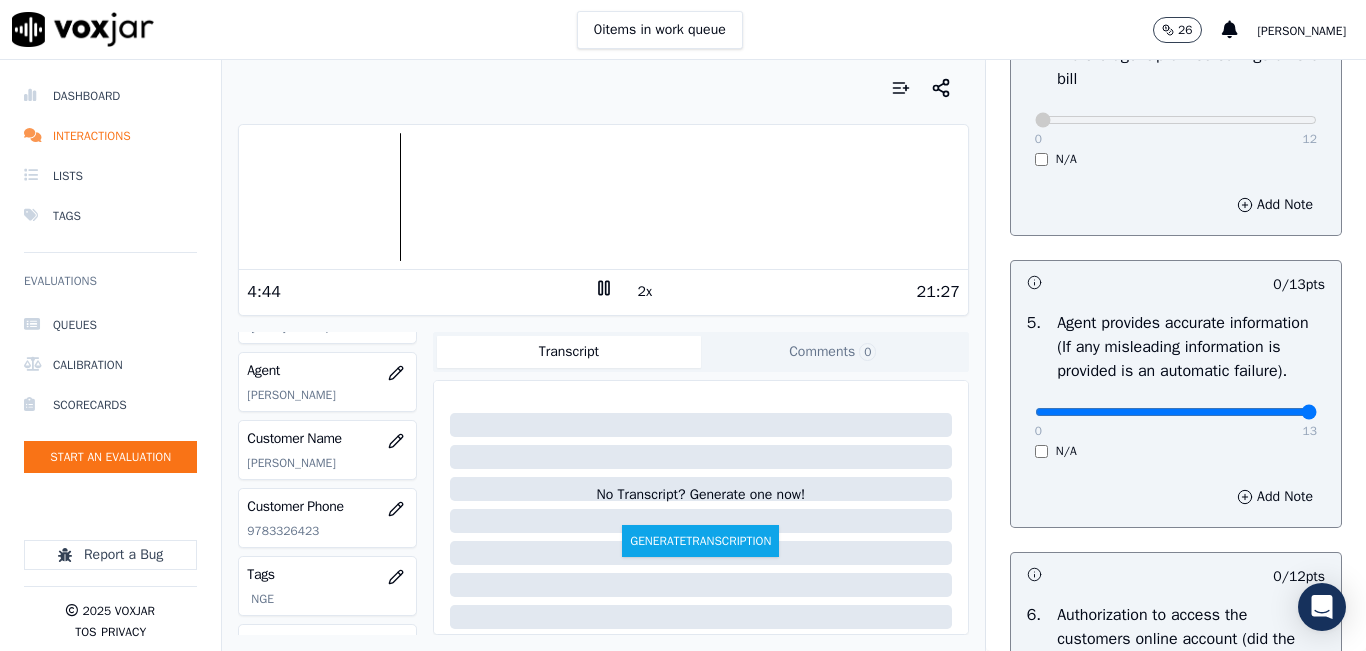 drag, startPoint x: 1020, startPoint y: 463, endPoint x: 1302, endPoint y: 444, distance: 282.63934 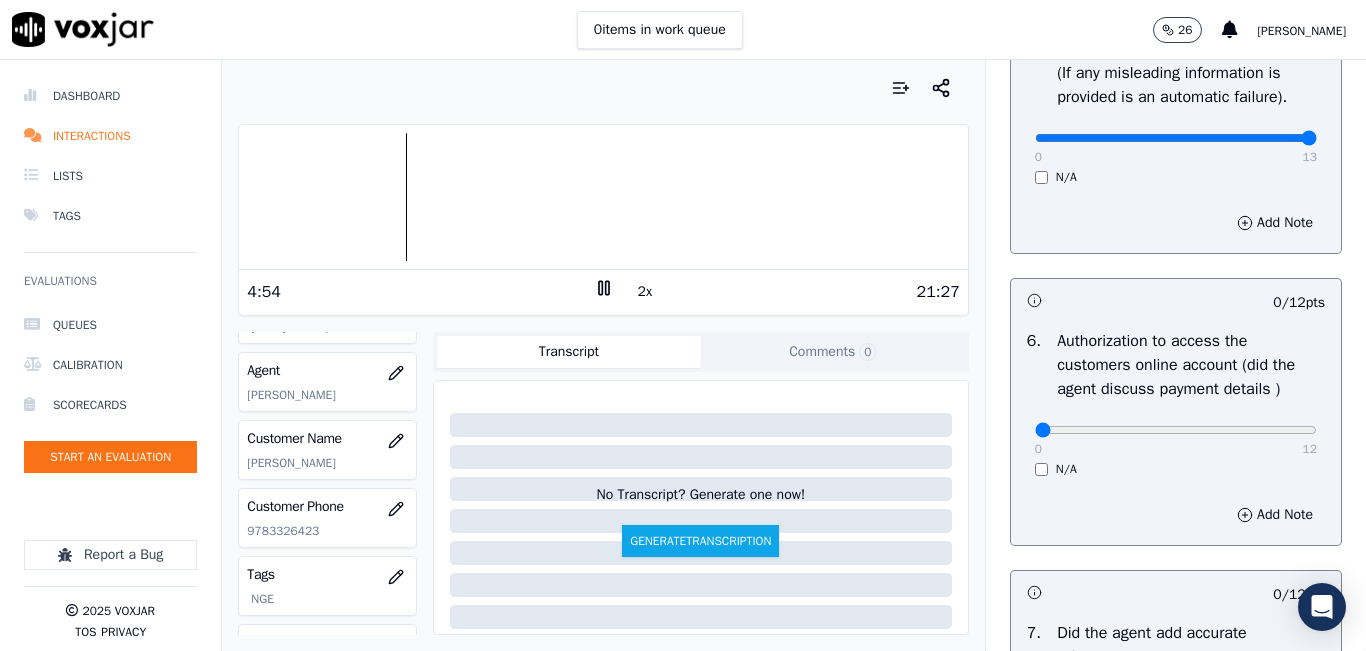 scroll, scrollTop: 1300, scrollLeft: 0, axis: vertical 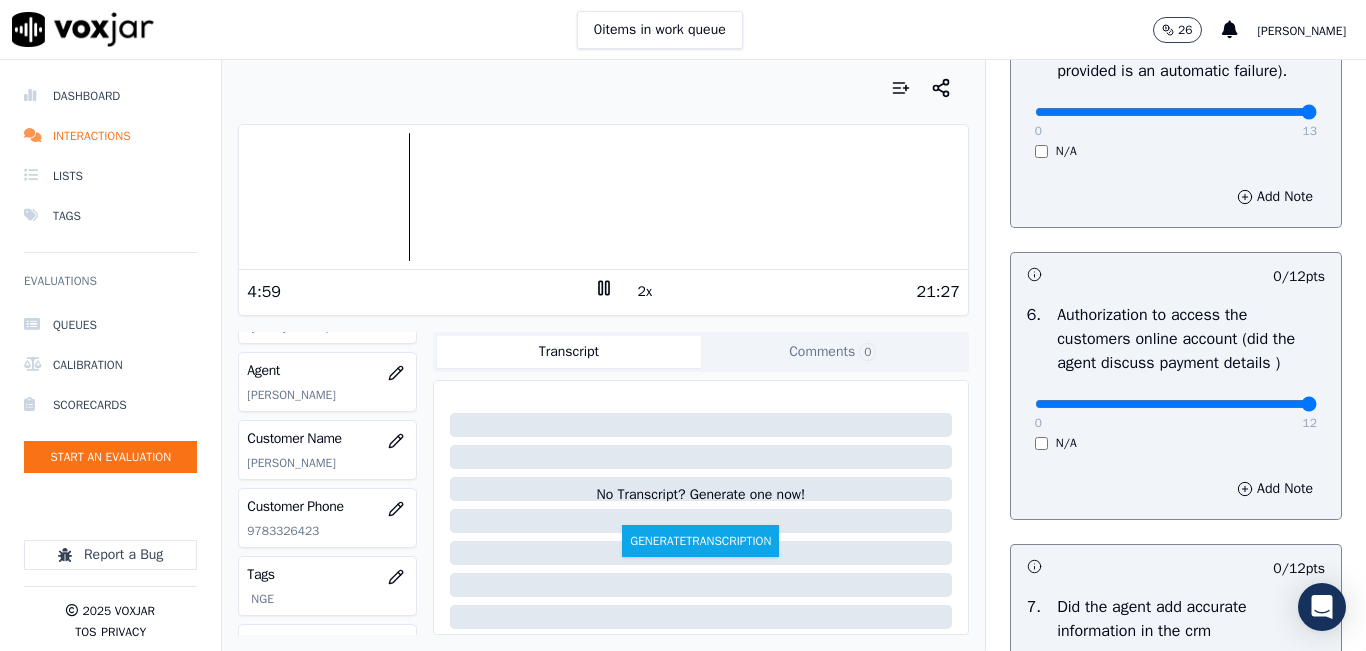 drag, startPoint x: 1051, startPoint y: 455, endPoint x: 1281, endPoint y: 448, distance: 230.10649 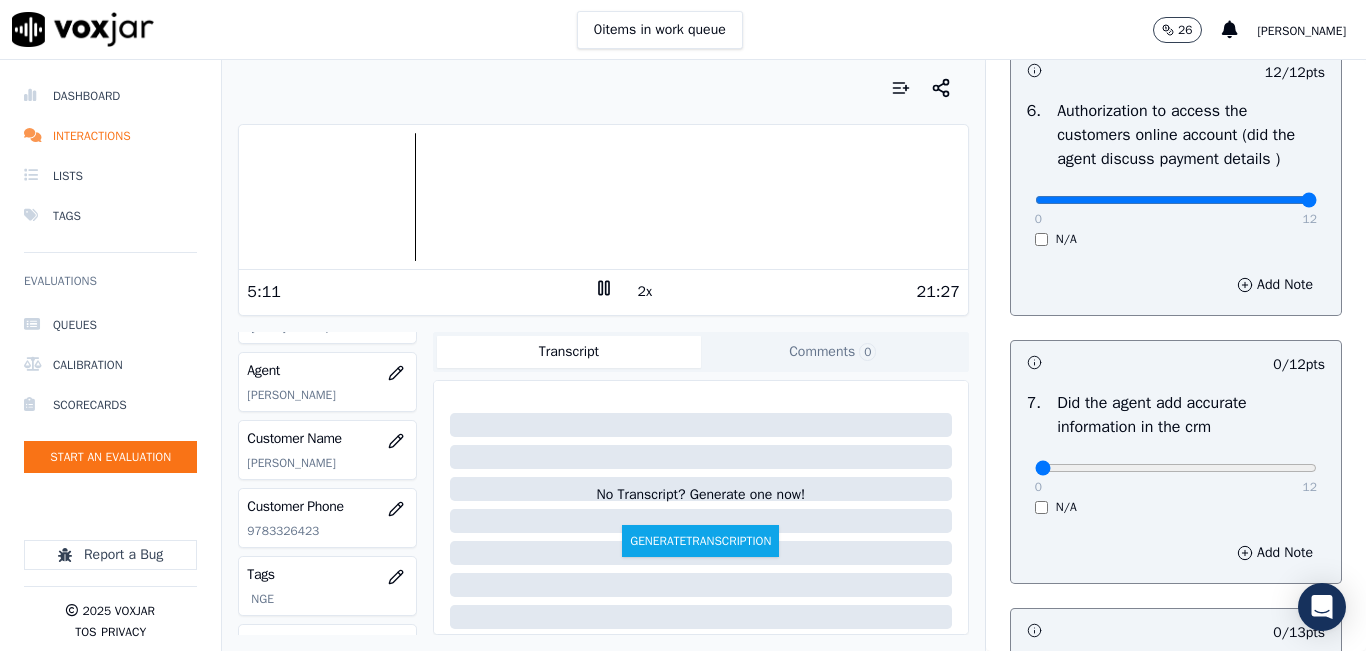 scroll, scrollTop: 1500, scrollLeft: 0, axis: vertical 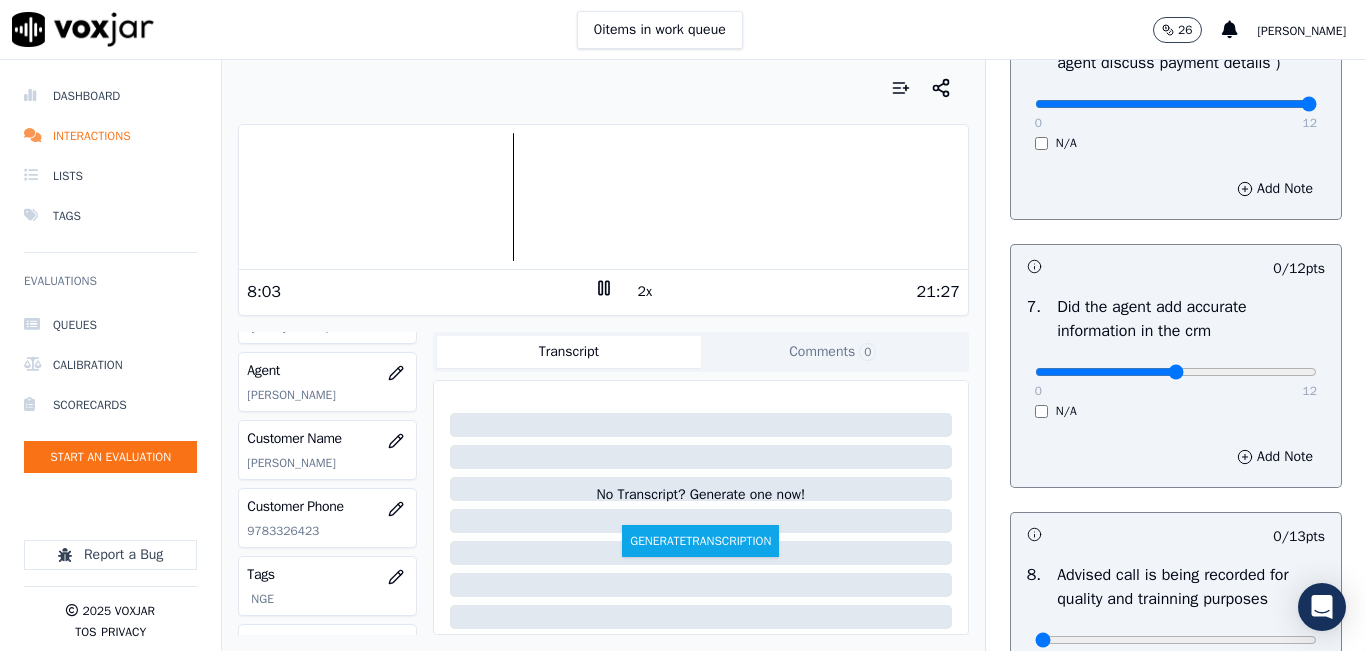 type on "6" 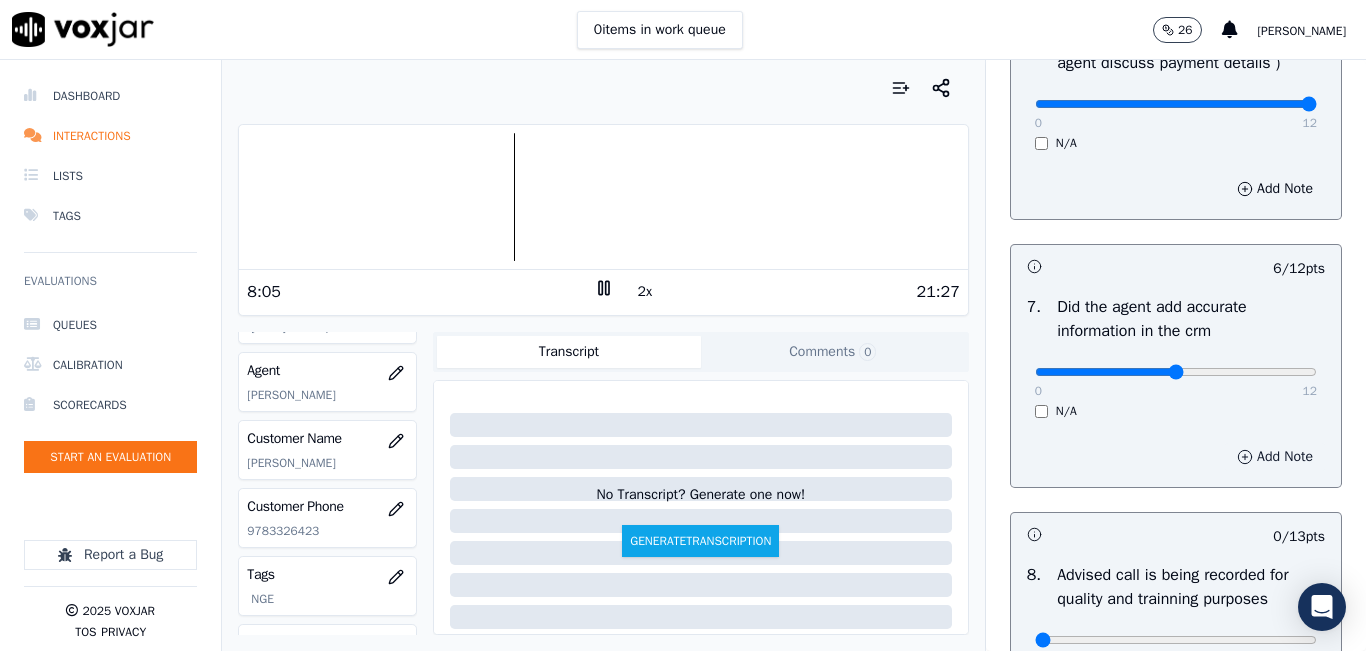 click on "Add Note" at bounding box center (1275, 457) 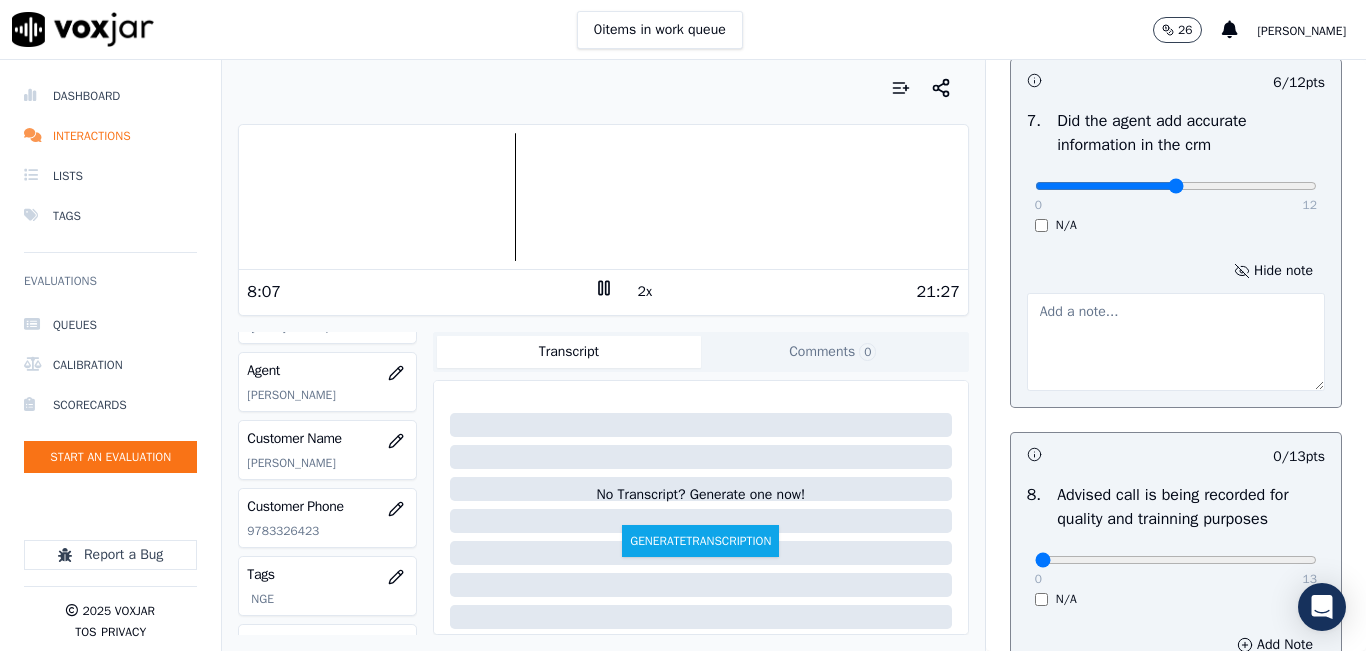 scroll, scrollTop: 1800, scrollLeft: 0, axis: vertical 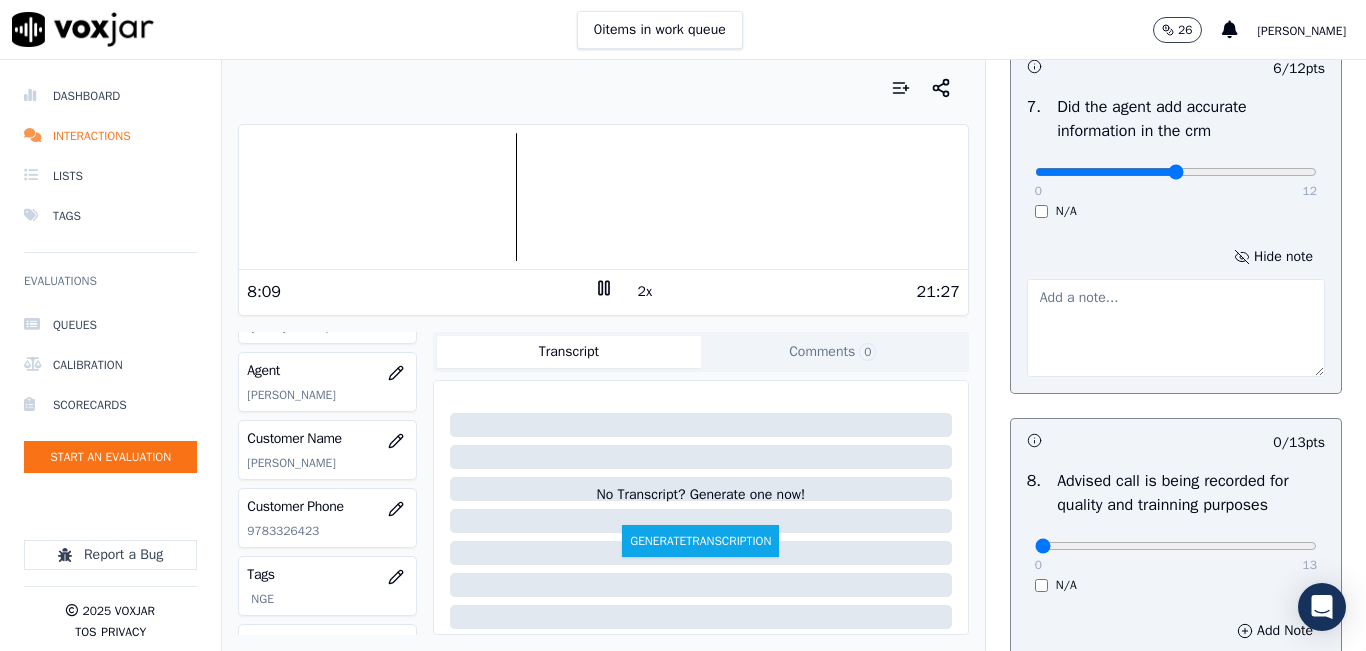 click at bounding box center [1176, 328] 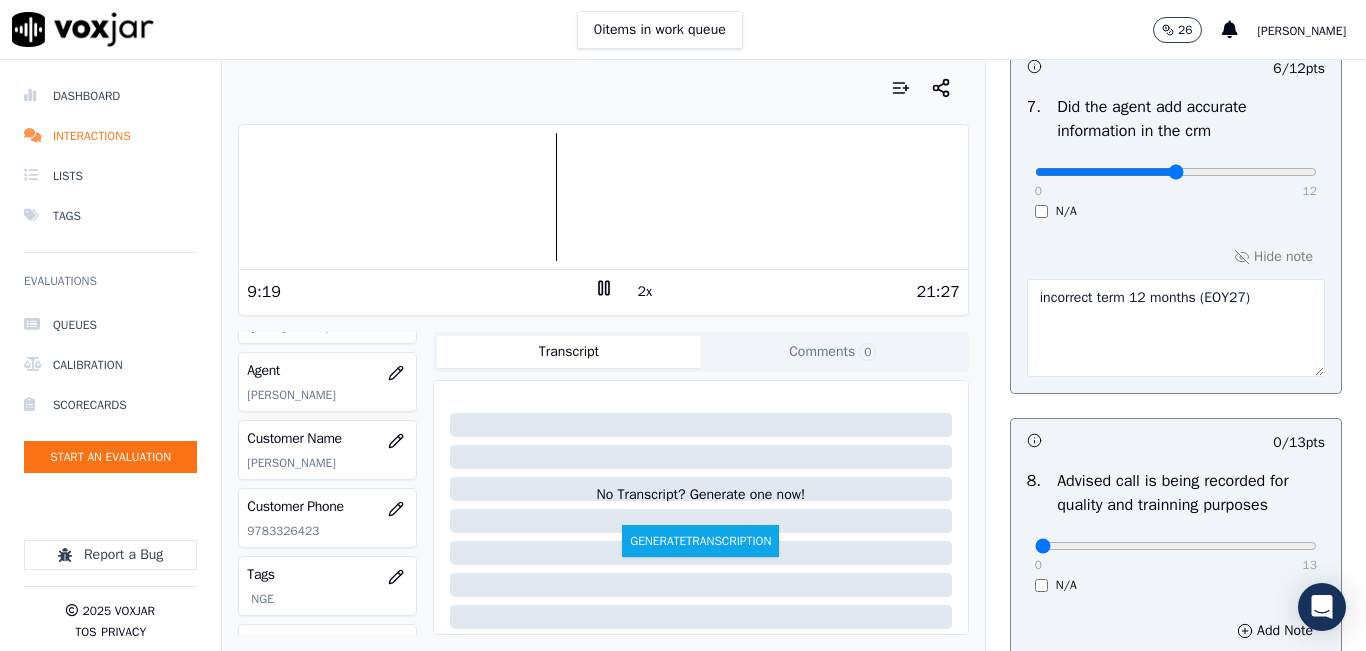 type on "incorrect term 12 months (EOY27)" 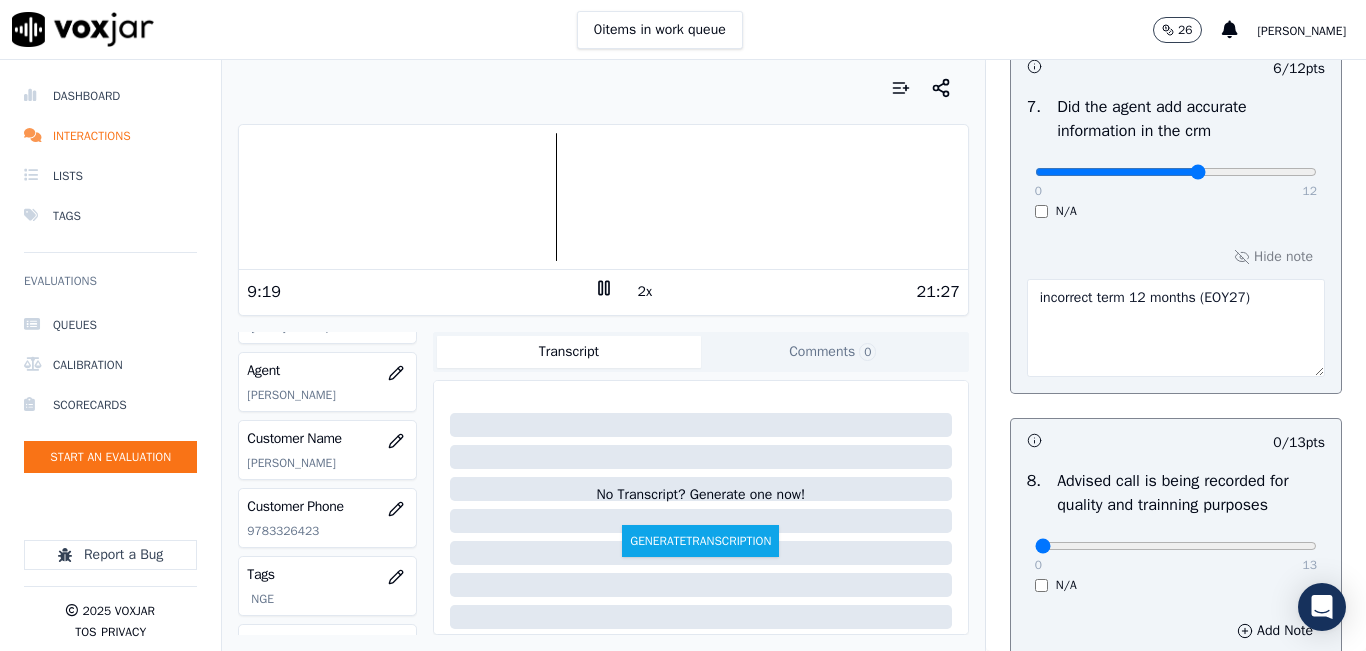 type on "7" 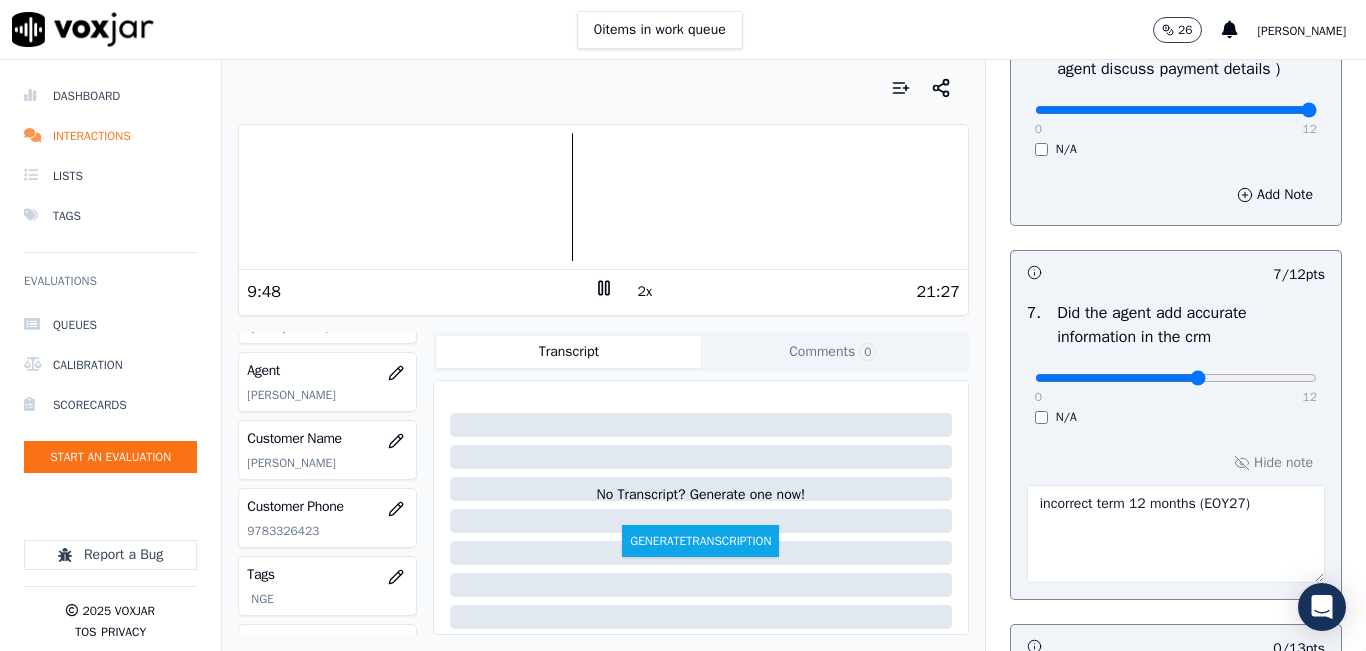 scroll, scrollTop: 1600, scrollLeft: 0, axis: vertical 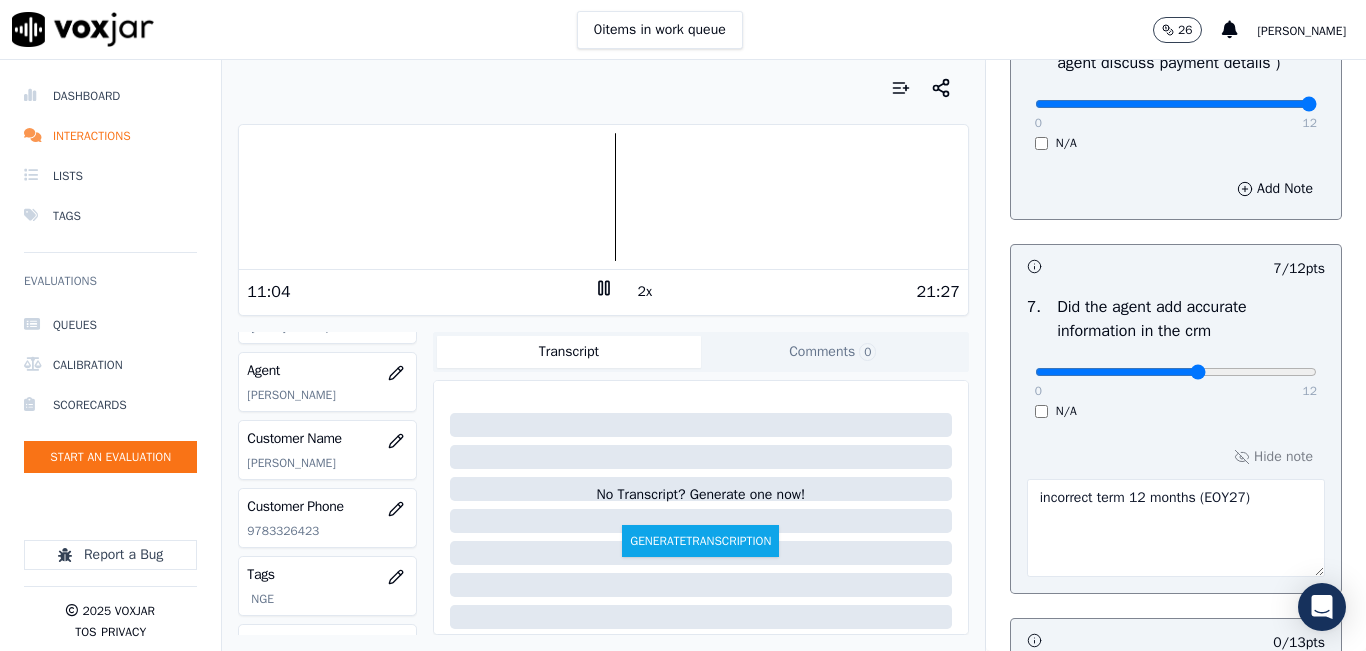 click 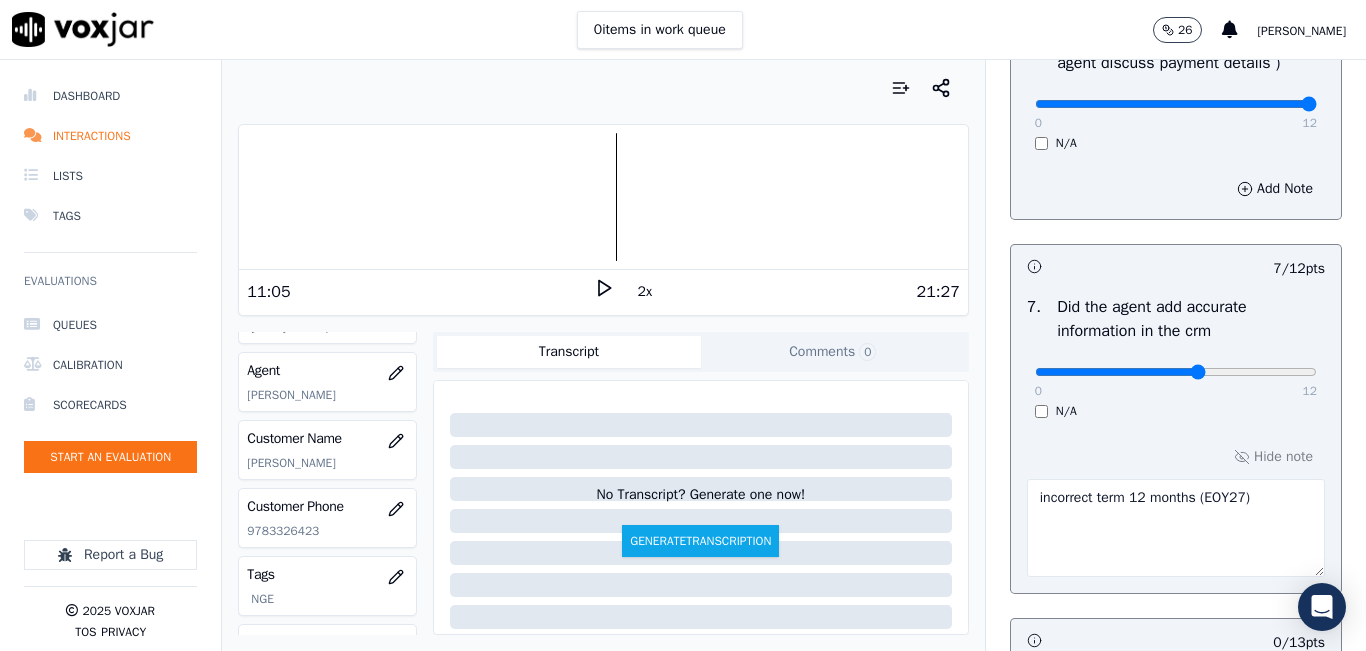 click 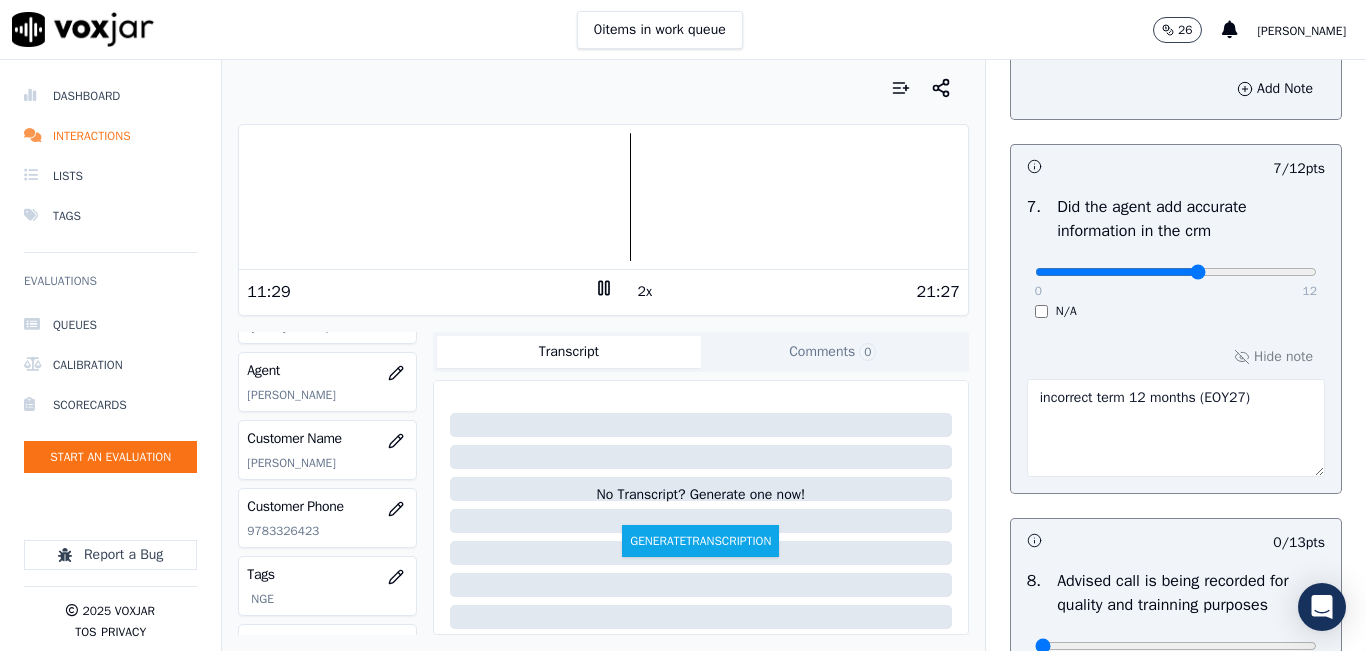 scroll, scrollTop: 2024, scrollLeft: 0, axis: vertical 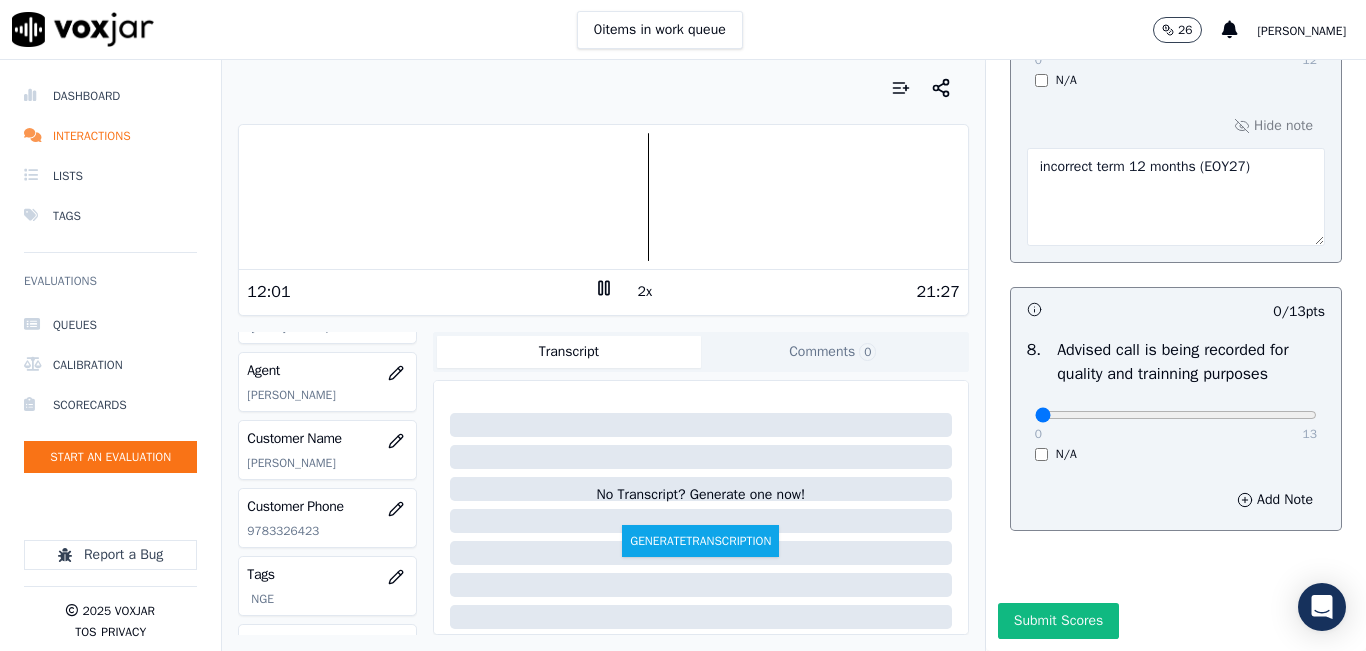 click at bounding box center [603, 197] 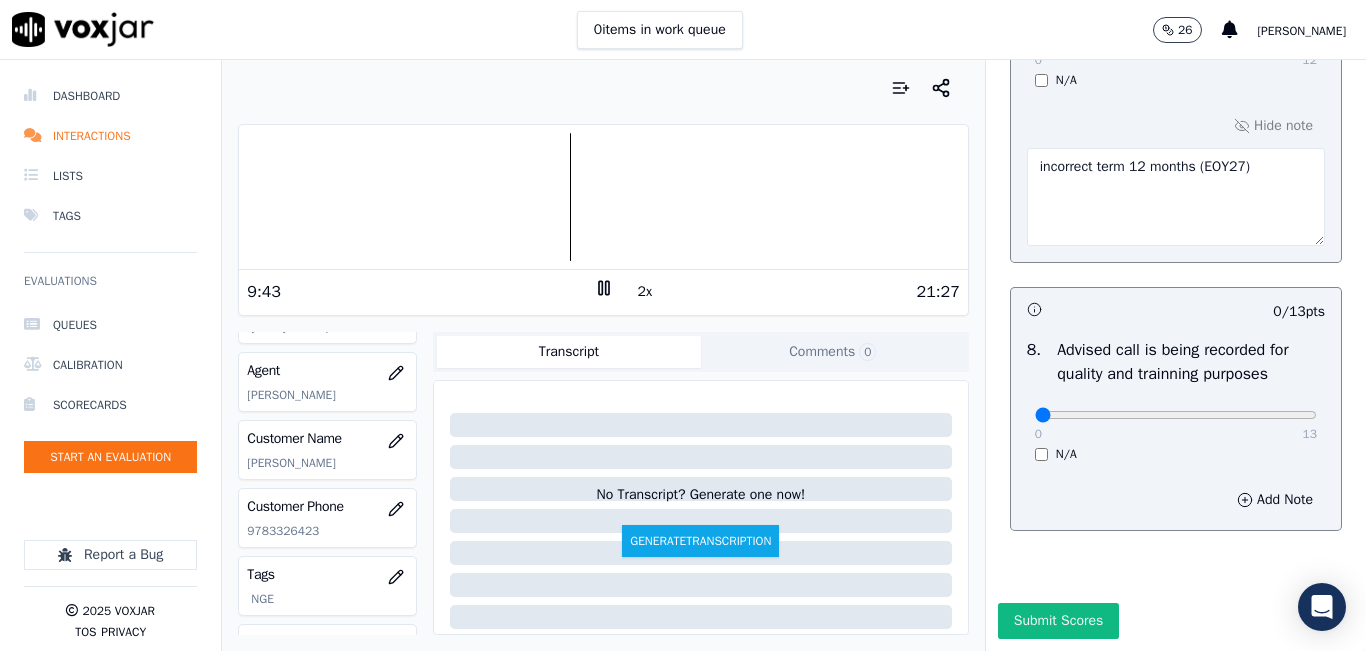 click at bounding box center [603, 197] 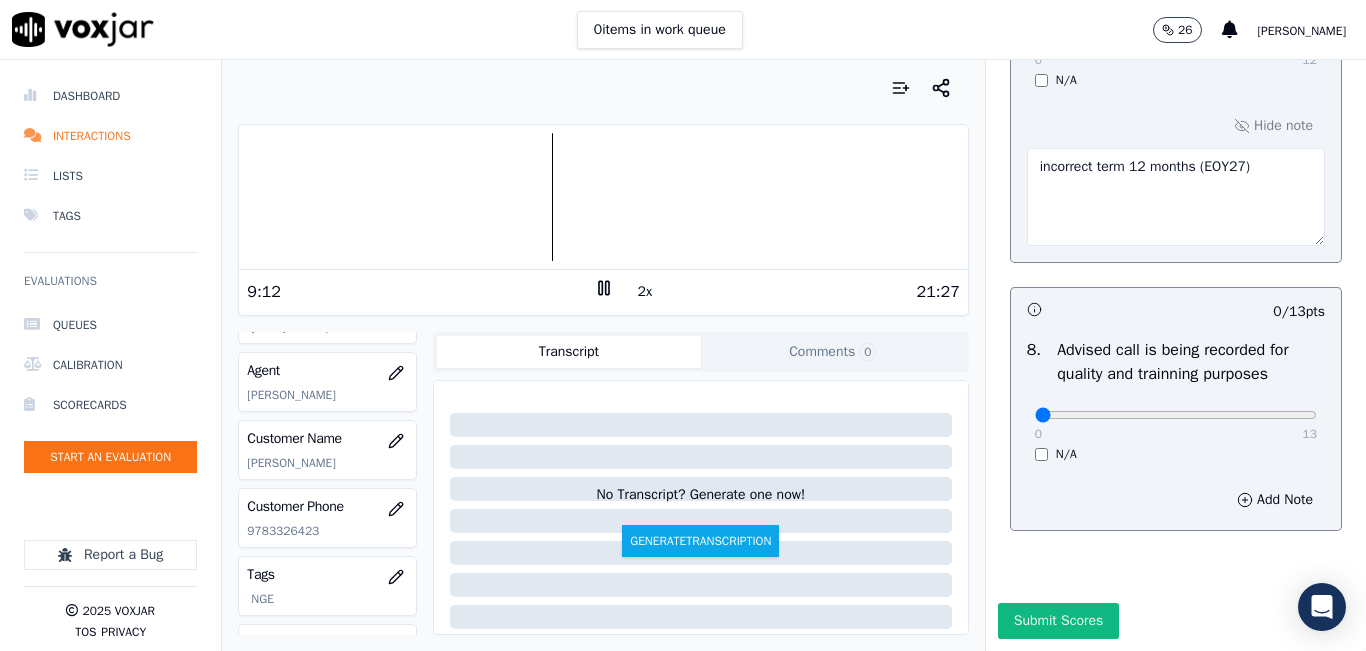 click on "2x" at bounding box center (645, 292) 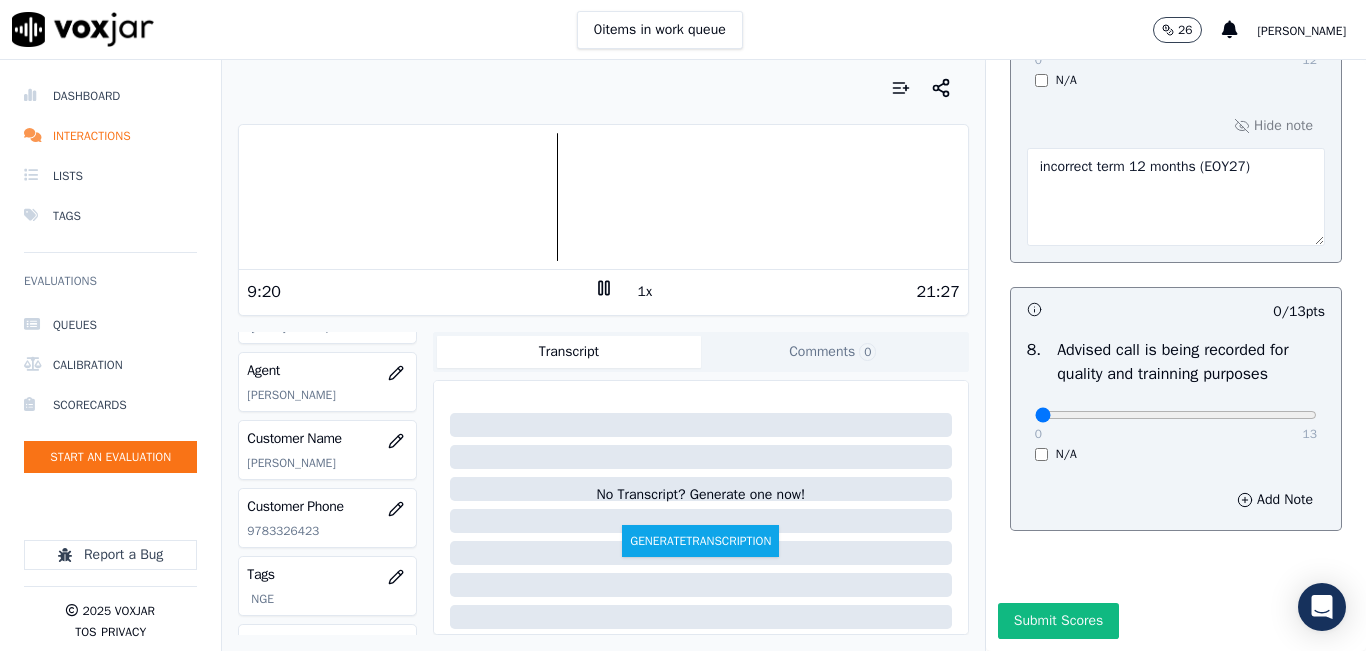 click at bounding box center (603, 197) 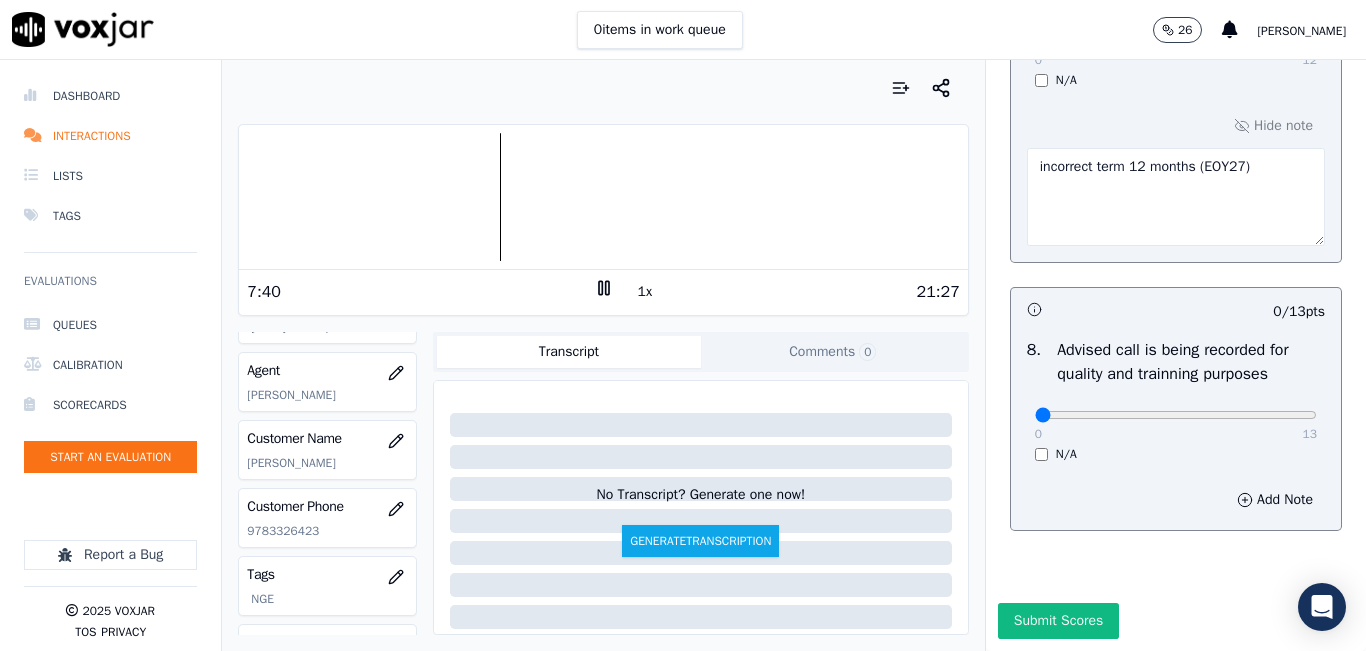 click at bounding box center [603, 197] 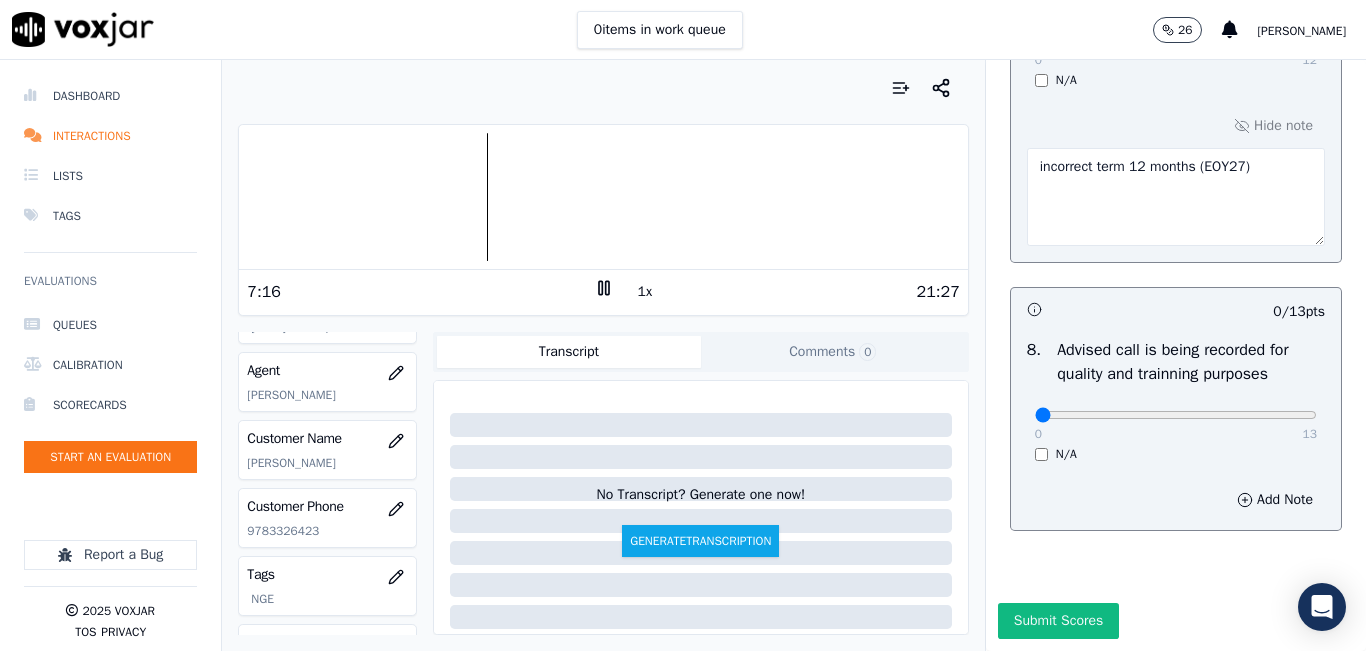 click at bounding box center (603, 197) 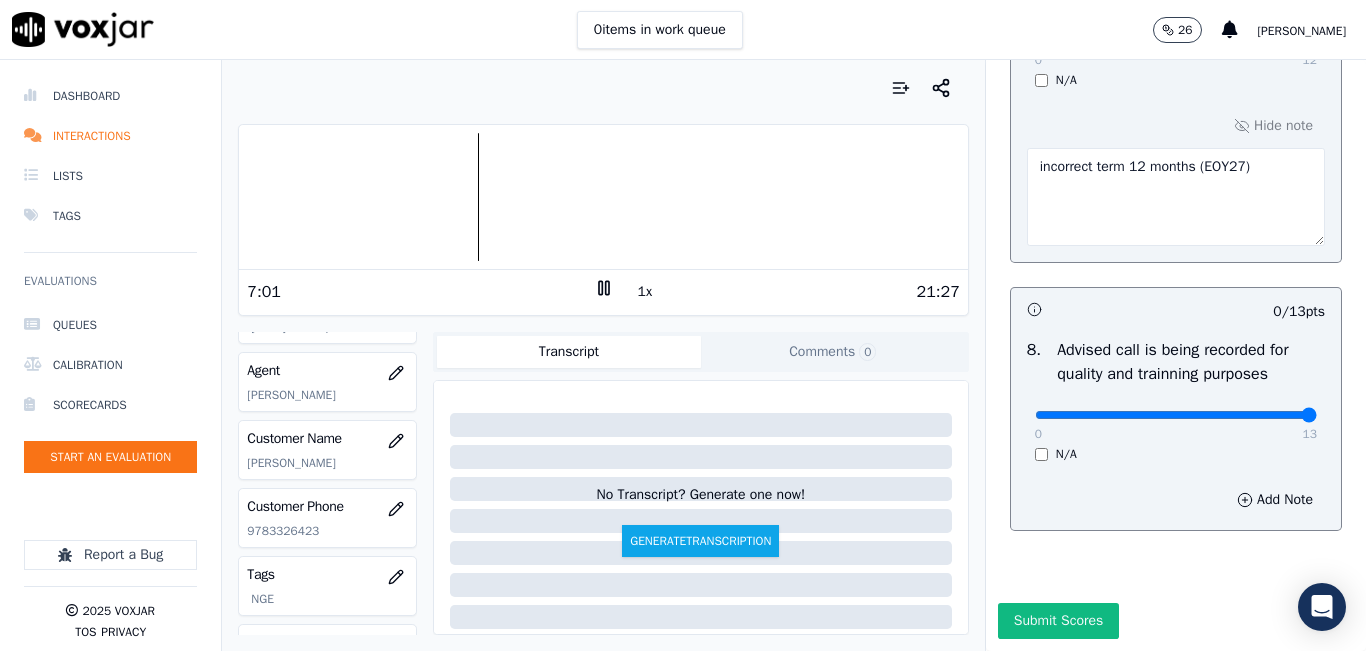 drag, startPoint x: 1046, startPoint y: 370, endPoint x: 1315, endPoint y: 355, distance: 269.41788 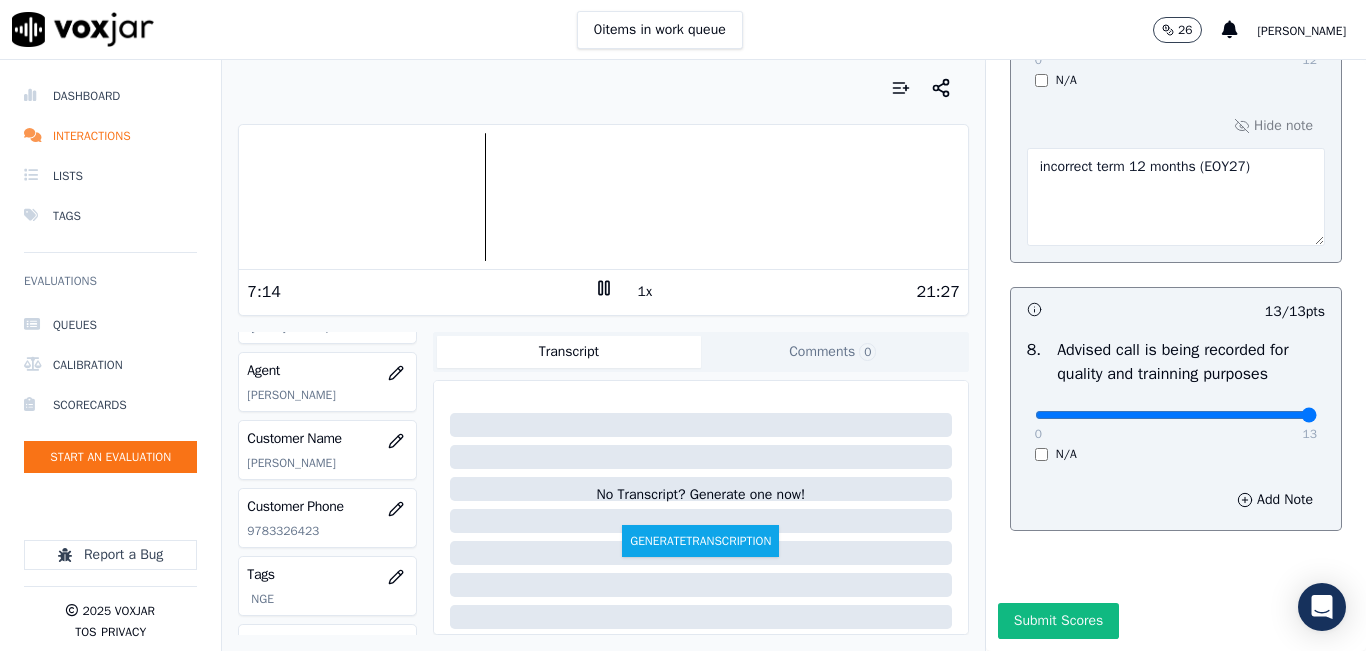 click at bounding box center [603, 197] 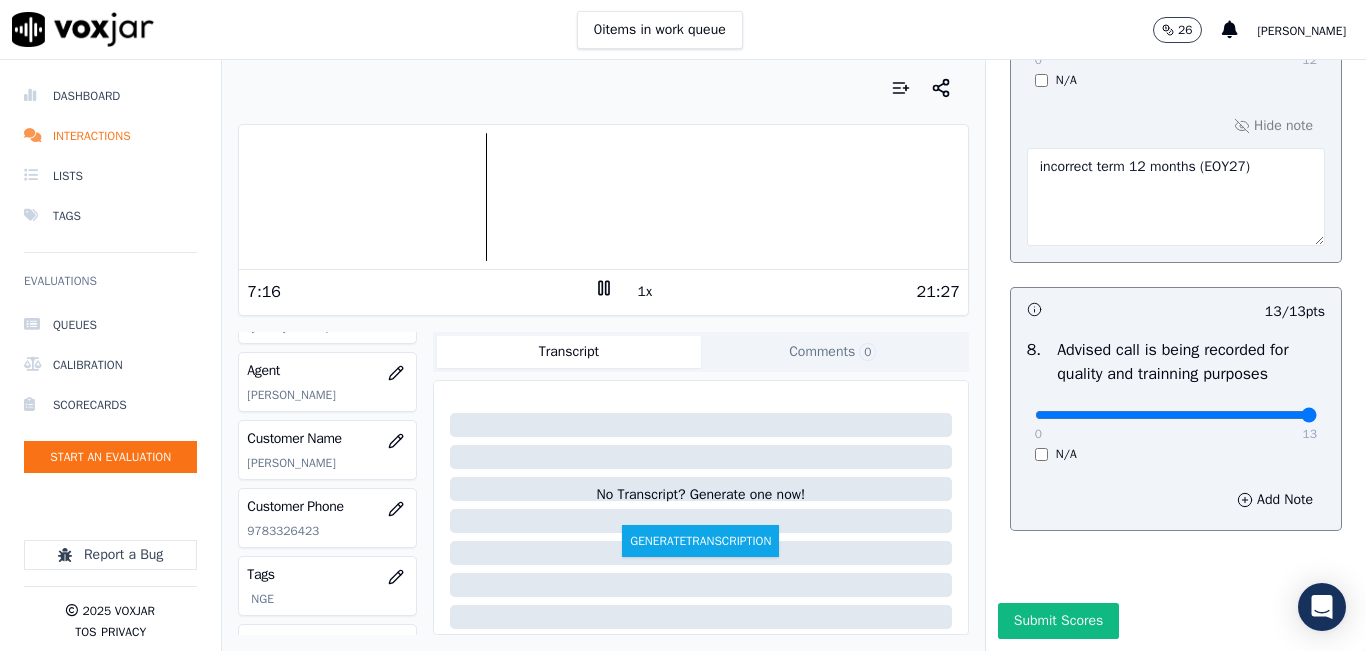 click at bounding box center (603, 197) 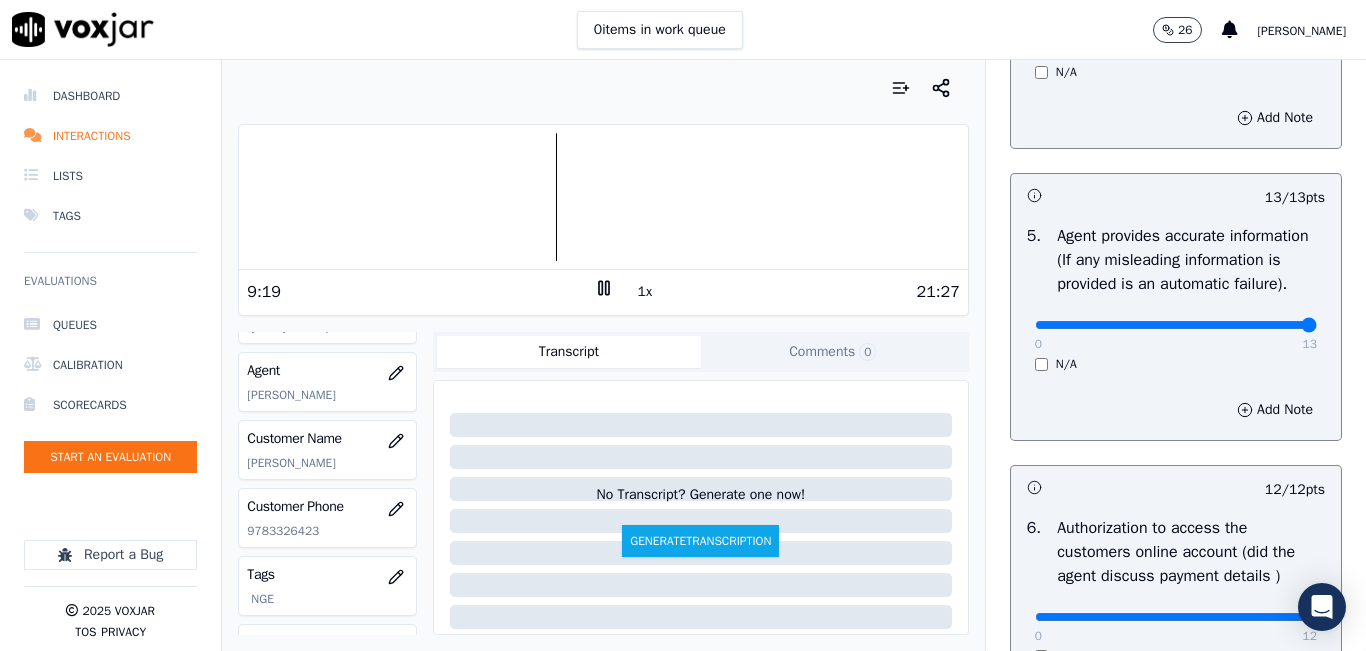 scroll, scrollTop: 1100, scrollLeft: 0, axis: vertical 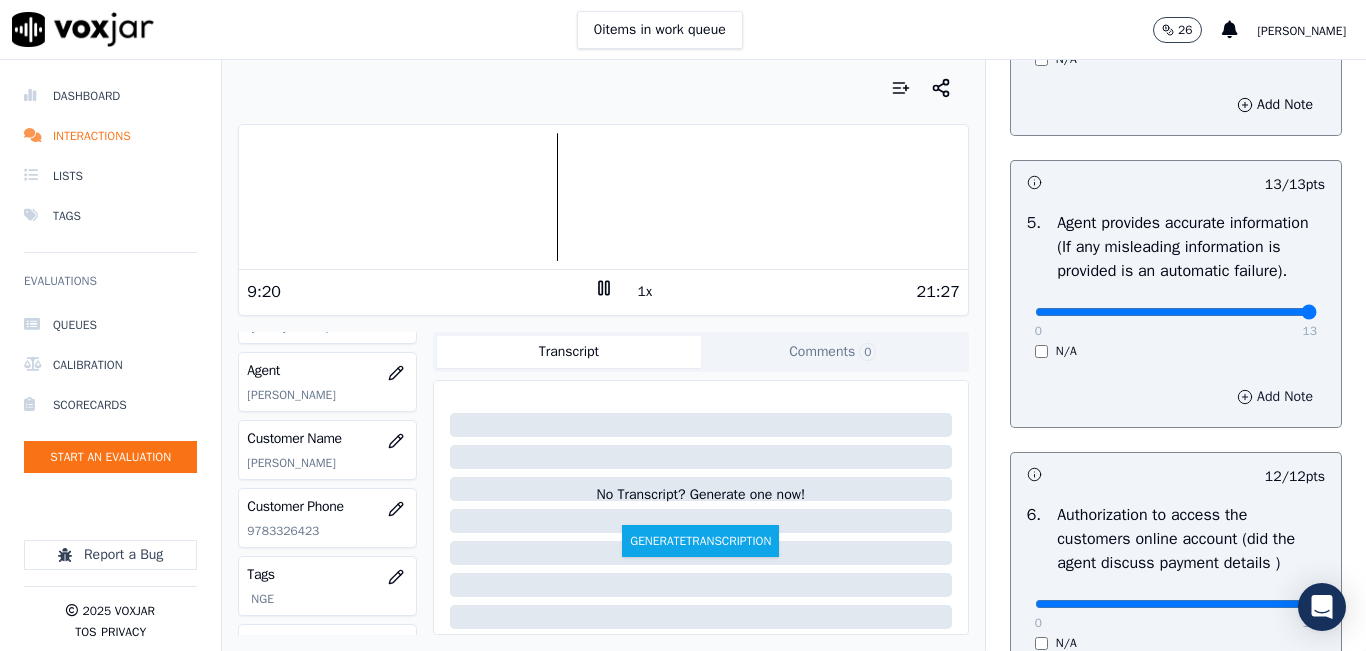 click on "Add Note" at bounding box center (1275, 397) 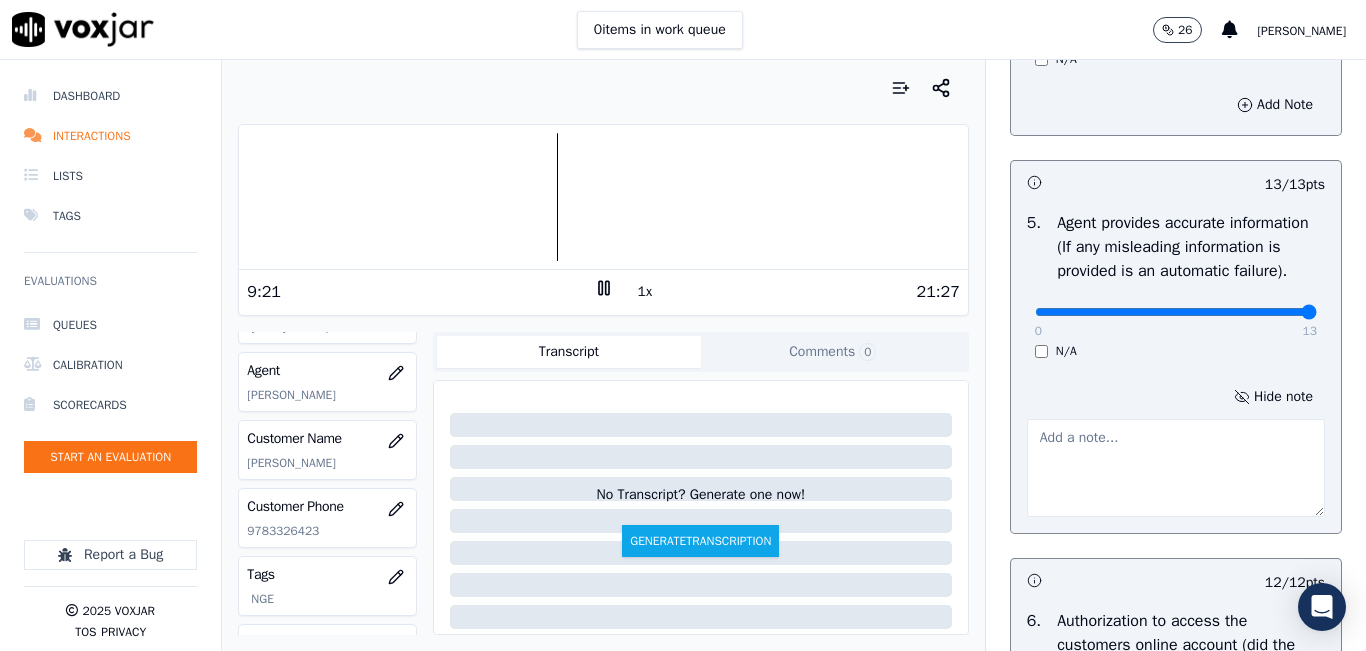 click at bounding box center [1176, 468] 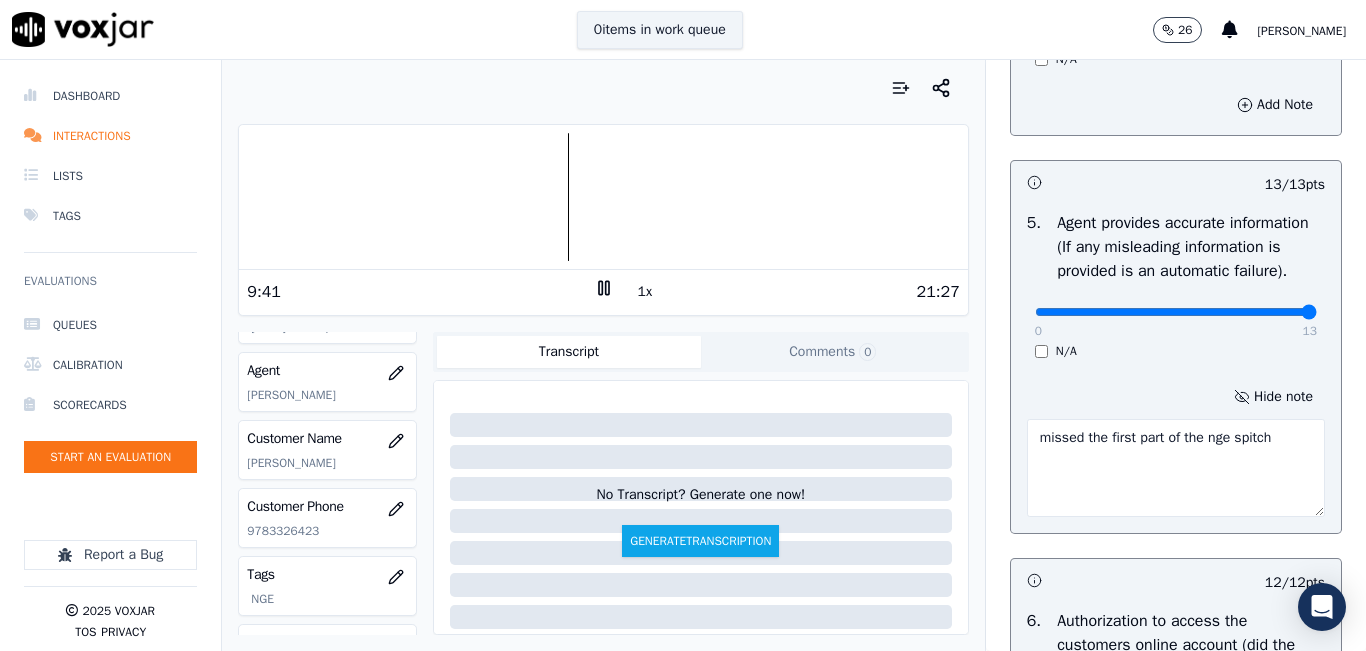 type on "missed the first part of the nge spitch" 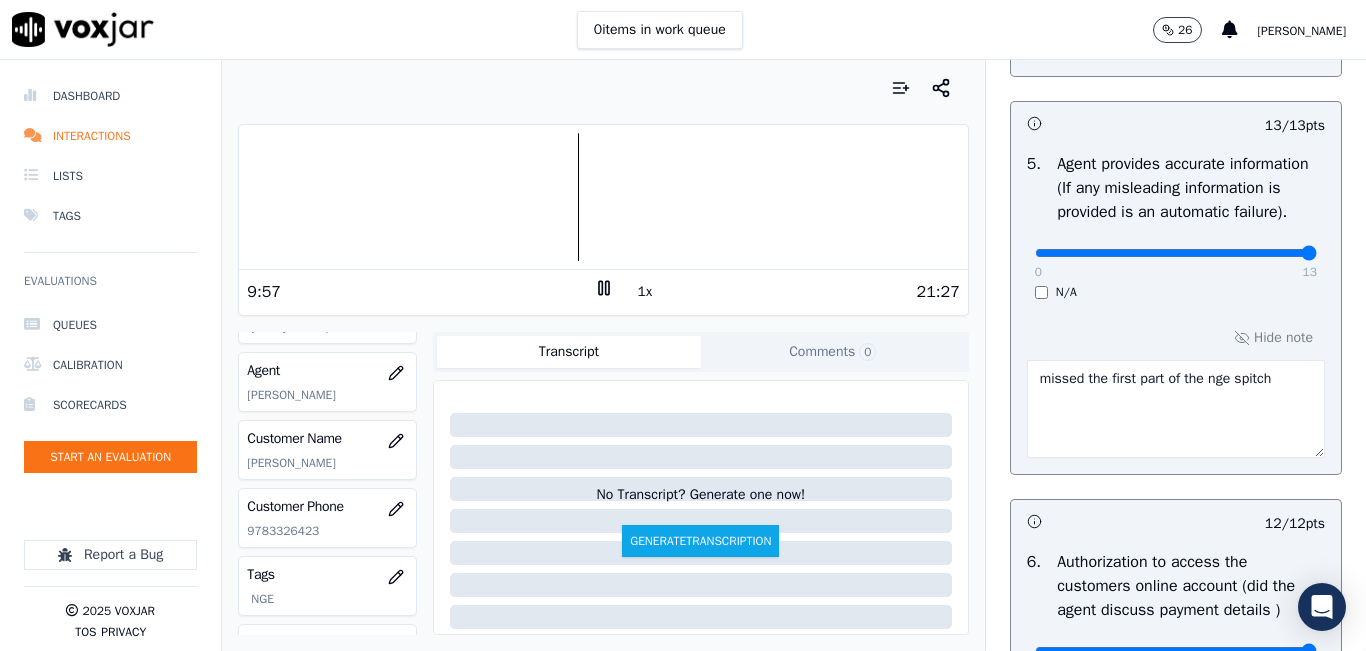 scroll, scrollTop: 1200, scrollLeft: 0, axis: vertical 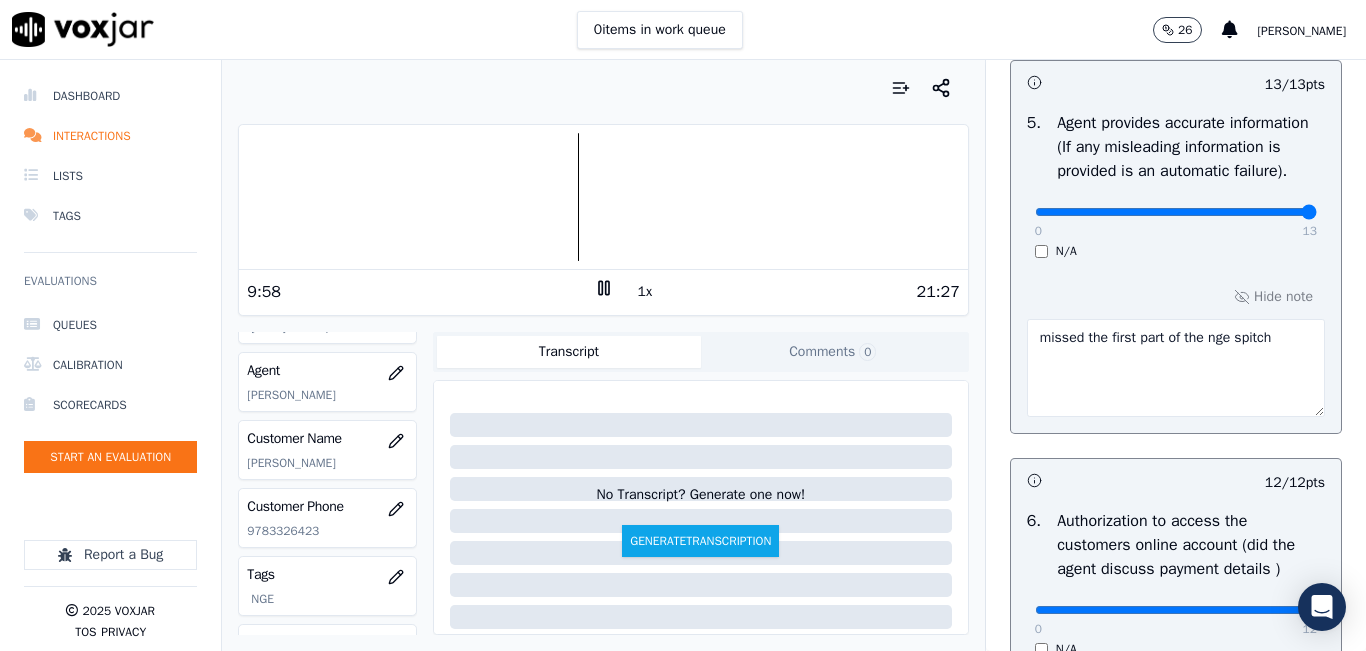 click on "1x" at bounding box center [645, 292] 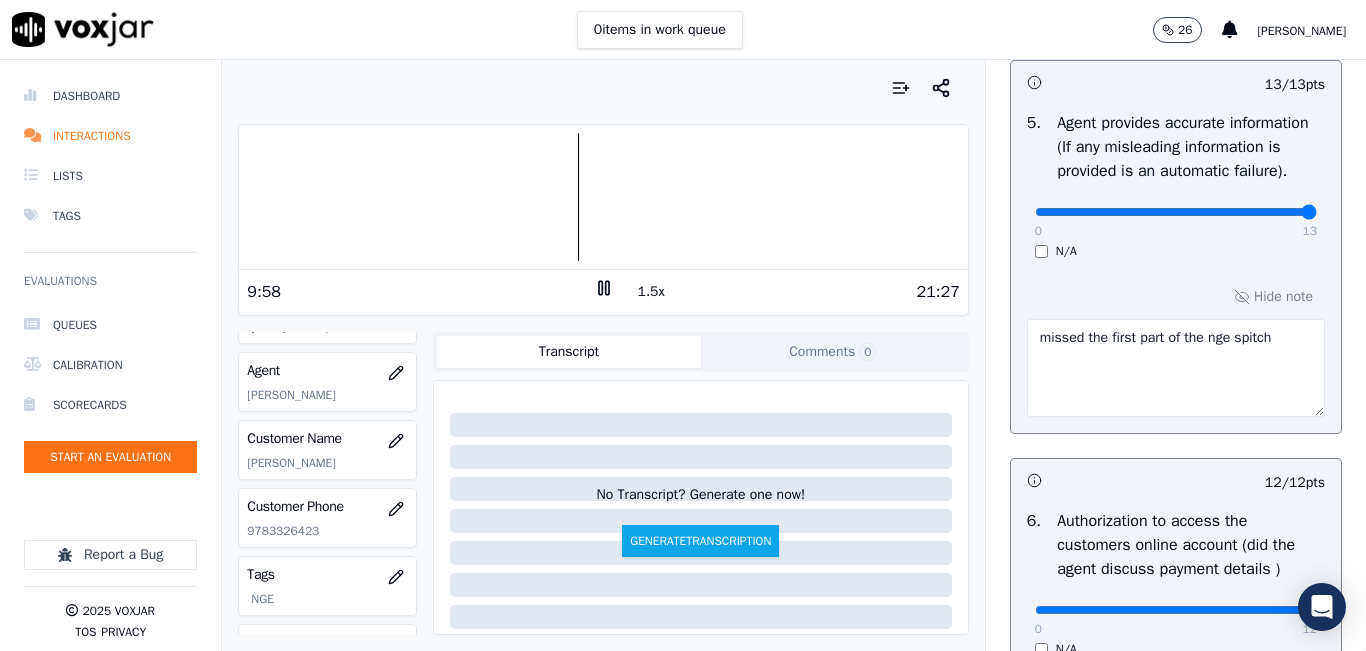 click on "1.5x" at bounding box center (651, 292) 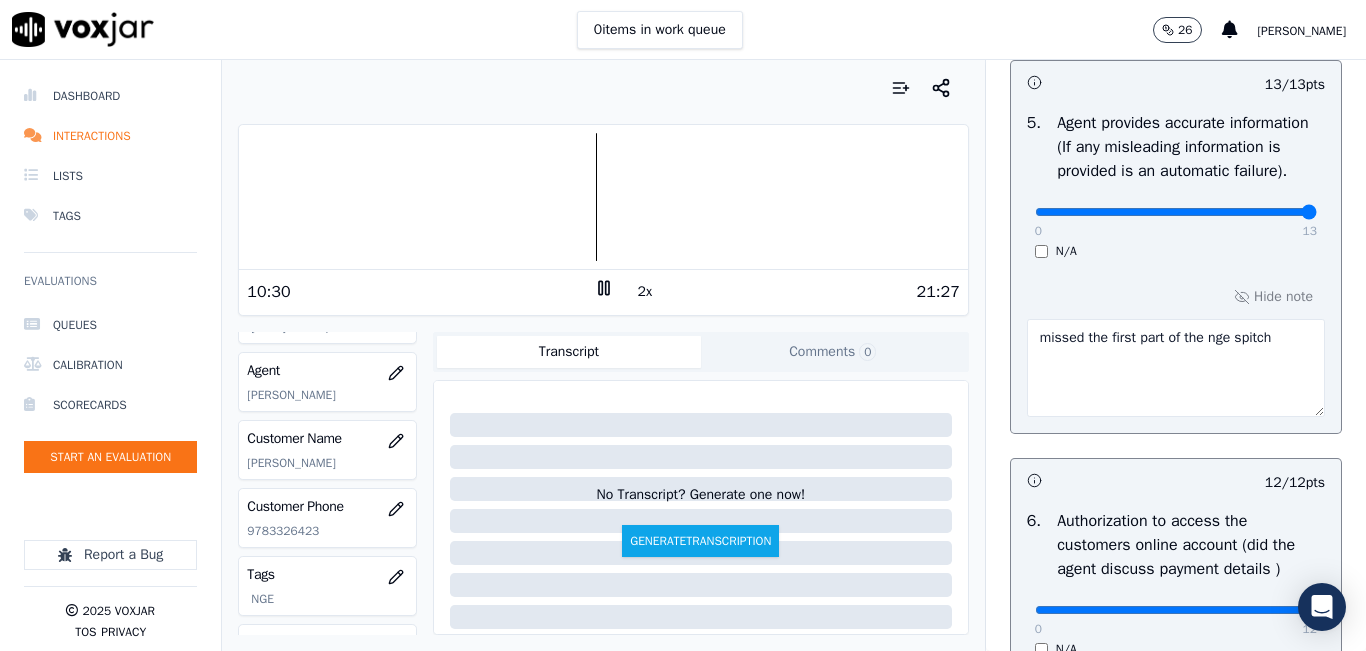 scroll, scrollTop: 1100, scrollLeft: 0, axis: vertical 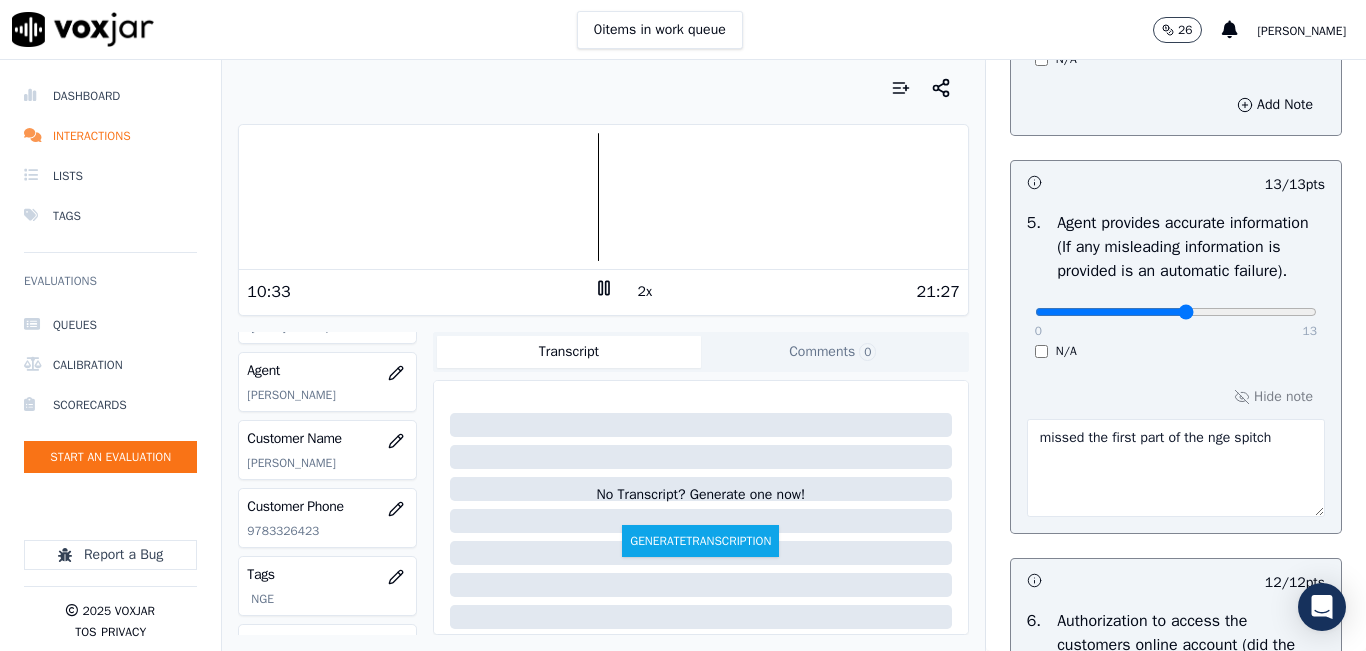 click at bounding box center (1176, -760) 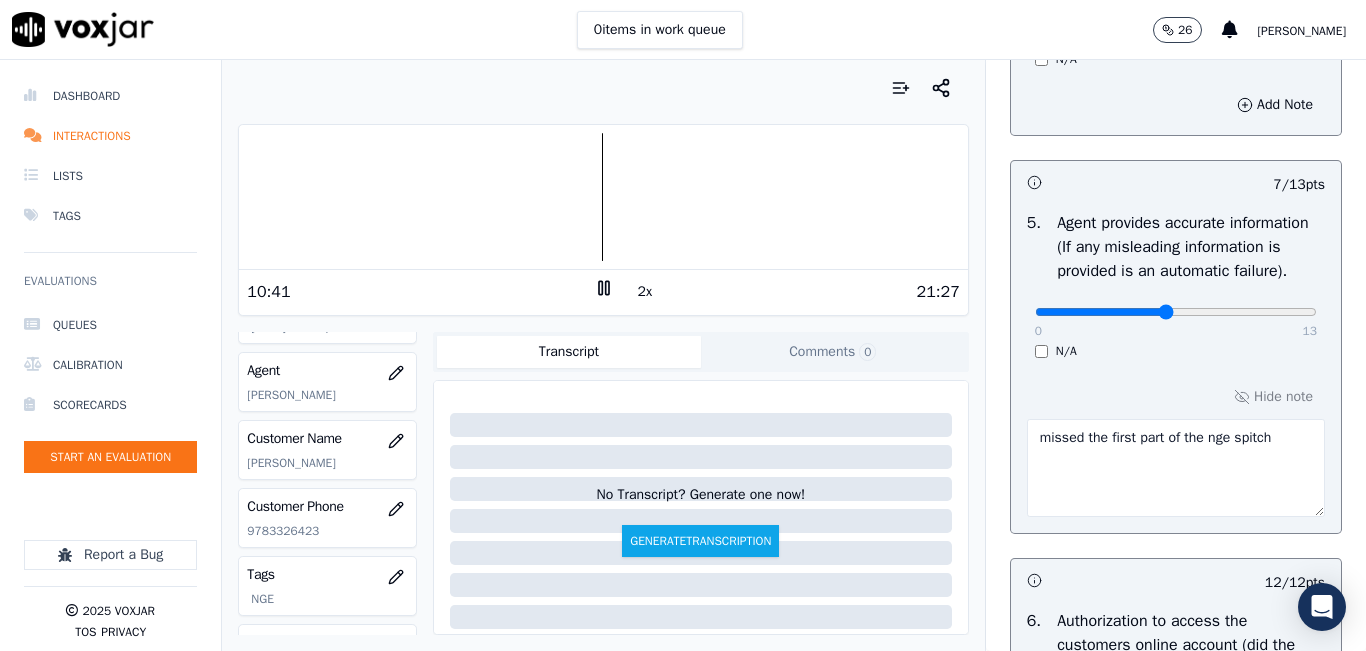 type on "6" 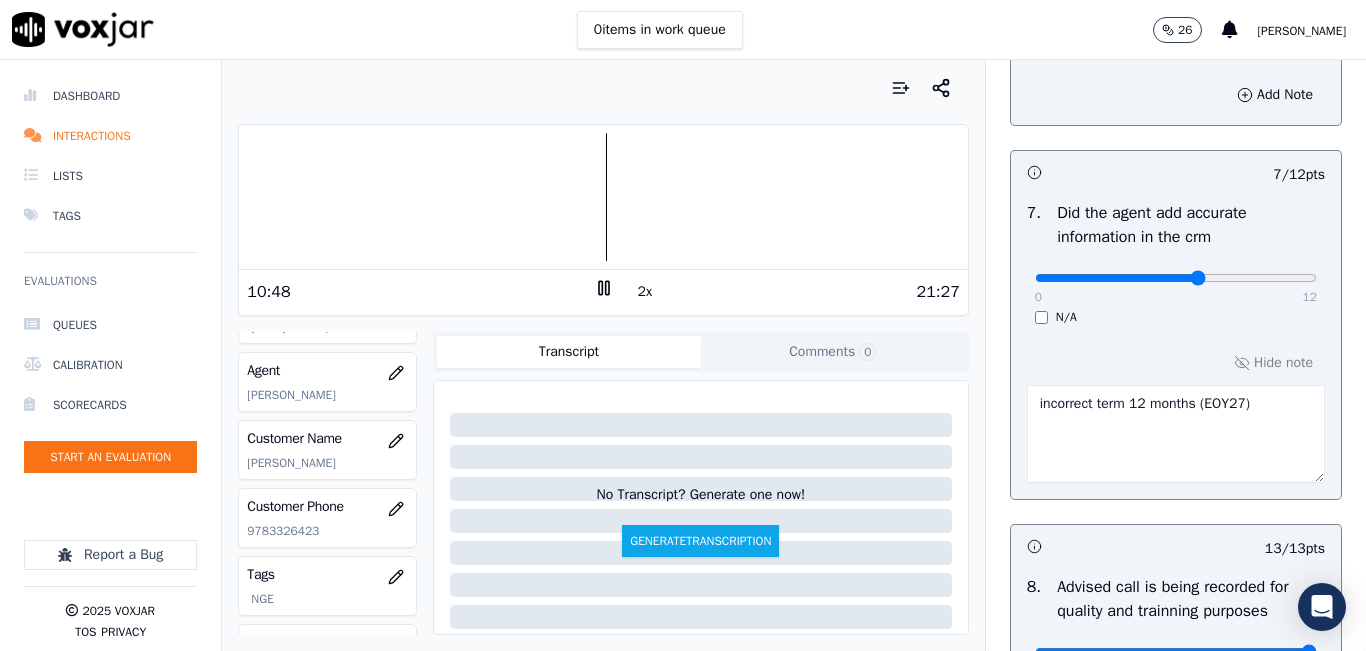 scroll, scrollTop: 2130, scrollLeft: 0, axis: vertical 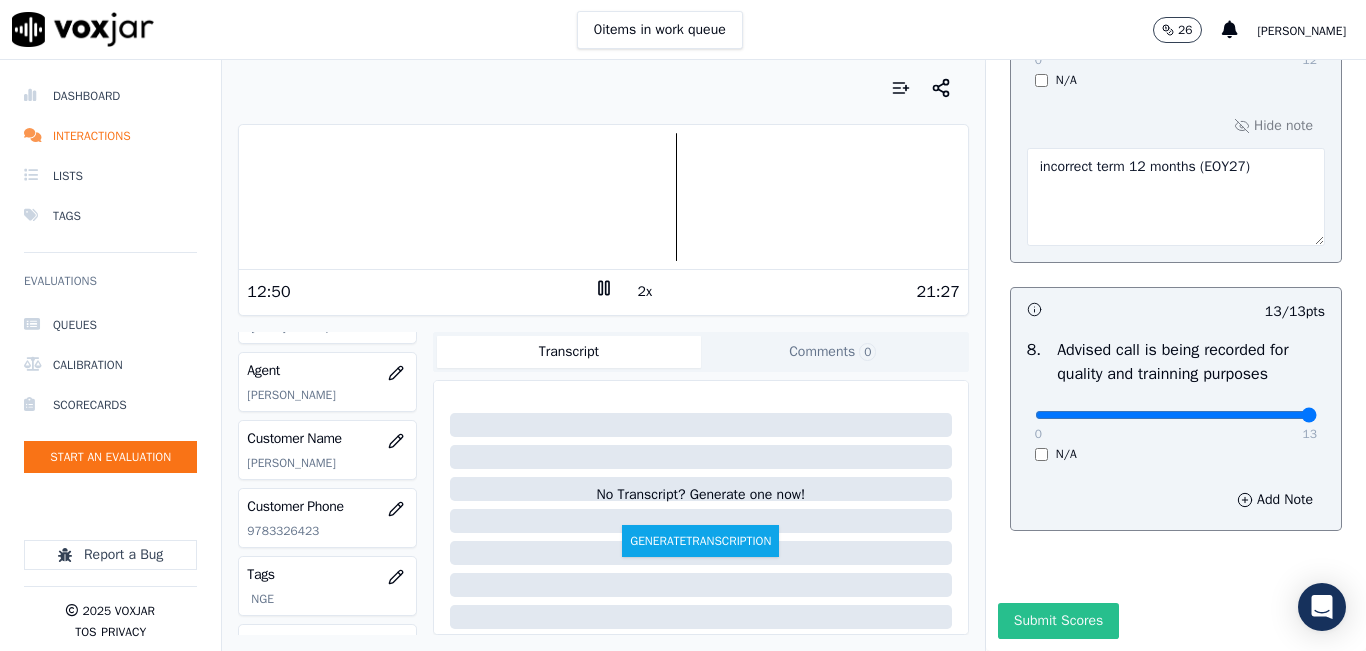 click on "Submit Scores" at bounding box center (1058, 621) 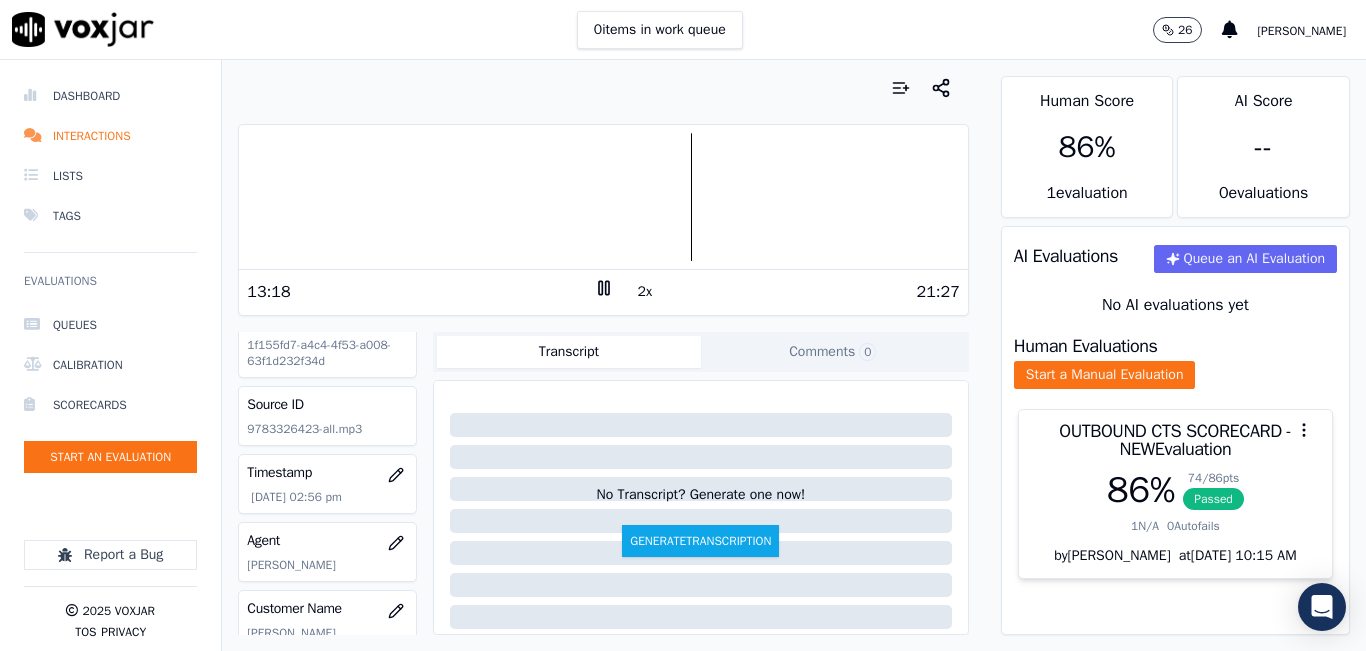 scroll, scrollTop: 0, scrollLeft: 0, axis: both 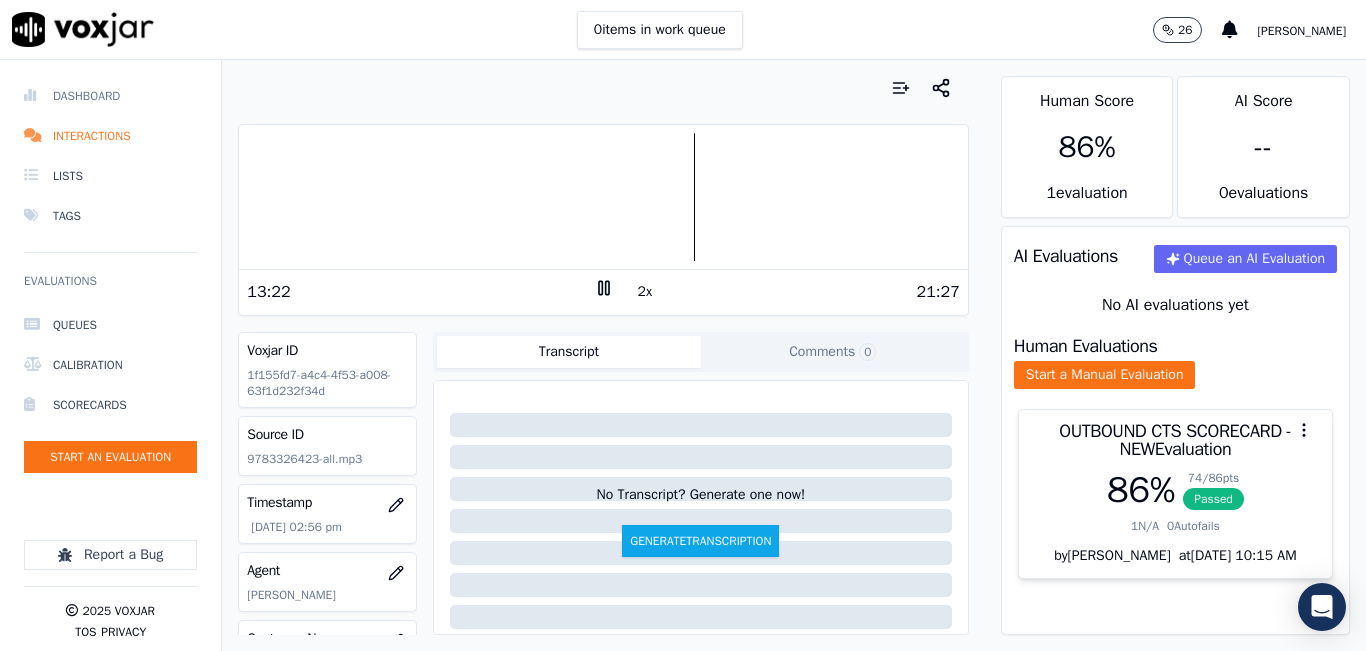 click on "Dashboard" at bounding box center (110, 96) 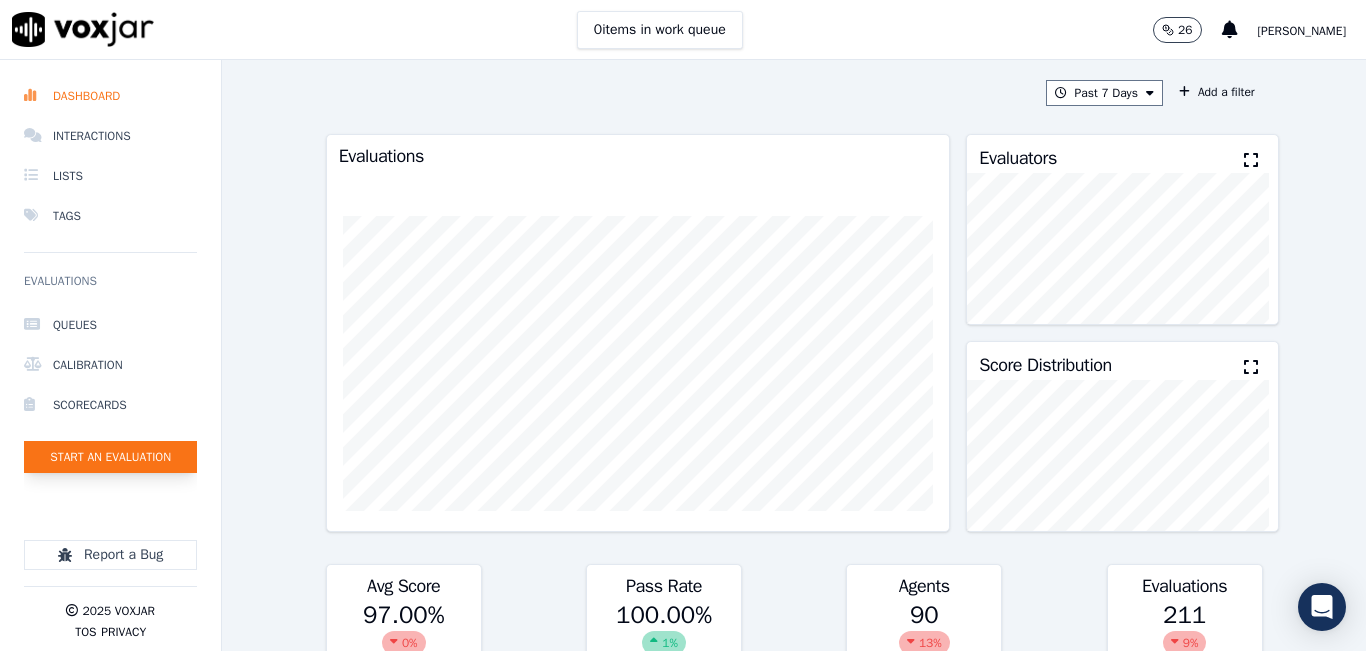 click on "Start an Evaluation" 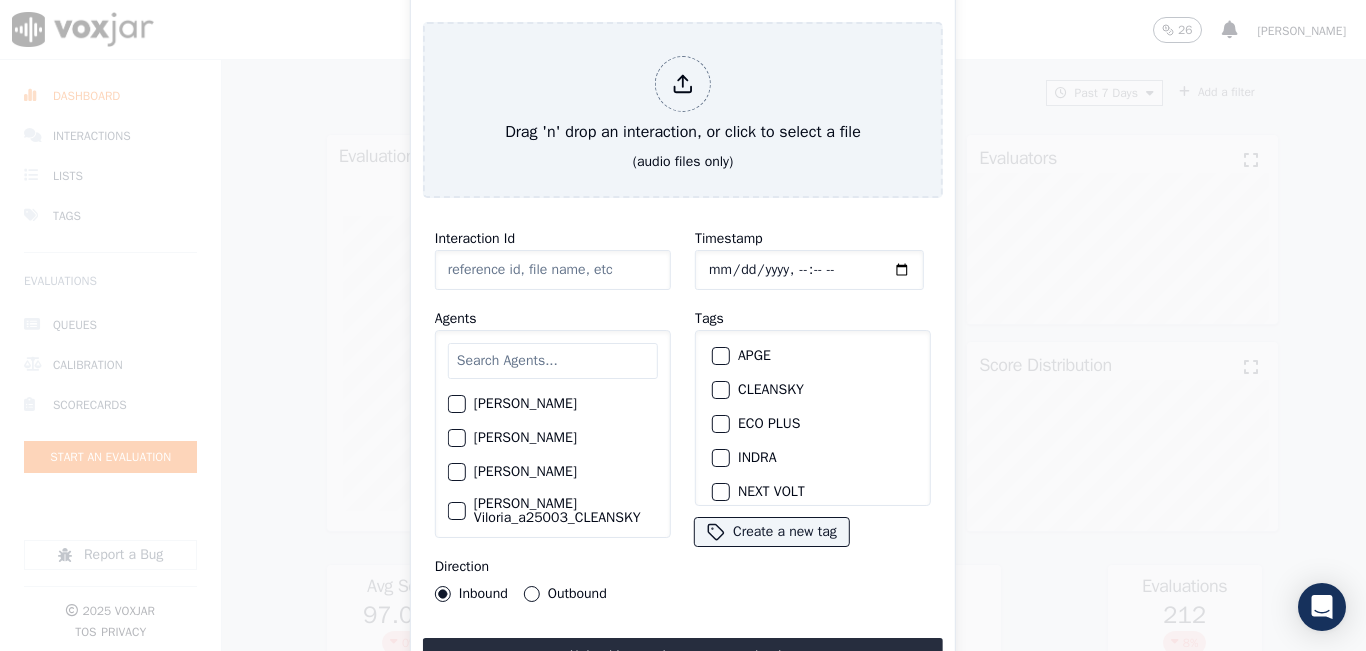 click at bounding box center [553, 361] 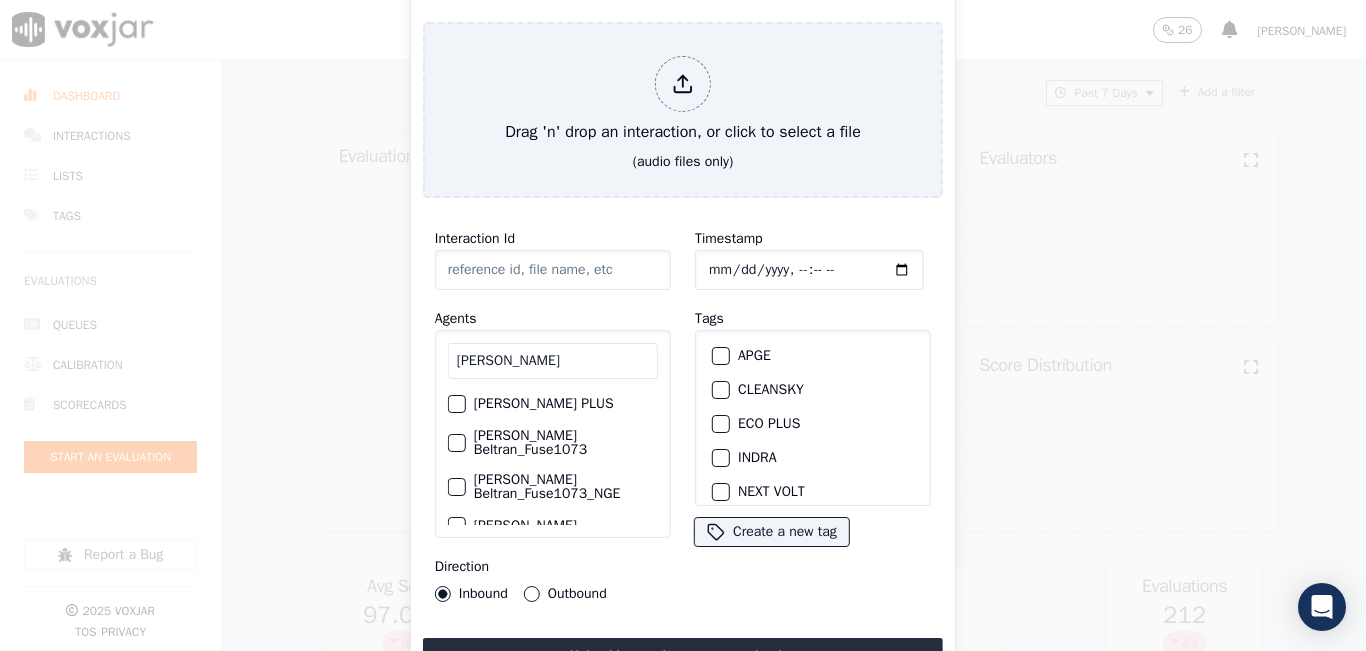 scroll, scrollTop: 100, scrollLeft: 0, axis: vertical 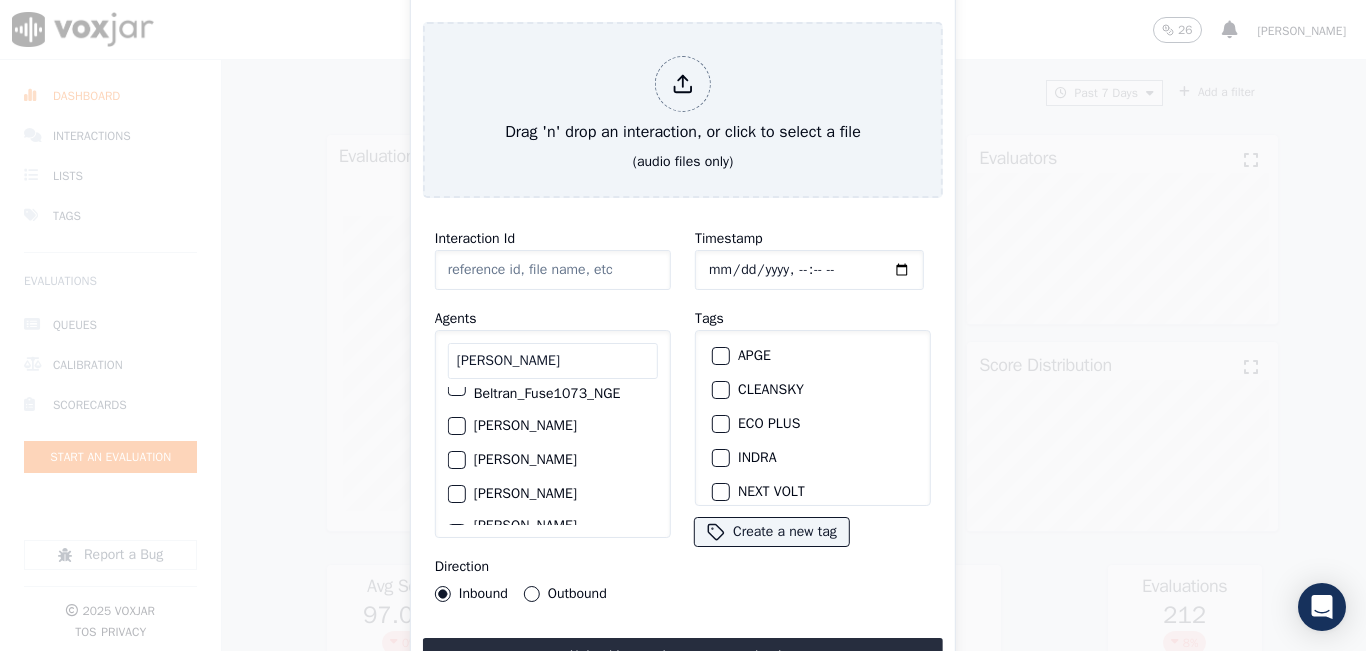 type on "[PERSON_NAME]" 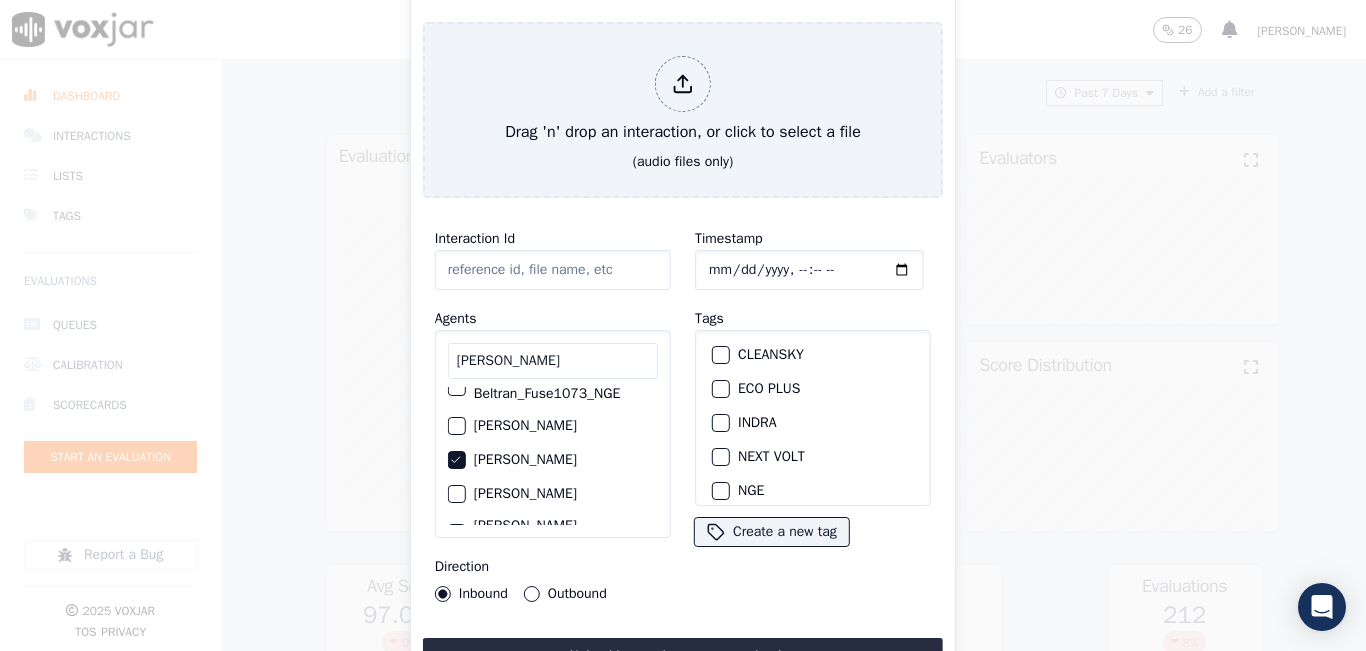 scroll, scrollTop: 100, scrollLeft: 0, axis: vertical 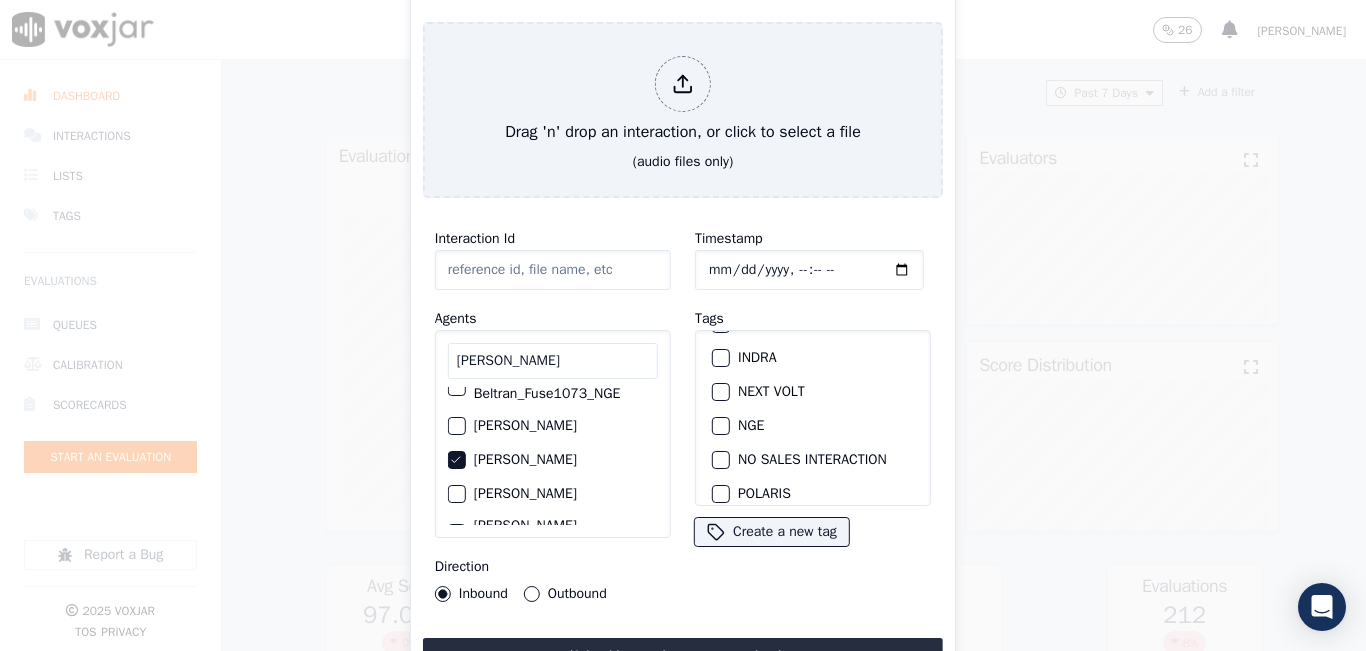 click at bounding box center (720, 426) 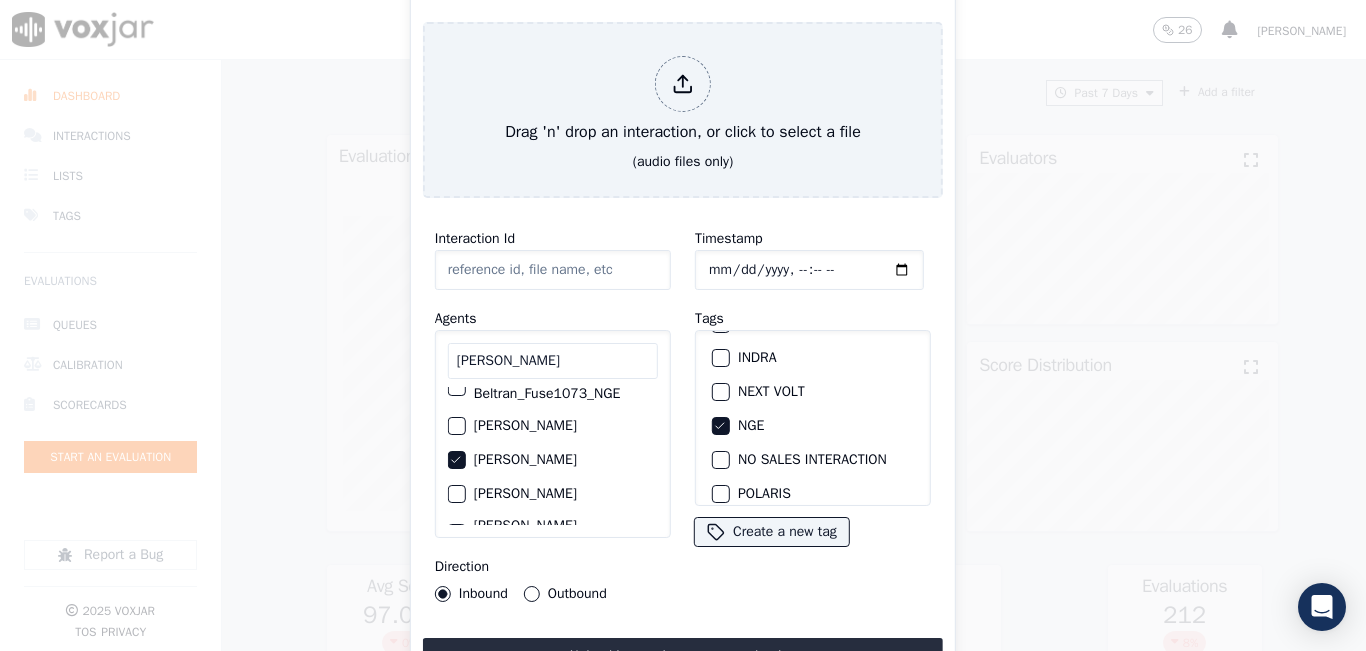 click on "Outbound" at bounding box center [532, 594] 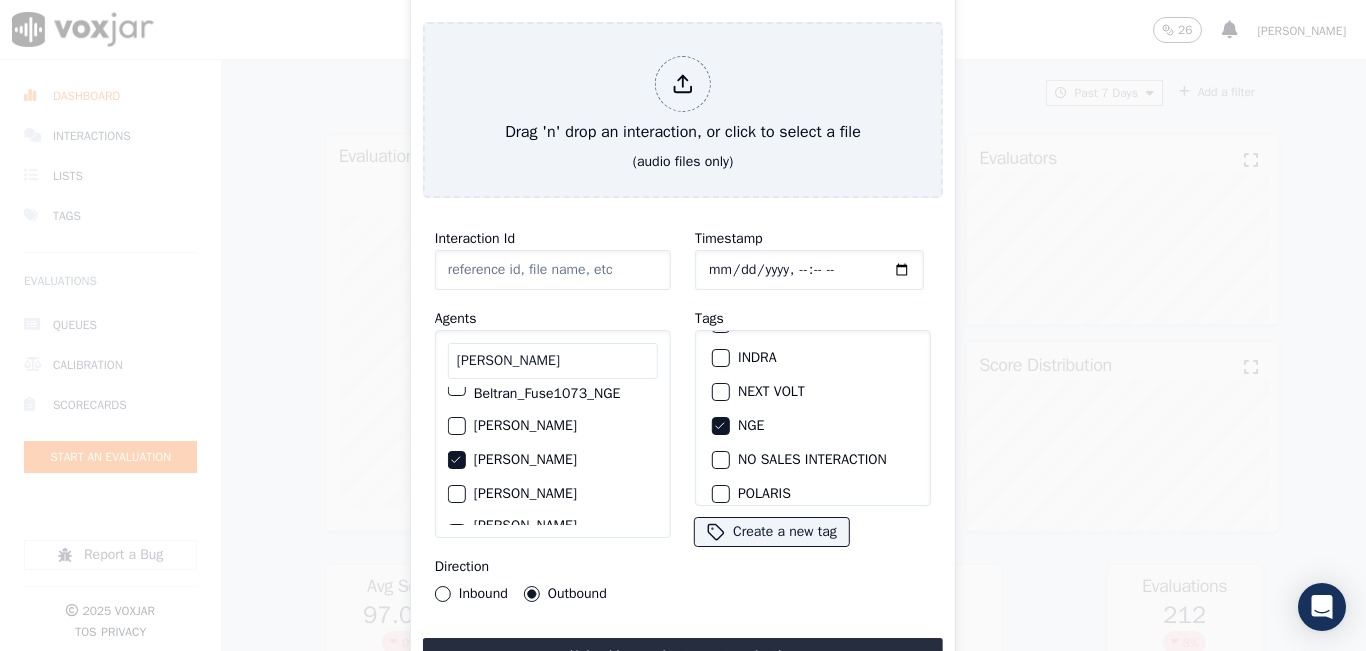 click on "Interaction Id" at bounding box center (553, 258) 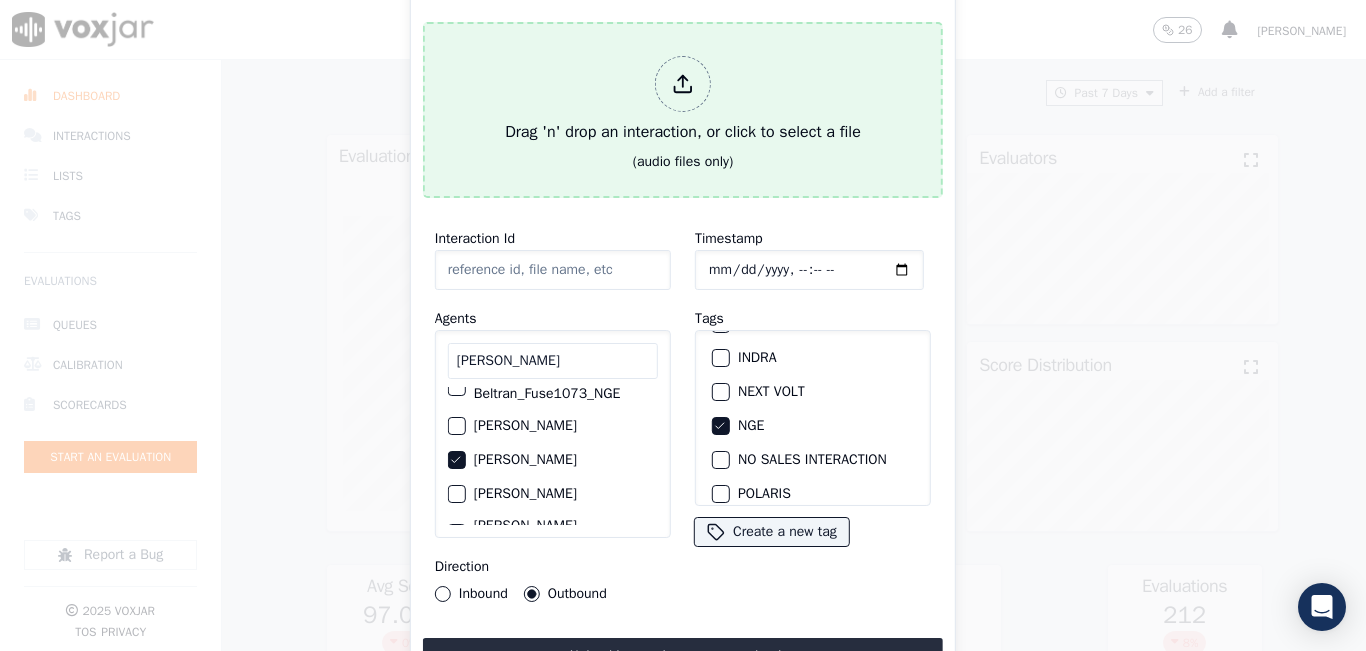 click on "Drag 'n' drop an interaction, or click to select a file   (audio files only)" at bounding box center (683, 110) 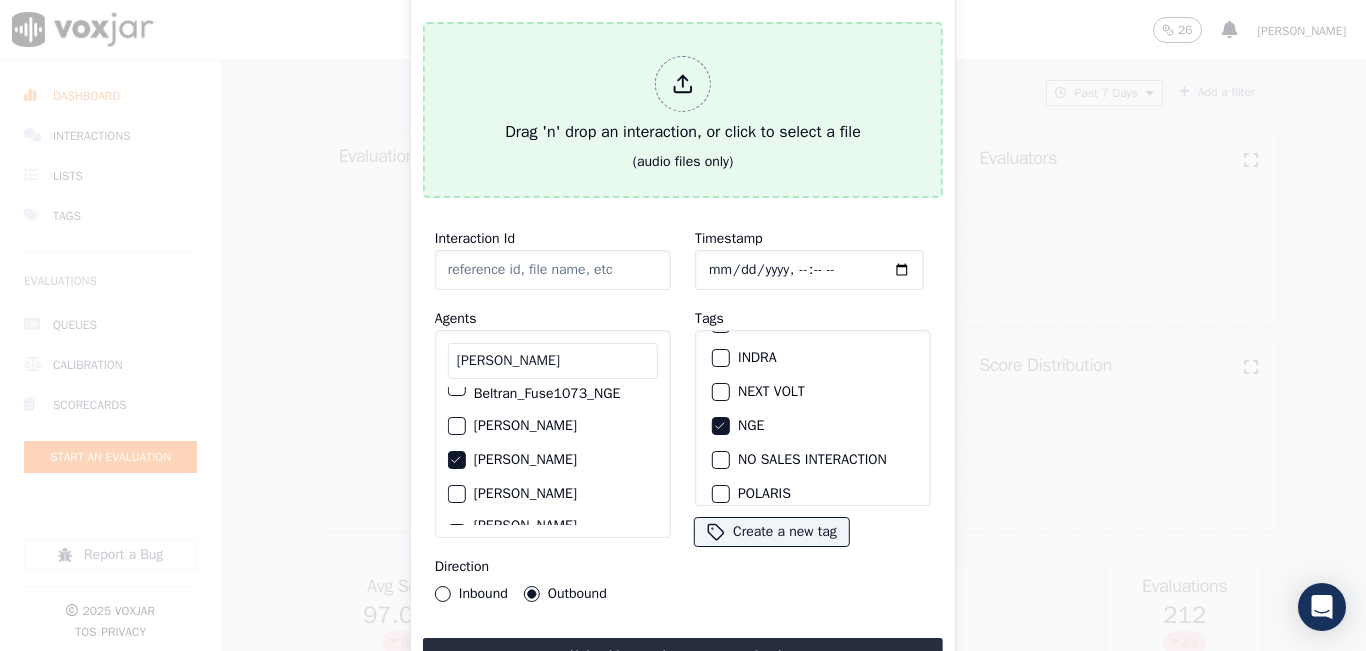 type on "20250702-093002_8572225749-all.mp3" 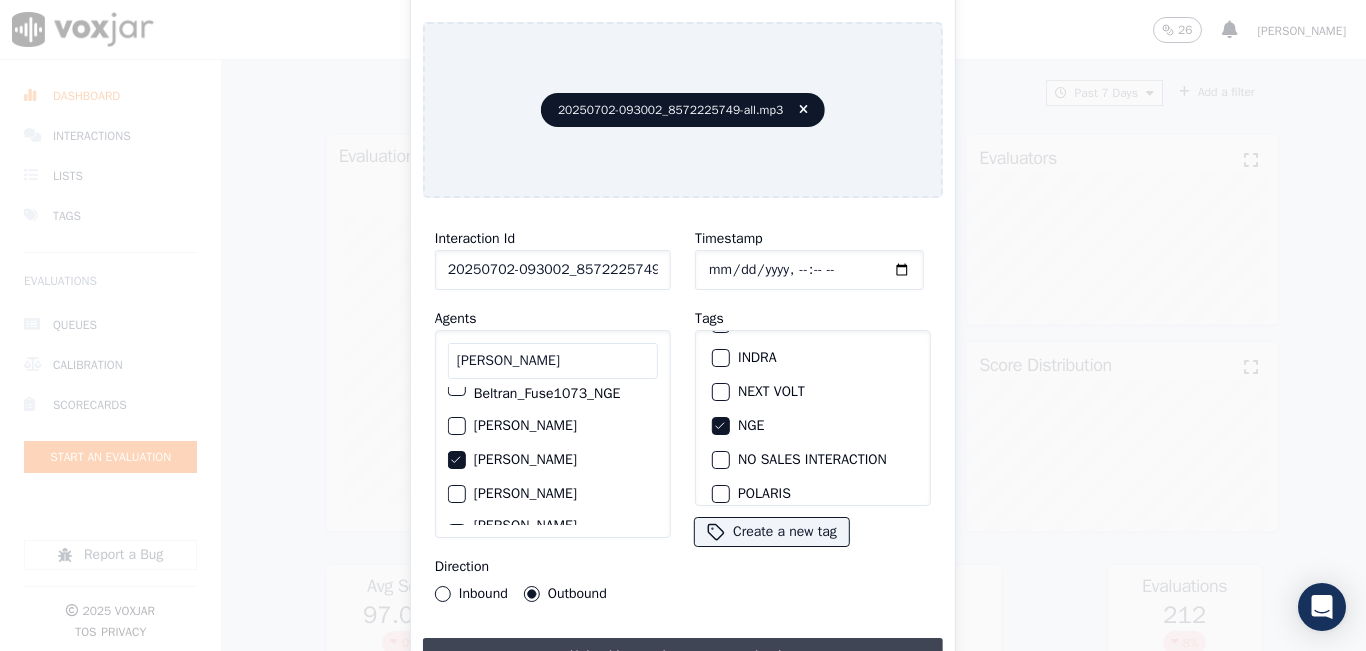 click on "Upload interaction to start evaluation" at bounding box center [683, 656] 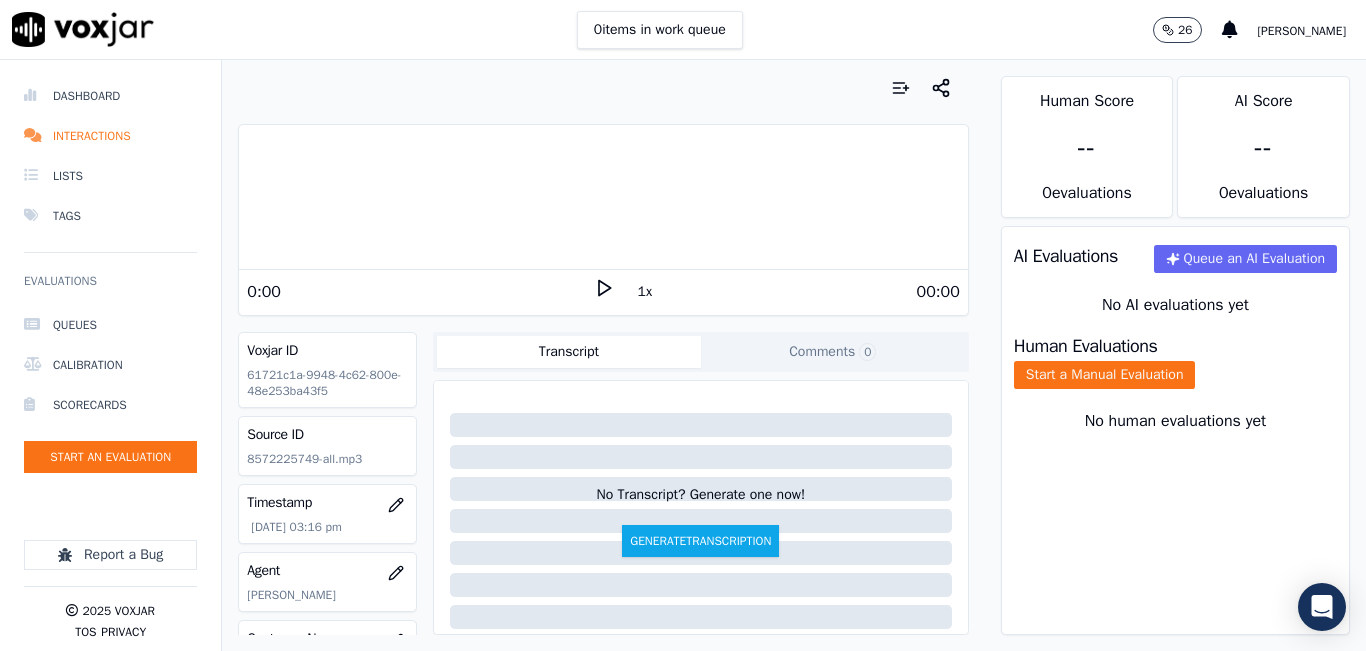 click on "1x" at bounding box center (645, 292) 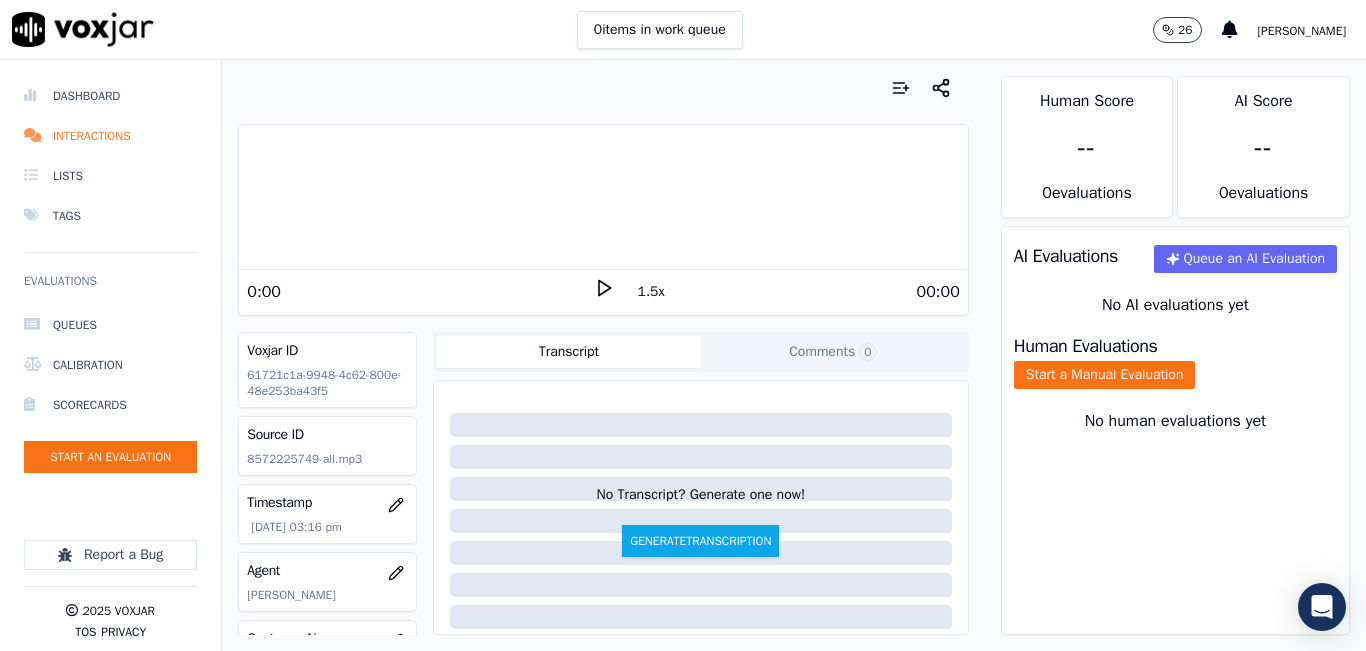 click on "1.5x" at bounding box center [651, 292] 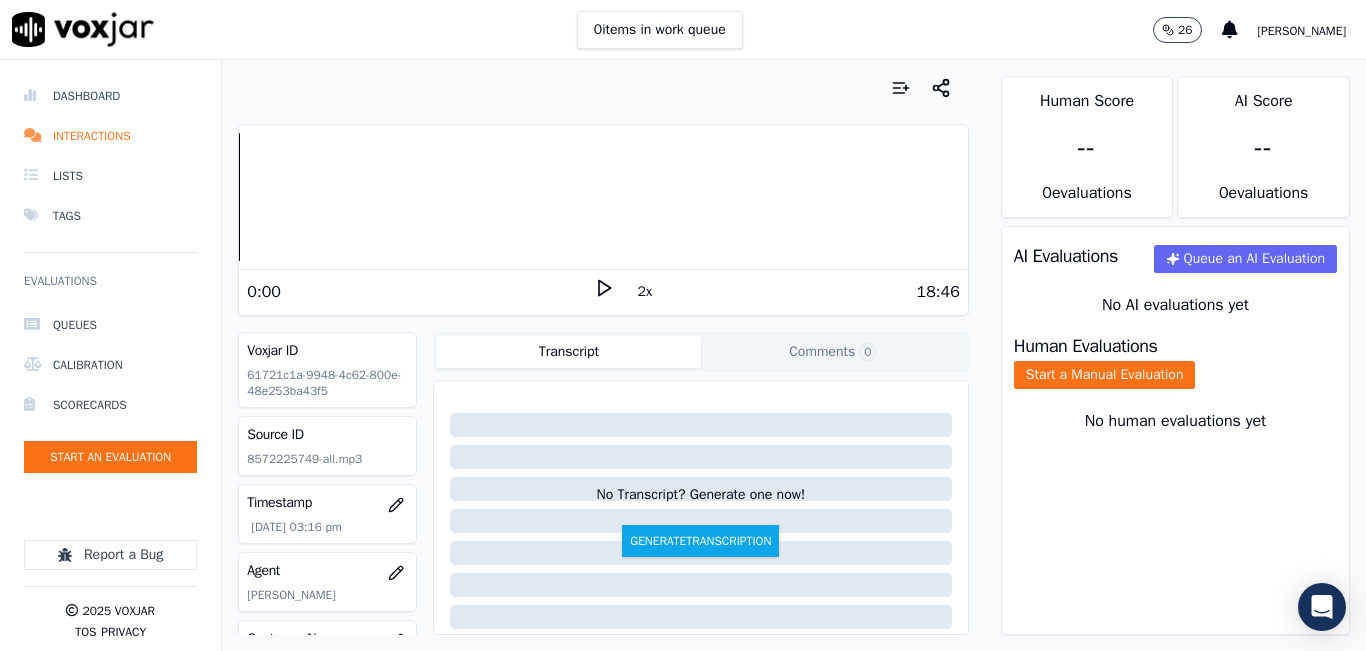 click 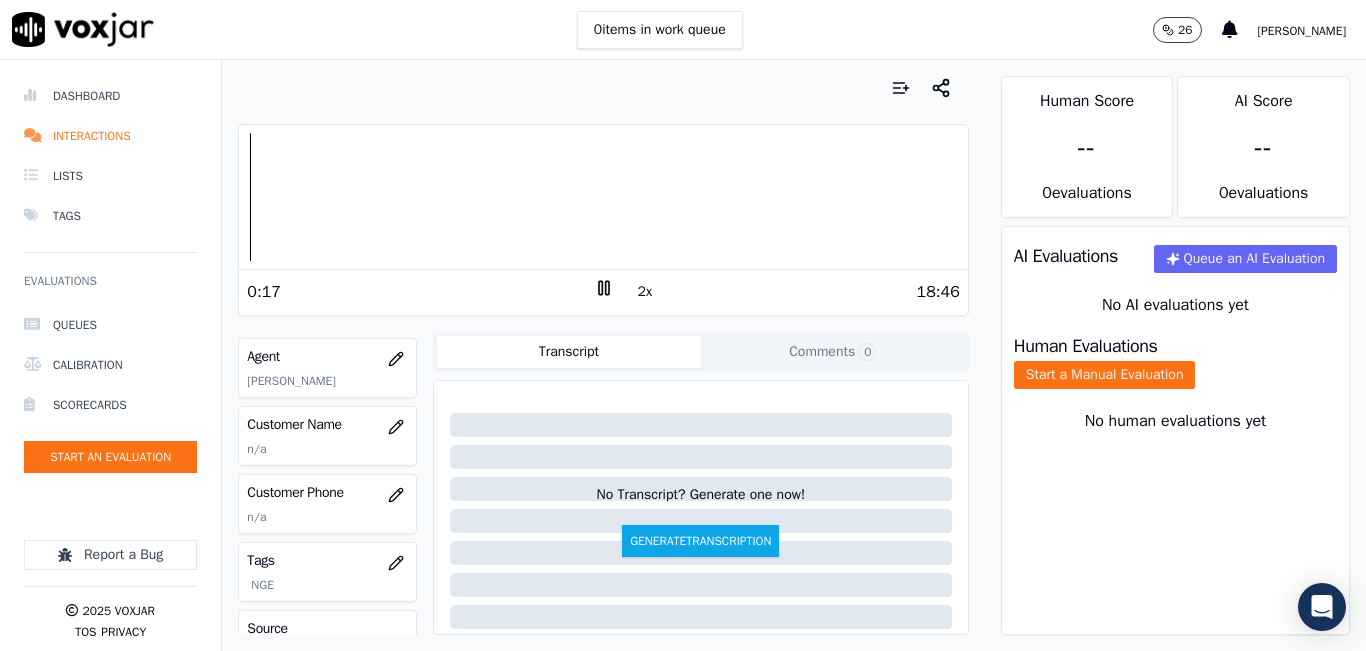 scroll, scrollTop: 178, scrollLeft: 0, axis: vertical 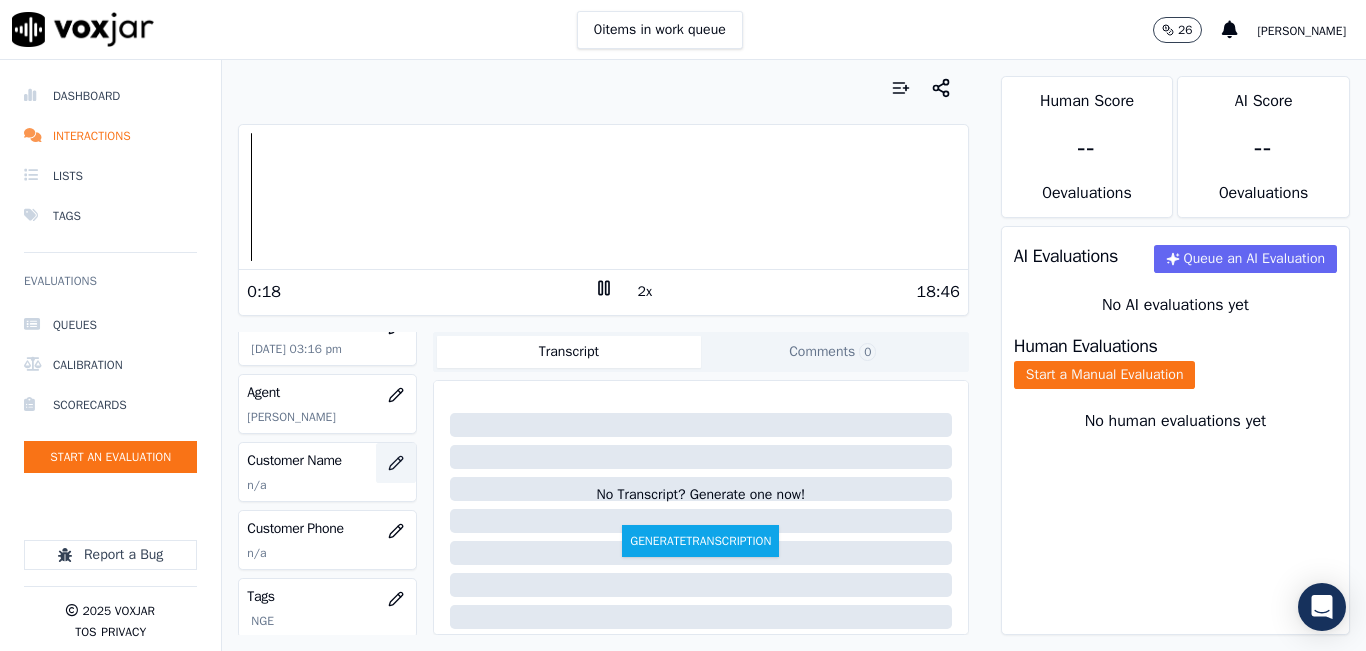 click 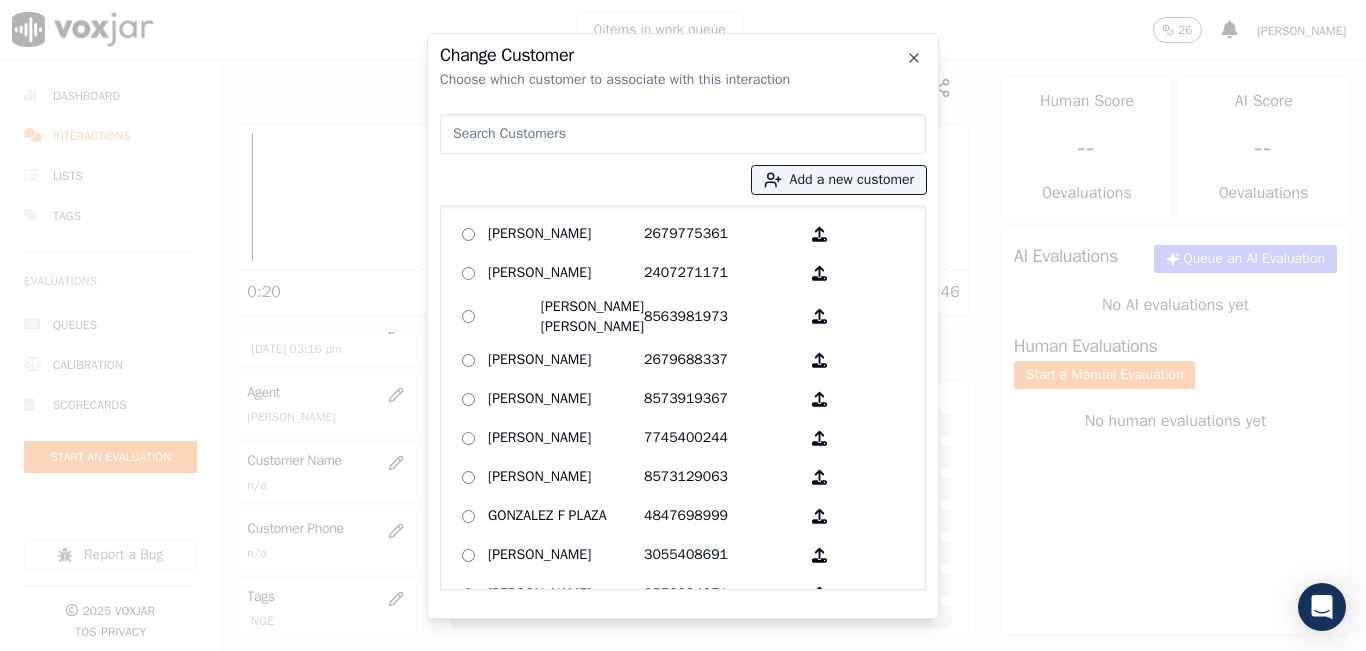 click at bounding box center (683, 134) 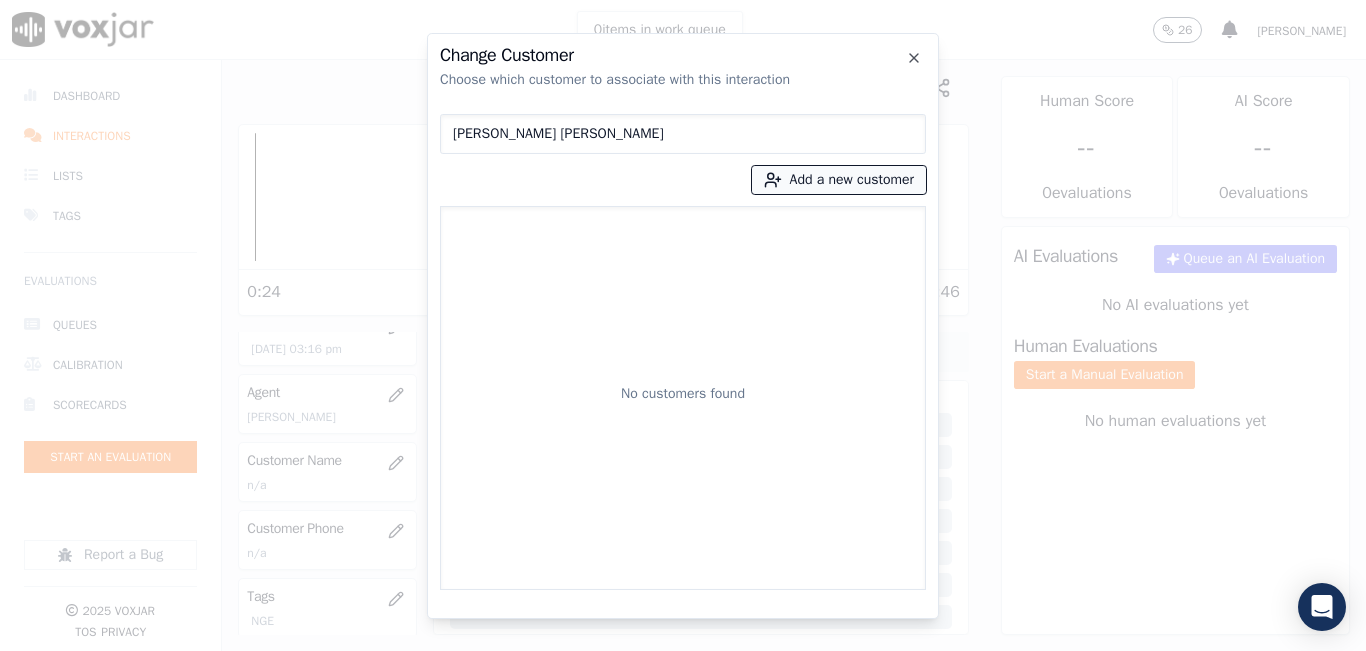 type on "[PERSON_NAME] [PERSON_NAME]" 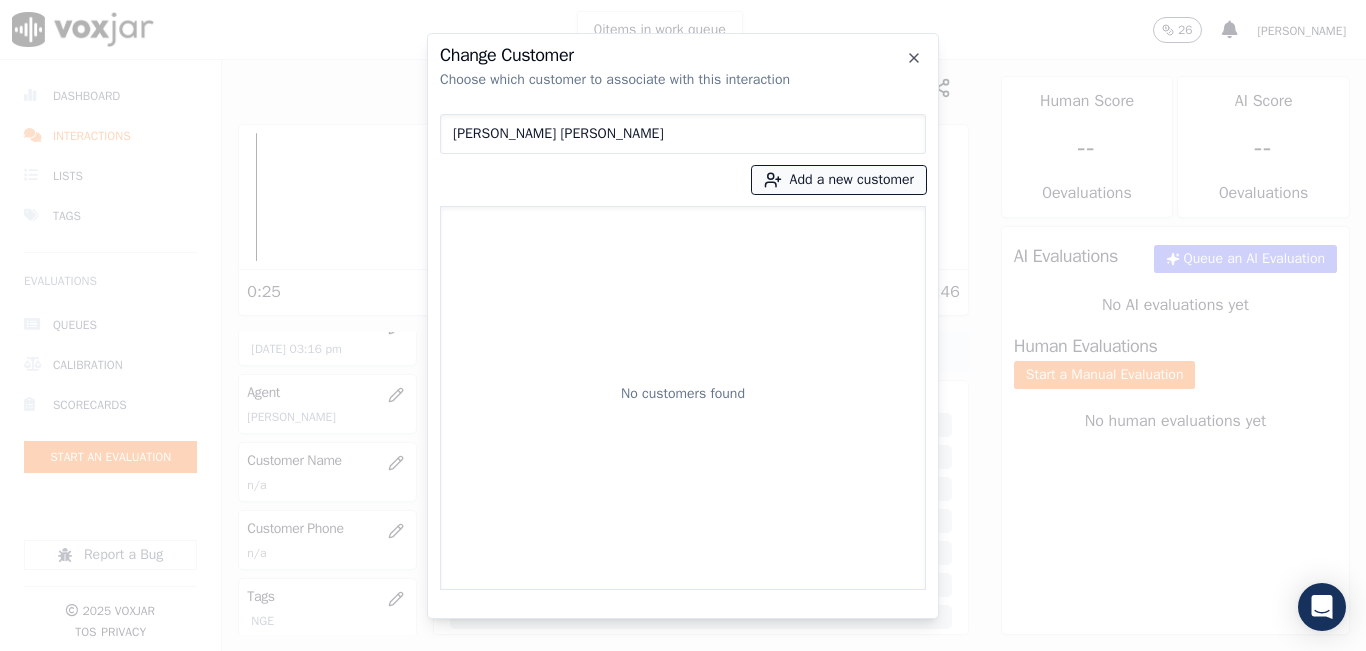 click on "Add a new customer" at bounding box center [839, 180] 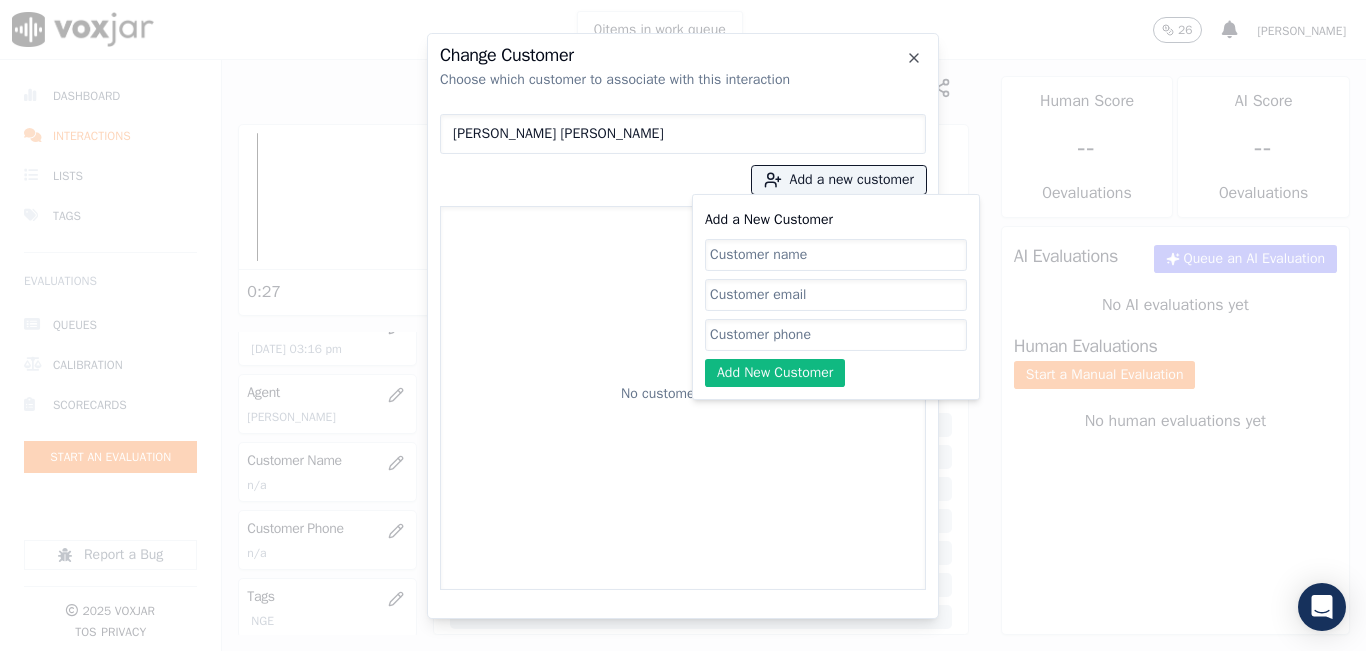 click on "Add a New Customer" 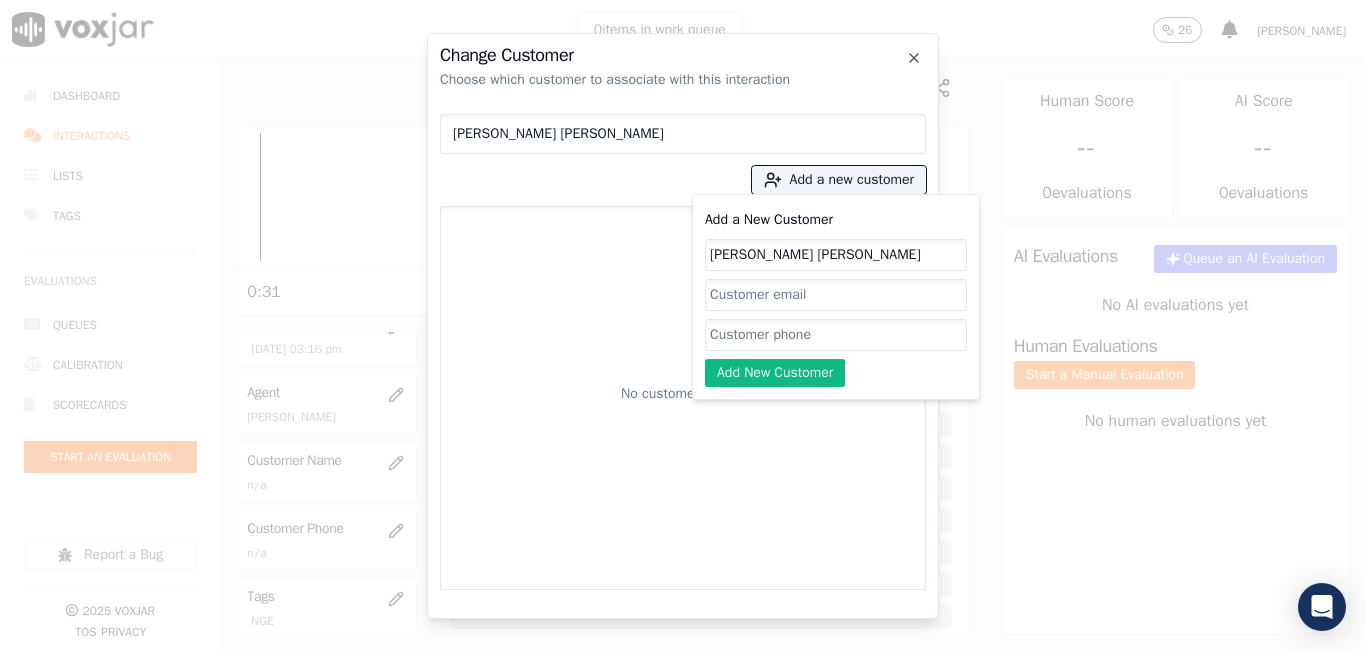 type on "[PERSON_NAME] [PERSON_NAME]" 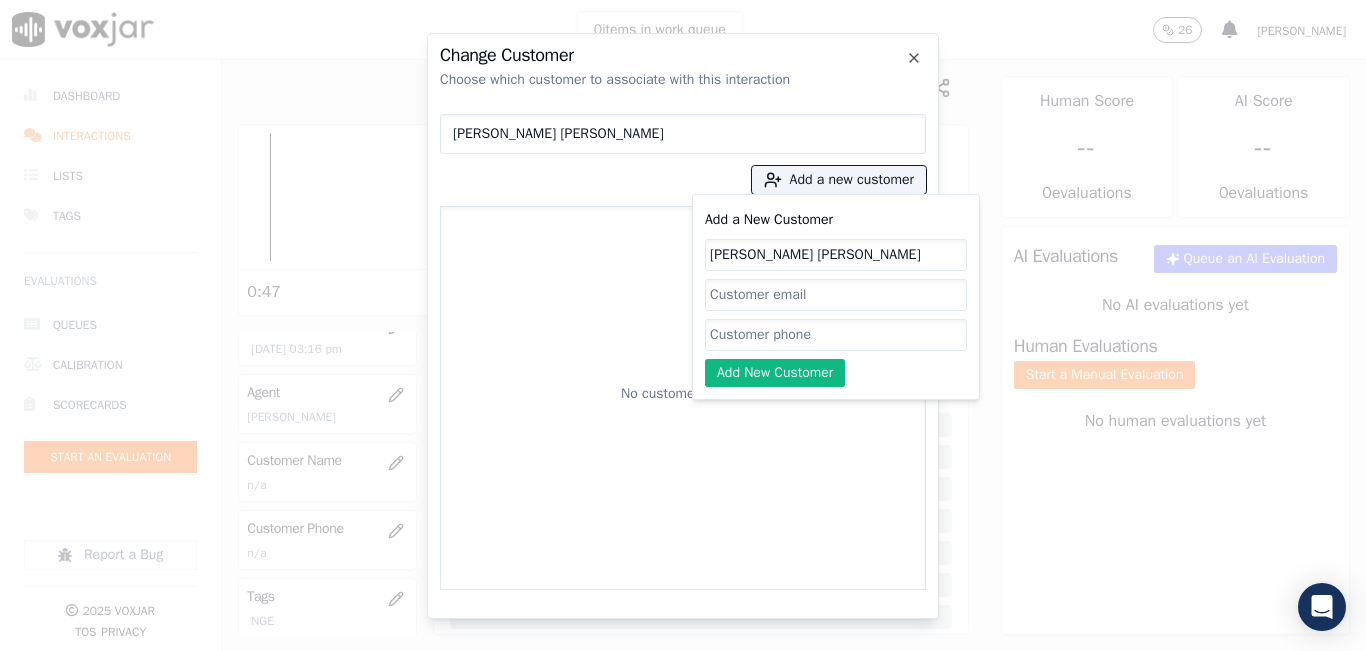 click on "Add a New Customer" 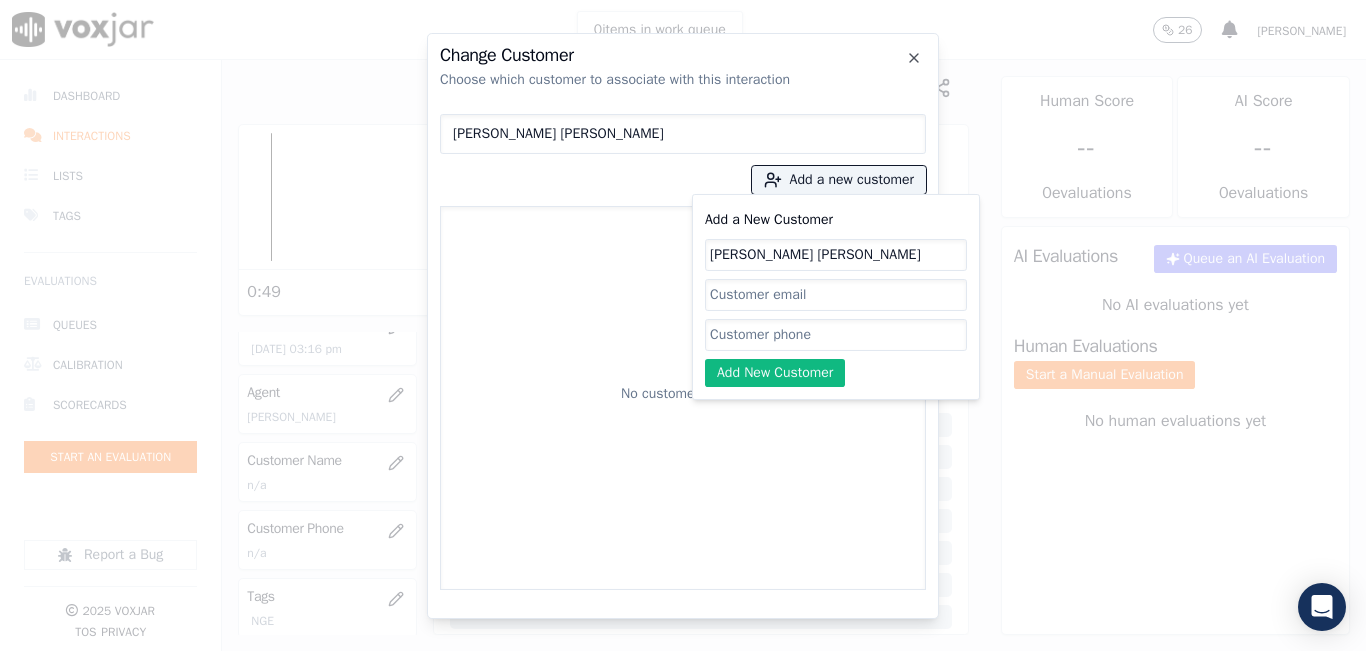 paste on "8572225749" 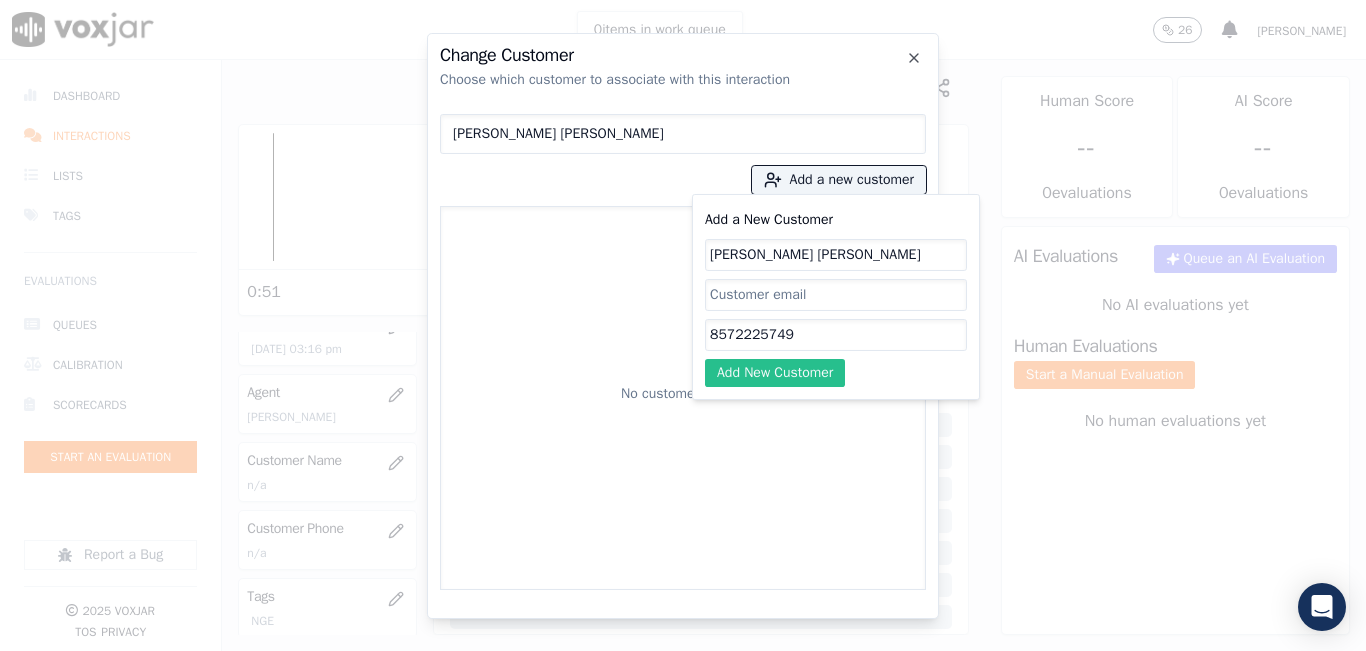 type on "8572225749" 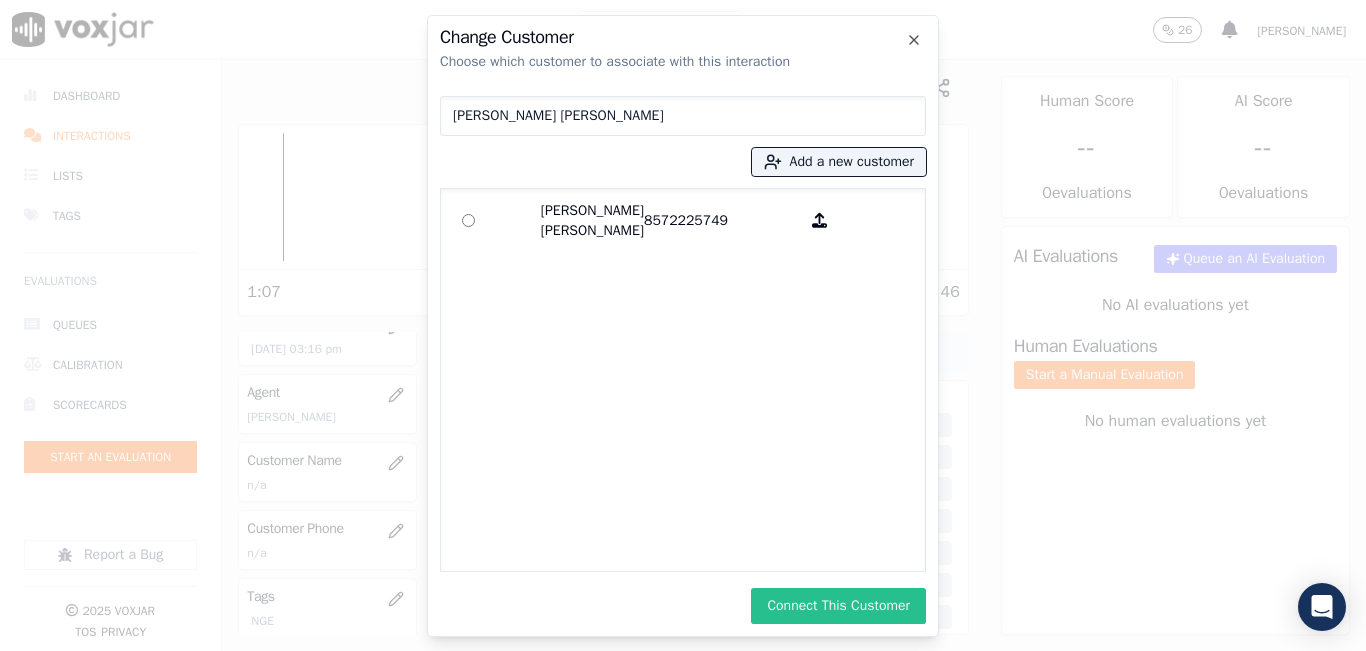 click on "Connect This Customer" at bounding box center [838, 606] 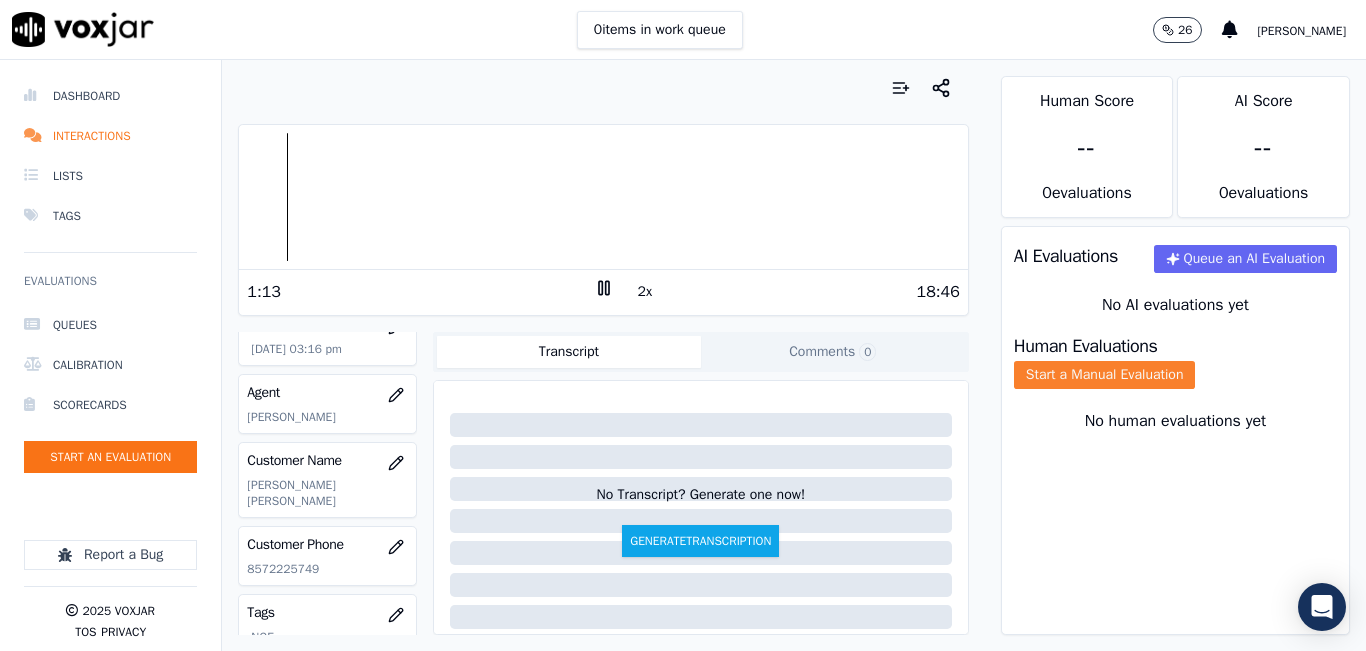click on "Start a Manual Evaluation" 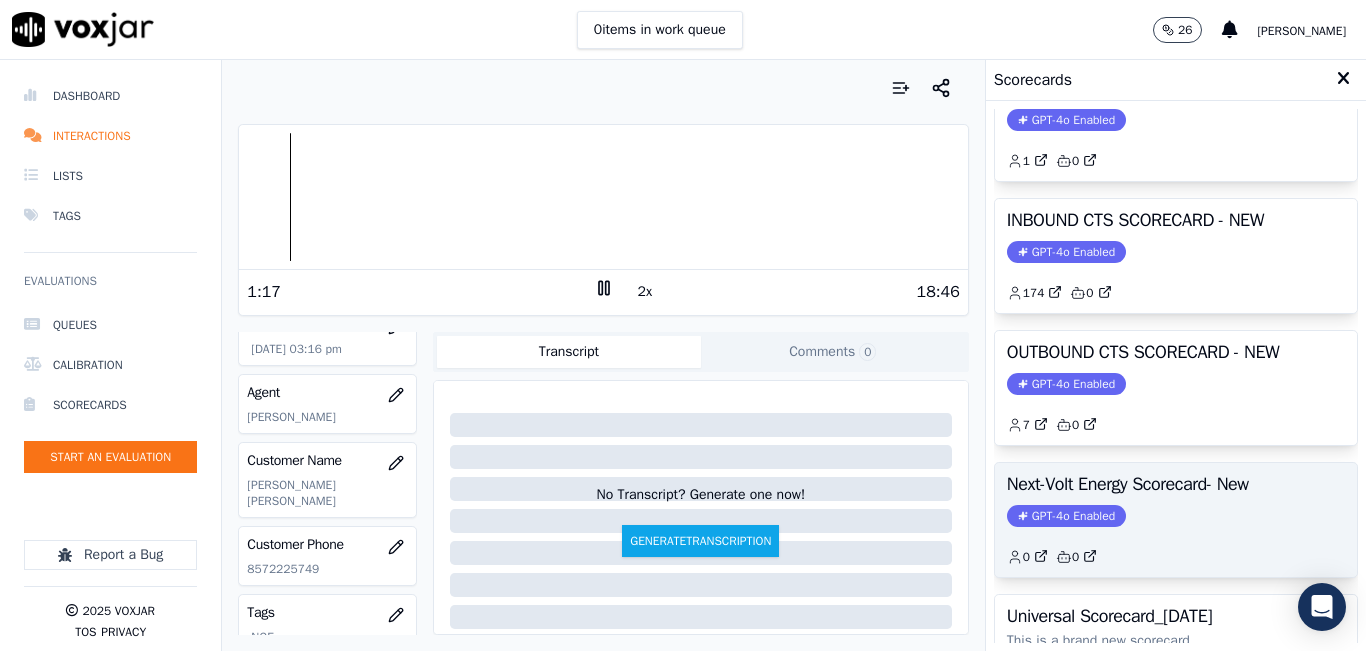 scroll, scrollTop: 227, scrollLeft: 0, axis: vertical 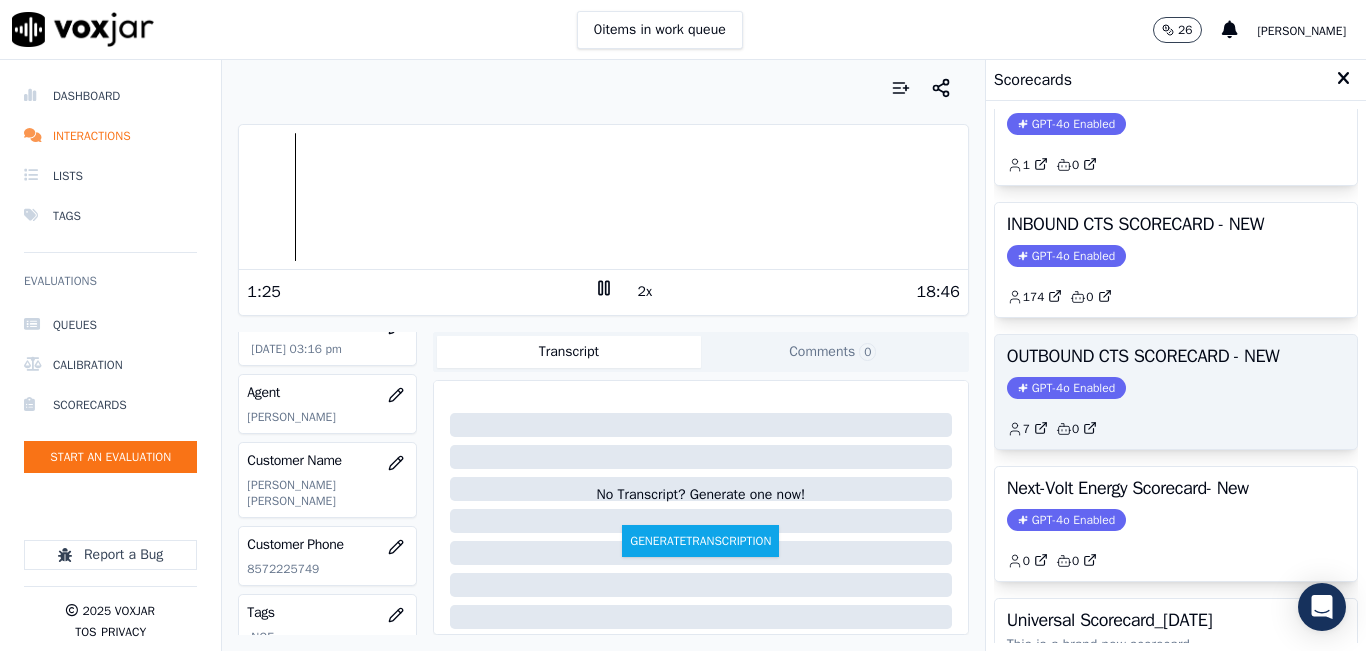 click on "OUTBOUND CTS SCORECARD - NEW" at bounding box center [1176, 356] 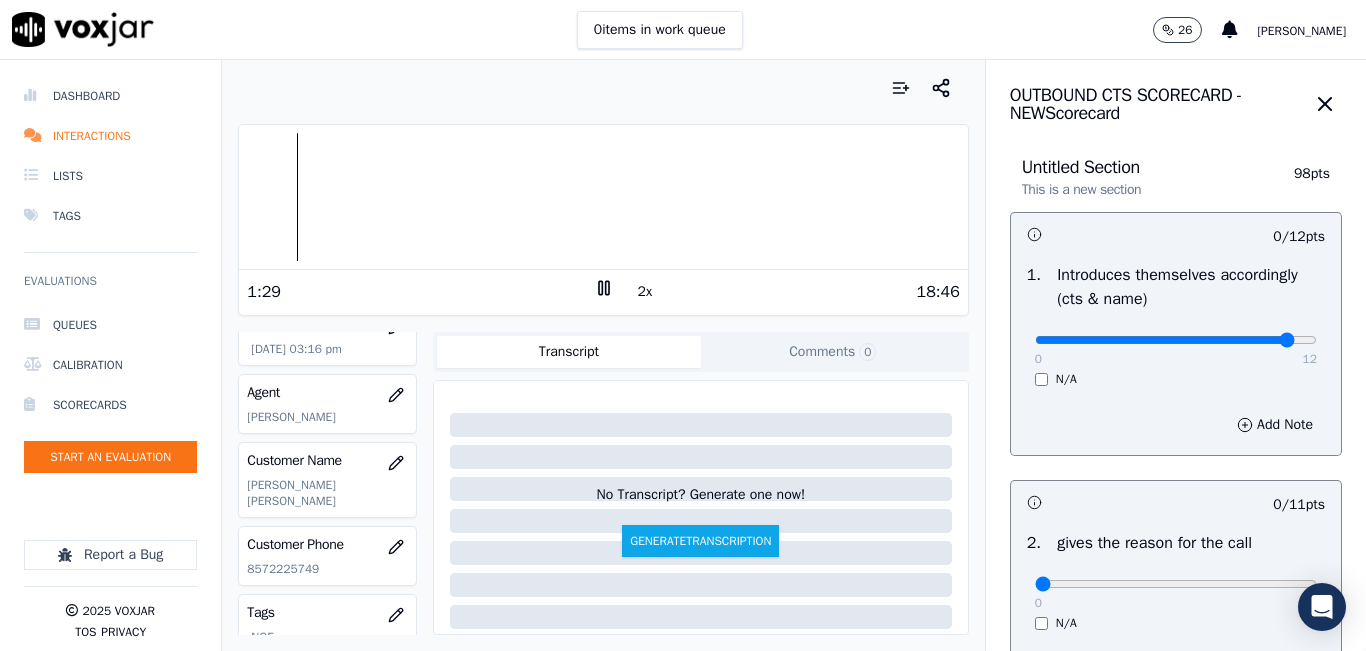 drag, startPoint x: 1023, startPoint y: 342, endPoint x: 1239, endPoint y: 338, distance: 216.03703 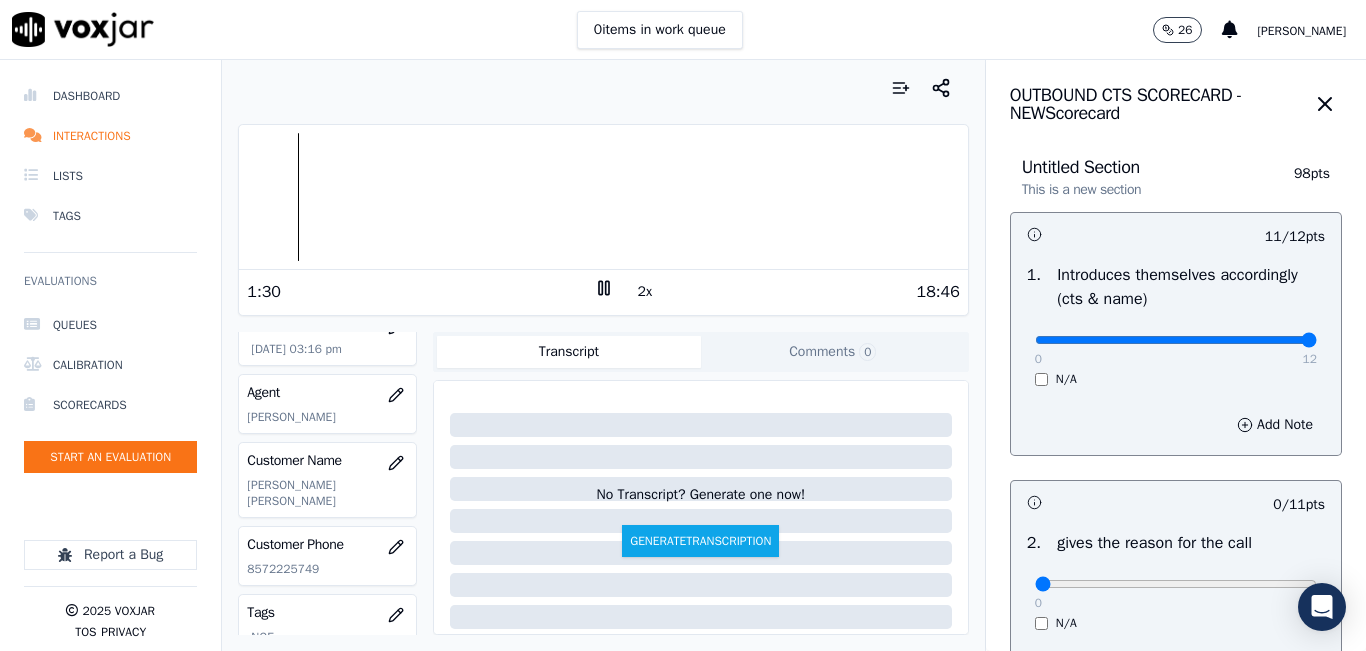 drag, startPoint x: 1239, startPoint y: 337, endPoint x: 1301, endPoint y: 325, distance: 63.15061 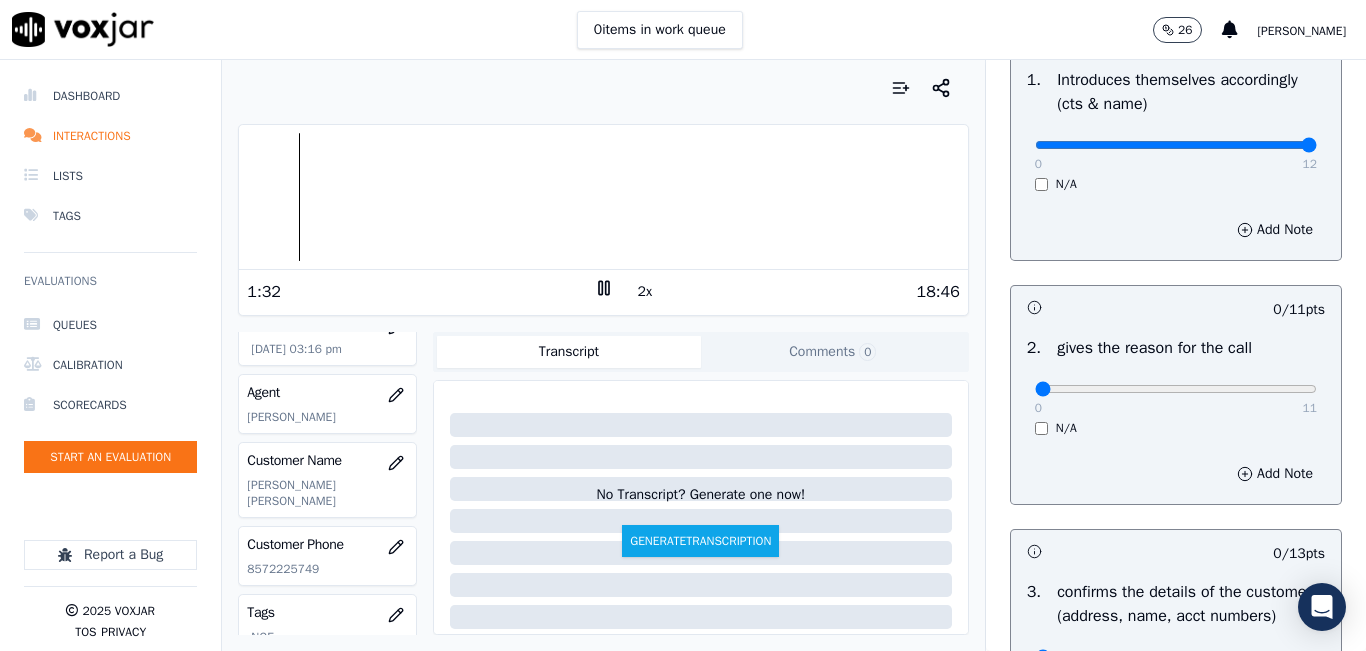 scroll, scrollTop: 200, scrollLeft: 0, axis: vertical 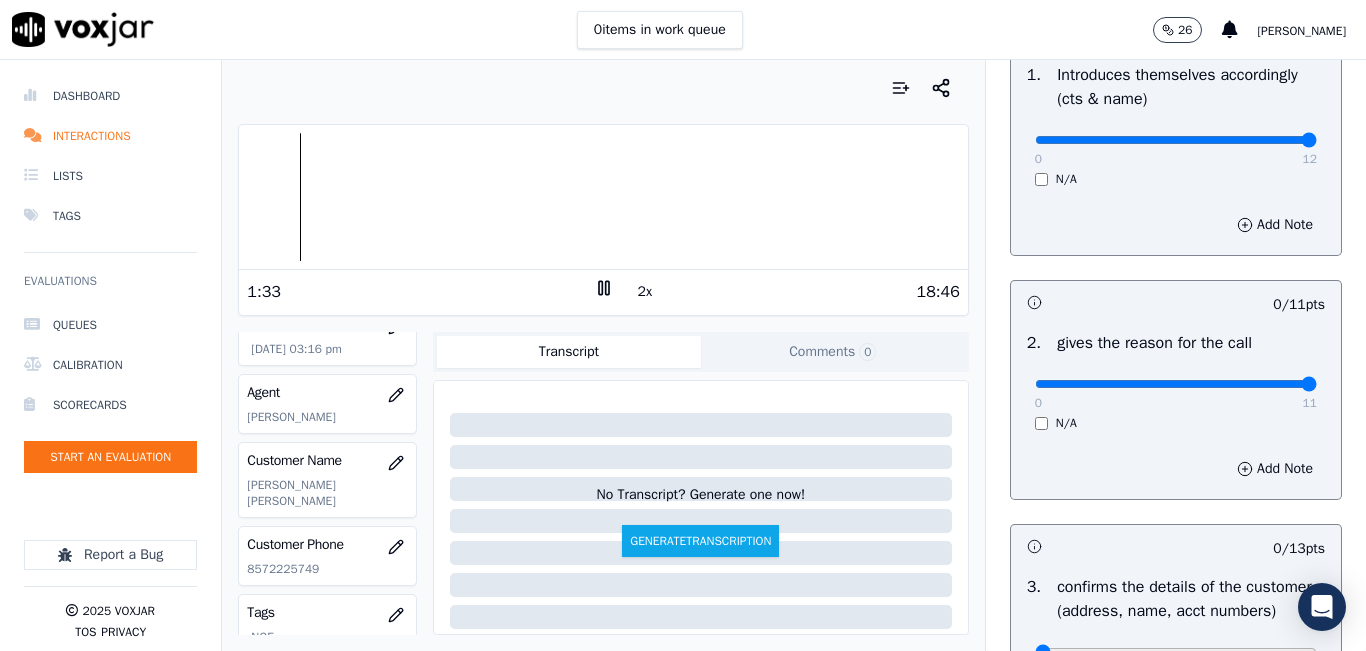 drag, startPoint x: 1034, startPoint y: 389, endPoint x: 1303, endPoint y: 371, distance: 269.60156 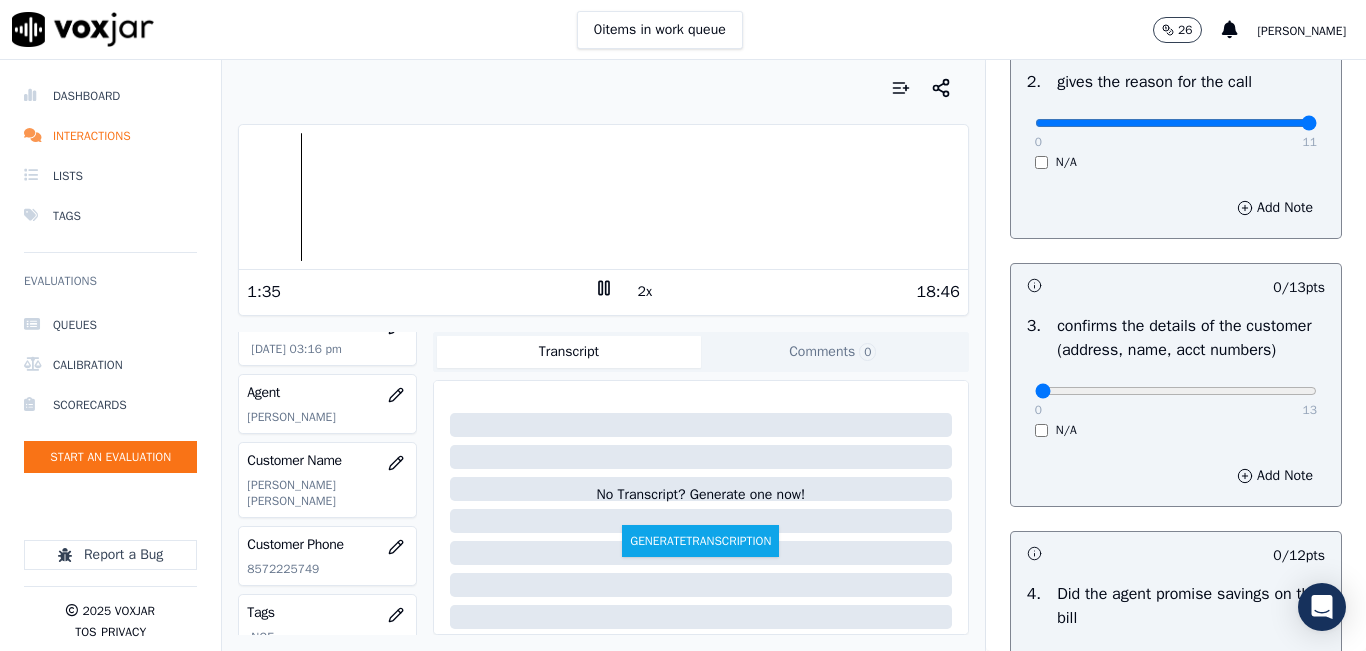 scroll, scrollTop: 500, scrollLeft: 0, axis: vertical 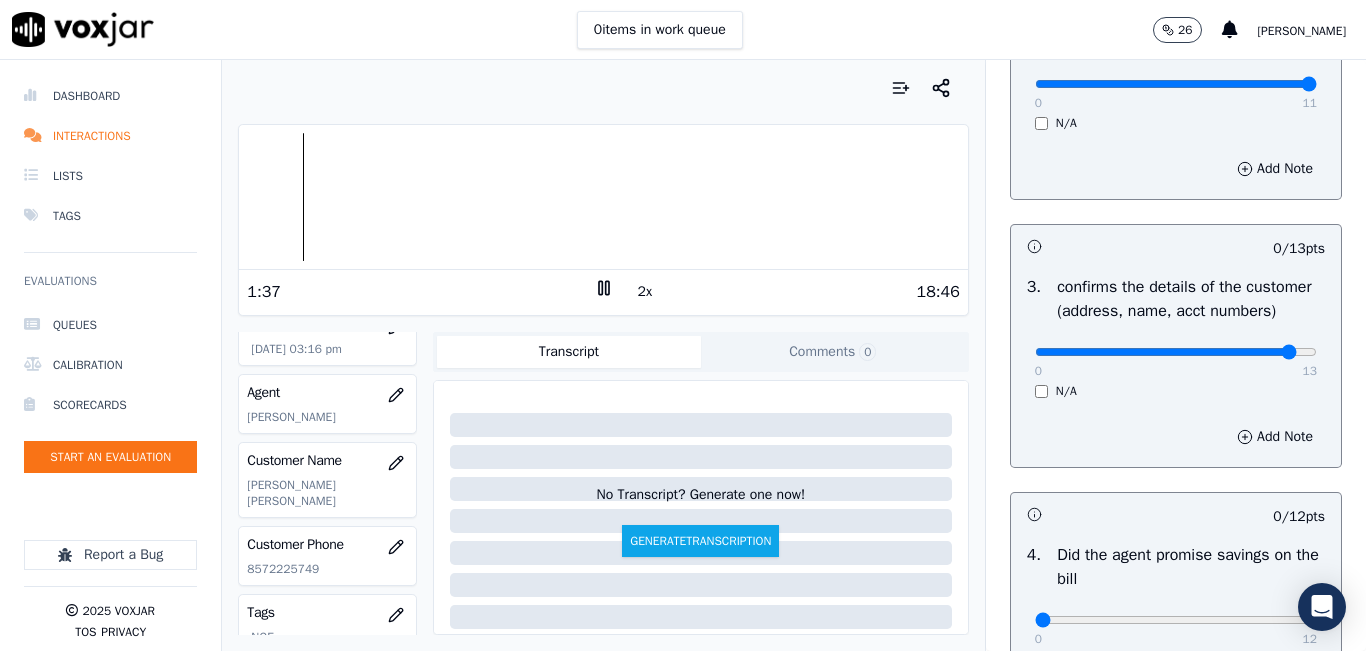 drag, startPoint x: 1026, startPoint y: 383, endPoint x: 1255, endPoint y: 372, distance: 229.26404 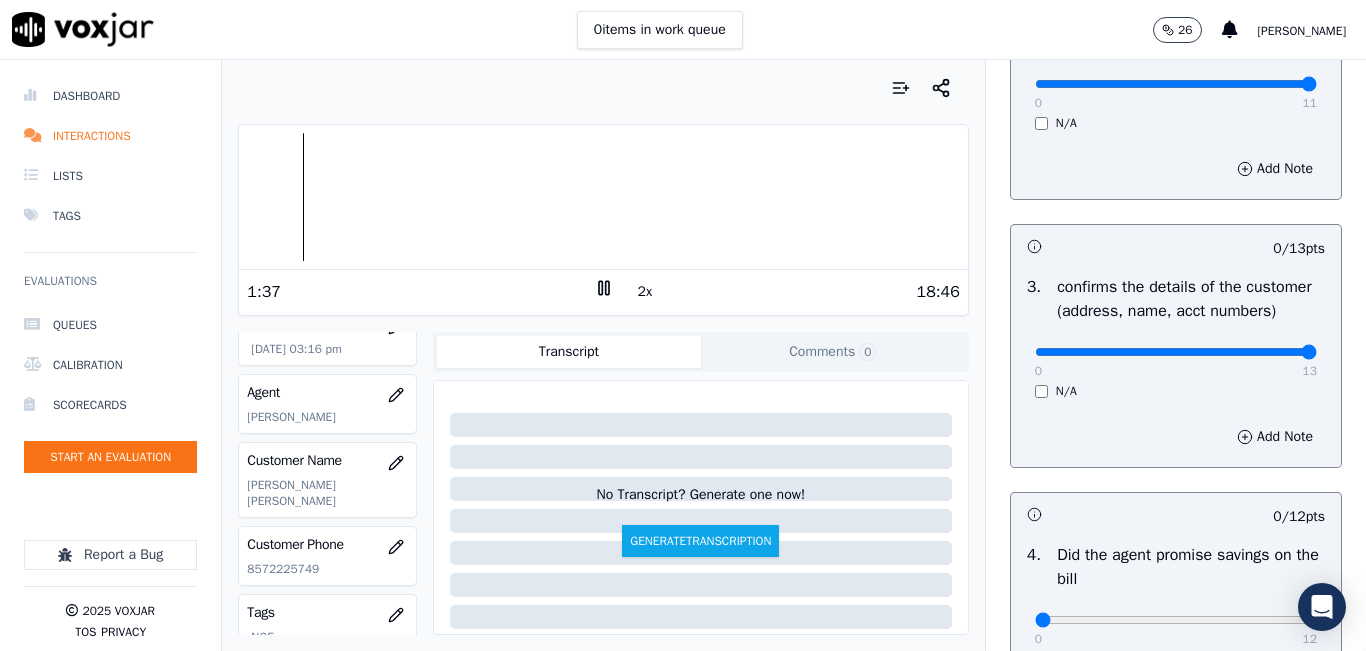 click at bounding box center (1176, -160) 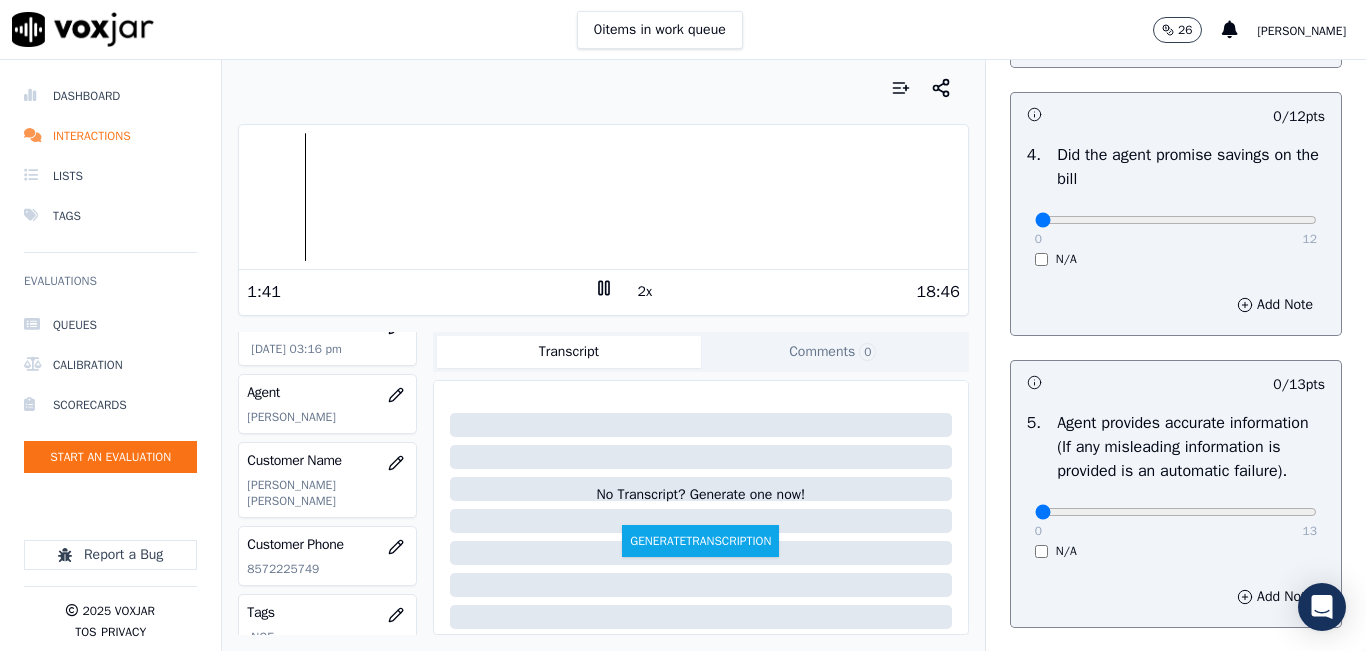 scroll, scrollTop: 800, scrollLeft: 0, axis: vertical 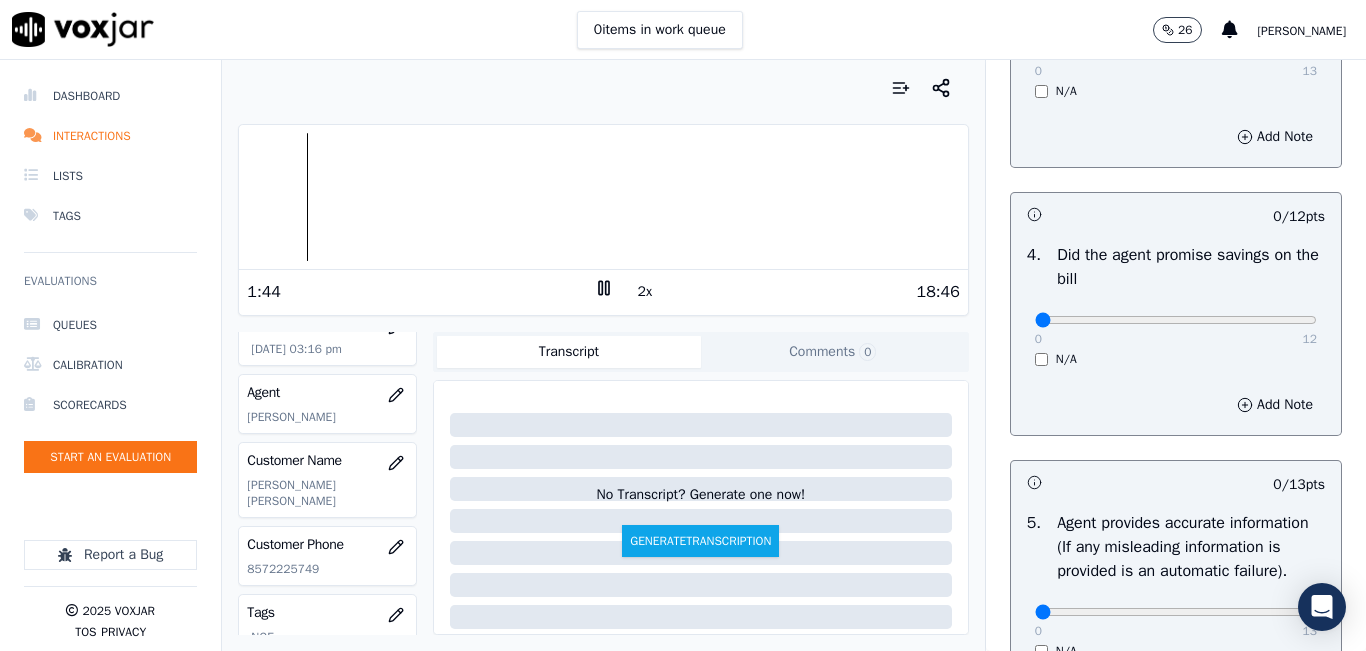 click on "N/A" at bounding box center (1176, 359) 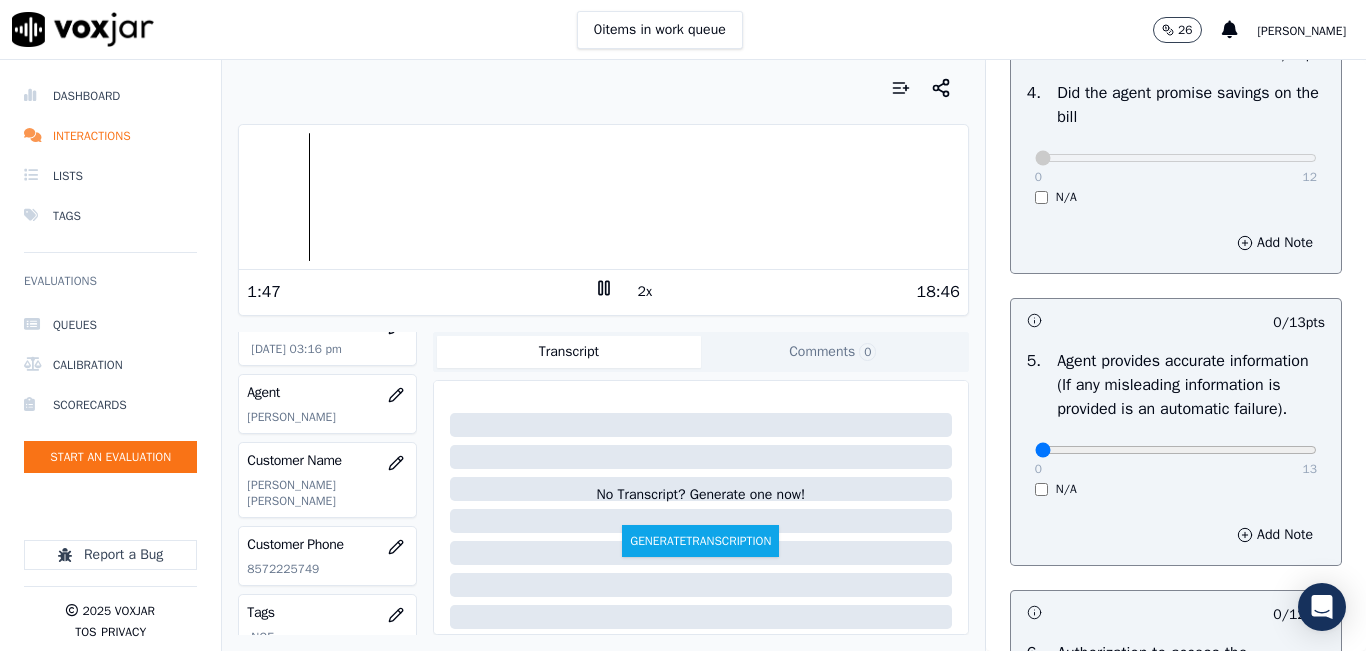 scroll, scrollTop: 1000, scrollLeft: 0, axis: vertical 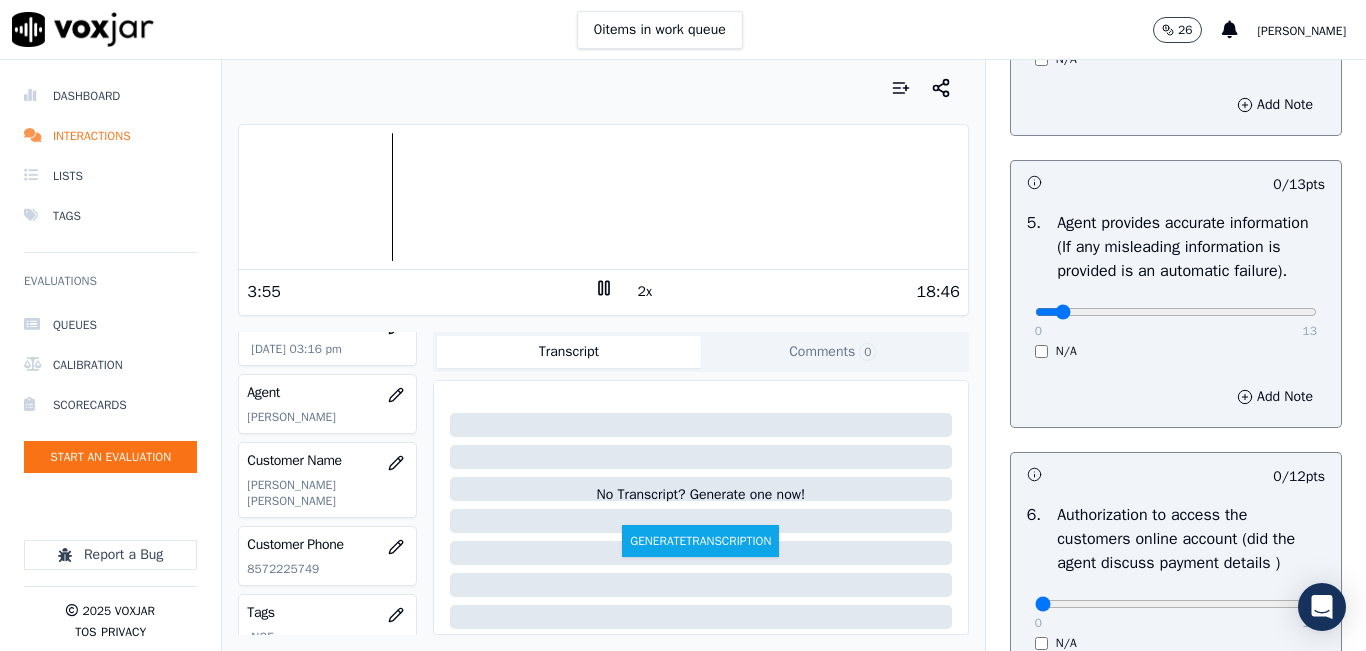 type on "0" 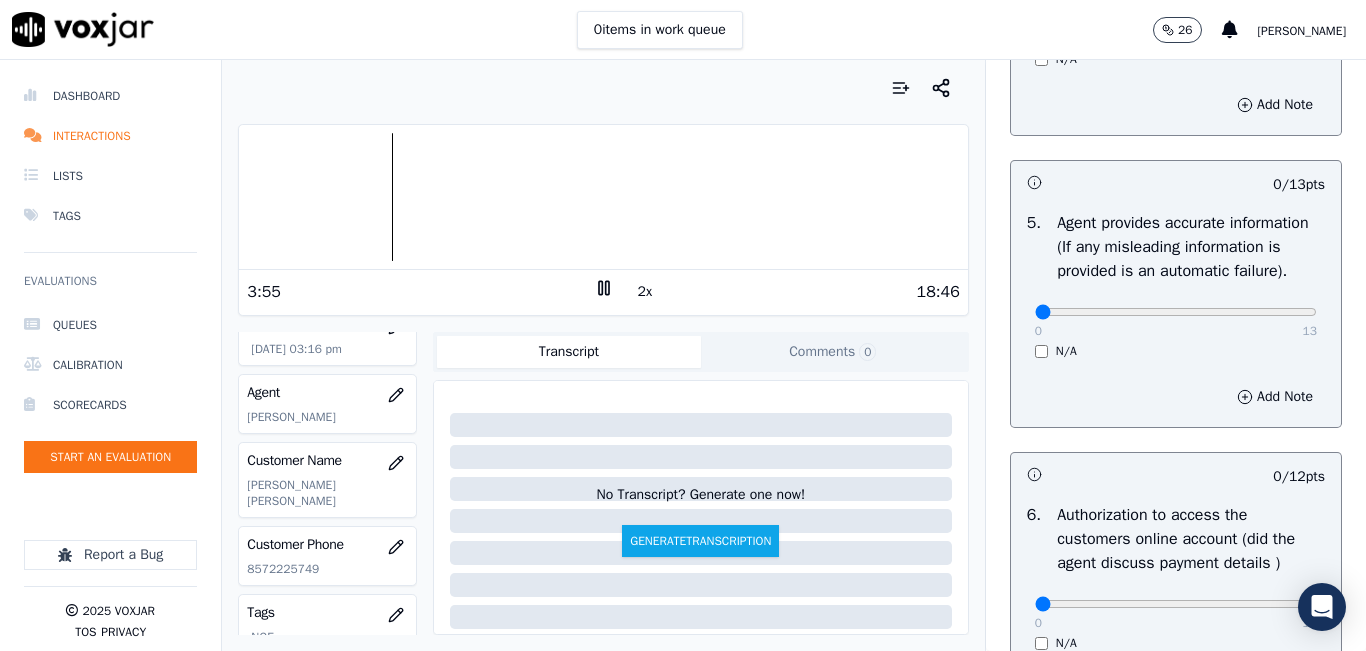 drag, startPoint x: 1036, startPoint y: 363, endPoint x: 1002, endPoint y: 375, distance: 36.05551 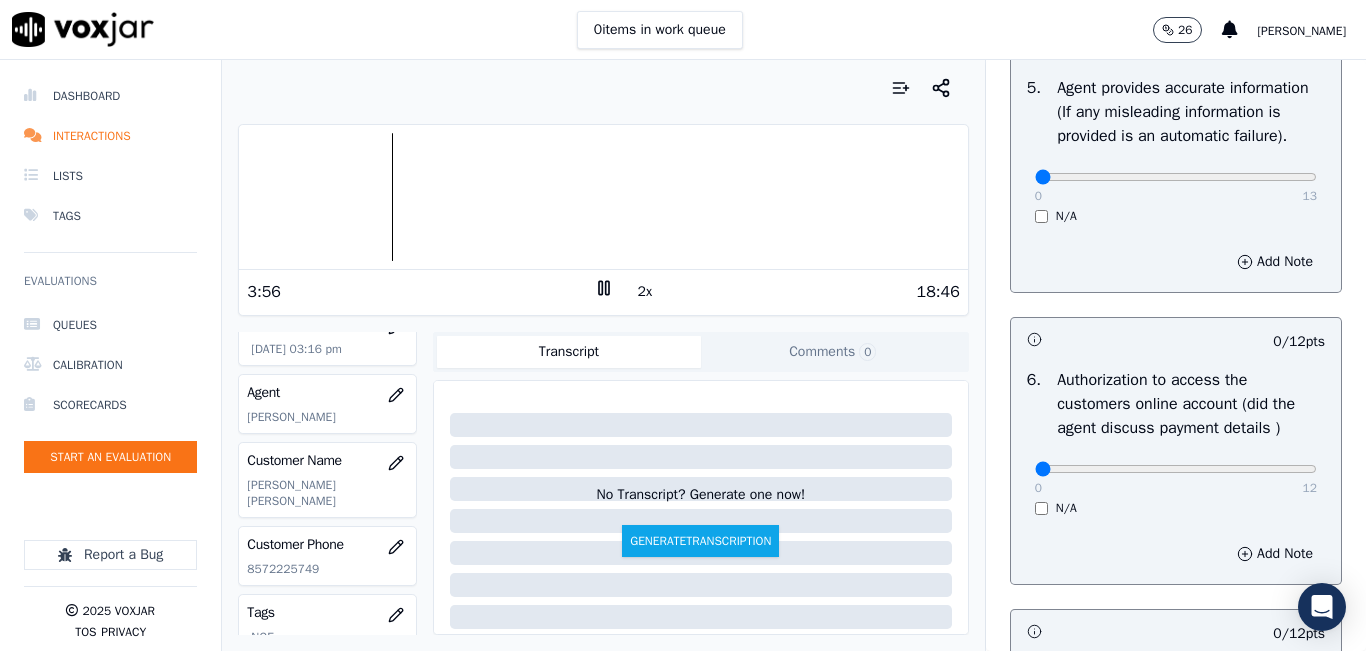 scroll, scrollTop: 1400, scrollLeft: 0, axis: vertical 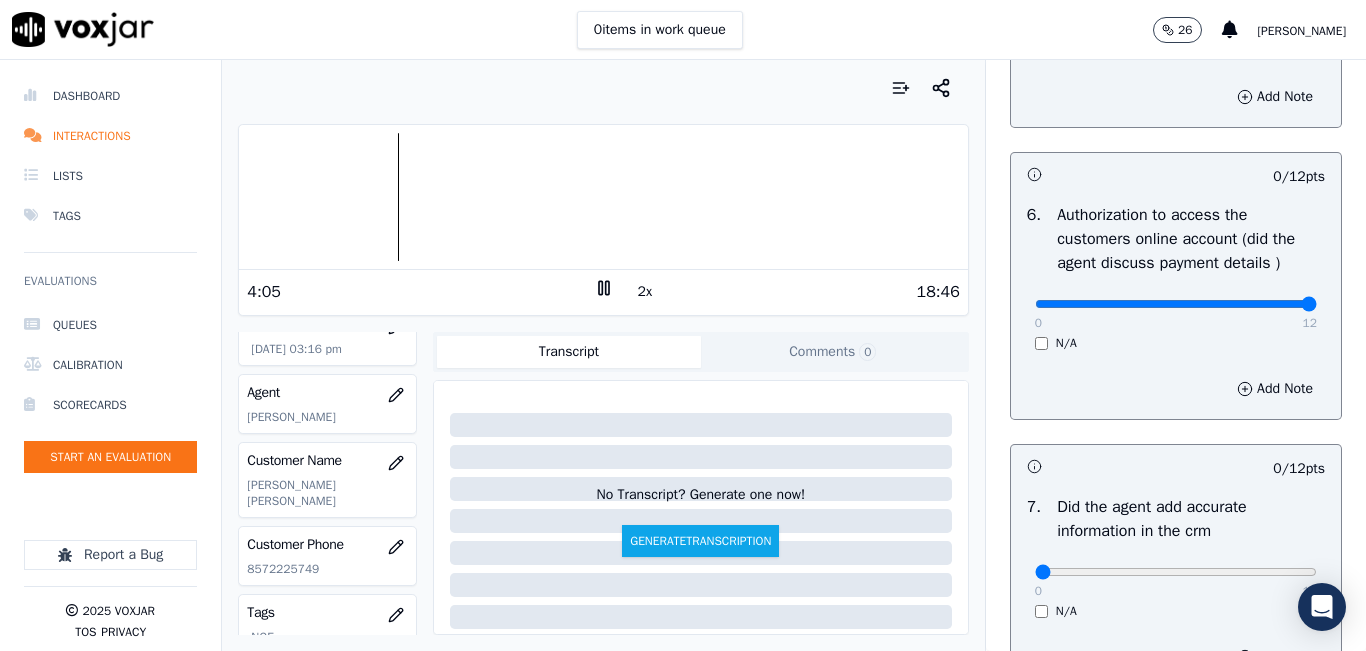 drag, startPoint x: 1076, startPoint y: 354, endPoint x: 1319, endPoint y: 307, distance: 247.50354 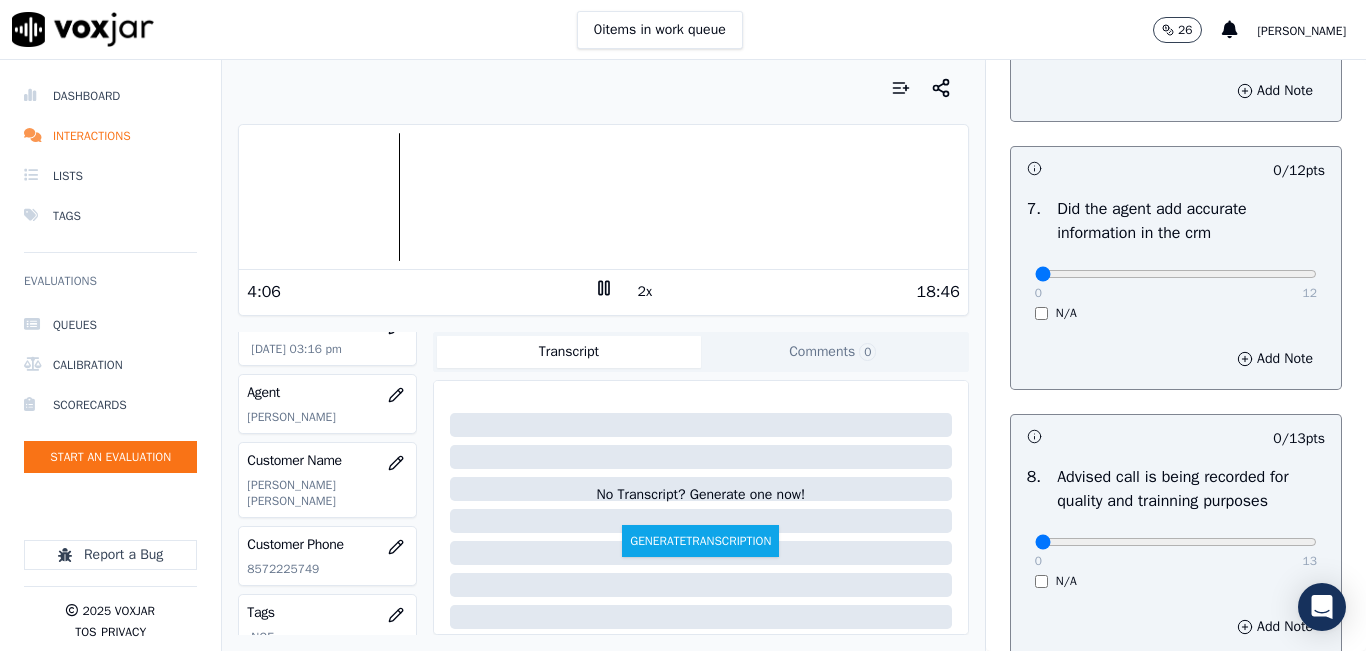 scroll, scrollTop: 1700, scrollLeft: 0, axis: vertical 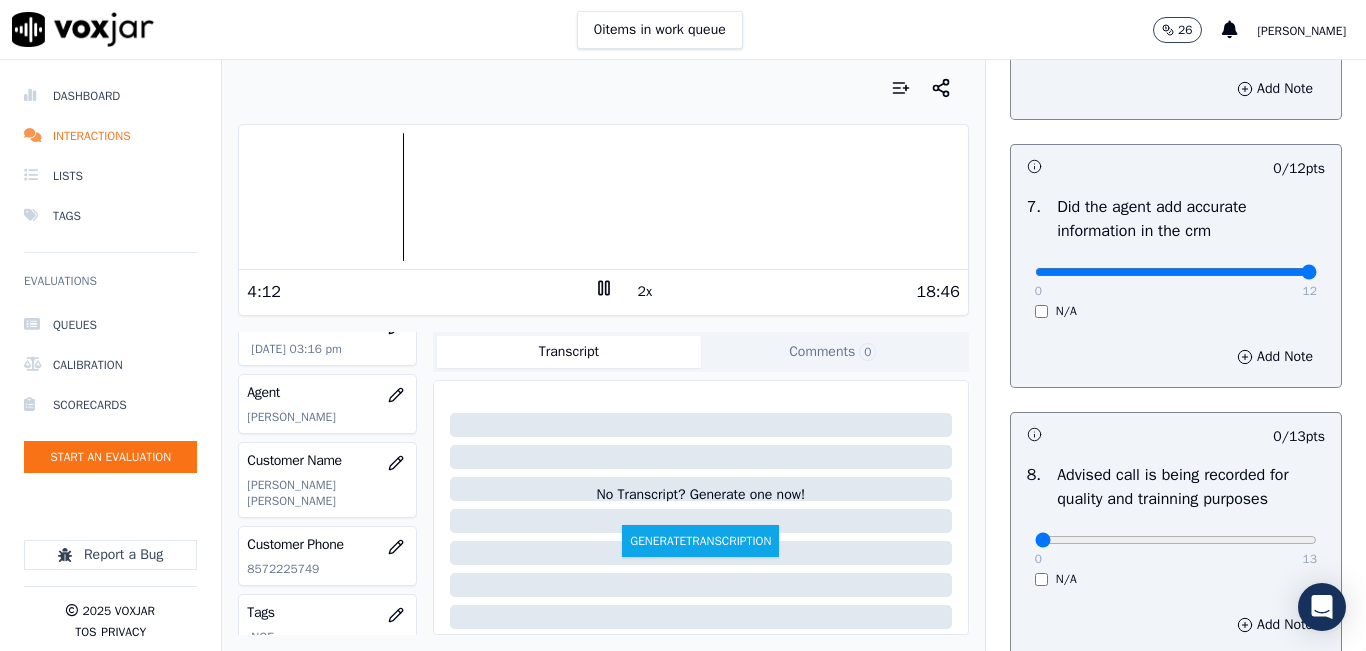 drag, startPoint x: 1028, startPoint y: 320, endPoint x: 1359, endPoint y: 310, distance: 331.15103 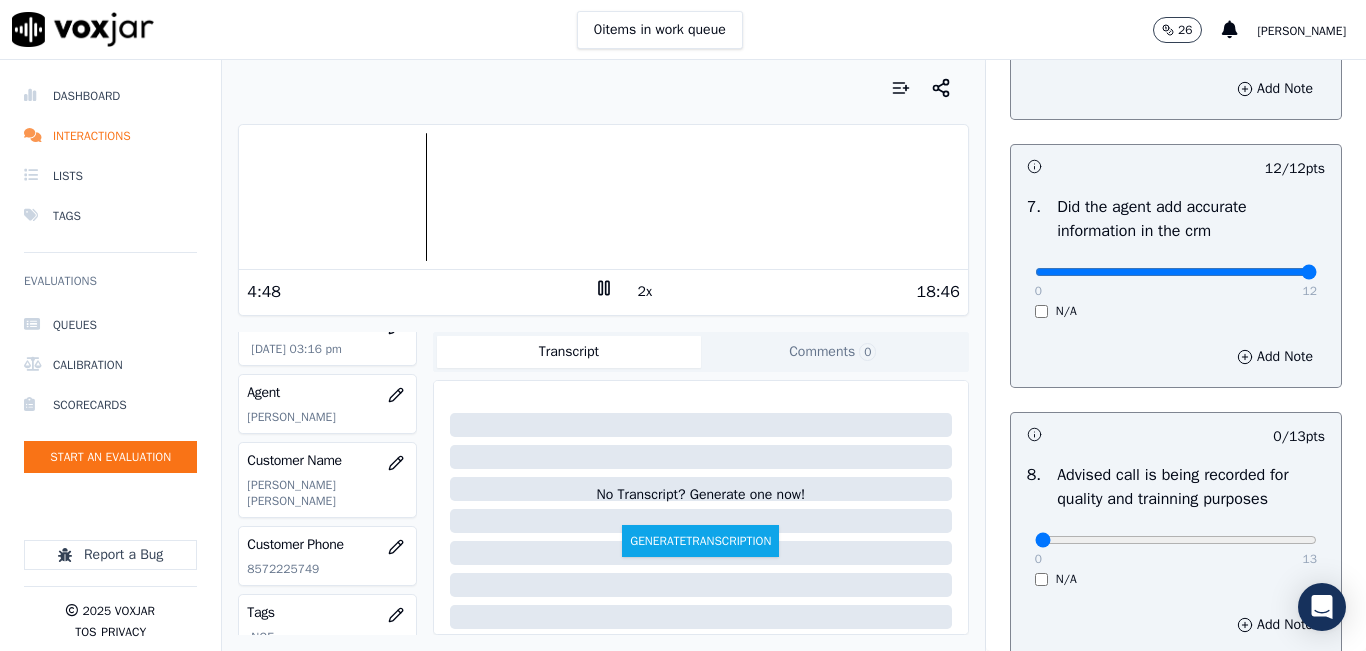 click 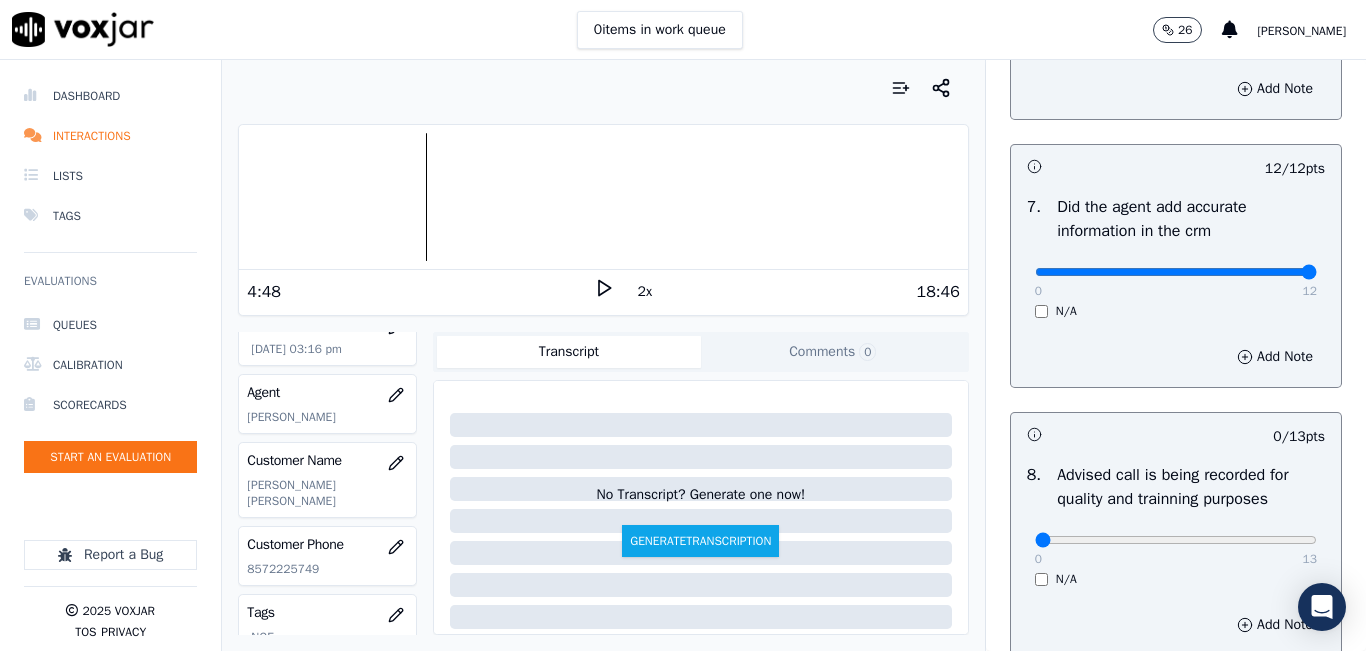 click 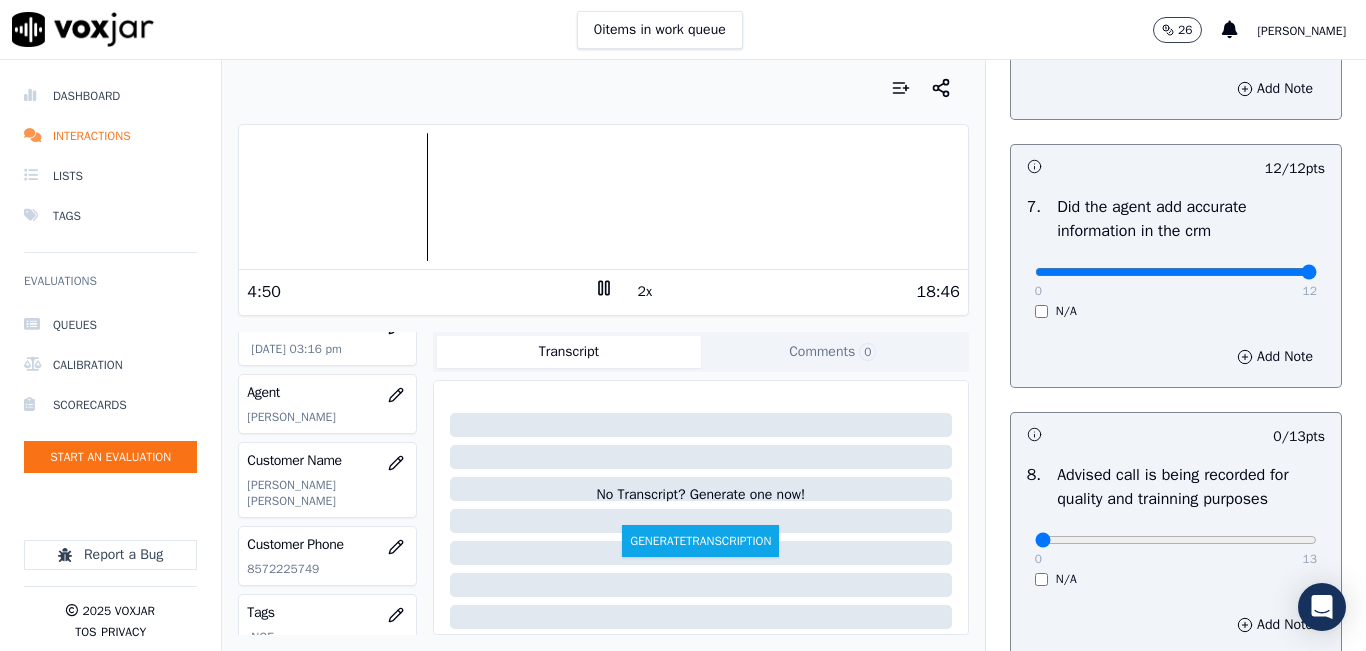 click on "2x" at bounding box center [645, 292] 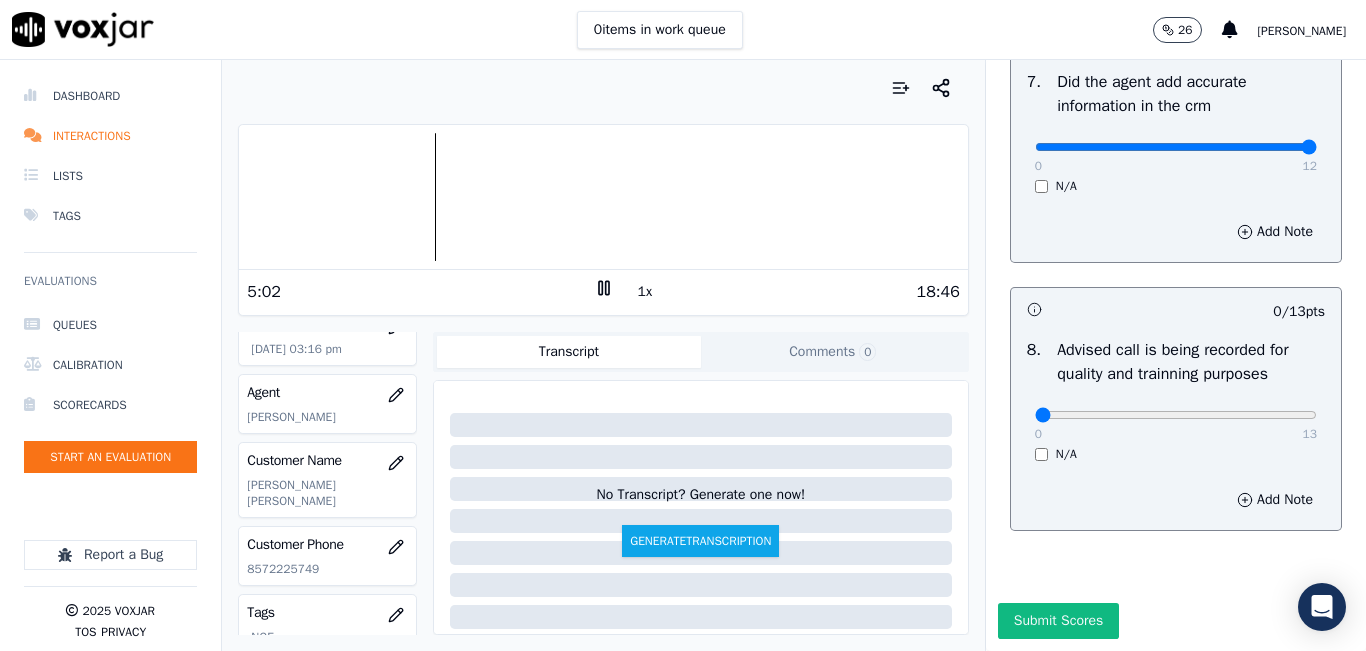 scroll, scrollTop: 1900, scrollLeft: 0, axis: vertical 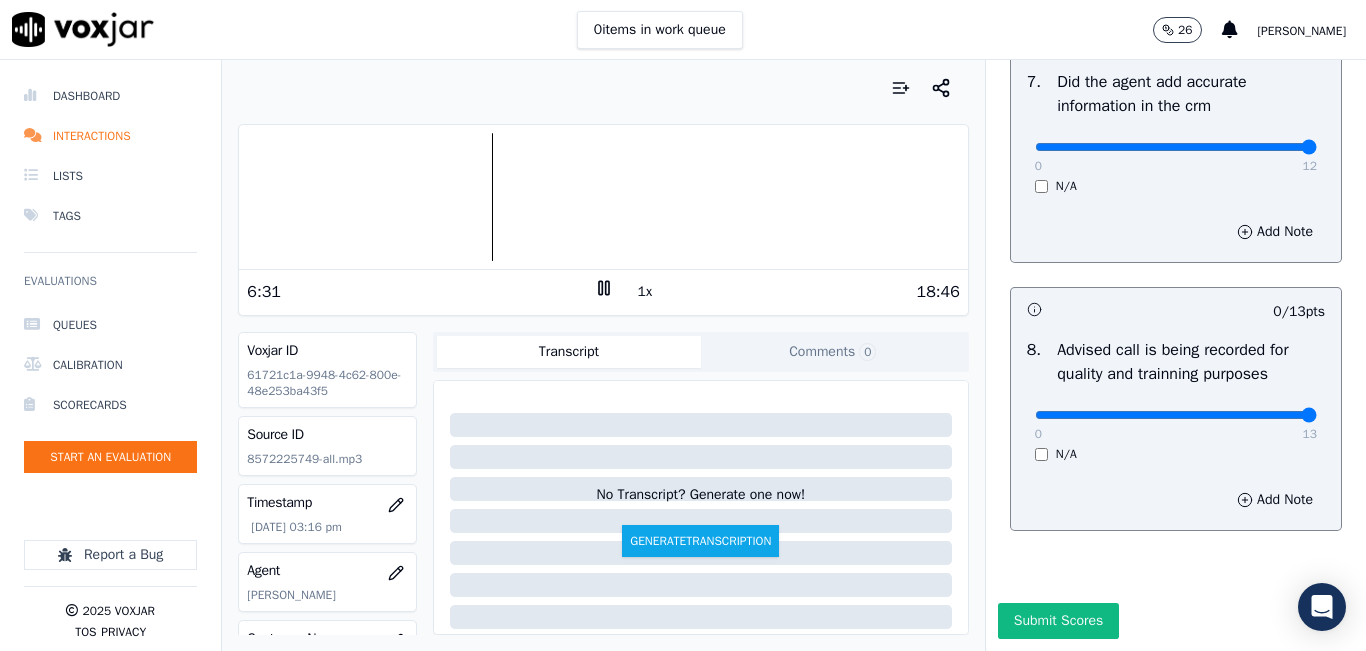 drag, startPoint x: 1062, startPoint y: 381, endPoint x: 1365, endPoint y: 369, distance: 303.23752 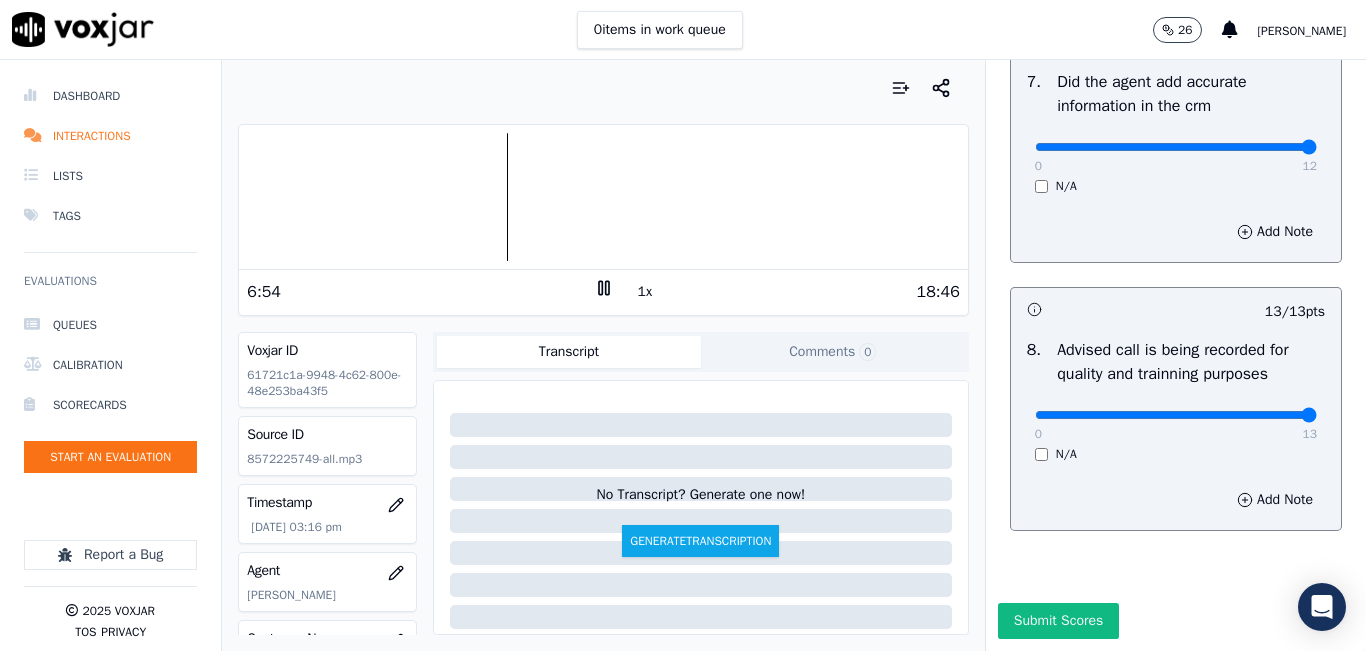 click at bounding box center (603, 197) 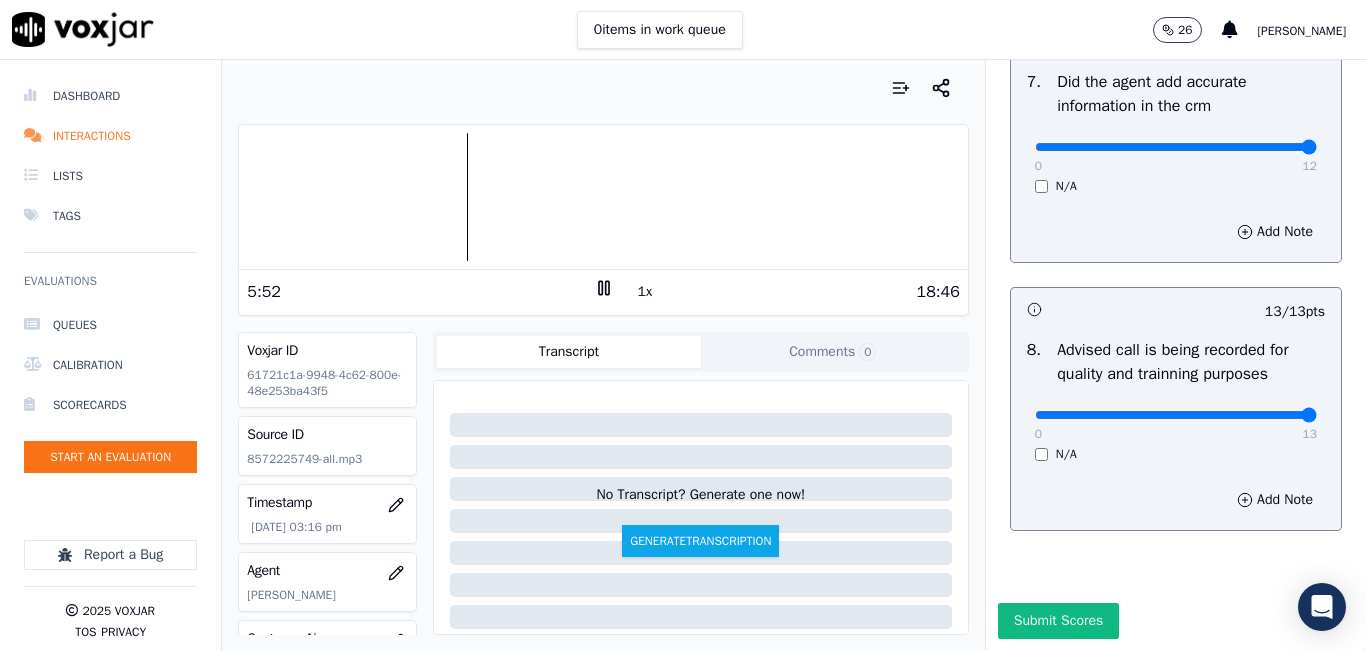 click at bounding box center [603, 197] 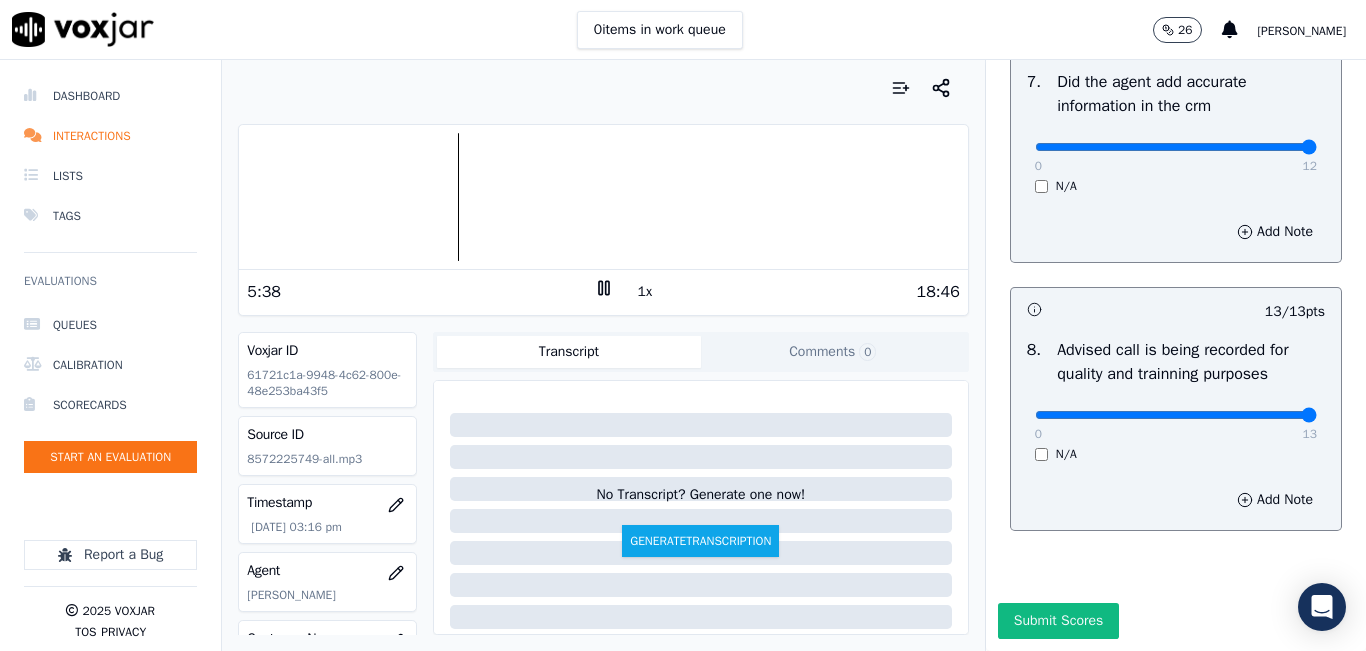 click at bounding box center [603, 197] 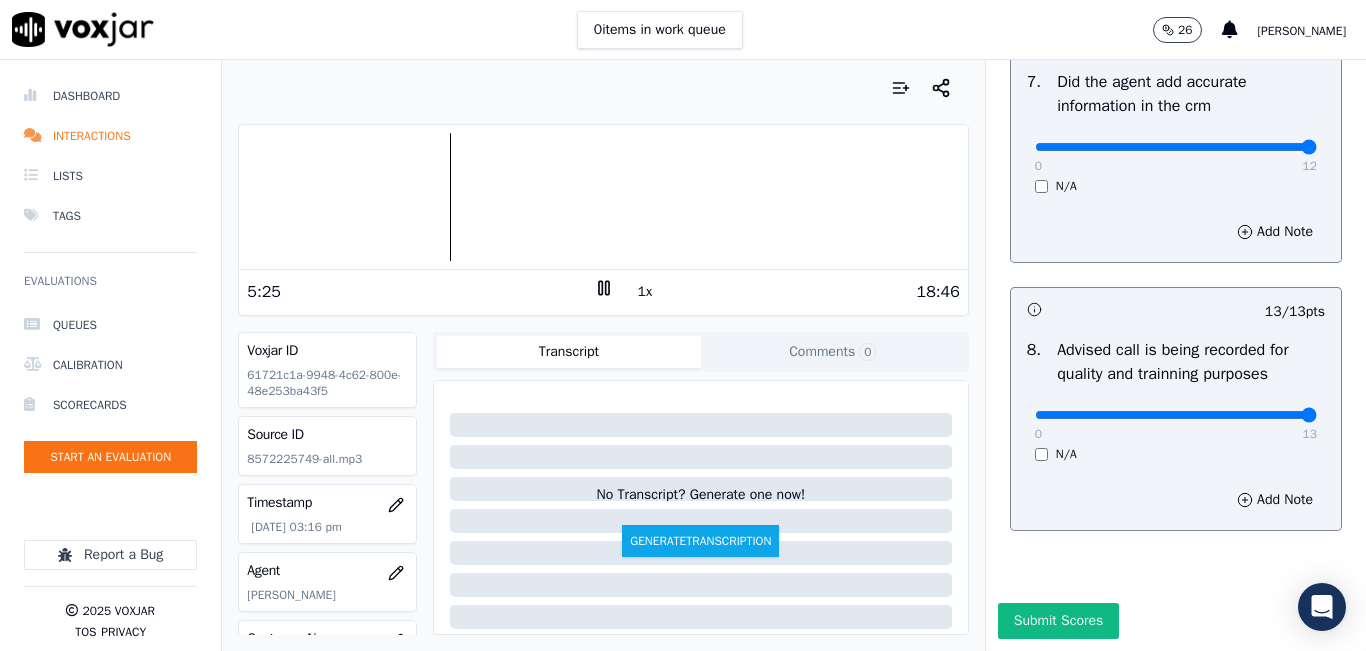 click at bounding box center (603, 197) 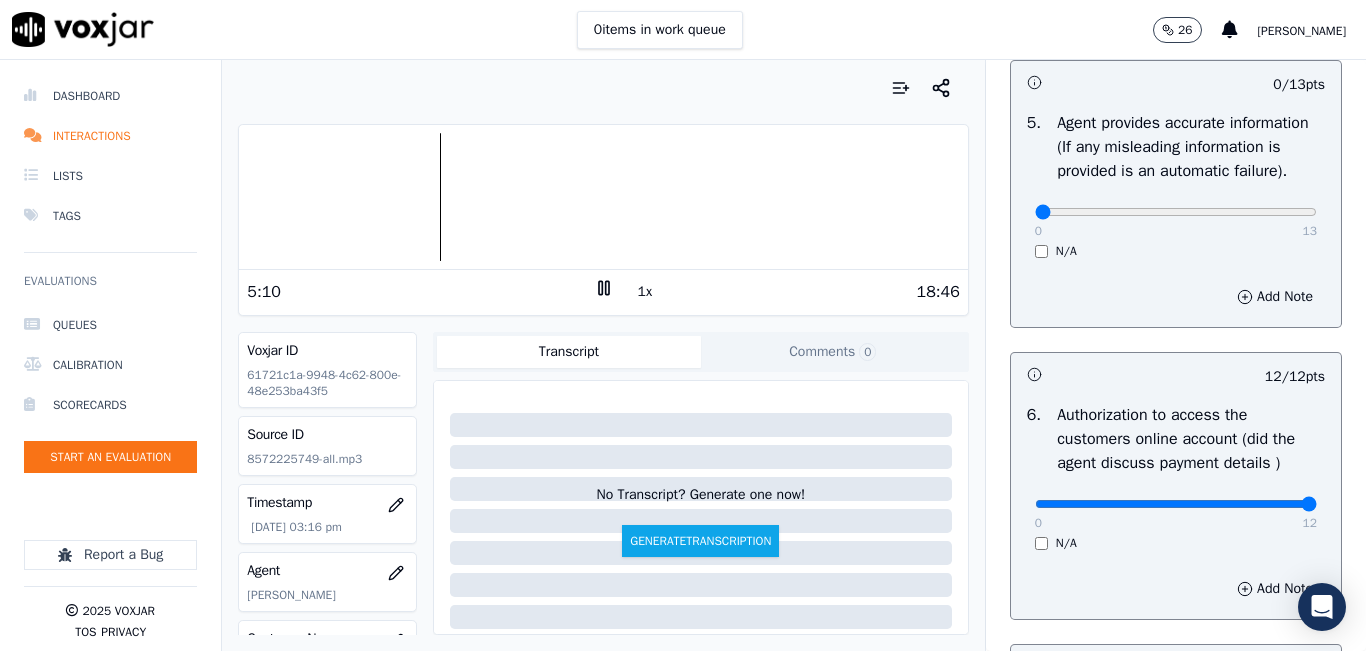 scroll, scrollTop: 1100, scrollLeft: 0, axis: vertical 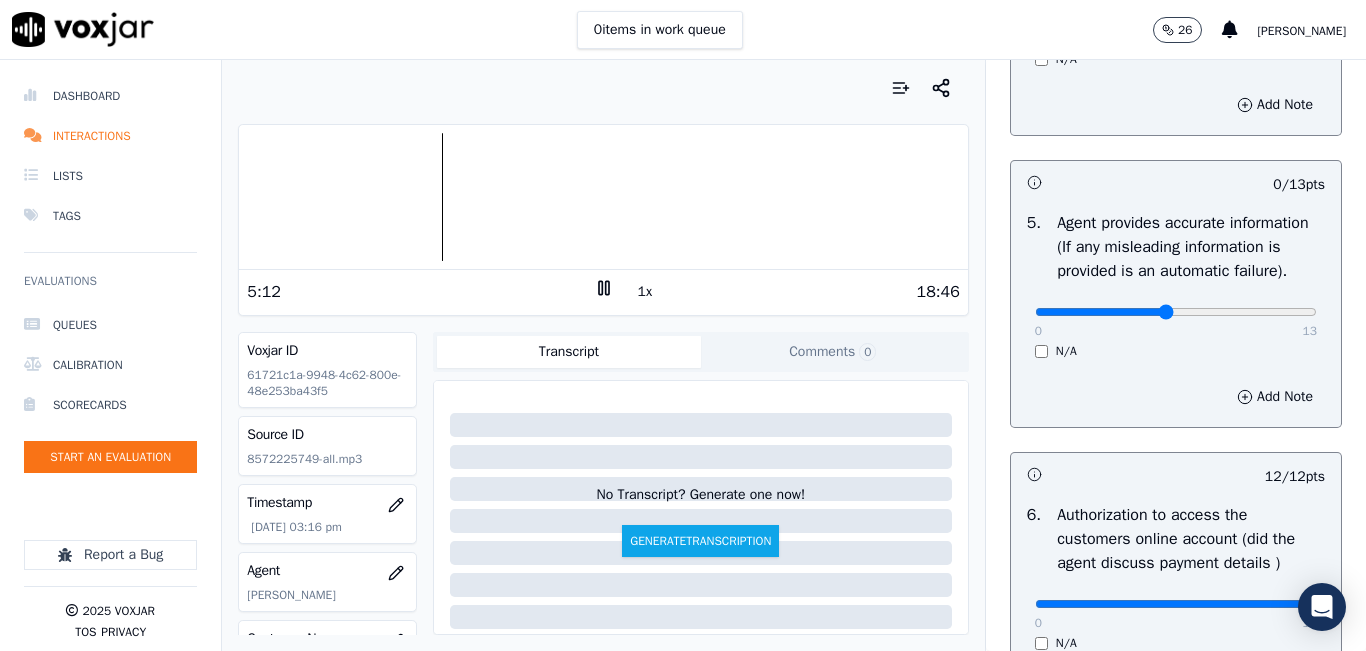 type on "6" 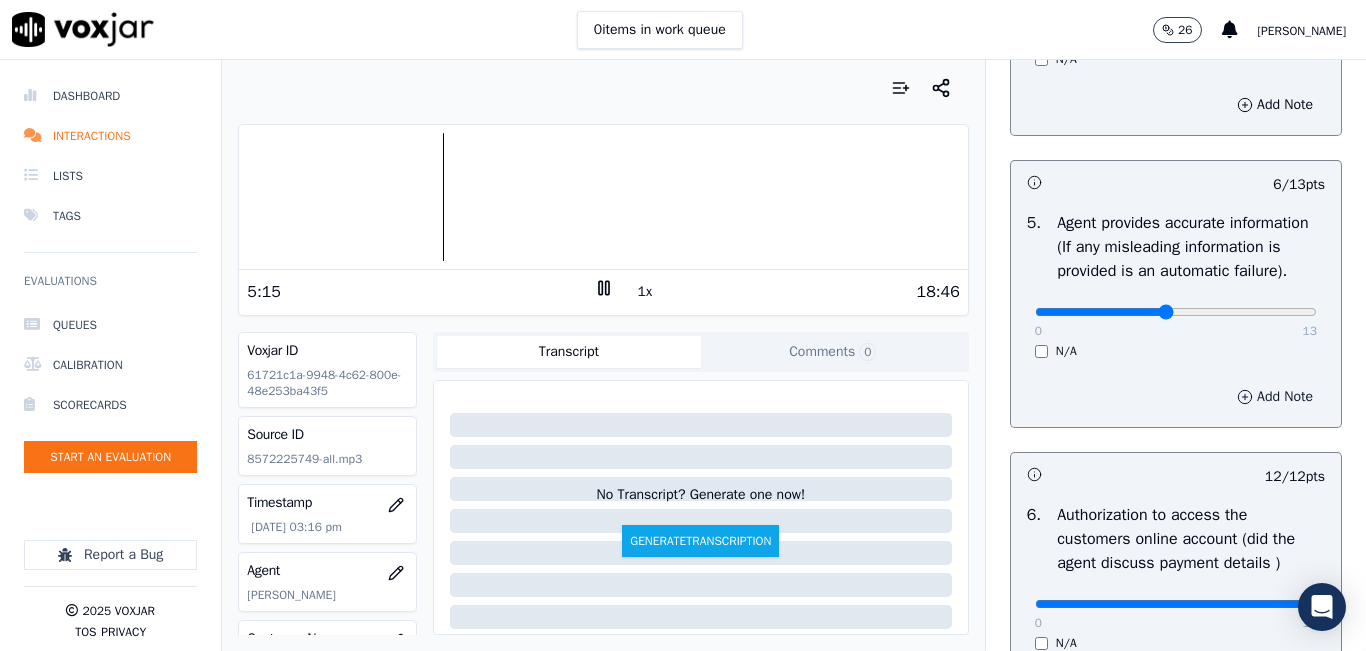click on "Add Note" at bounding box center (1275, 397) 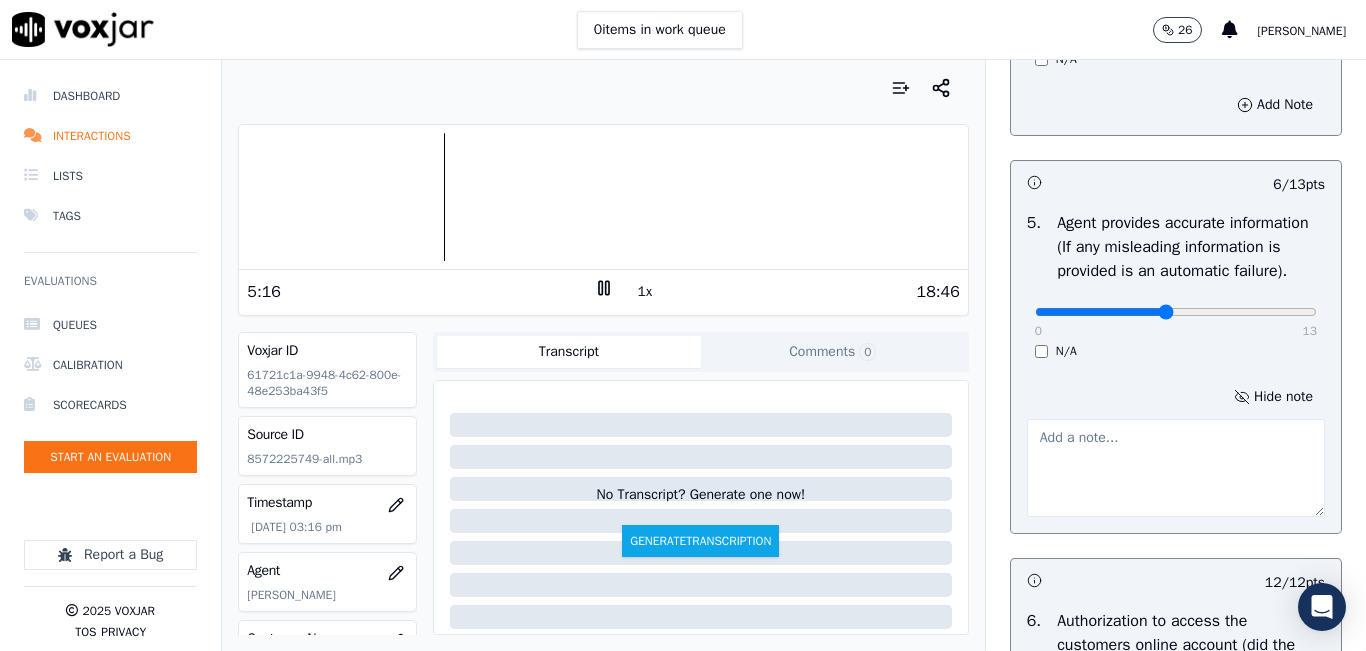 click at bounding box center [1176, 468] 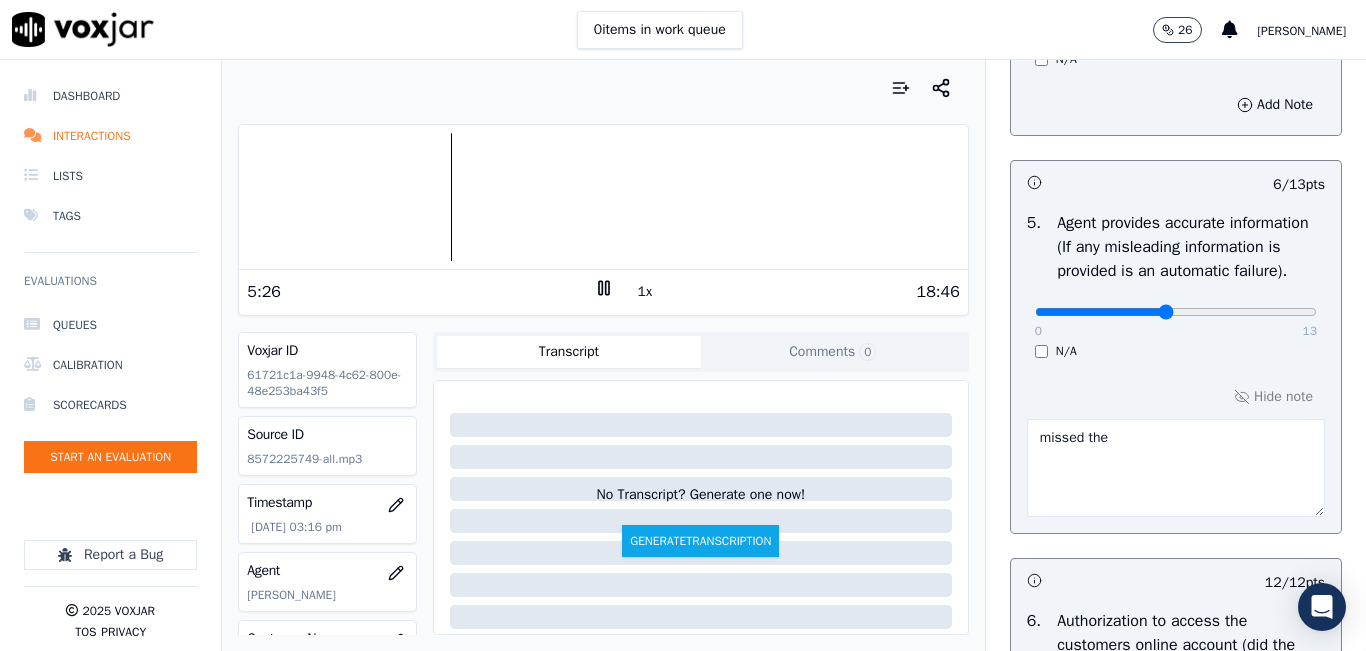 click at bounding box center (603, 197) 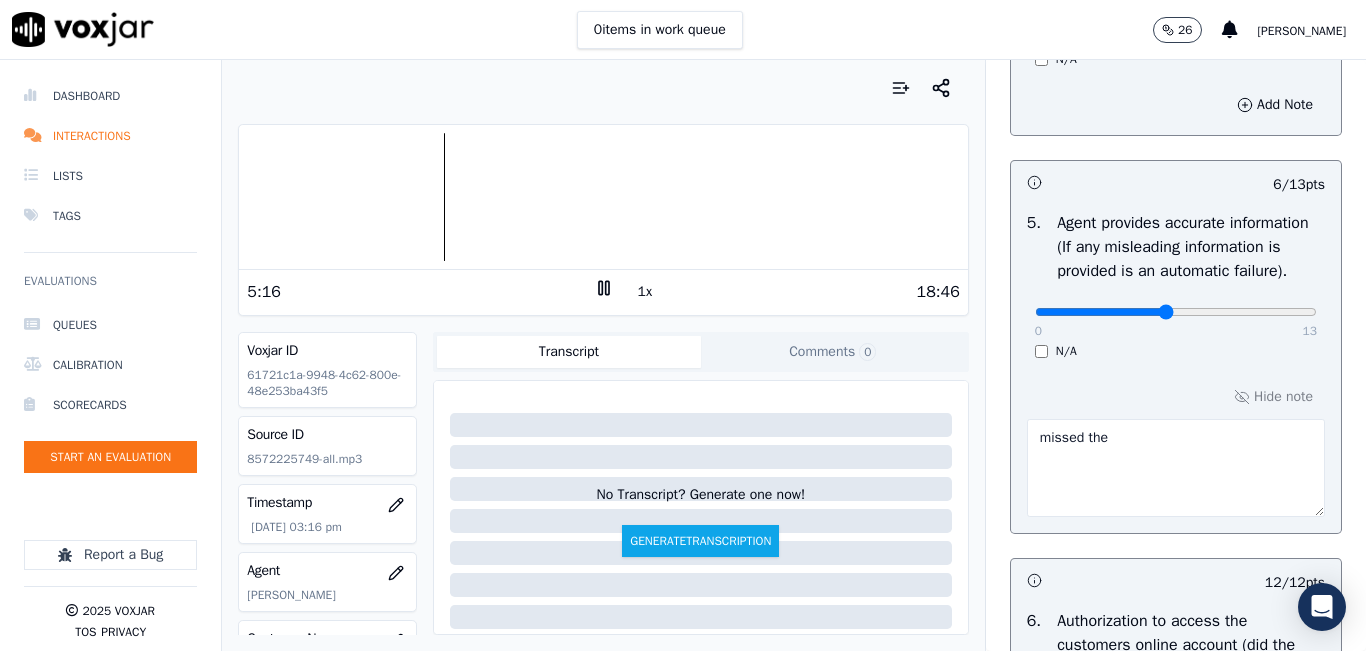 click at bounding box center [603, 197] 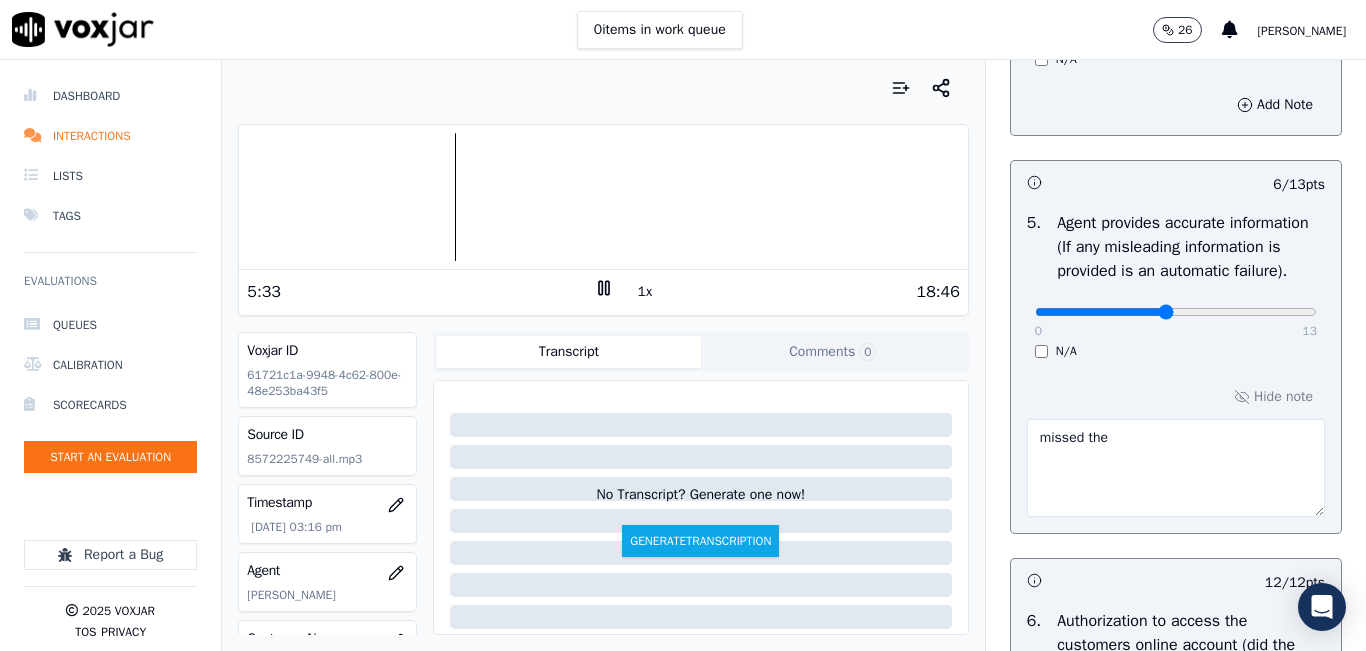 click on "missed the" at bounding box center [1176, 468] 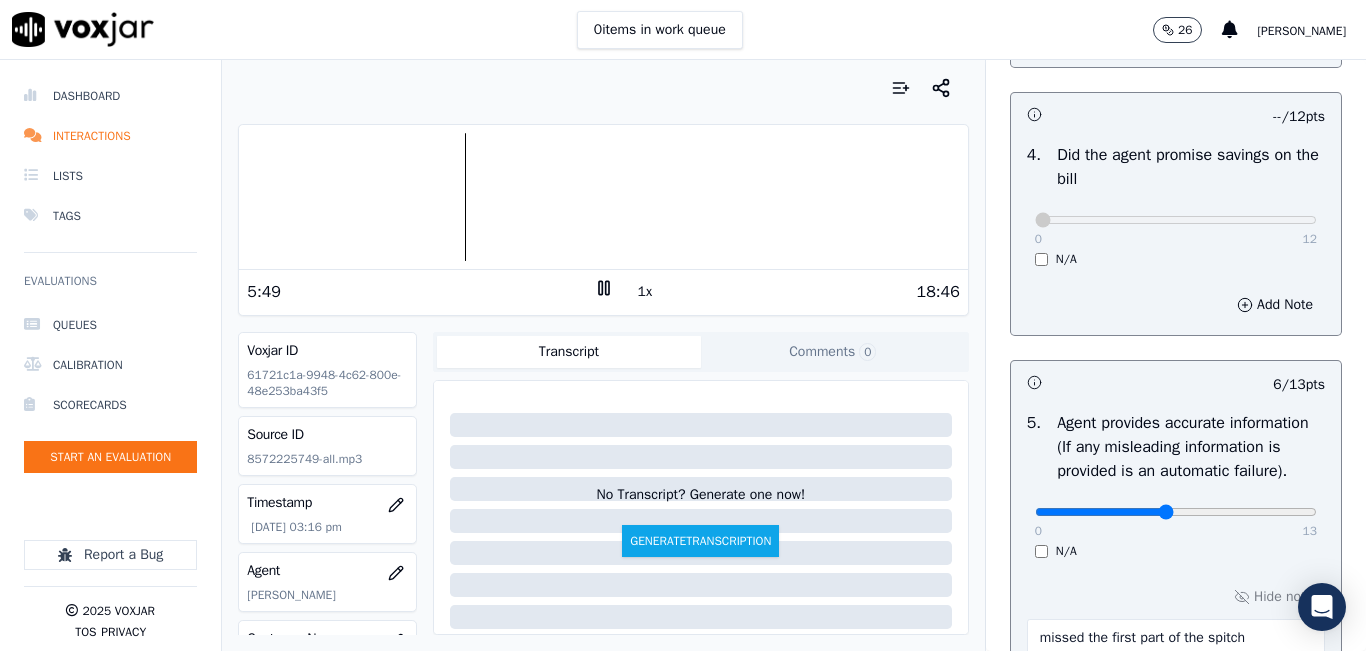 scroll, scrollTop: 1100, scrollLeft: 0, axis: vertical 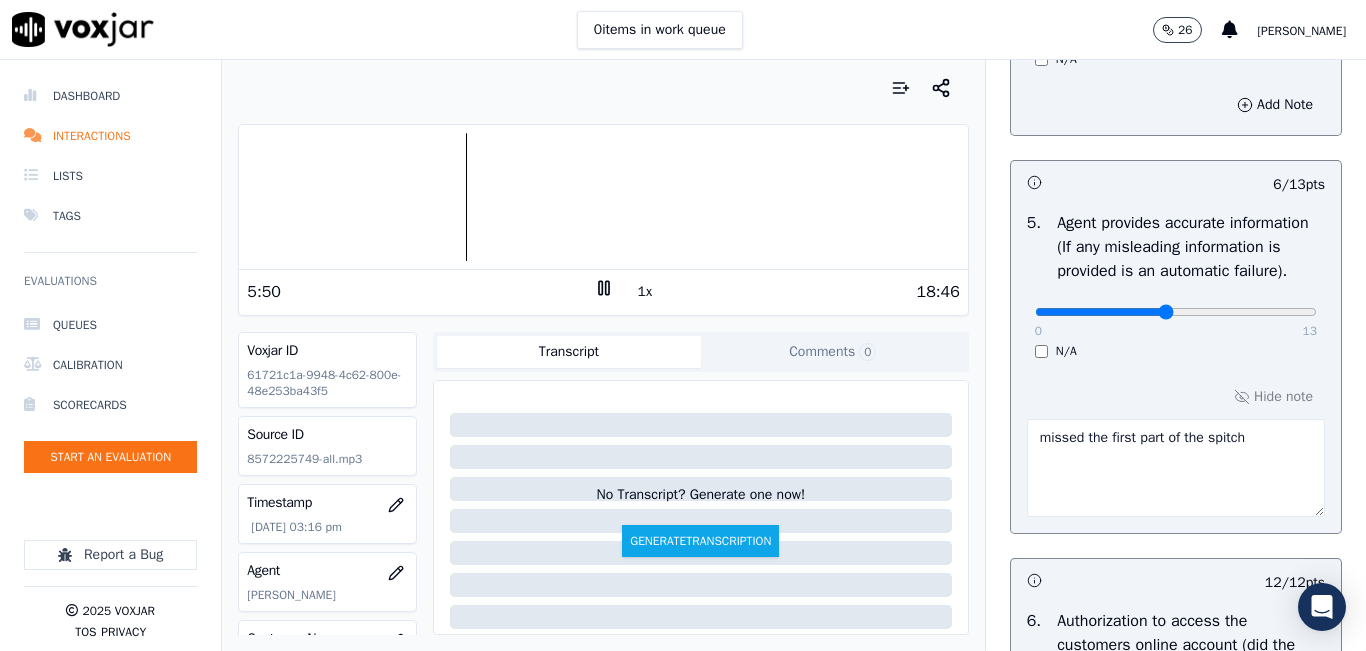 type on "missed the first part of the spitch" 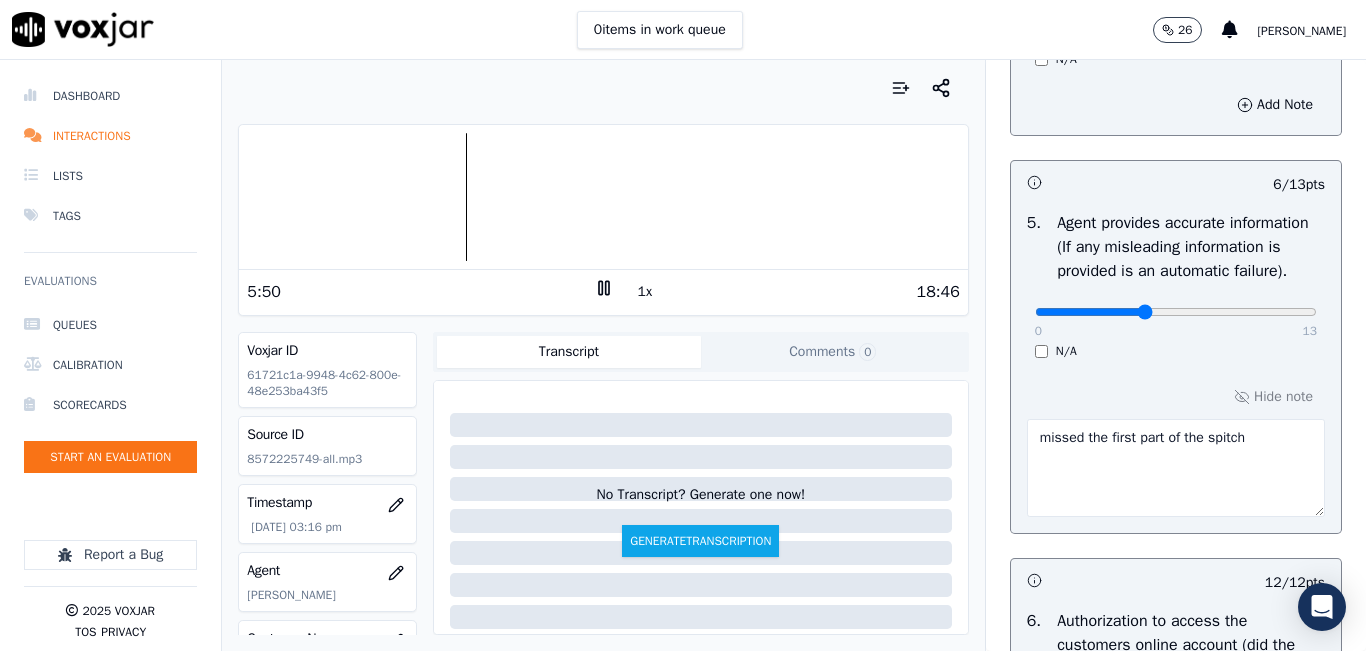 type on "5" 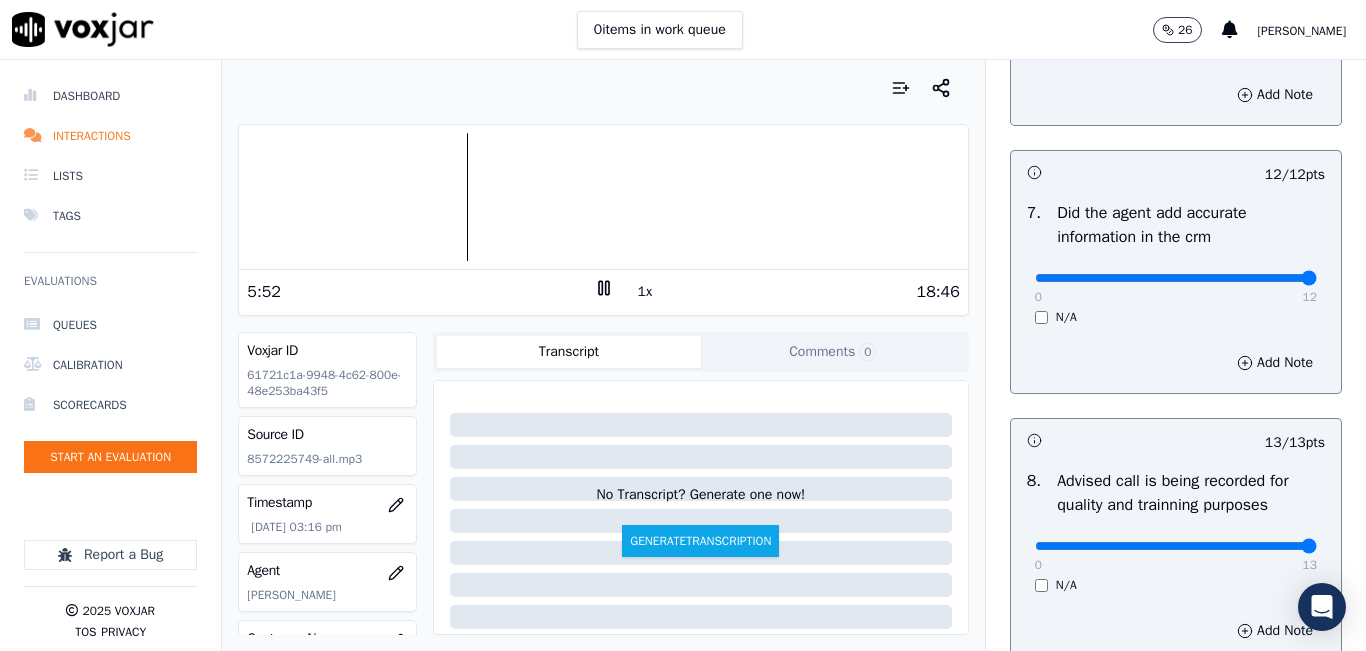 scroll, scrollTop: 2024, scrollLeft: 0, axis: vertical 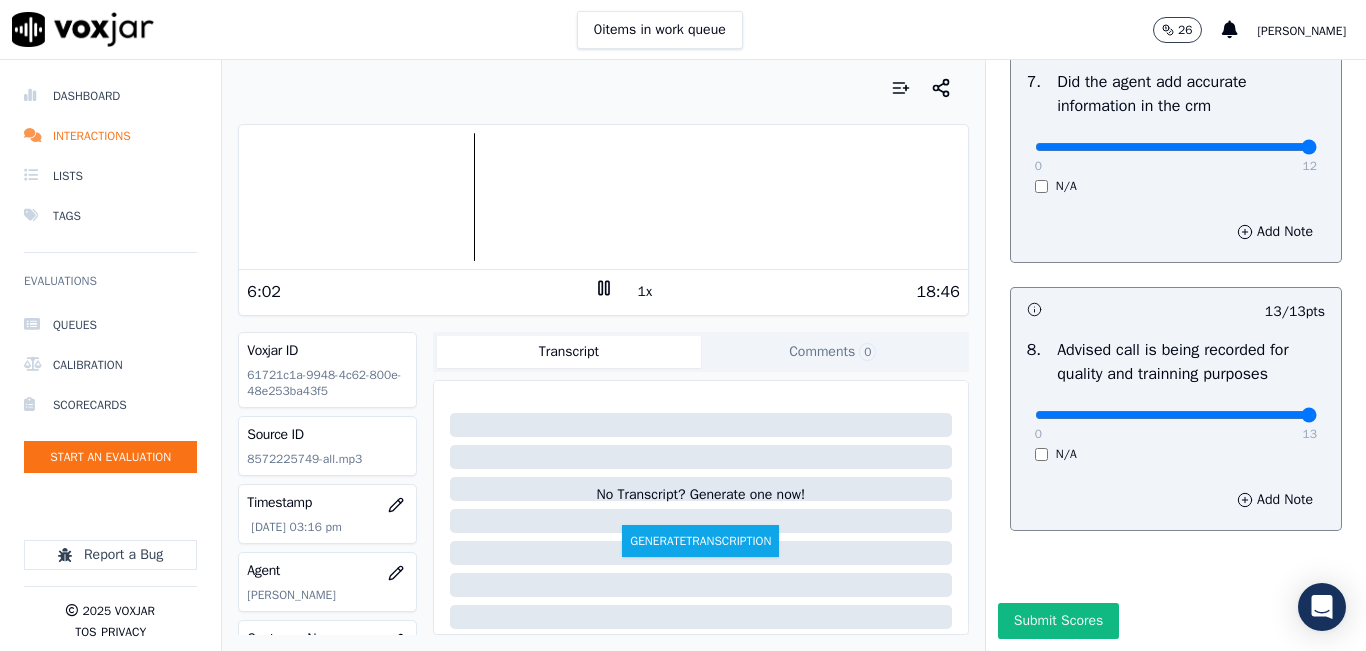 click on "1x" at bounding box center [645, 292] 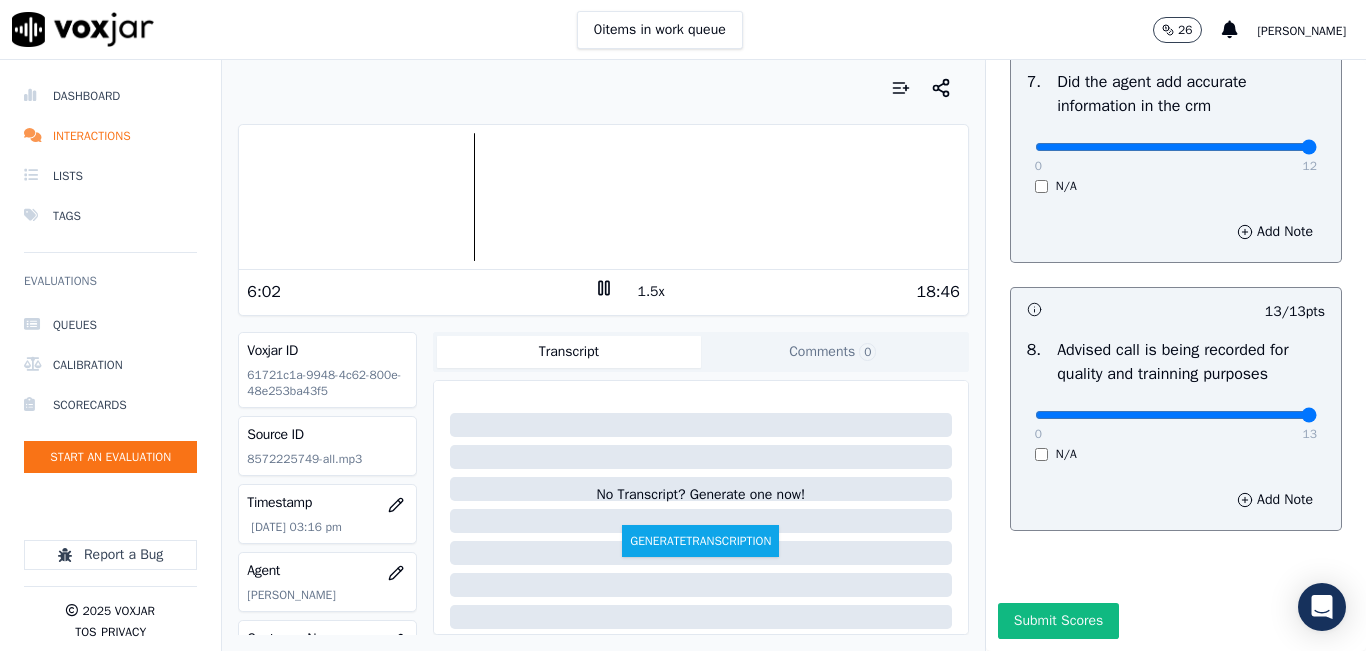 click on "1.5x" at bounding box center [651, 292] 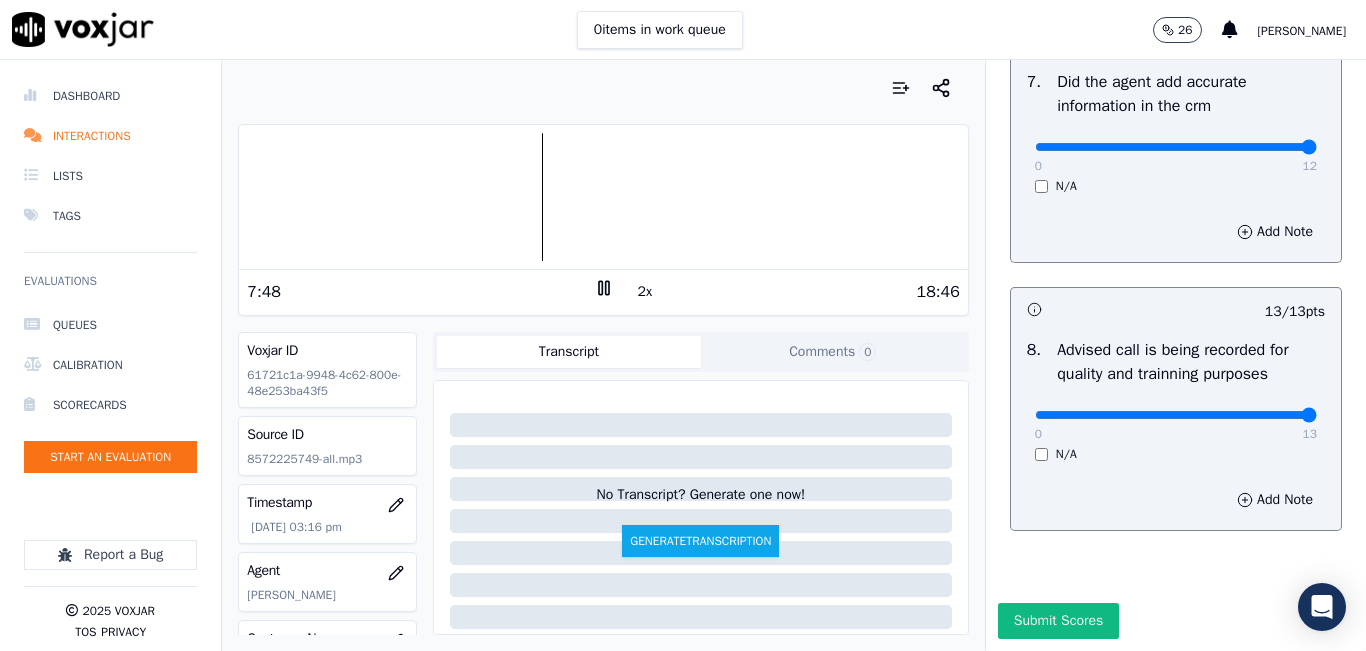 click at bounding box center [603, 197] 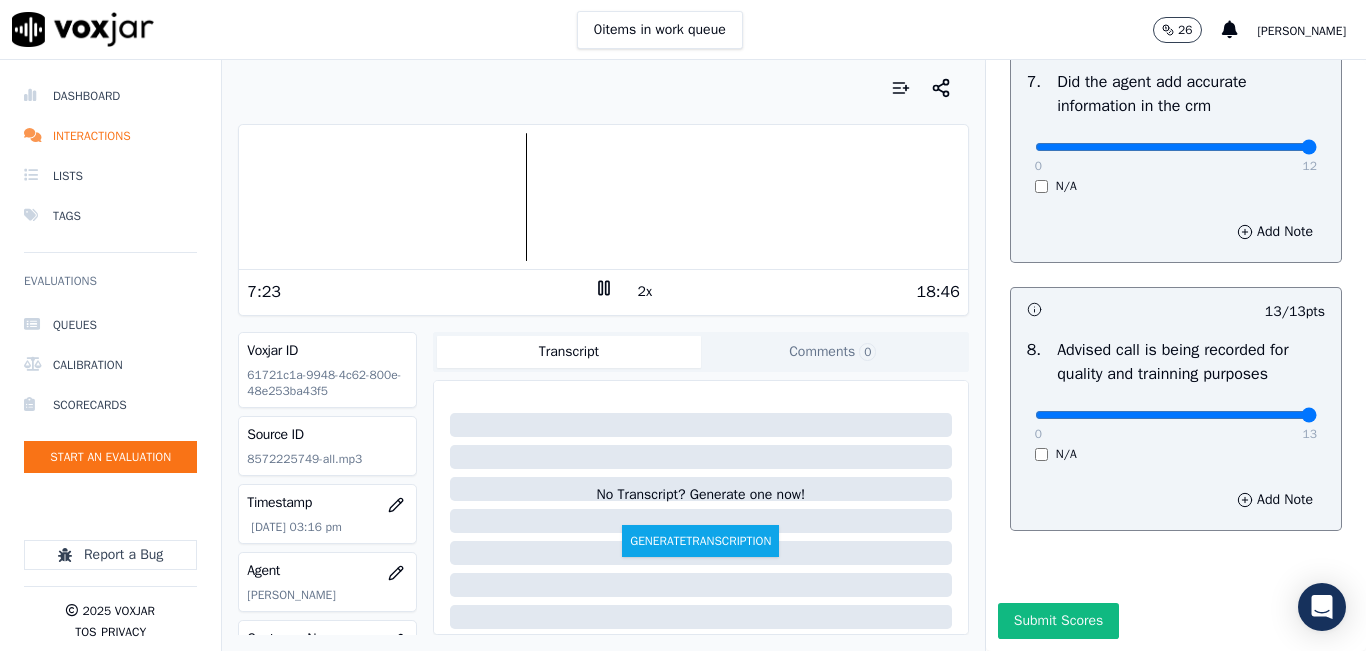 click on "2x" at bounding box center [645, 292] 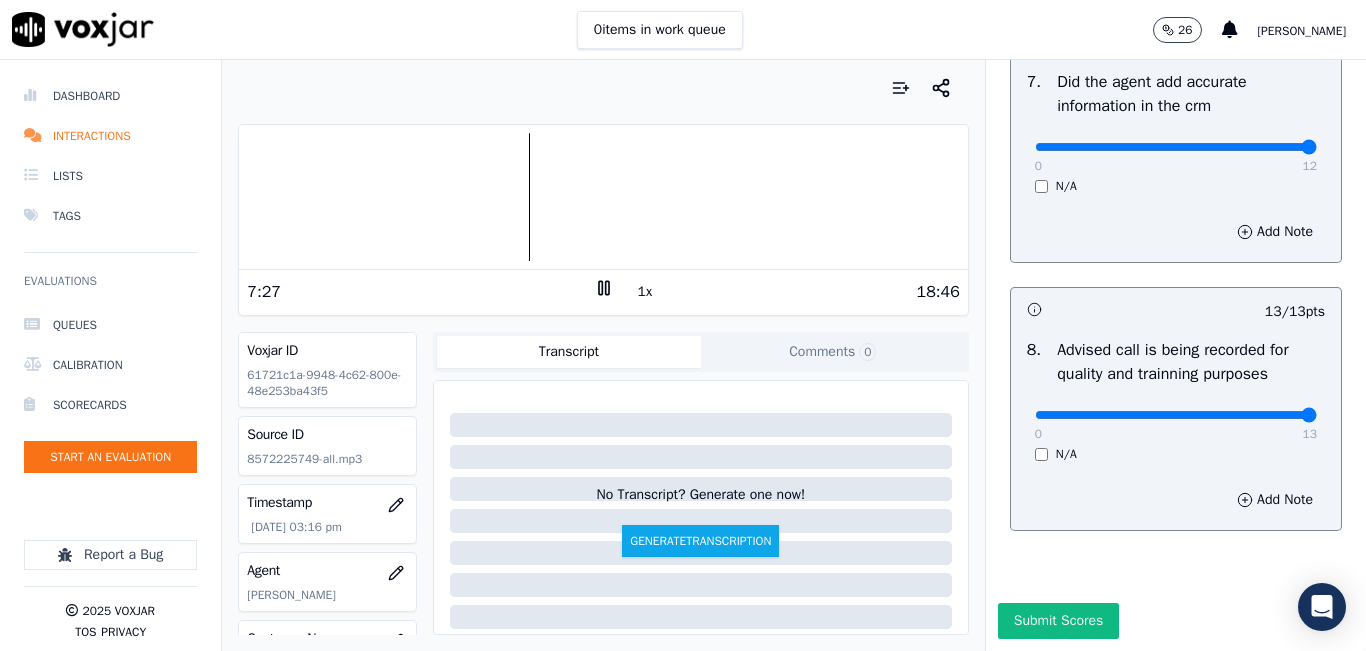 click at bounding box center [603, 197] 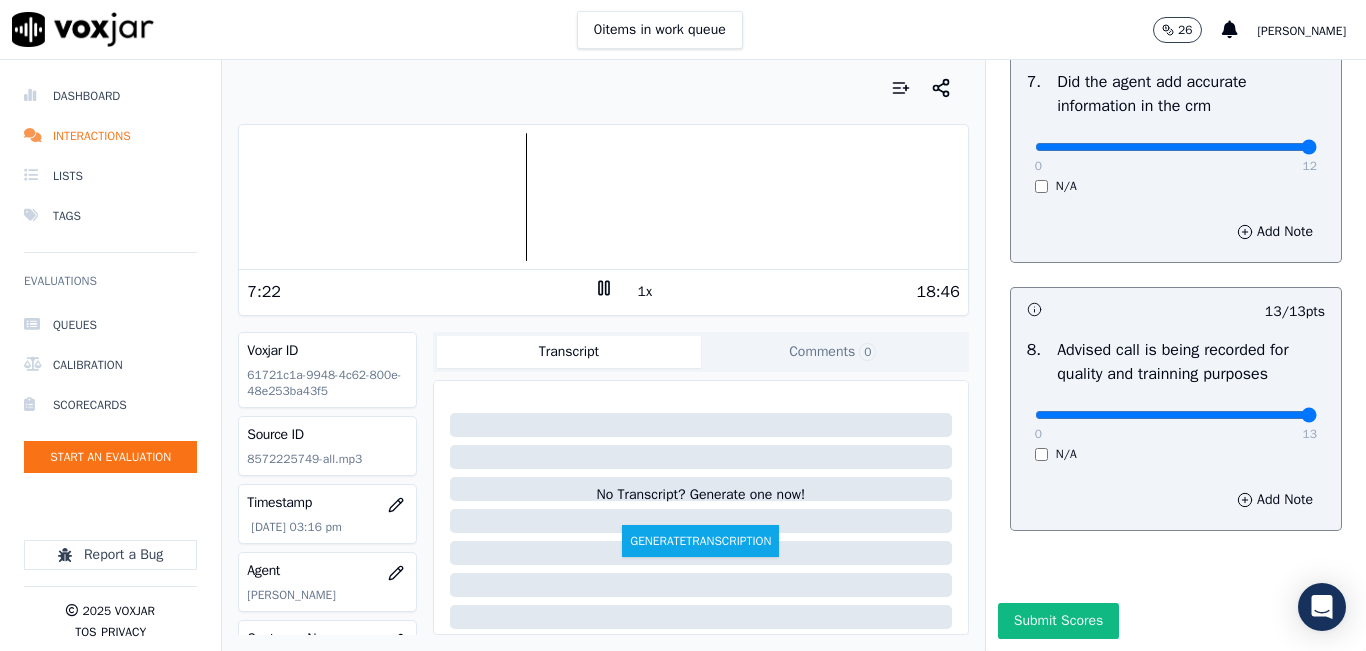 click at bounding box center (603, 197) 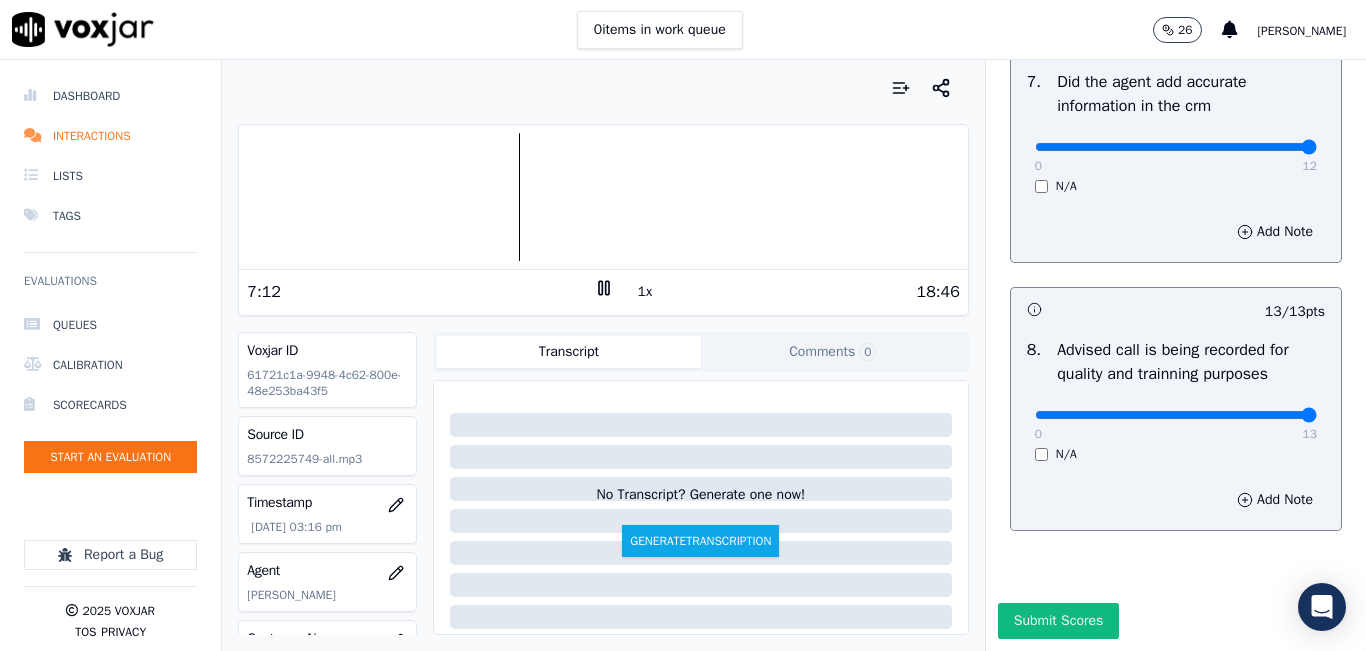click on "1x" at bounding box center [645, 292] 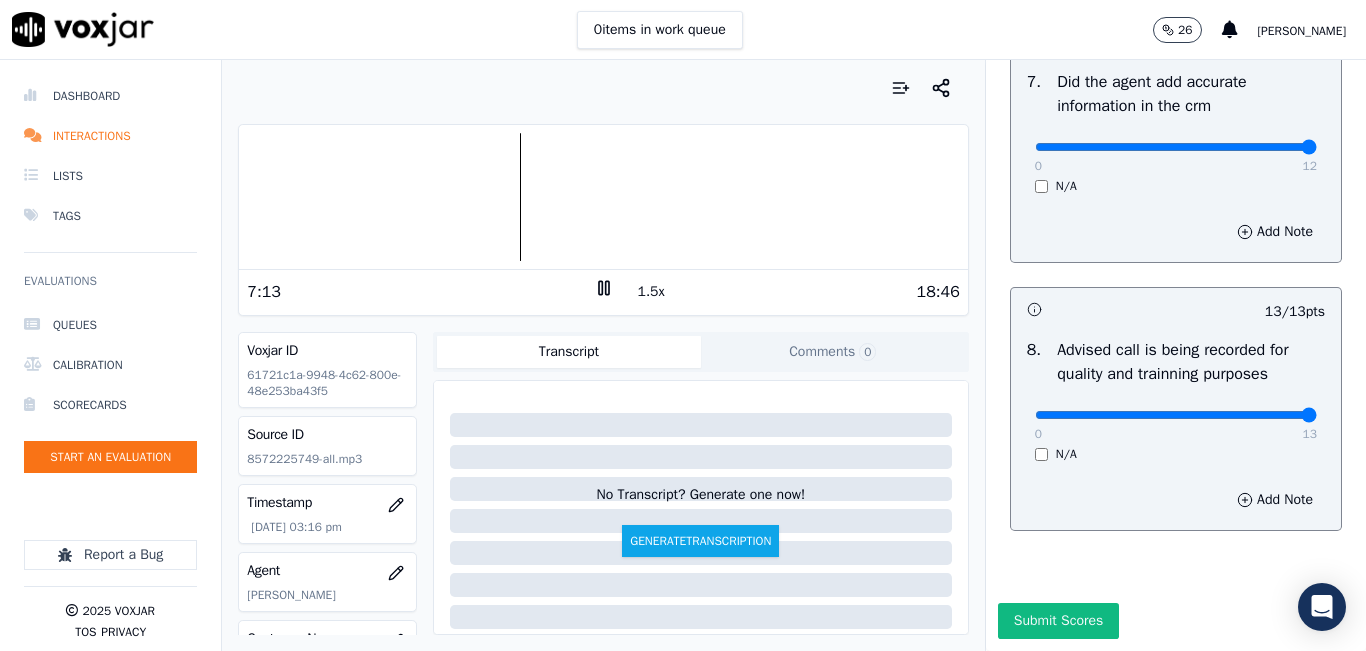 click on "1.5x" at bounding box center [651, 292] 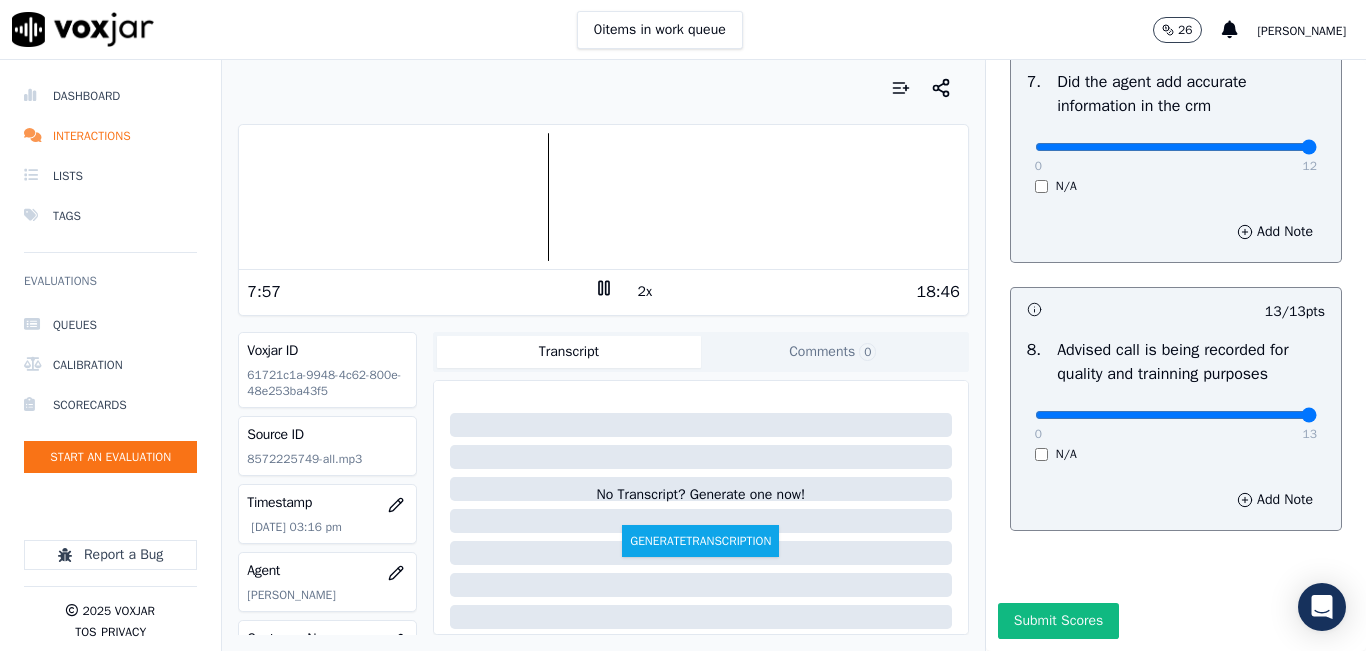 scroll, scrollTop: 2024, scrollLeft: 0, axis: vertical 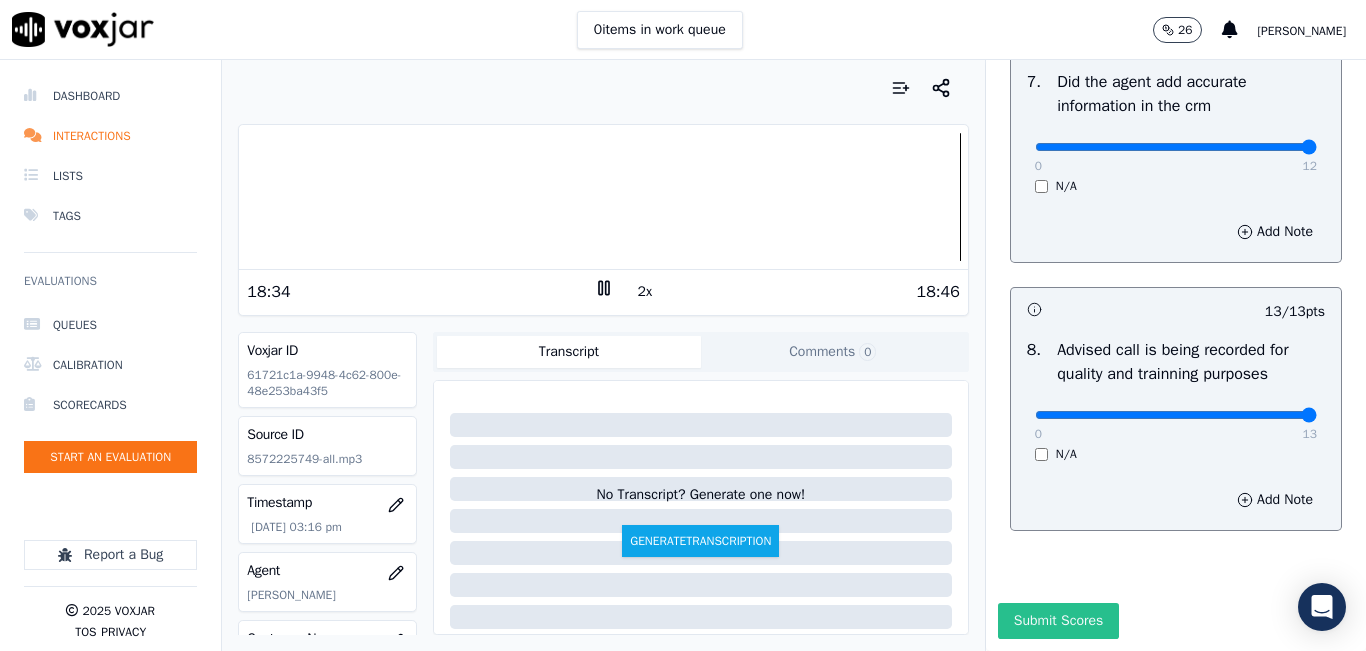 click on "Submit Scores" at bounding box center [1058, 621] 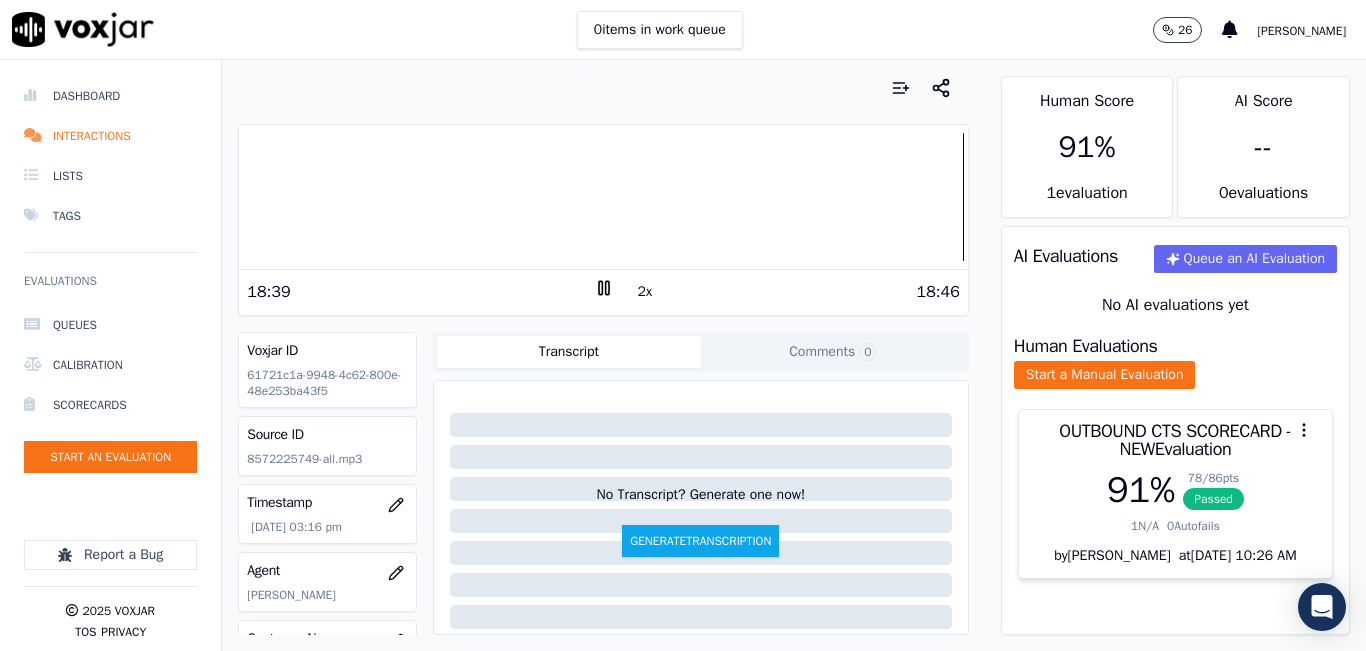 click 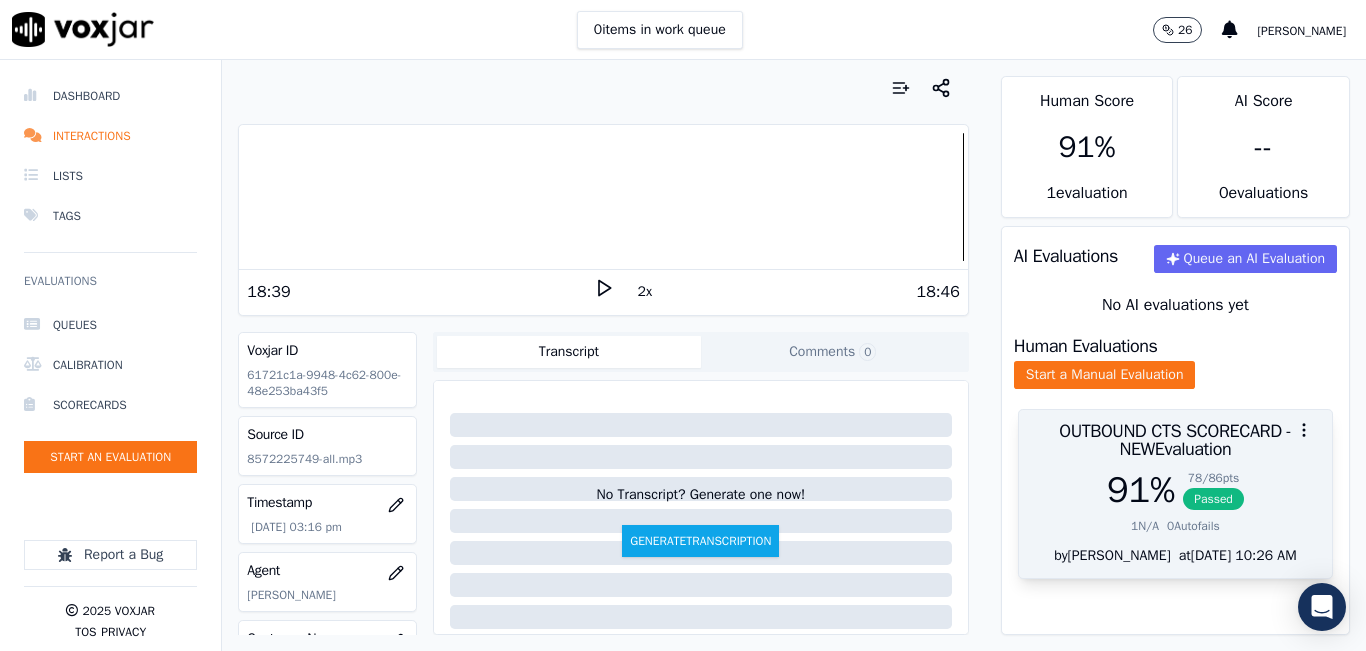 scroll, scrollTop: 32, scrollLeft: 0, axis: vertical 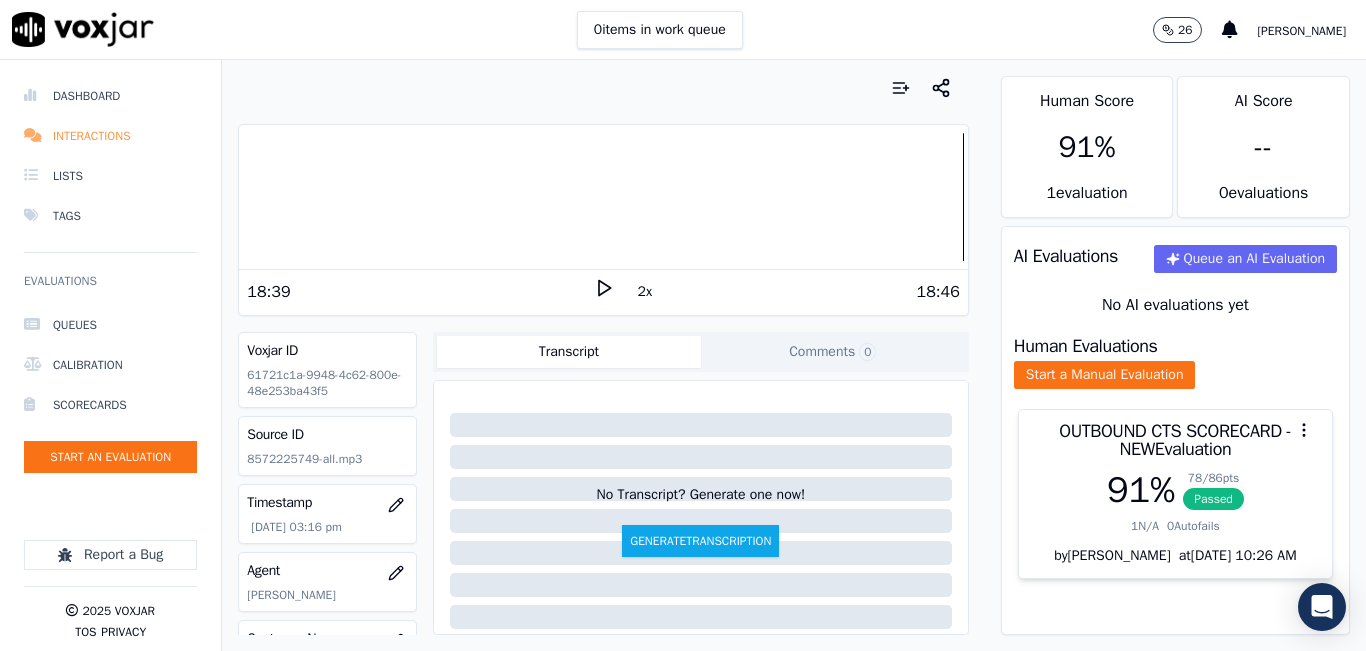 click on "Interactions" at bounding box center (110, 136) 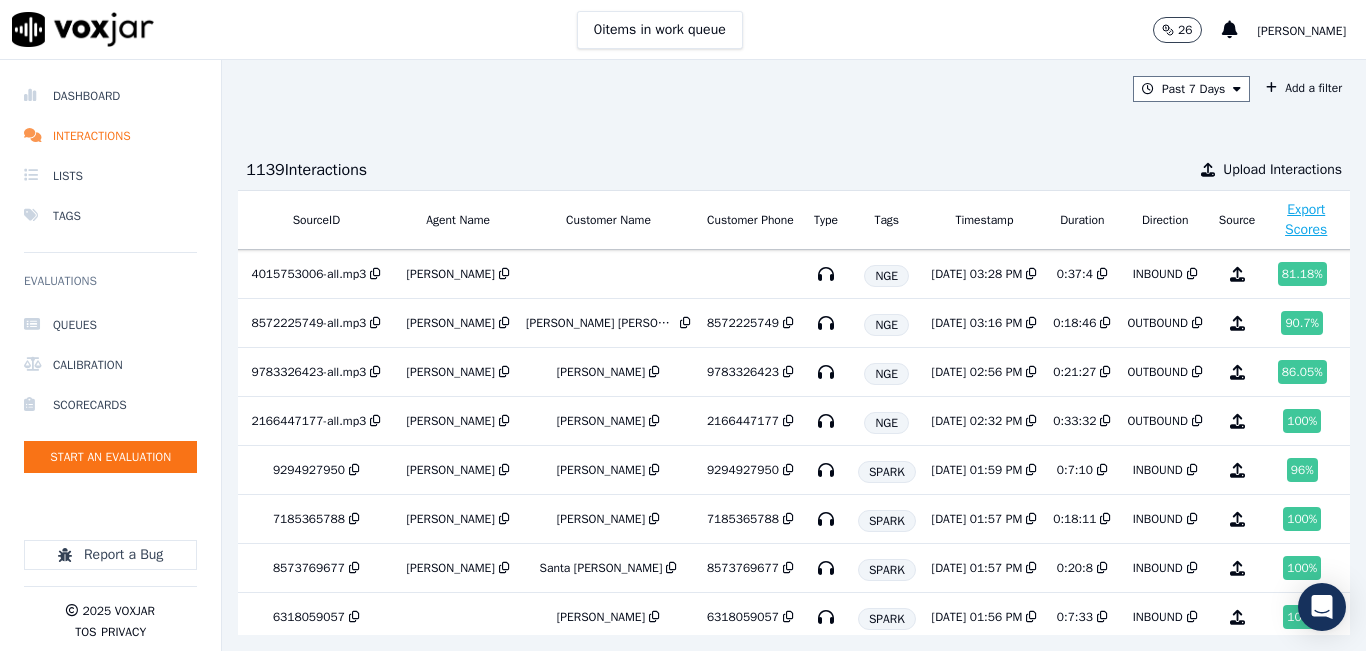 scroll, scrollTop: 0, scrollLeft: 0, axis: both 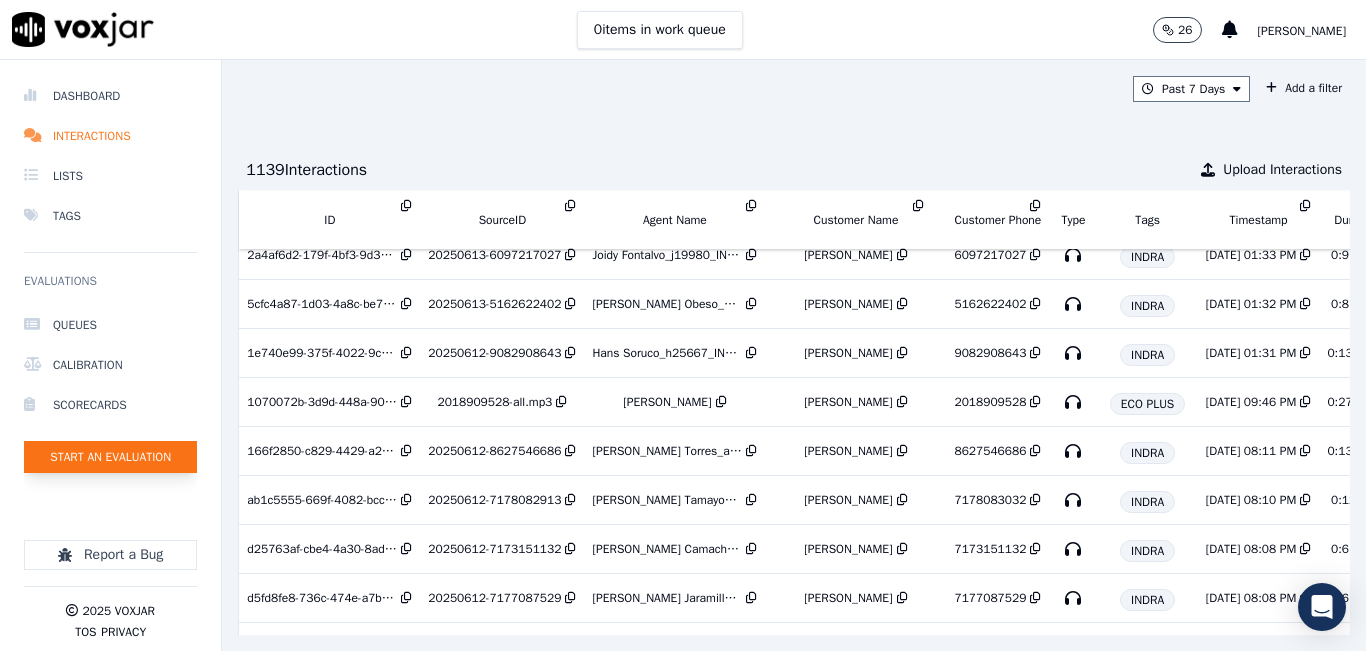 click on "Start an Evaluation" 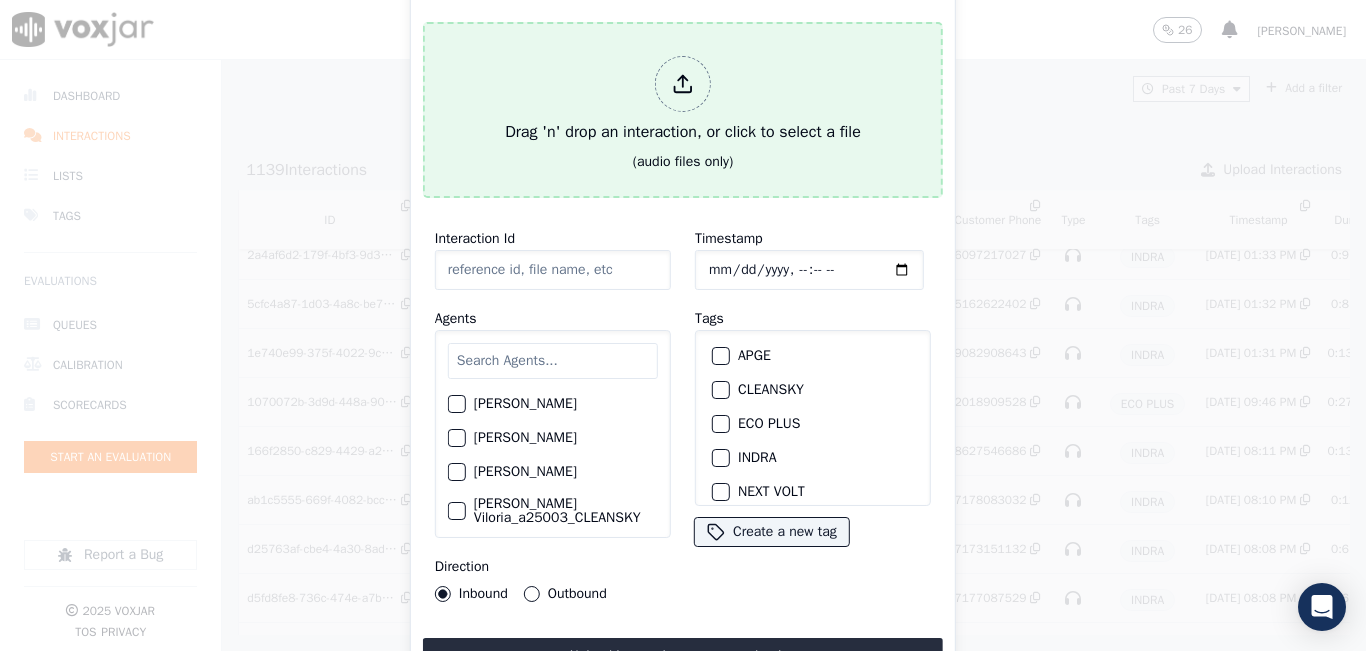 click on "Drag 'n' drop an interaction, or click to select a file" at bounding box center (683, 100) 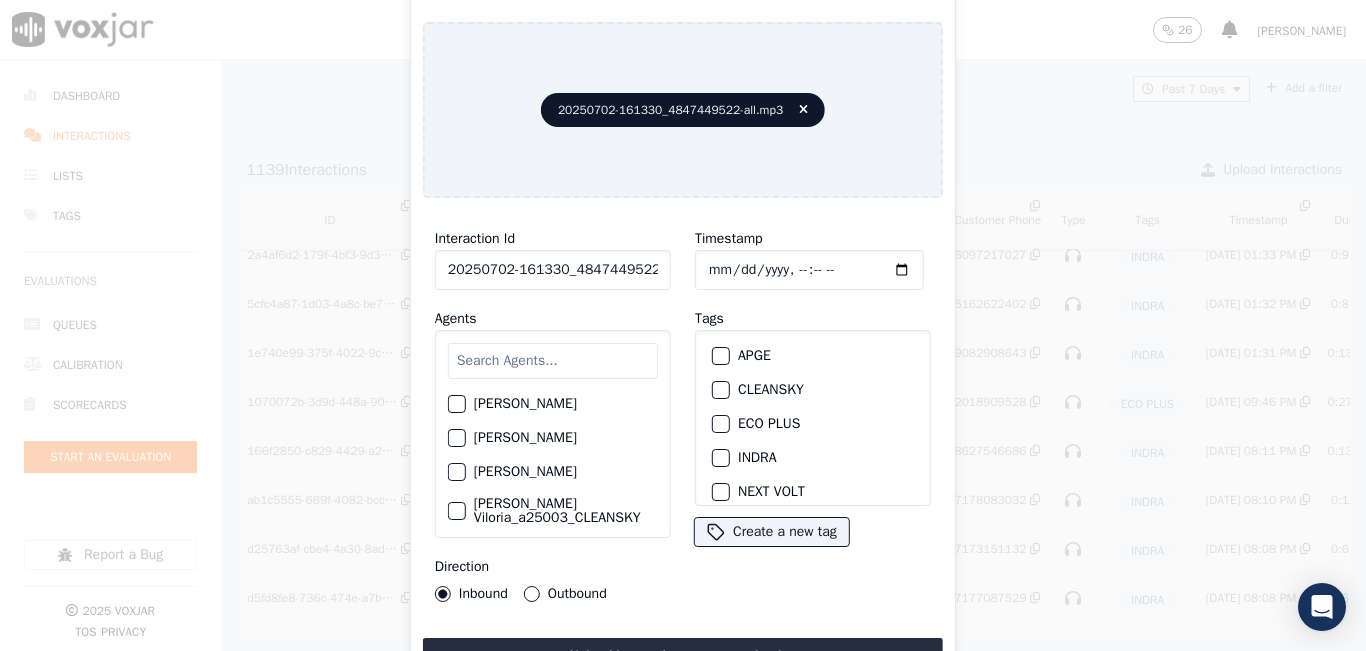 click at bounding box center (553, 361) 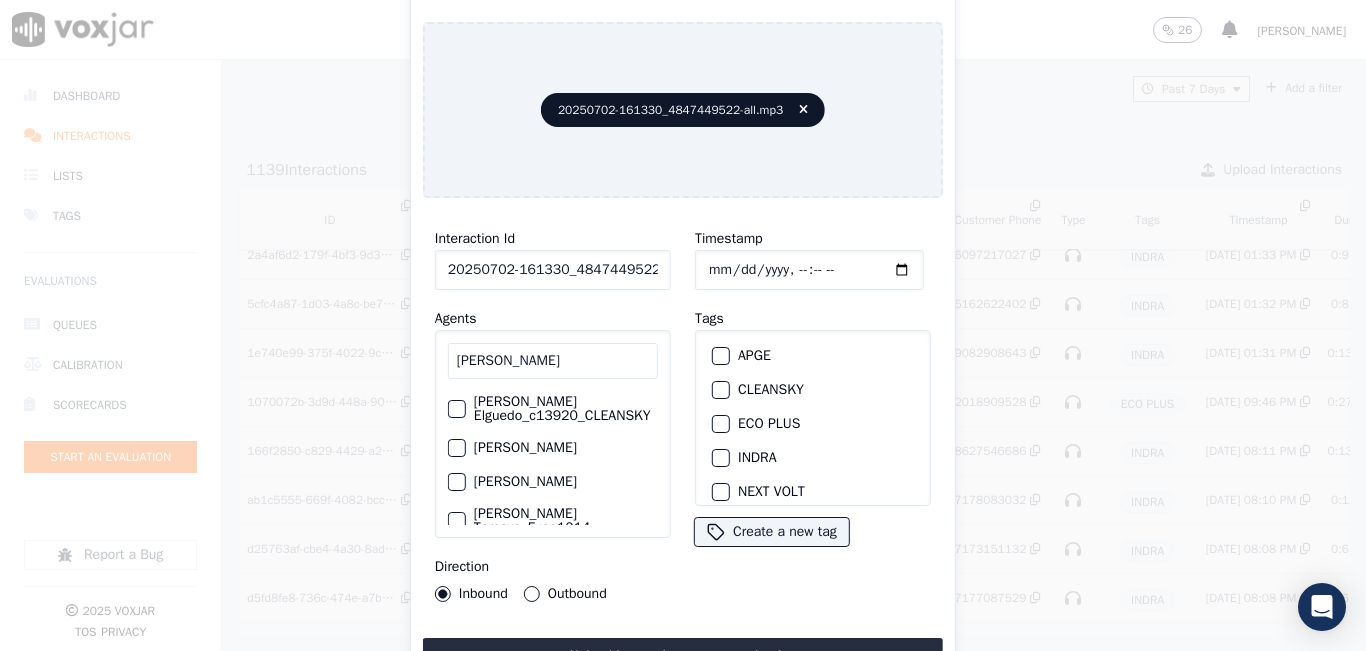 type on "[PERSON_NAME]" 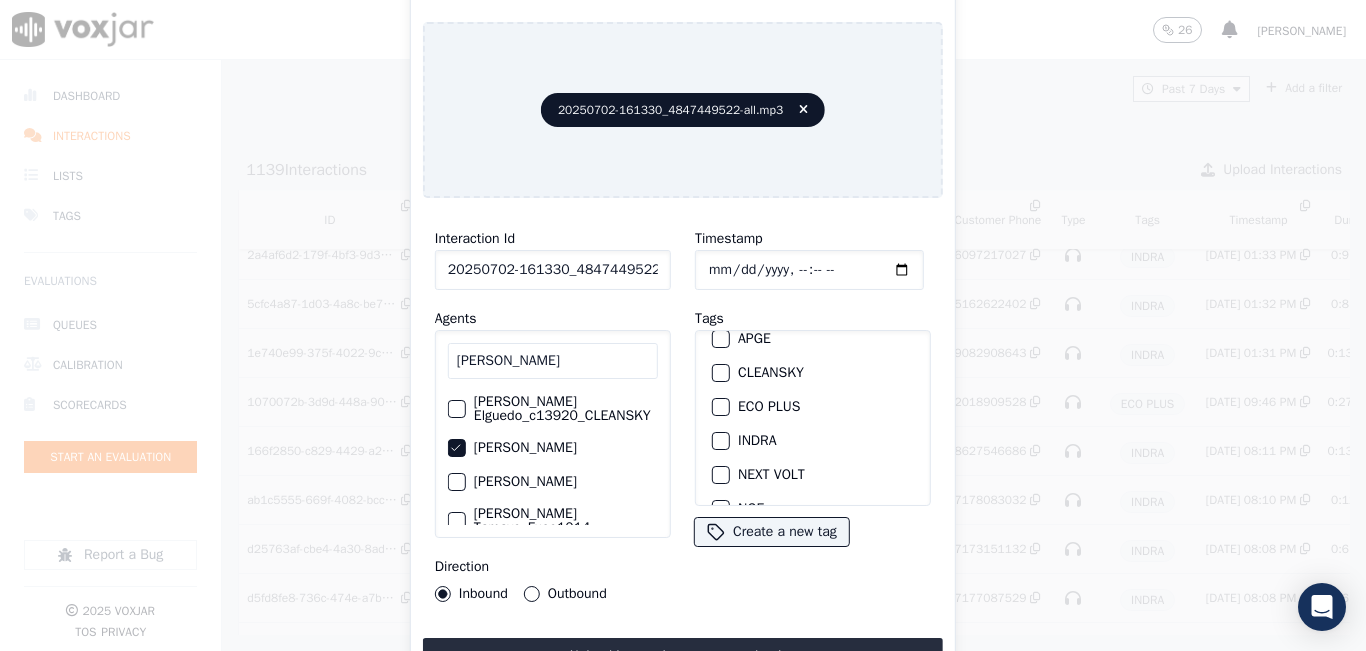 scroll, scrollTop: 0, scrollLeft: 0, axis: both 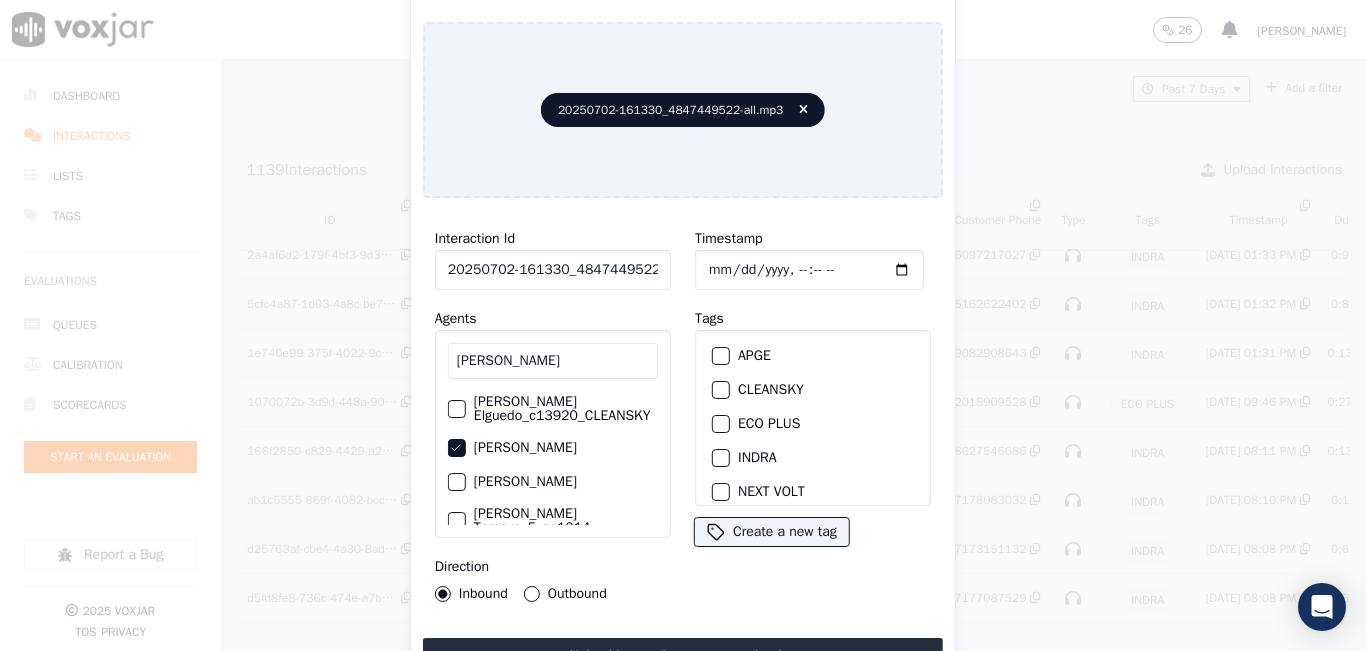 click at bounding box center [720, 390] 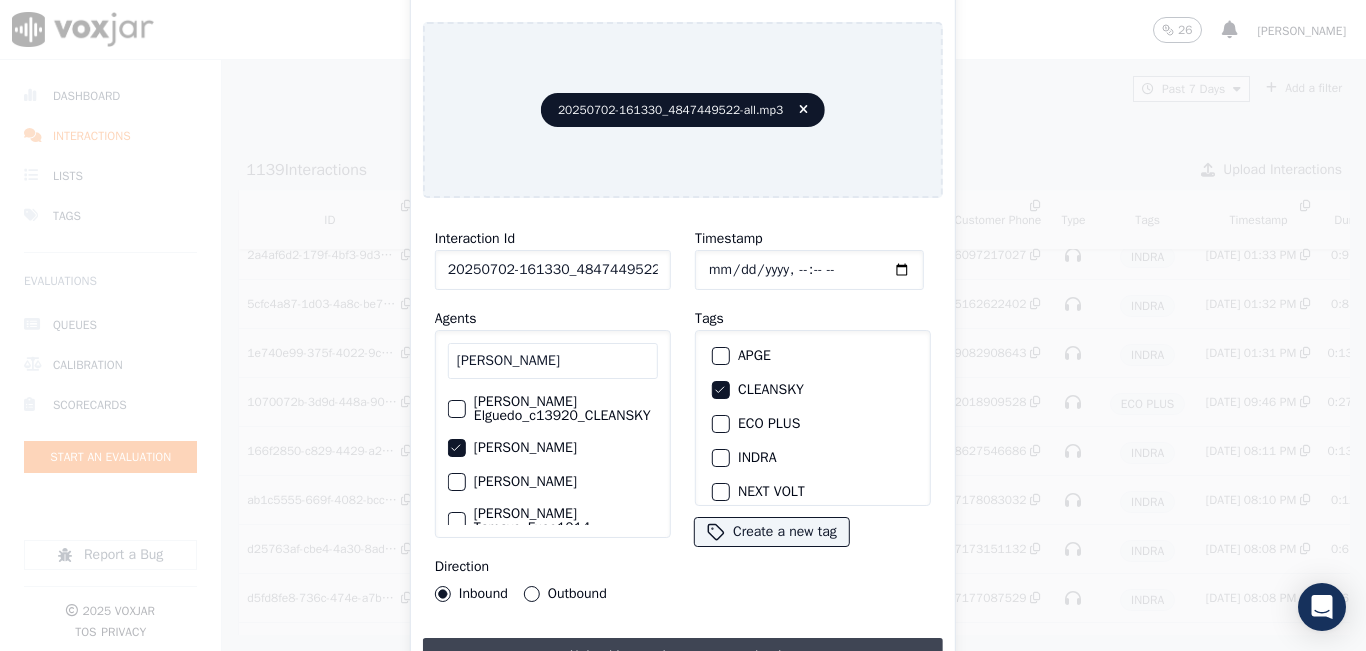 click on "Upload interaction to start evaluation" at bounding box center (683, 656) 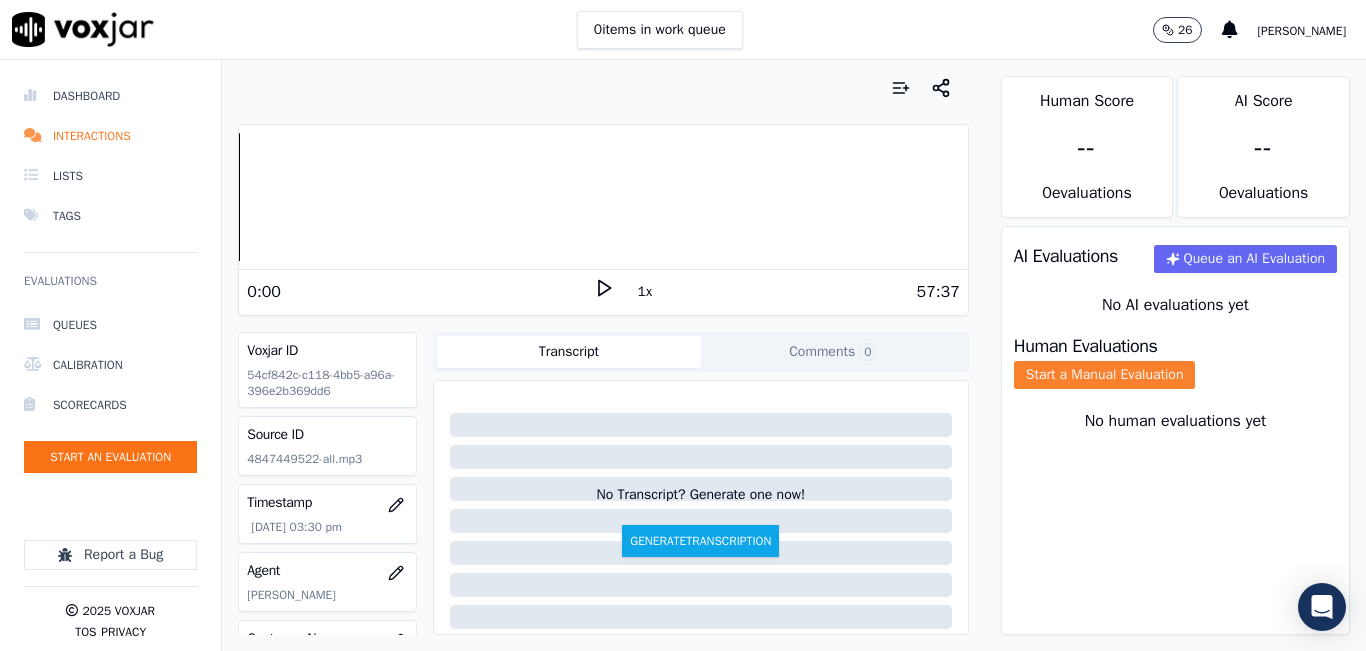 click on "Start a Manual Evaluation" 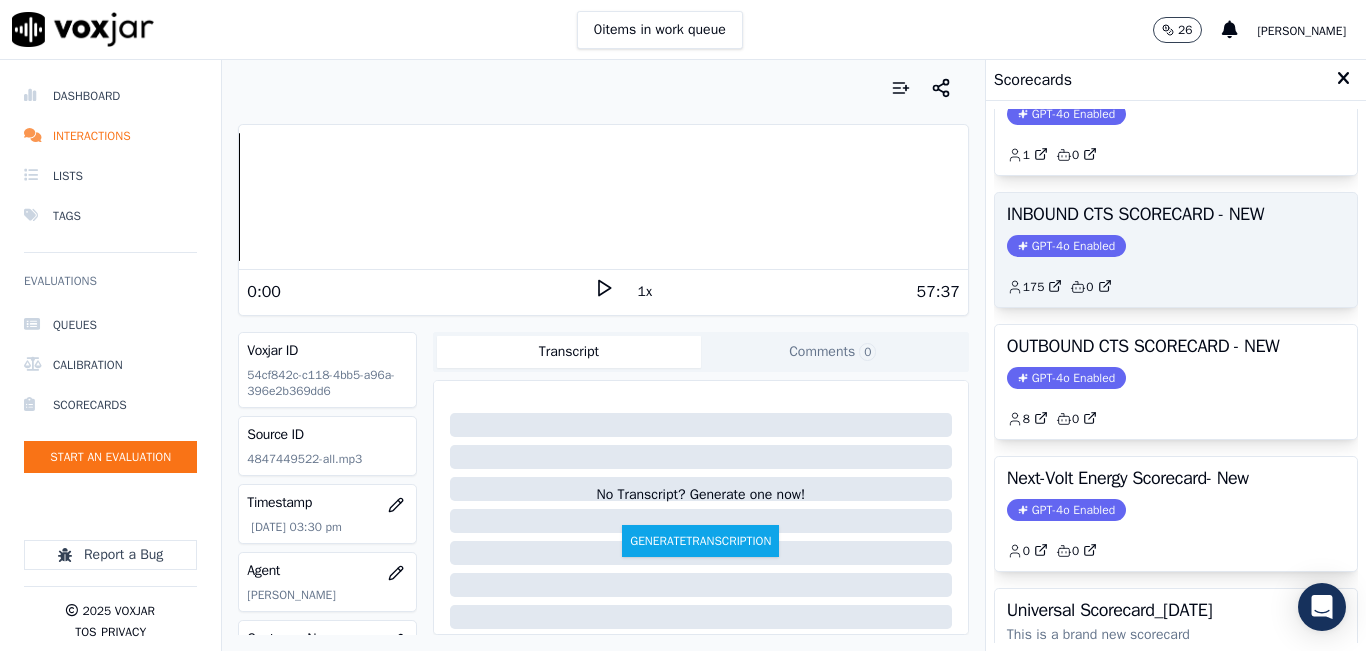scroll, scrollTop: 227, scrollLeft: 0, axis: vertical 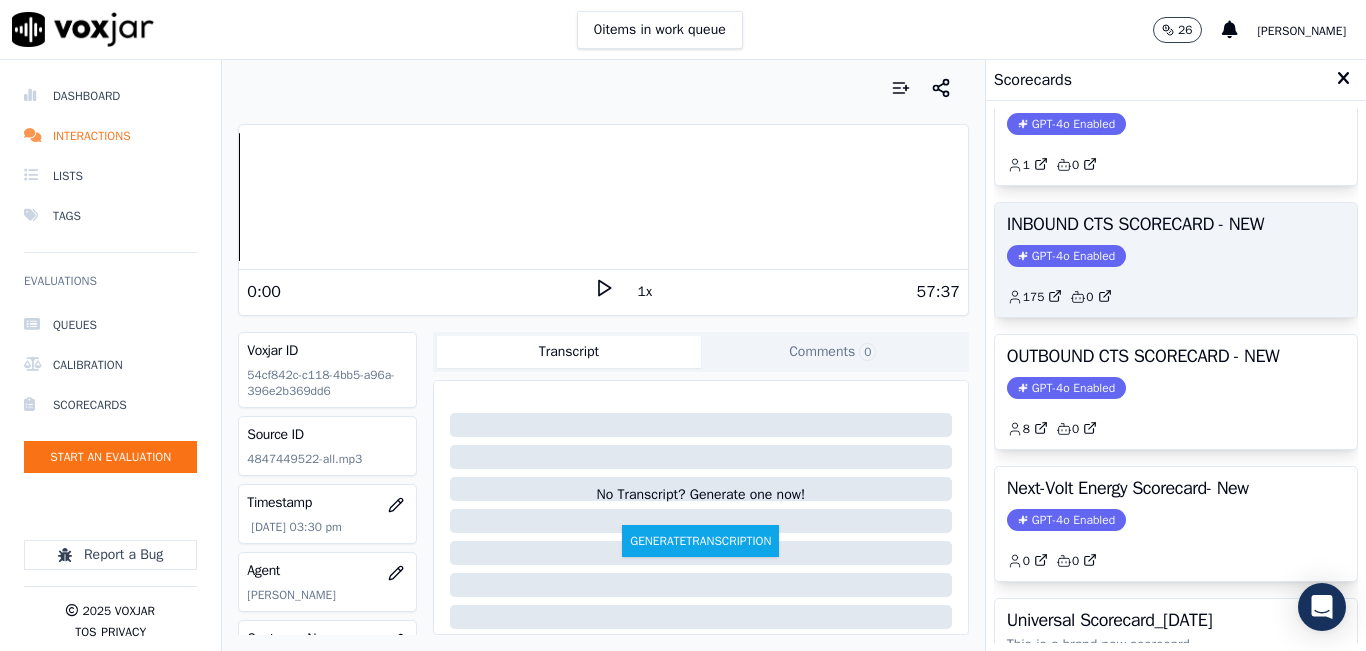click on "INBOUND CTS SCORECARD - NEW        GPT-4o Enabled       175         0" at bounding box center [1176, 260] 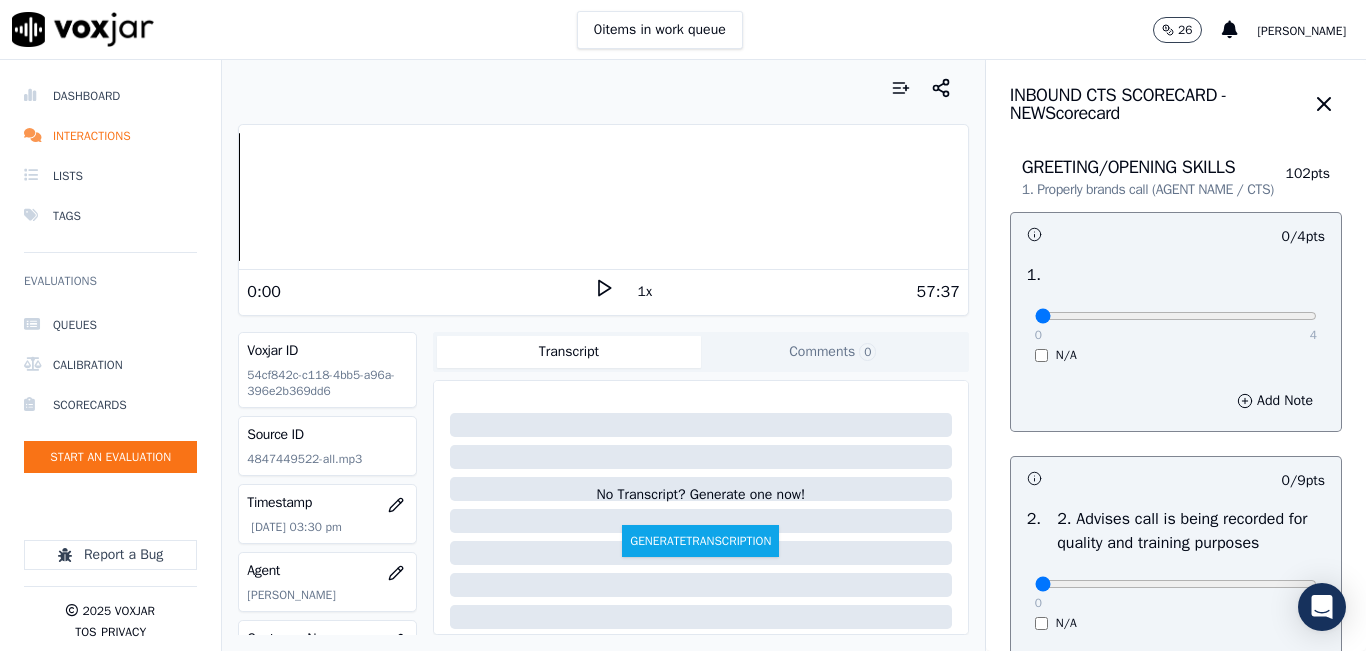 click 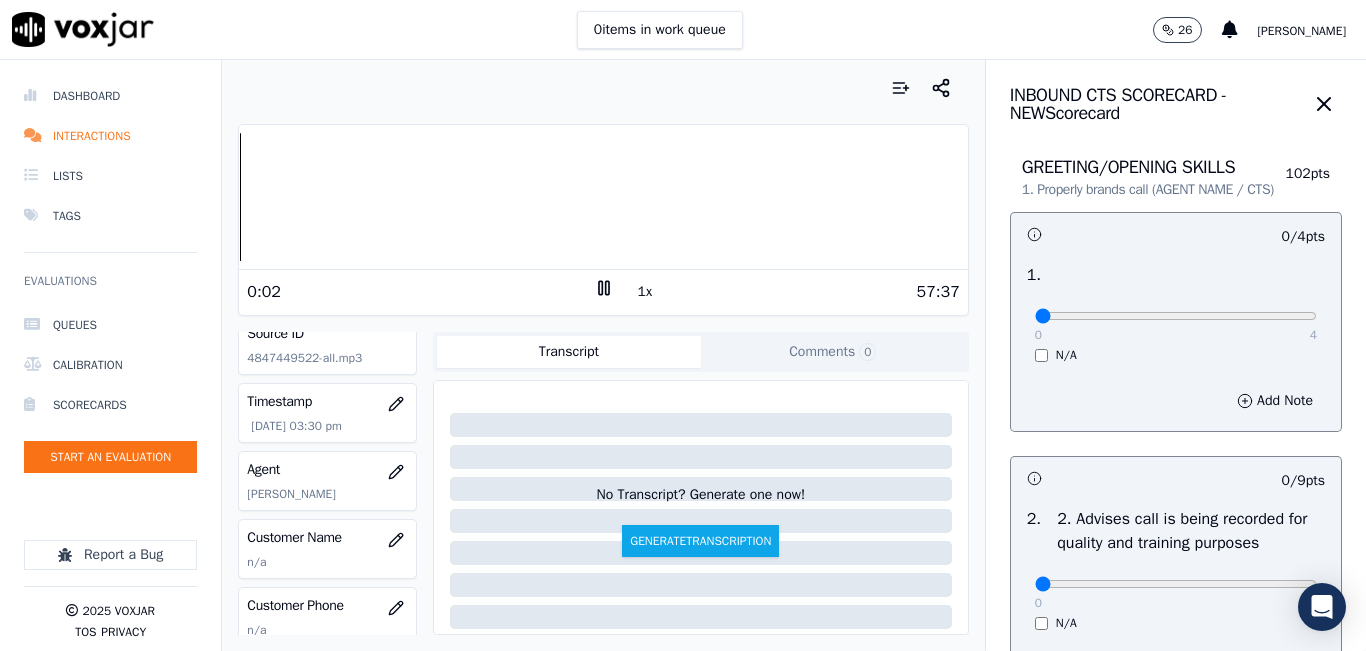 scroll, scrollTop: 100, scrollLeft: 0, axis: vertical 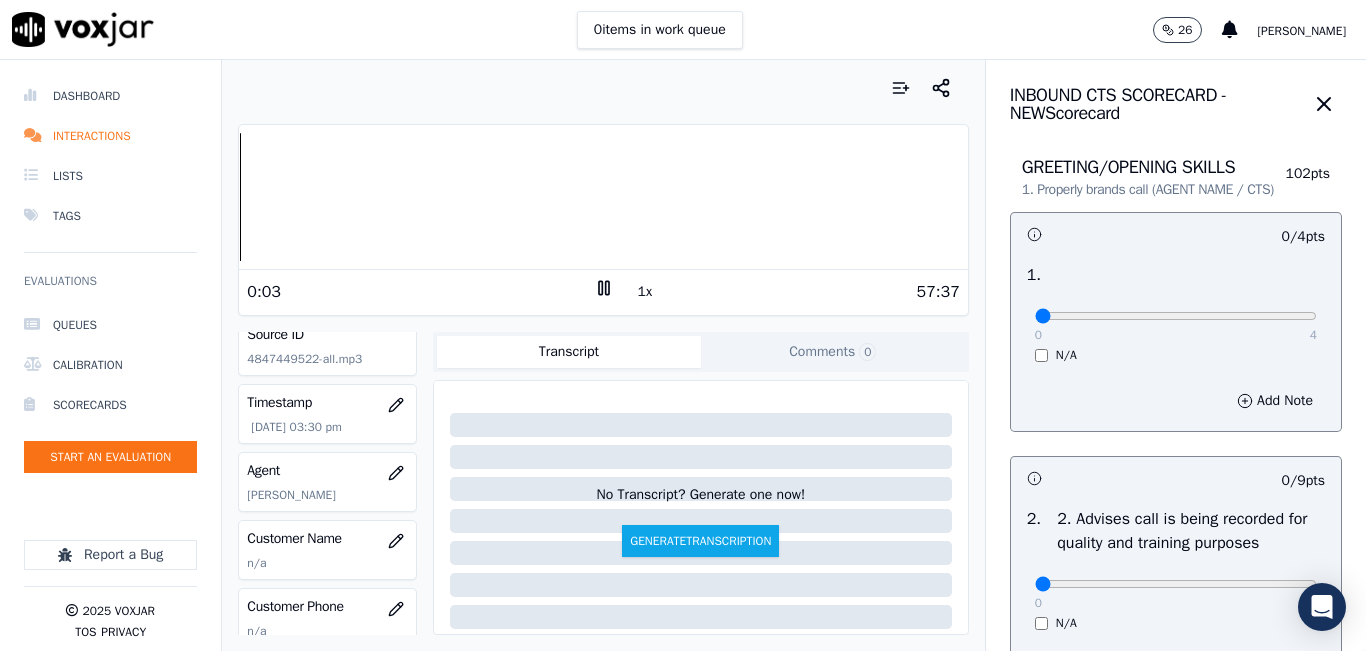 click on "1x" at bounding box center (645, 292) 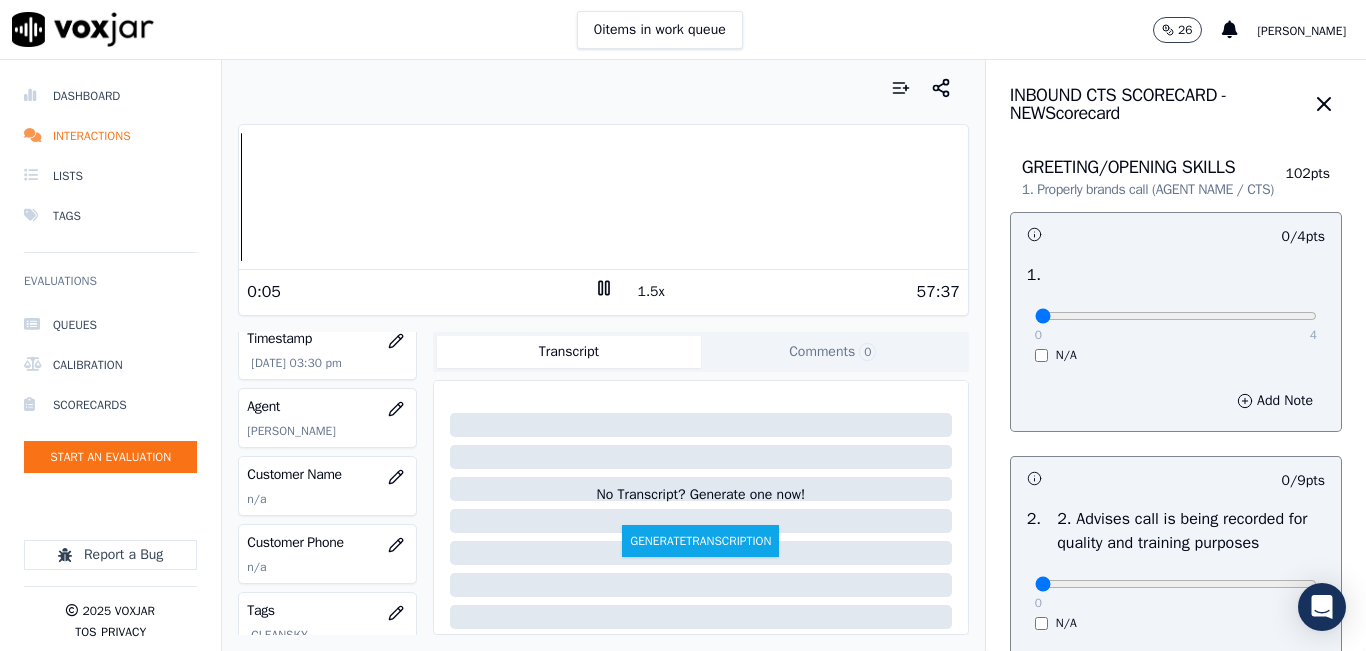scroll, scrollTop: 200, scrollLeft: 0, axis: vertical 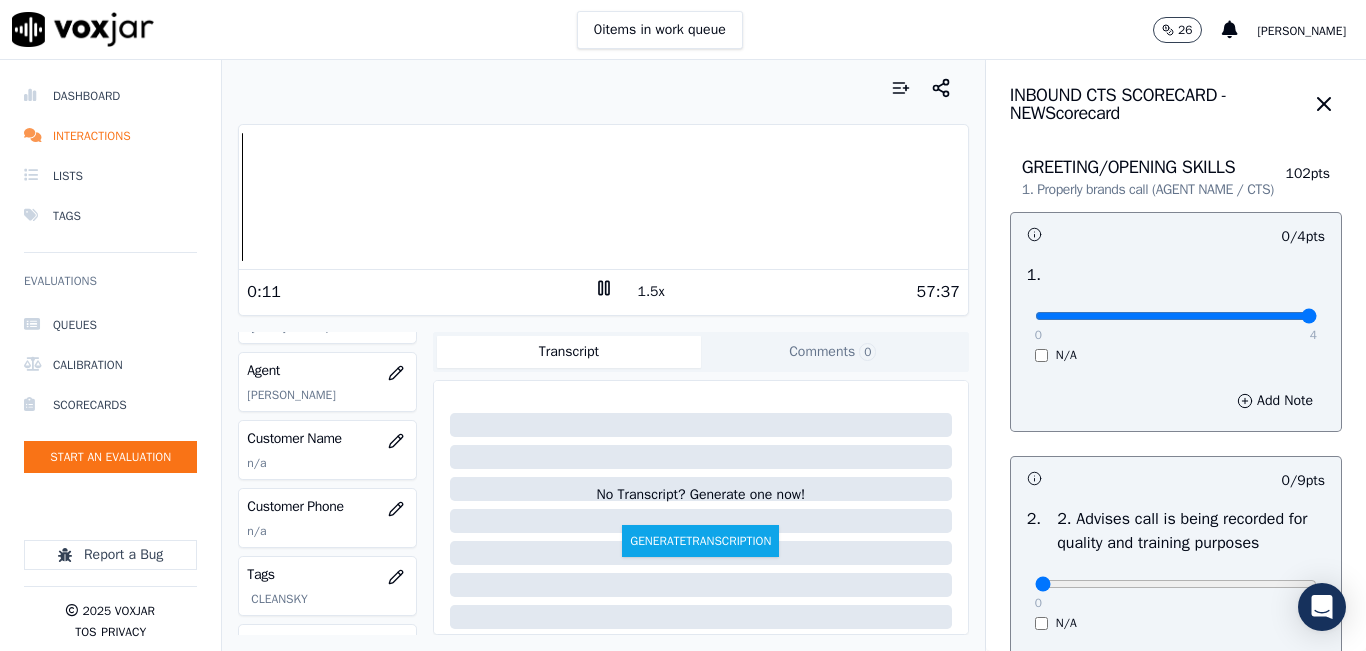 drag, startPoint x: 1094, startPoint y: 324, endPoint x: 1365, endPoint y: 319, distance: 271.0461 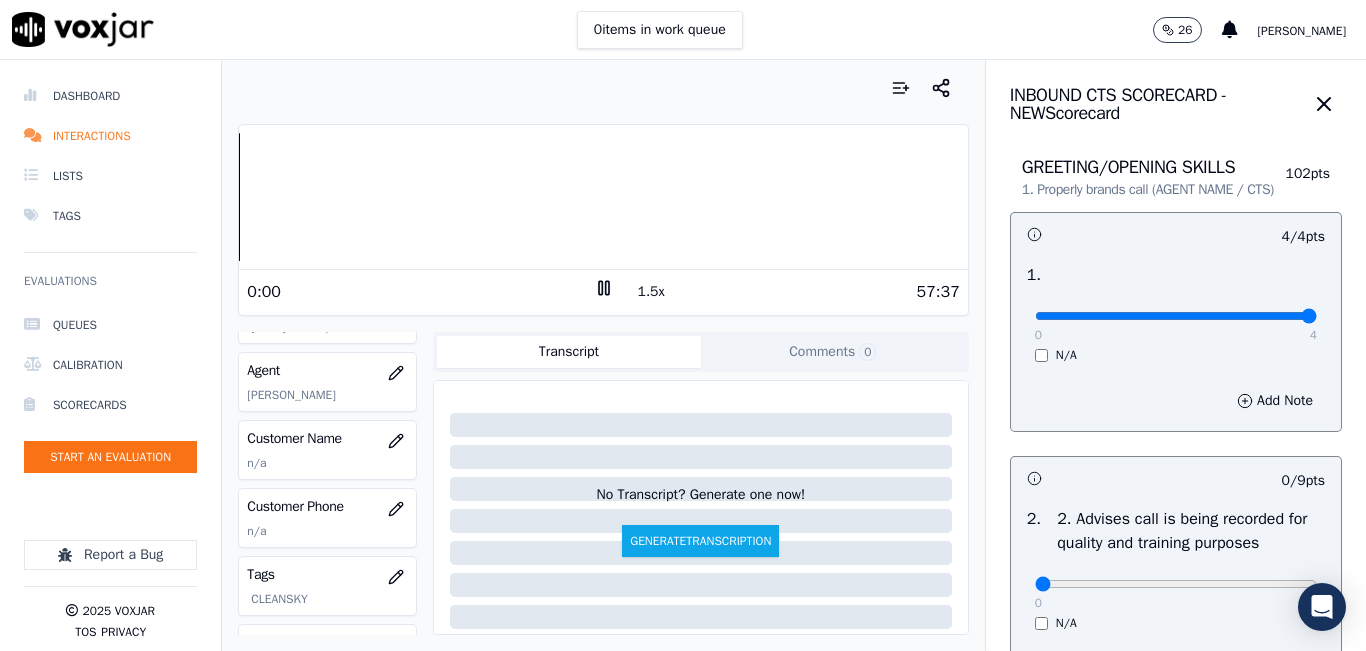 click on "Dashboard   Interactions   Lists   Tags       Evaluations     Queues   Calibration   Scorecards   Start an Evaluation
Report a Bug       2025   Voxjar   TOS   Privacy             Your browser does not support the audio element.   0:00     1.5x   57:37   Voxjar ID   54cf842c-c118-4bb5-a96a-396e2b369dd6   Source ID   4847449522-all.mp3   Timestamp
[DATE] 03:30 pm     Agent
[PERSON_NAME]     Customer Name     n/a     Customer Phone     n/a     Tags
CLEANSKY     Source     manualUpload   Type     AUDIO       Transcript   Comments  0   No Transcript? Generate one now!   Generate  Transcription         Add Comment   Scores   Transcript   Metadata   Comments         Human Score   --   0  evaluation s   AI Score   --   0  evaluation s     AI Evaluations
Queue an AI Evaluation   No AI evaluations yet   Human Evaluations   Start a Manual Evaluation   No human evaluations yet       INBOUND CTS SCORECARD - NEW   Scorecard           102  pts" at bounding box center (683, 355) 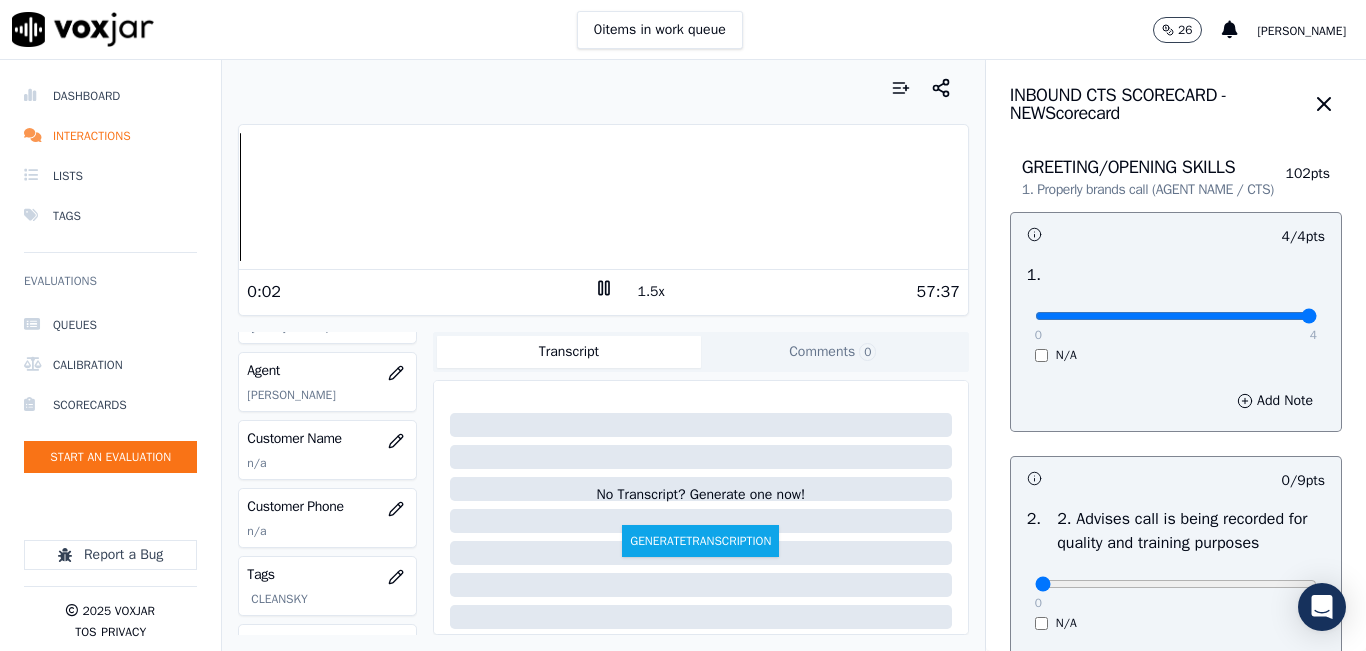 click on "1.5x" at bounding box center (651, 292) 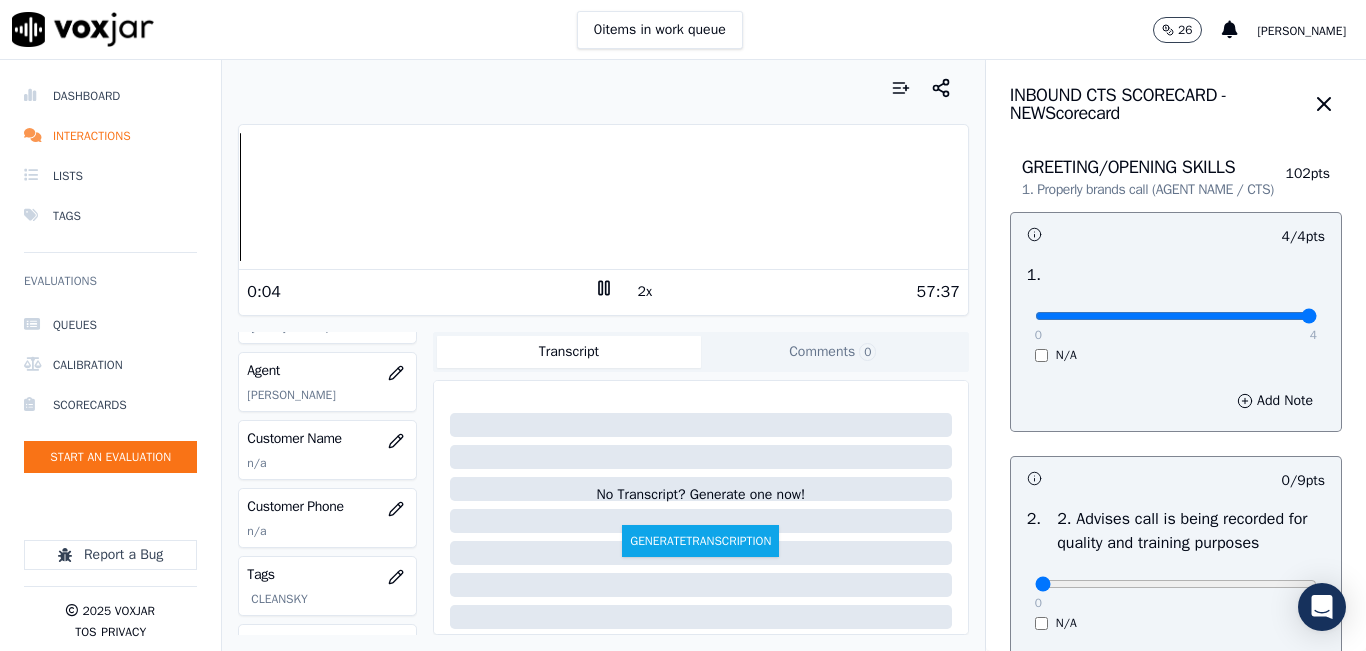 click on "2x" at bounding box center (645, 292) 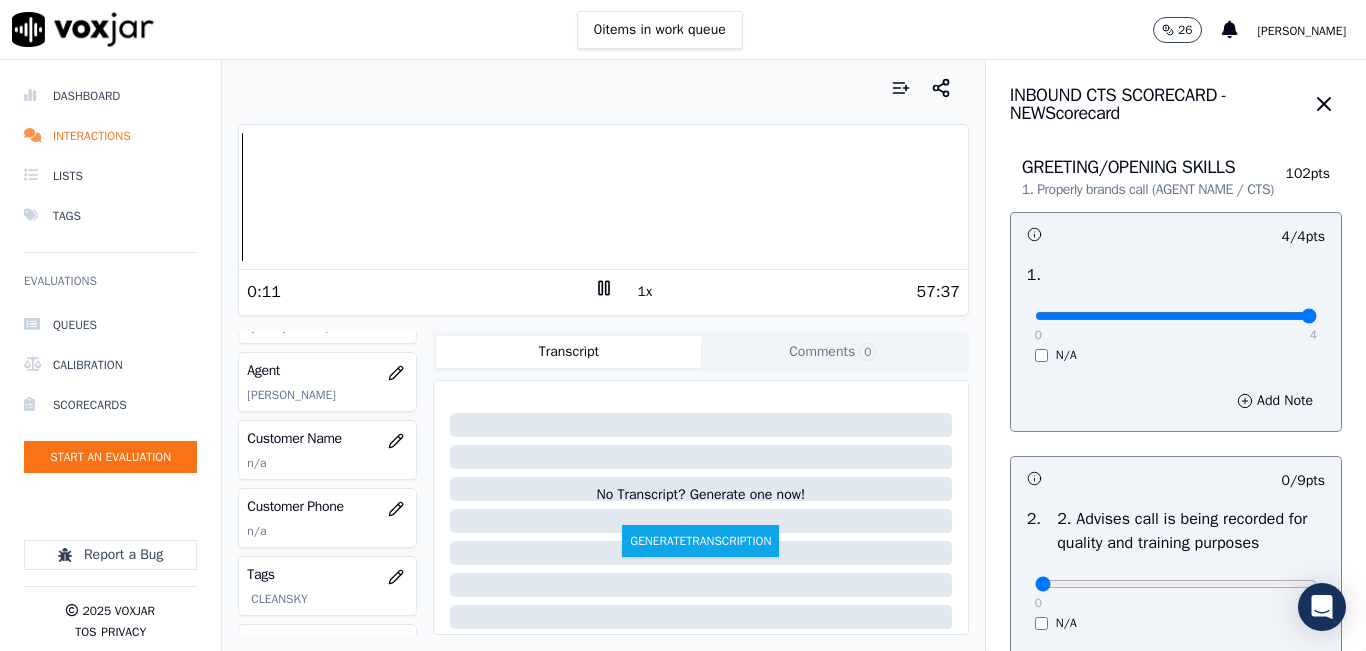 click 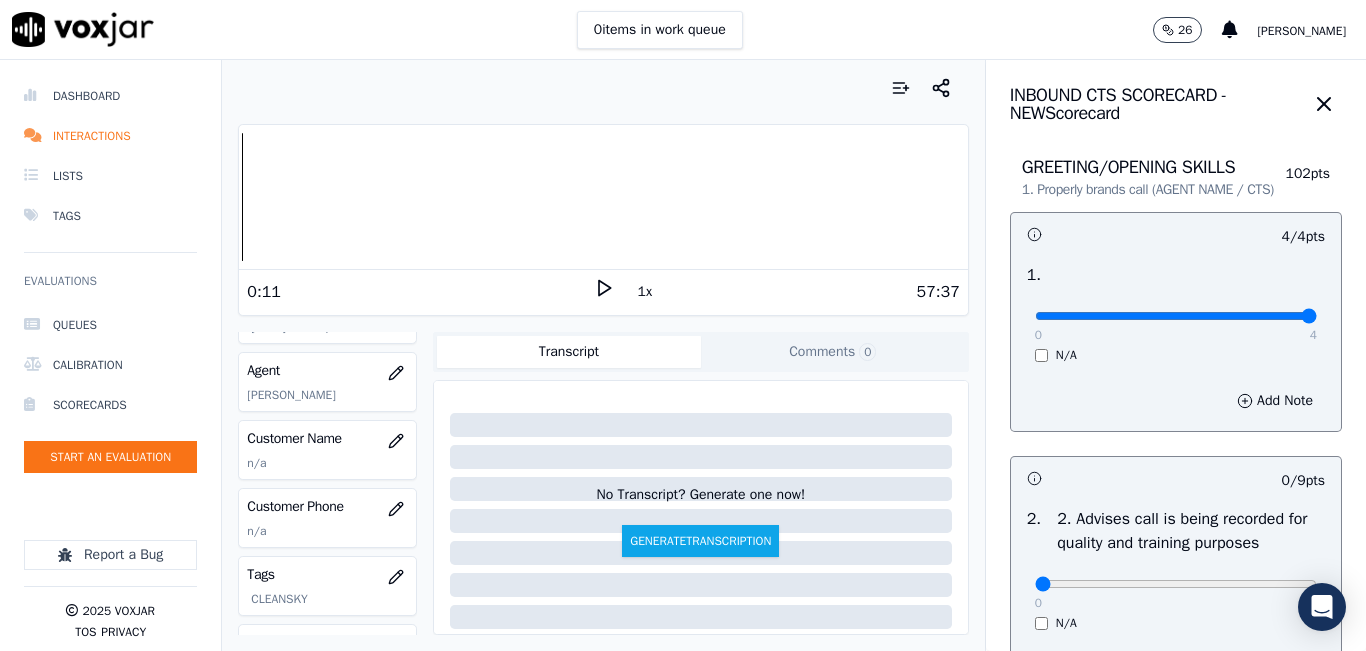click 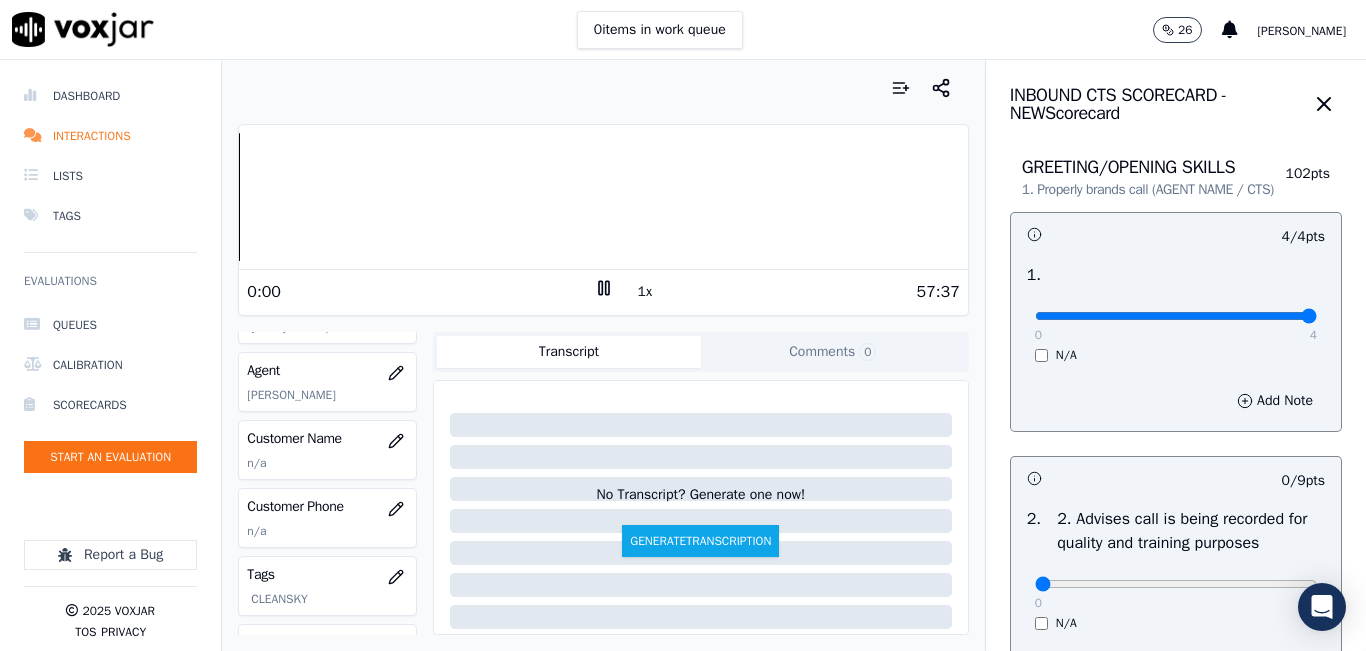 click on "Dashboard   Interactions   Lists   Tags       Evaluations     Queues   Calibration   Scorecards   Start an Evaluation
Report a Bug       2025   Voxjar   TOS   Privacy             Your browser does not support the audio element.   0:00     1x   57:37   Voxjar ID   54cf842c-c118-4bb5-a96a-396e2b369dd6   Source ID   4847449522-all.mp3   Timestamp
[DATE] 03:30 pm     Agent
[PERSON_NAME]     Customer Name     n/a     Customer Phone     n/a     Tags
CLEANSKY     Source     manualUpload   Type     AUDIO       Transcript   Comments  0   No Transcript? Generate one now!   Generate  Transcription         Add Comment   Scores   Transcript   Metadata   Comments         Human Score   --   0  evaluation s   AI Score   --   0  evaluation s     AI Evaluations
Queue an AI Evaluation   No AI evaluations yet   Human Evaluations   Start a Manual Evaluation   No human evaluations yet       INBOUND CTS SCORECARD - NEW   Scorecard       GREETING/OPENING SKILLS" at bounding box center (683, 355) 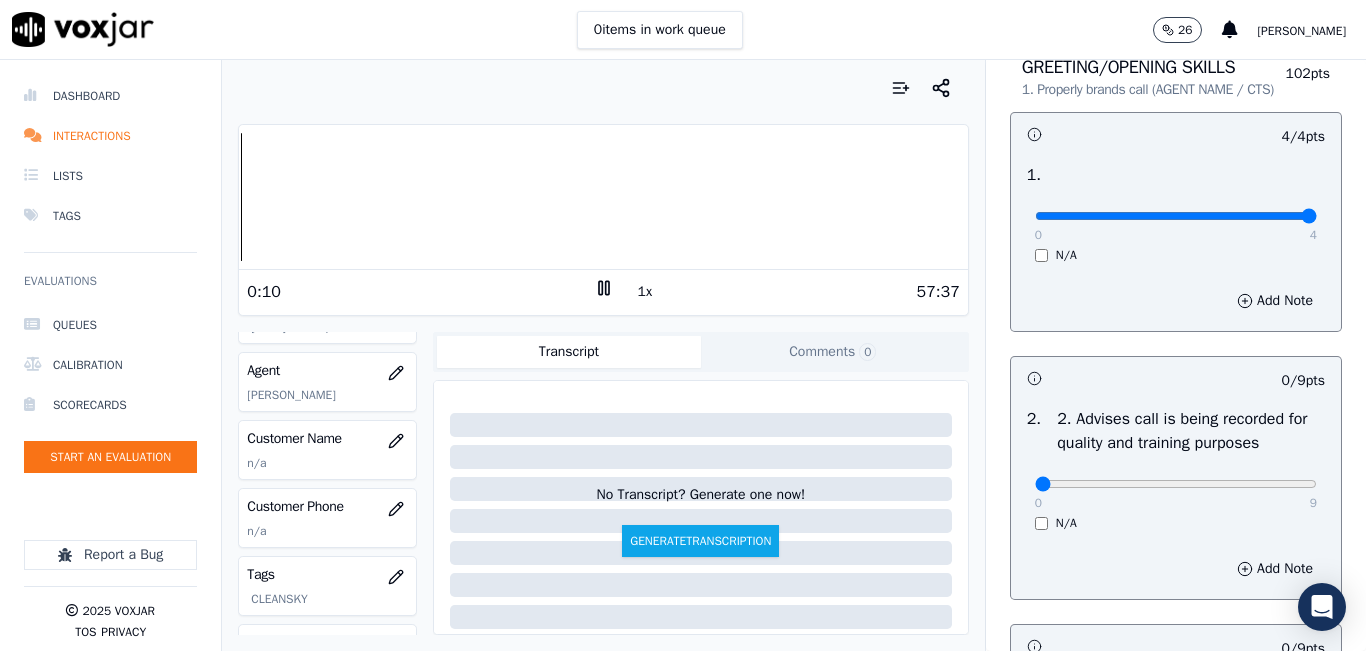 scroll, scrollTop: 200, scrollLeft: 0, axis: vertical 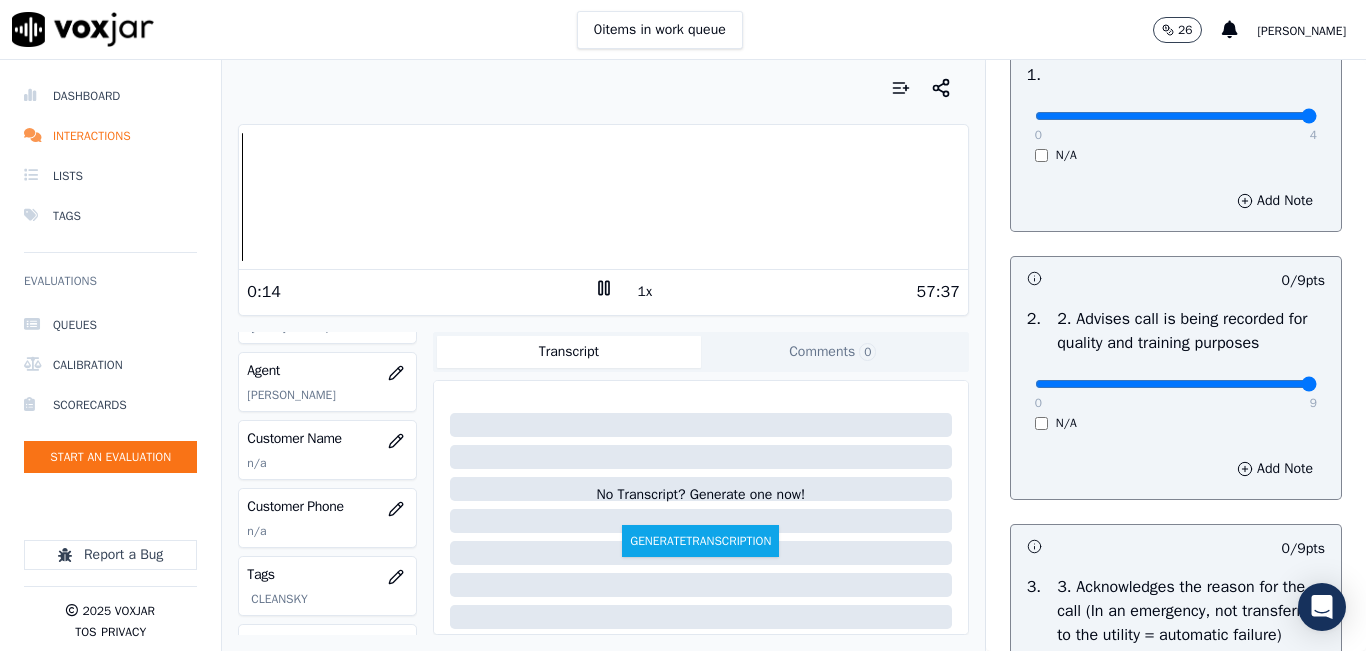 drag, startPoint x: 1111, startPoint y: 399, endPoint x: 1365, endPoint y: 429, distance: 255.76552 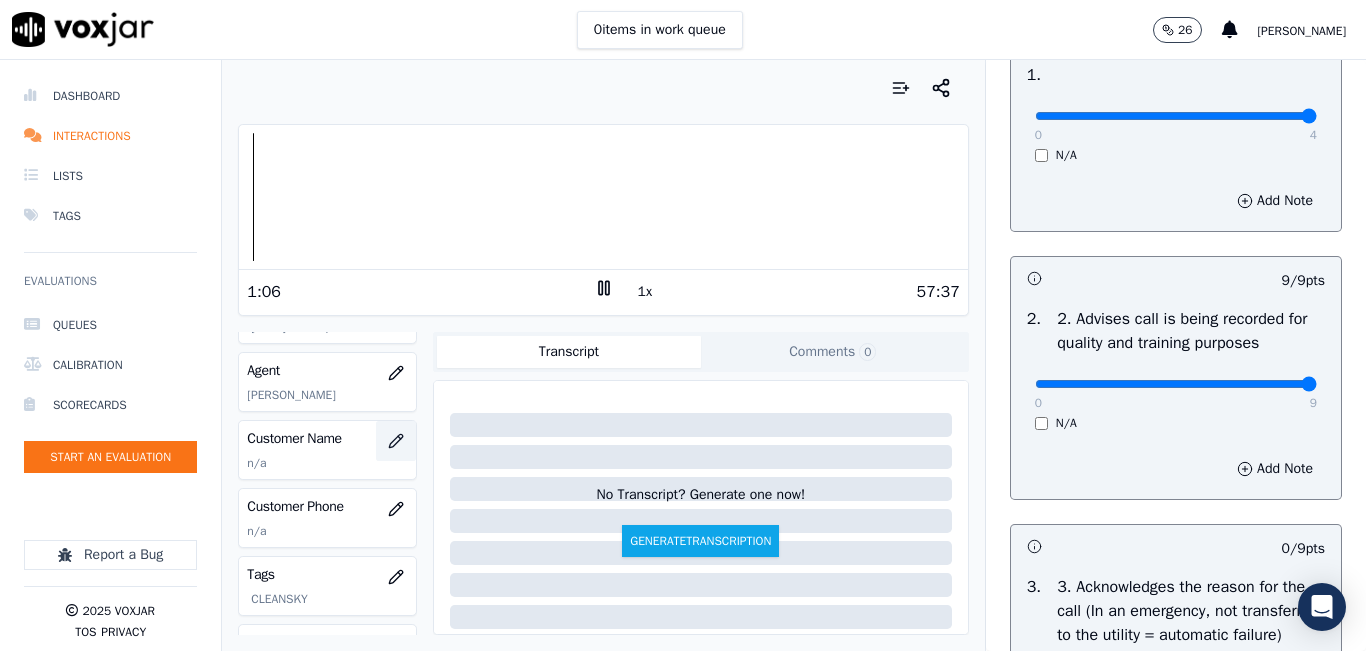 click at bounding box center (396, 441) 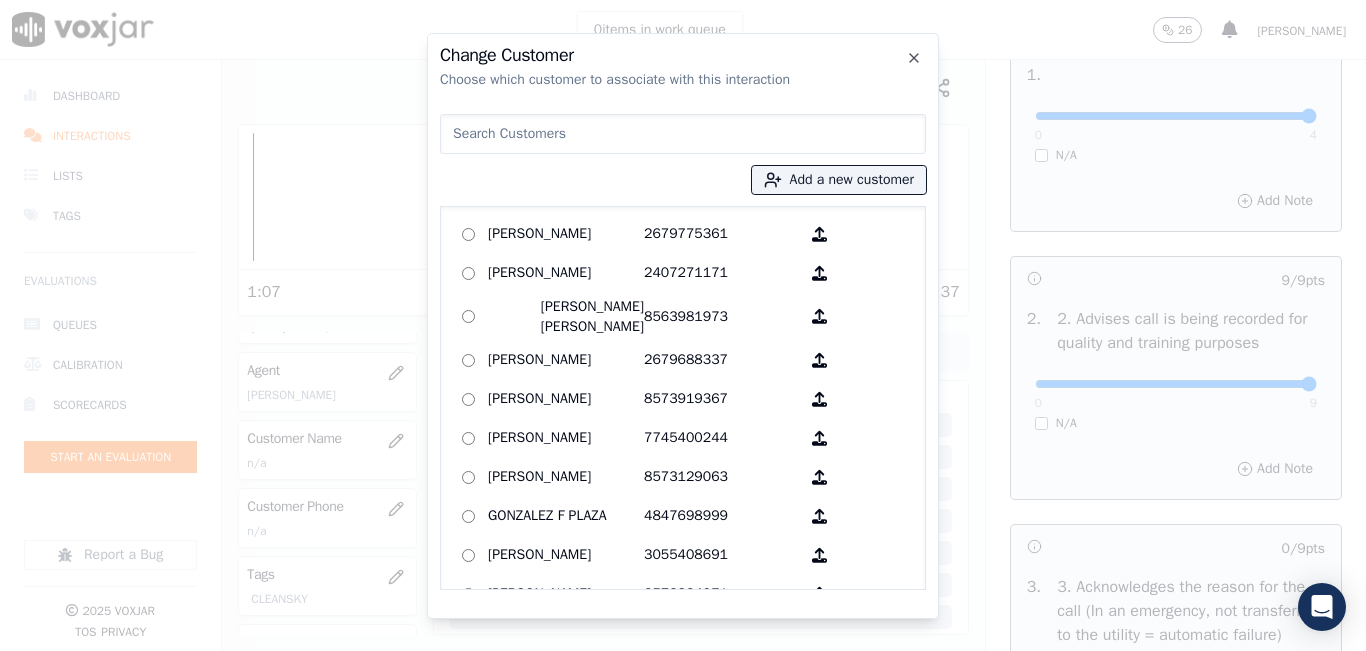 click at bounding box center (683, 134) 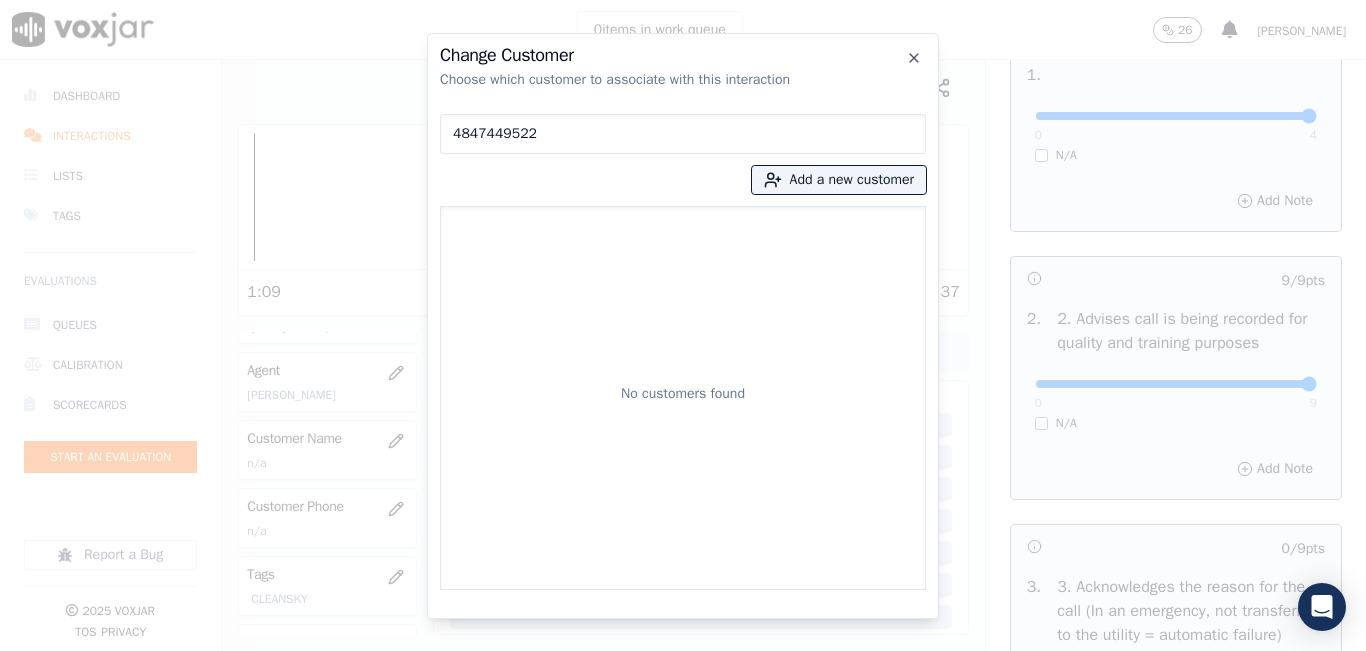 click on "4847449522" at bounding box center [683, 134] 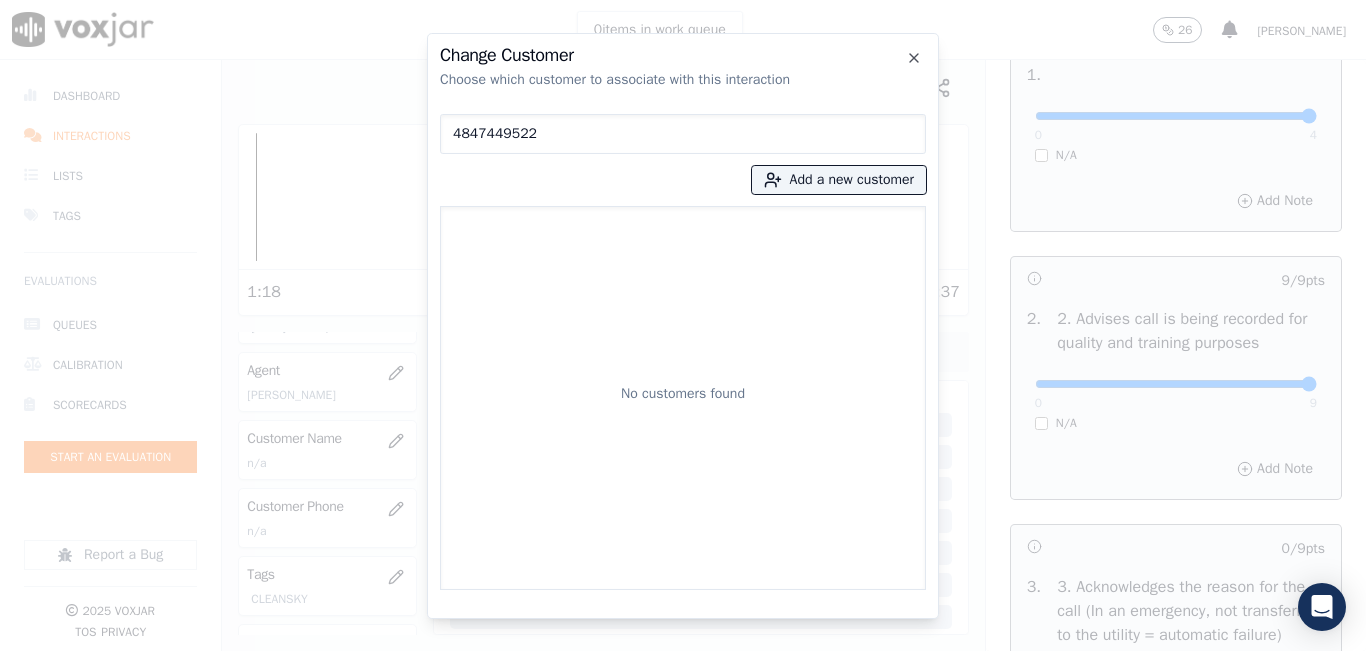 click on "4847449522" at bounding box center (683, 134) 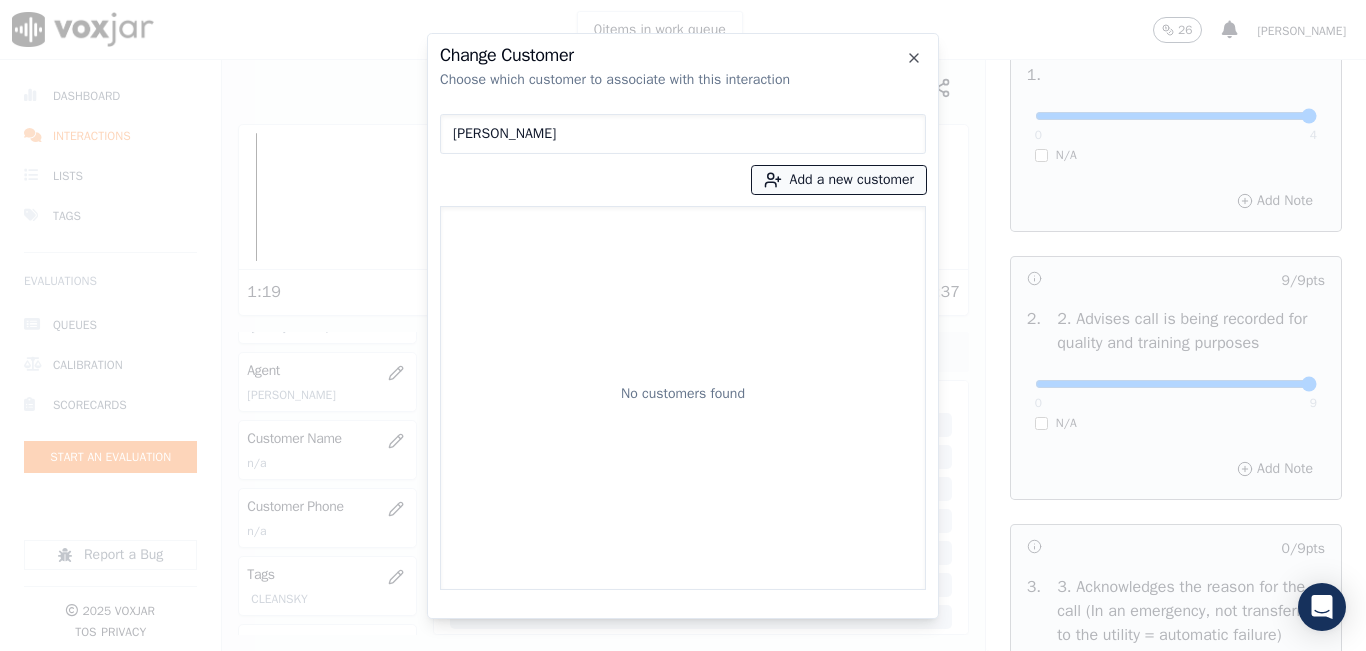 type on "[PERSON_NAME]" 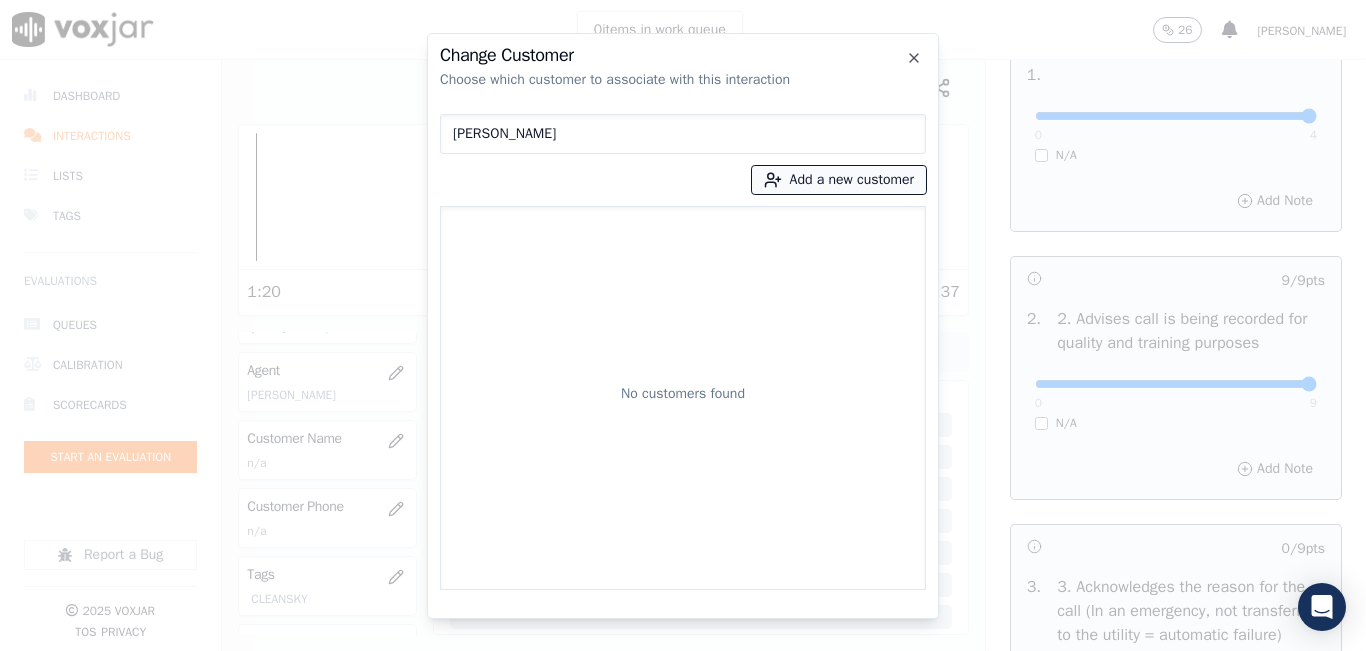 click on "Add a new customer" at bounding box center [839, 180] 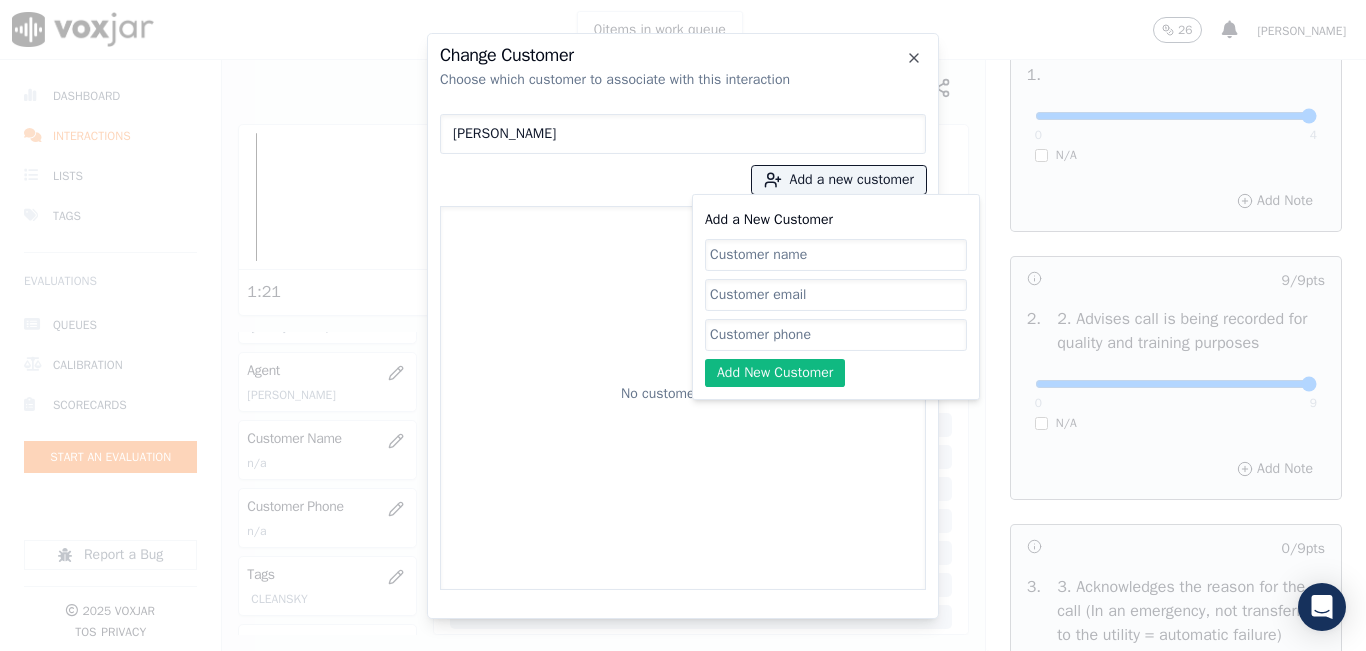 click on "Add a New Customer" 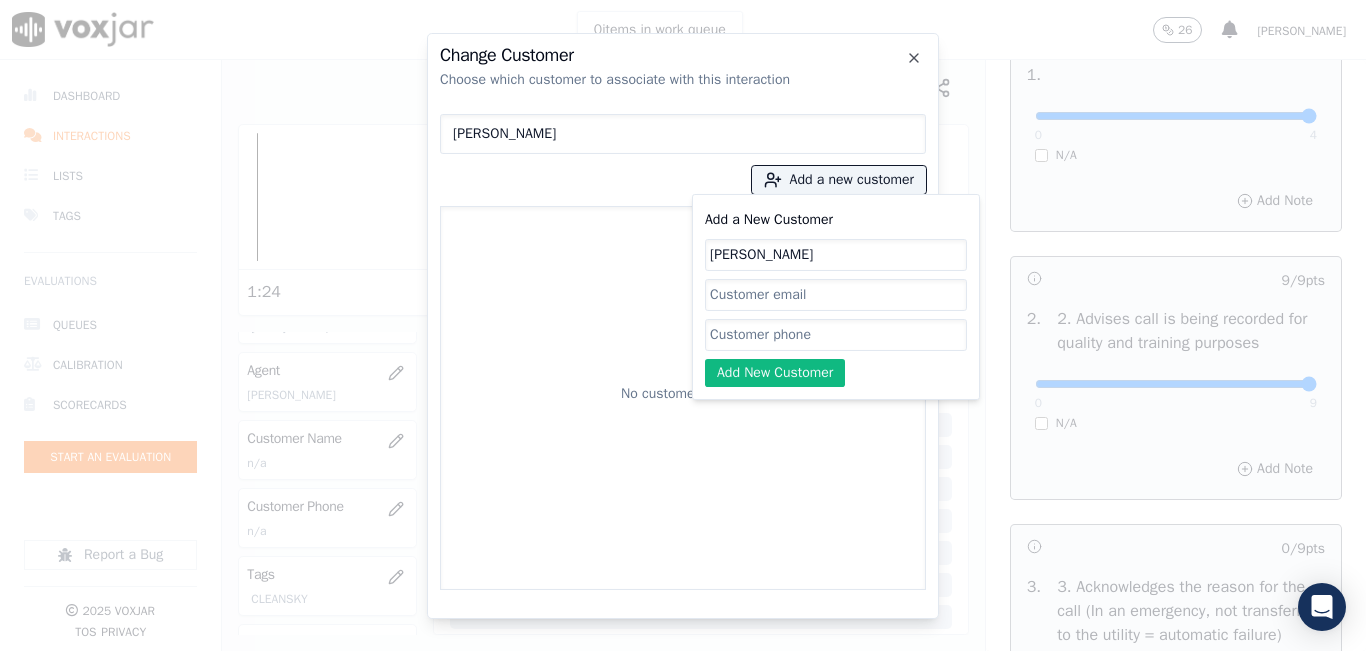 type on "[PERSON_NAME]" 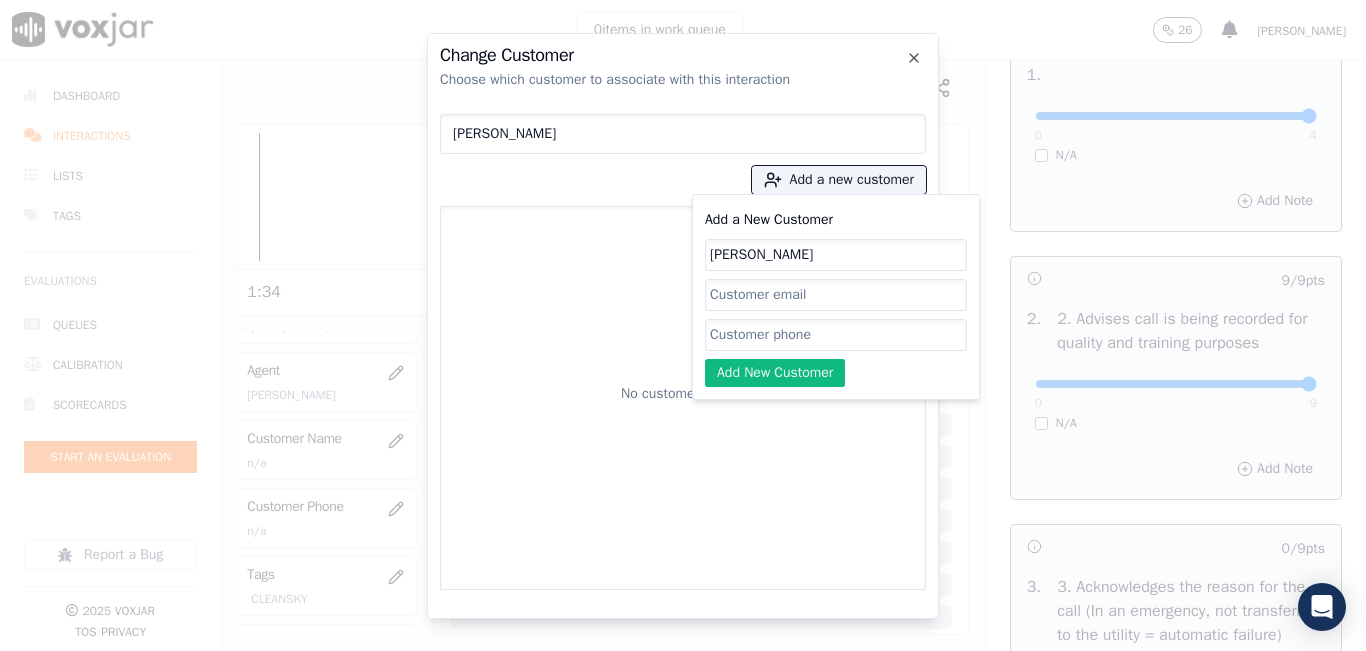 click on "Add a New Customer" 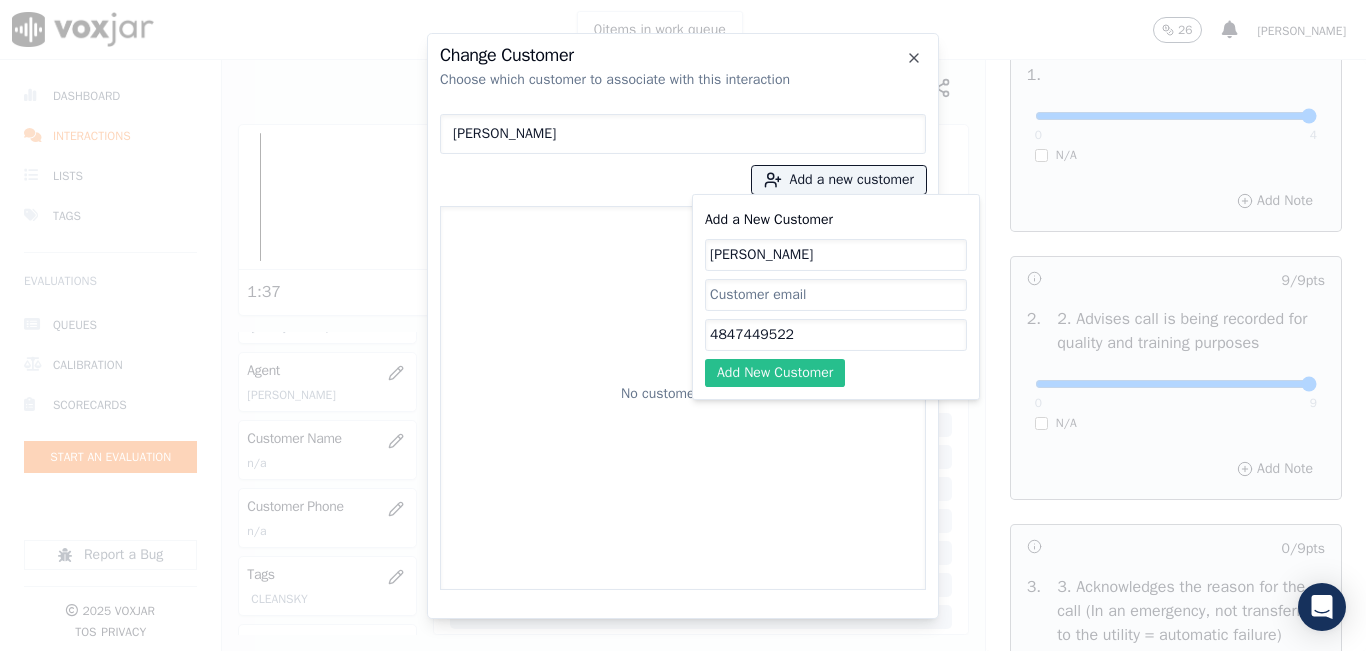 type on "4847449522" 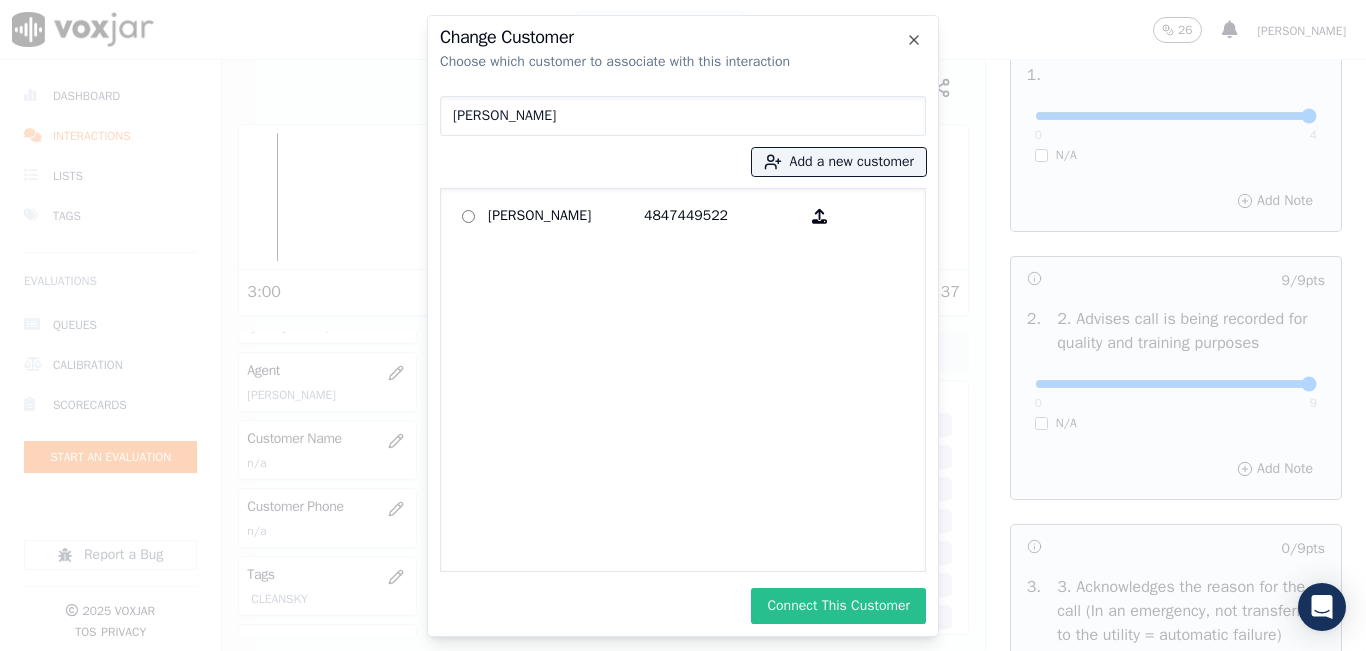 click on "Connect This Customer" at bounding box center [838, 606] 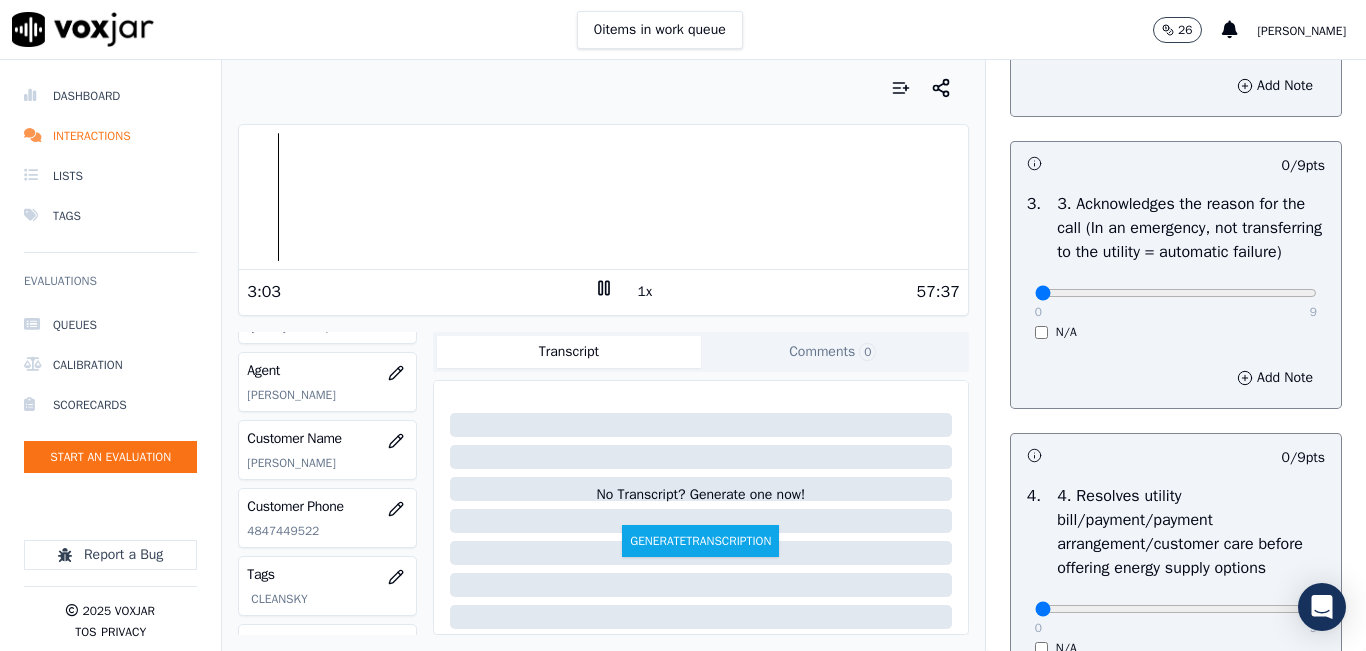scroll, scrollTop: 600, scrollLeft: 0, axis: vertical 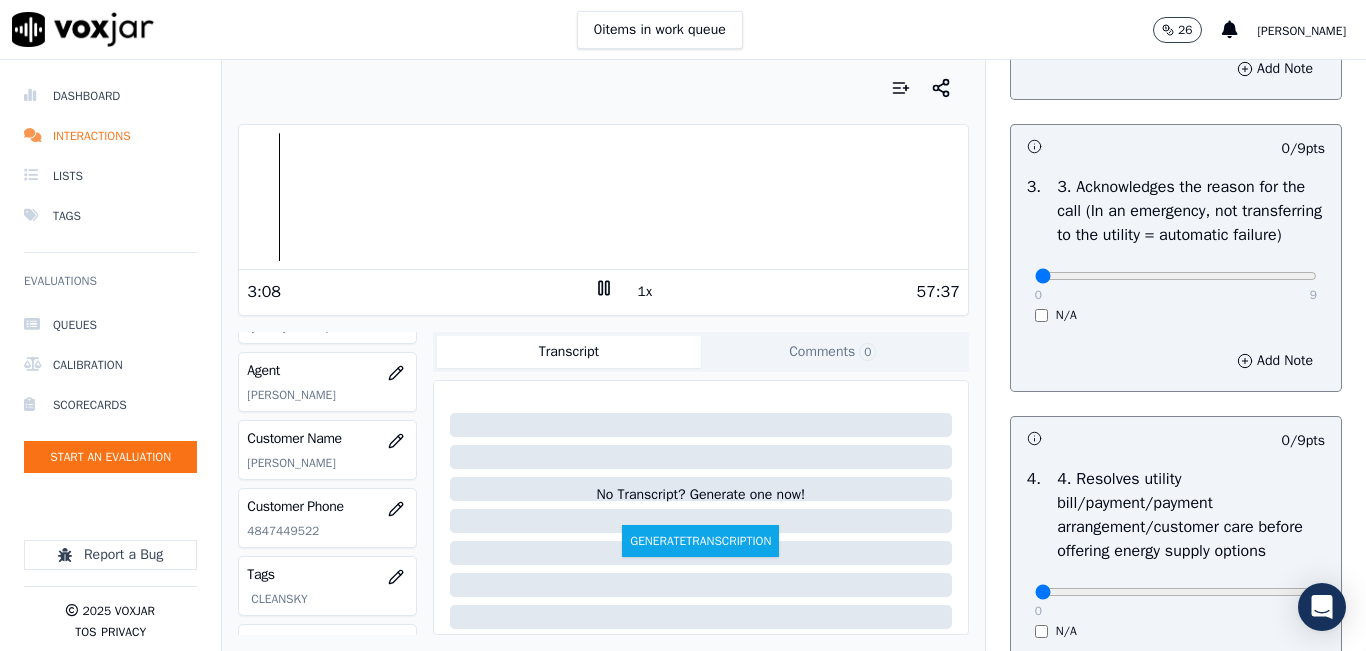 click on "0   9" at bounding box center (1176, 275) 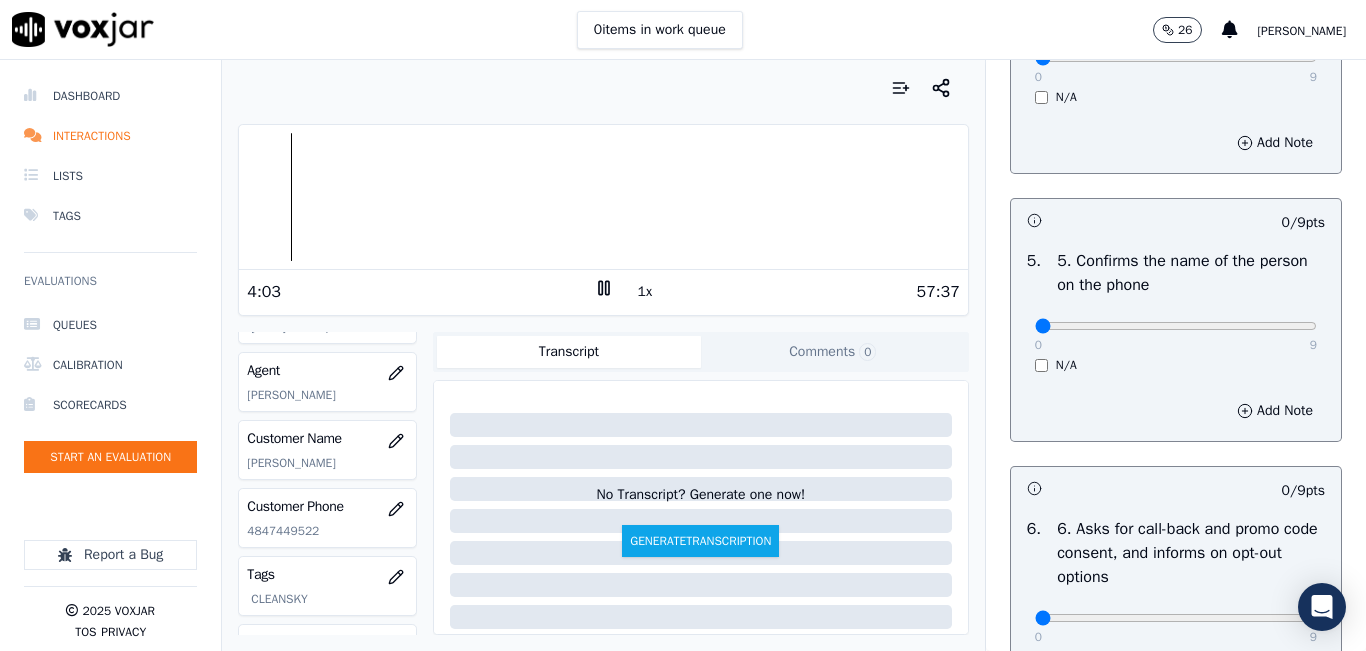 scroll, scrollTop: 1200, scrollLeft: 0, axis: vertical 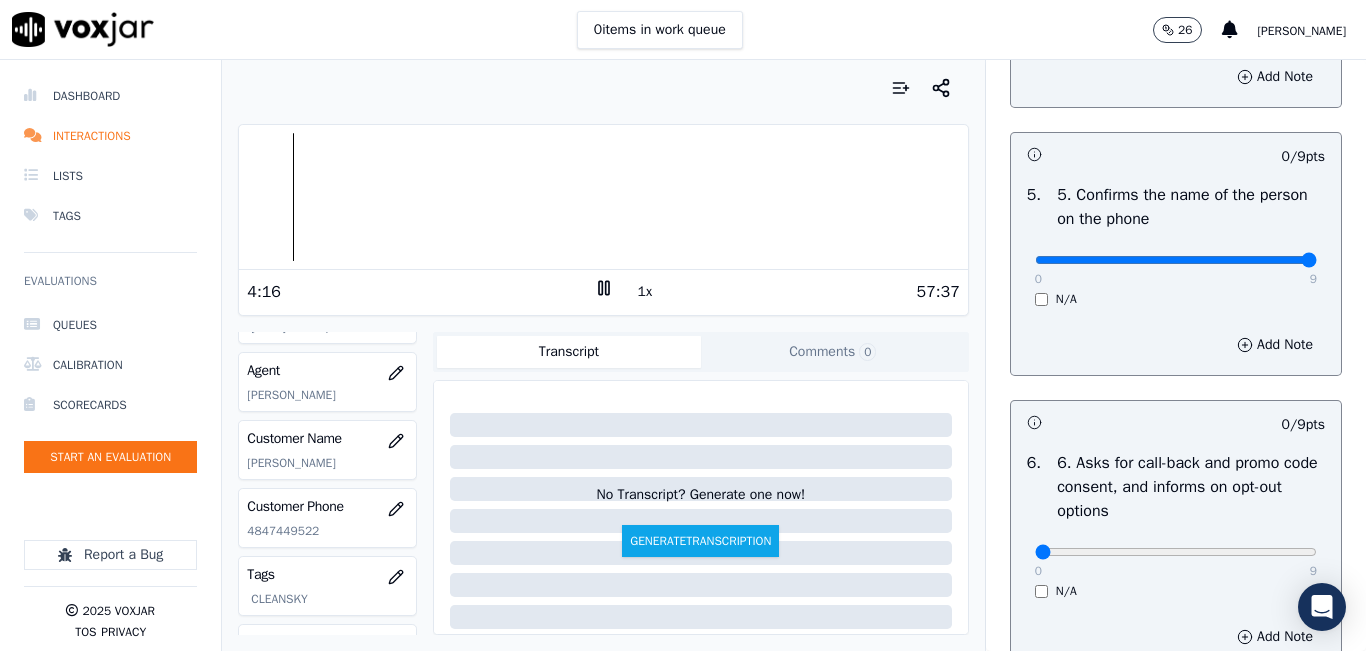 drag, startPoint x: 1074, startPoint y: 323, endPoint x: 1304, endPoint y: 316, distance: 230.10649 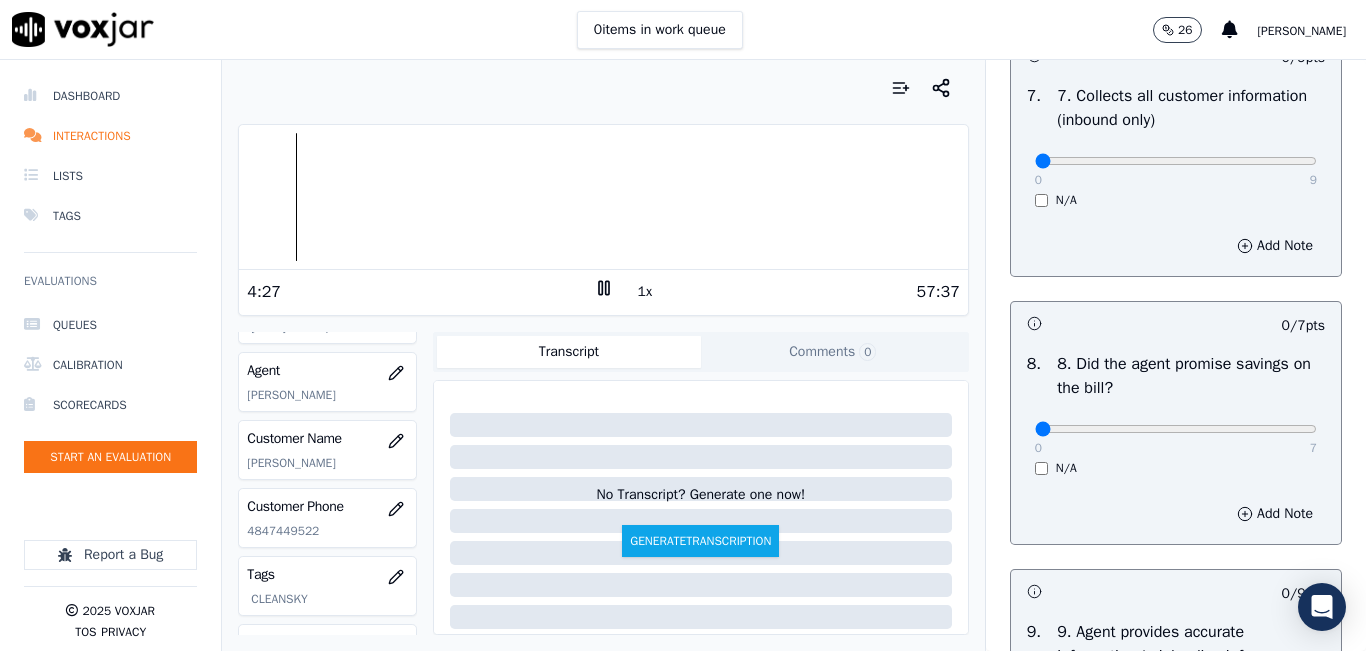 scroll, scrollTop: 1900, scrollLeft: 0, axis: vertical 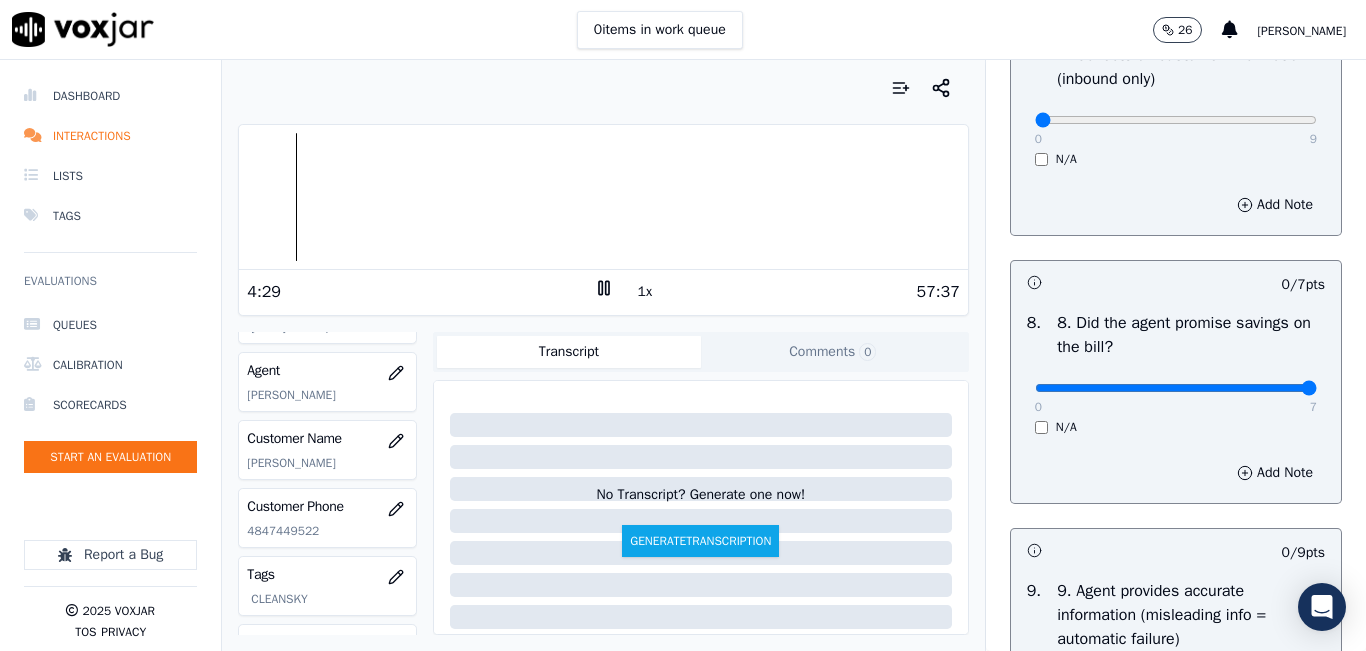 drag, startPoint x: 1044, startPoint y: 452, endPoint x: 1306, endPoint y: 443, distance: 262.15454 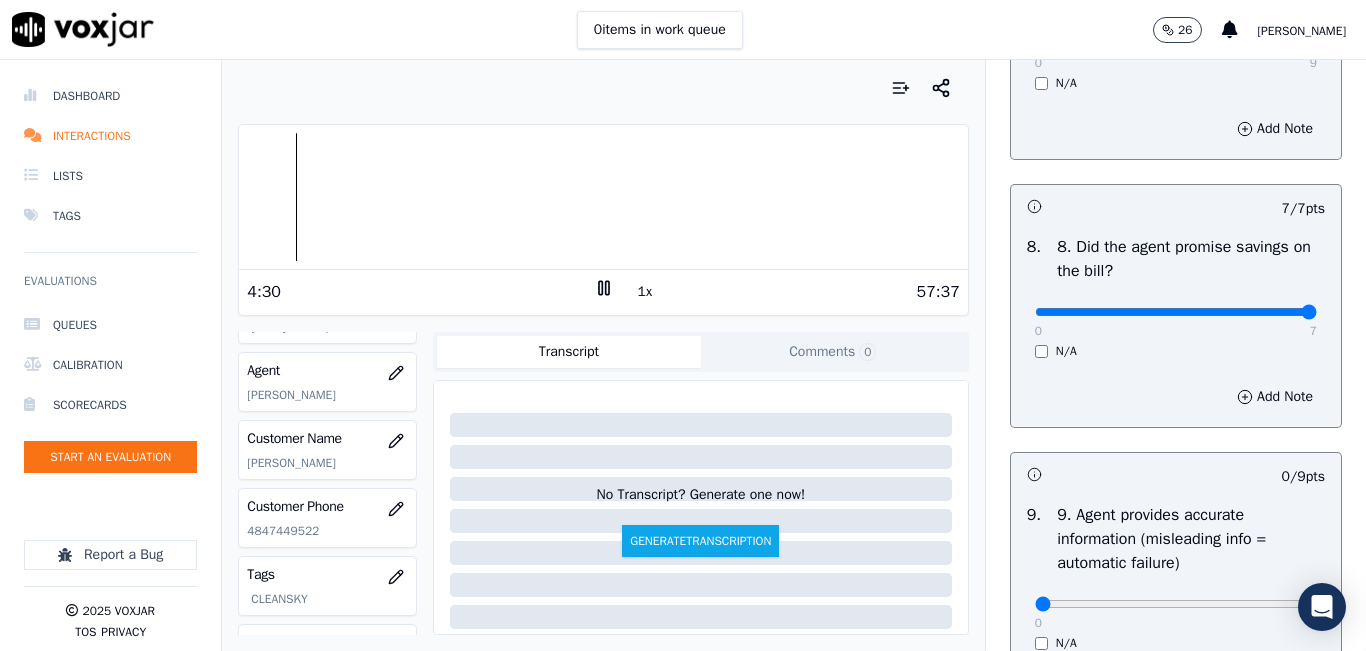 scroll, scrollTop: 2100, scrollLeft: 0, axis: vertical 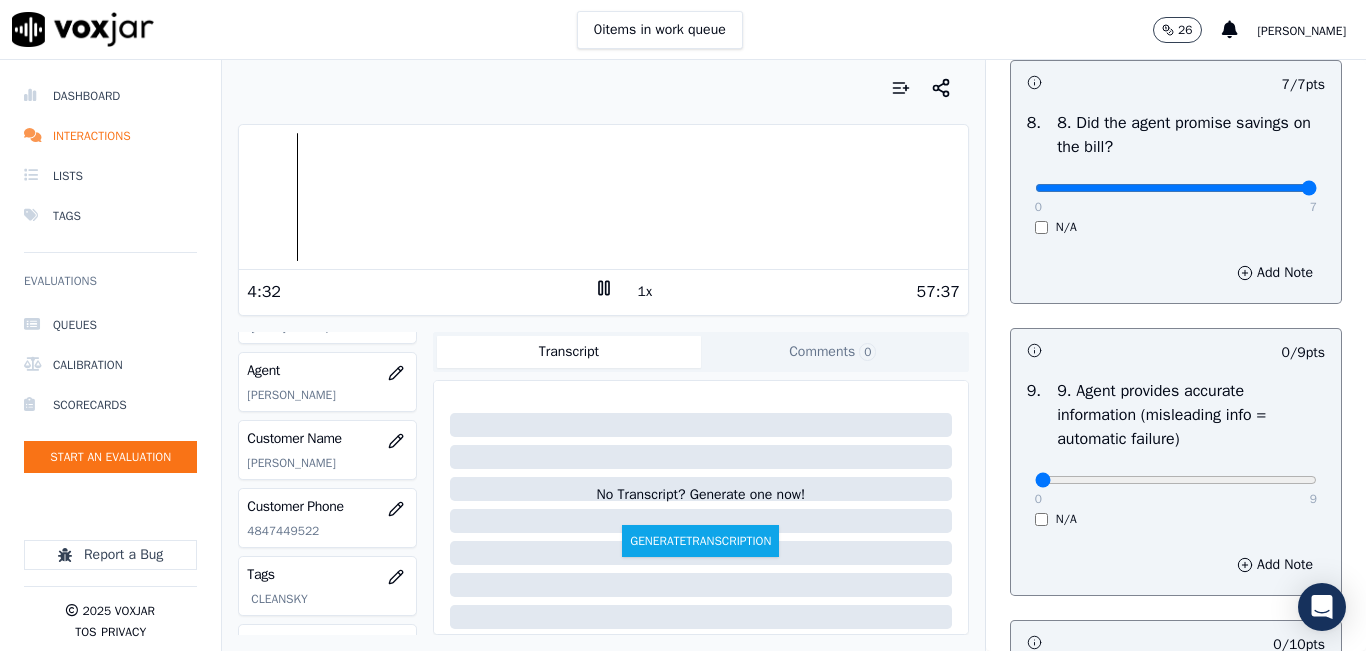 click 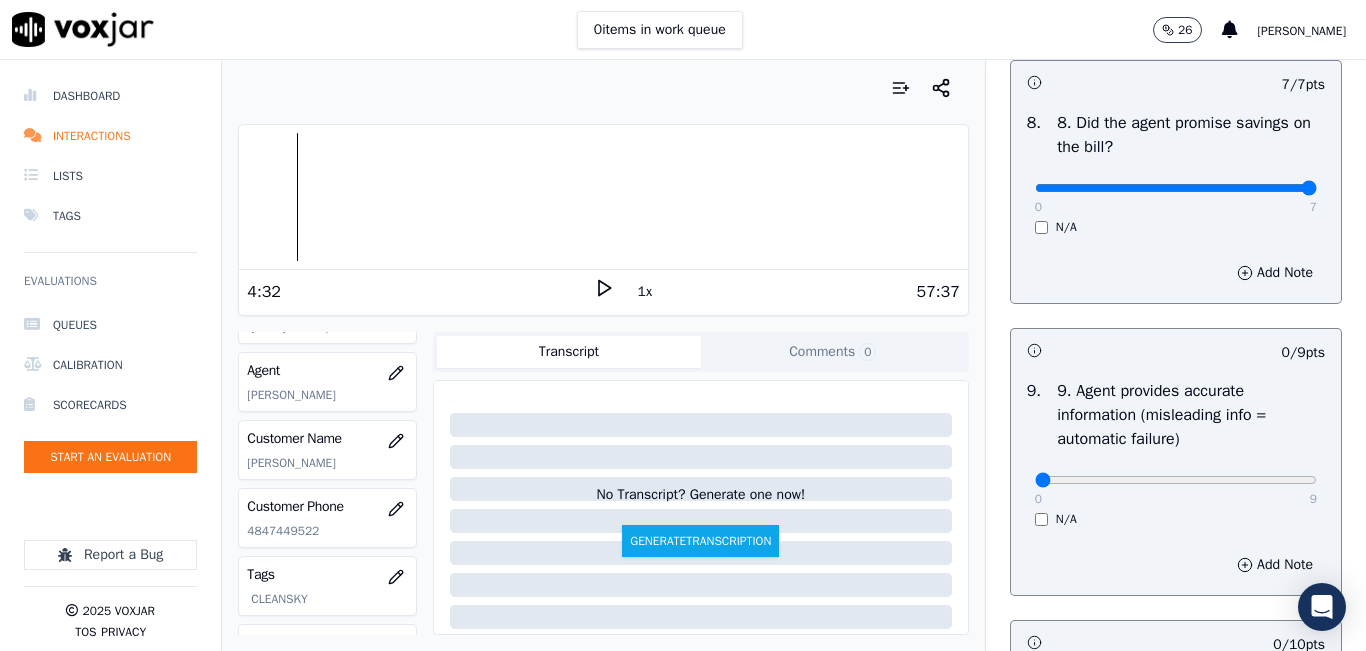 click 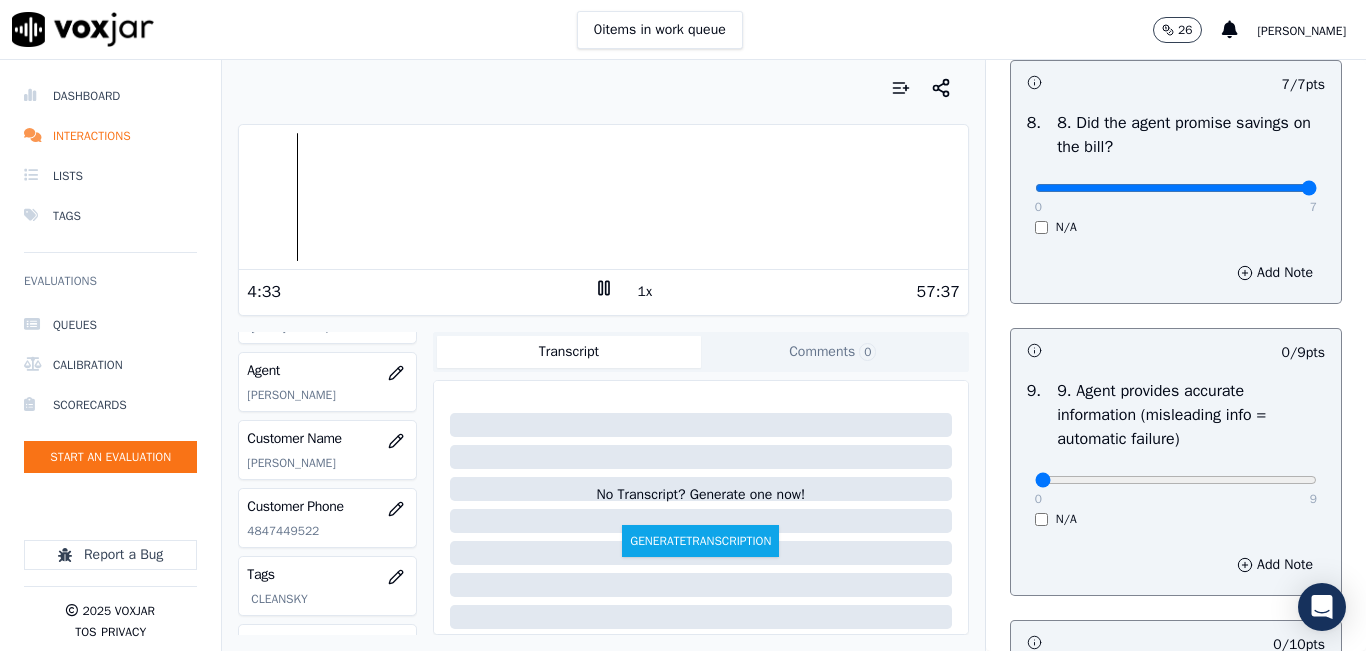 click on "1x" at bounding box center (645, 292) 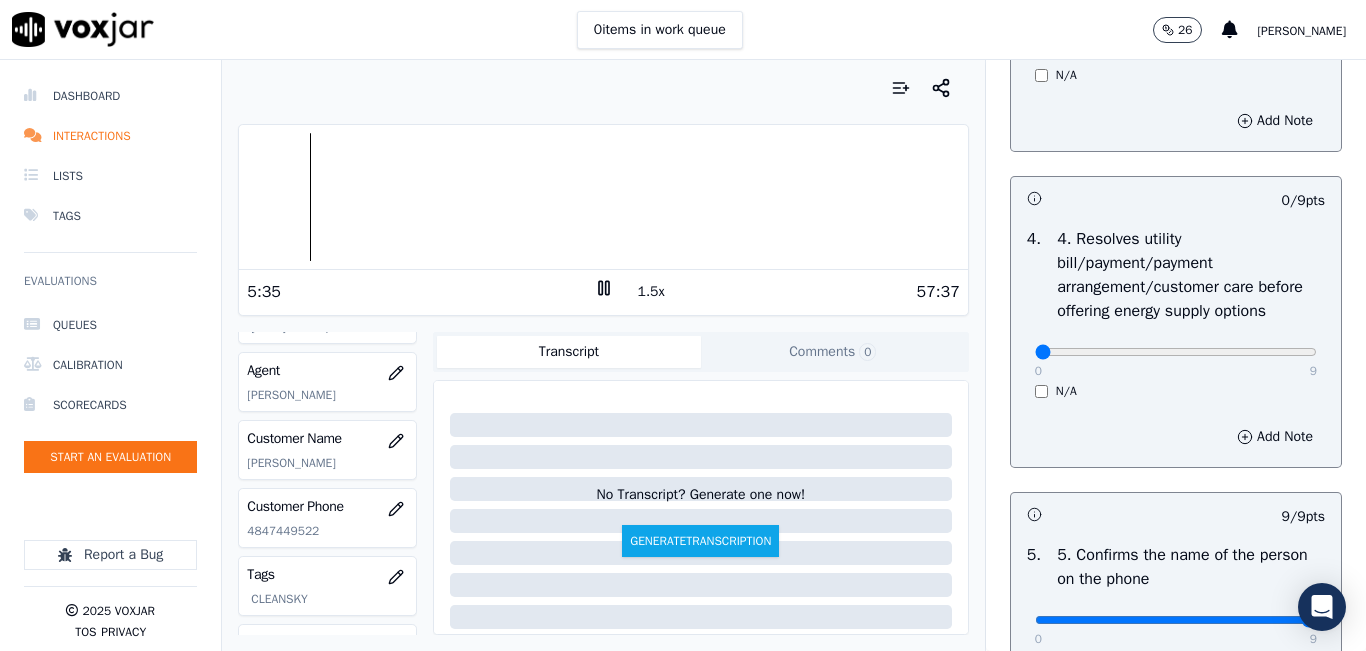 scroll, scrollTop: 800, scrollLeft: 0, axis: vertical 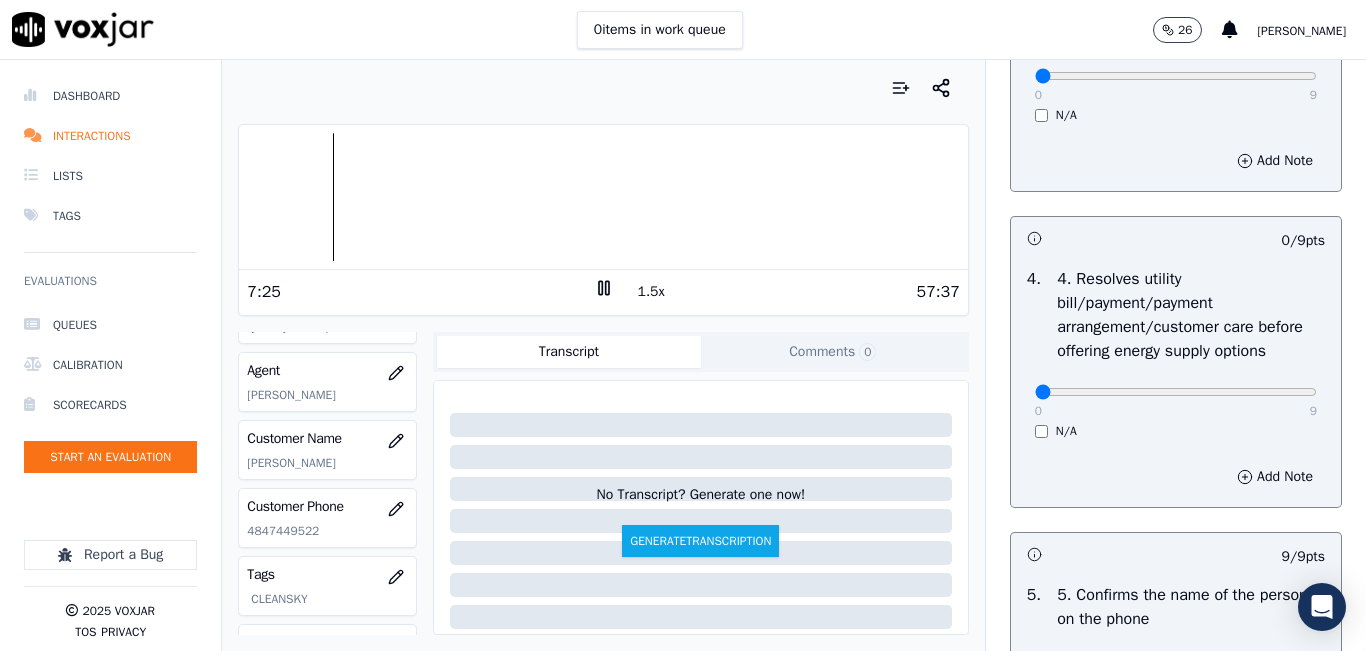 click on "1.5x" at bounding box center (651, 292) 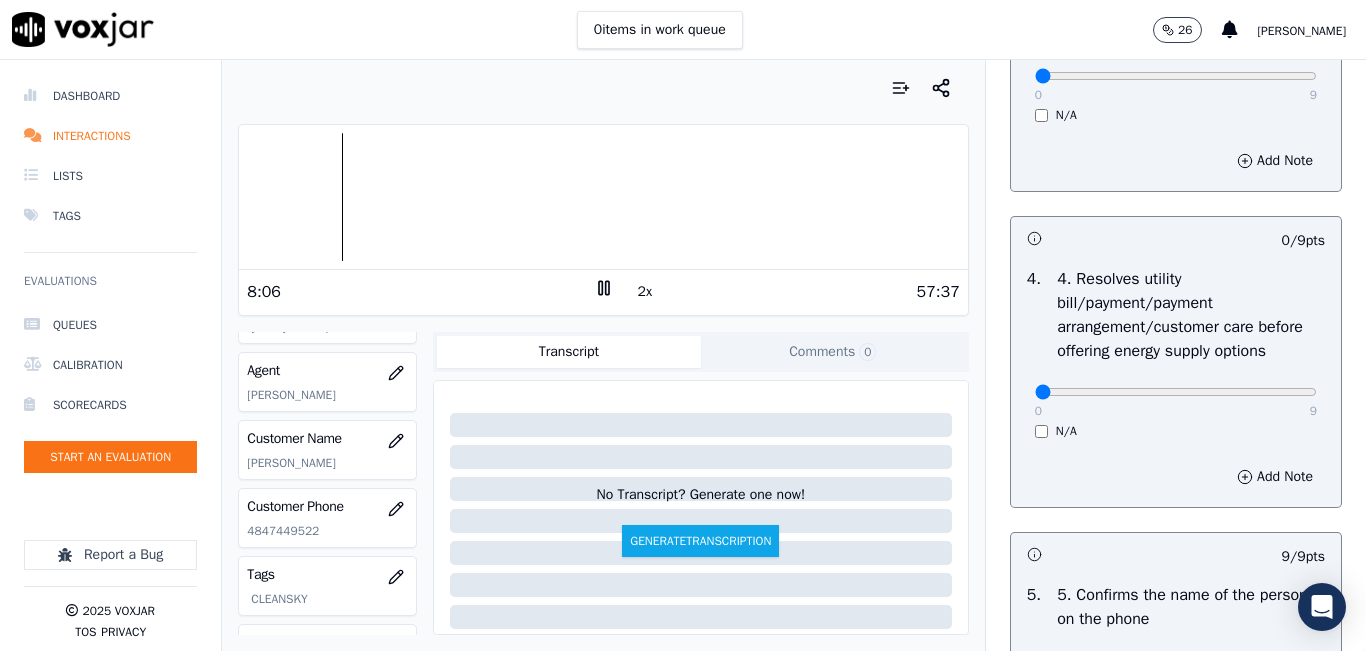 click 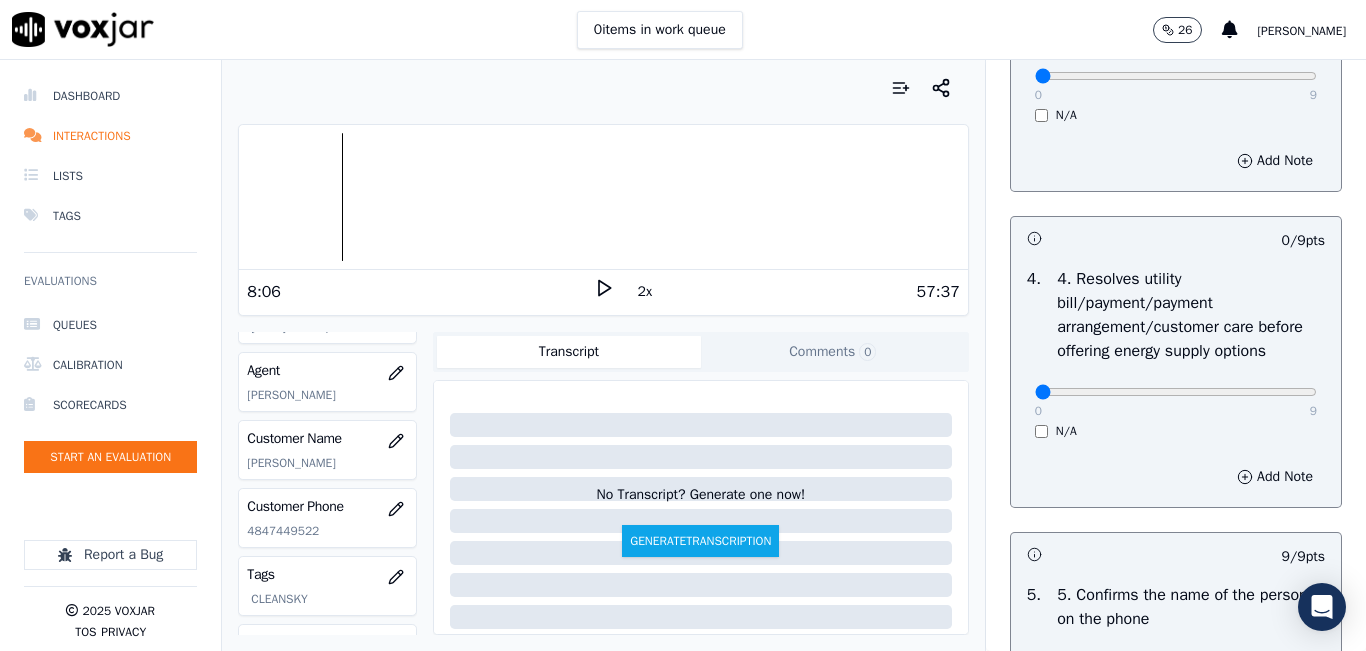 click 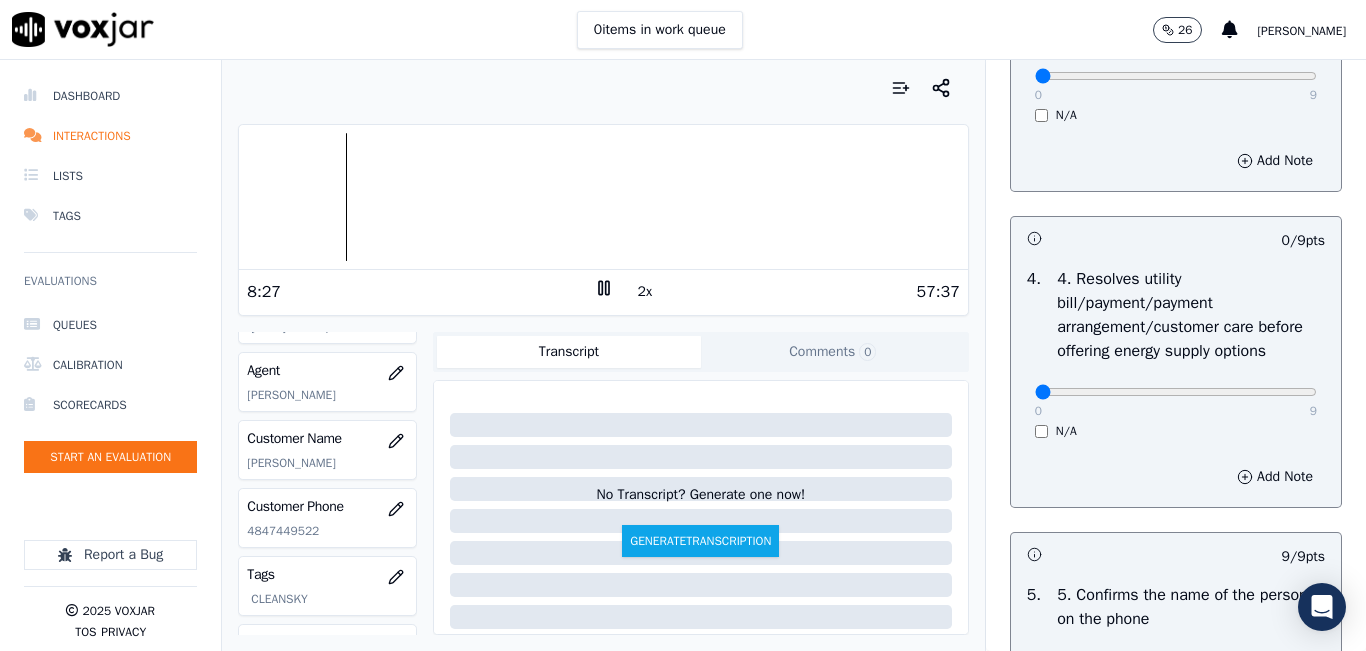 click 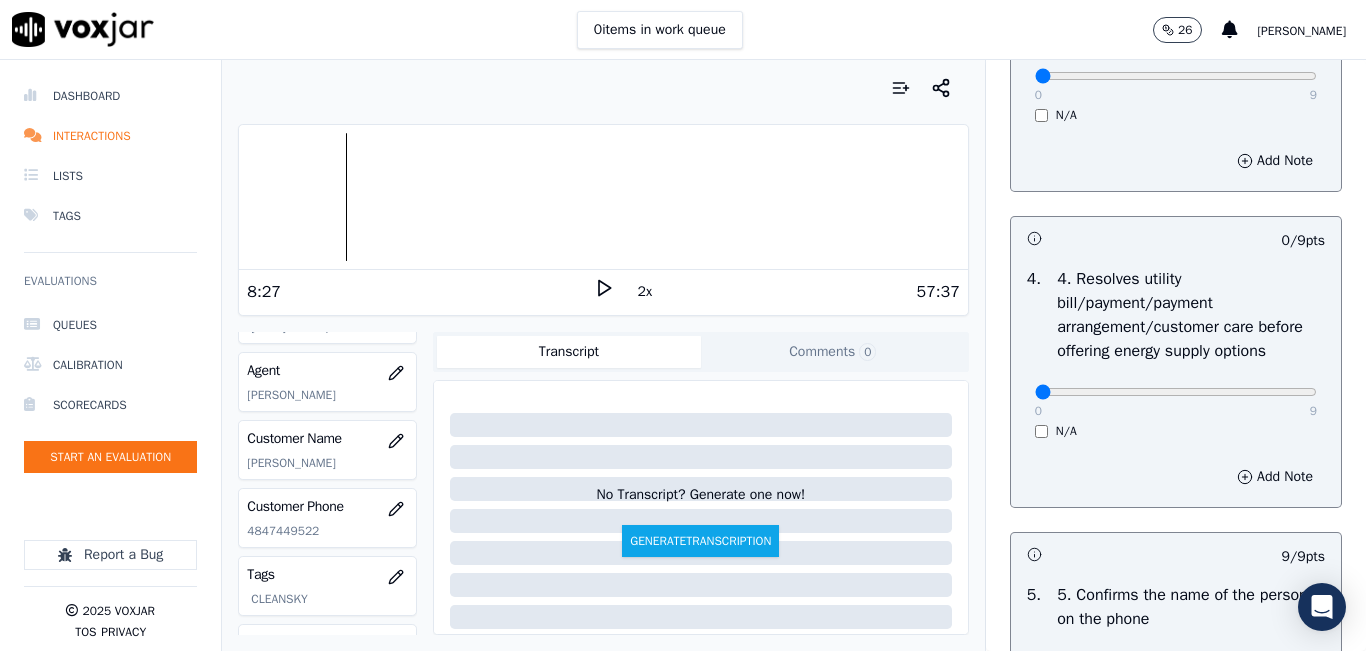 click 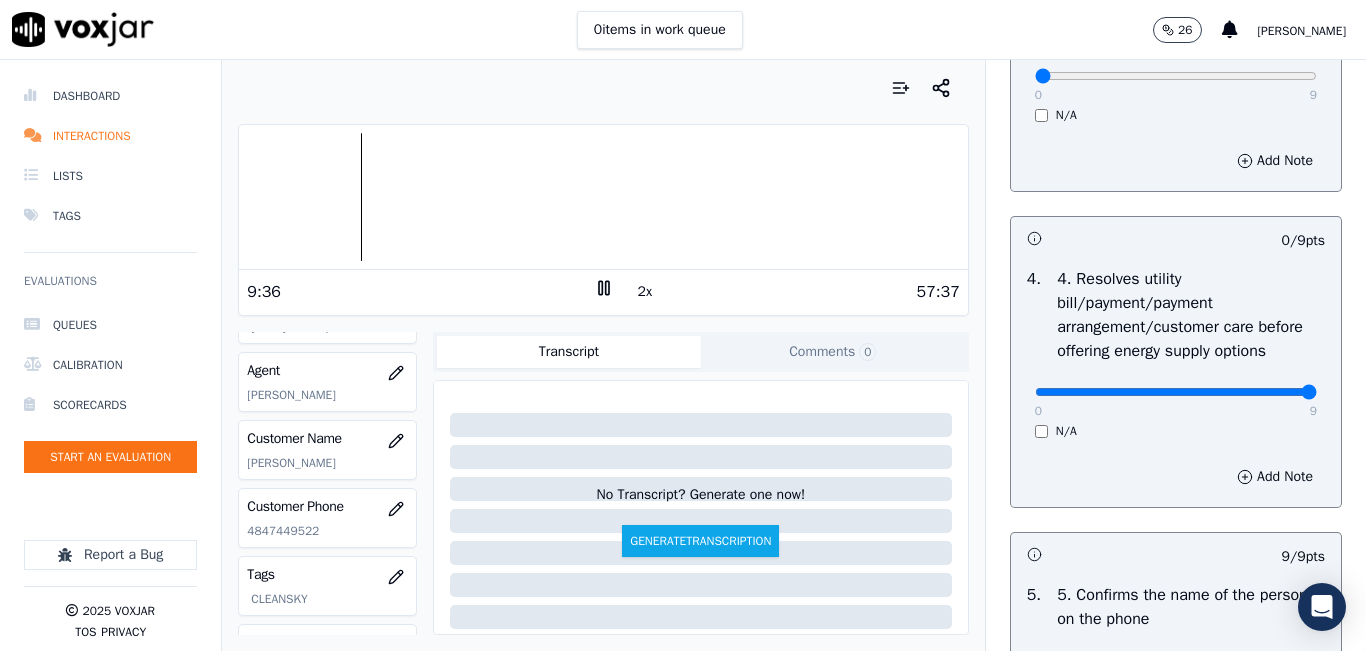 drag, startPoint x: 1035, startPoint y: 456, endPoint x: 1365, endPoint y: 459, distance: 330.01364 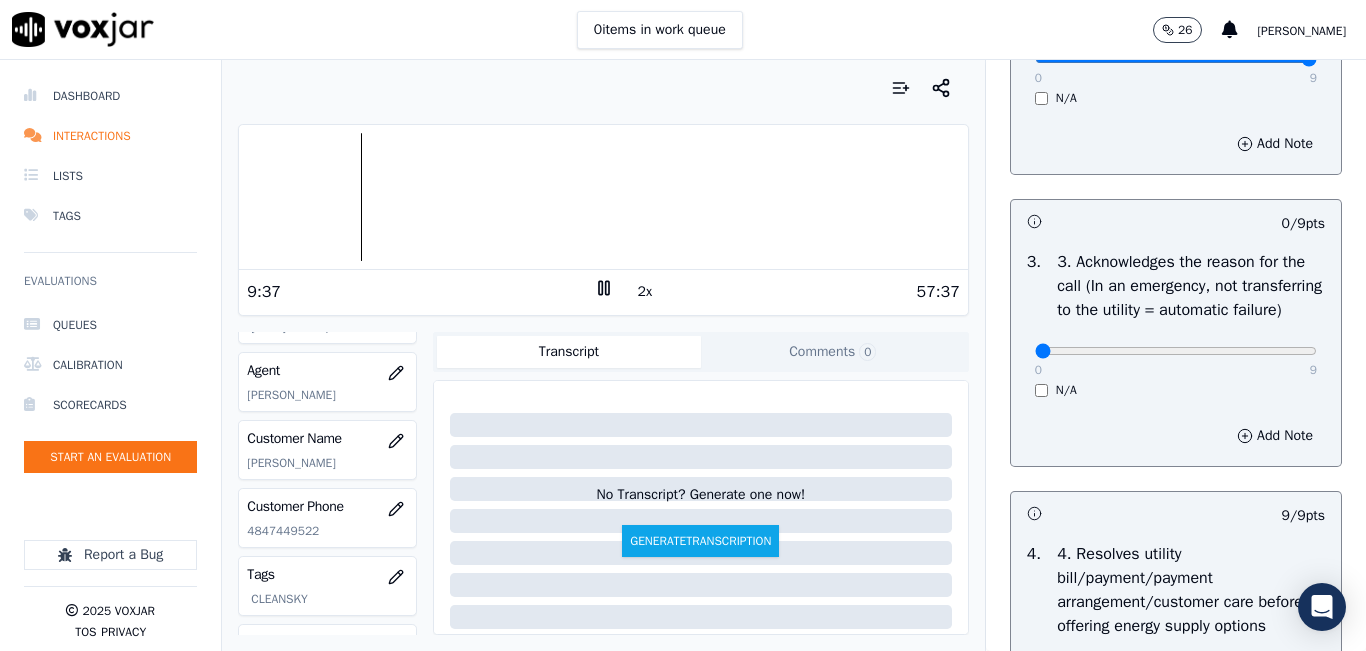 scroll, scrollTop: 500, scrollLeft: 0, axis: vertical 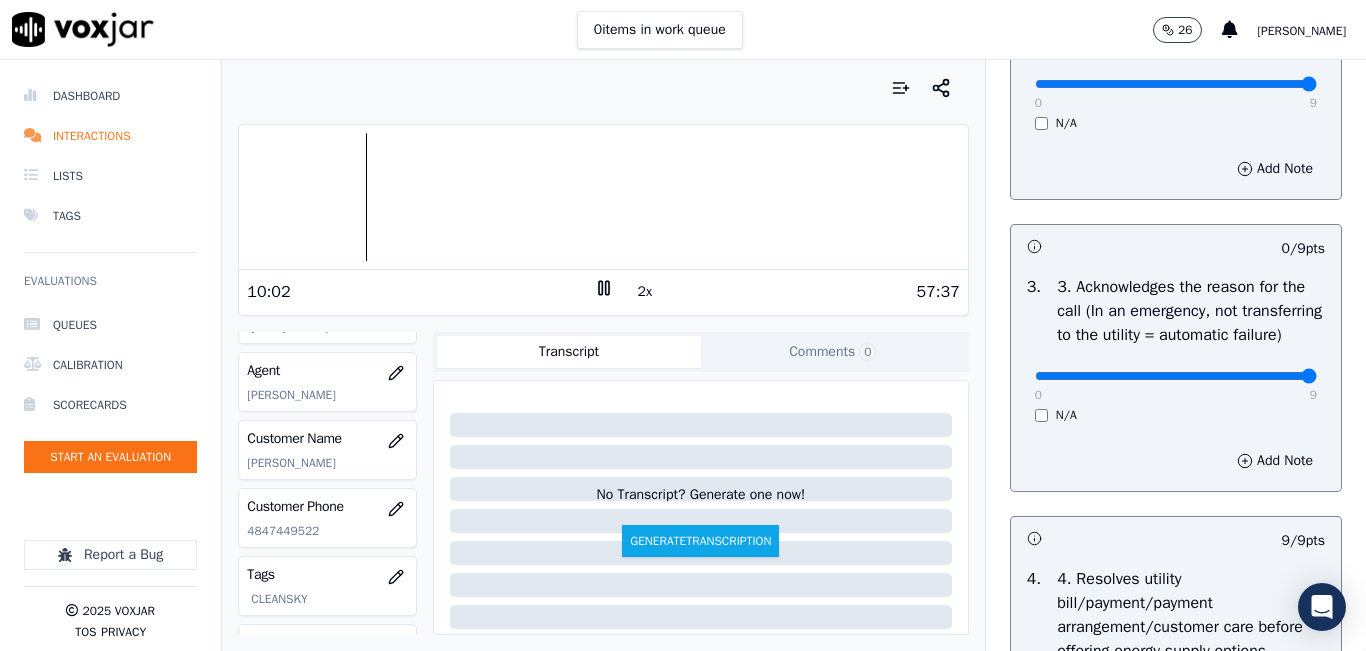 drag, startPoint x: 1134, startPoint y: 424, endPoint x: 1312, endPoint y: 410, distance: 178.54971 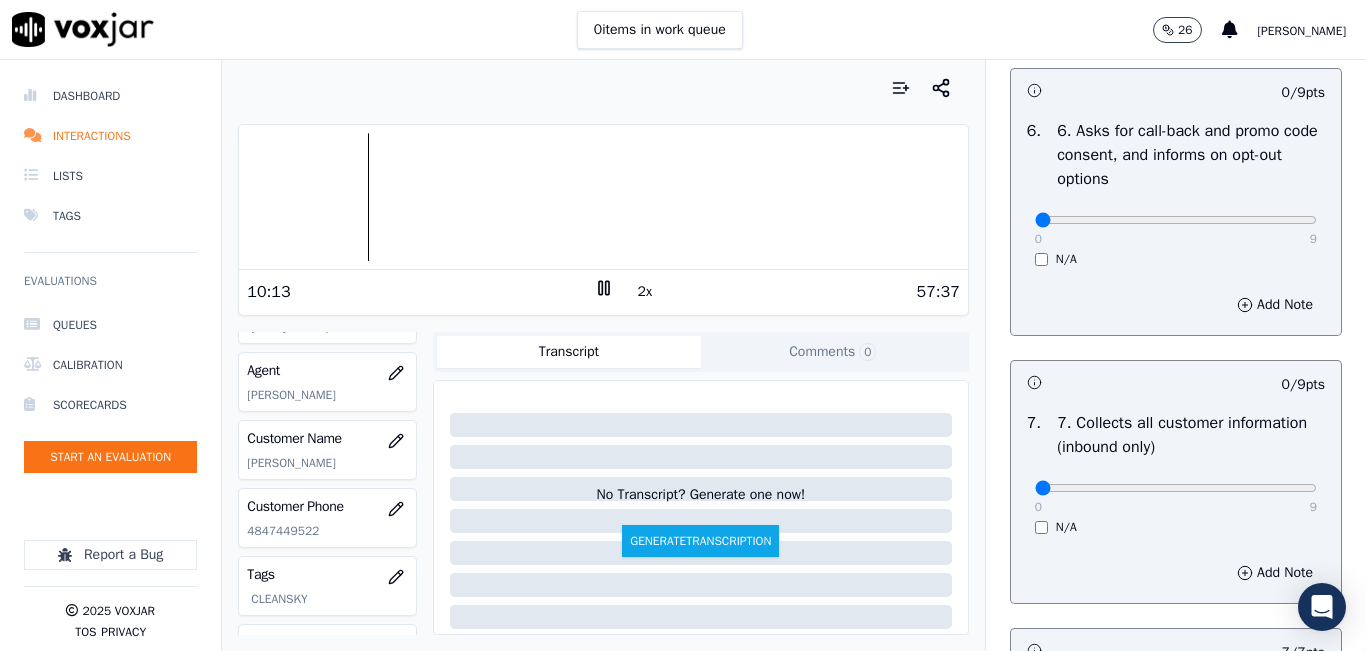 scroll, scrollTop: 1600, scrollLeft: 0, axis: vertical 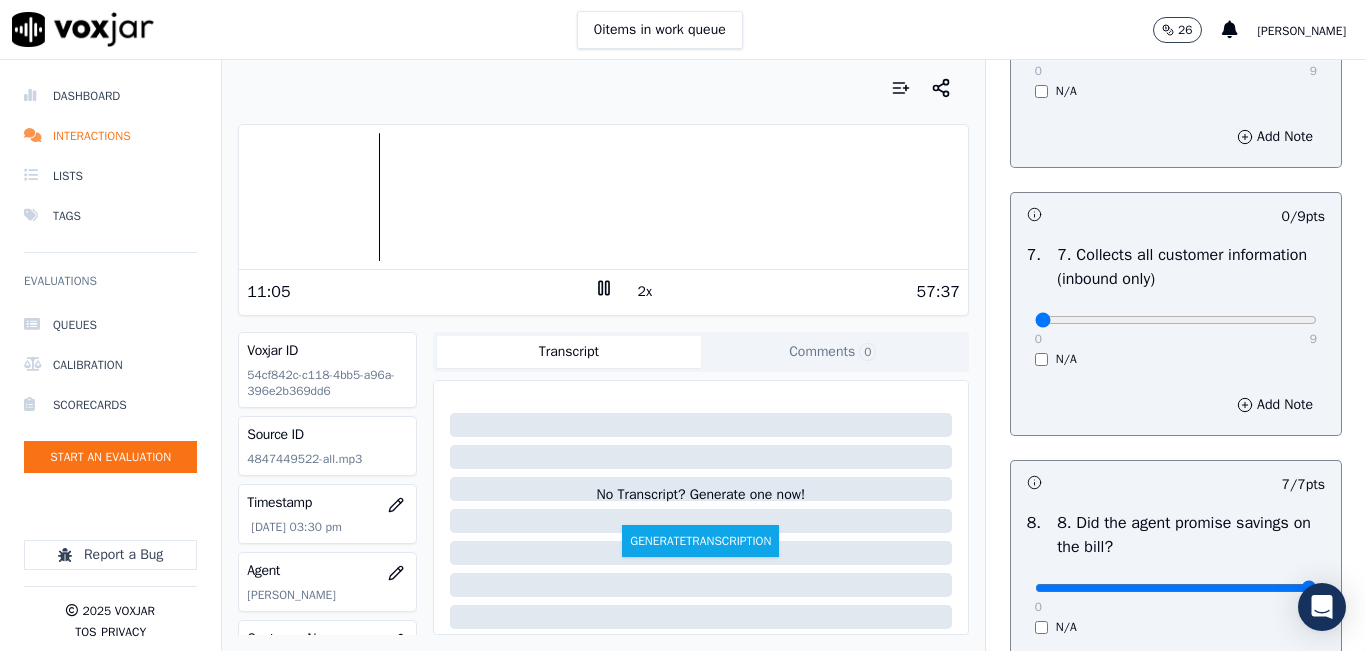 click 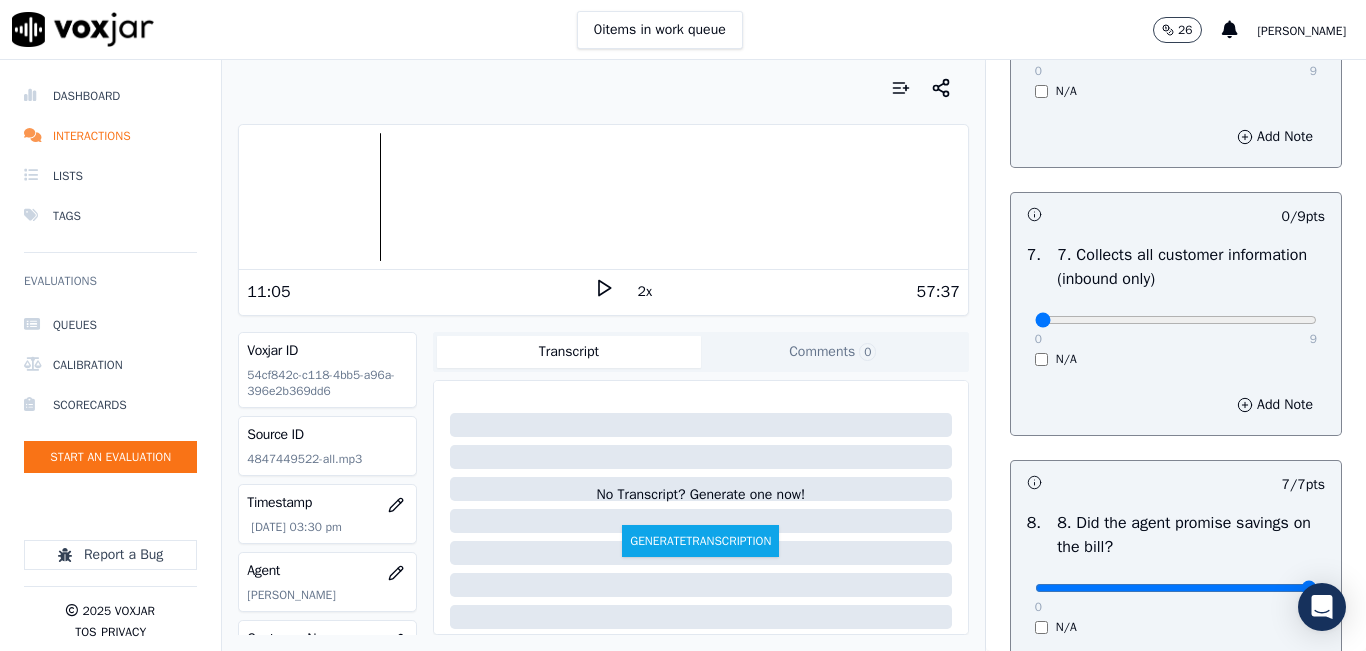 click 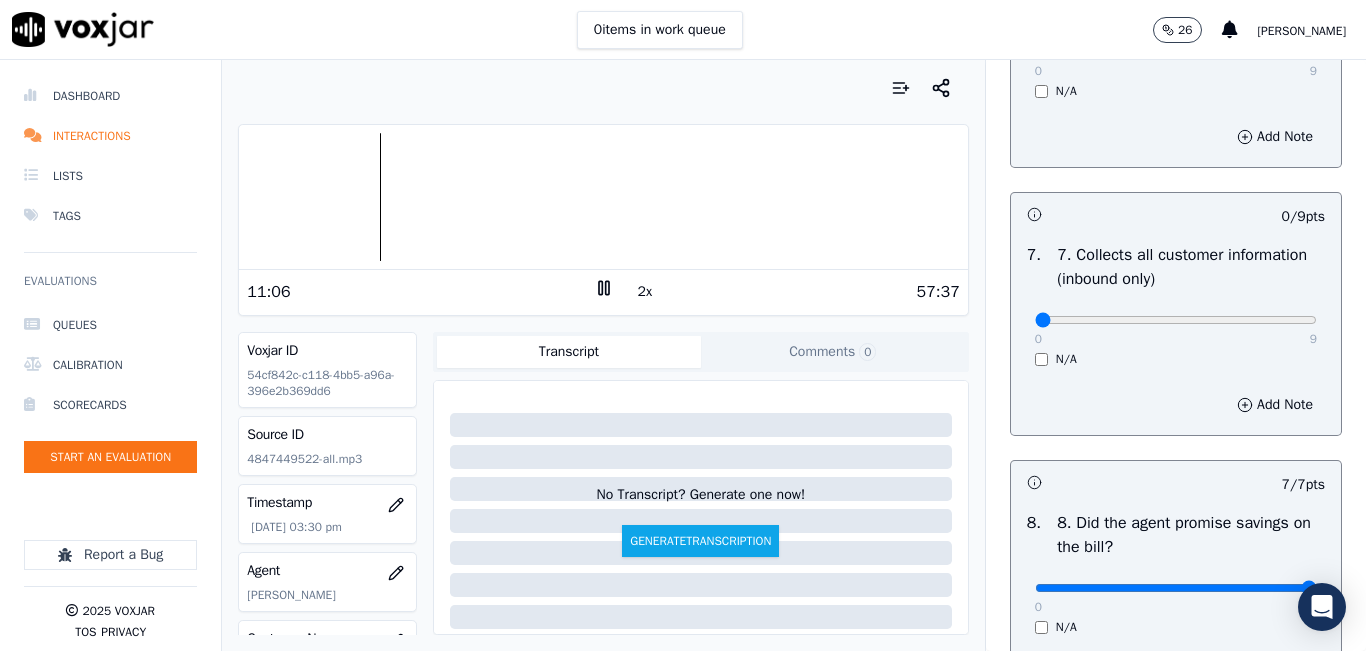 click 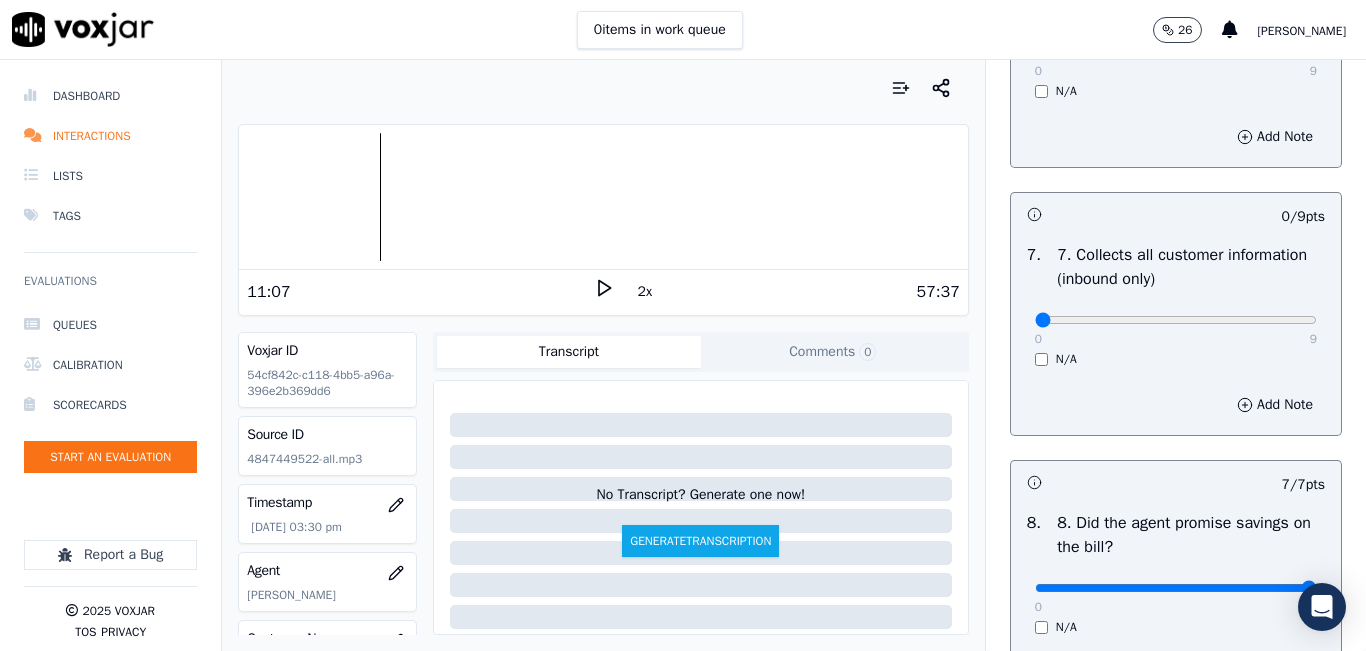 click 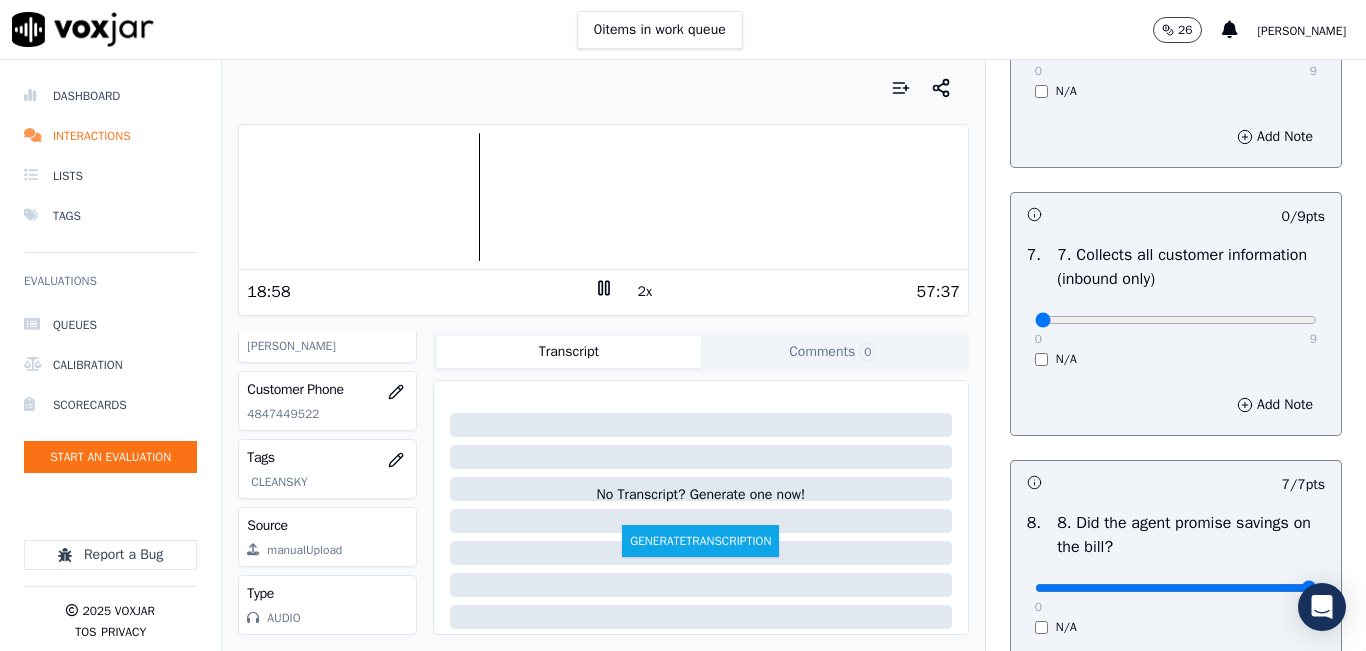 scroll, scrollTop: 0, scrollLeft: 0, axis: both 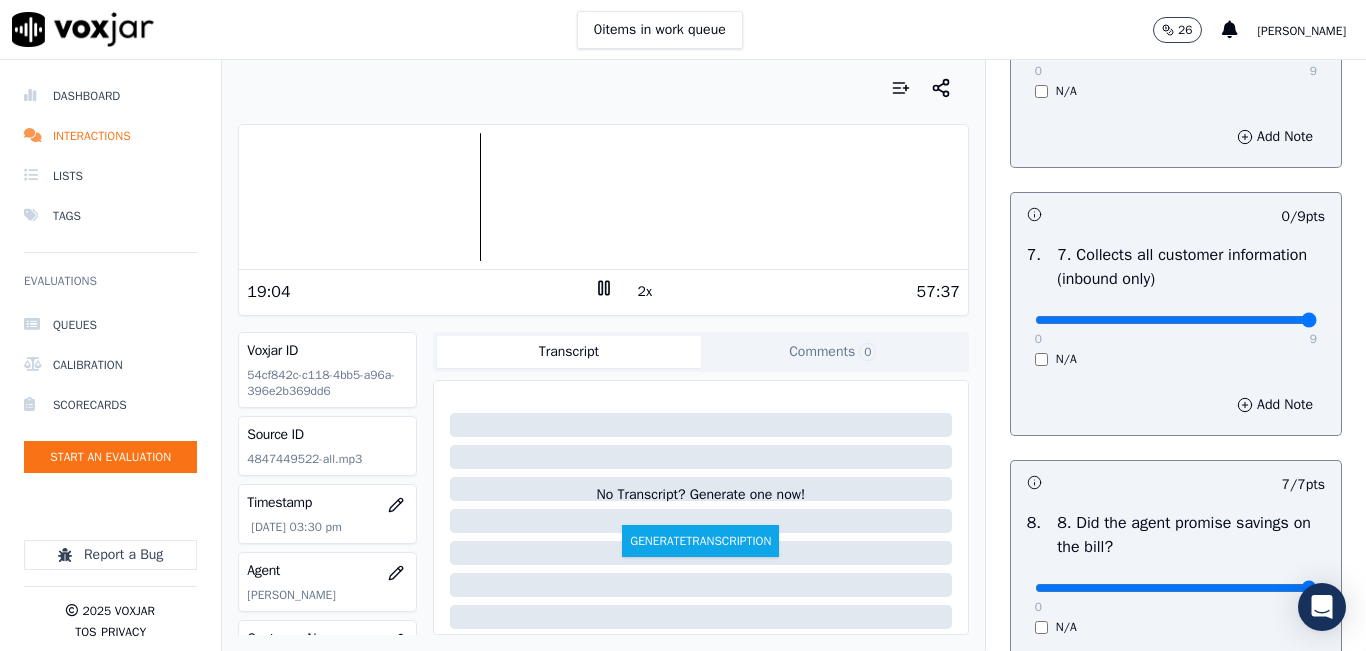drag, startPoint x: 1116, startPoint y: 386, endPoint x: 1358, endPoint y: 386, distance: 242 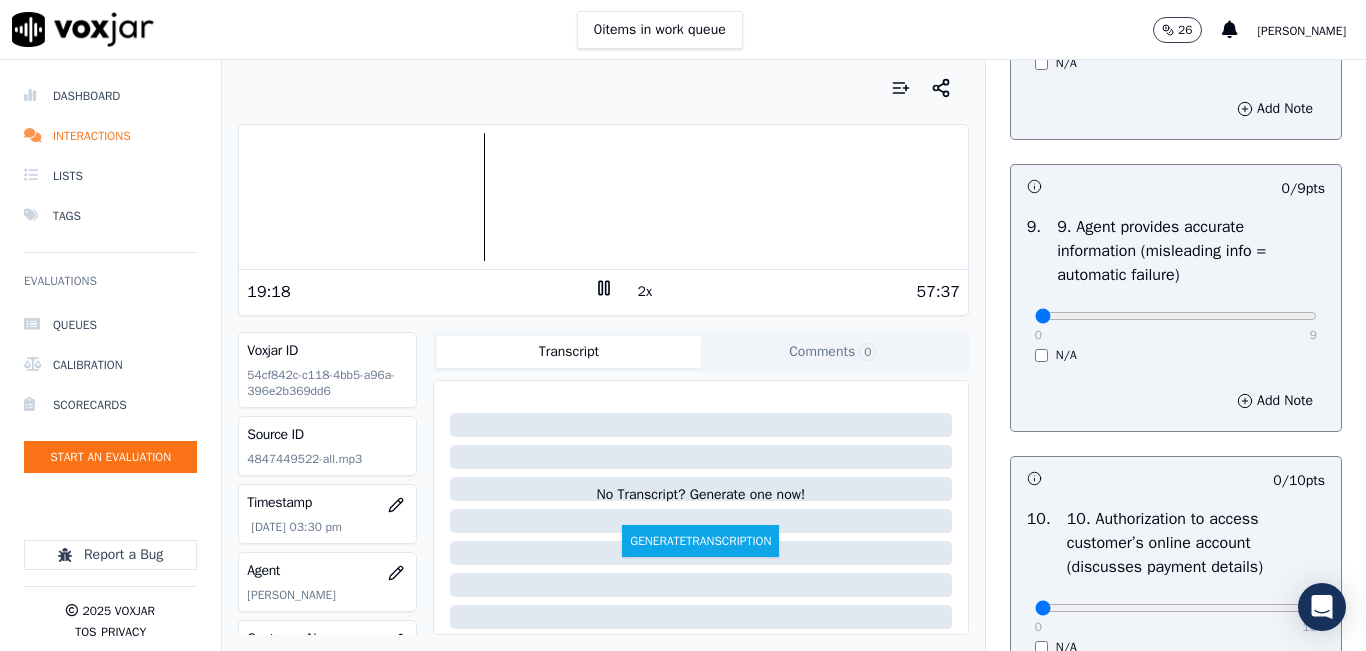 scroll, scrollTop: 2300, scrollLeft: 0, axis: vertical 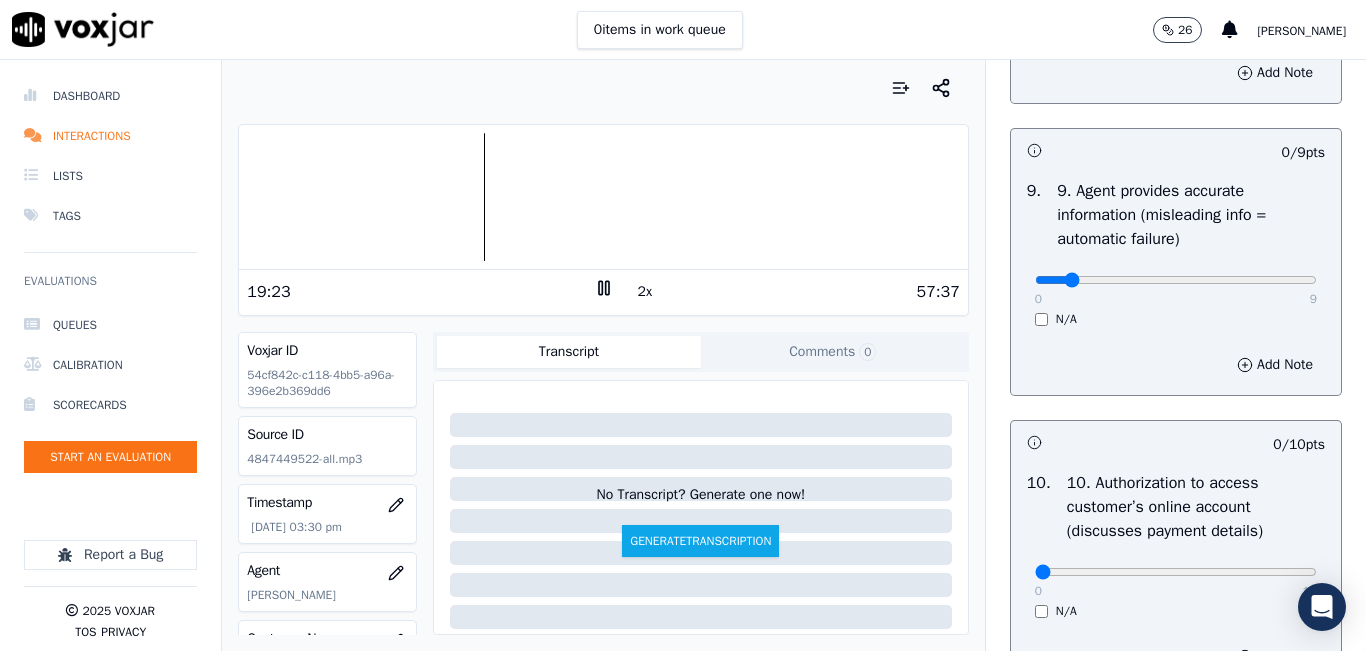 type on "0" 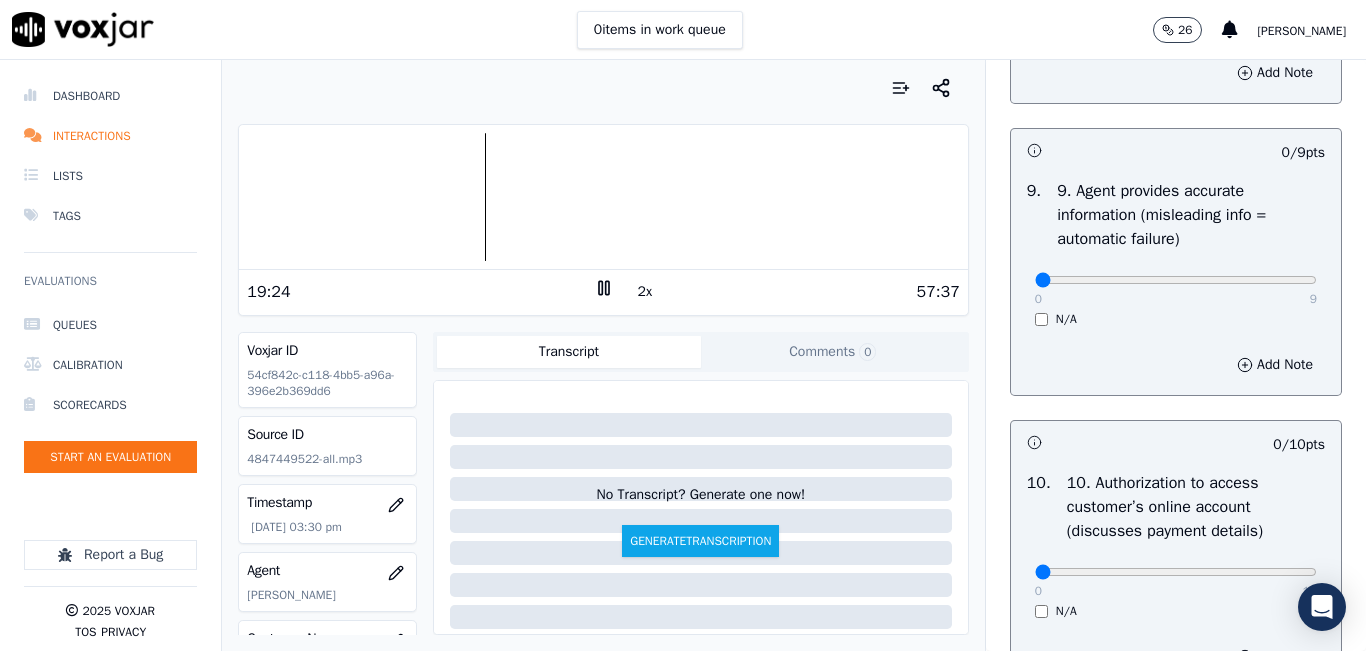 drag, startPoint x: 1101, startPoint y: 351, endPoint x: 991, endPoint y: 352, distance: 110.00455 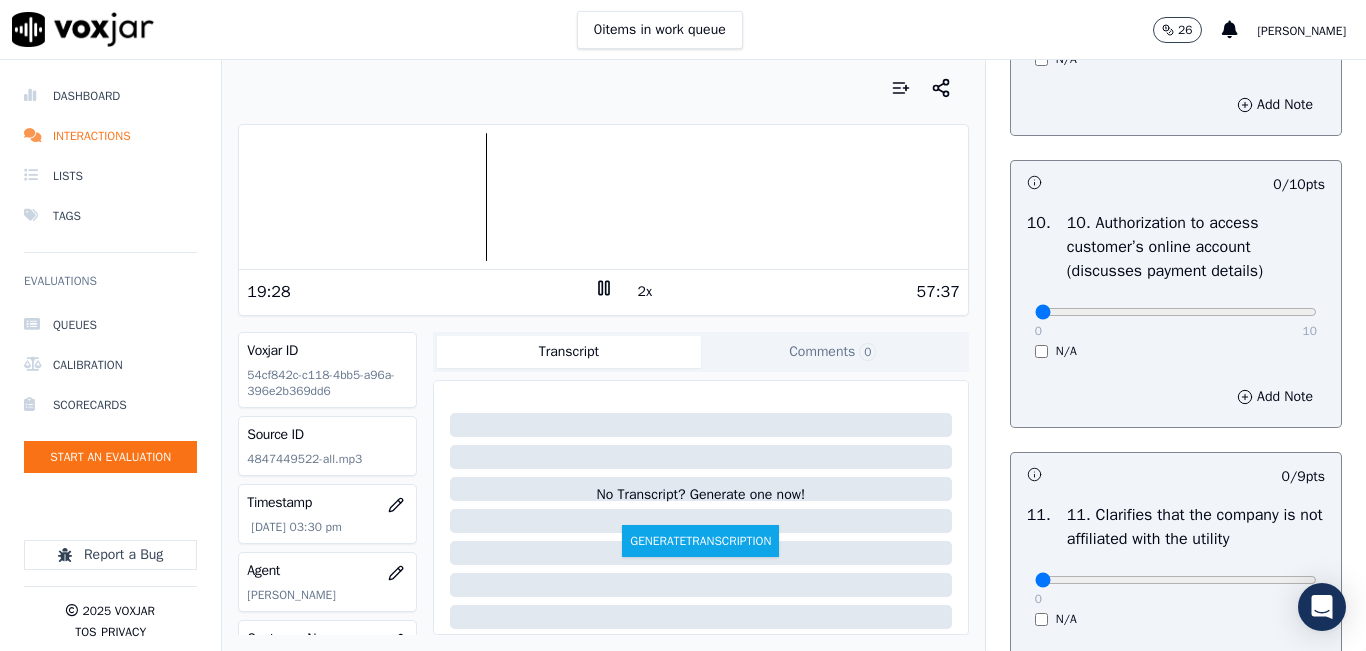 scroll, scrollTop: 2600, scrollLeft: 0, axis: vertical 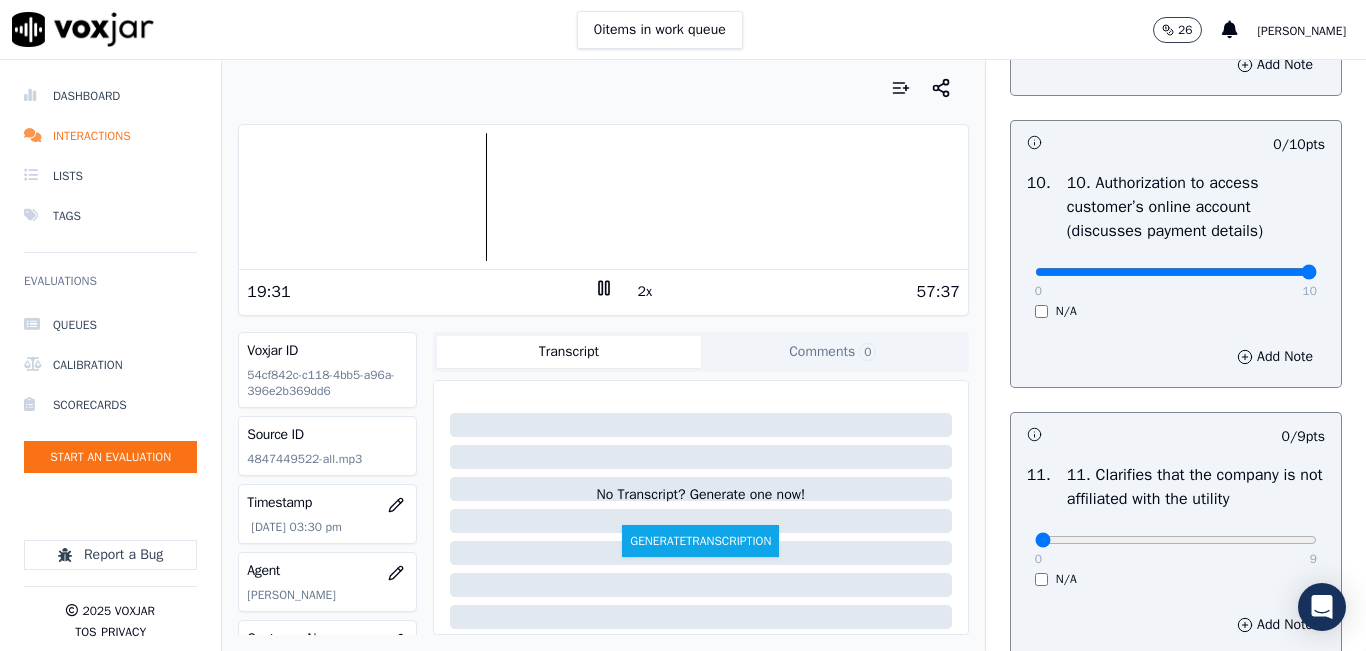 drag, startPoint x: 1147, startPoint y: 338, endPoint x: 1363, endPoint y: 303, distance: 218.81728 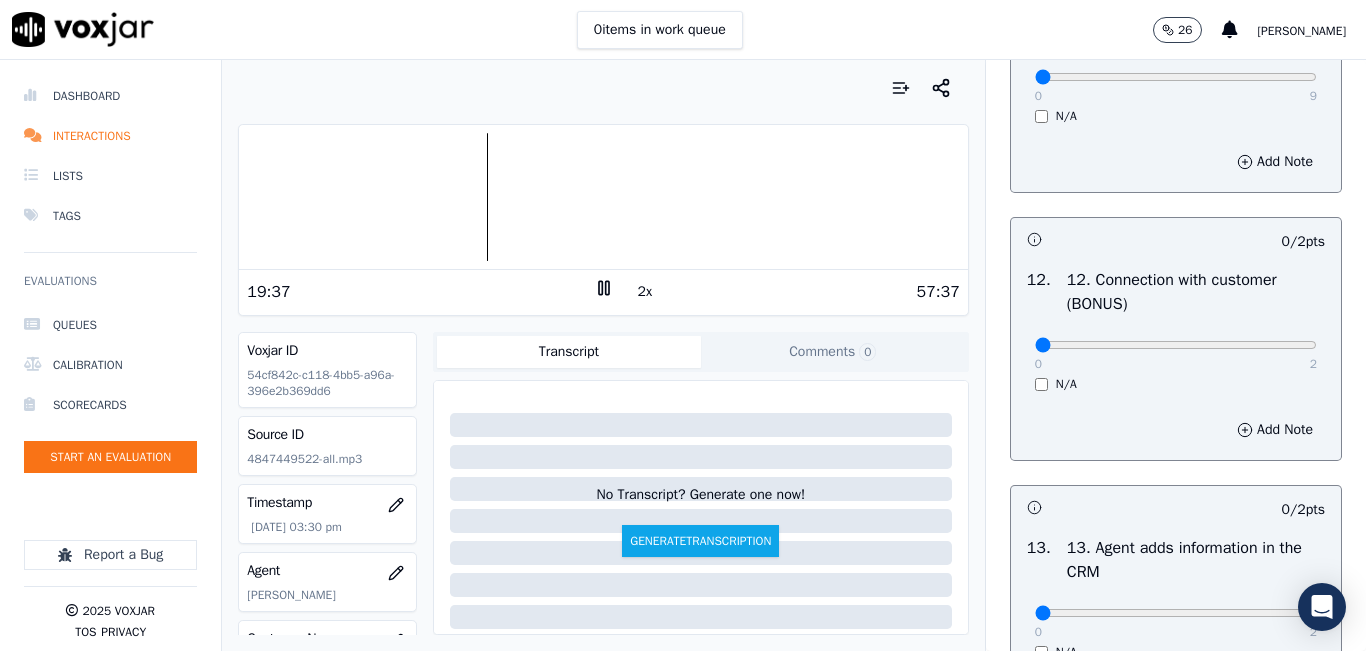 scroll, scrollTop: 3100, scrollLeft: 0, axis: vertical 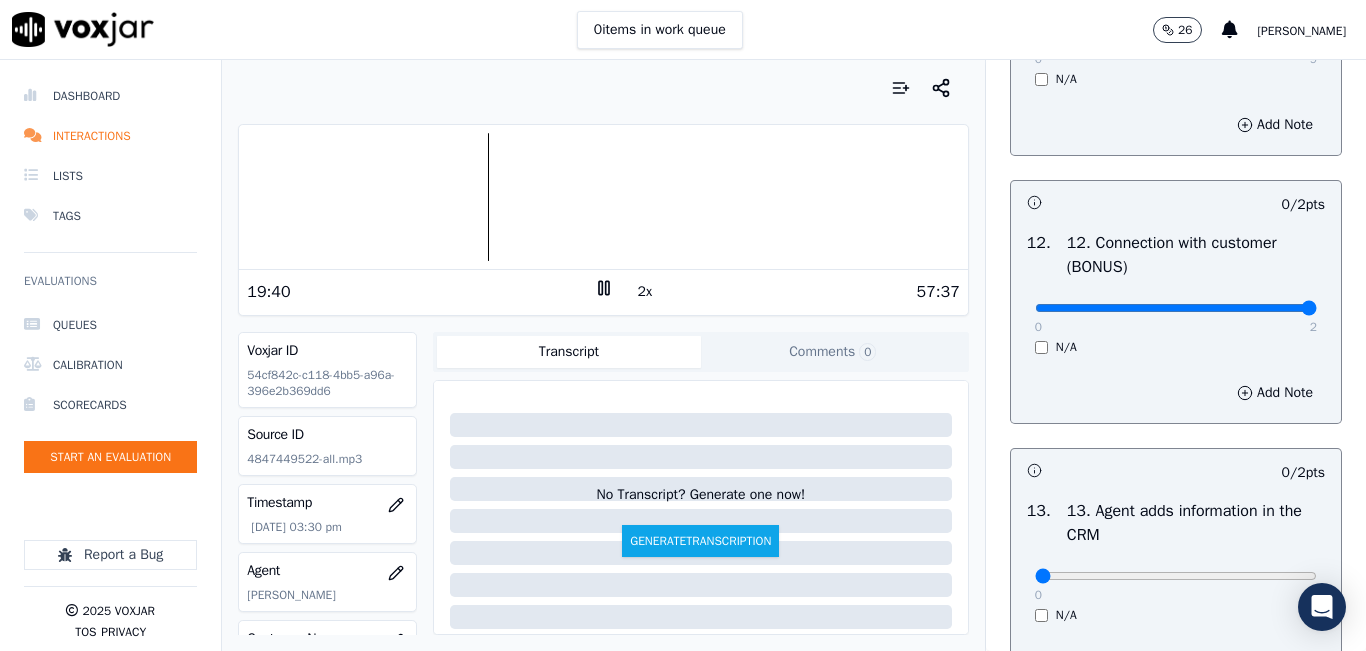 drag, startPoint x: 1229, startPoint y: 376, endPoint x: 1338, endPoint y: 358, distance: 110.47624 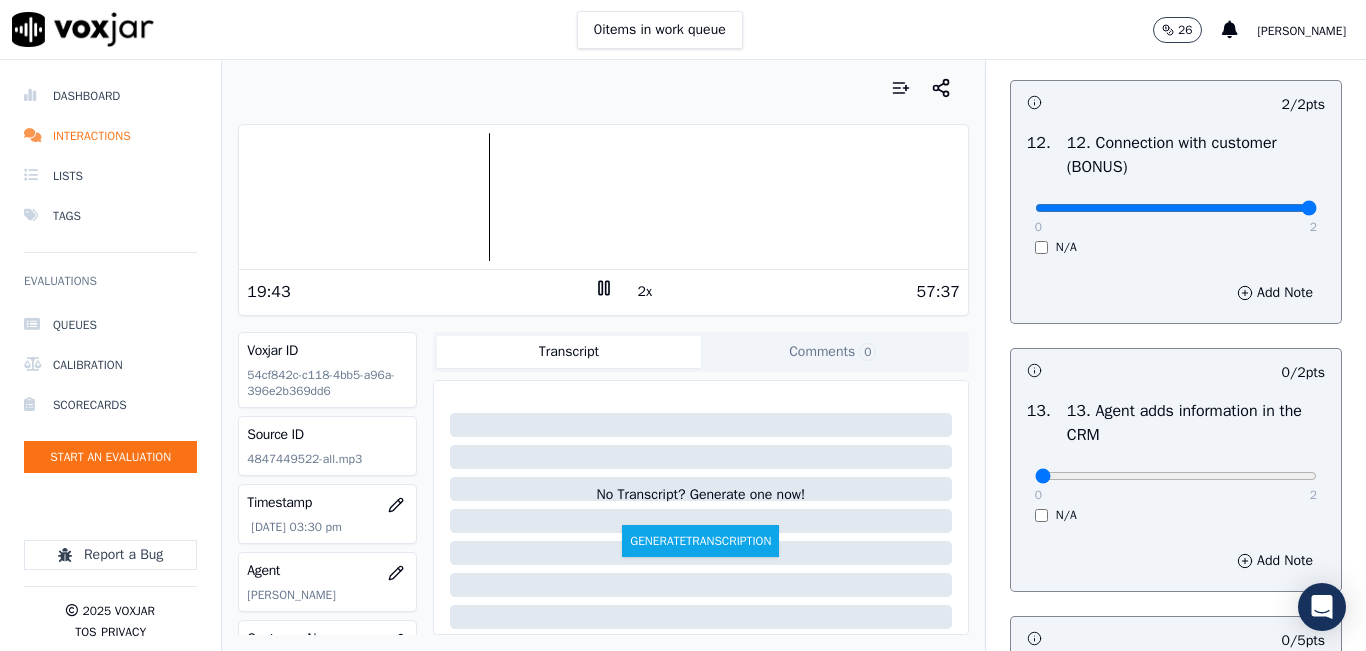 scroll, scrollTop: 3300, scrollLeft: 0, axis: vertical 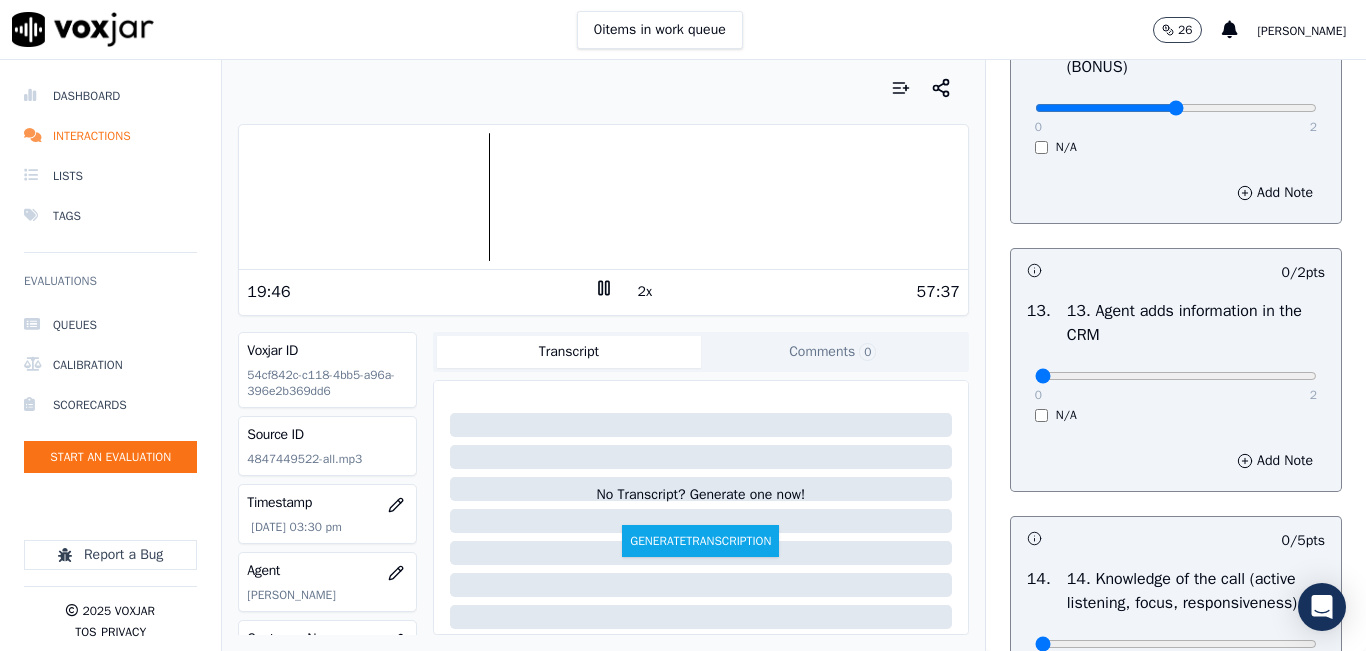 type on "1" 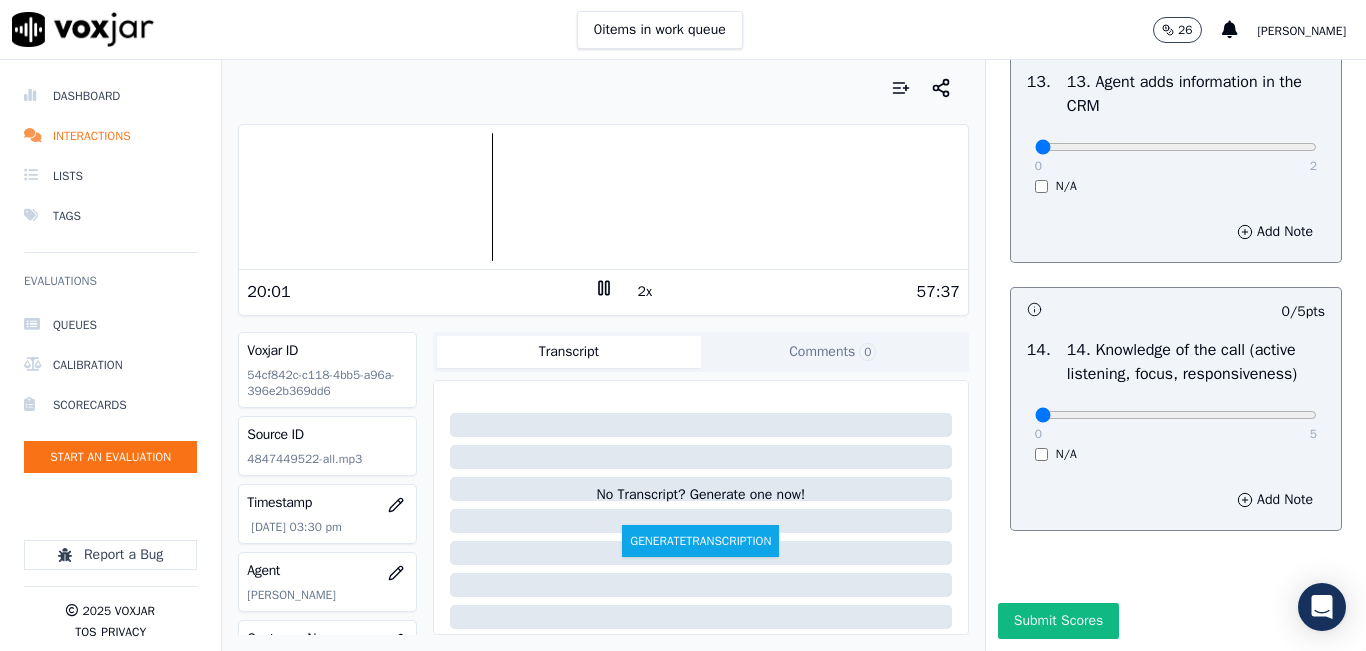 scroll, scrollTop: 3600, scrollLeft: 0, axis: vertical 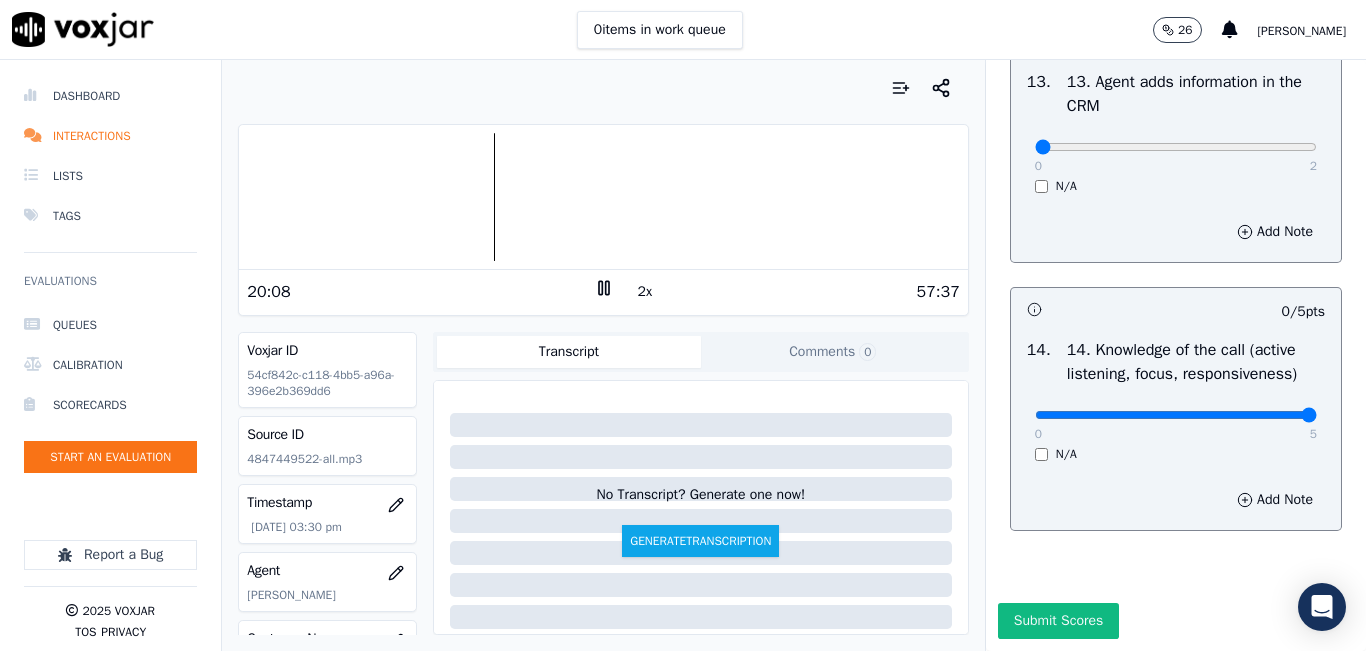 drag, startPoint x: 1084, startPoint y: 417, endPoint x: 1309, endPoint y: 408, distance: 225.17993 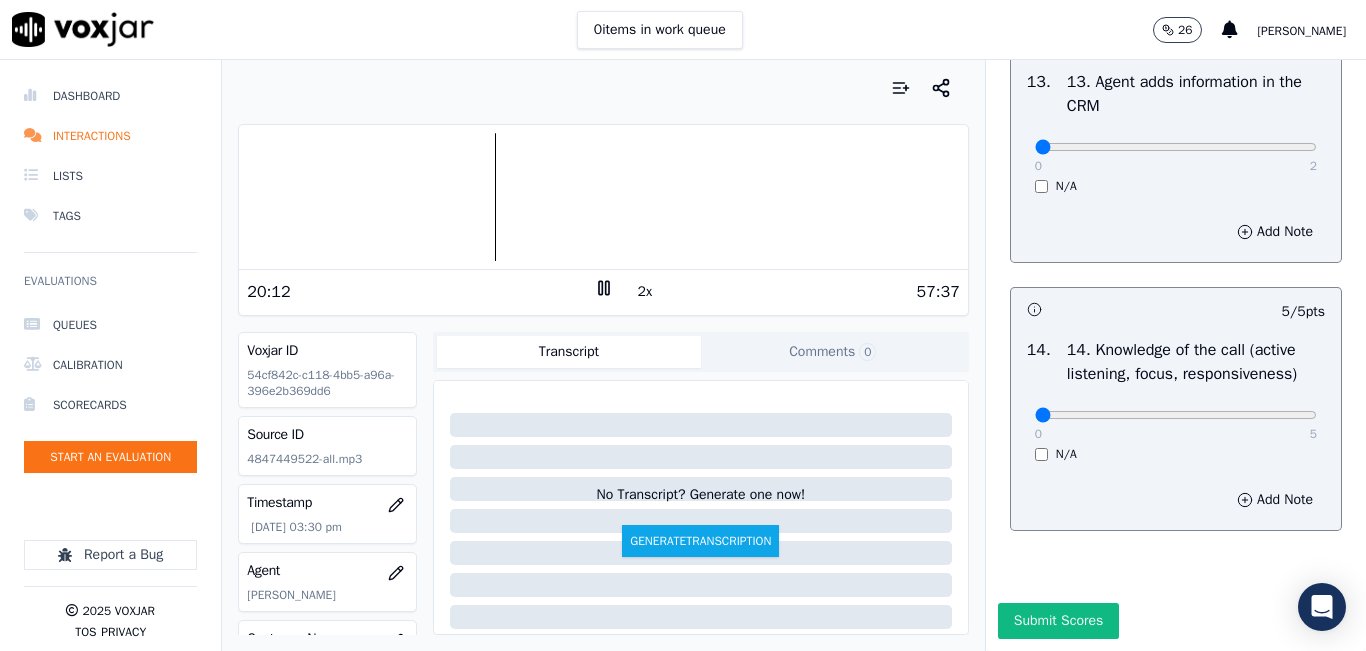 drag, startPoint x: 1136, startPoint y: 413, endPoint x: 983, endPoint y: 428, distance: 153.73354 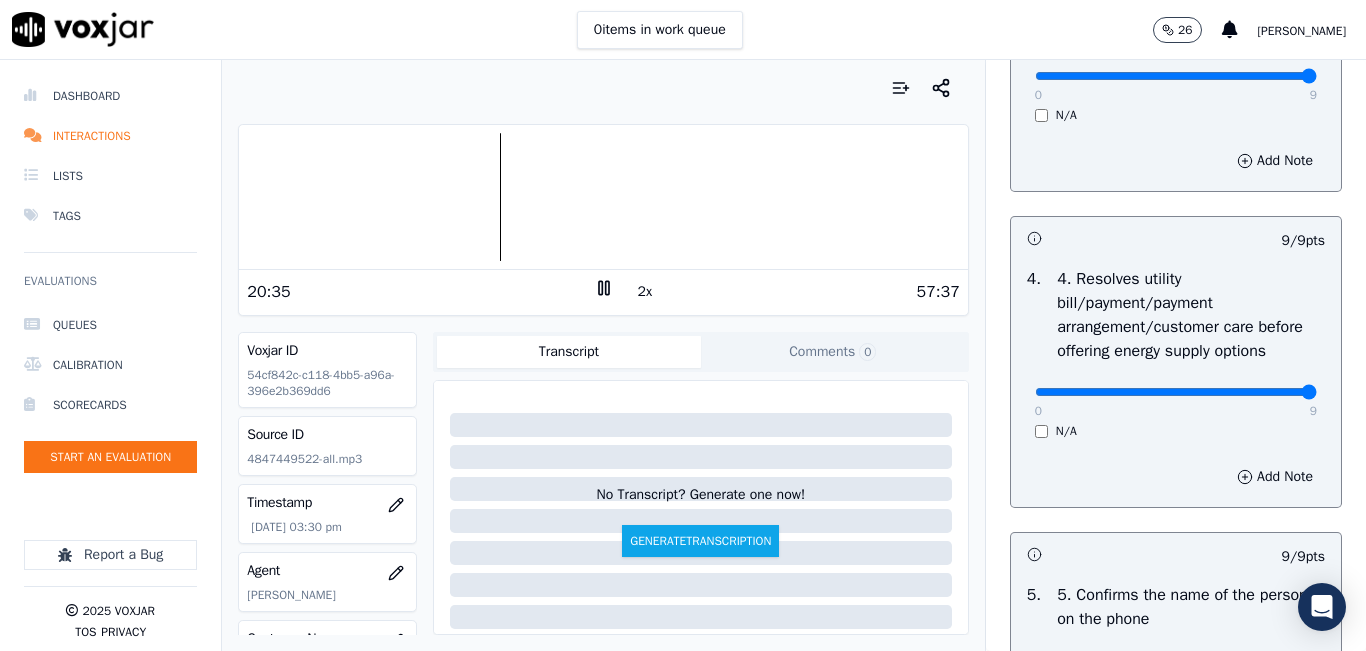 scroll, scrollTop: 900, scrollLeft: 0, axis: vertical 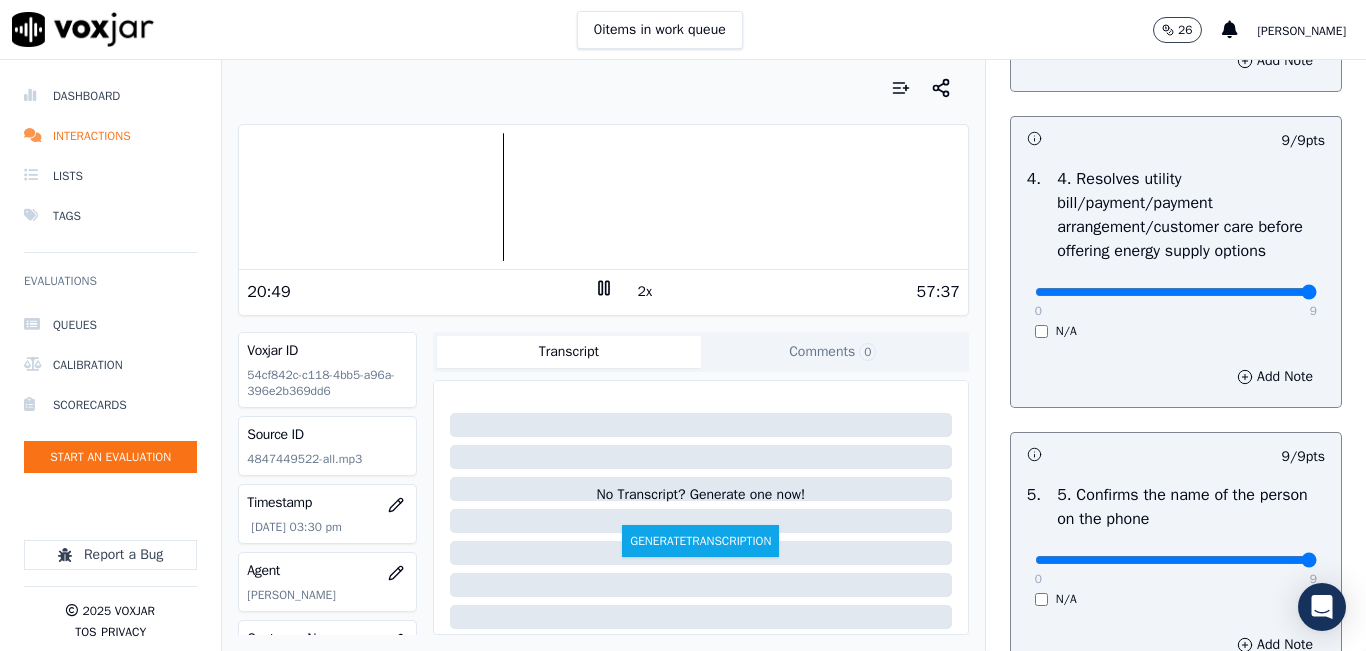 click at bounding box center (603, 197) 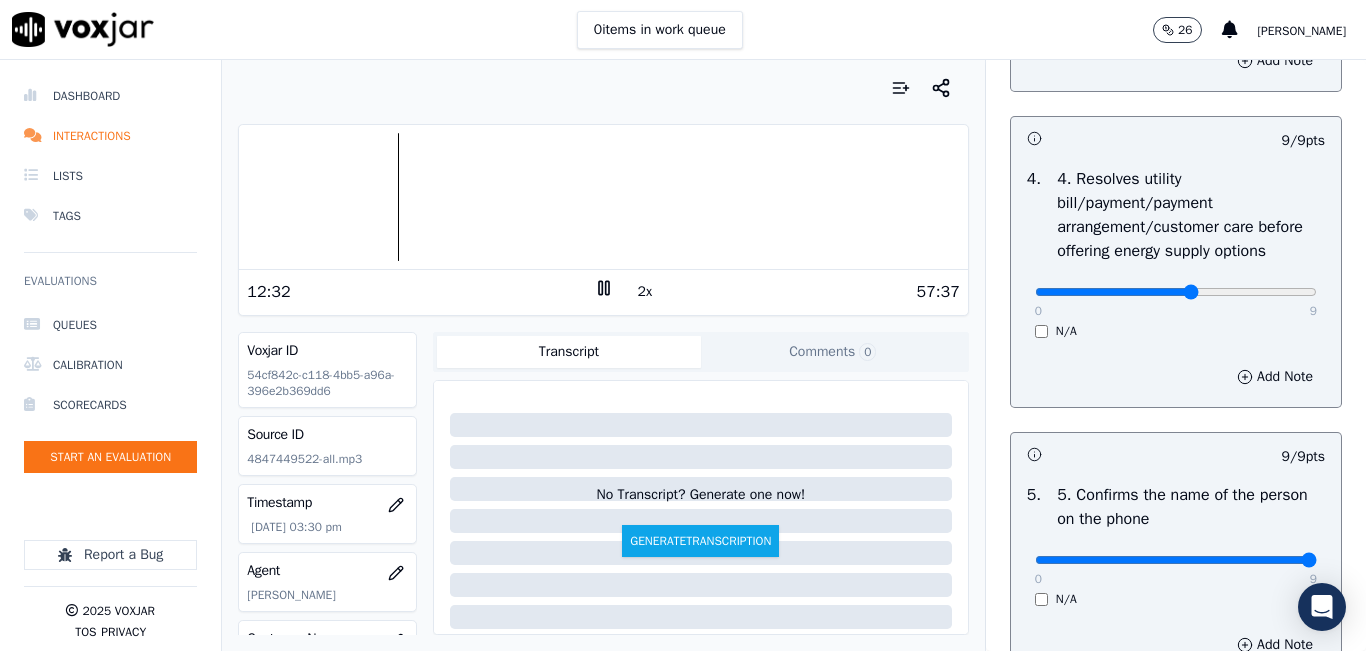drag, startPoint x: 1196, startPoint y: 355, endPoint x: 1163, endPoint y: 366, distance: 34.785053 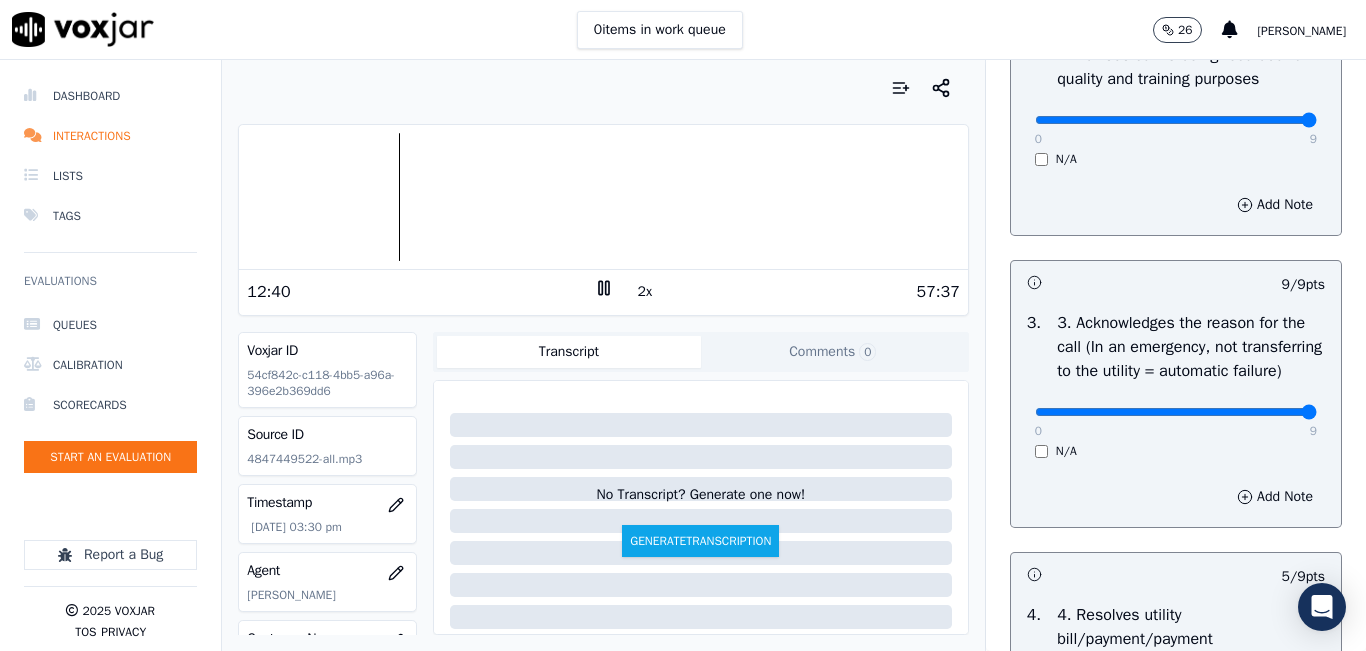 scroll, scrollTop: 600, scrollLeft: 0, axis: vertical 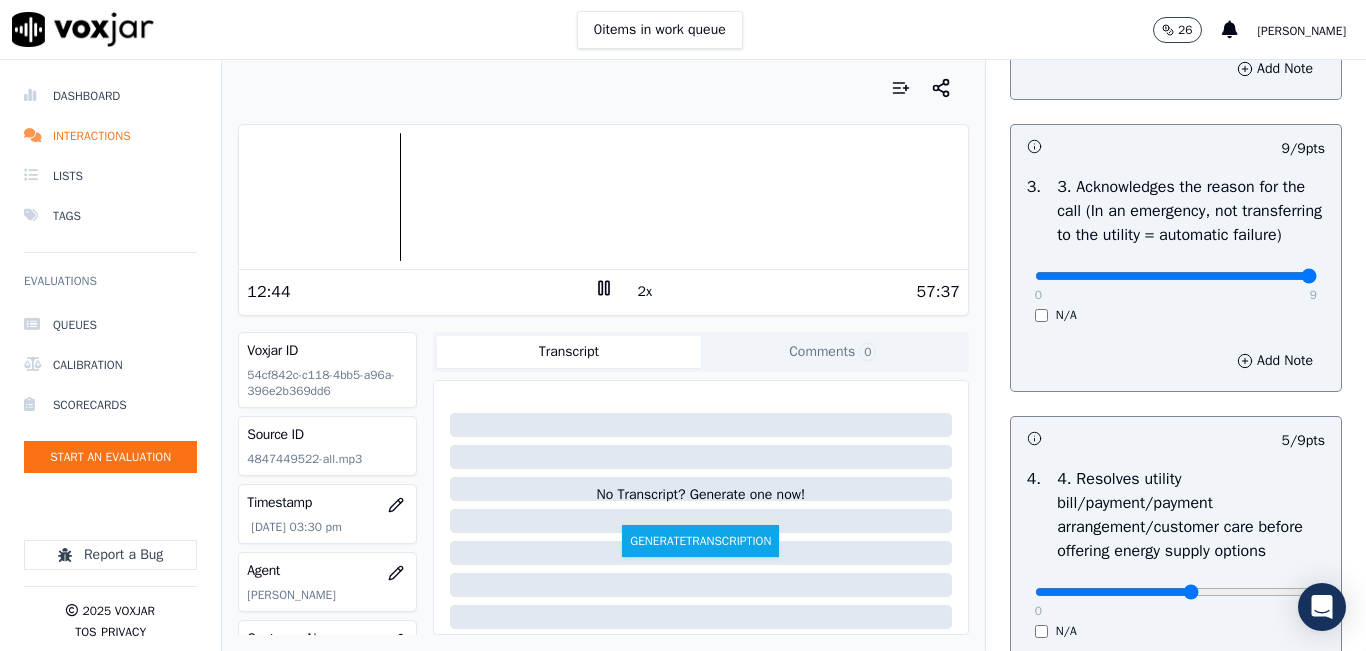 click at bounding box center (603, 197) 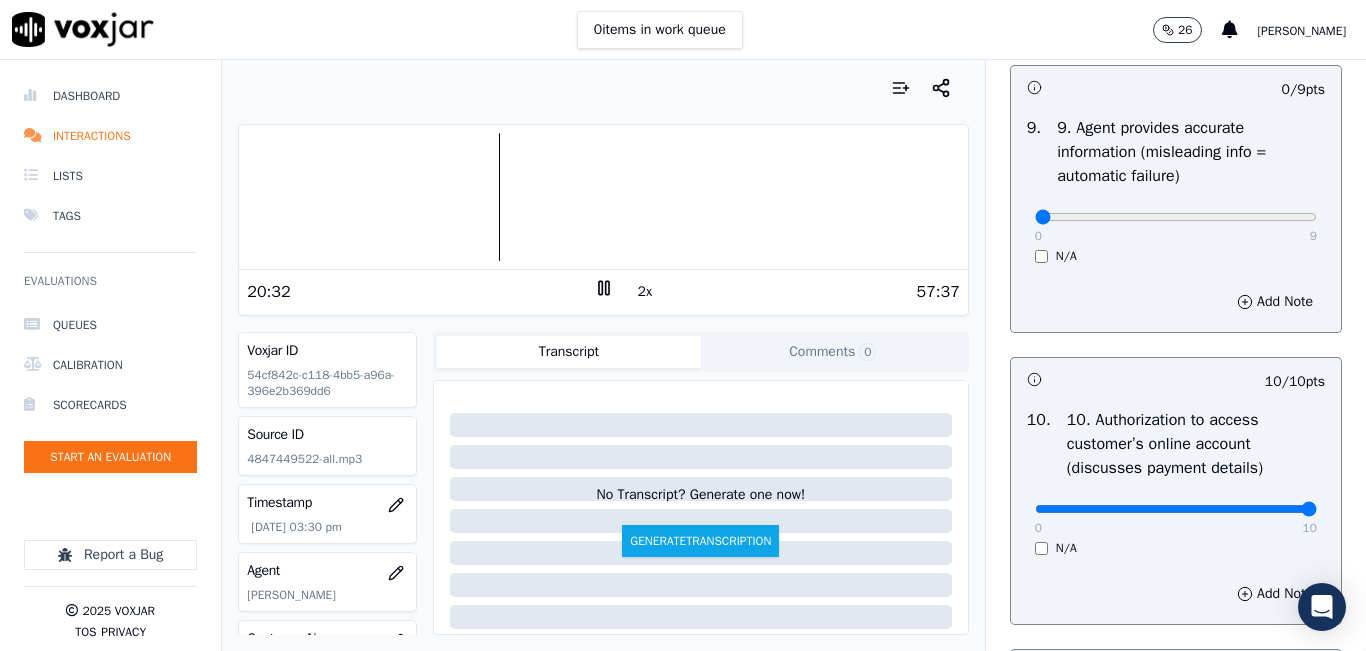 scroll, scrollTop: 2400, scrollLeft: 0, axis: vertical 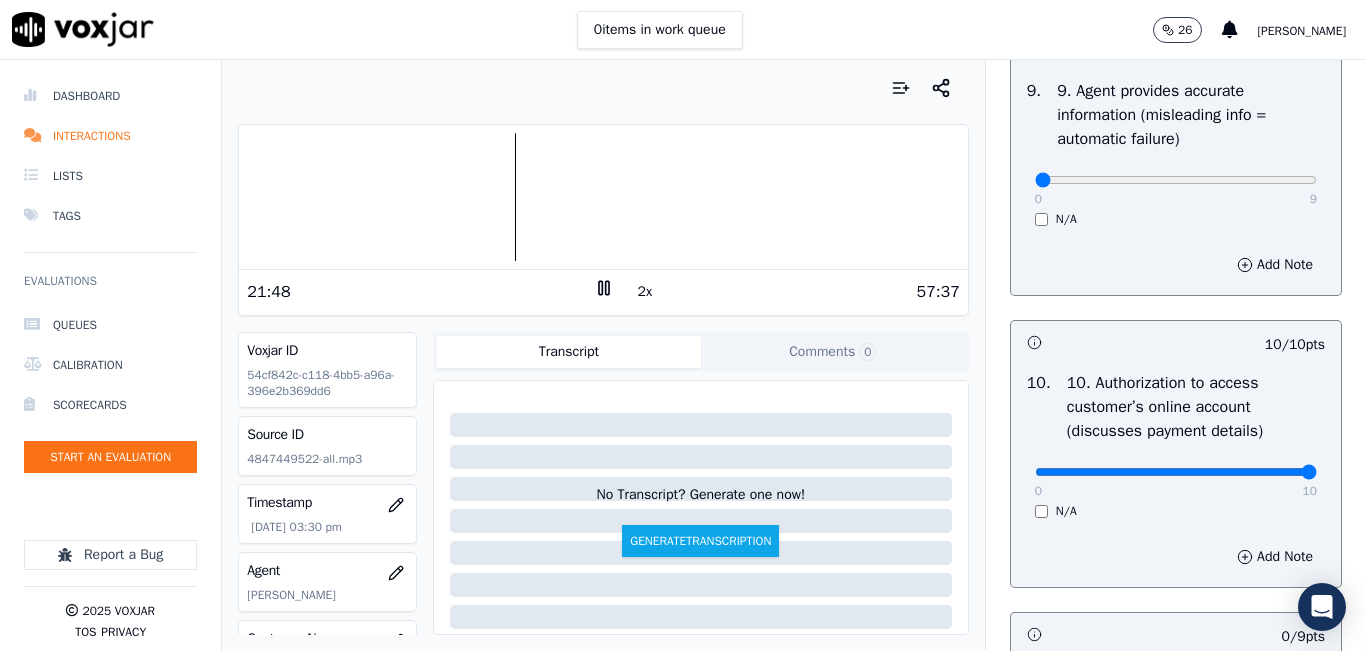 click at bounding box center [603, 197] 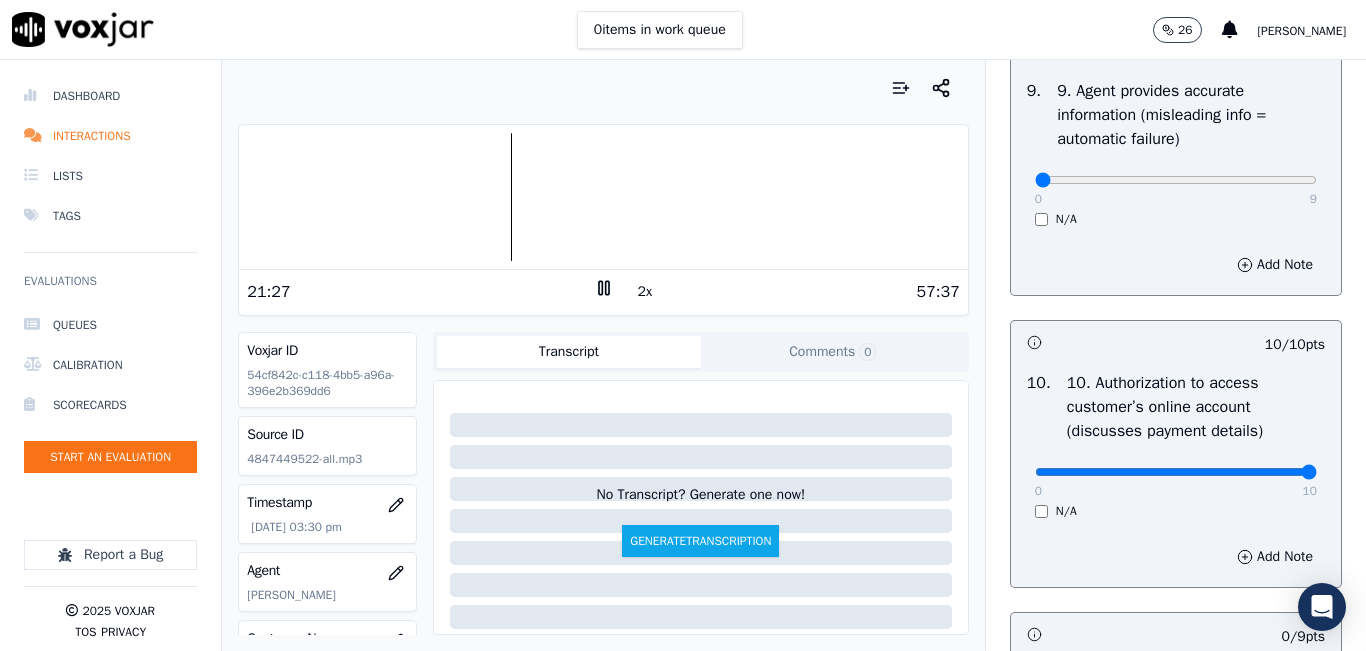 click at bounding box center [603, 197] 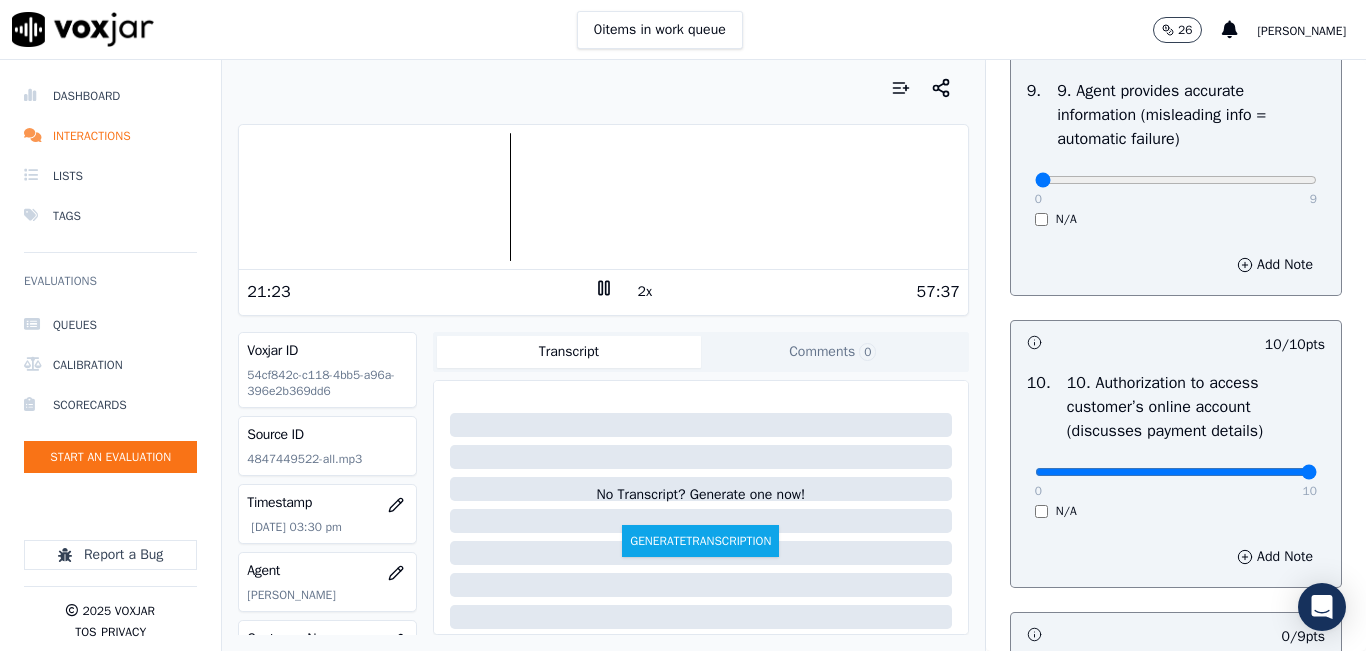 click on "2x" at bounding box center (645, 292) 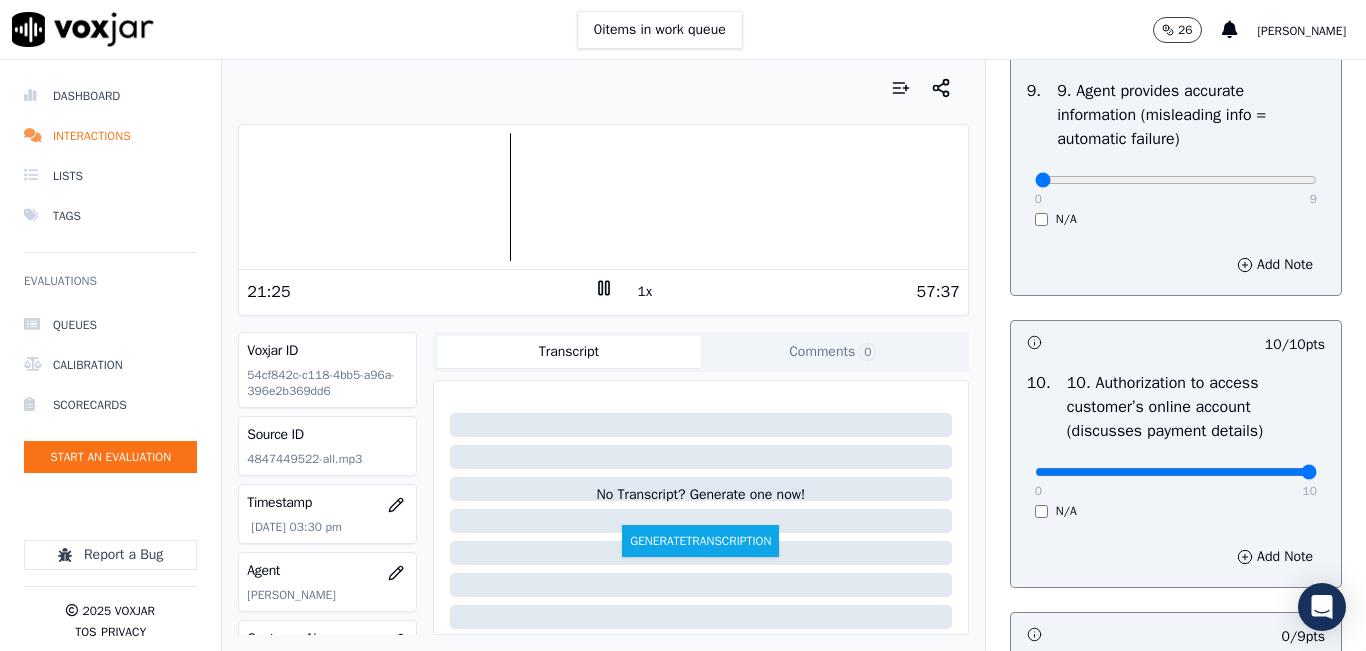 click at bounding box center [603, 197] 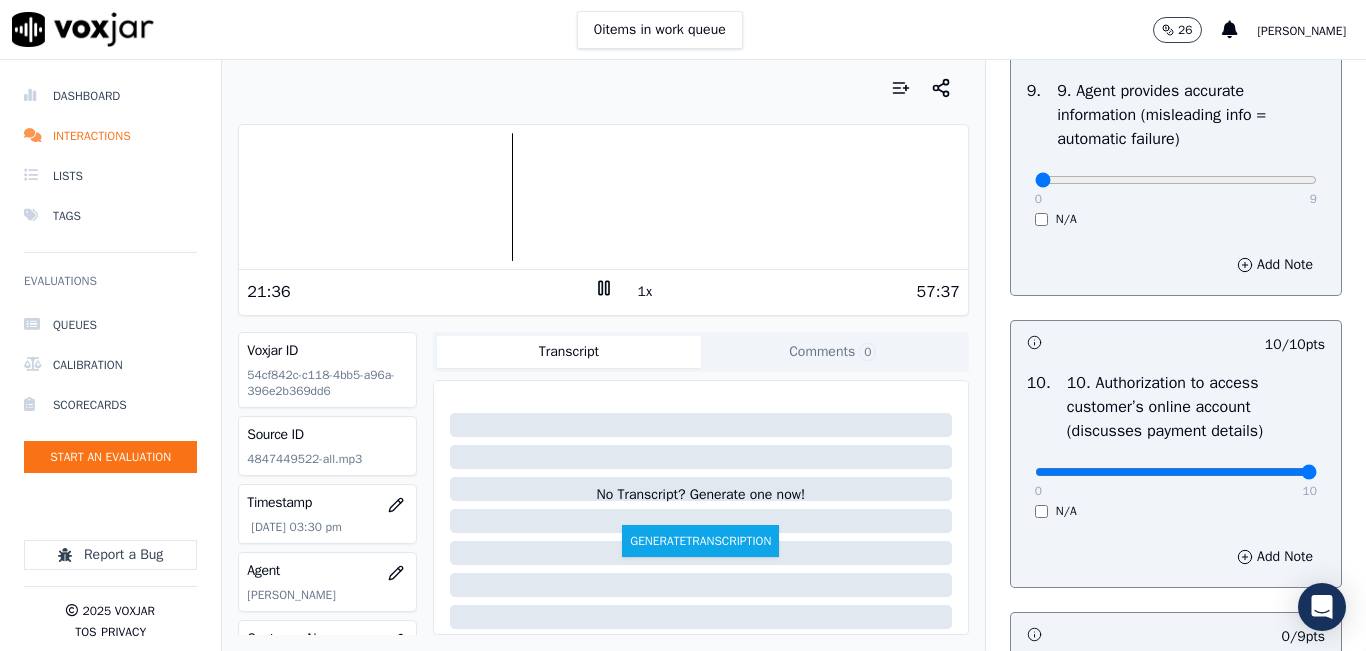 click 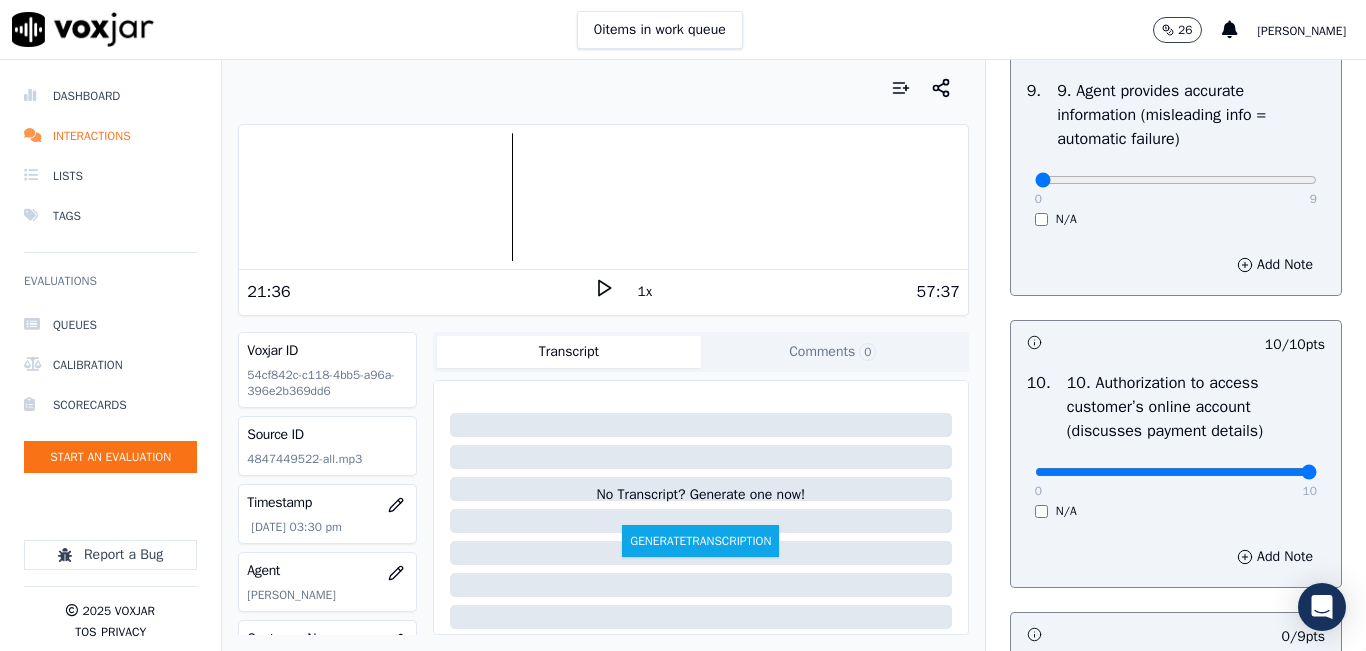 click at bounding box center (603, 197) 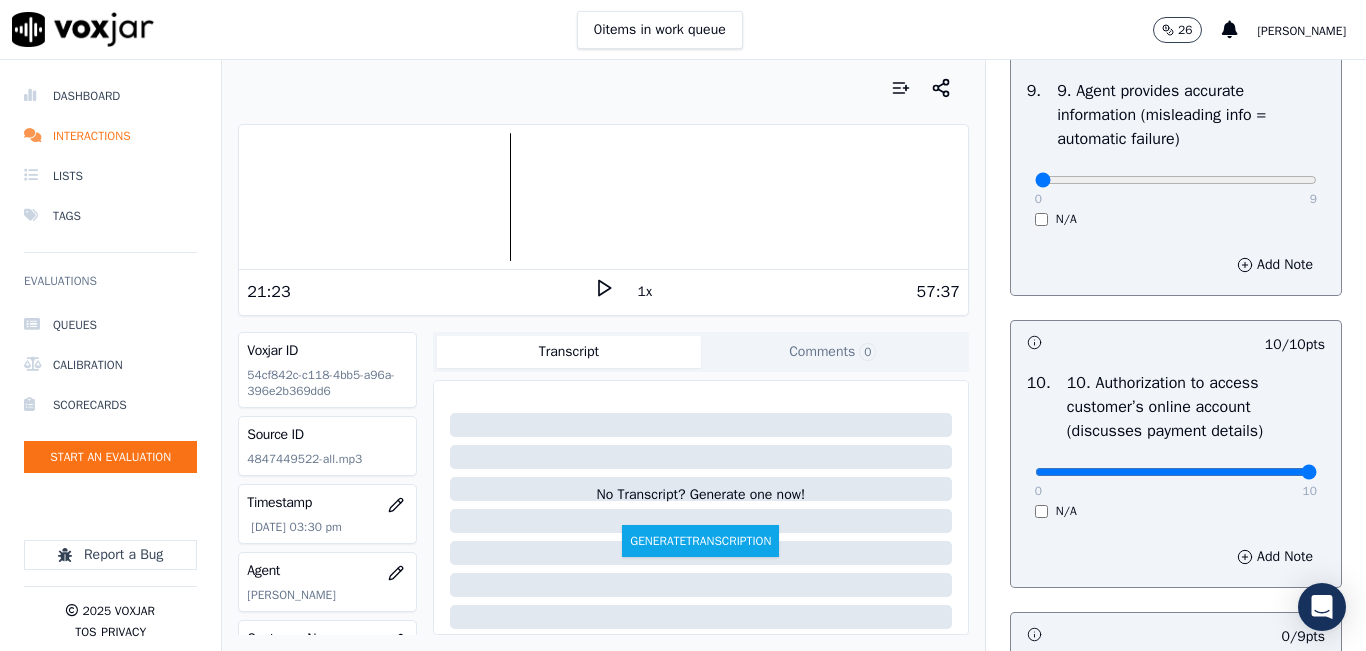 click 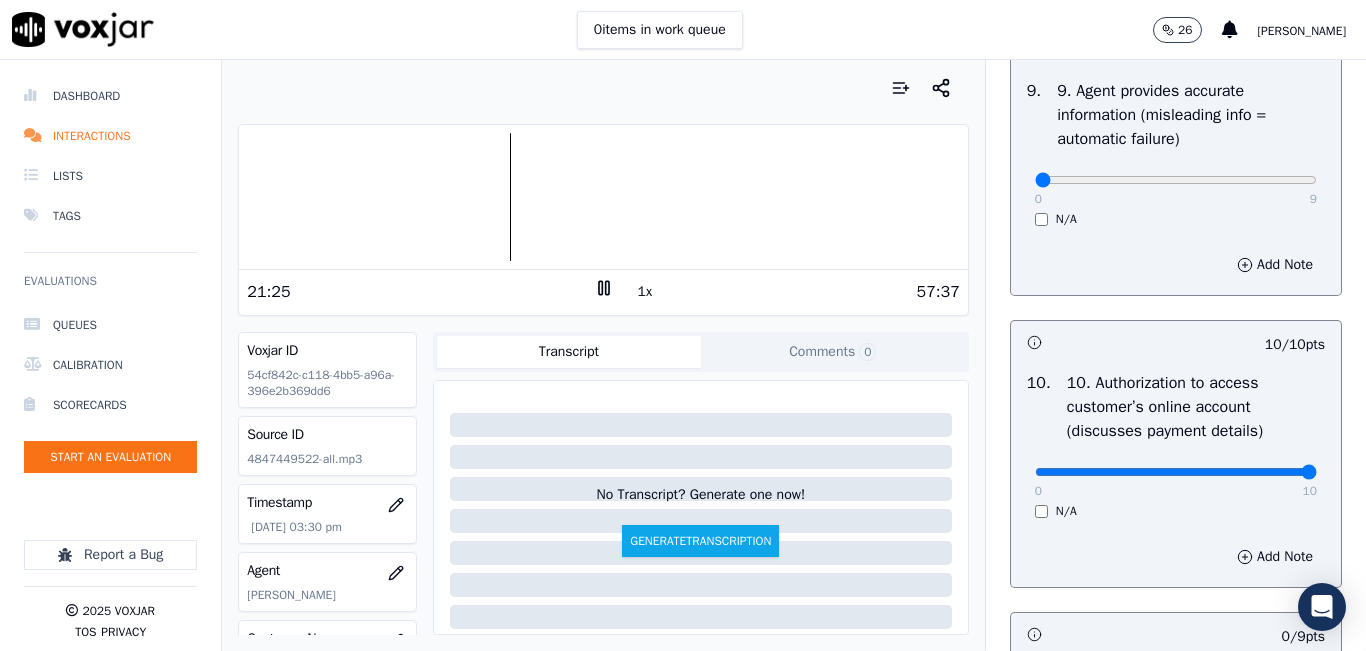 click at bounding box center (603, 197) 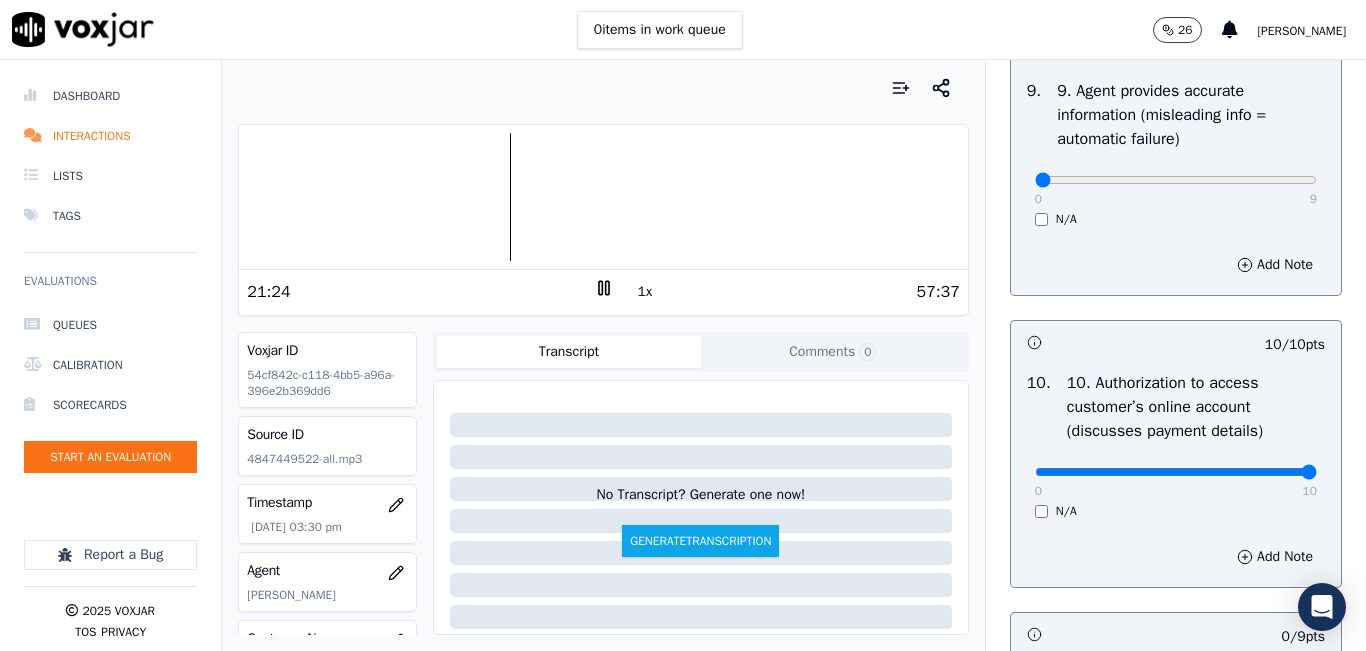 click 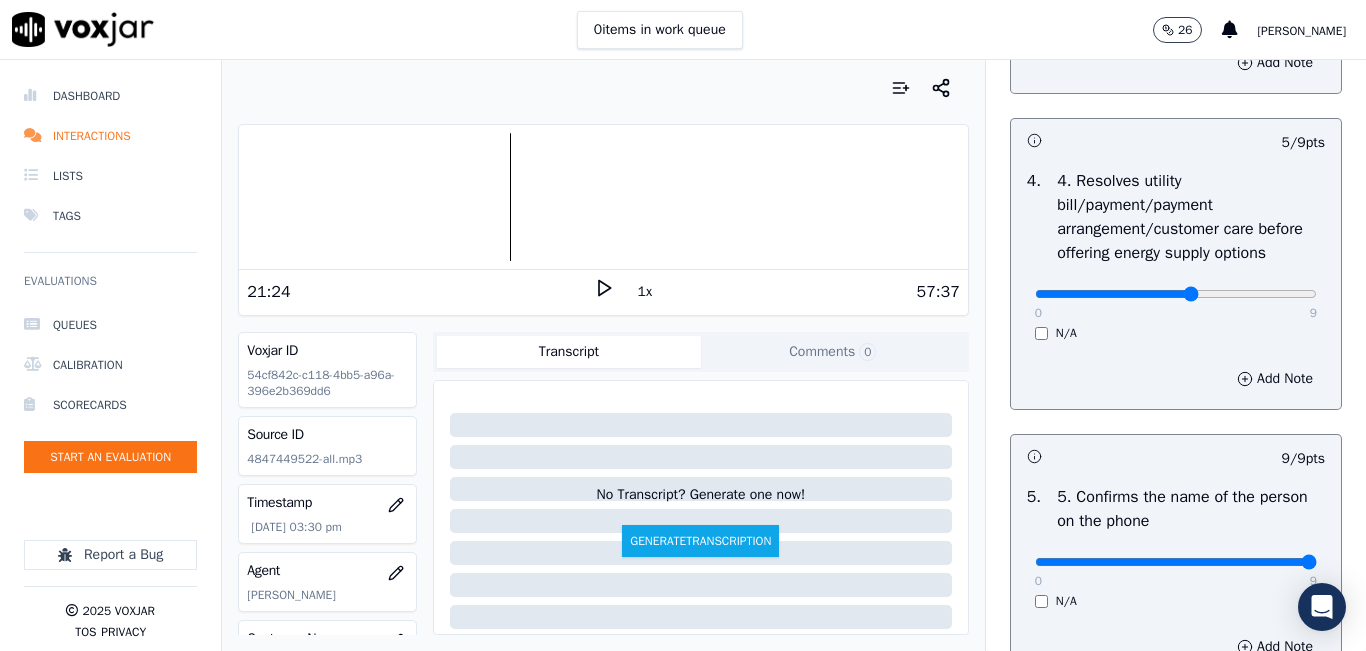 scroll, scrollTop: 900, scrollLeft: 0, axis: vertical 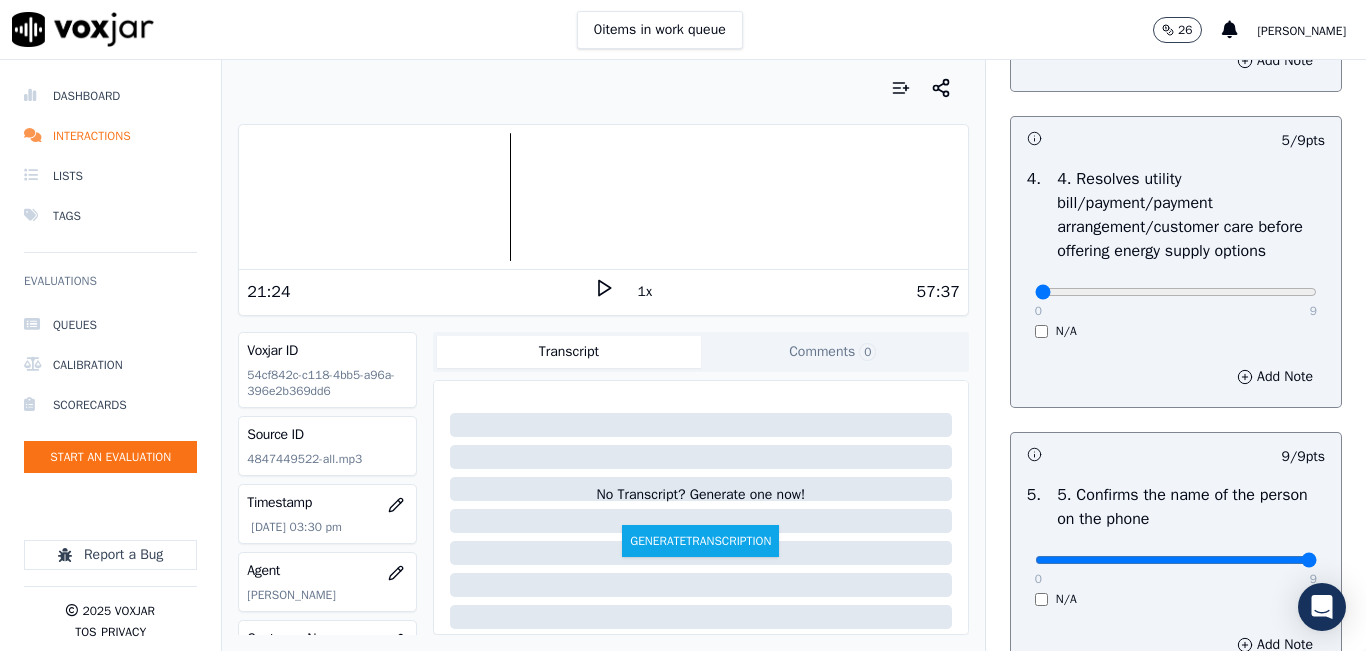 drag, startPoint x: 1133, startPoint y: 353, endPoint x: 981, endPoint y: 400, distance: 159.1006 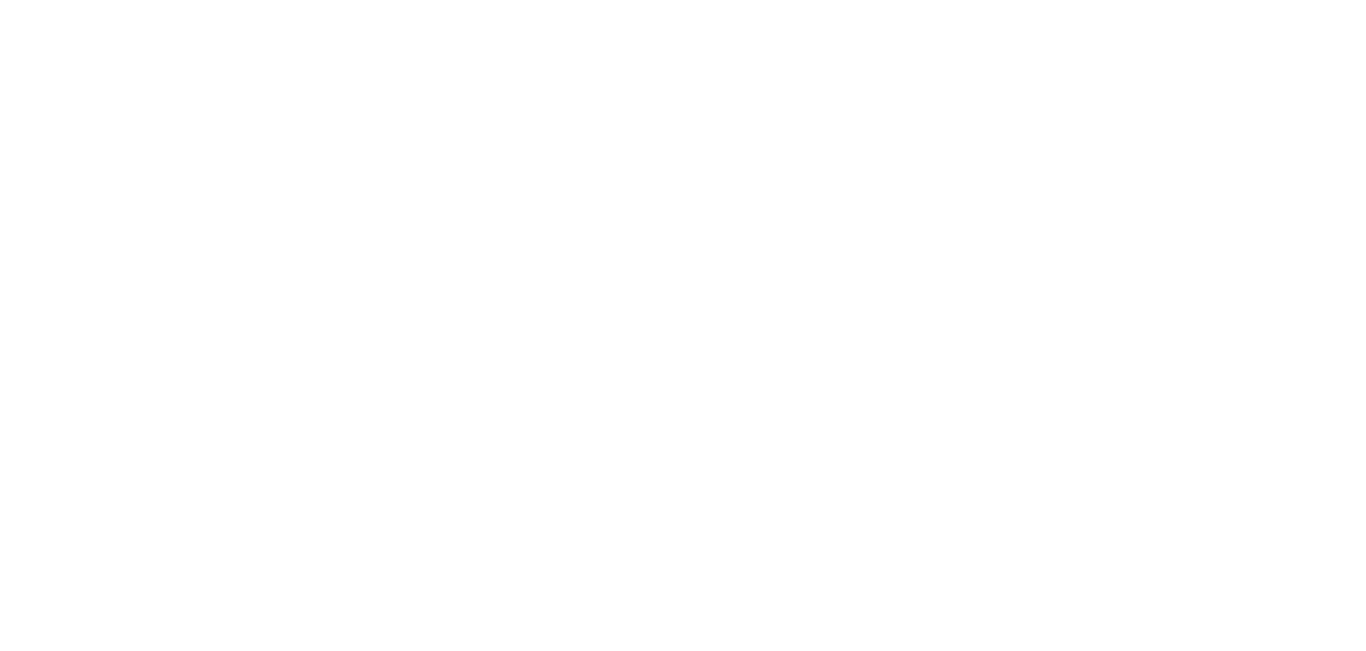 scroll, scrollTop: 0, scrollLeft: 0, axis: both 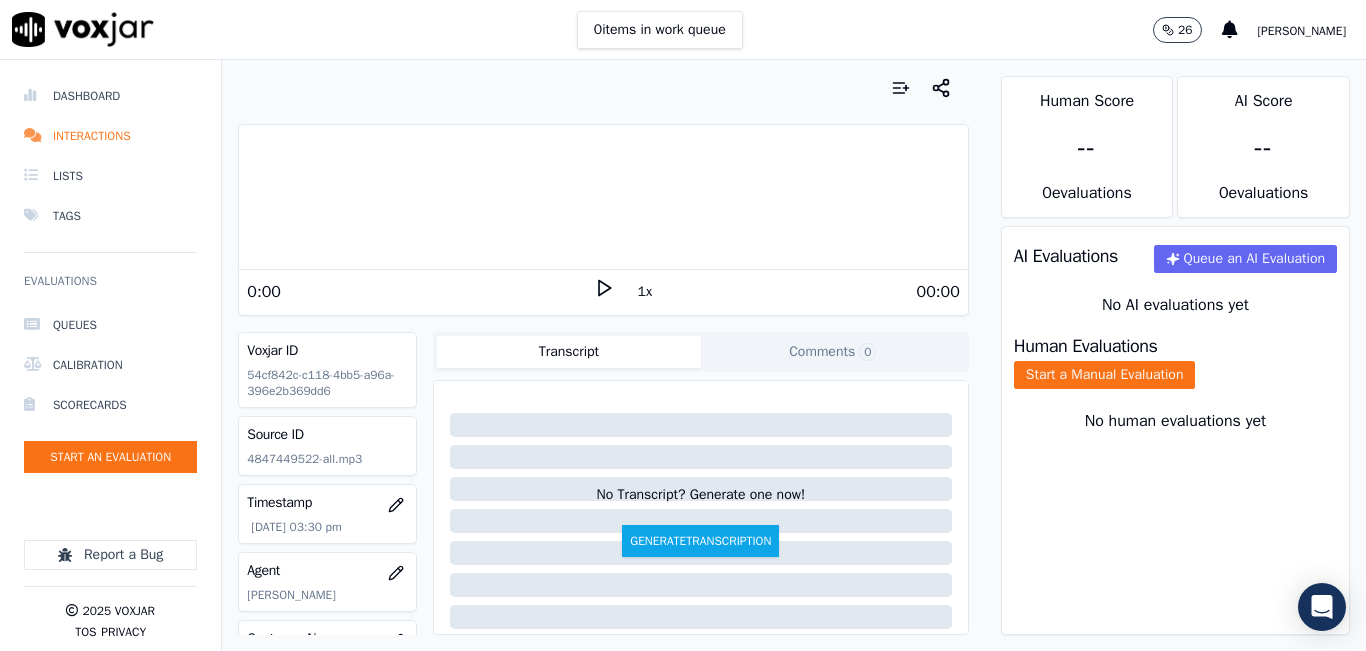 click on "1x" at bounding box center [645, 292] 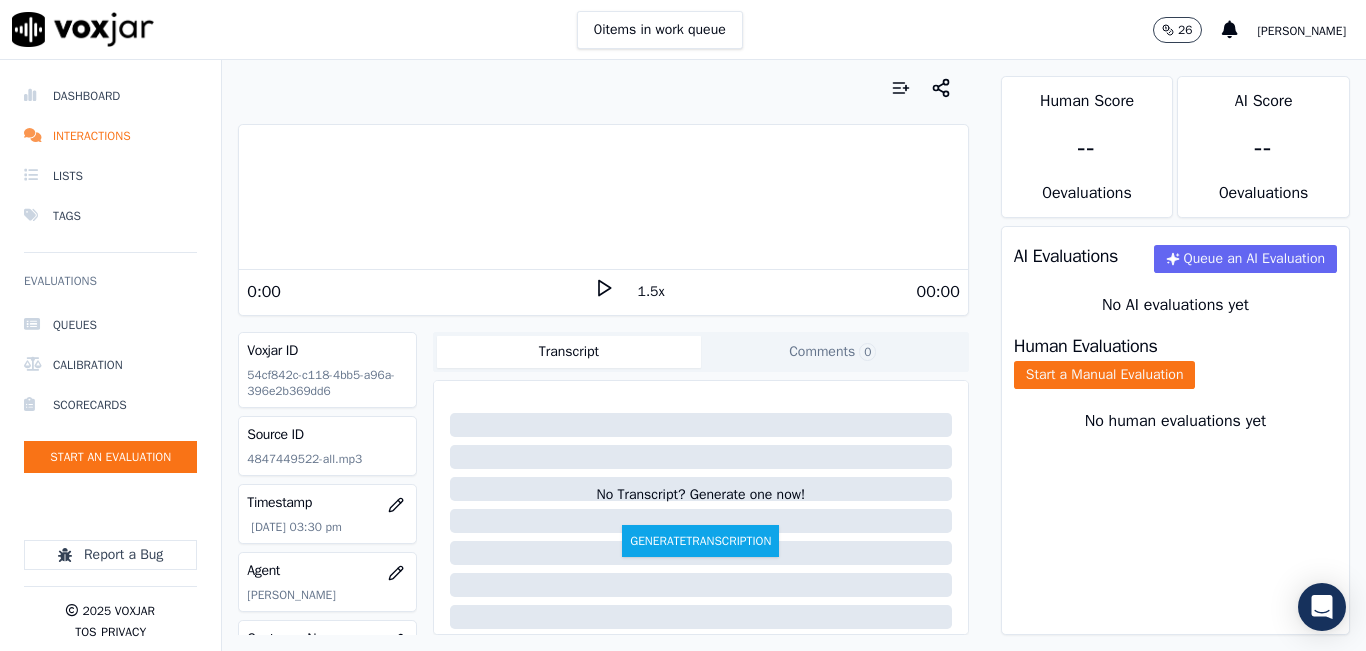 click on "1.5x" at bounding box center (651, 292) 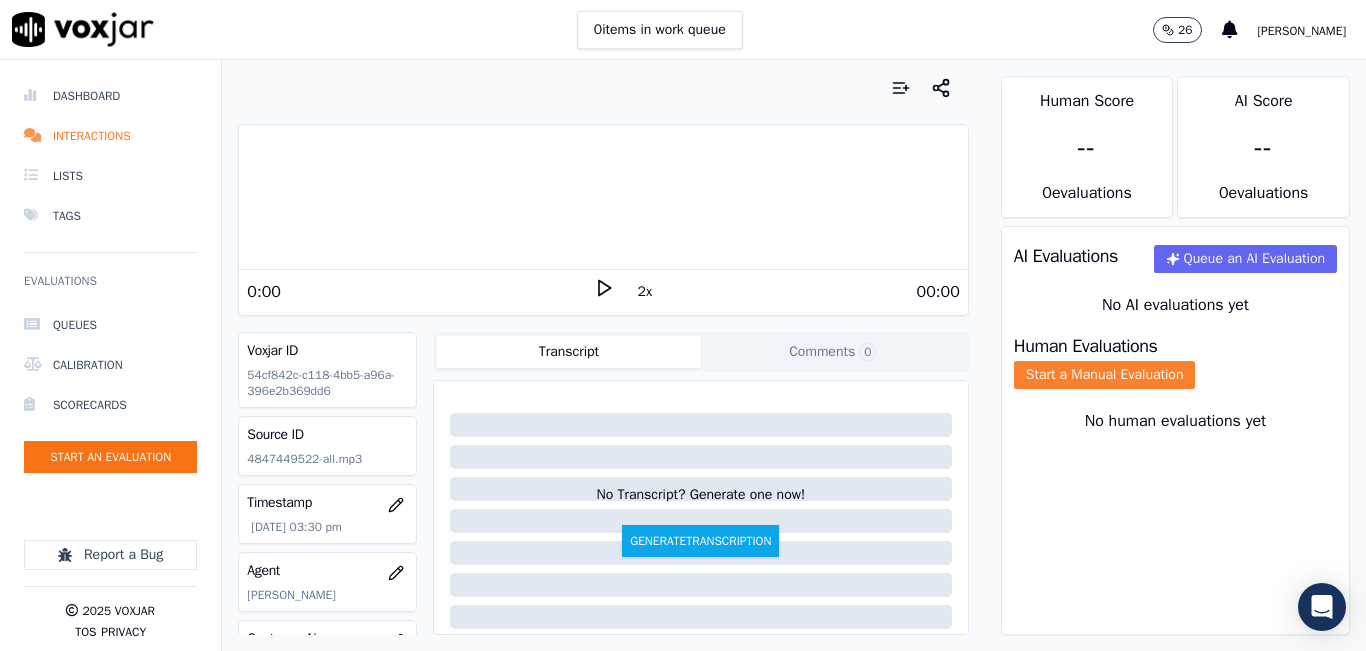 click on "Start a Manual Evaluation" 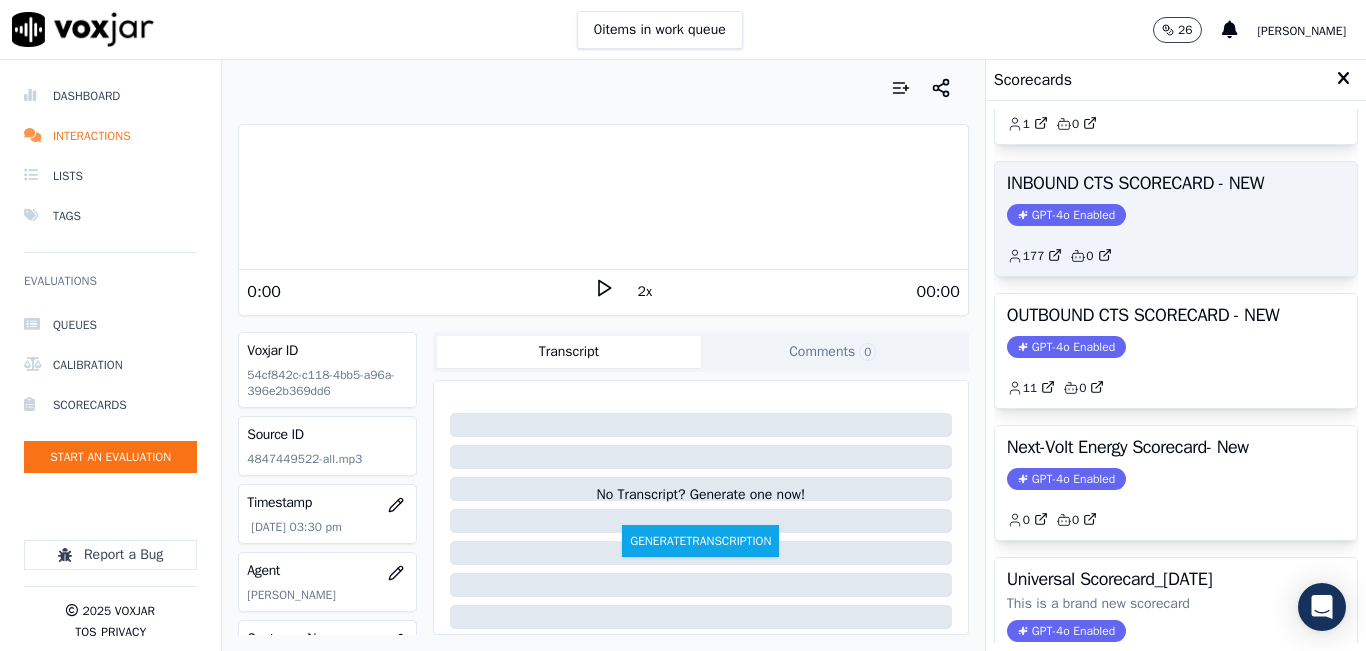 scroll, scrollTop: 227, scrollLeft: 0, axis: vertical 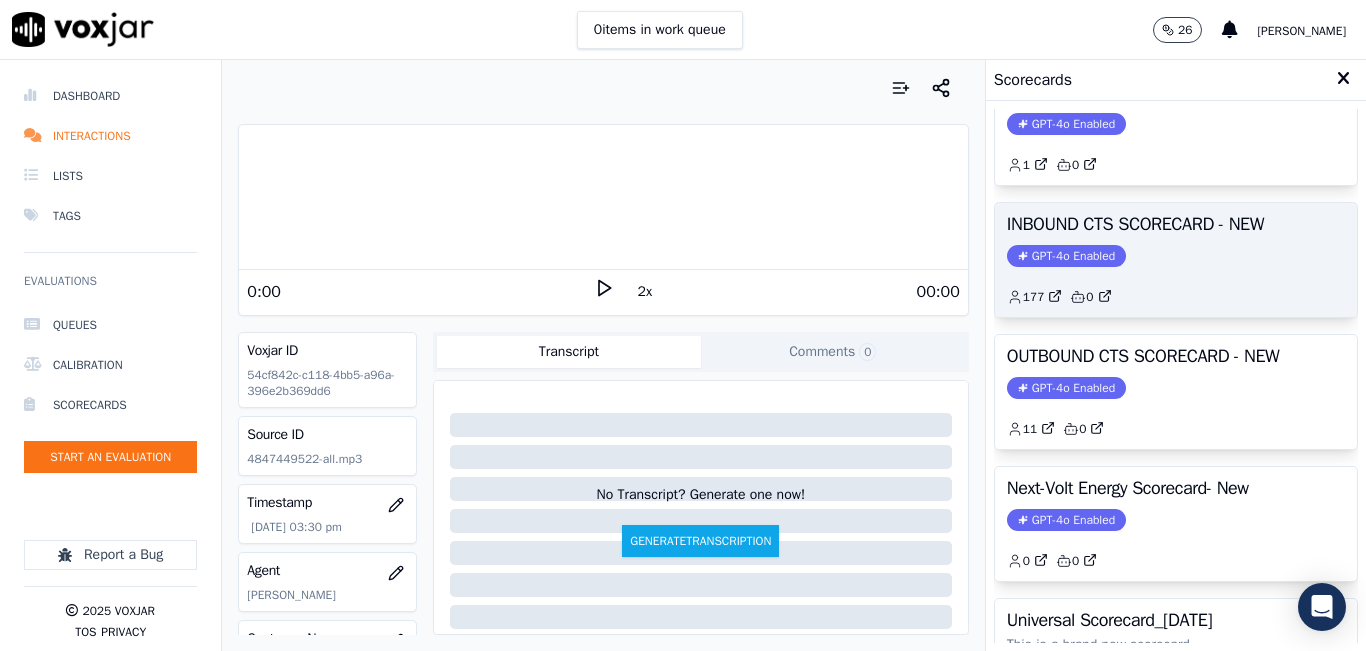 click on "GPT-4o Enabled" 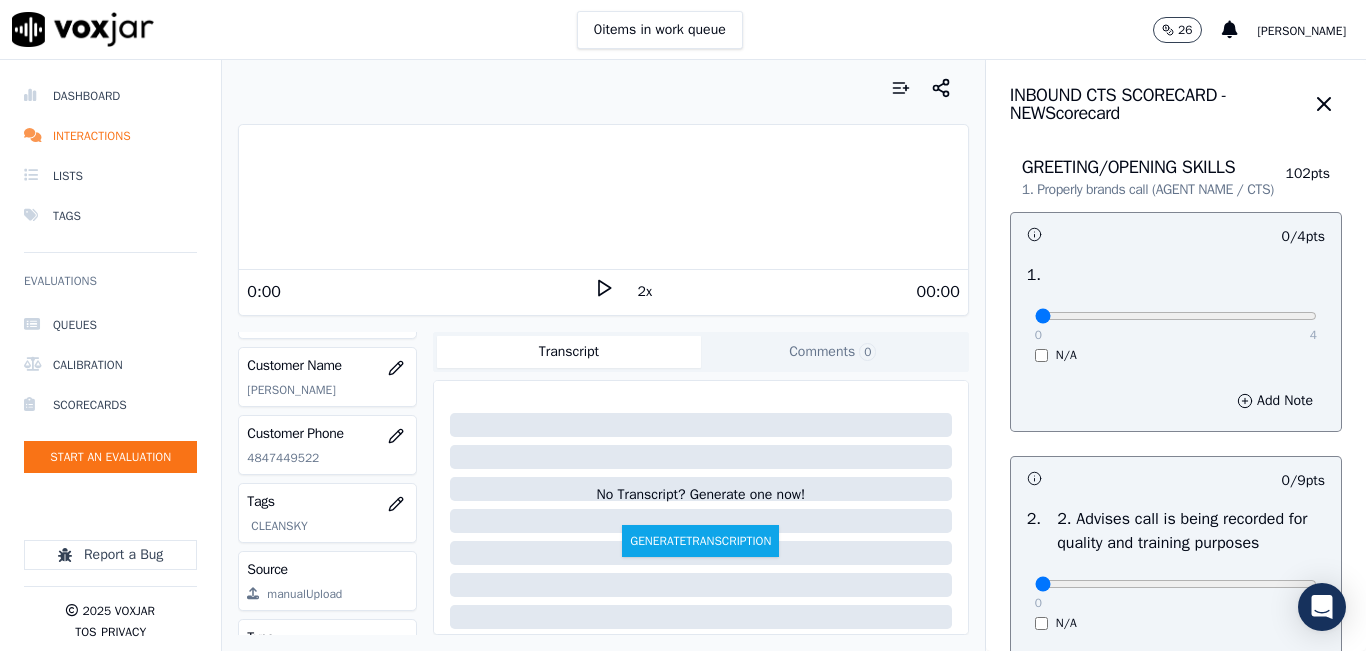 scroll, scrollTop: 0, scrollLeft: 0, axis: both 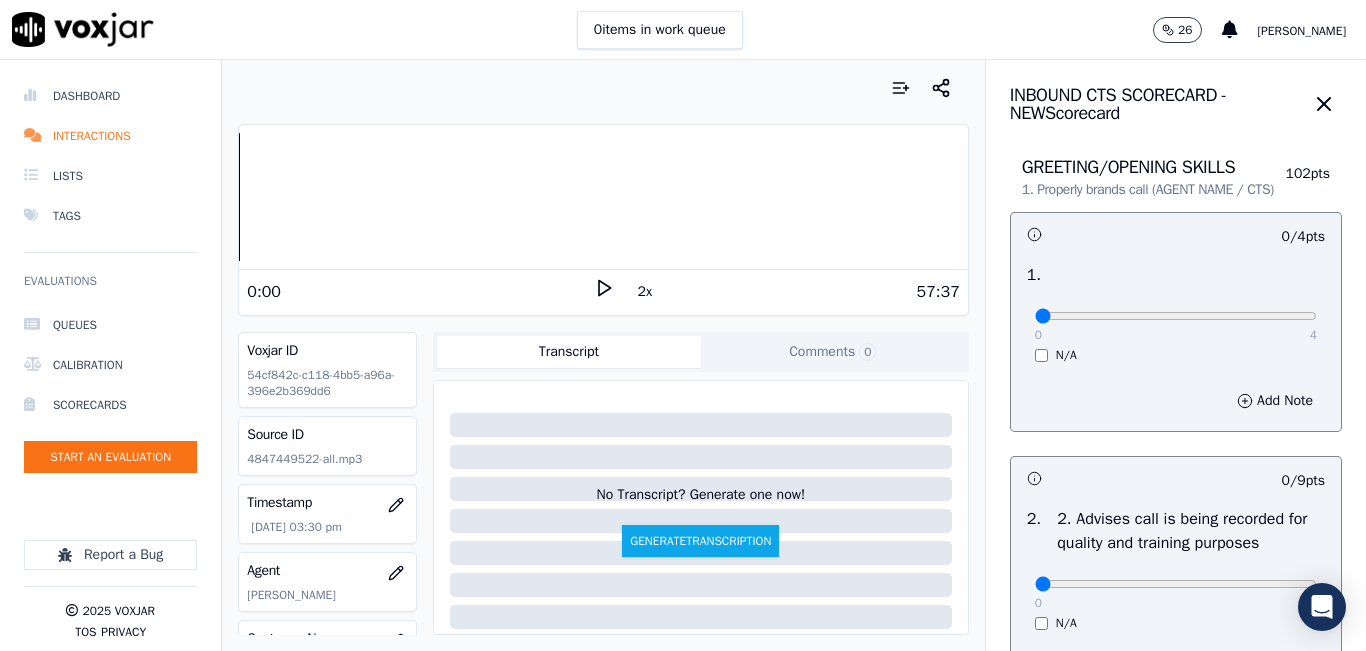 click 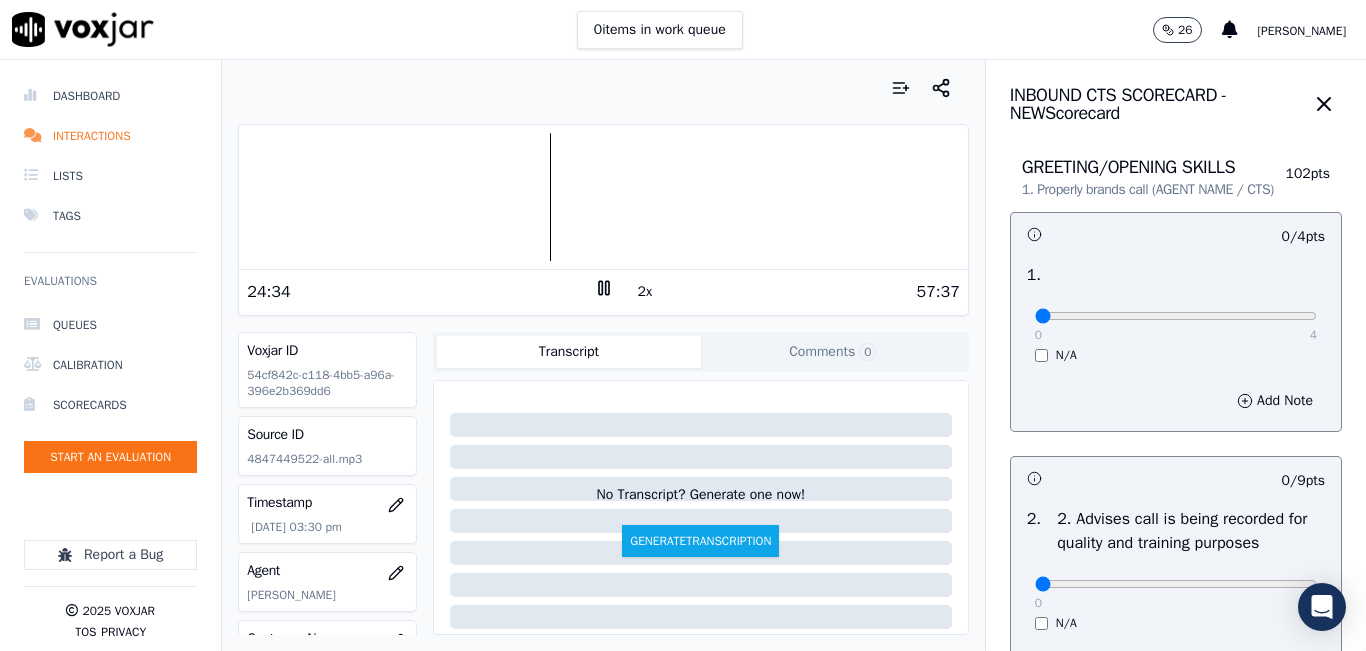 click at bounding box center (603, 197) 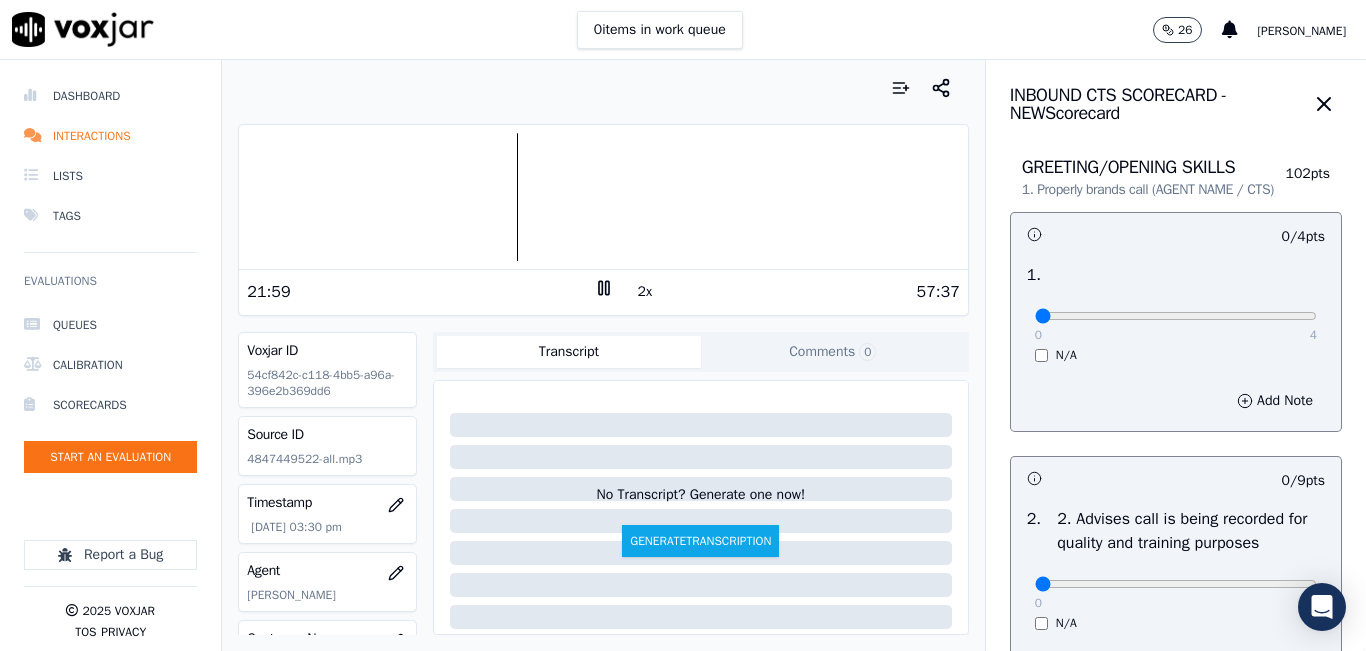click at bounding box center (603, 197) 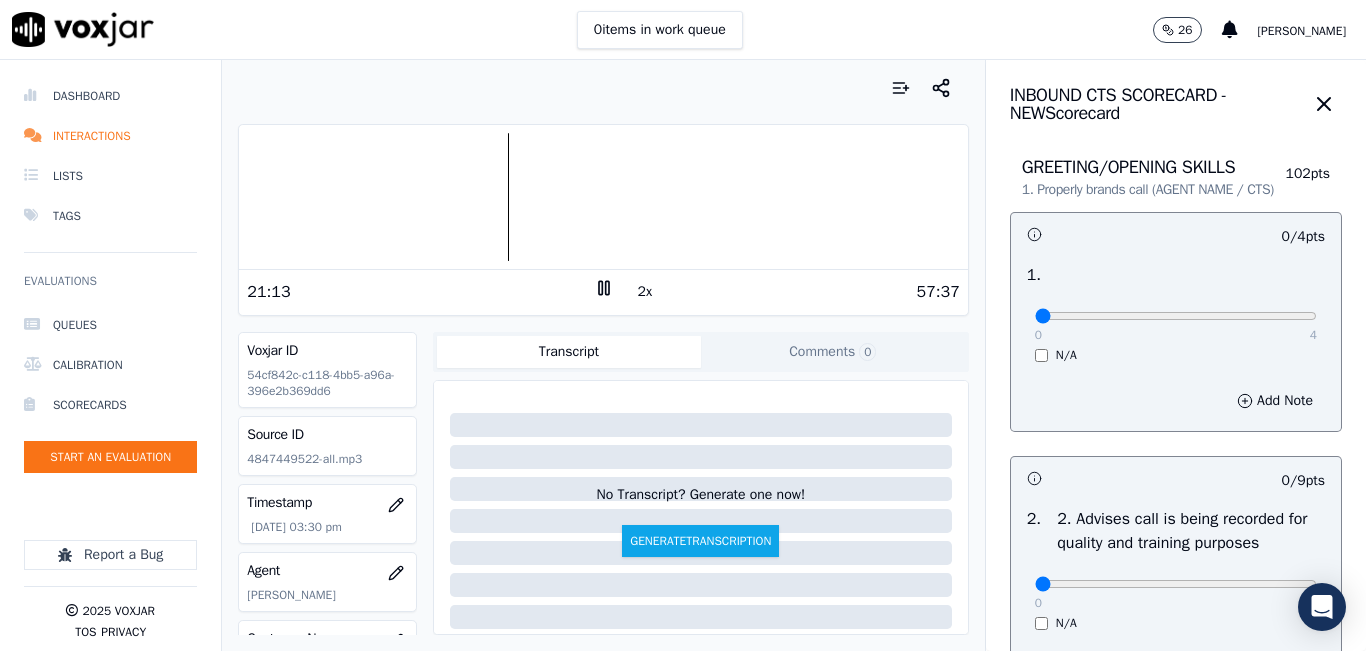 click at bounding box center [603, 197] 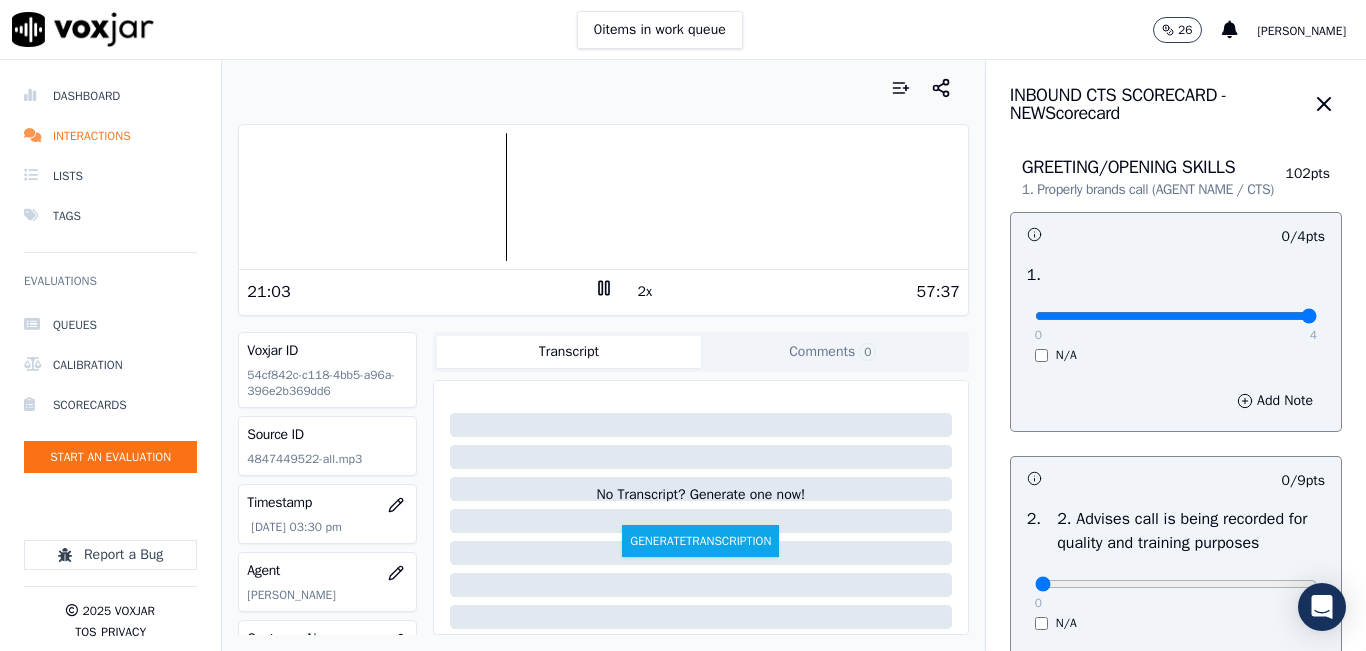 drag, startPoint x: 1024, startPoint y: 336, endPoint x: 1193, endPoint y: 253, distance: 188.28171 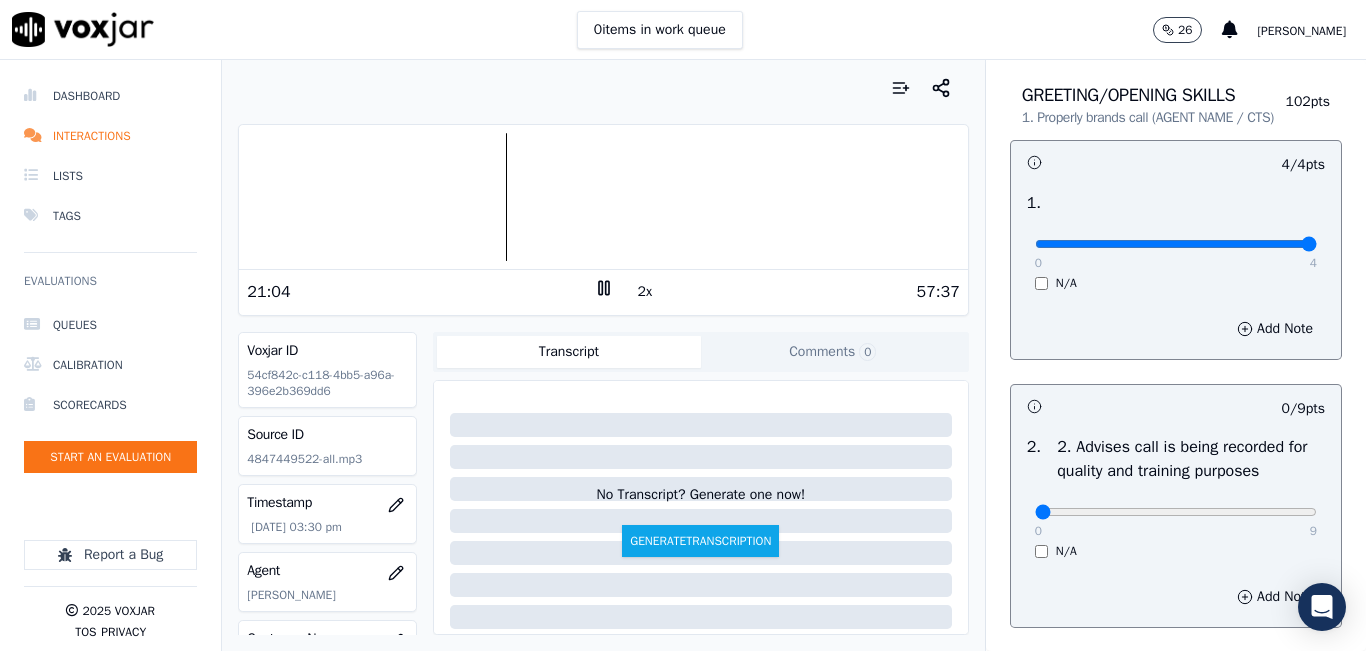 scroll, scrollTop: 200, scrollLeft: 0, axis: vertical 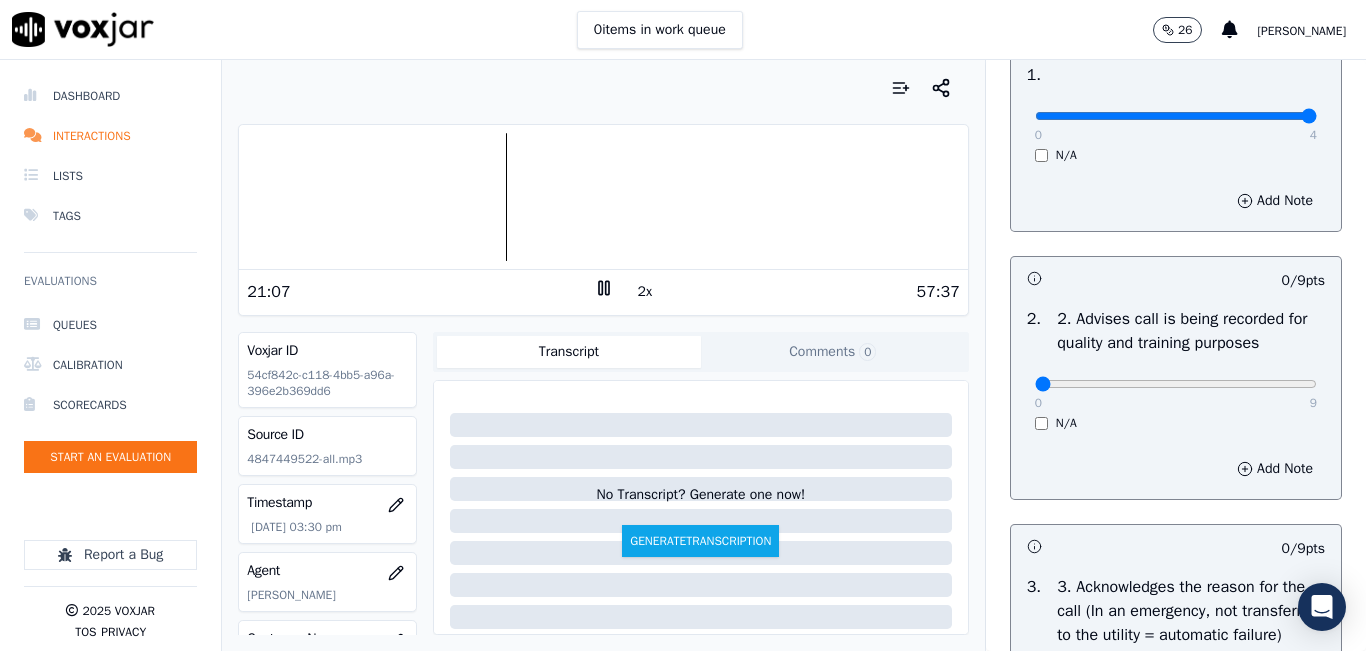 drag, startPoint x: 1012, startPoint y: 402, endPoint x: 1252, endPoint y: 395, distance: 240.10207 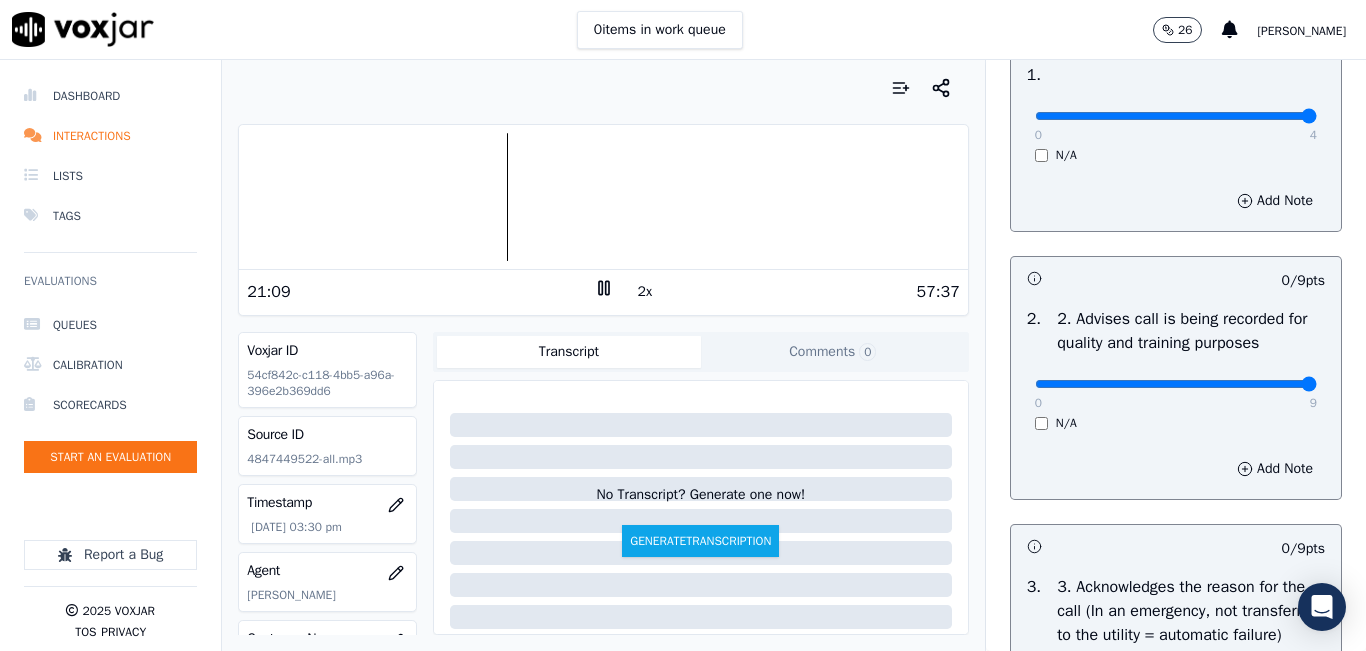 drag, startPoint x: 1115, startPoint y: 405, endPoint x: 1315, endPoint y: 396, distance: 200.2024 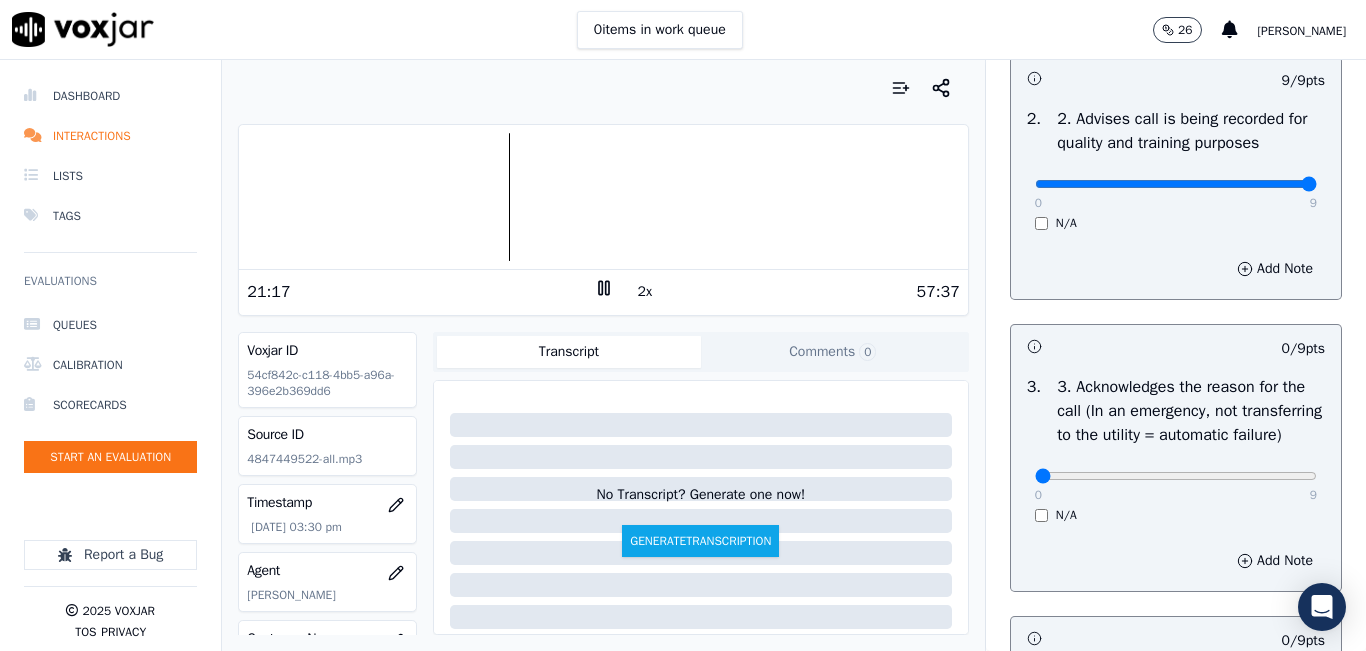 scroll, scrollTop: 500, scrollLeft: 0, axis: vertical 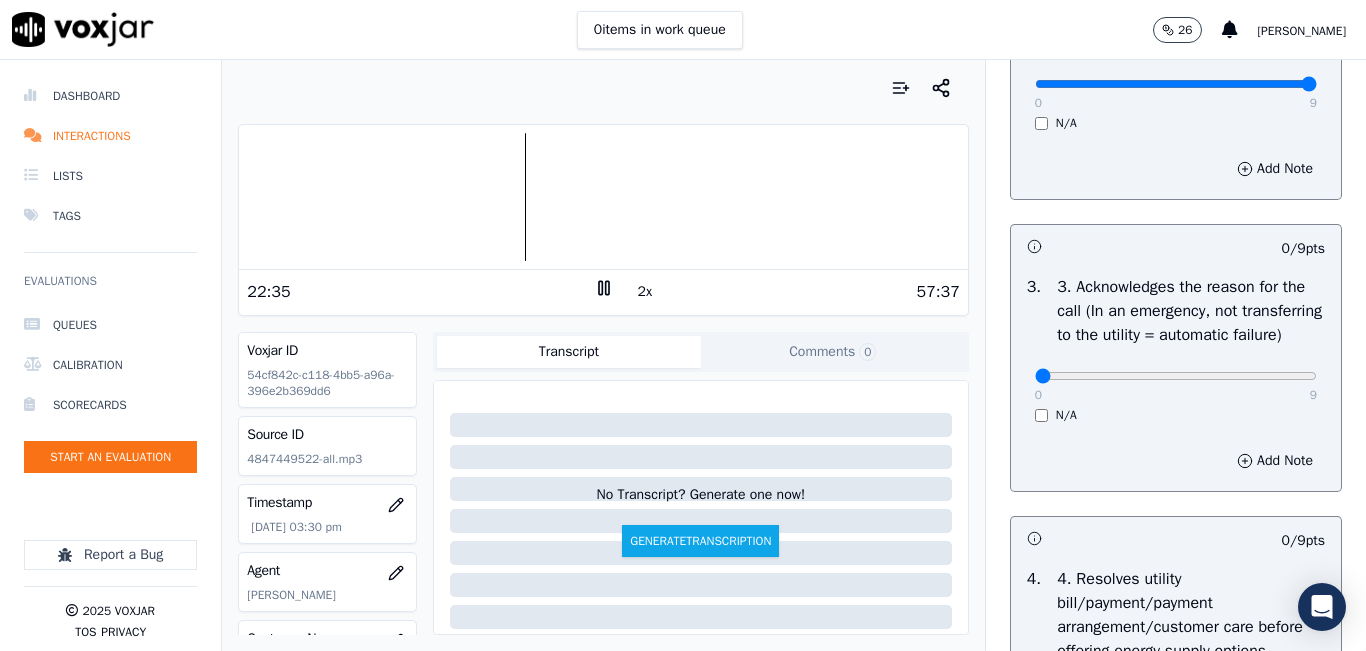 click 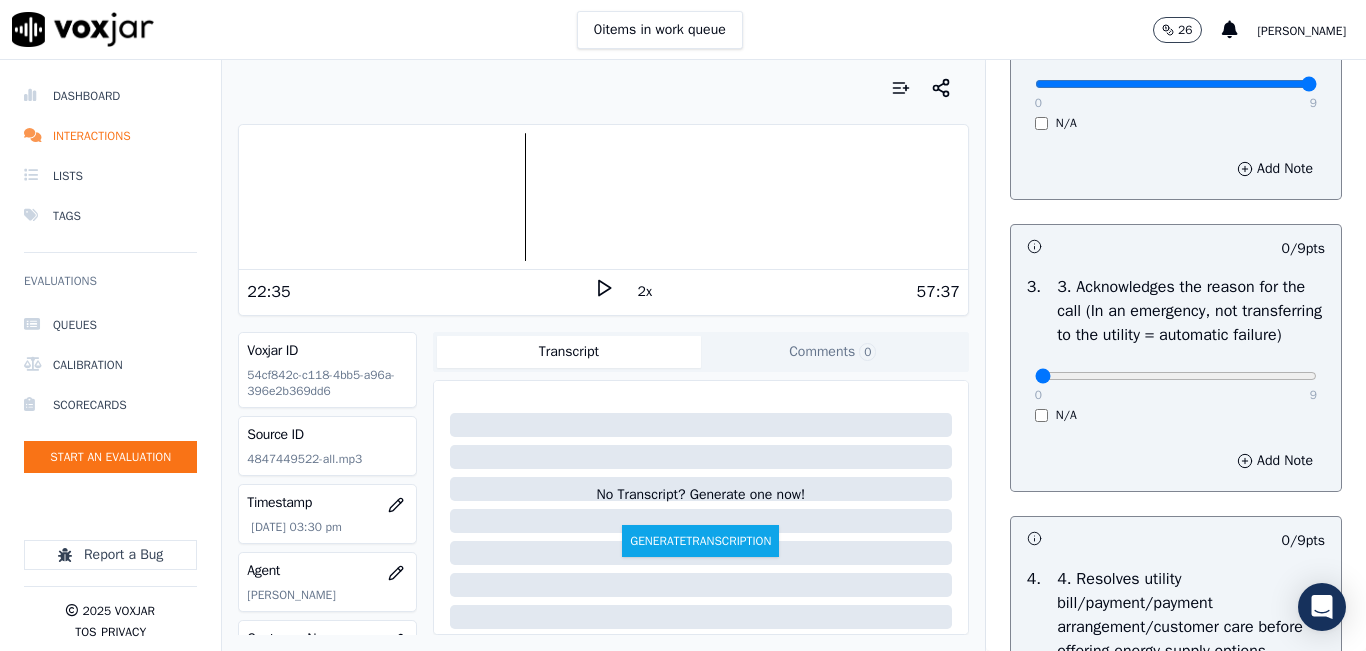 click 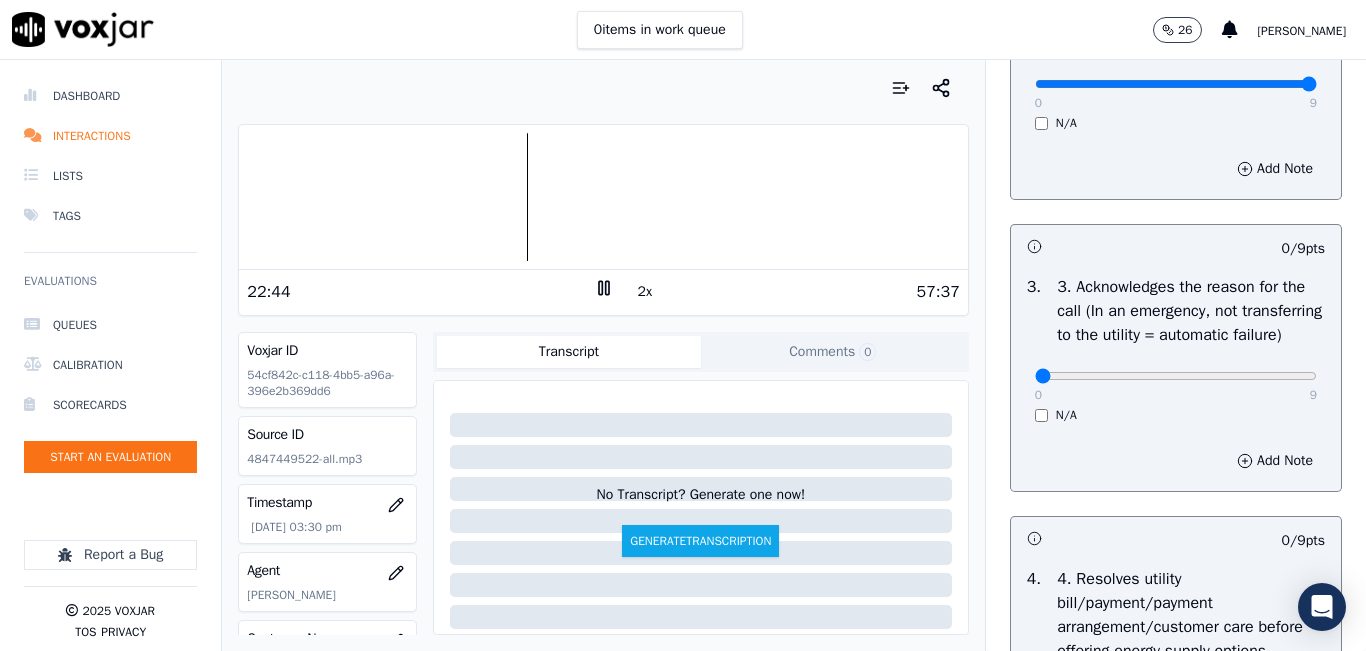 click 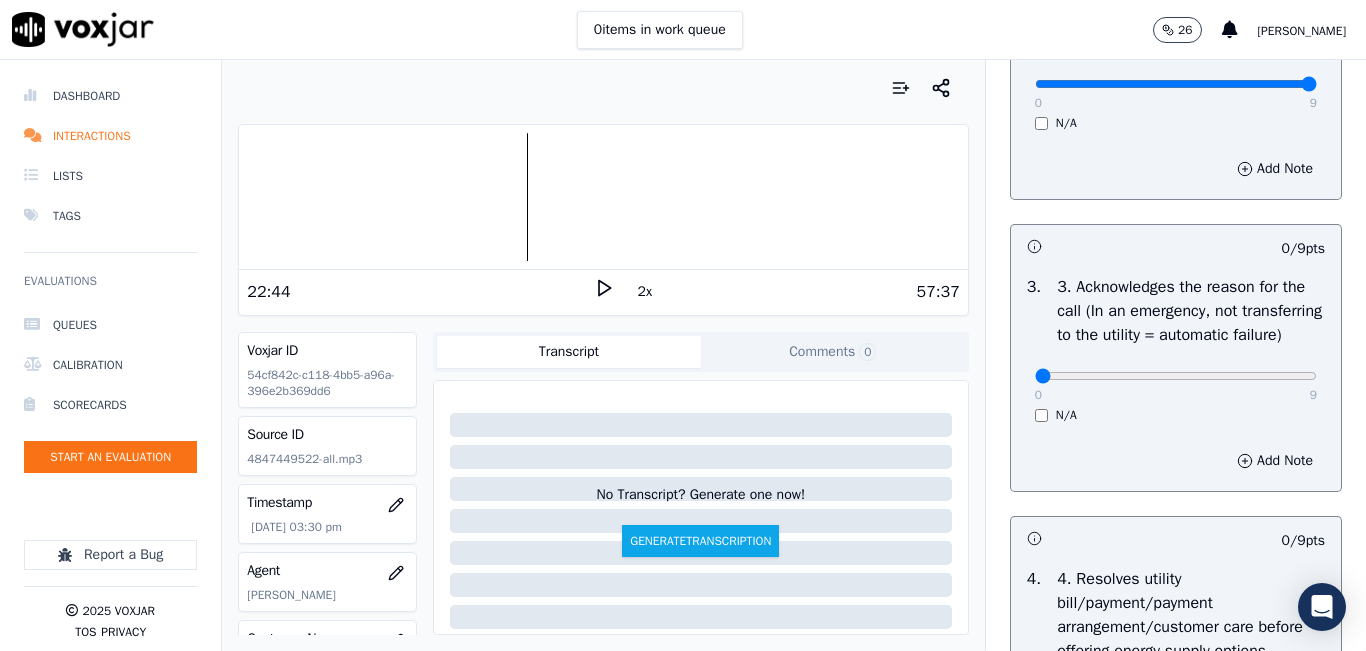 click 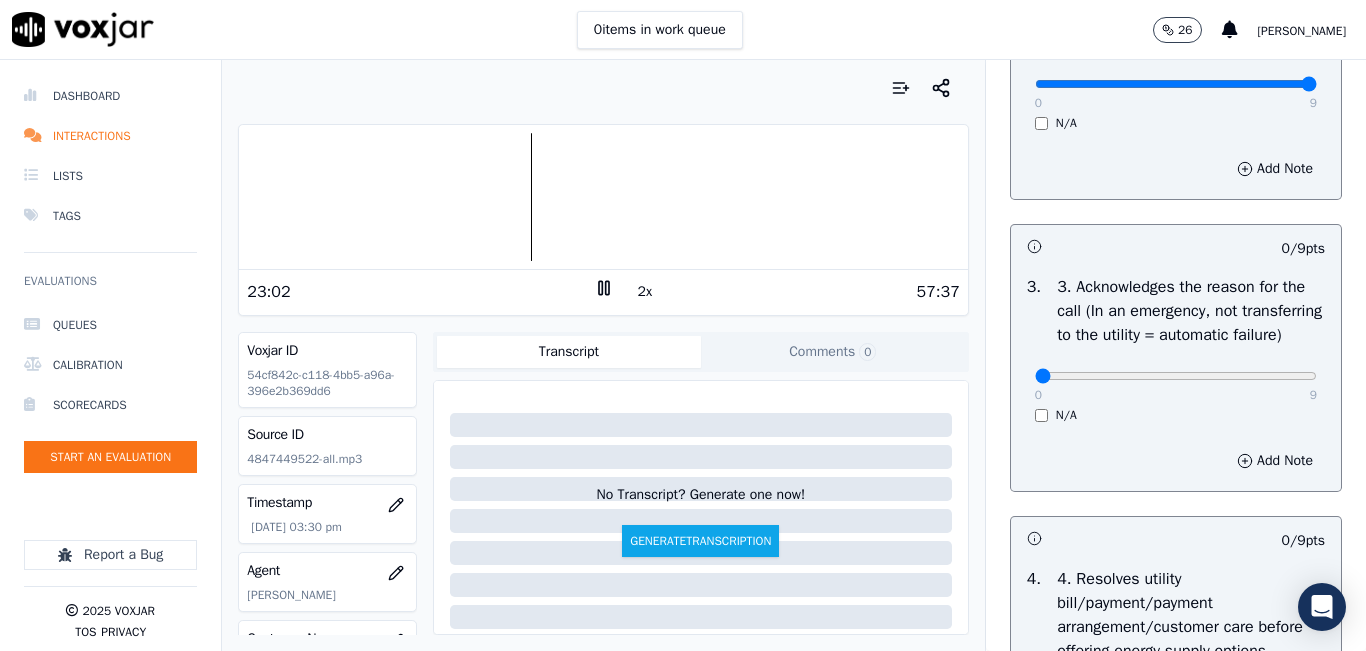 click 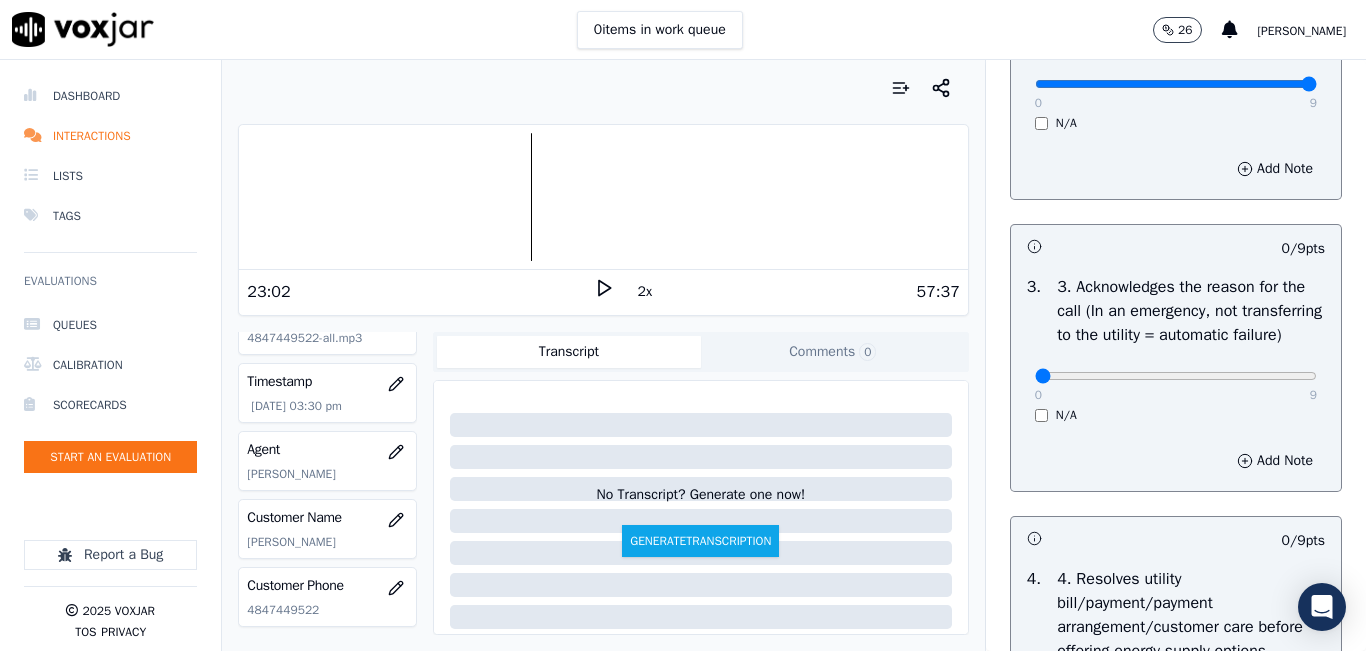 scroll, scrollTop: 78, scrollLeft: 0, axis: vertical 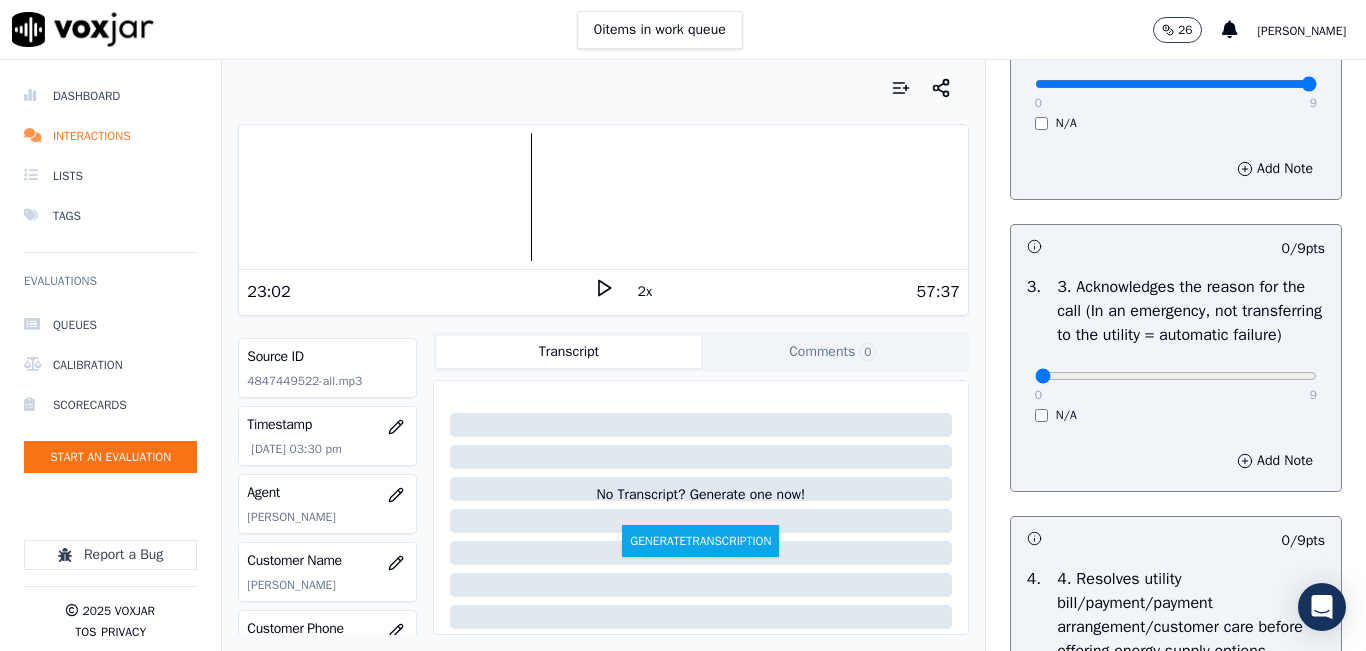 click 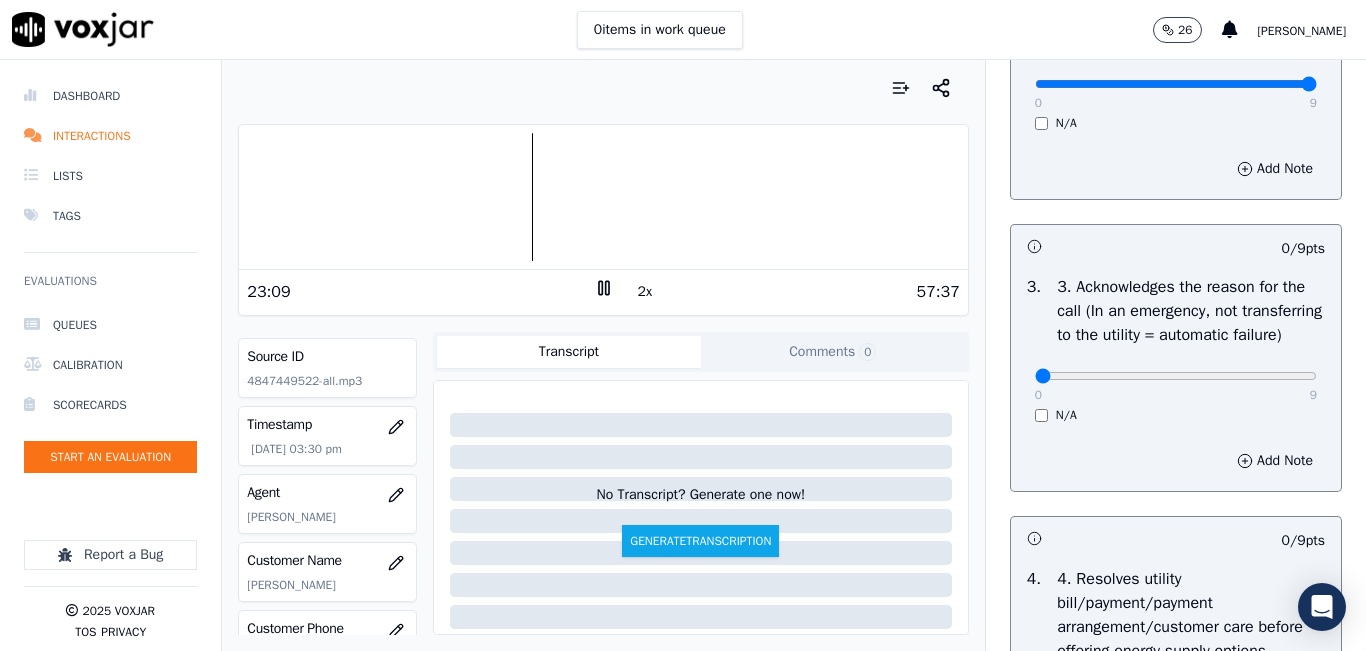 click at bounding box center [603, 197] 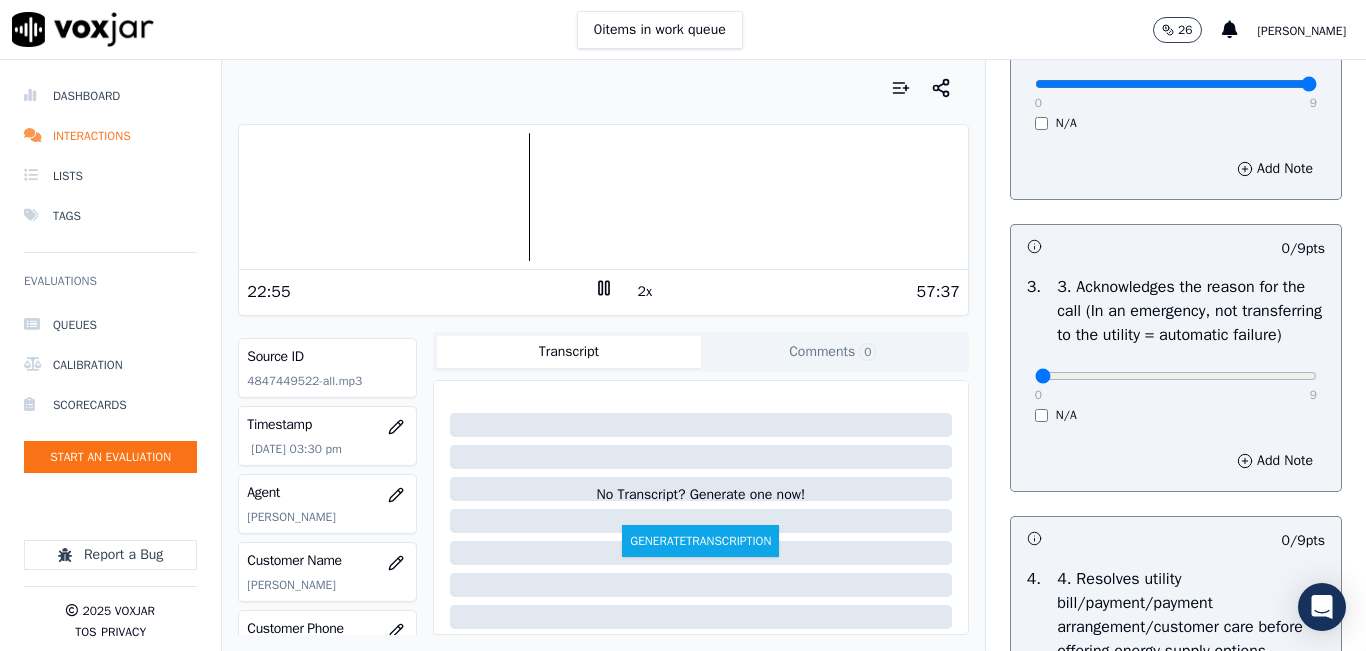 click 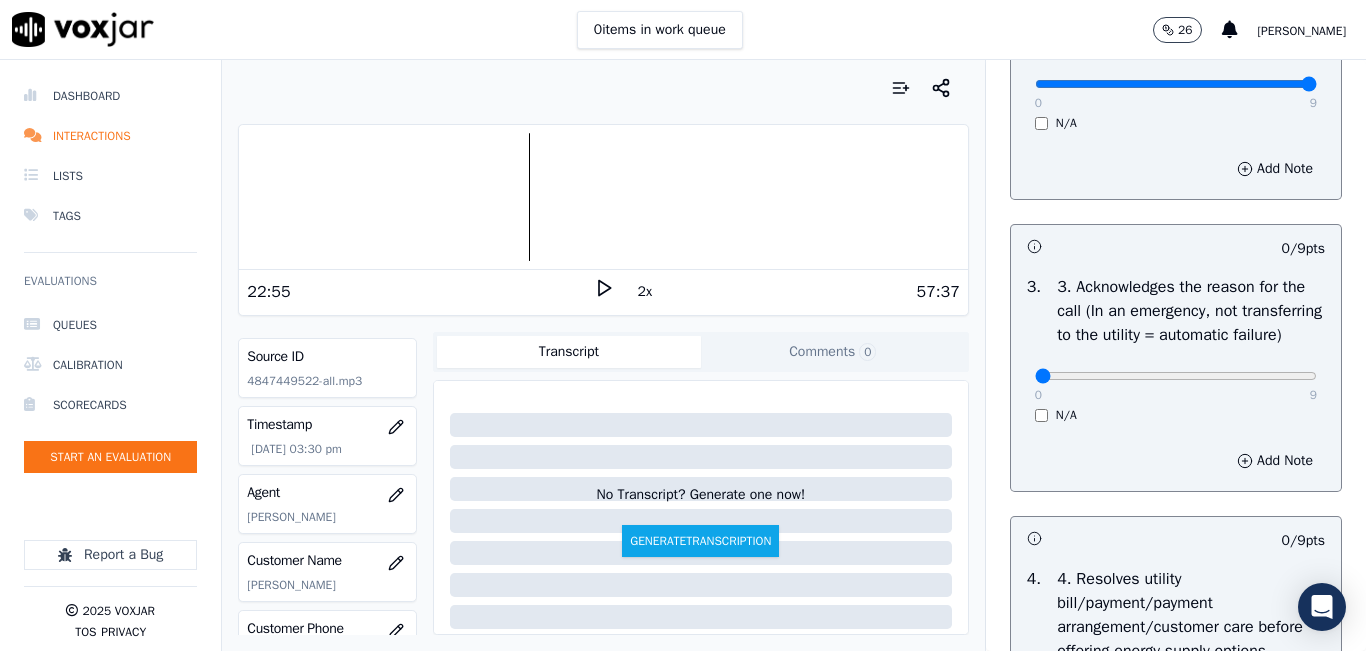 click 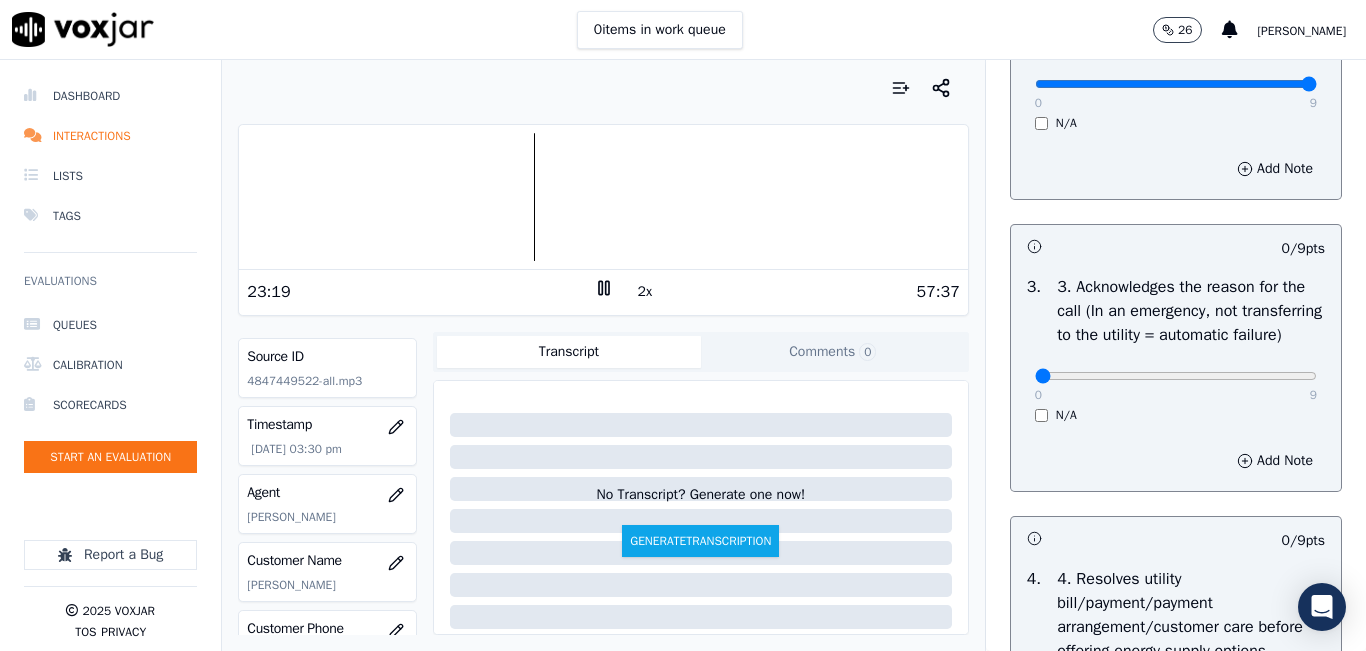 click at bounding box center [603, 197] 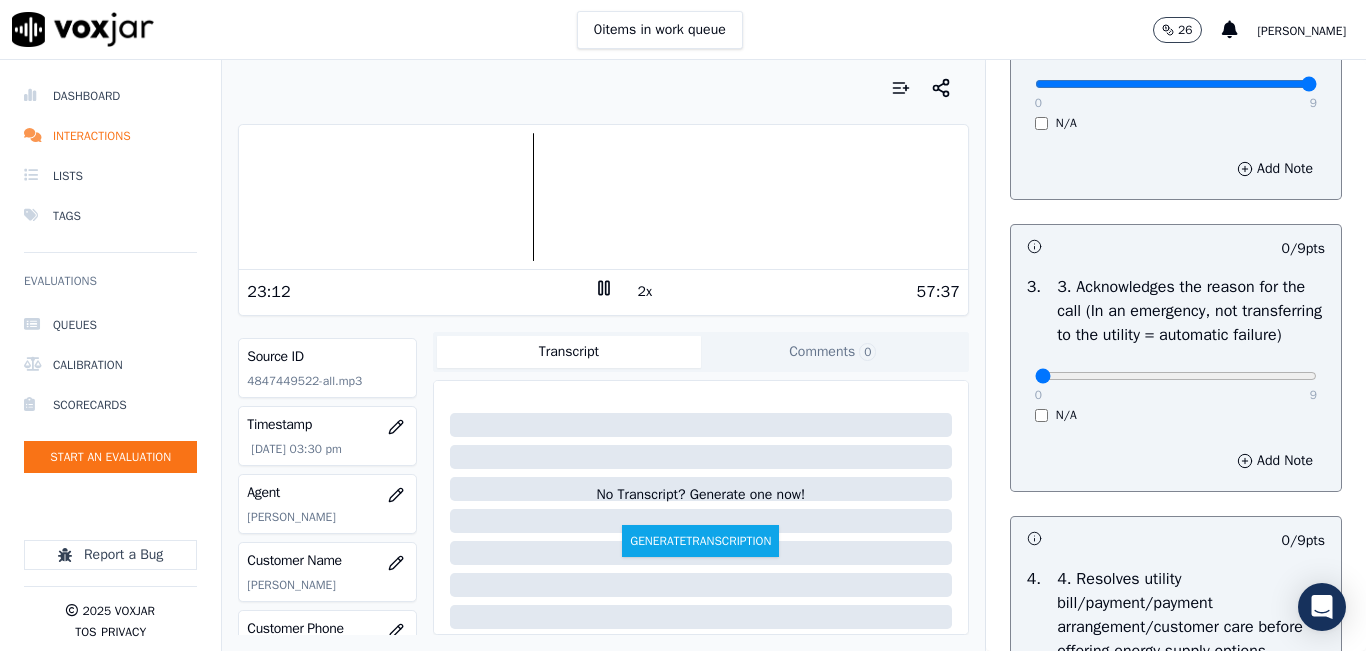 click at bounding box center [603, 197] 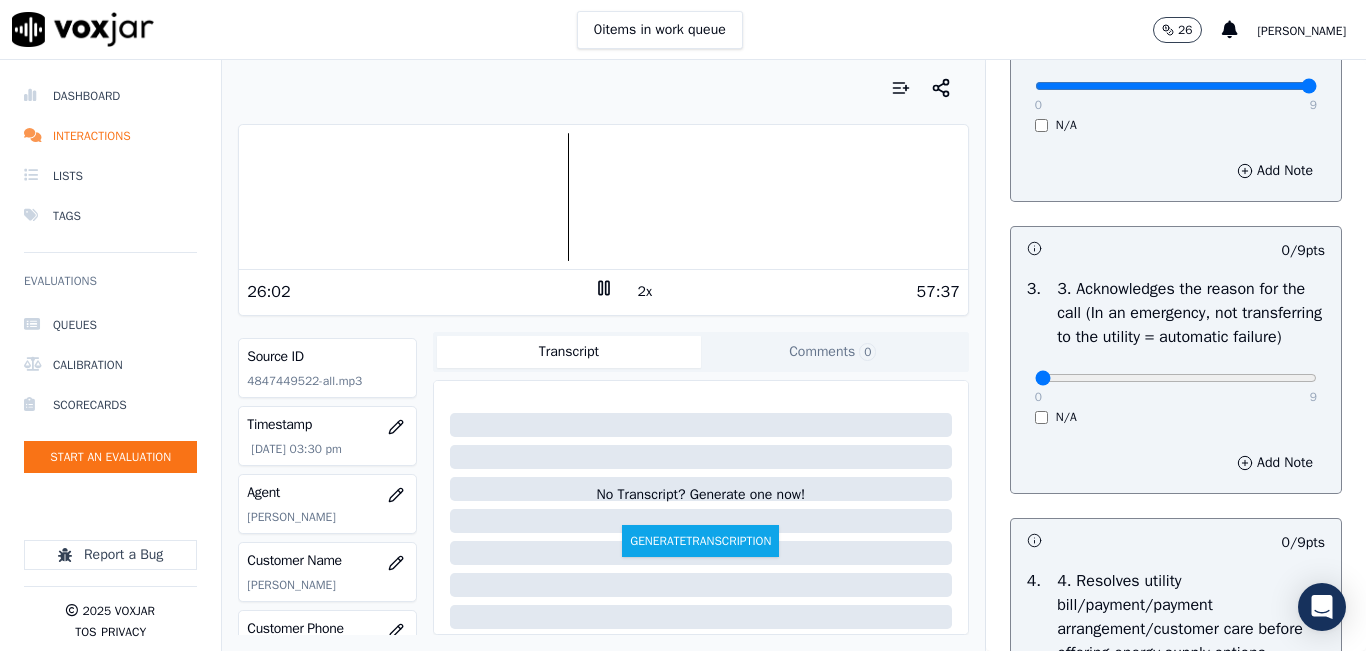 scroll, scrollTop: 500, scrollLeft: 0, axis: vertical 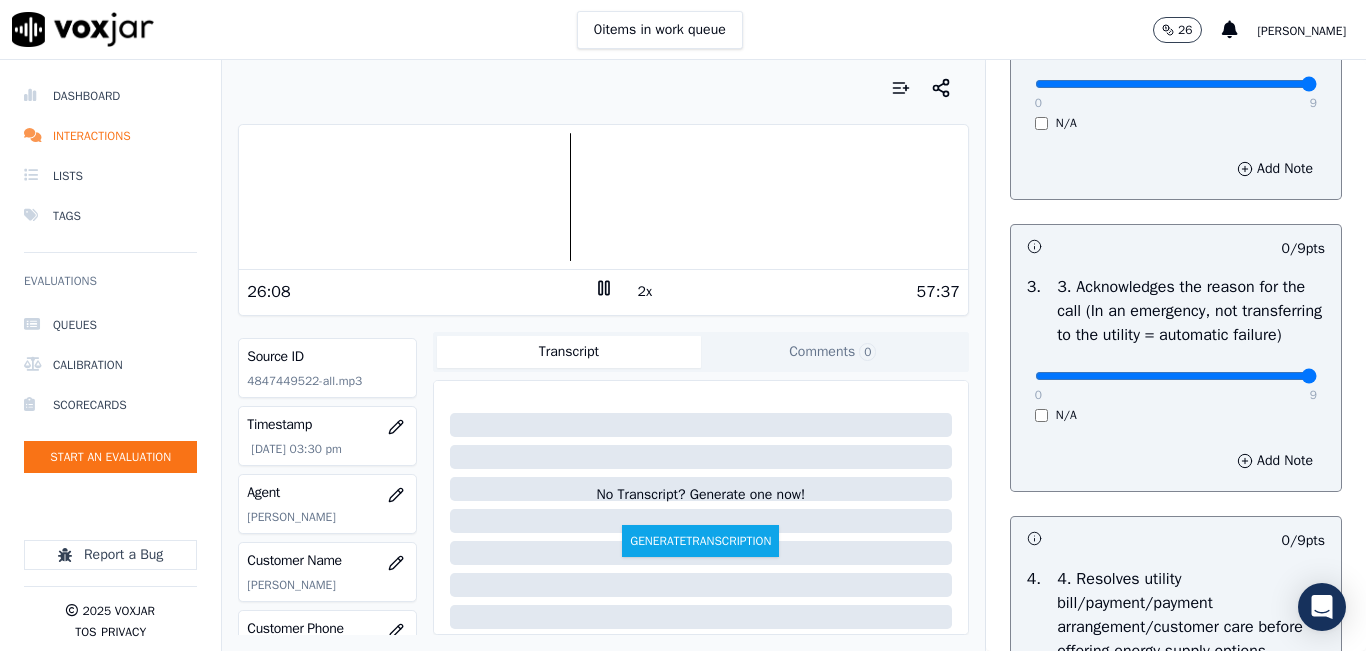 drag, startPoint x: 1103, startPoint y: 415, endPoint x: 1330, endPoint y: 403, distance: 227.31696 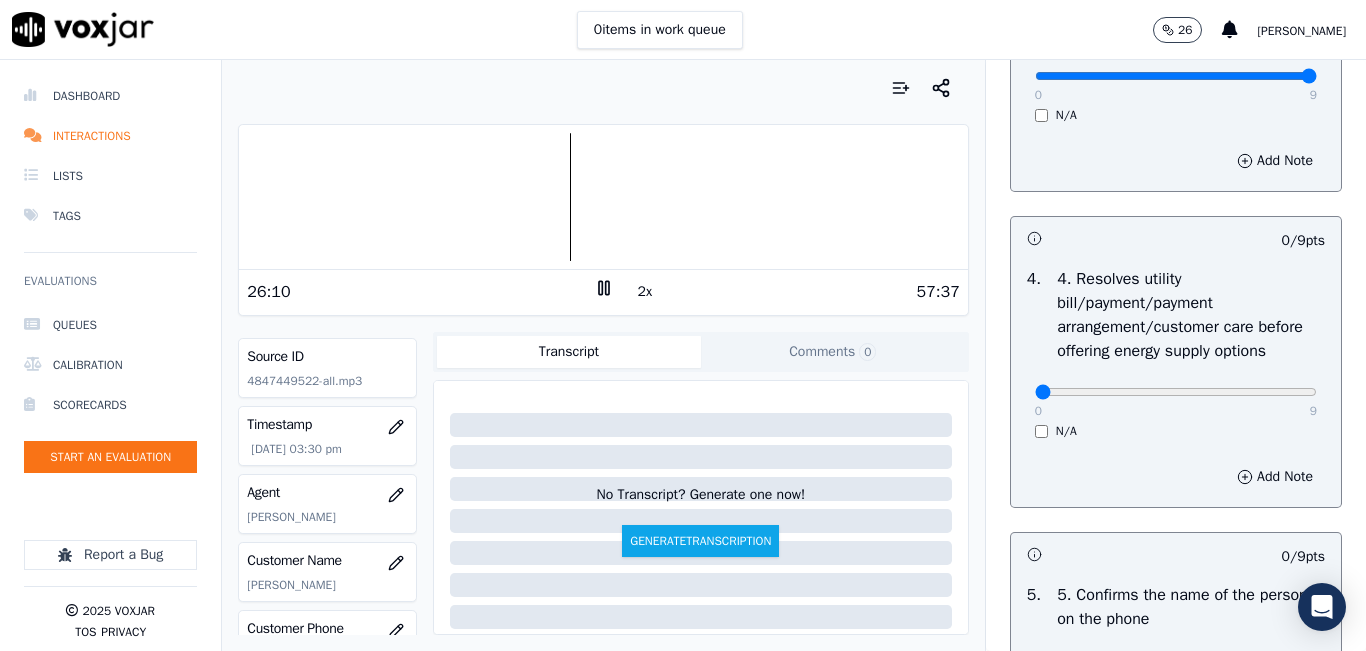 scroll, scrollTop: 900, scrollLeft: 0, axis: vertical 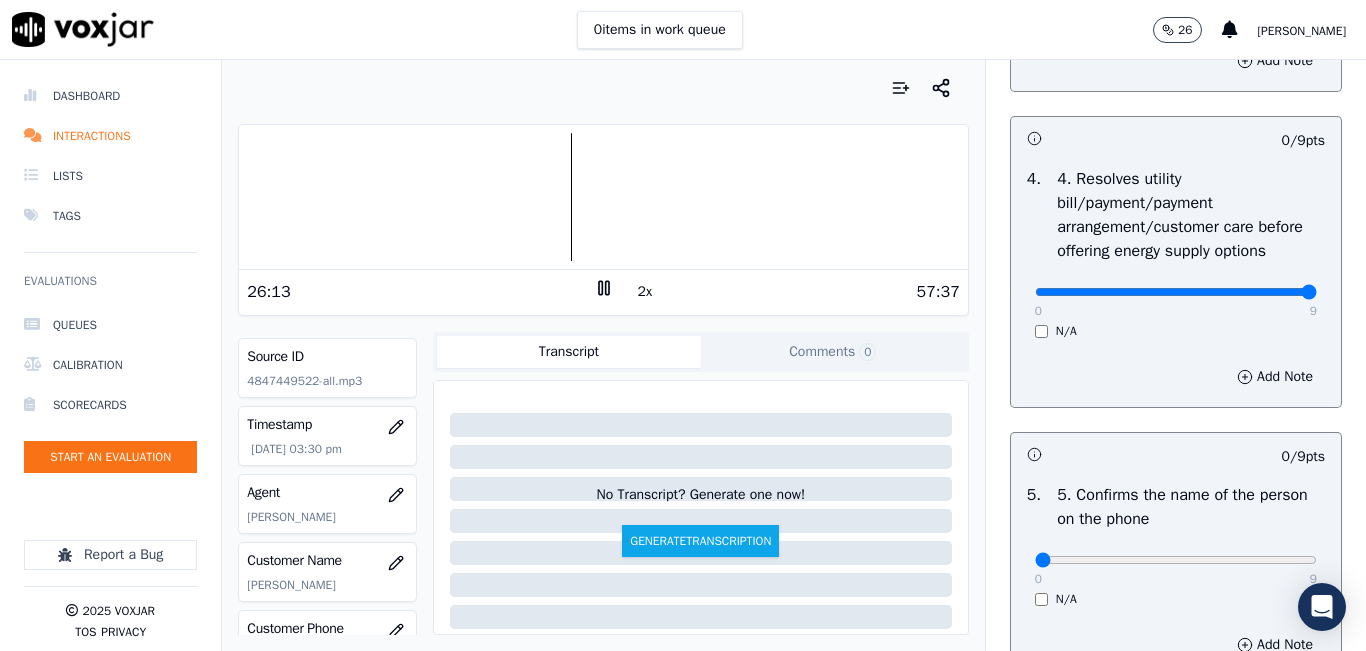 drag, startPoint x: 1144, startPoint y: 367, endPoint x: 1325, endPoint y: 340, distance: 183.00273 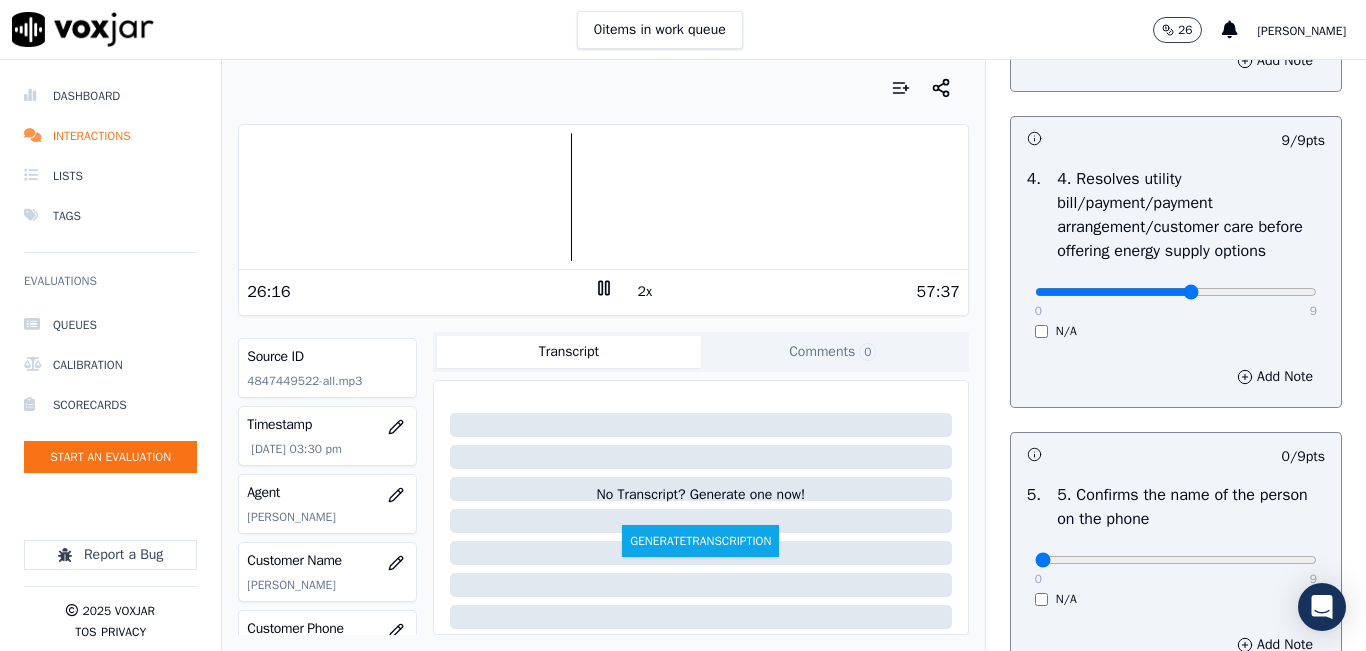 click at bounding box center (1176, -584) 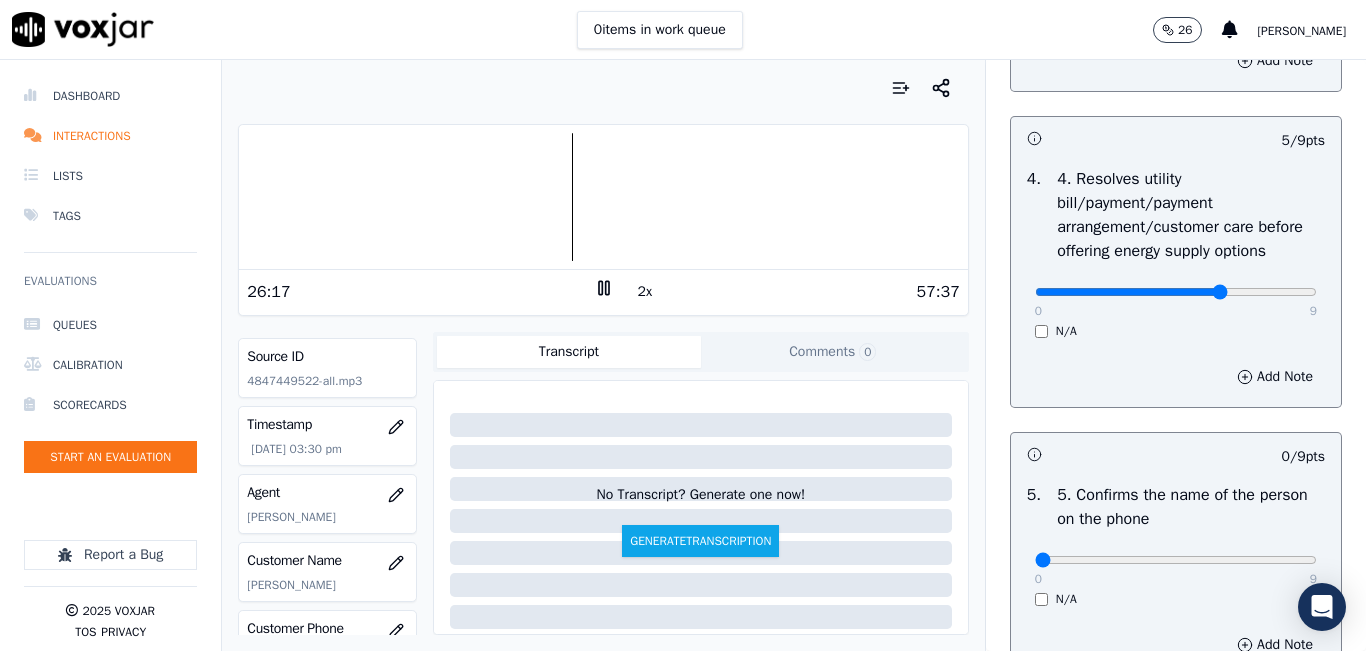 type on "6" 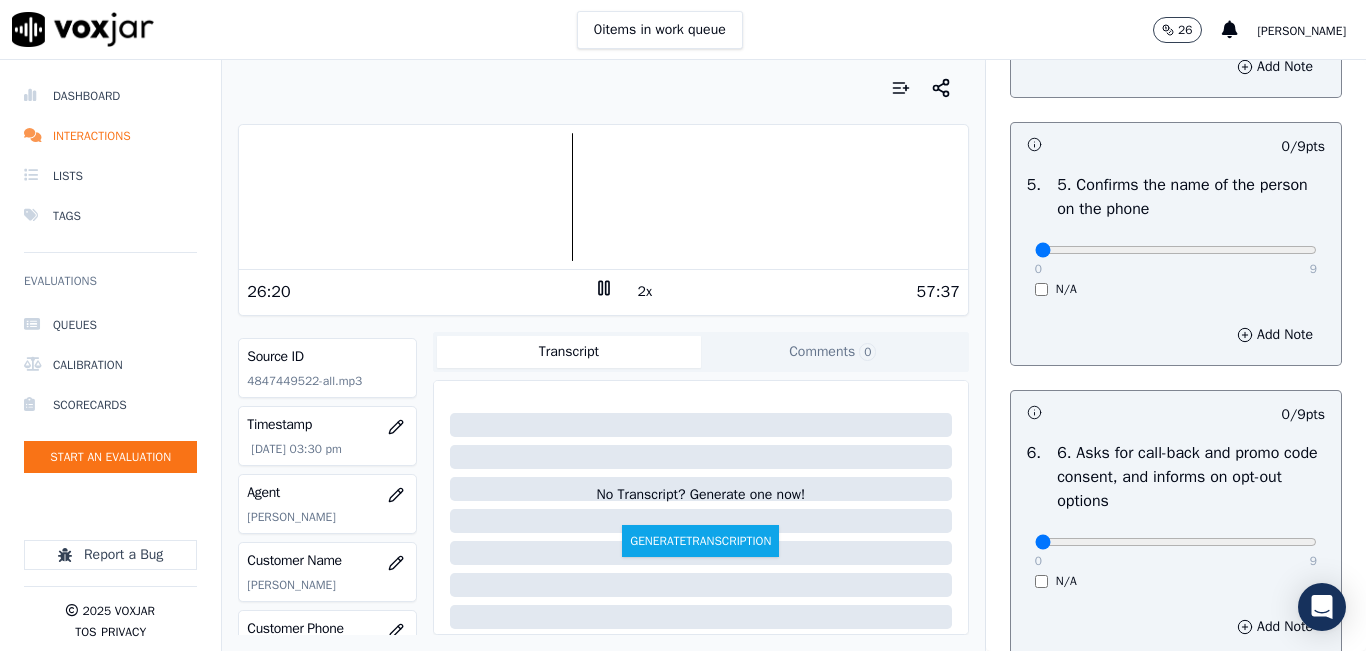 scroll, scrollTop: 1300, scrollLeft: 0, axis: vertical 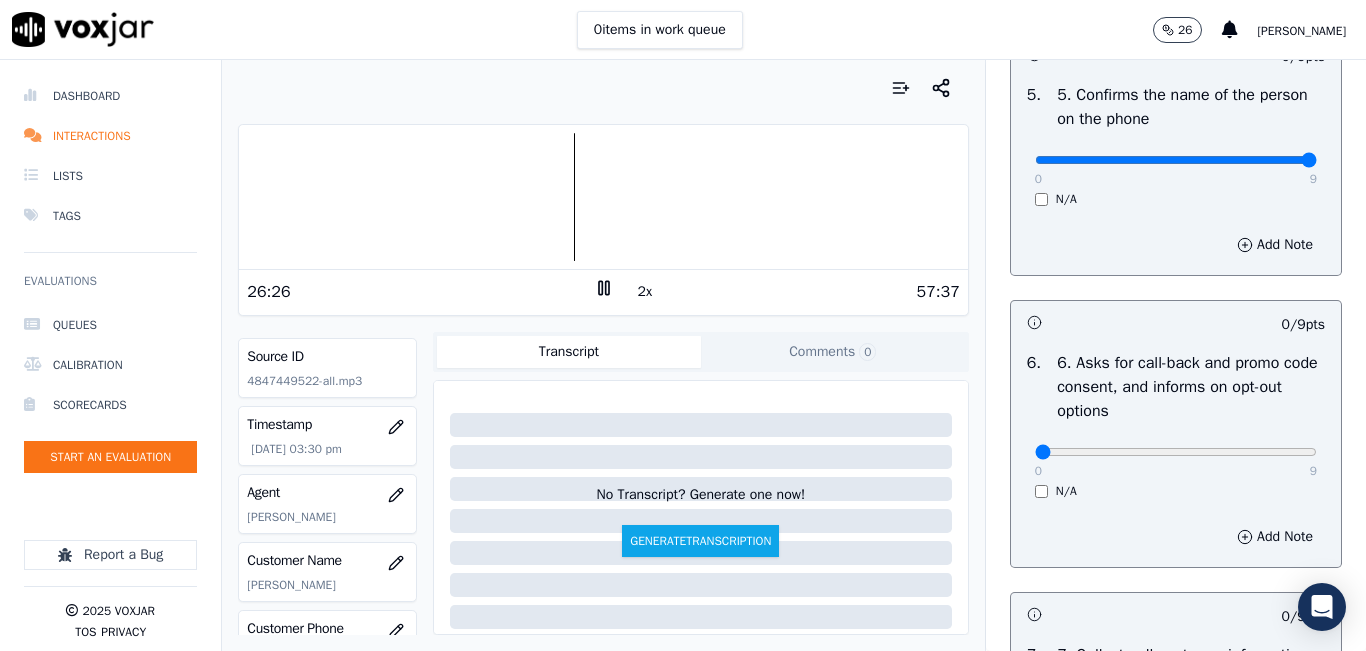 drag, startPoint x: 1269, startPoint y: 215, endPoint x: 1298, endPoint y: 209, distance: 29.614185 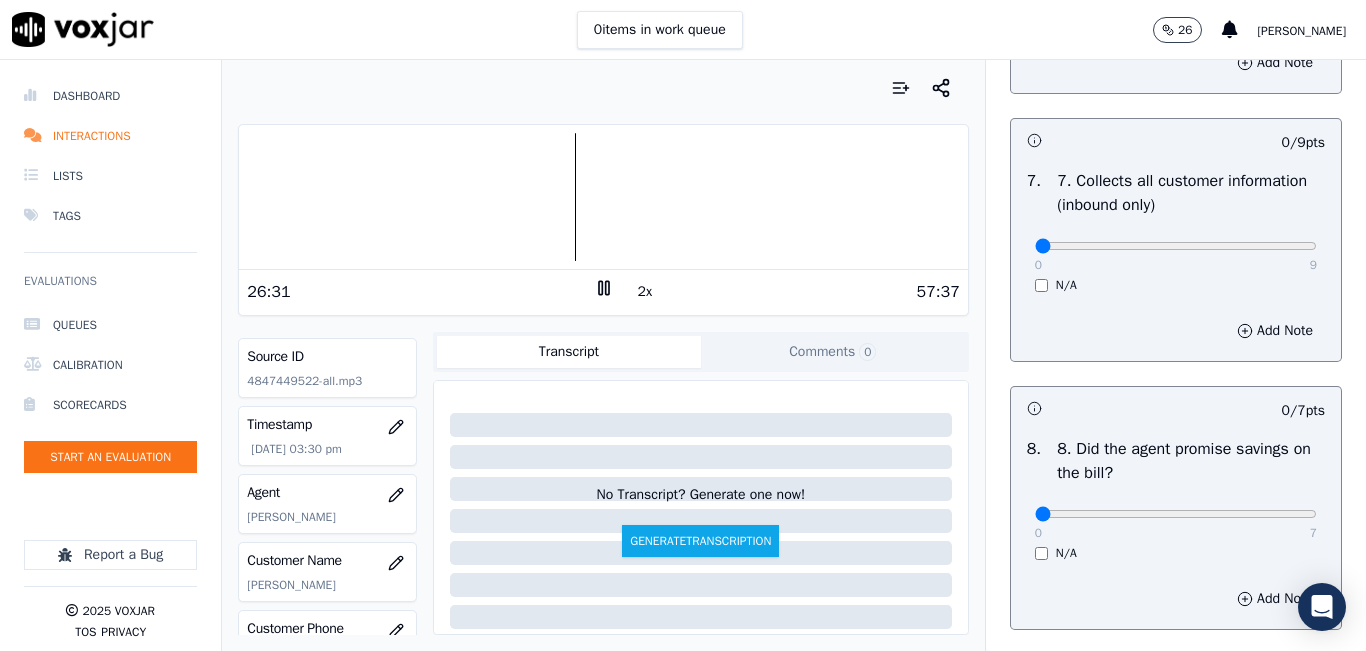 scroll, scrollTop: 1800, scrollLeft: 0, axis: vertical 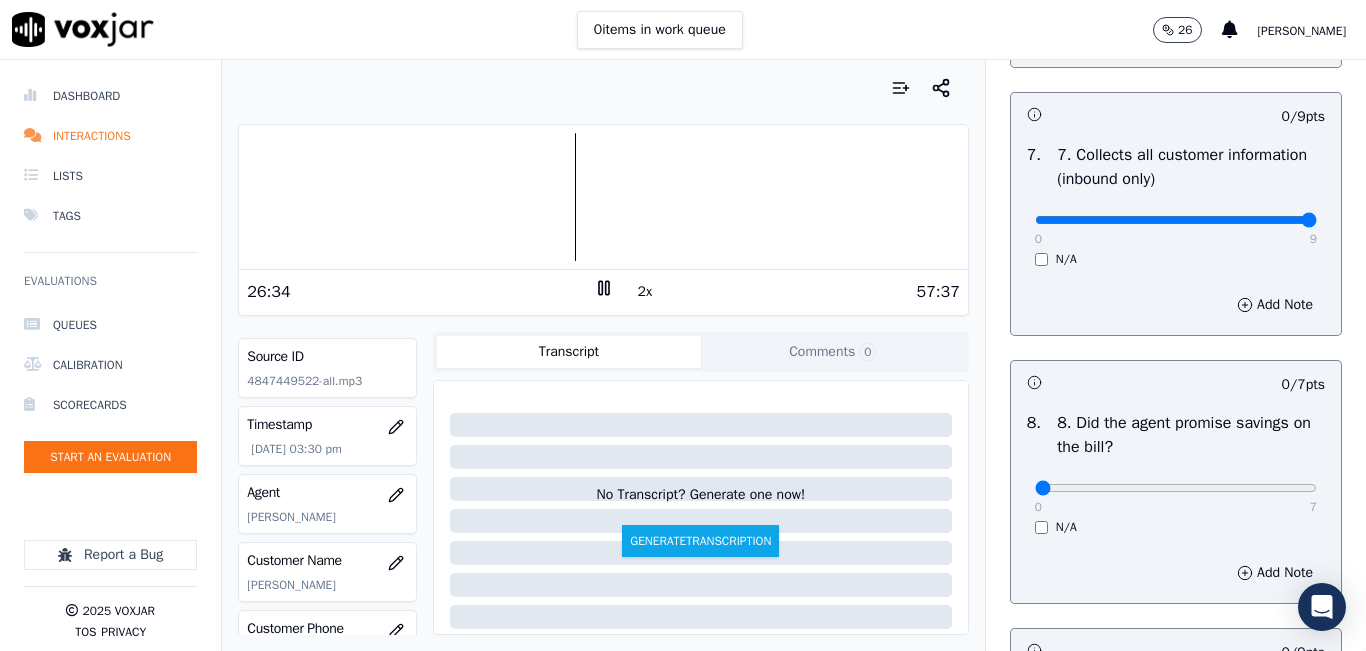 drag, startPoint x: 1102, startPoint y: 285, endPoint x: 1335, endPoint y: 279, distance: 233.07724 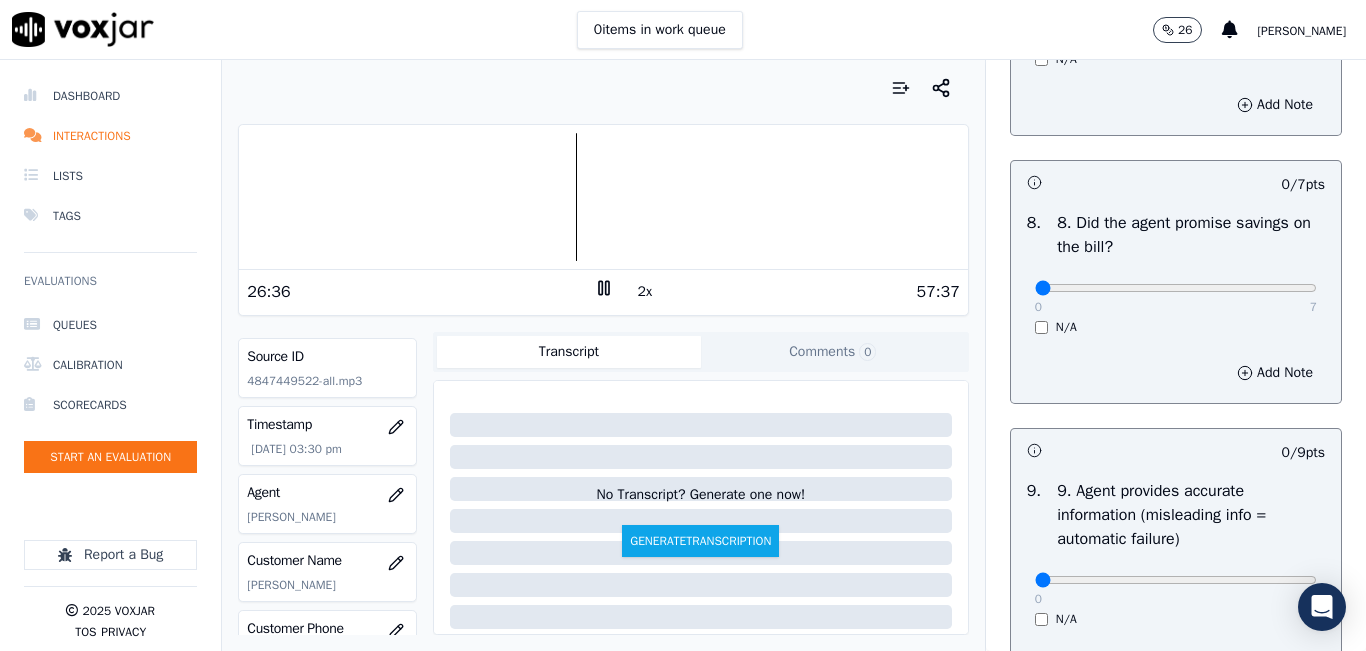 scroll, scrollTop: 2100, scrollLeft: 0, axis: vertical 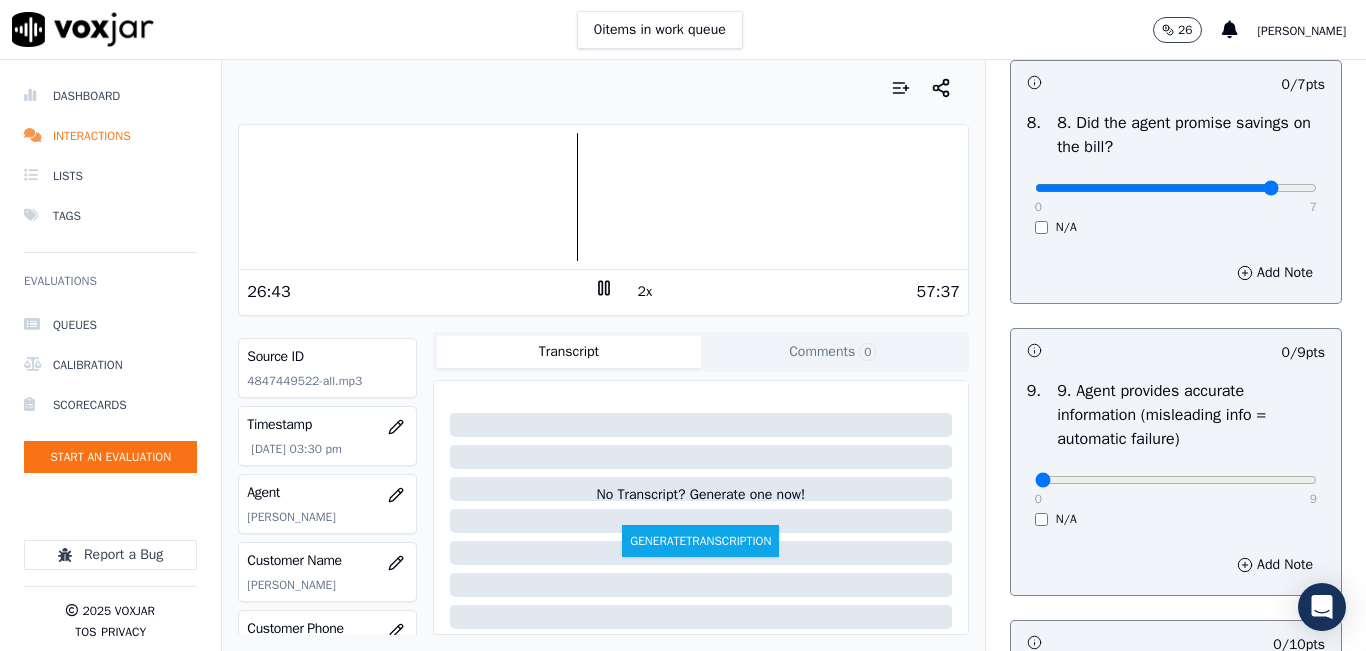 drag, startPoint x: 1104, startPoint y: 261, endPoint x: 1240, endPoint y: 256, distance: 136.09187 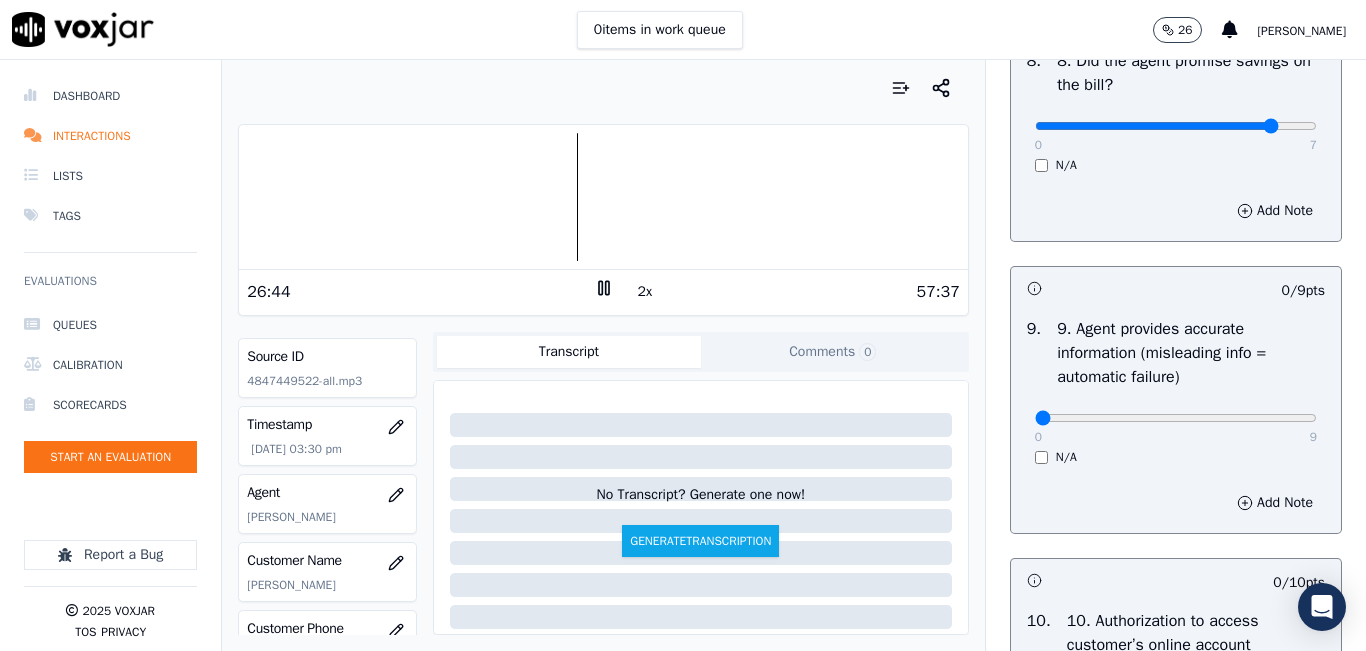 scroll, scrollTop: 2200, scrollLeft: 0, axis: vertical 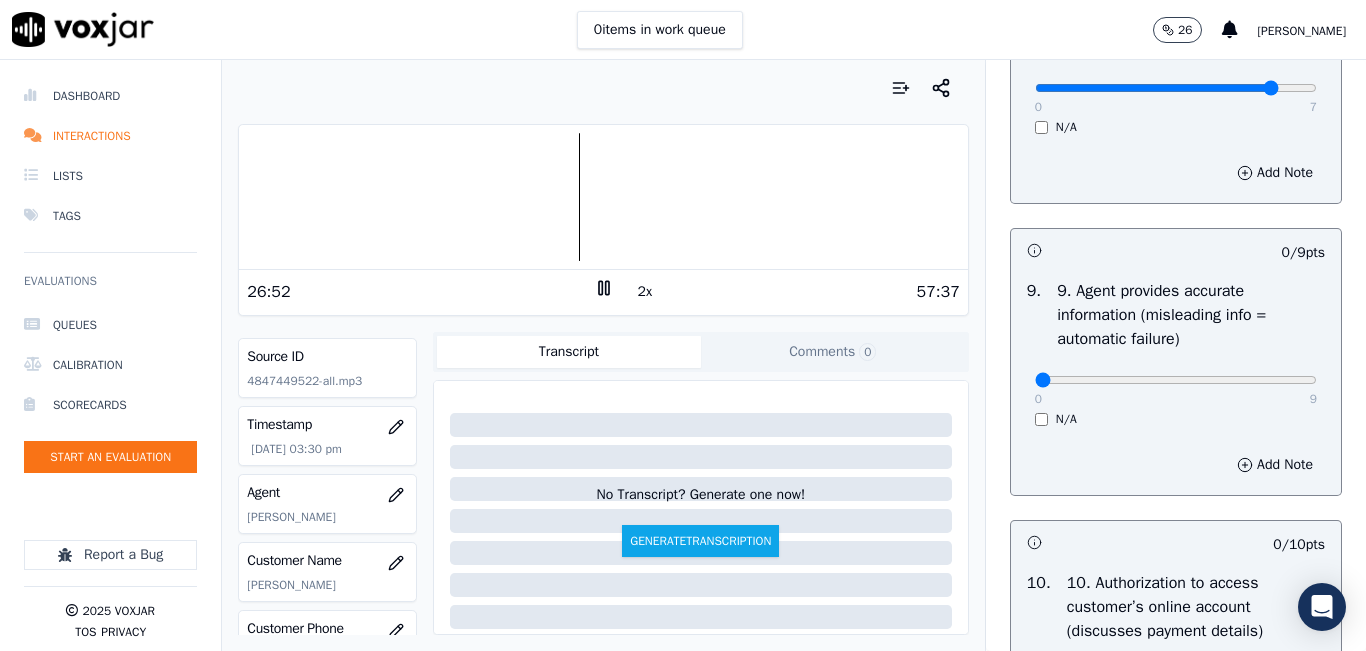 click on "0   7" at bounding box center [1176, 87] 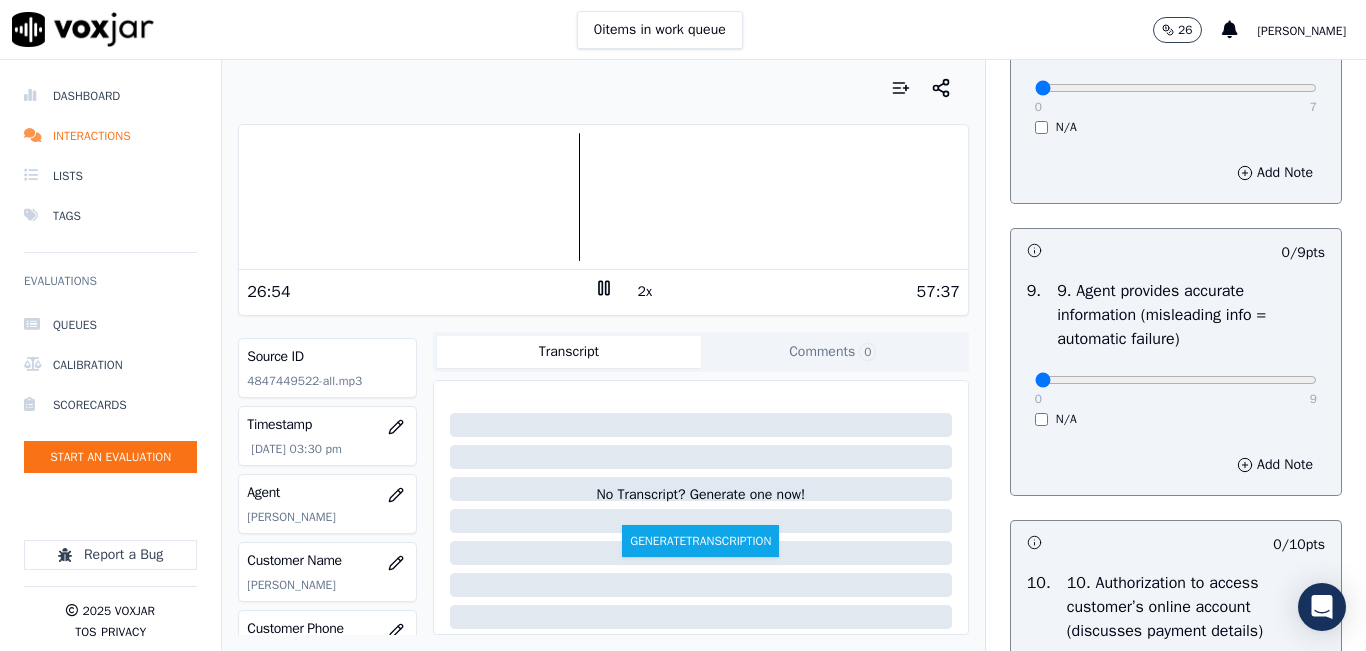 drag, startPoint x: 1023, startPoint y: 156, endPoint x: 1006, endPoint y: 157, distance: 17.029387 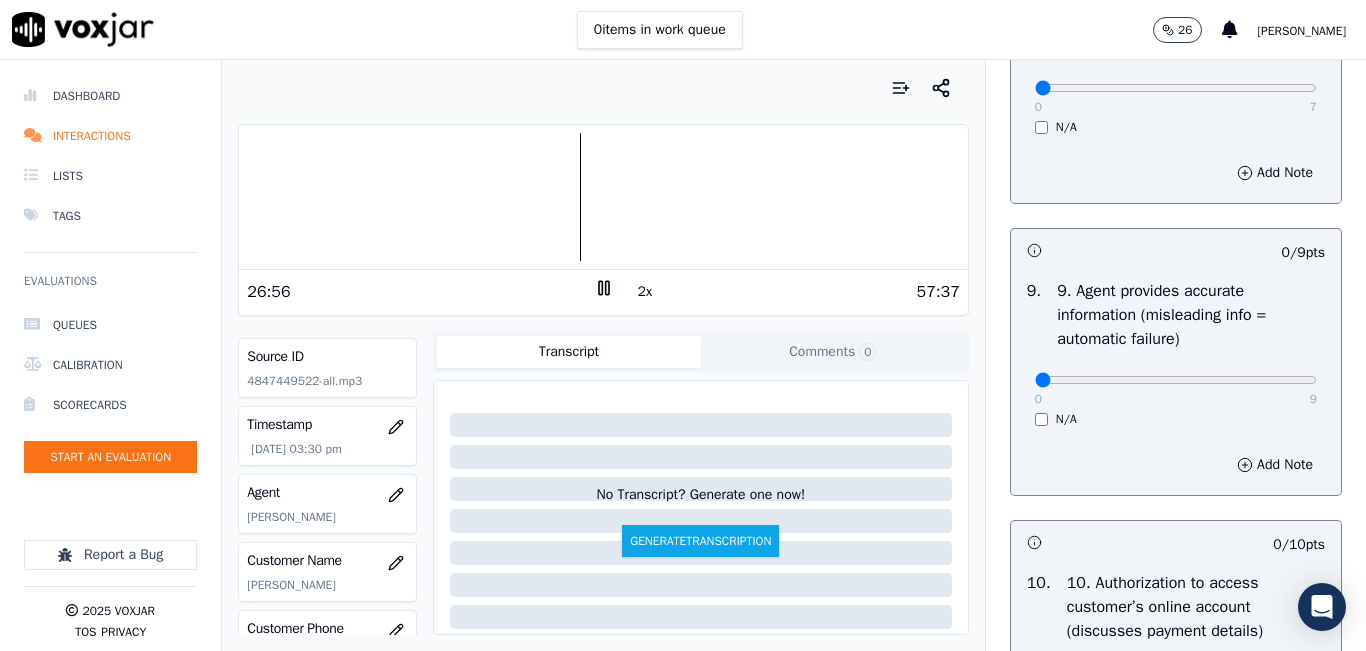 click on "0   7     N/A" at bounding box center (1176, 97) 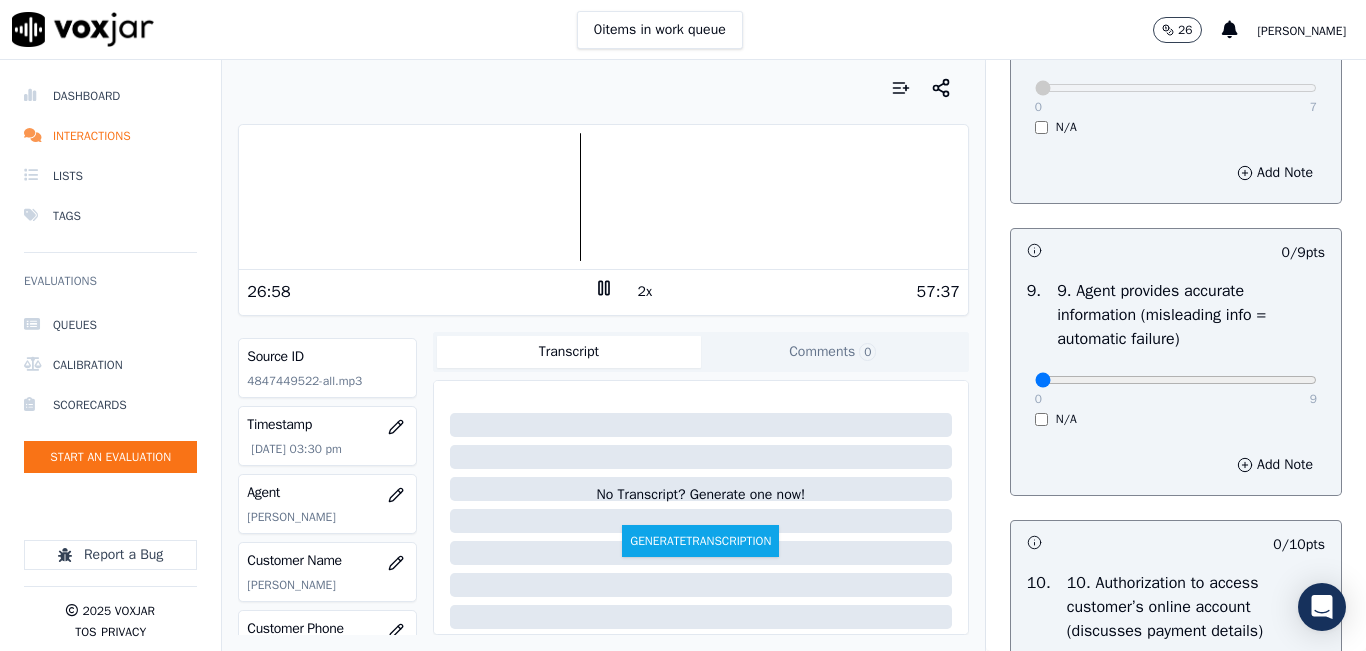 scroll, scrollTop: 2300, scrollLeft: 0, axis: vertical 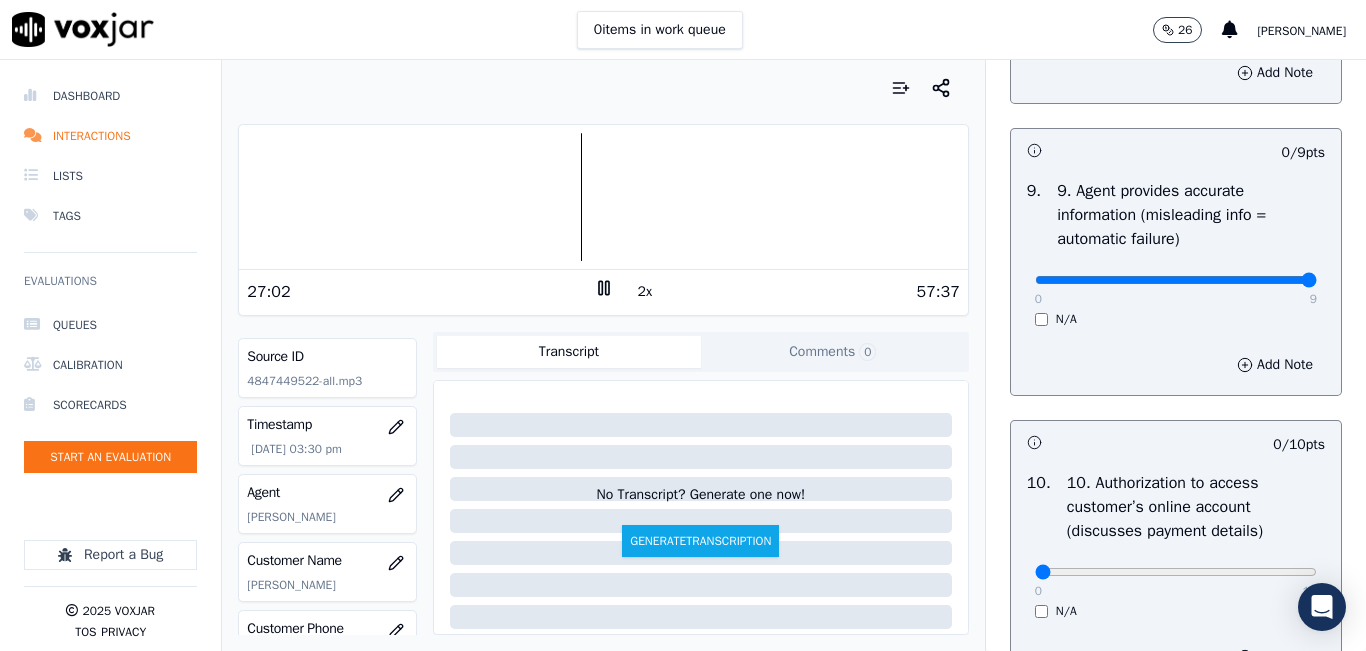 drag, startPoint x: 1079, startPoint y: 342, endPoint x: 1324, endPoint y: 327, distance: 245.45876 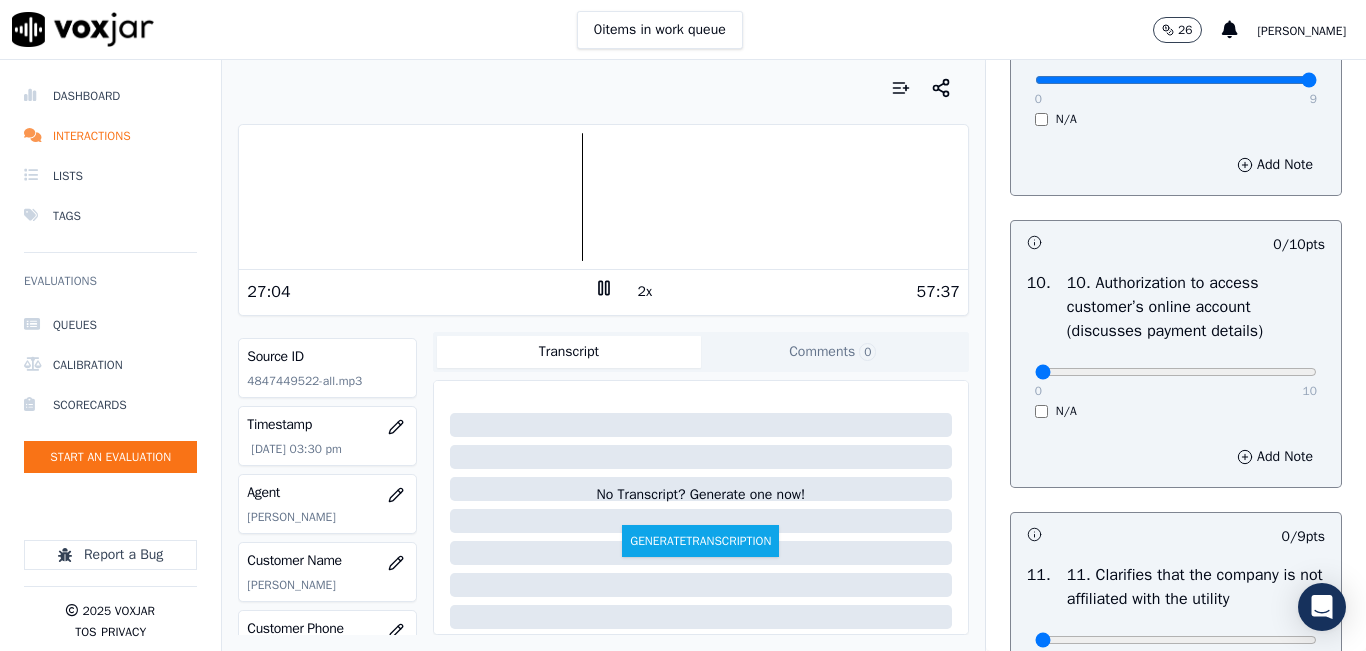 scroll, scrollTop: 2600, scrollLeft: 0, axis: vertical 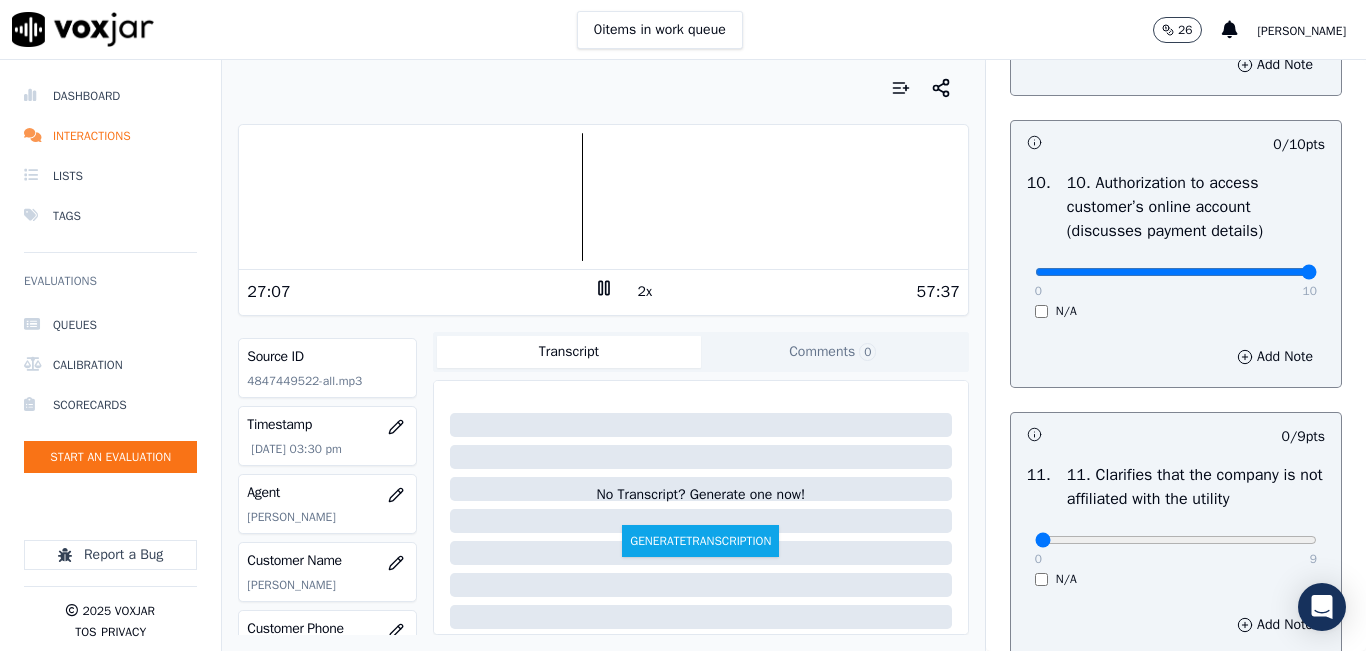 drag, startPoint x: 1112, startPoint y: 336, endPoint x: 1318, endPoint y: 350, distance: 206.47517 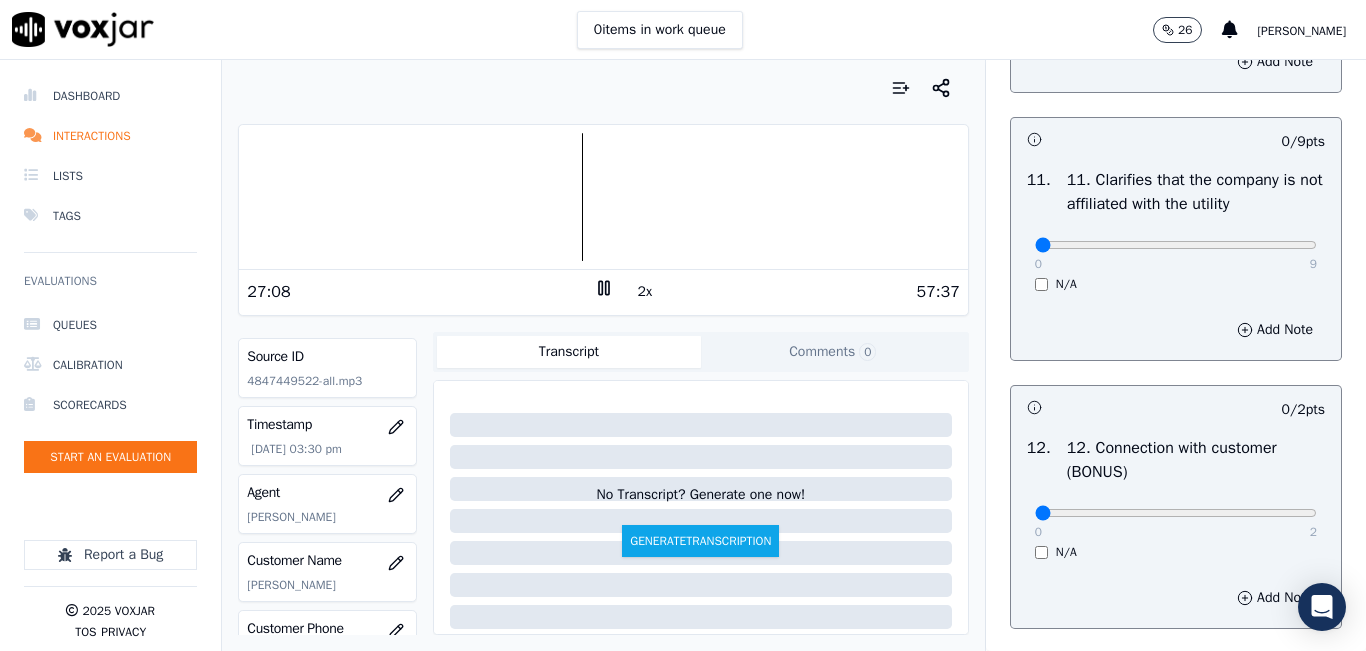 scroll, scrollTop: 2900, scrollLeft: 0, axis: vertical 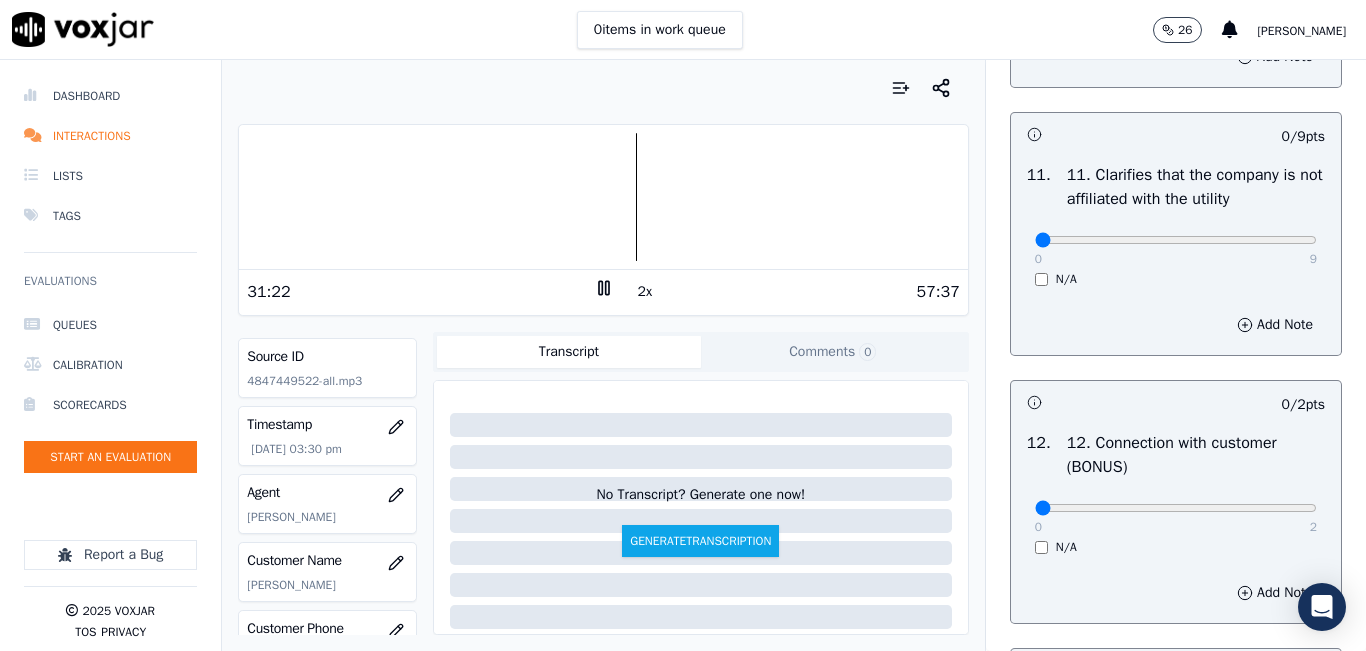 click at bounding box center (603, 197) 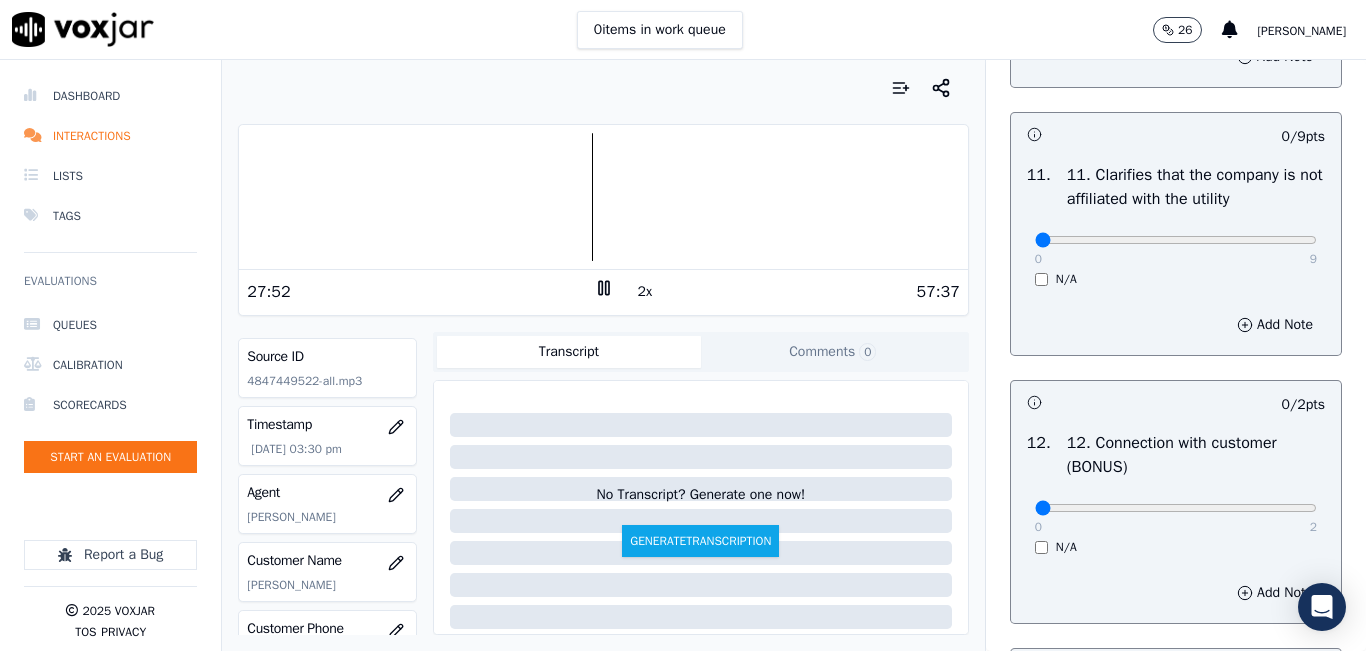 click on "57:37" at bounding box center (787, 292) 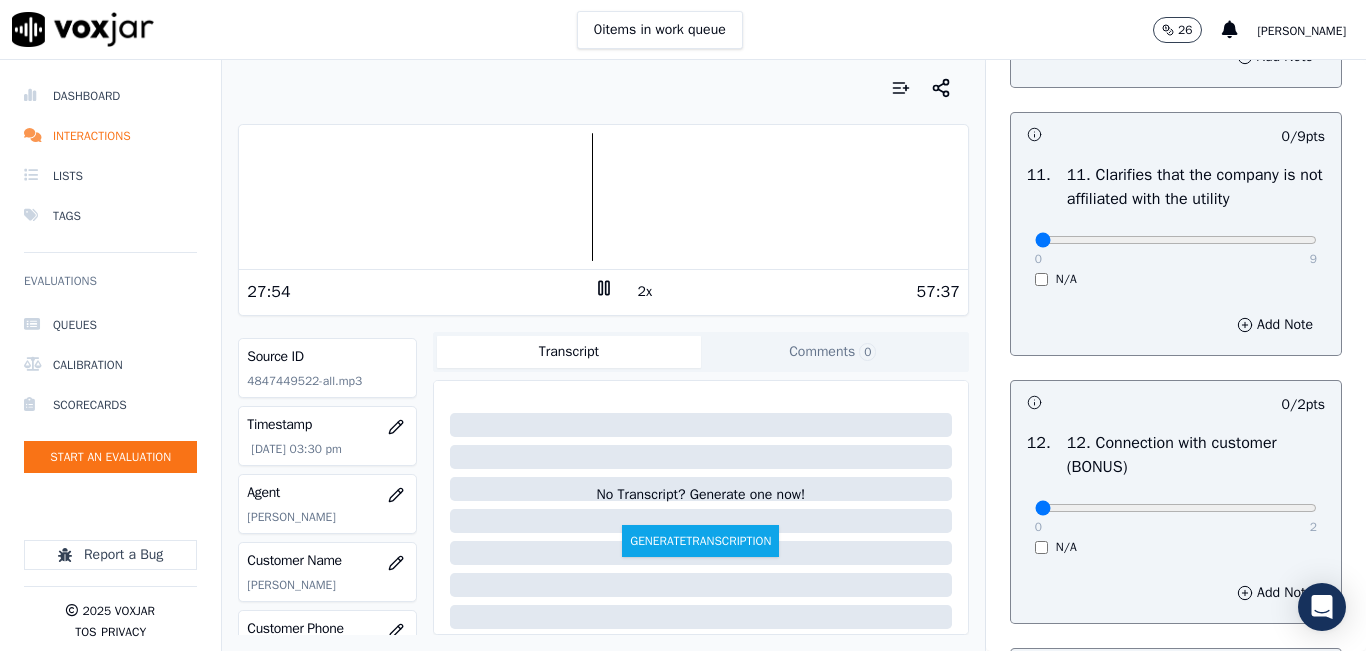 click on "2x" at bounding box center [645, 292] 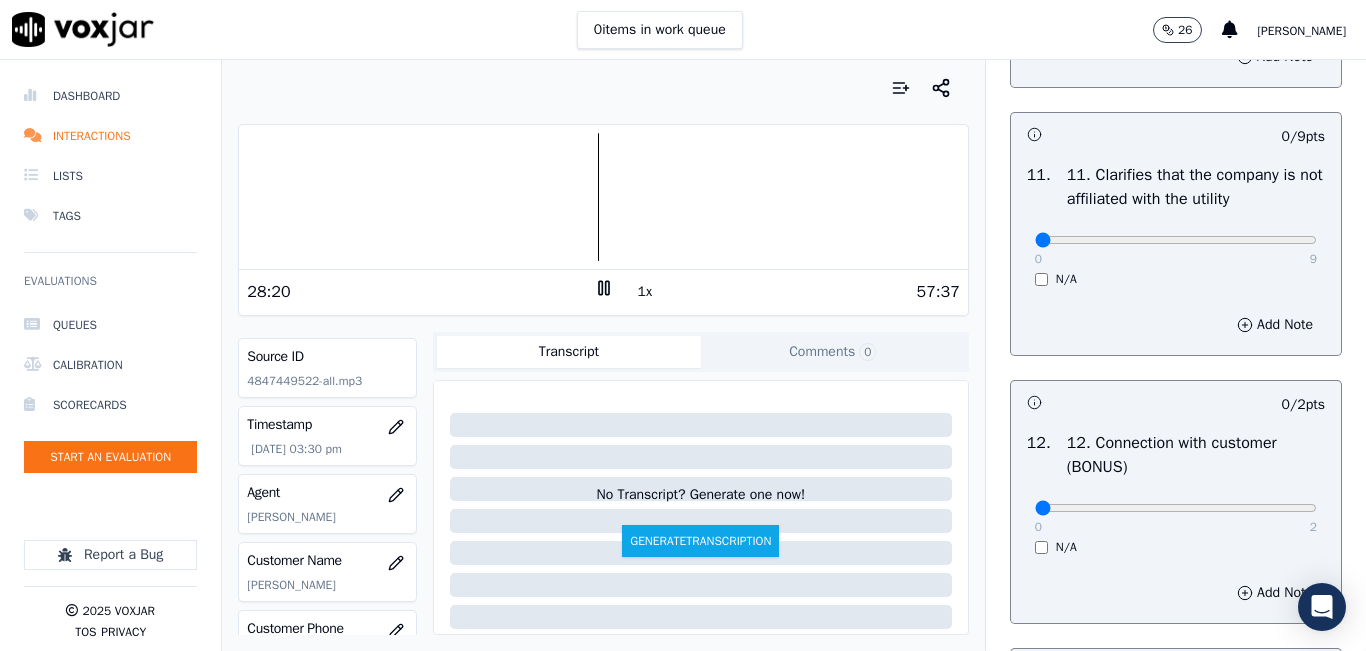 click 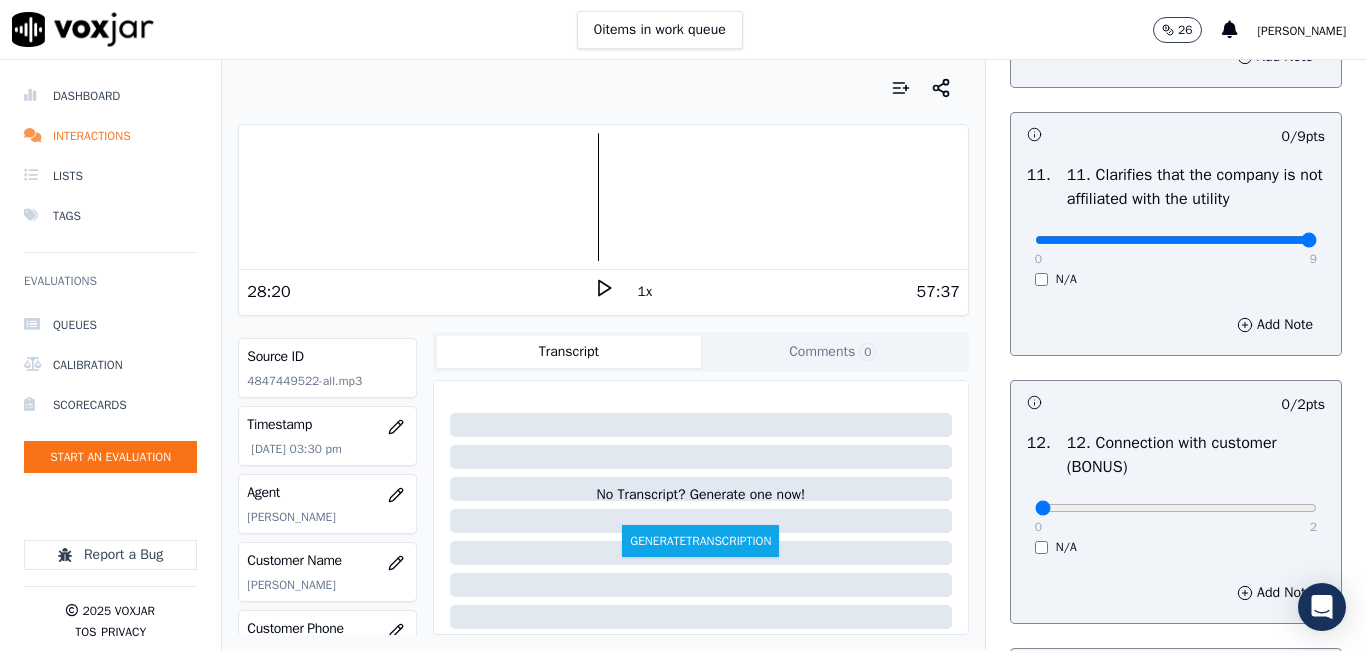 drag, startPoint x: 1104, startPoint y: 305, endPoint x: 1365, endPoint y: 284, distance: 261.84348 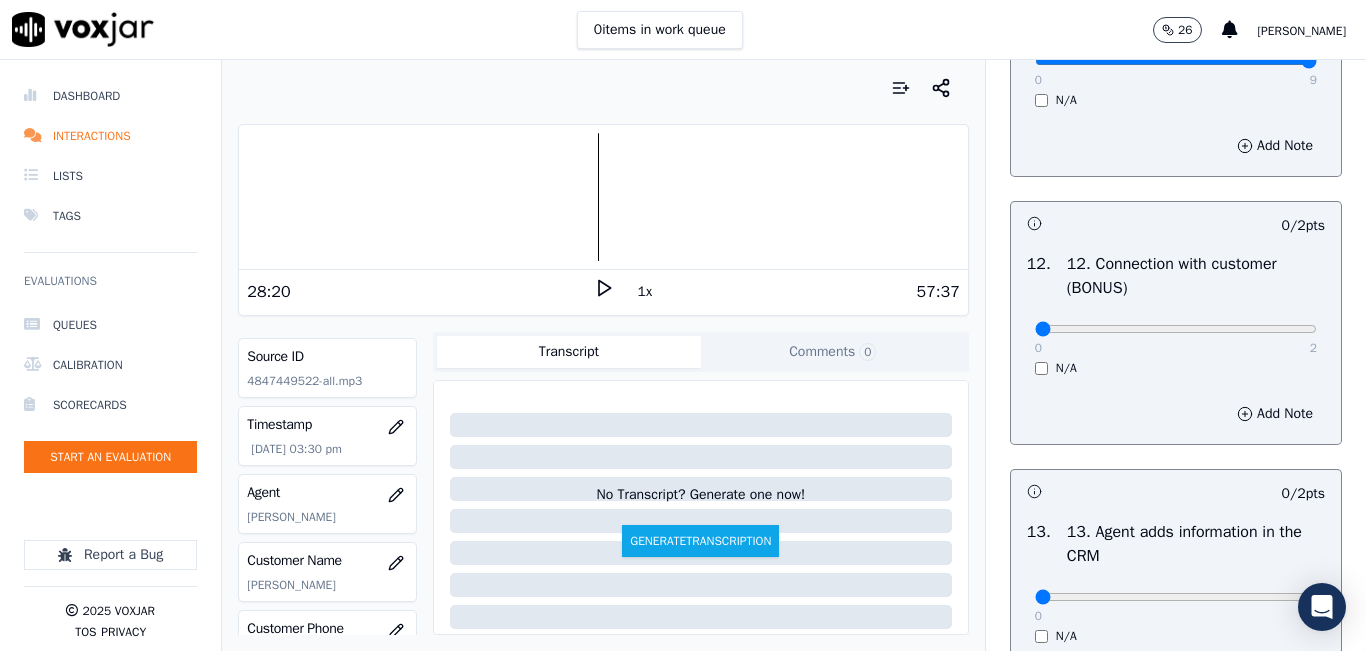 scroll, scrollTop: 3100, scrollLeft: 0, axis: vertical 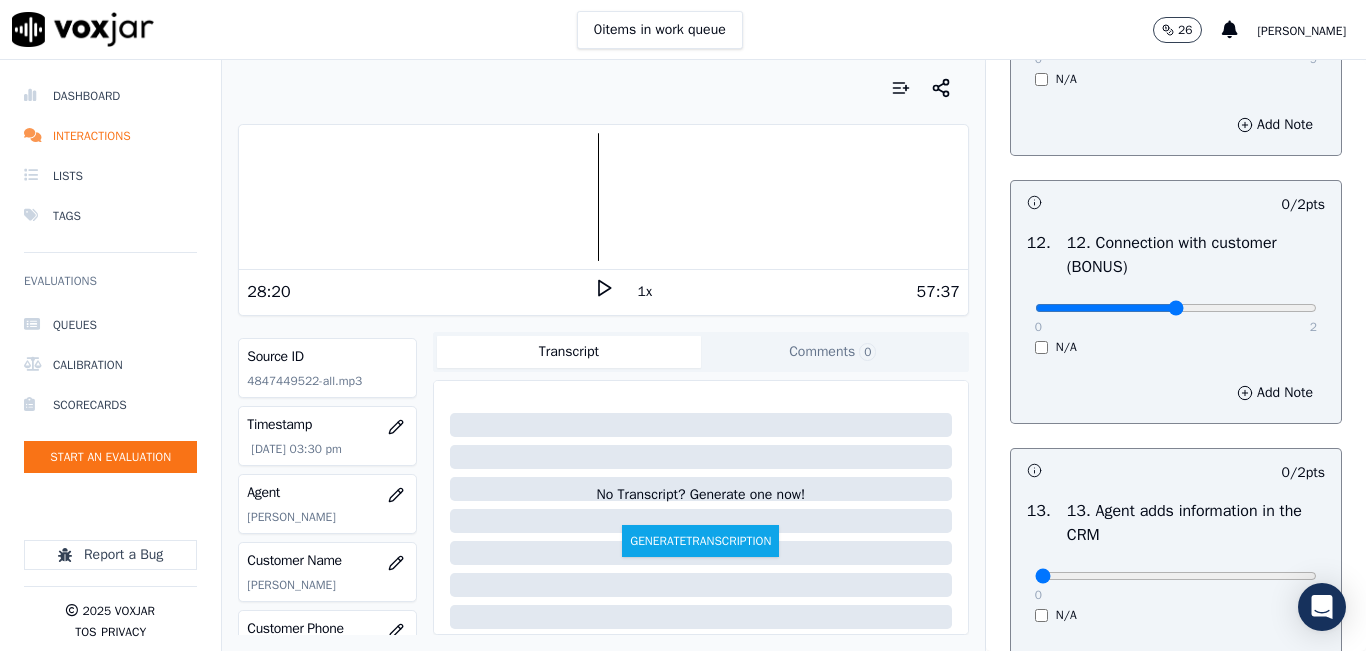 type on "1" 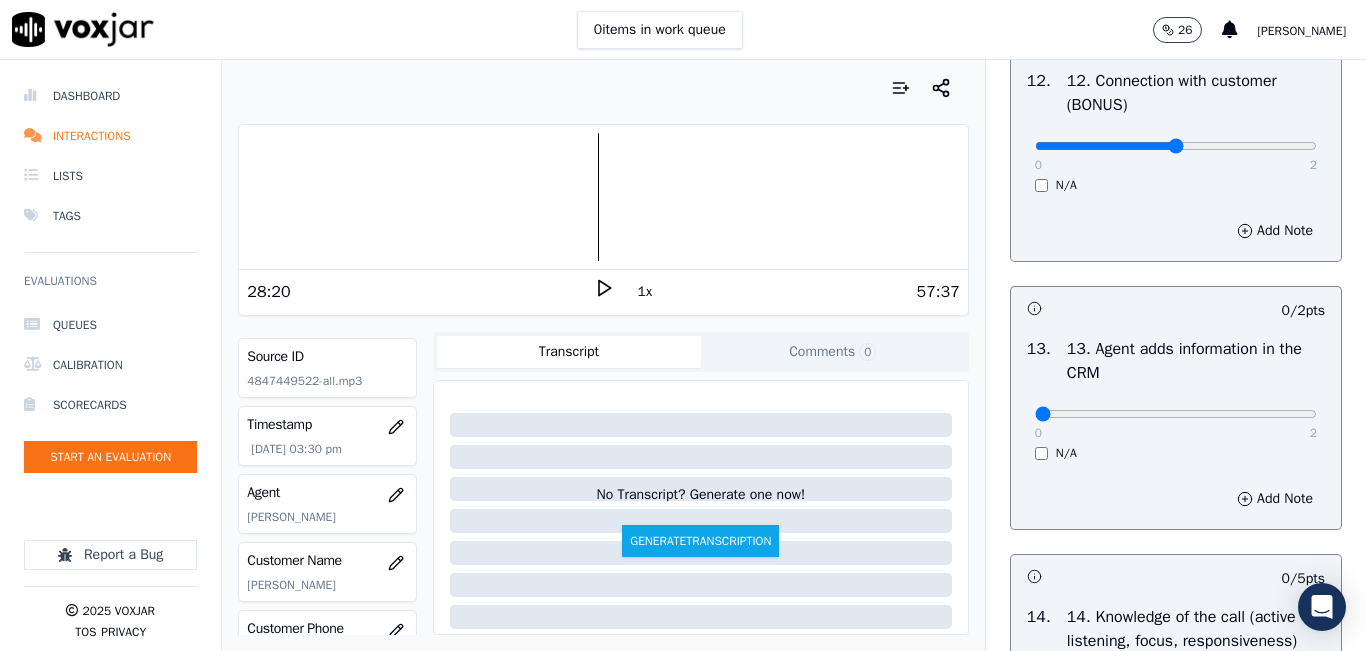 scroll, scrollTop: 3300, scrollLeft: 0, axis: vertical 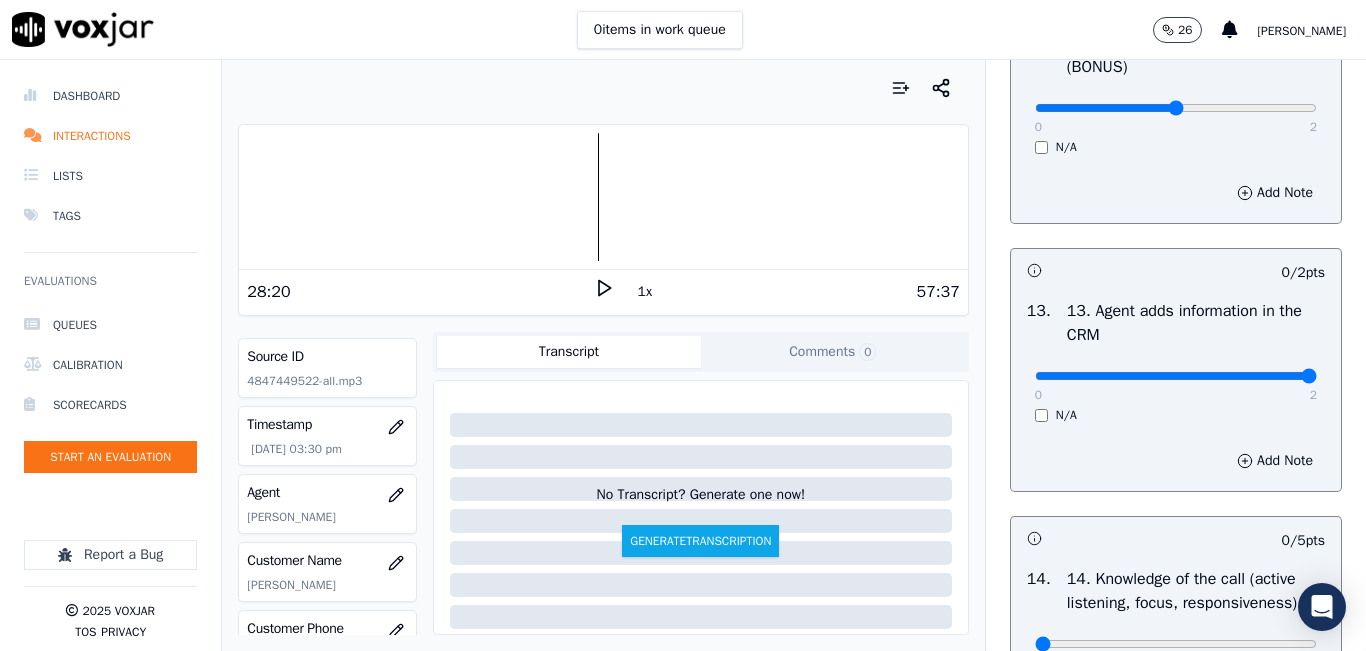 drag, startPoint x: 1173, startPoint y: 446, endPoint x: 1325, endPoint y: 427, distance: 153.18289 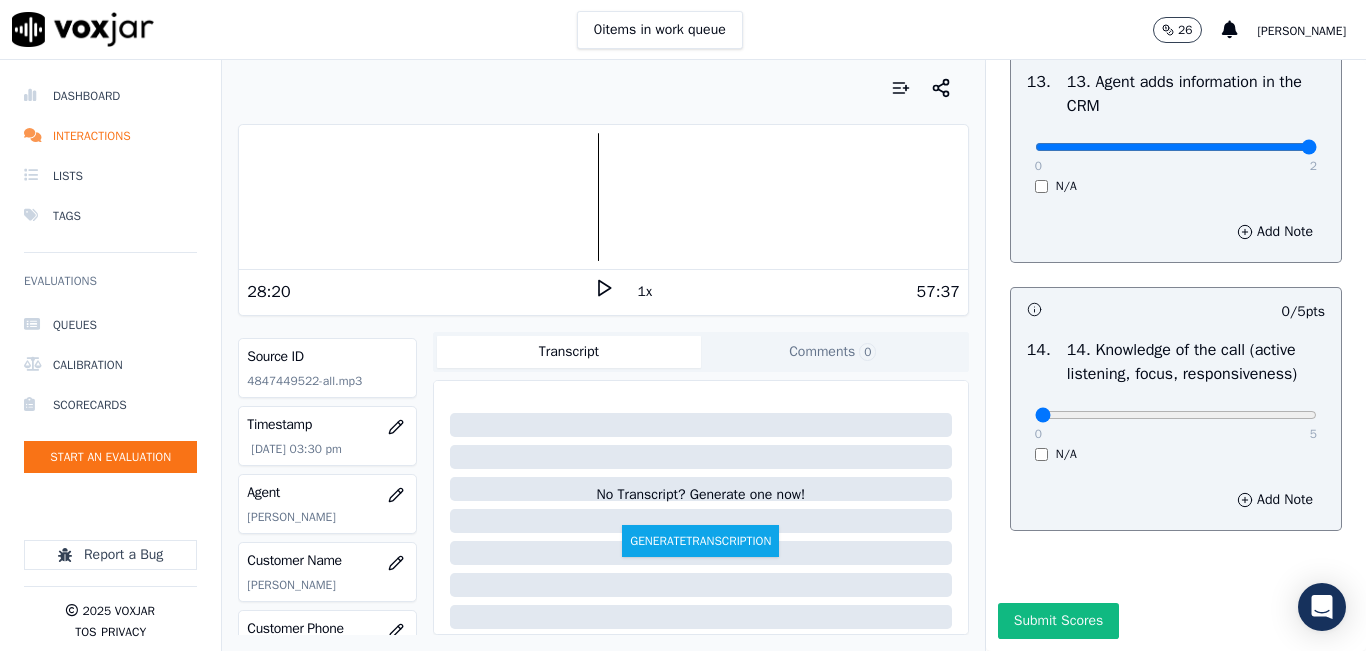 scroll, scrollTop: 3600, scrollLeft: 0, axis: vertical 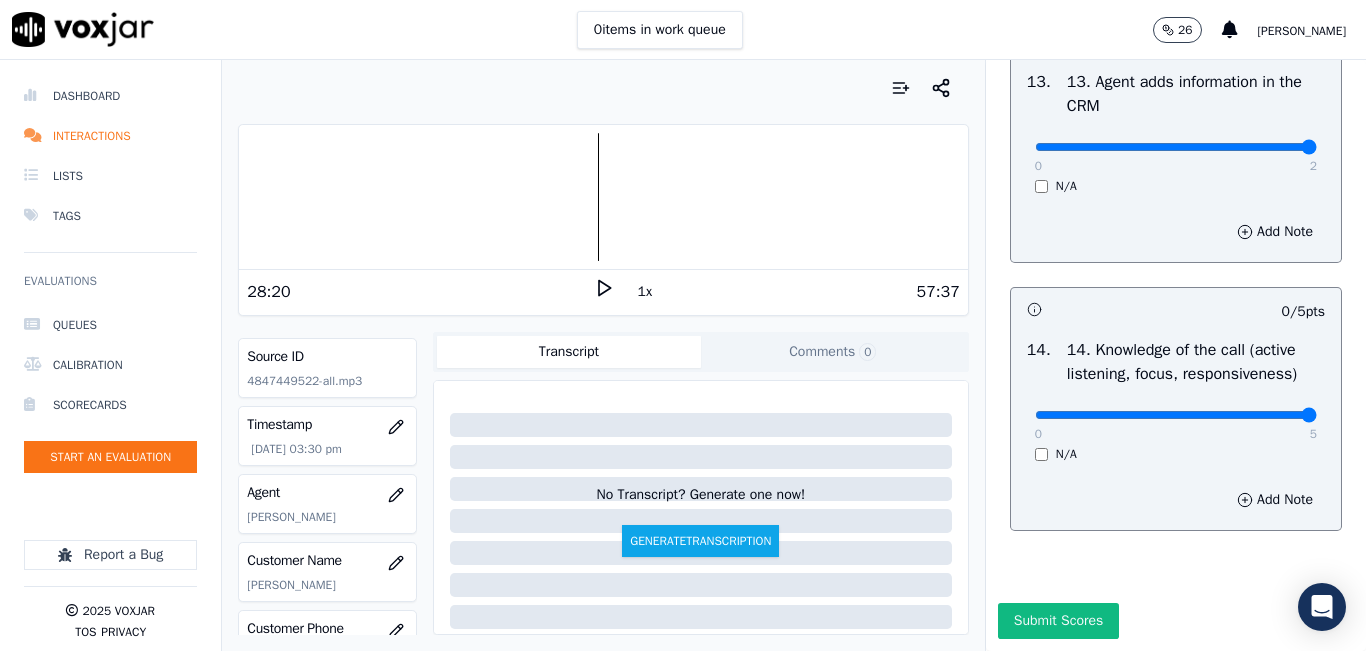 drag, startPoint x: 1102, startPoint y: 415, endPoint x: 1346, endPoint y: 451, distance: 246.64143 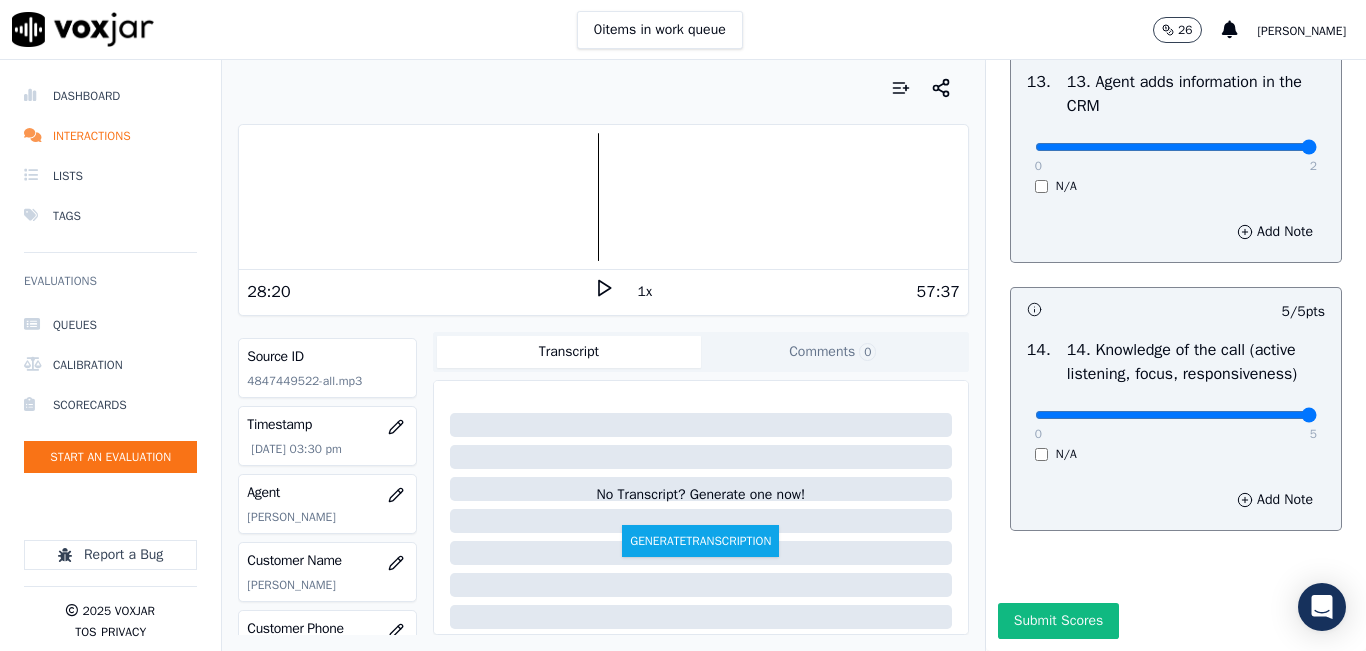 click 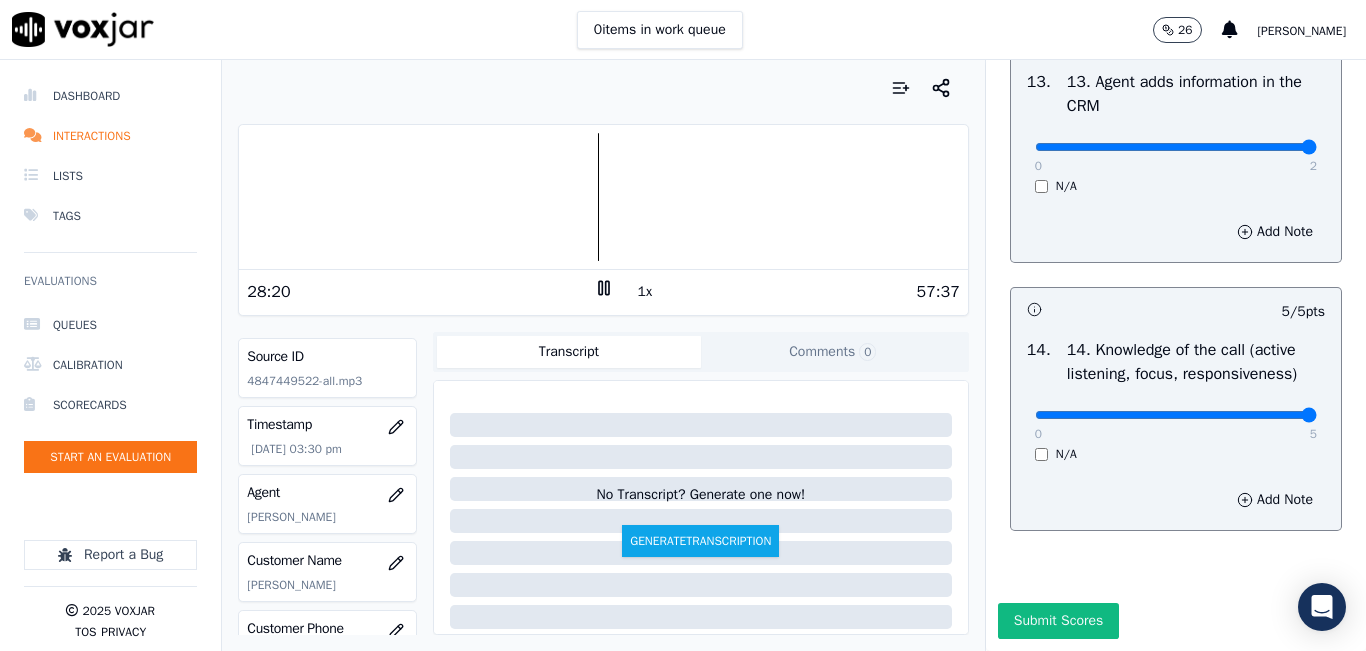 click on "1x" at bounding box center [645, 292] 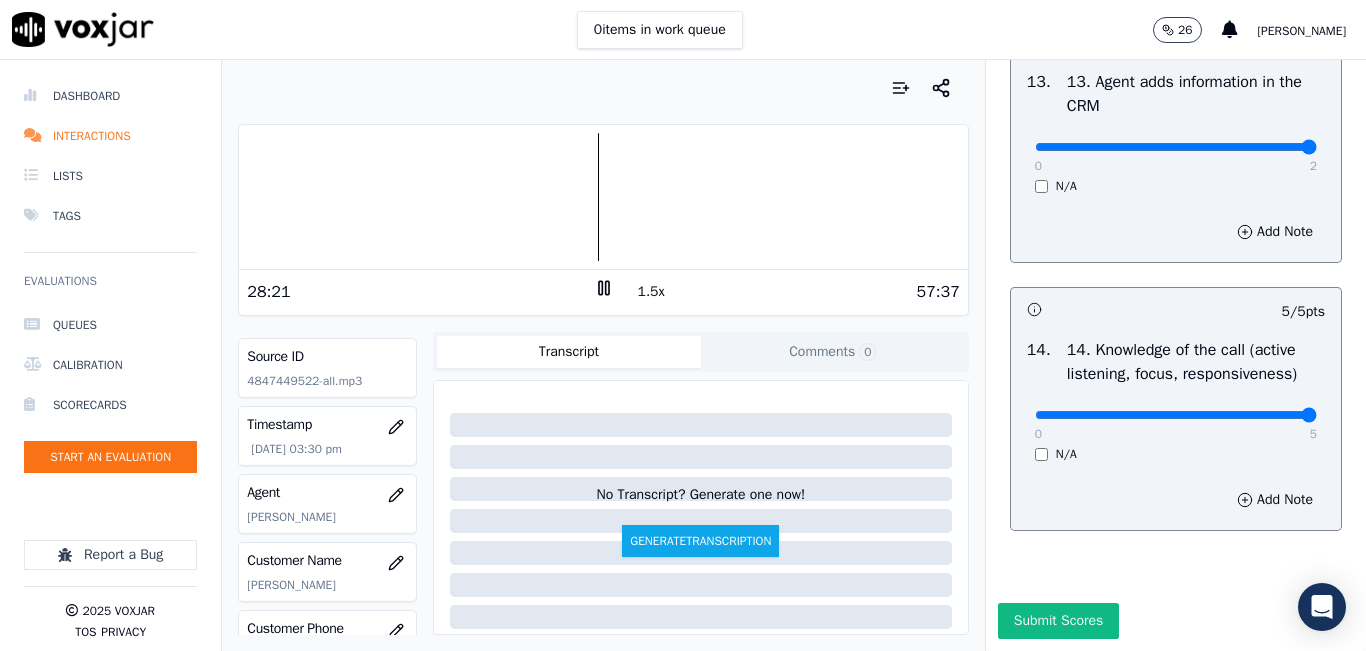 click on "1.5x" at bounding box center [651, 292] 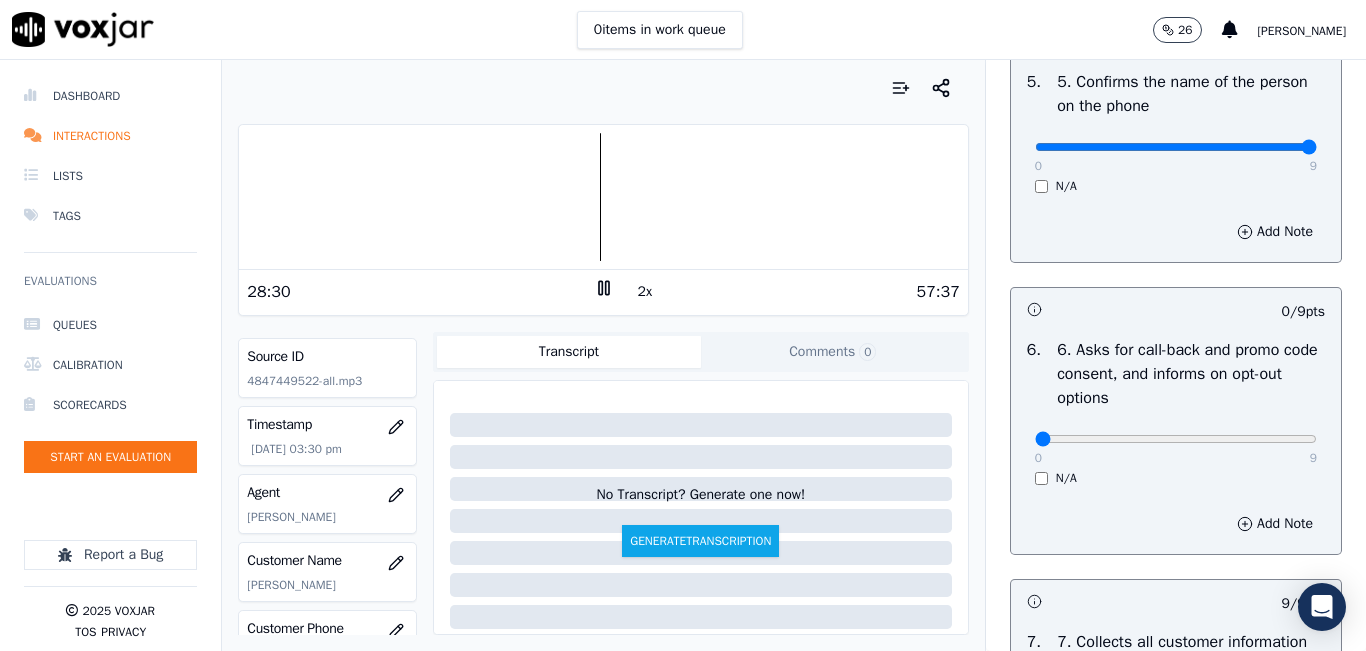 scroll, scrollTop: 1300, scrollLeft: 0, axis: vertical 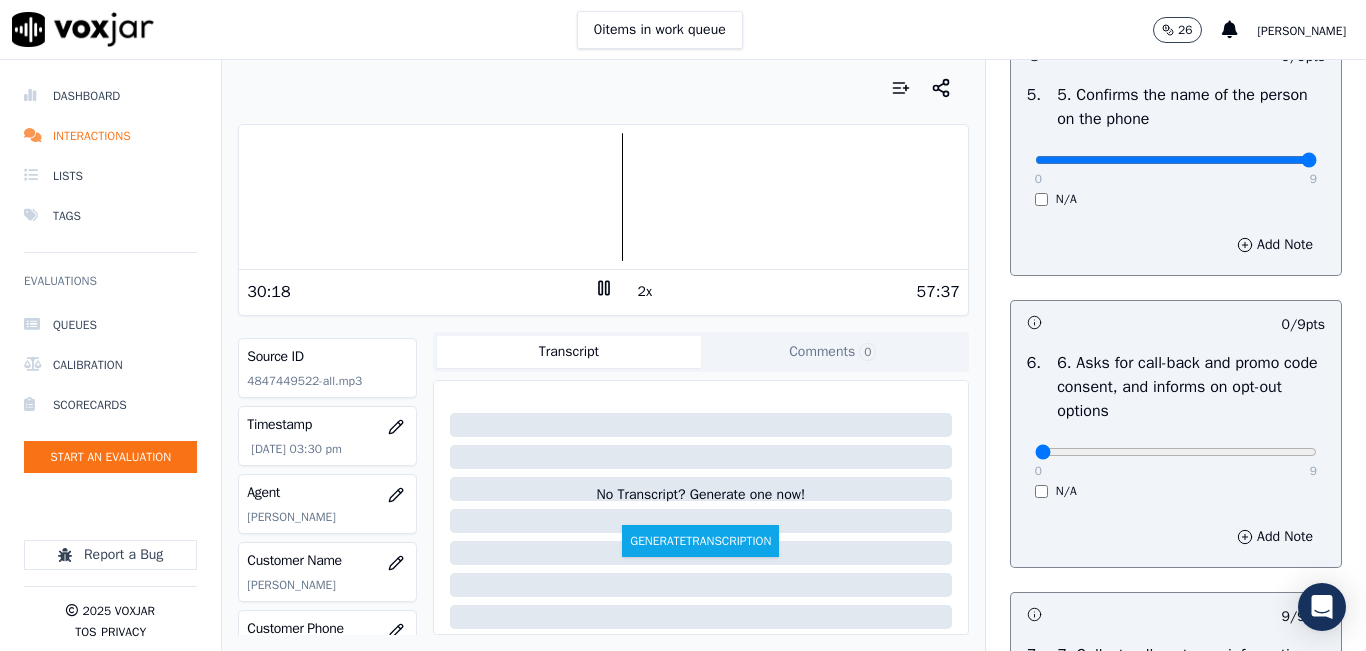 click at bounding box center [603, 197] 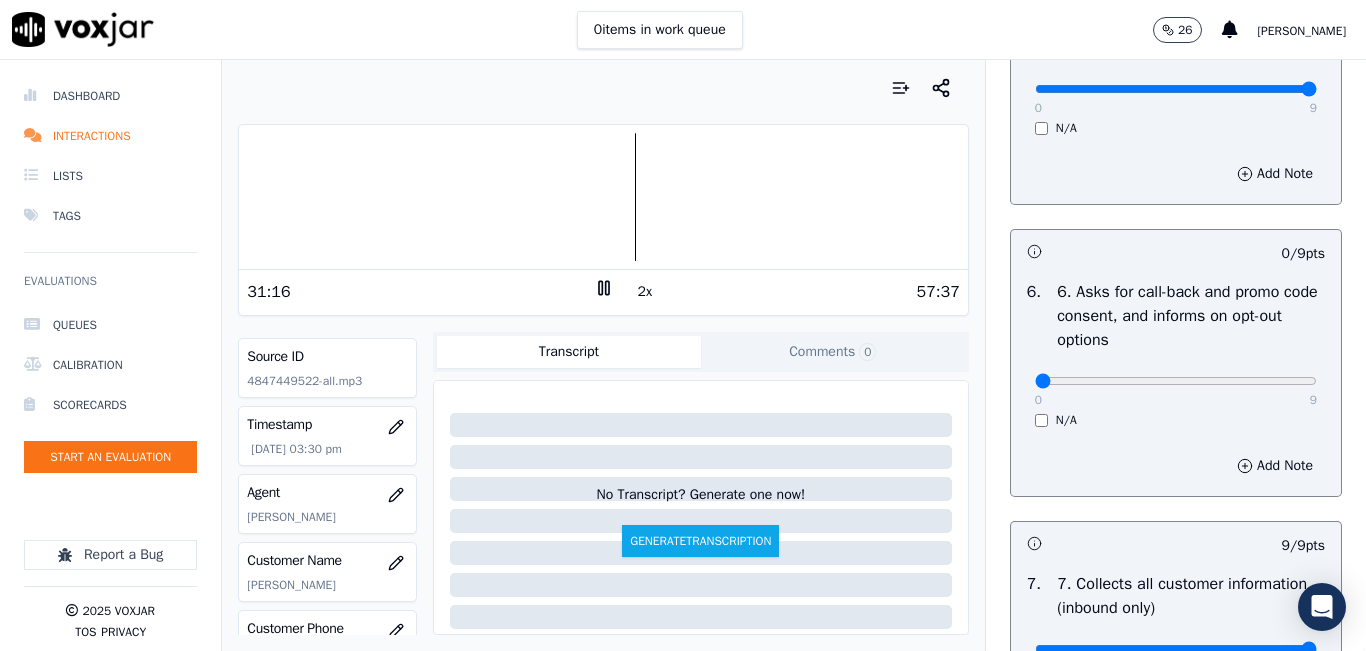 scroll, scrollTop: 1400, scrollLeft: 0, axis: vertical 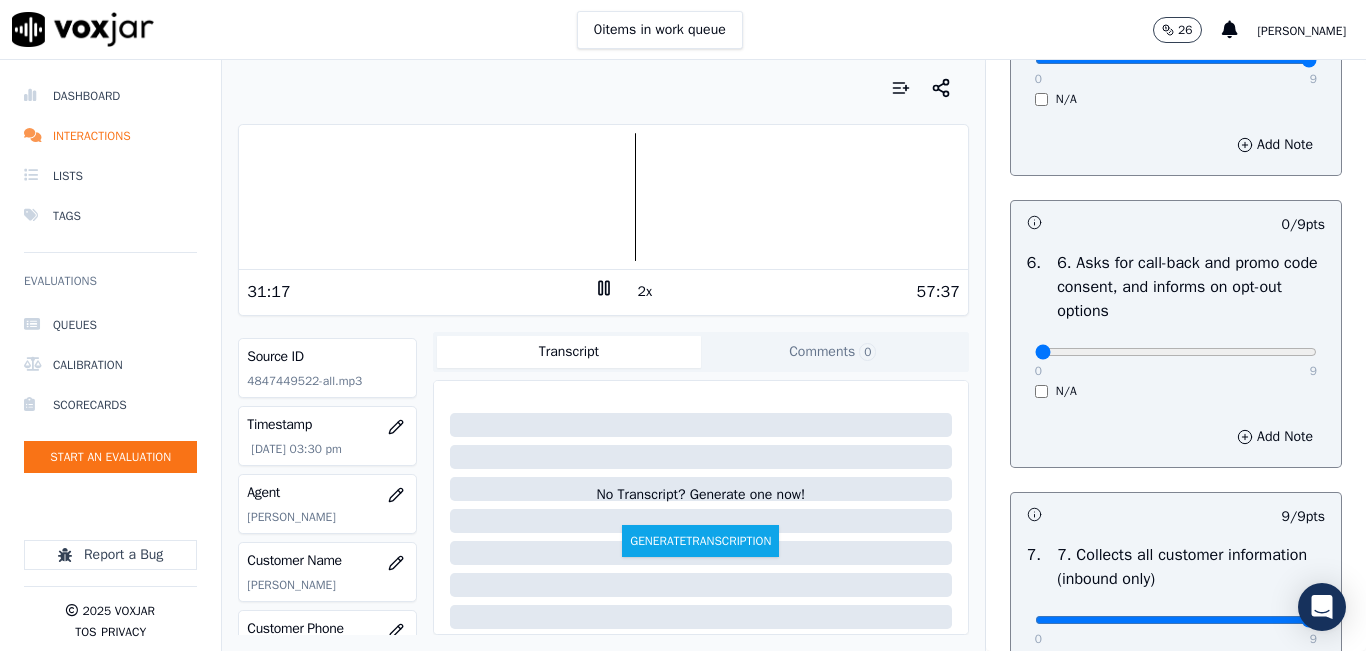 click on "N/A" at bounding box center [1066, 391] 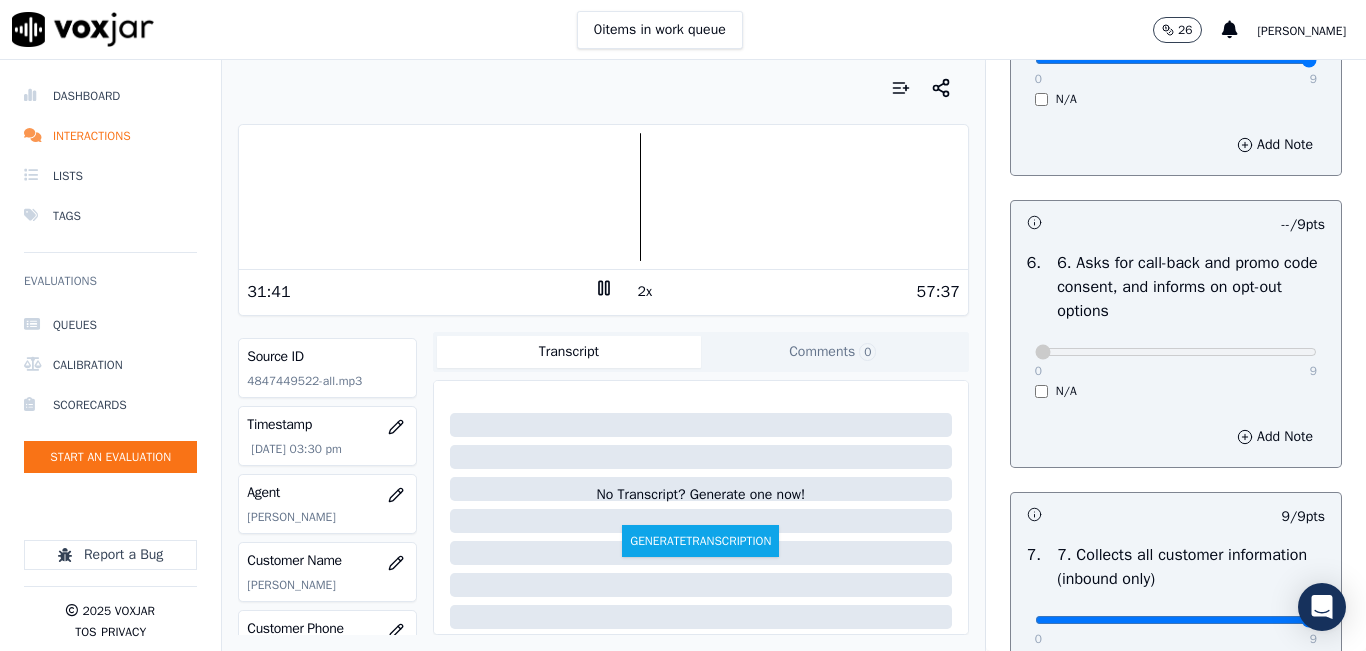 click at bounding box center [603, 197] 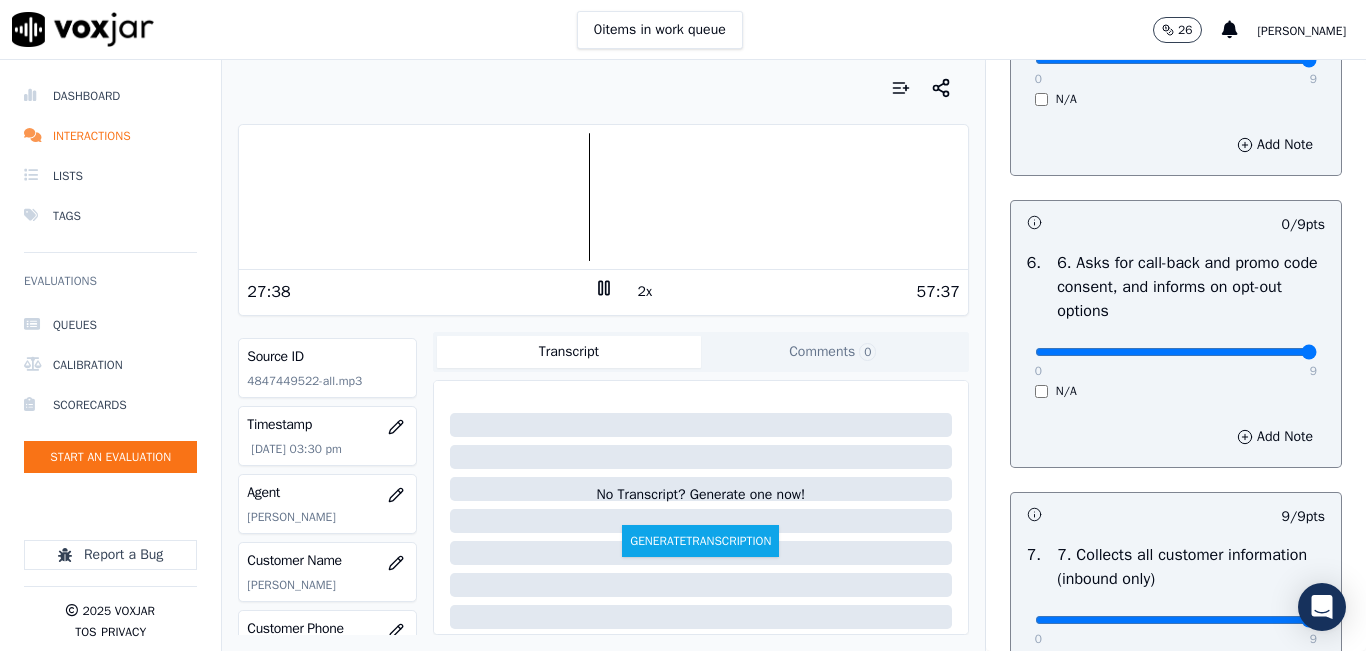 drag, startPoint x: 1041, startPoint y: 418, endPoint x: 1290, endPoint y: 427, distance: 249.1626 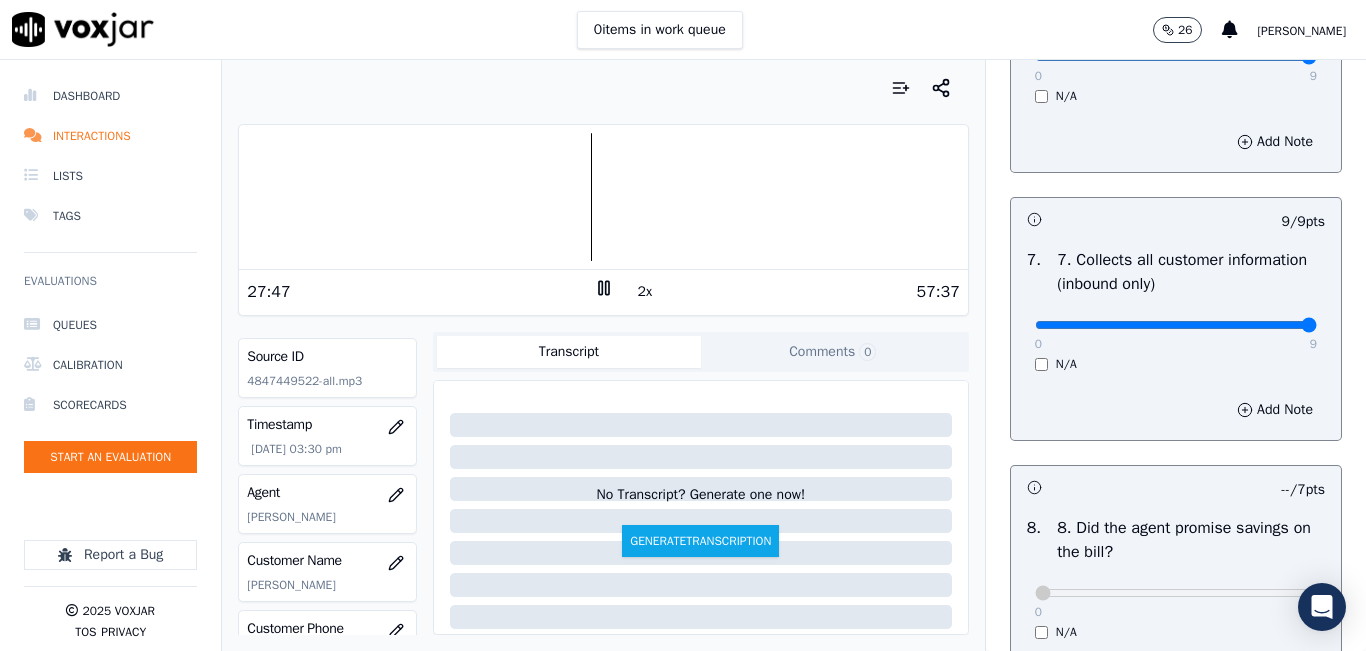 scroll, scrollTop: 1700, scrollLeft: 0, axis: vertical 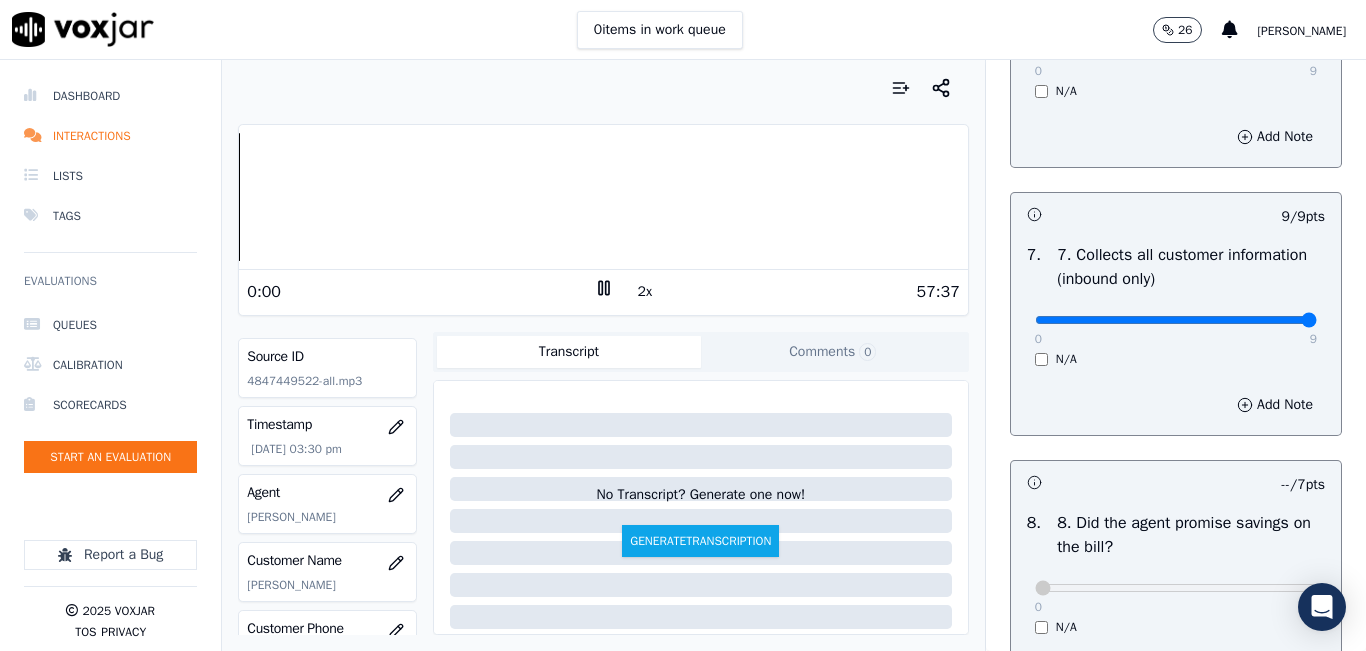 click on "Dashboard   Interactions   Lists   Tags       Evaluations     Queues   Calibration   Scorecards   Start an Evaluation
Report a Bug       2025   Voxjar   TOS   Privacy             Your browser does not support the audio element.   0:00     2x   57:37   Voxjar ID   54cf842c-c118-4bb5-a96a-396e2b369dd6   Source ID   4847449522-all.mp3   Timestamp
07/03/2025 03:30 pm     Agent
Camilo Tamayo_CTamayoNWFG     Customer Name     MARIA CEMO     Customer Phone     4847449522     Tags
CLEANSKY     Source     manualUpload   Type     AUDIO       Transcript   Comments  0   No Transcript? Generate one now!   Generate  Transcription         Add Comment   Scores   Transcript   Metadata   Comments         Human Score   --   0  evaluation s   AI Score   --   0  evaluation s     AI Evaluations
Queue an AI Evaluation   No AI evaluations yet   Human Evaluations   Start a Manual Evaluation   No human evaluations yet       INBOUND CTS SCORECARD - NEW   Scorecard           102" at bounding box center [683, 355] 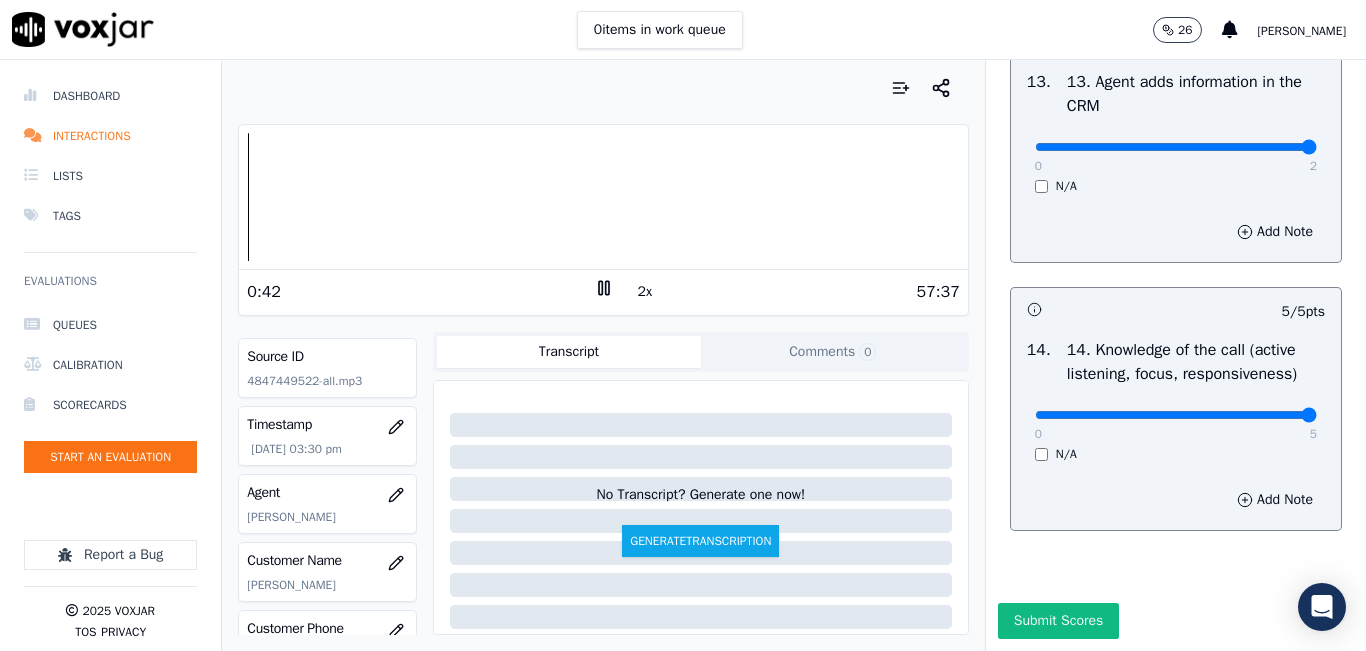 scroll, scrollTop: 3642, scrollLeft: 0, axis: vertical 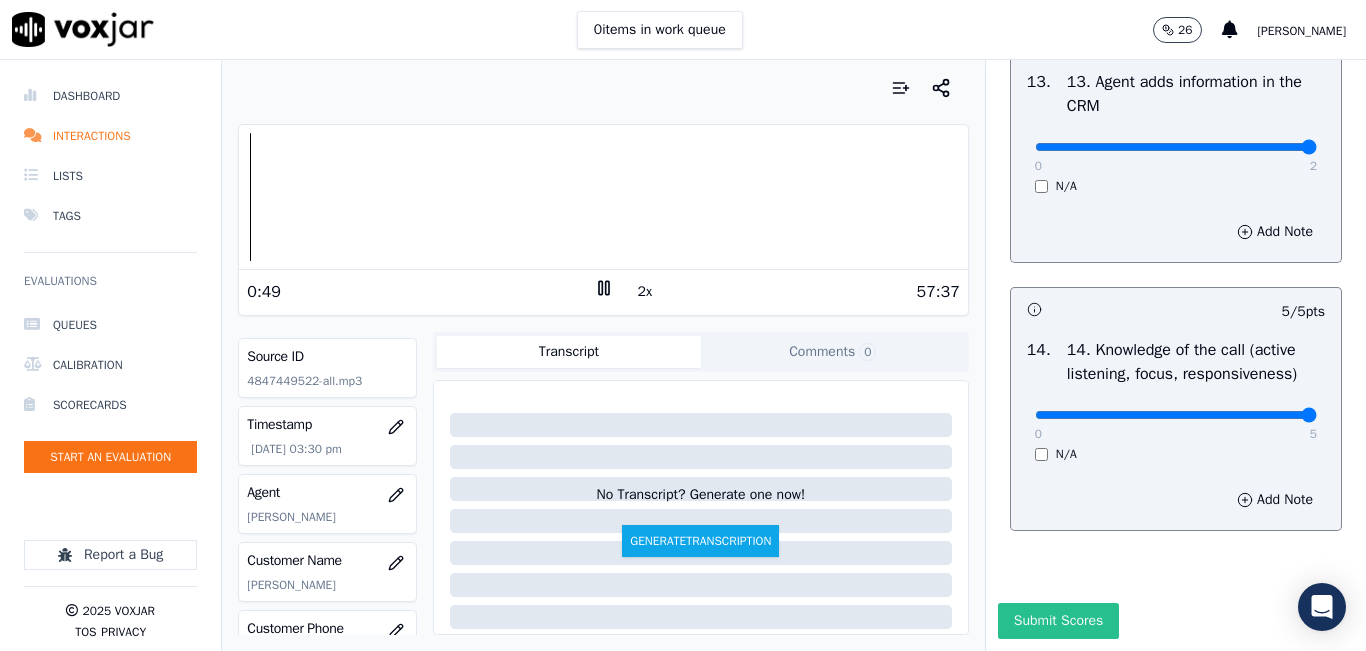 click on "Submit Scores" at bounding box center [1058, 621] 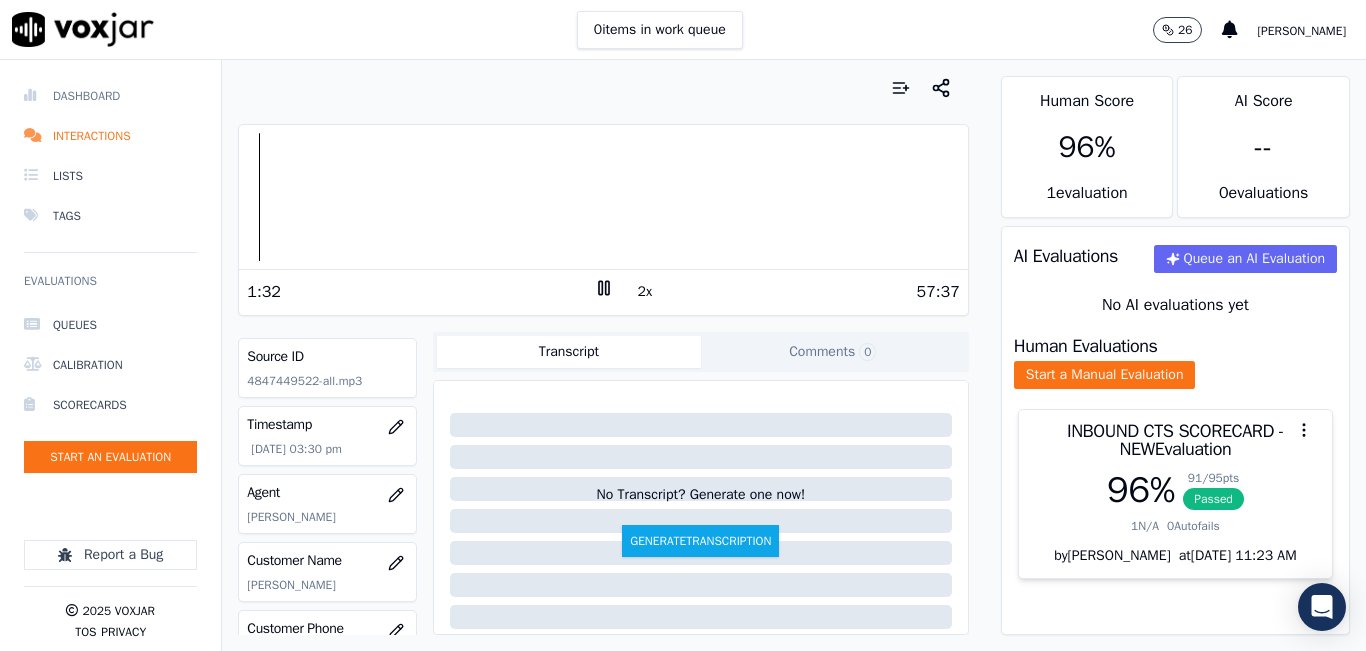click on "Dashboard" at bounding box center (110, 96) 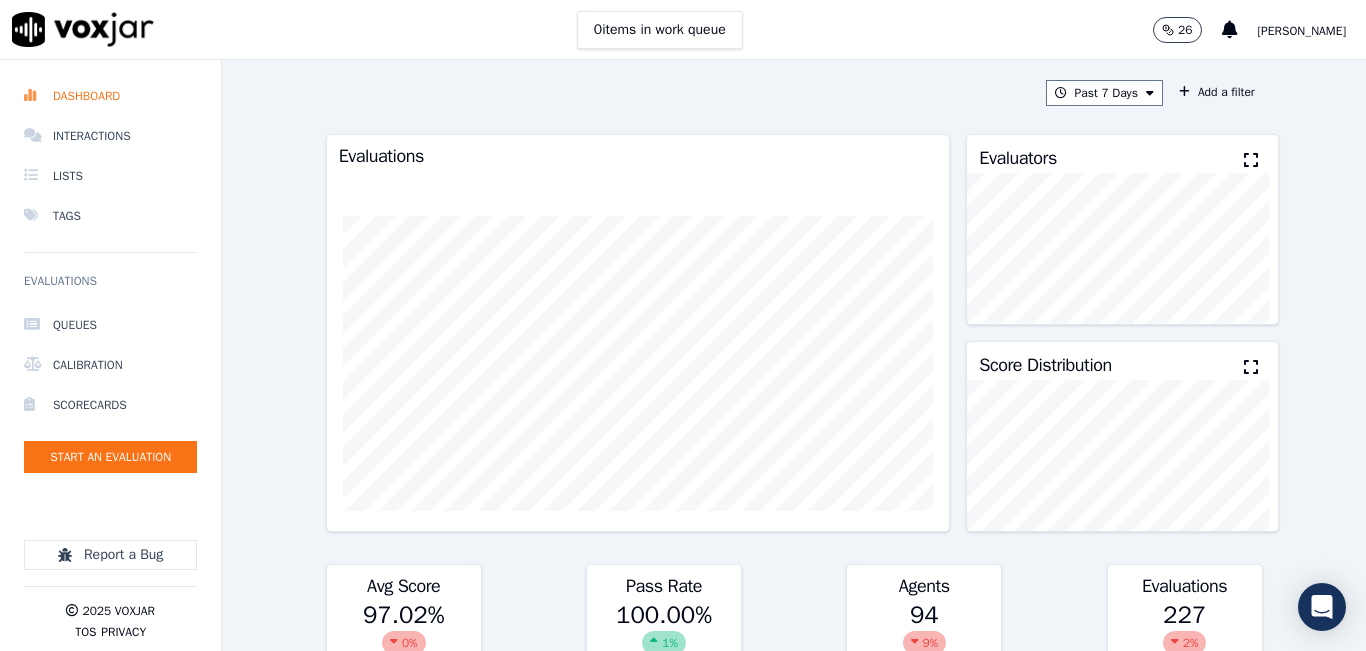 click 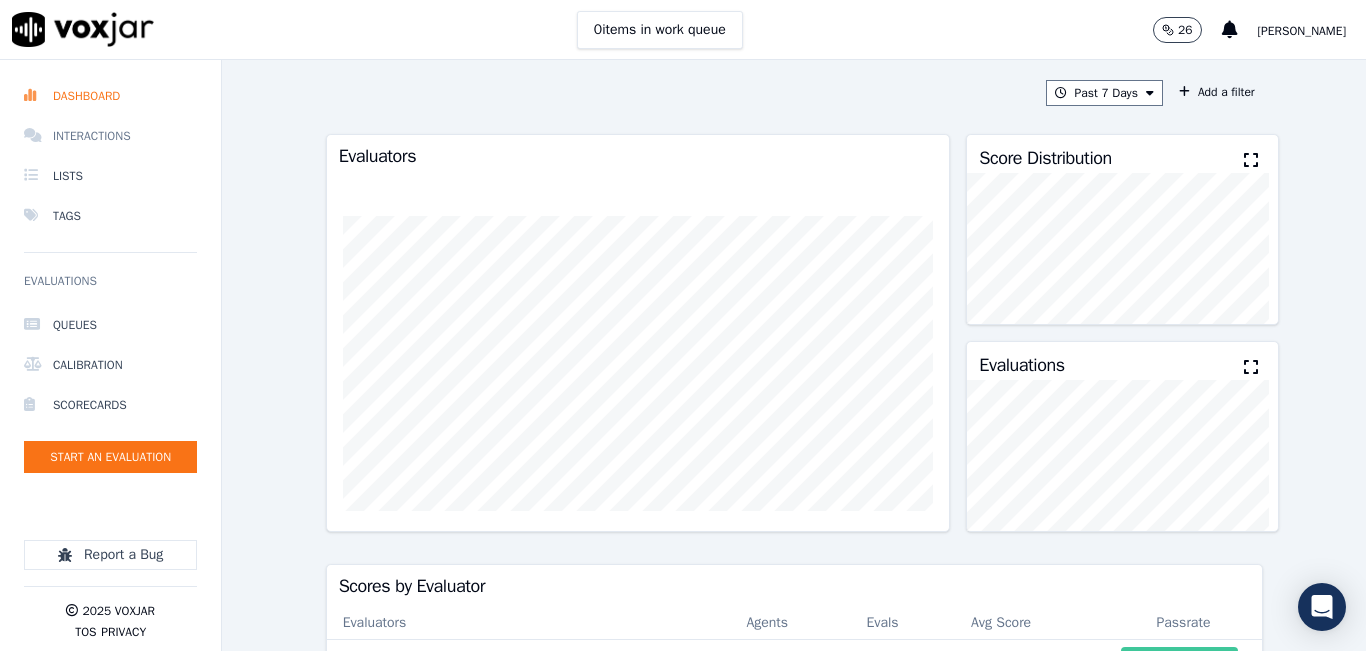 click on "Interactions" at bounding box center [110, 136] 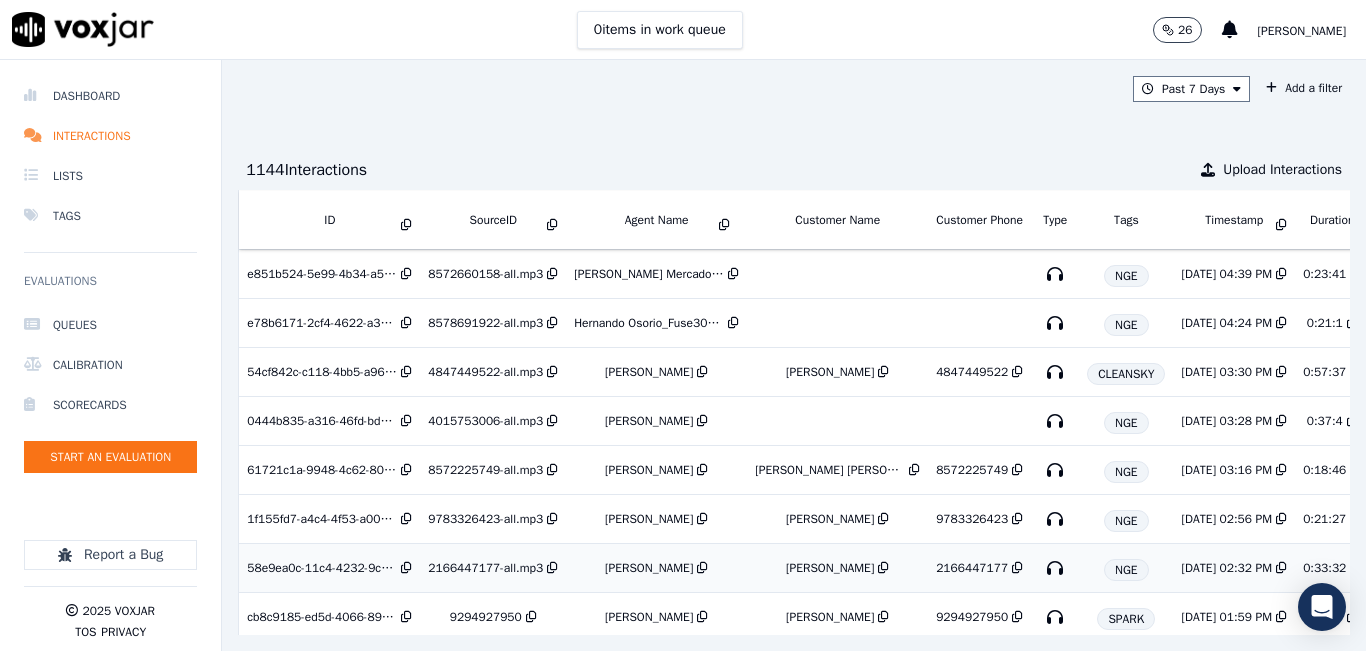 scroll, scrollTop: 0, scrollLeft: 0, axis: both 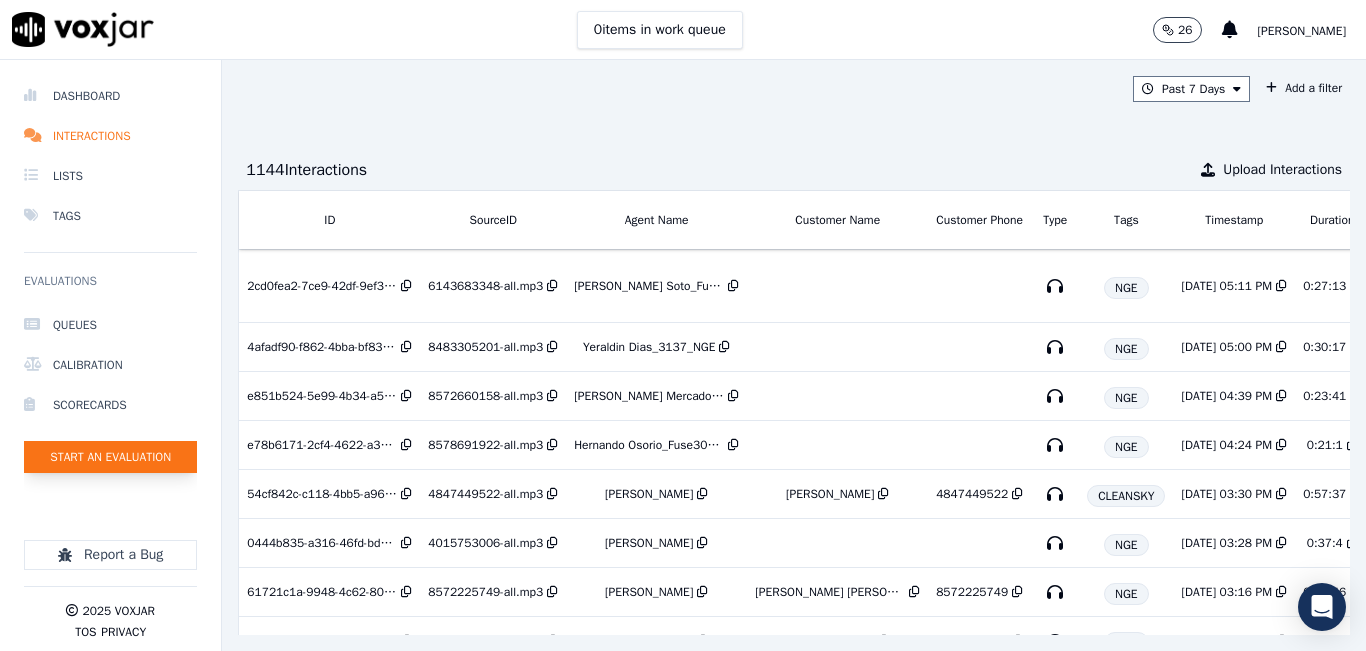 click on "Start an Evaluation" 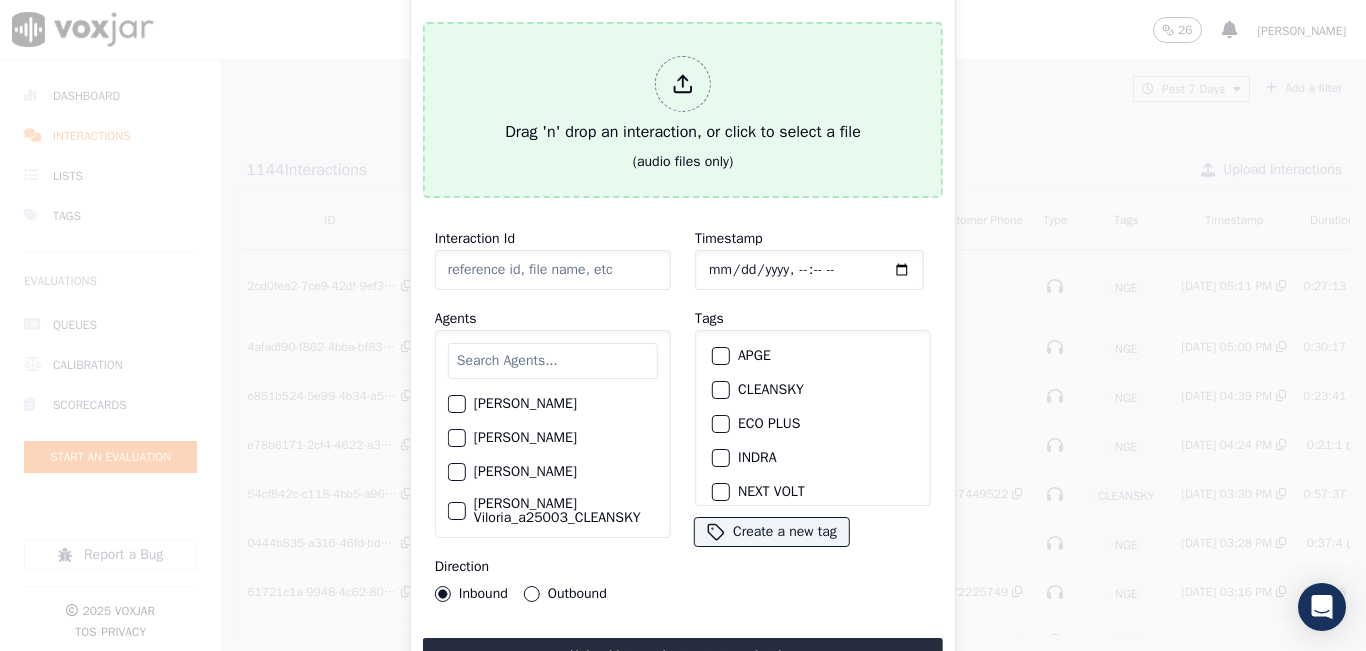 click at bounding box center [683, 84] 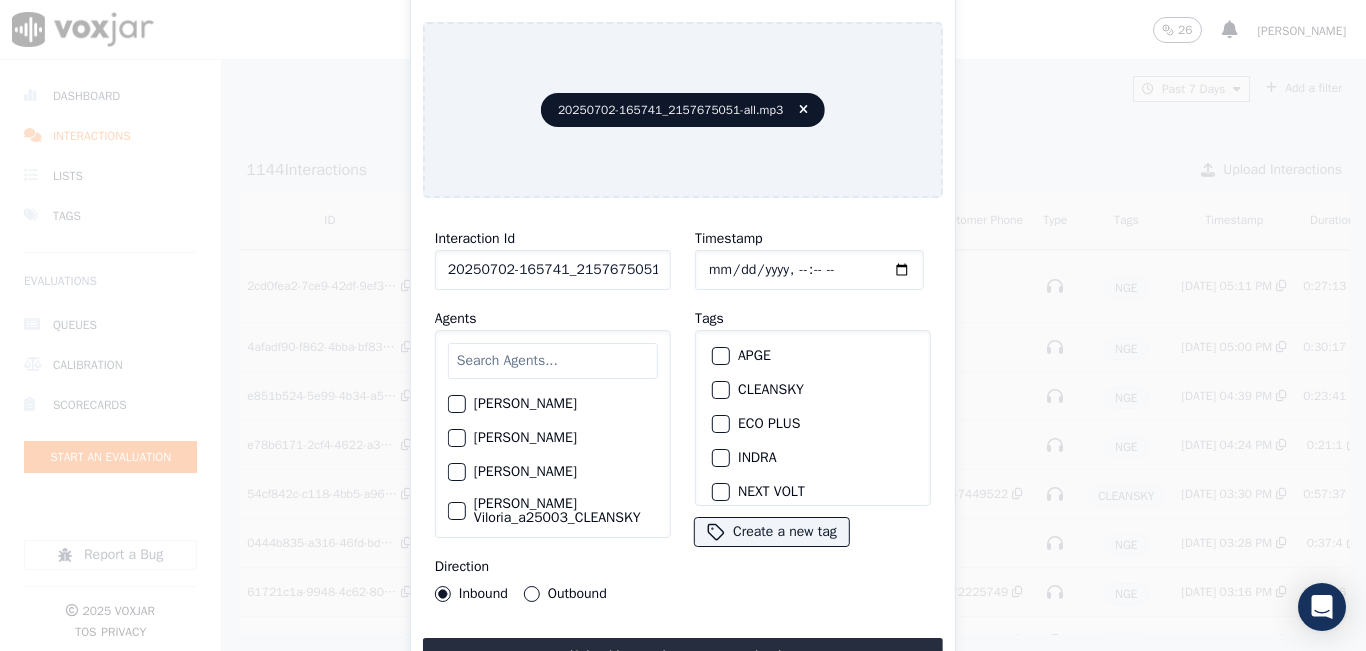 click at bounding box center (553, 361) 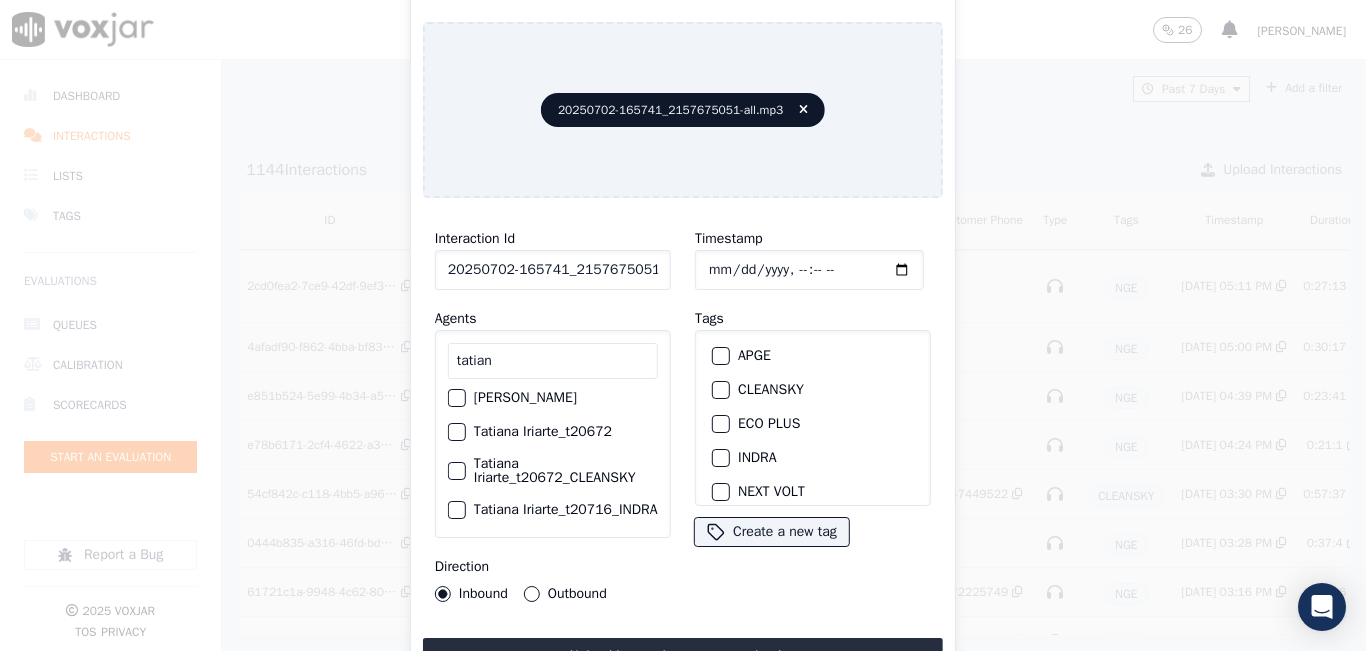 scroll, scrollTop: 110, scrollLeft: 0, axis: vertical 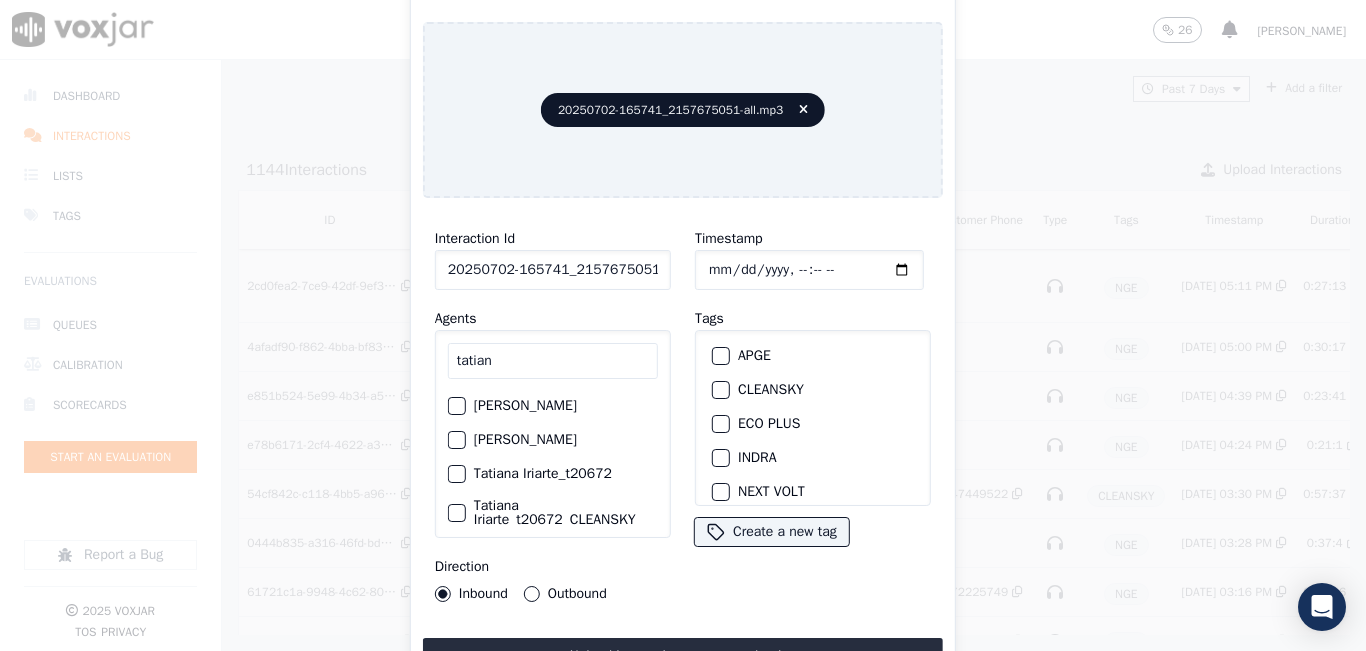 type on "tatian" 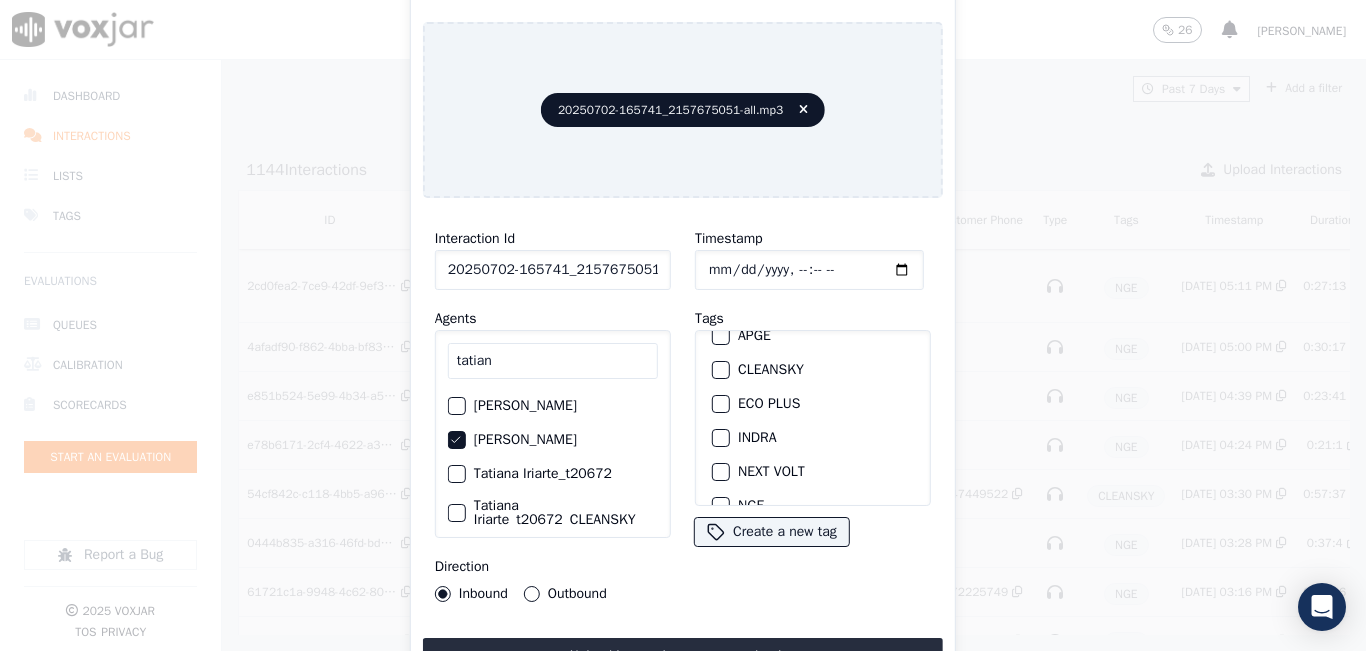 scroll, scrollTop: 0, scrollLeft: 0, axis: both 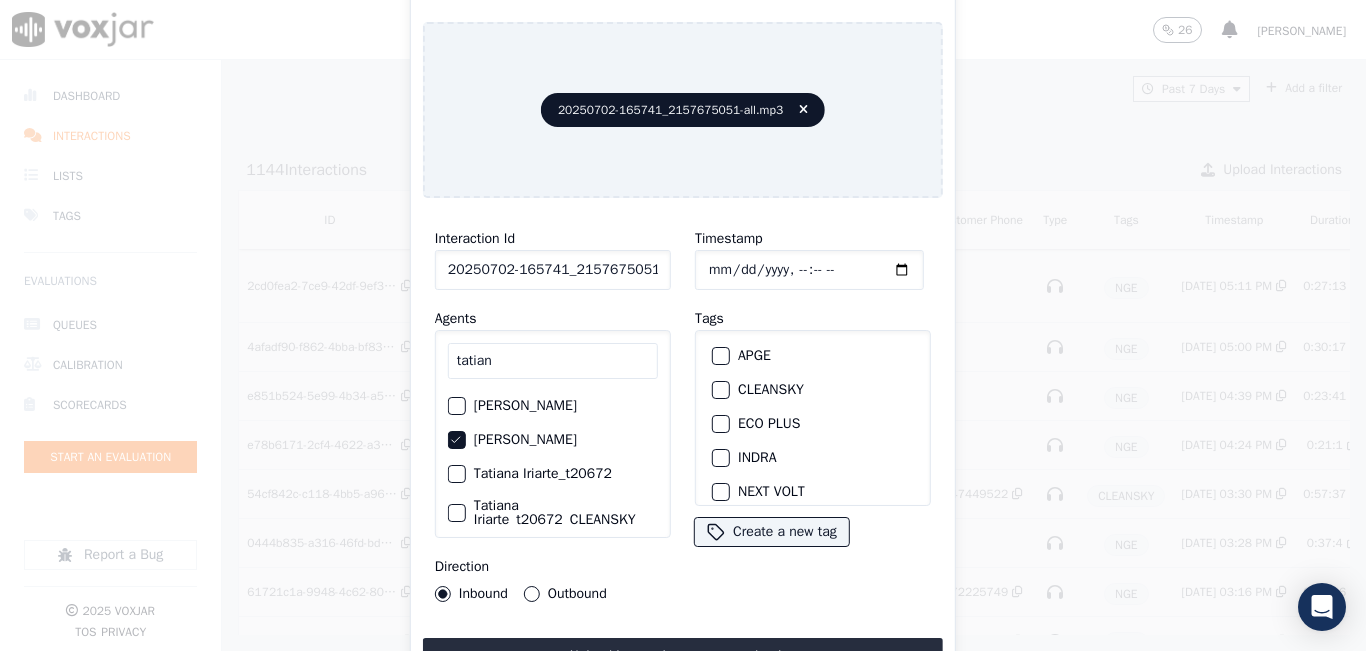click at bounding box center [720, 390] 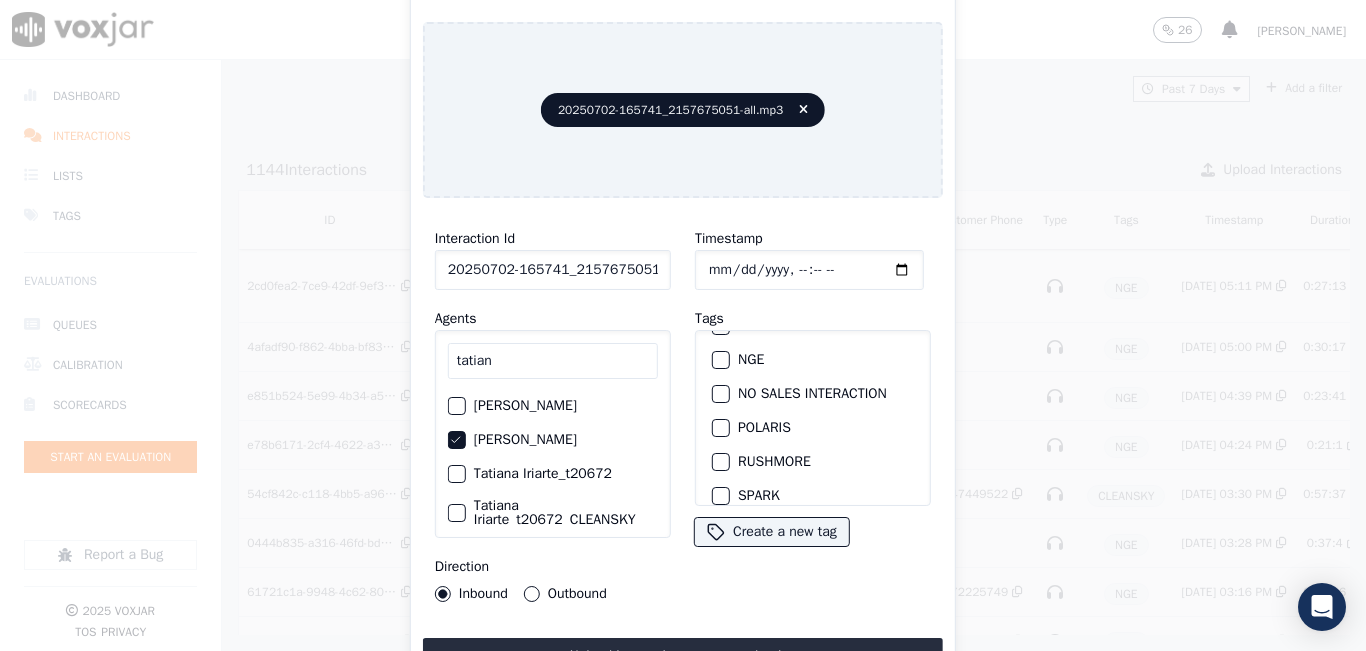 scroll, scrollTop: 0, scrollLeft: 0, axis: both 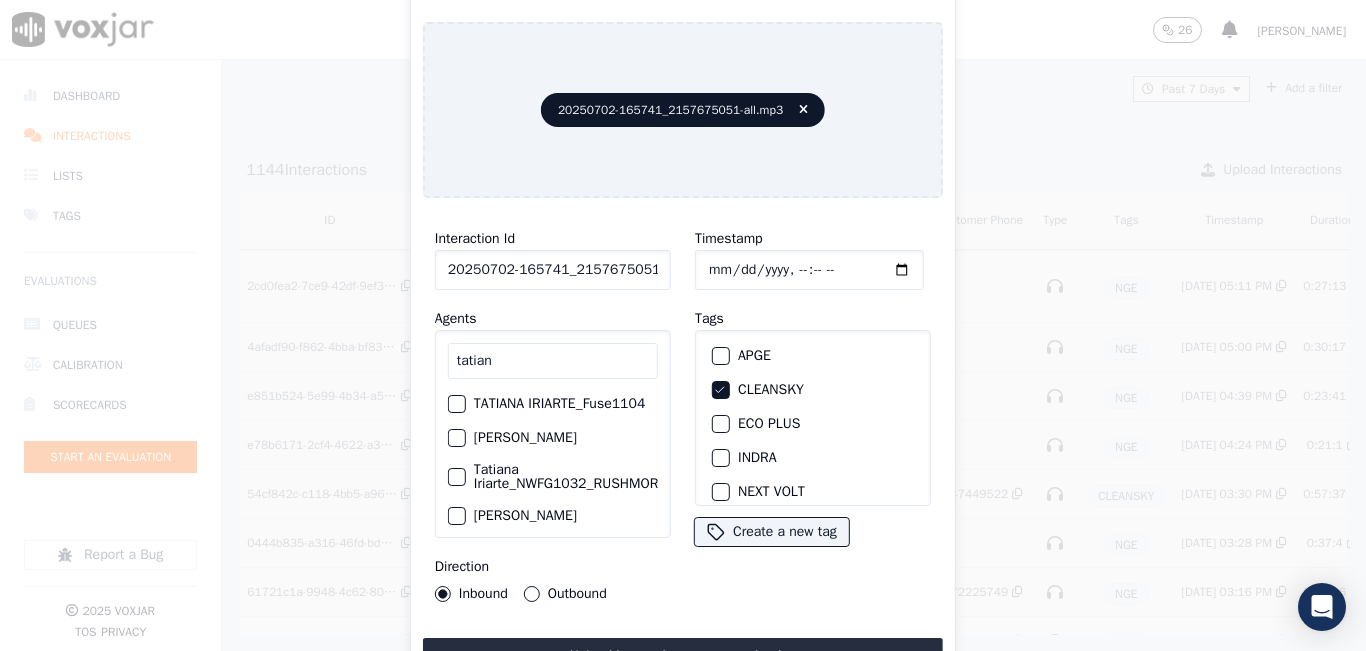 click on "Outbound" at bounding box center (532, 594) 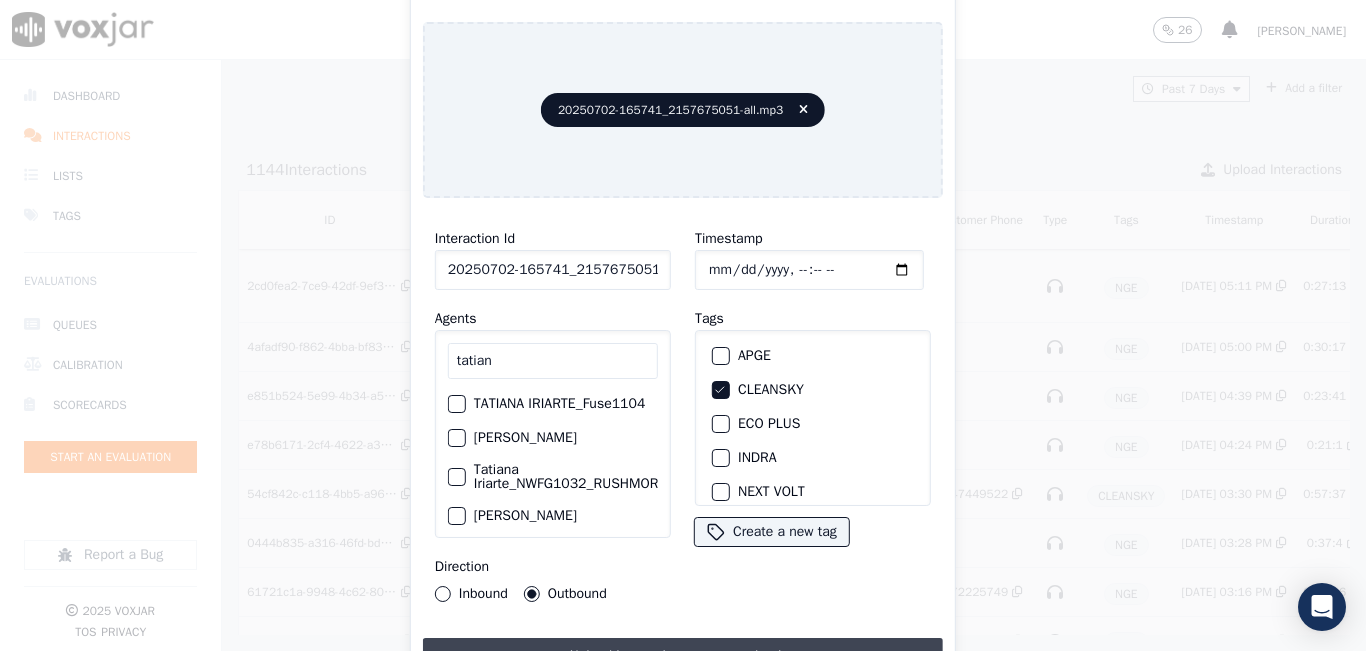 click on "Upload interaction to start evaluation" at bounding box center [683, 656] 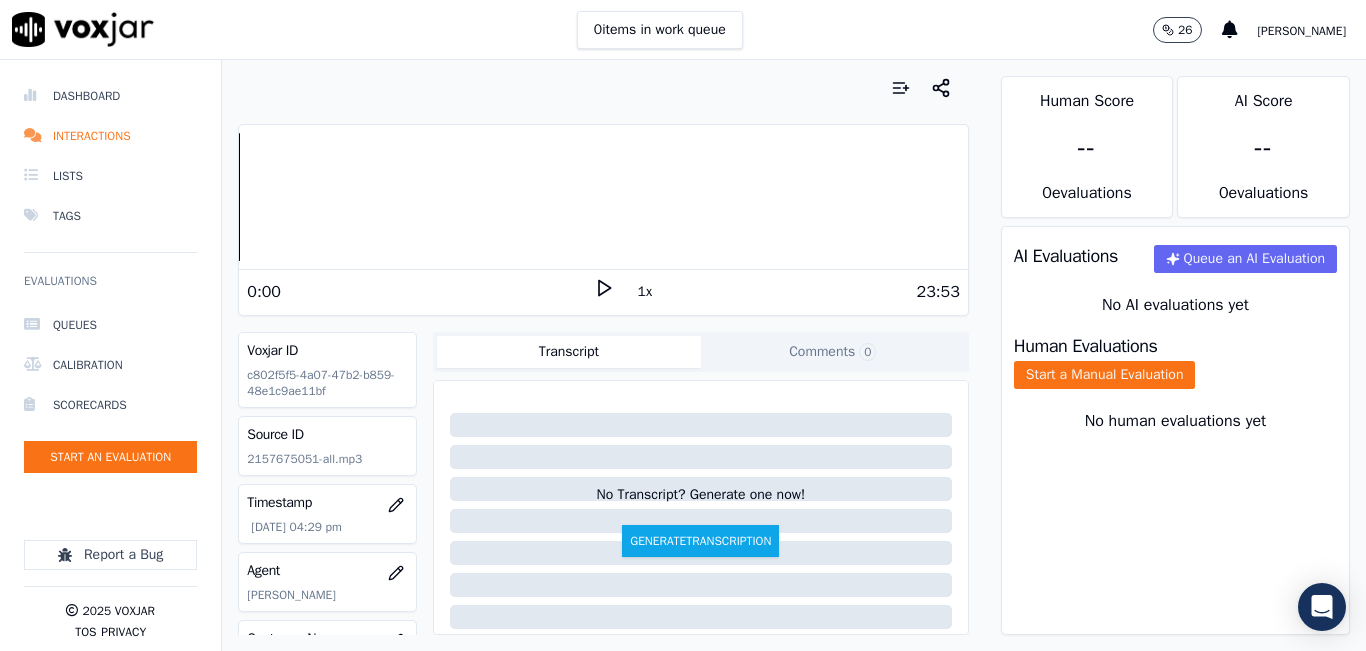 click on "1x" at bounding box center [645, 292] 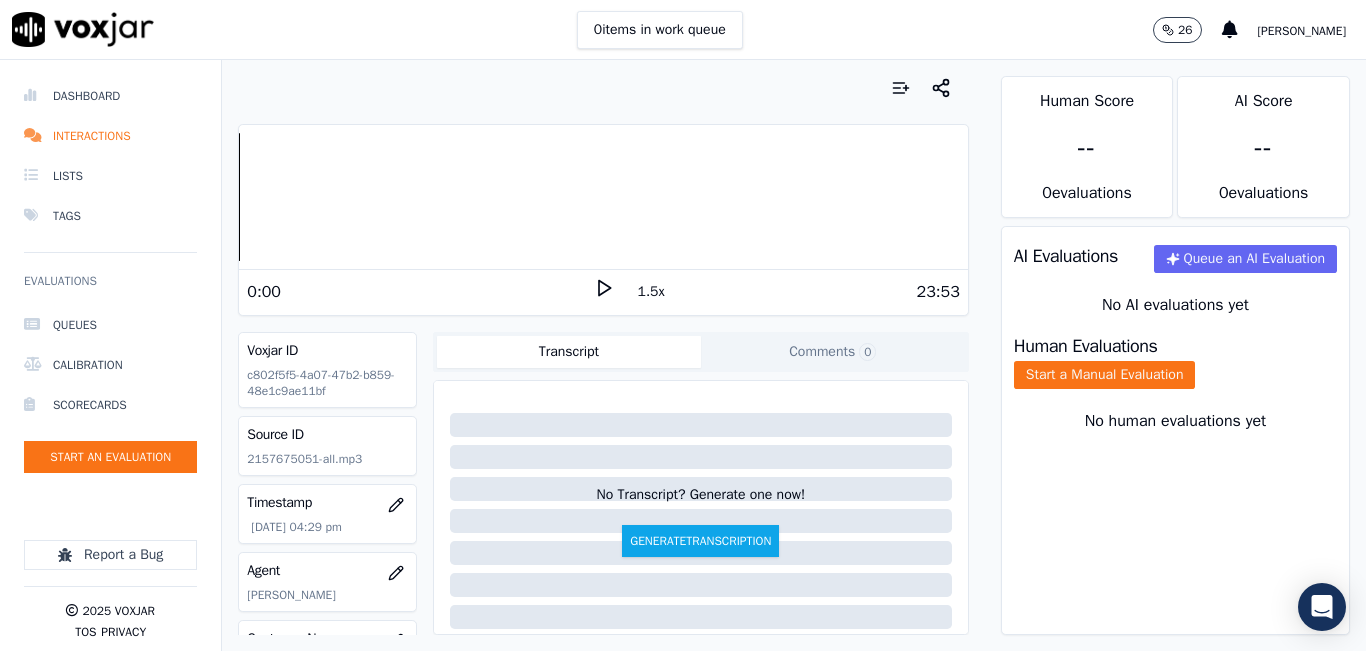 click on "1.5x" at bounding box center (651, 292) 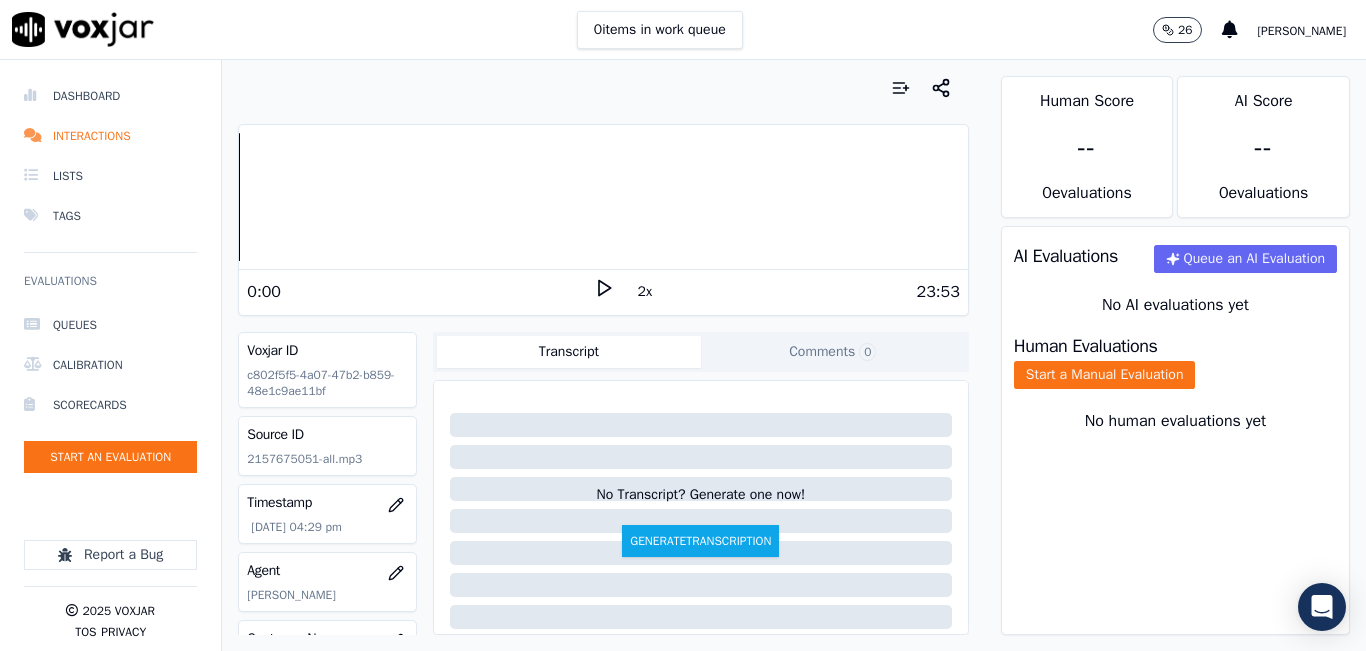 click 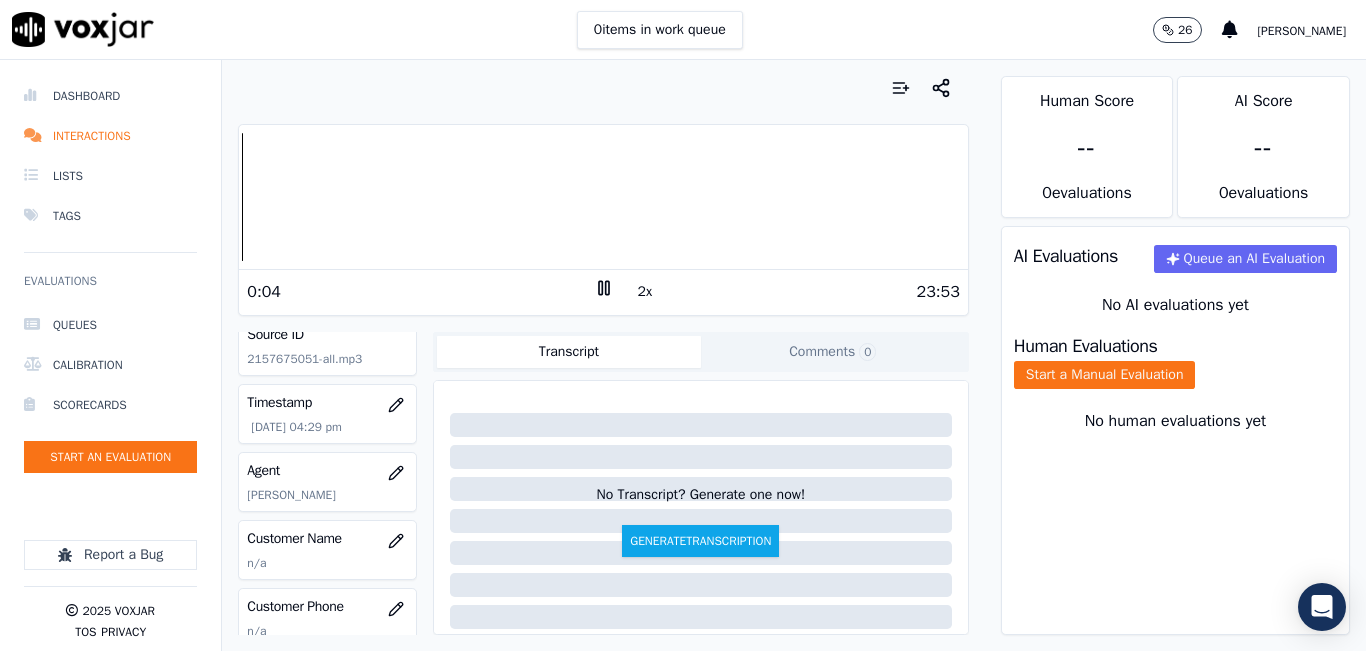 scroll, scrollTop: 200, scrollLeft: 0, axis: vertical 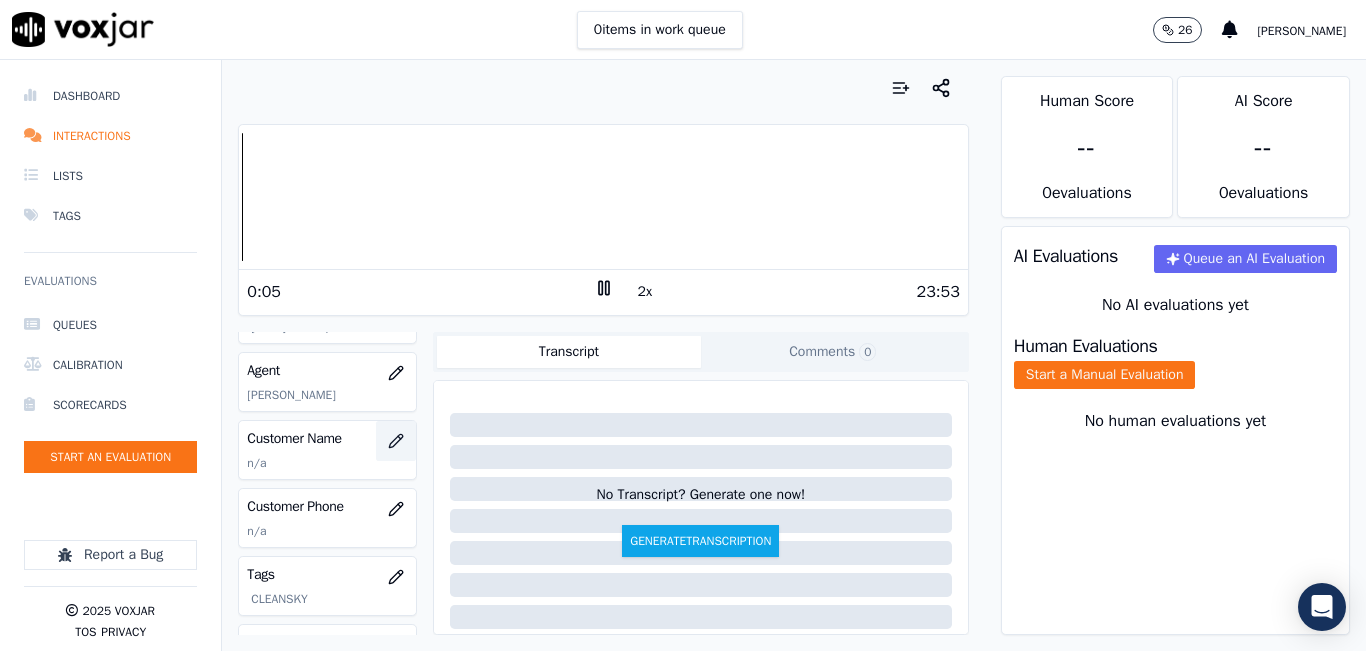 click 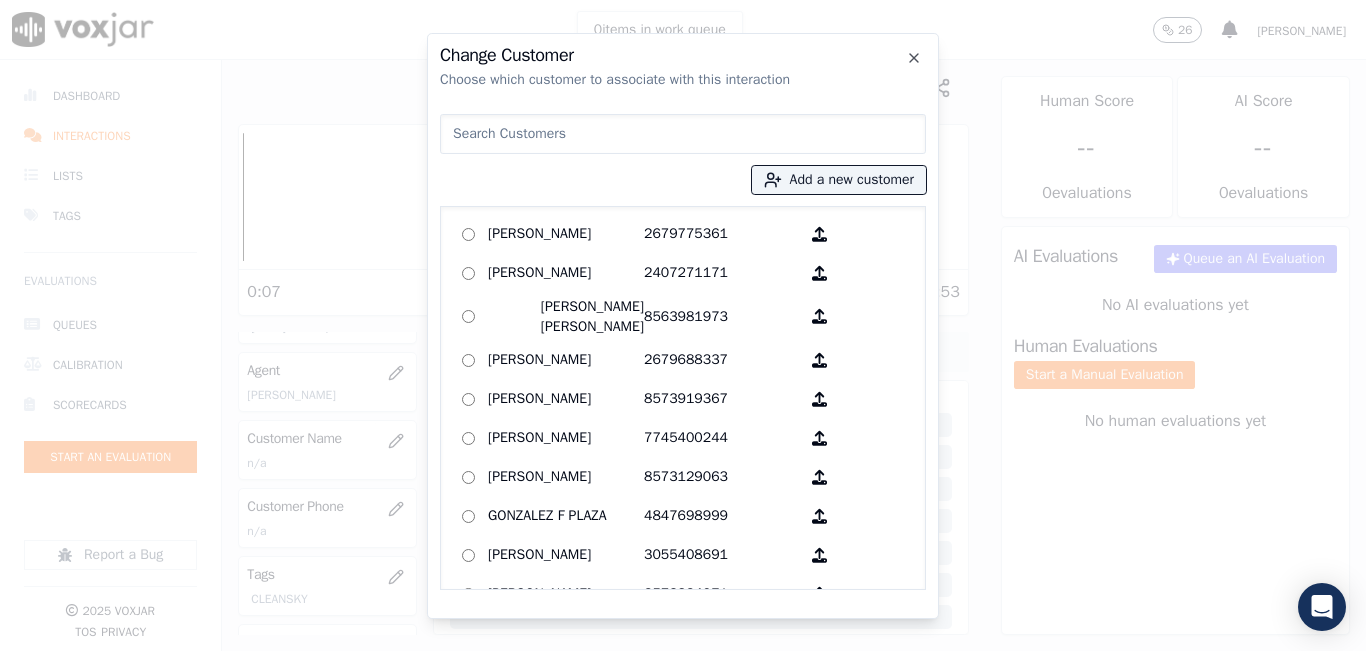 click at bounding box center (683, 134) 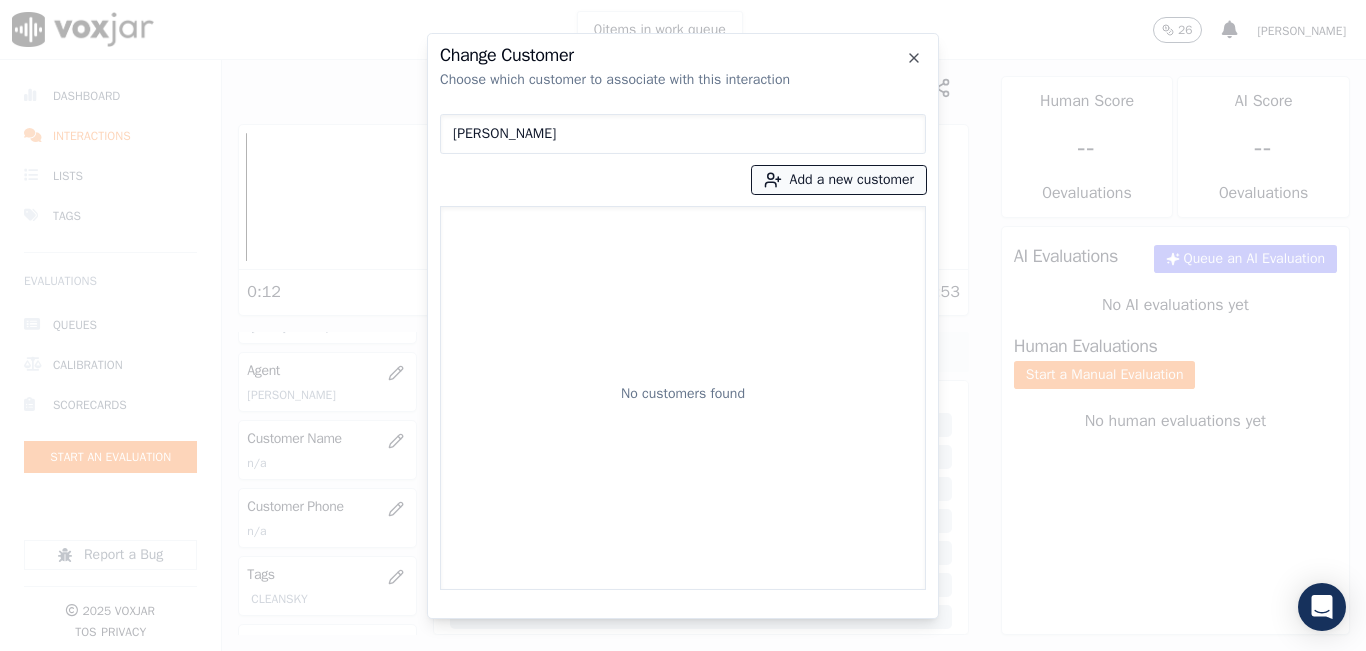 type on "JAIME GONZALES" 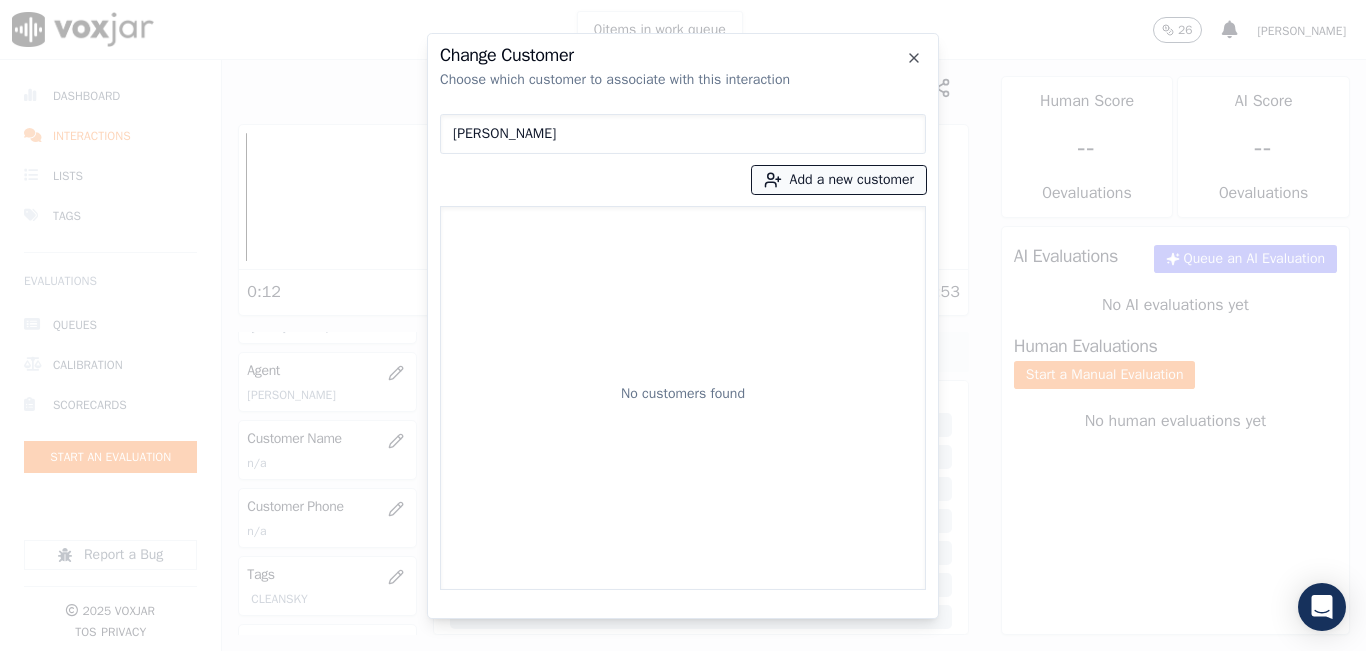 click on "Add a new customer" at bounding box center [839, 180] 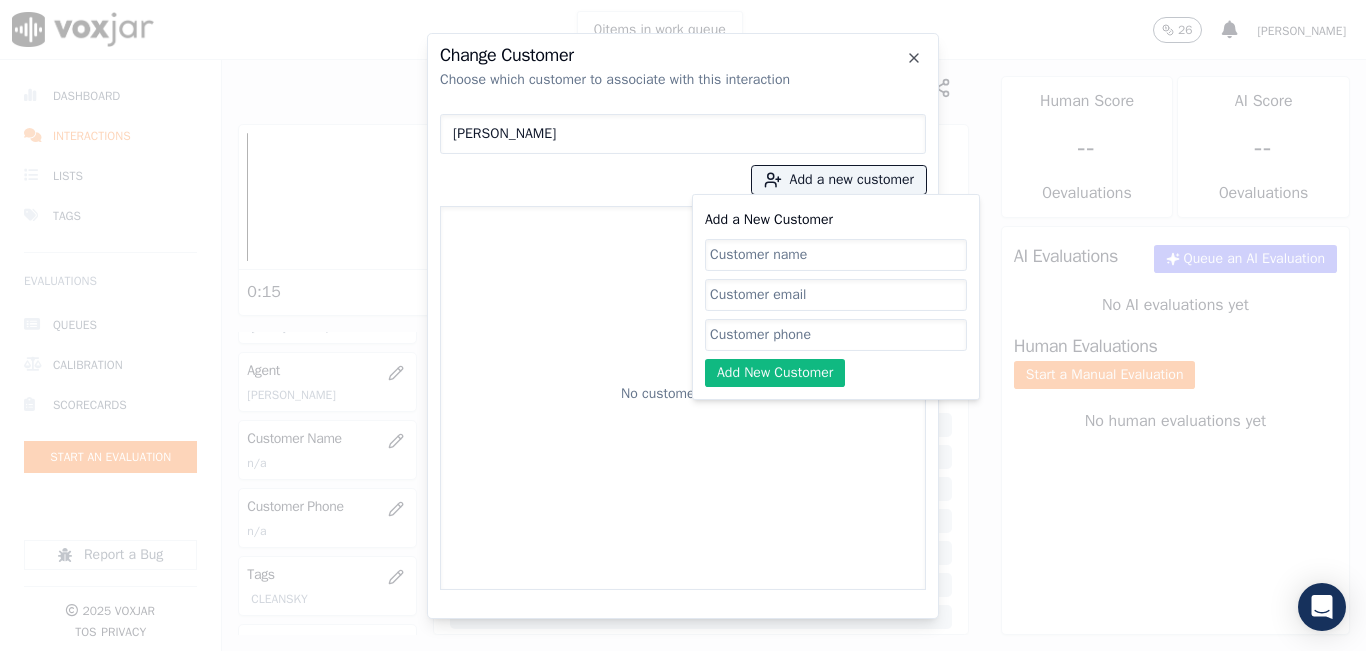 click on "Add a New Customer" 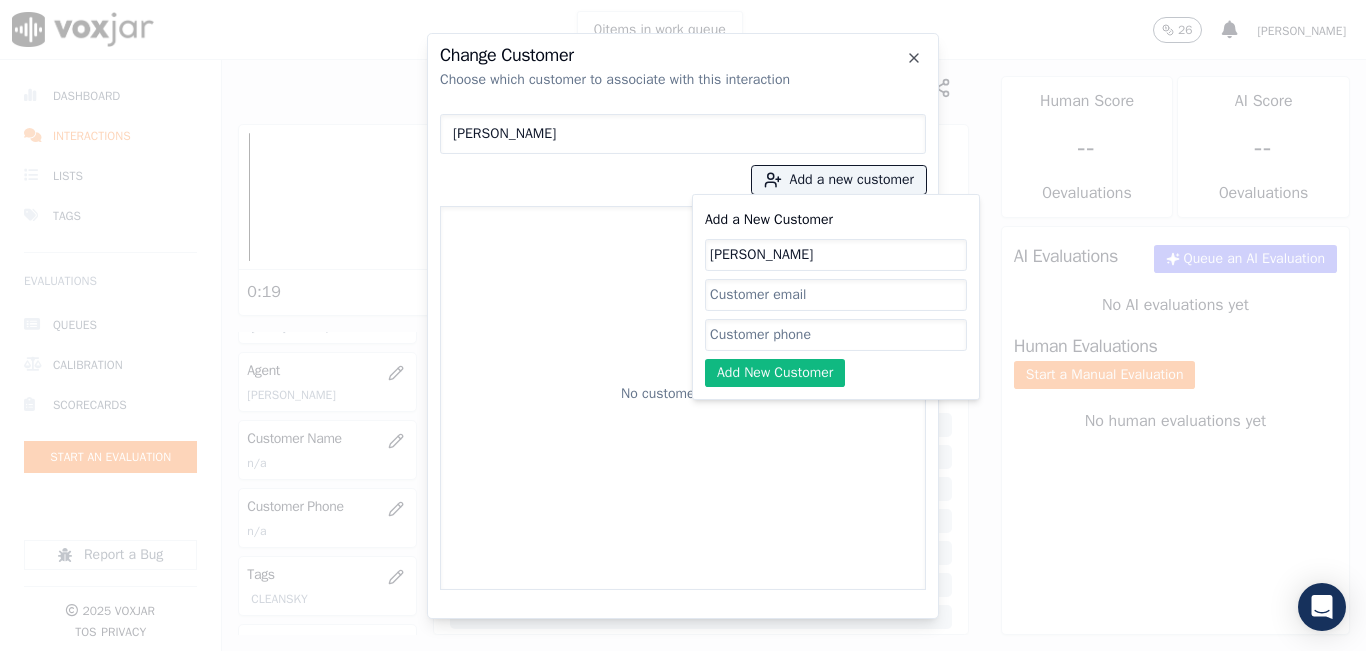 type on "JAIME GONZALES" 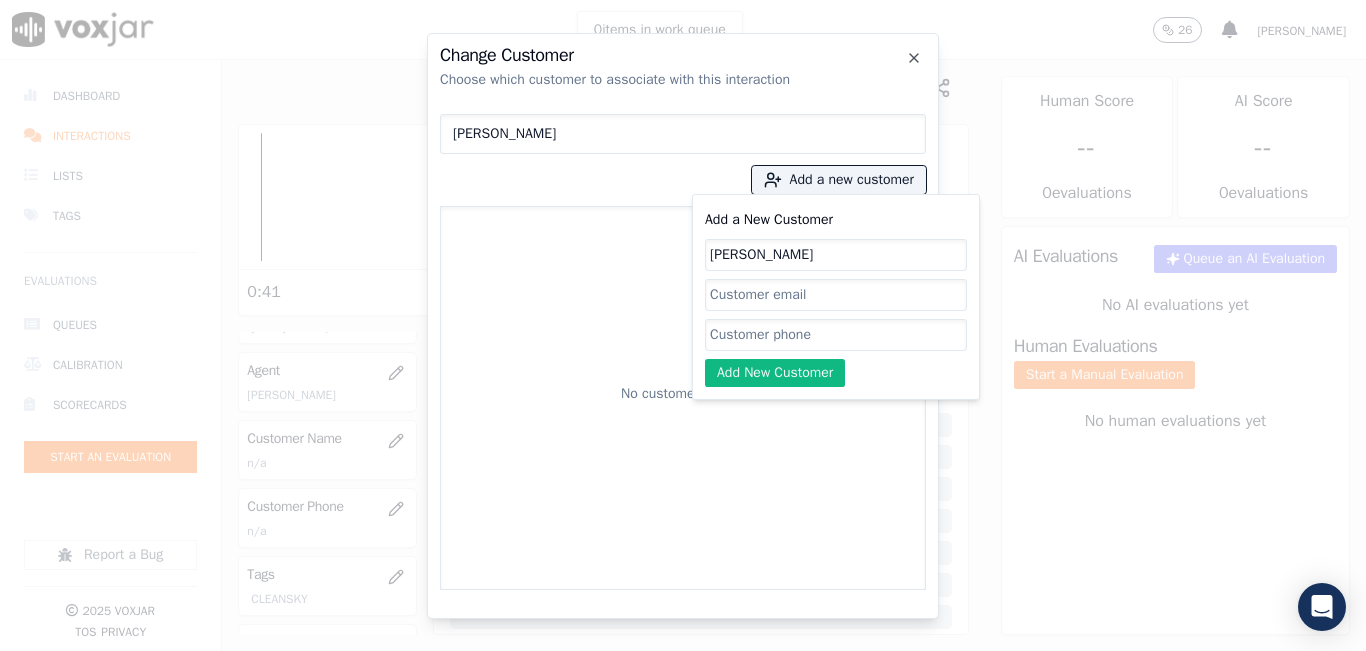click on "Add a New Customer" 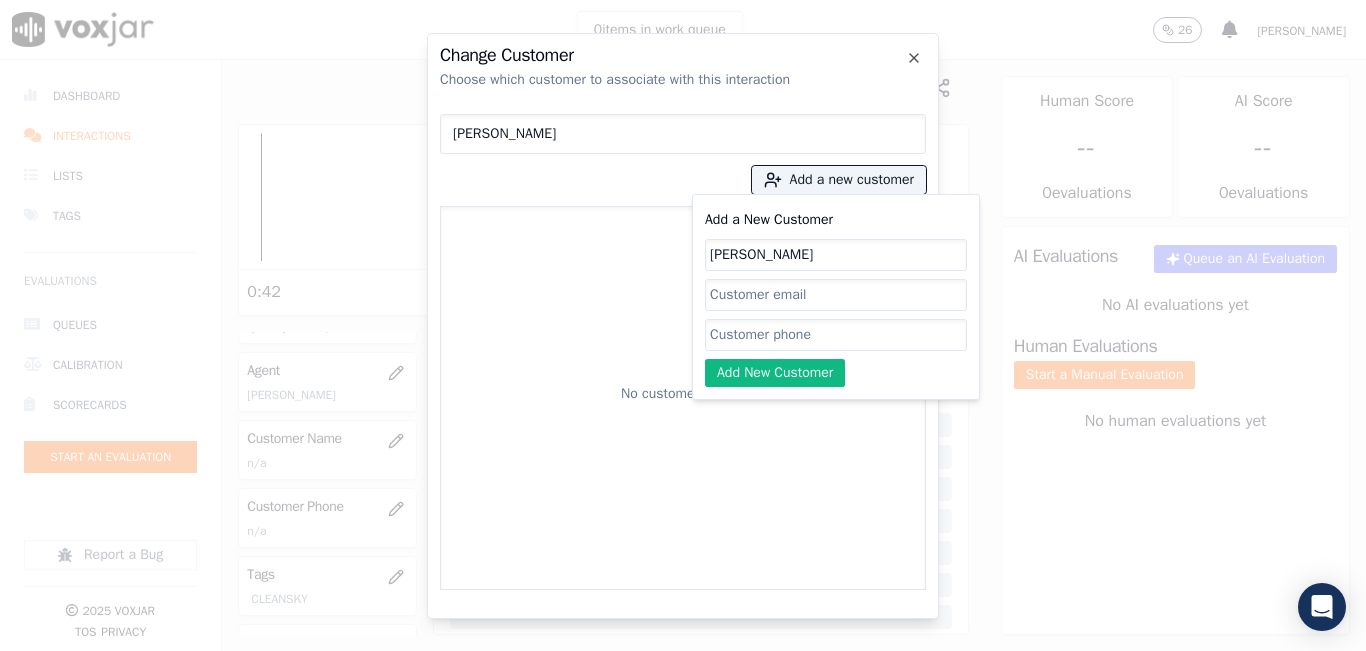paste on "2157675051" 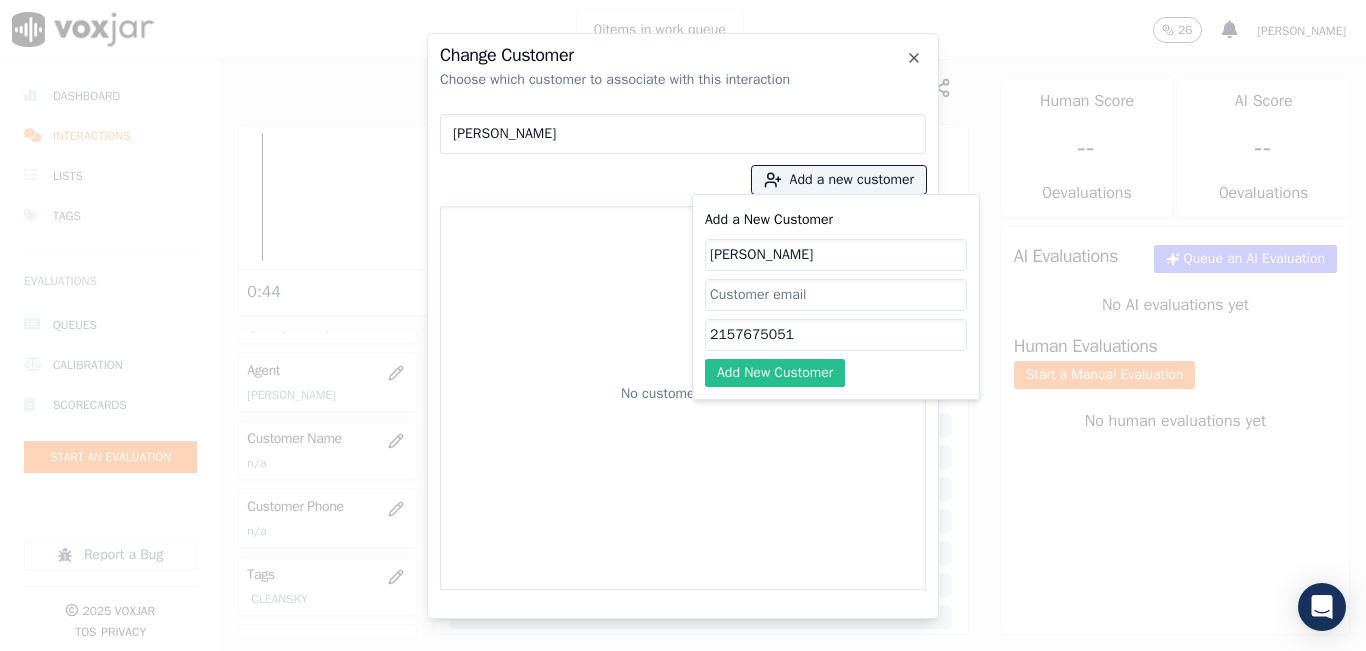 type on "2157675051" 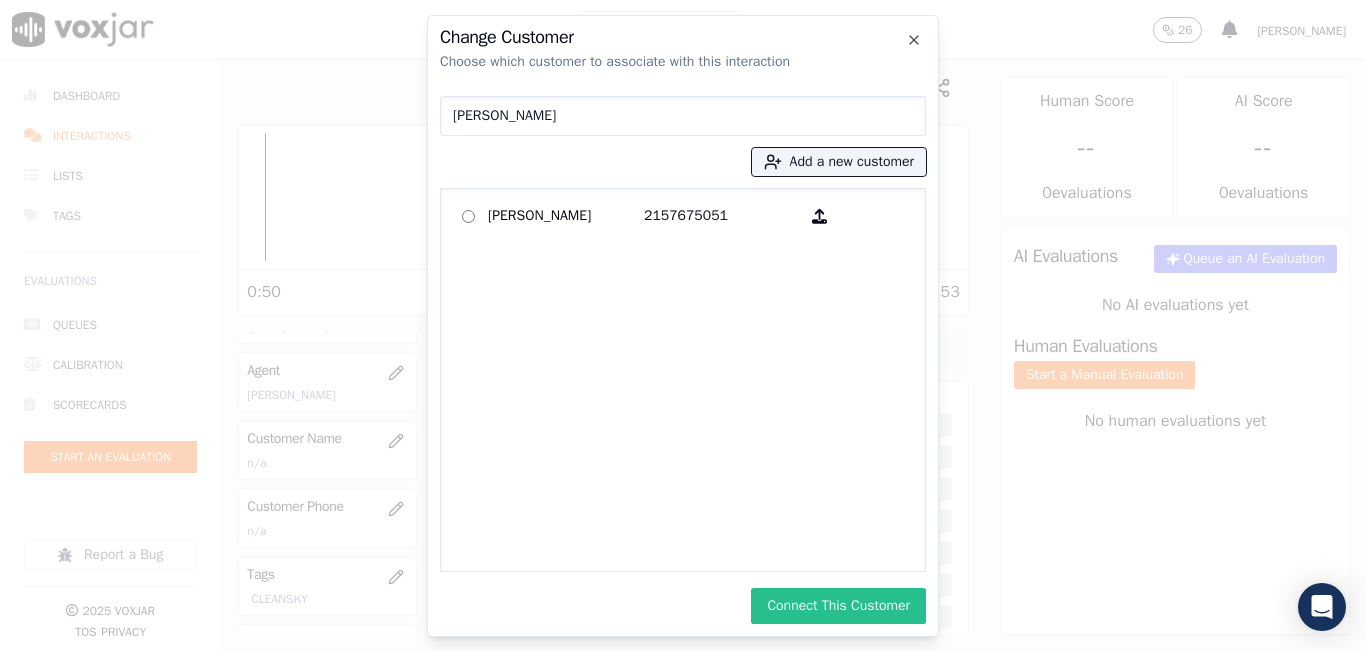 click on "Connect This Customer" at bounding box center [838, 606] 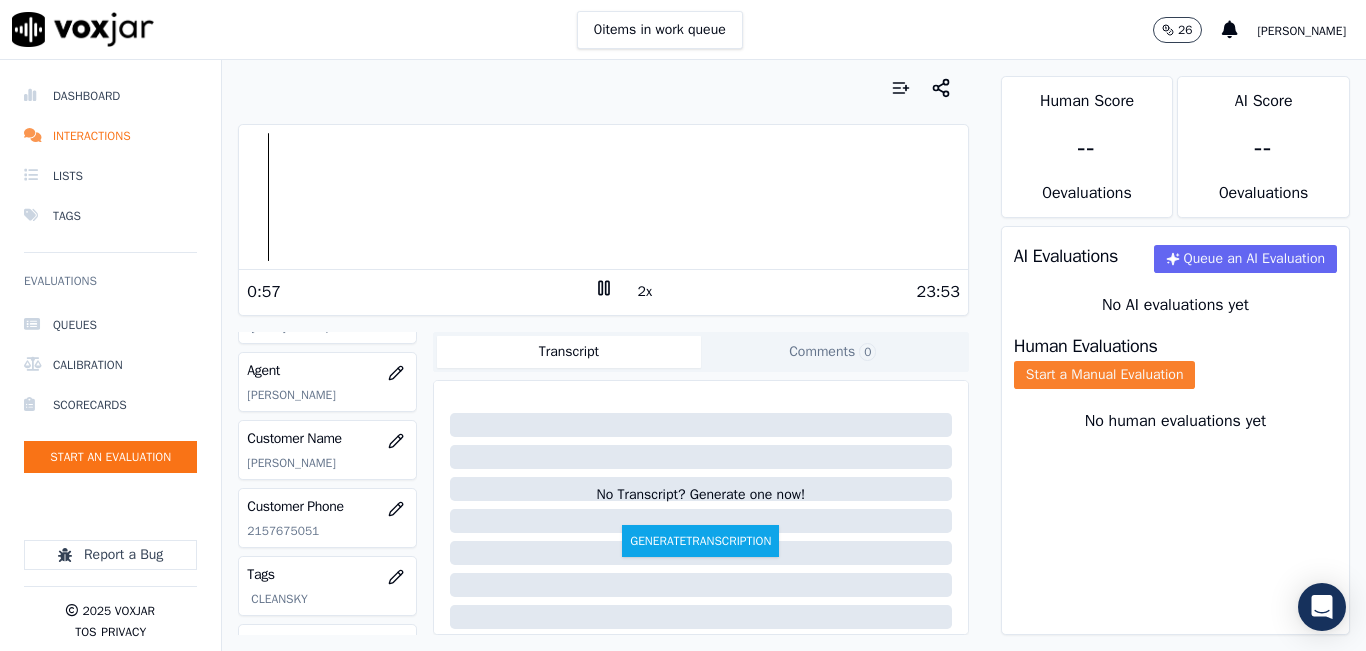 click on "Start a Manual Evaluation" 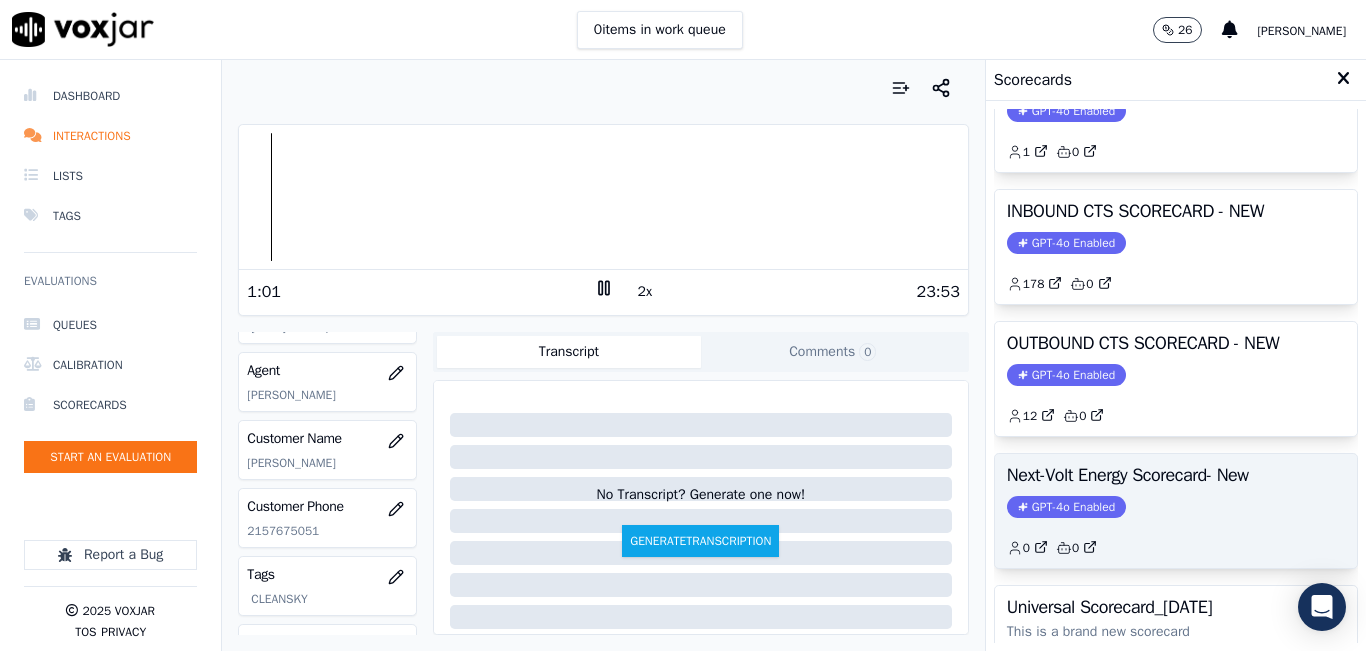 scroll, scrollTop: 227, scrollLeft: 0, axis: vertical 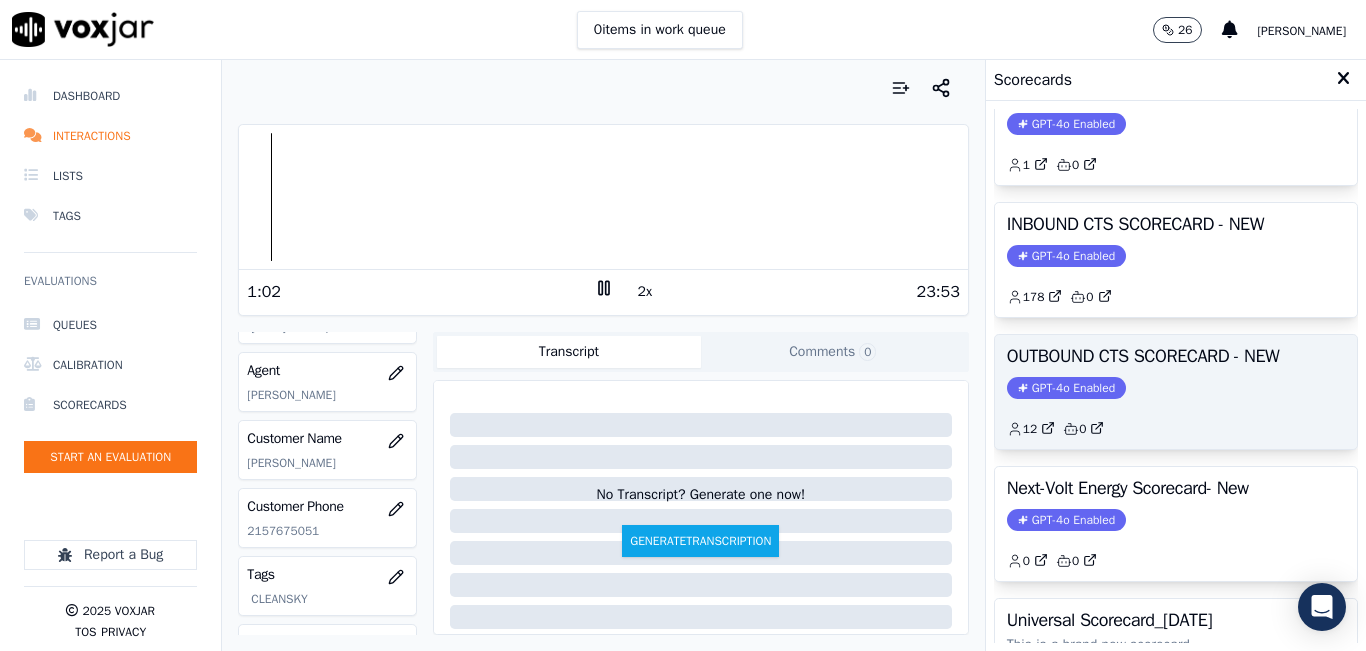 click on "GPT-4o Enabled" 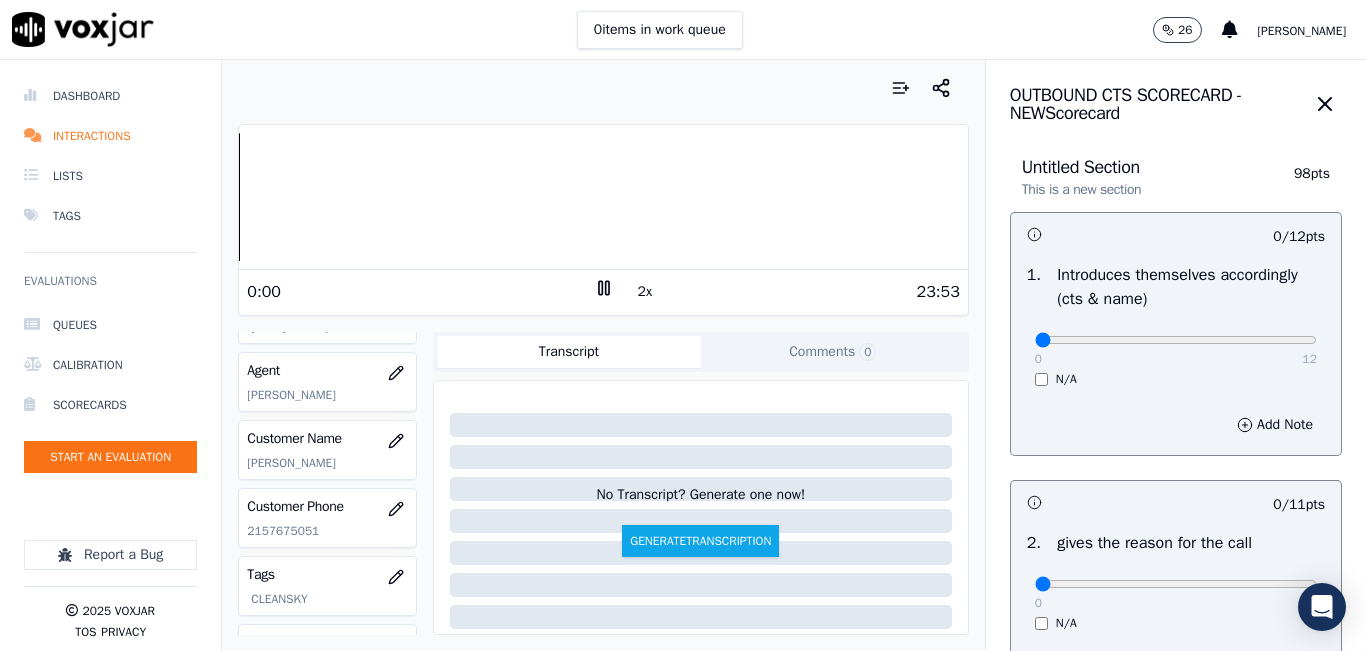 click on "Dashboard   Interactions   Lists   Tags       Evaluations     Queues   Calibration   Scorecards   Start an Evaluation
Report a Bug       2025   Voxjar   TOS   Privacy             Your browser does not support the audio element.   0:00     2x   23:53   Voxjar ID   c802f5f5-4a07-47b2-b859-48e1c9ae11bf   Source ID   2157675051-all.mp3   Timestamp
07/03/2025 04:29 pm     Agent
Tatiana Iriarte_TiriarteNWFG     Customer Name     JAIME GONZALES     Customer Phone     2157675051     Tags
CLEANSKY     Source     manualUpload   Type     AUDIO       Transcript   Comments  0   No Transcript? Generate one now!   Generate  Transcription         Add Comment   Scores   Transcript   Metadata   Comments         Human Score   --   0  evaluation s   AI Score   --   0  evaluation s     AI Evaluations
Queue an AI Evaluation   No AI evaluations yet   Human Evaluations   Start a Manual Evaluation   No human evaluations yet       OUTBOUND CTS SCORECARD - NEW   Scorecard" at bounding box center (683, 355) 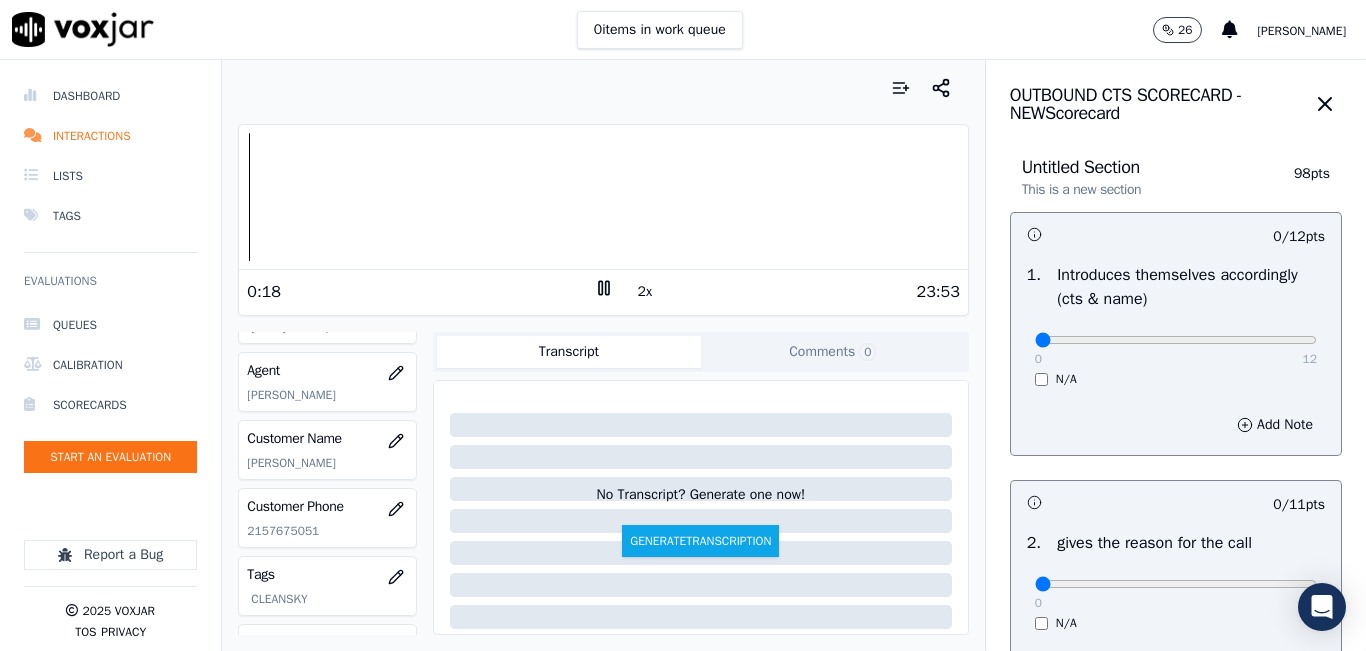 click on "2x" at bounding box center (645, 292) 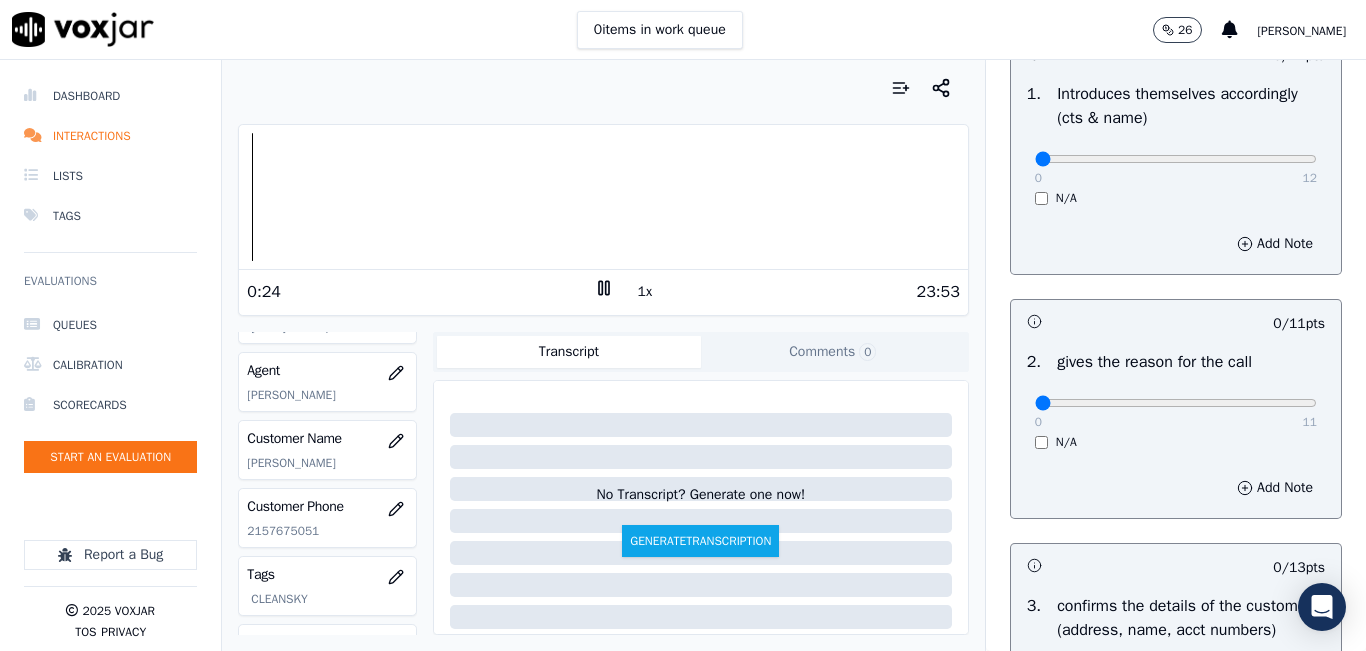 scroll, scrollTop: 0, scrollLeft: 0, axis: both 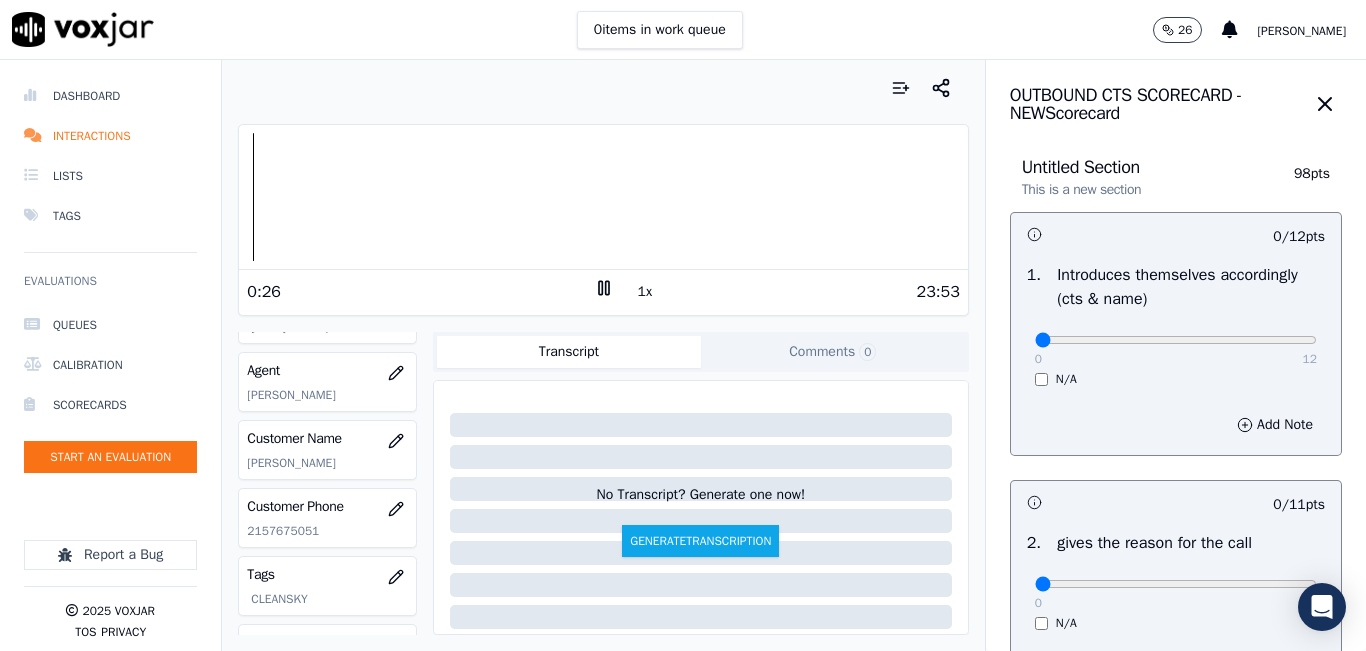 drag, startPoint x: 1031, startPoint y: 331, endPoint x: 1251, endPoint y: 326, distance: 220.05681 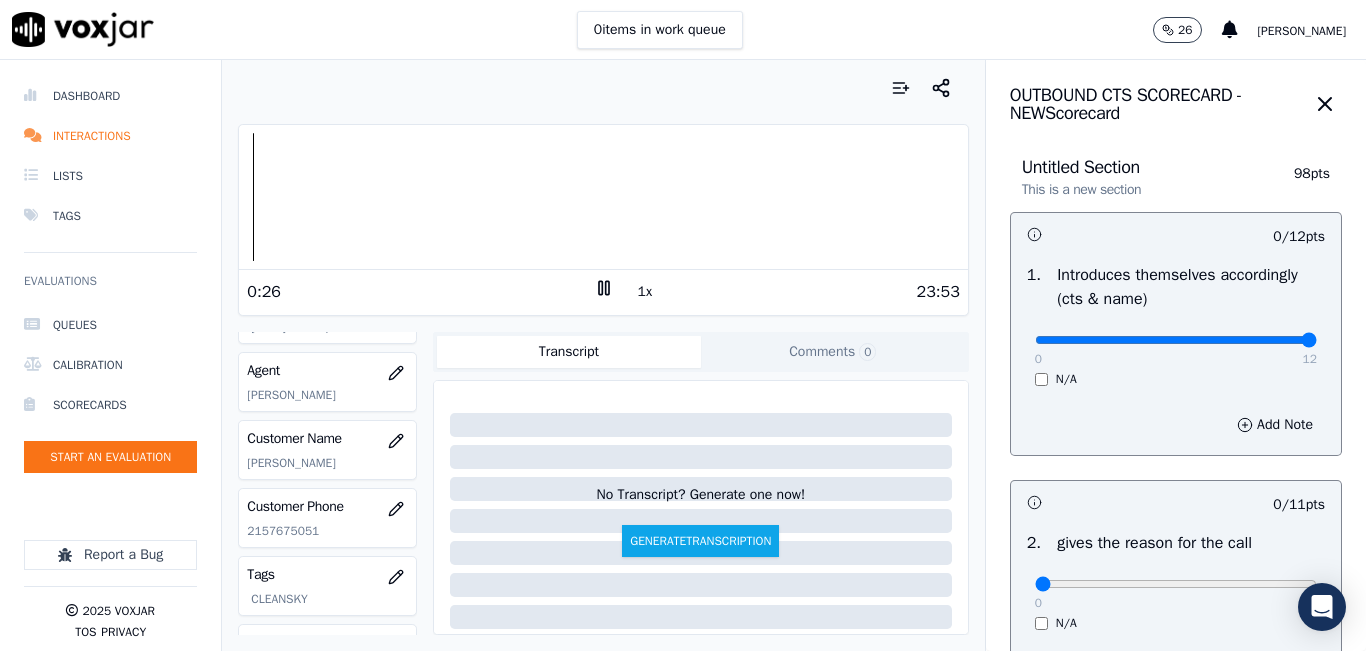 drag, startPoint x: 1275, startPoint y: 345, endPoint x: 1300, endPoint y: 345, distance: 25 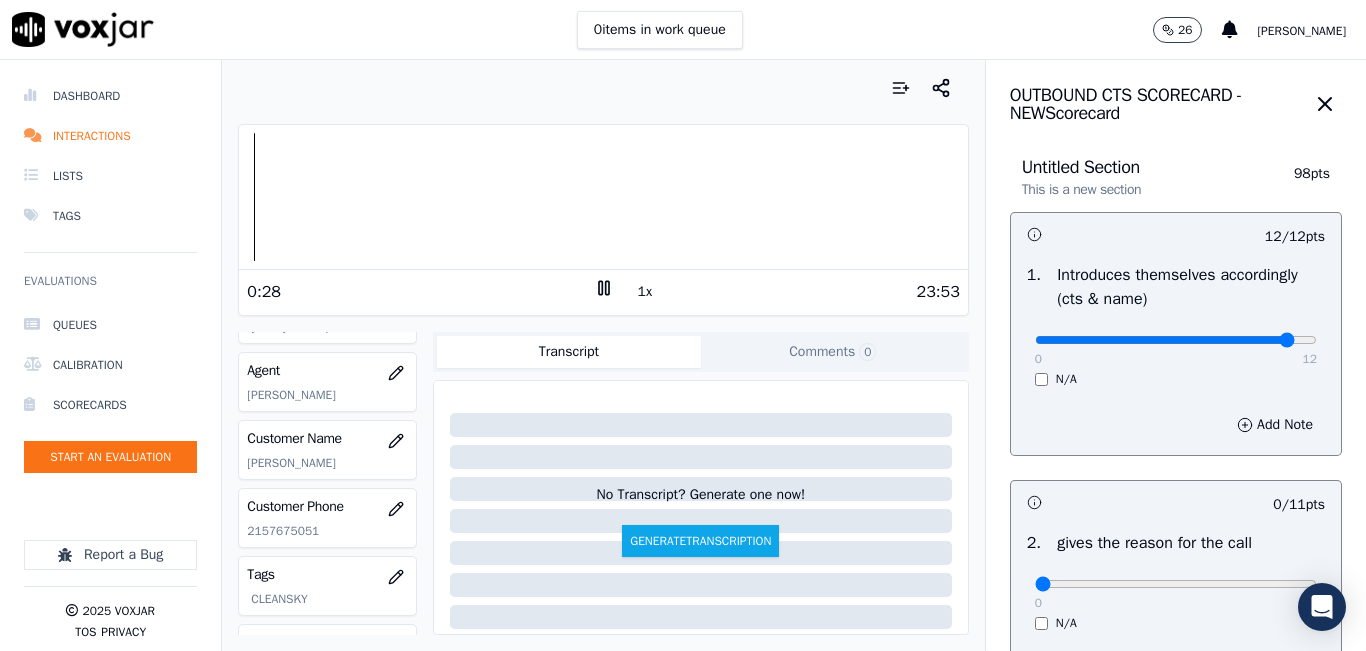 click at bounding box center [1176, 340] 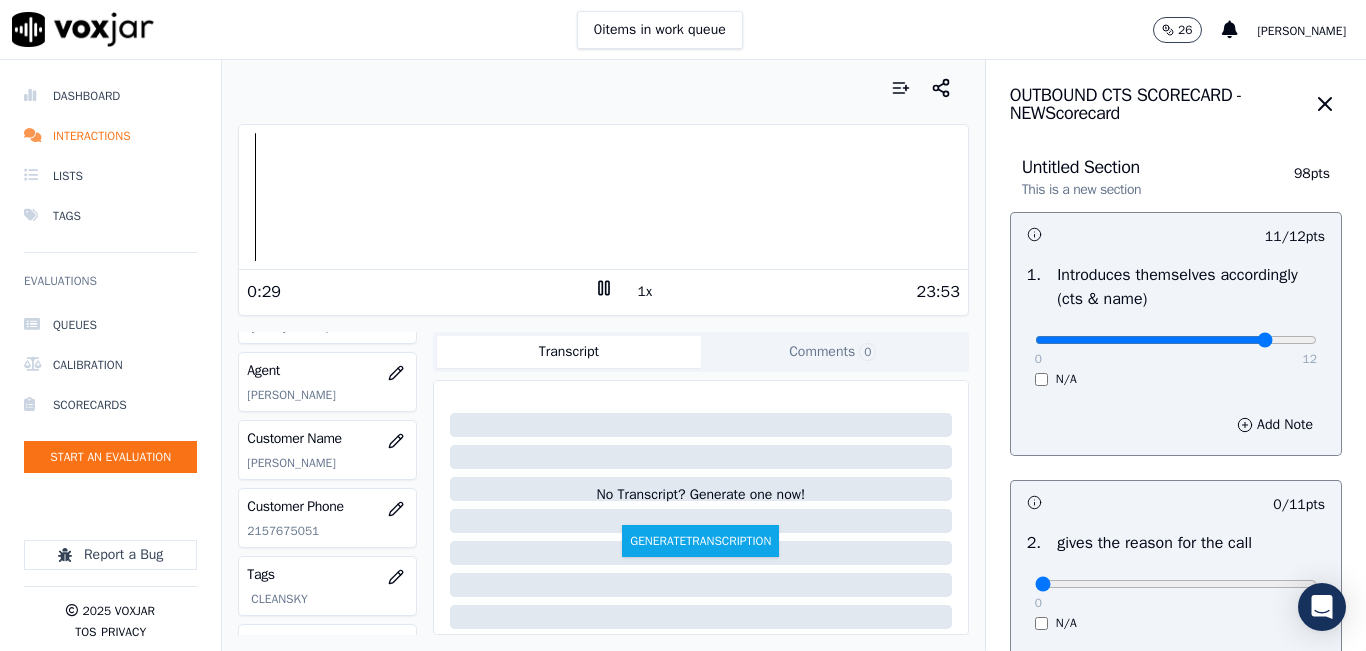 type on "10" 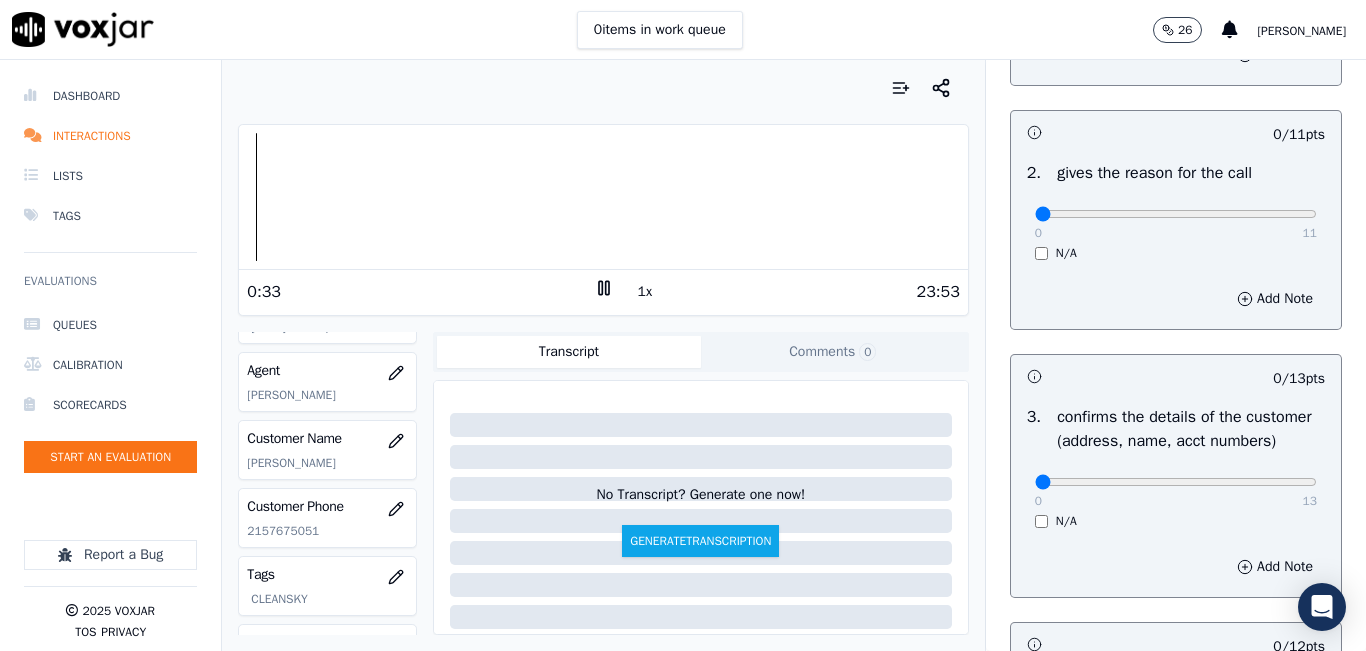 scroll, scrollTop: 400, scrollLeft: 0, axis: vertical 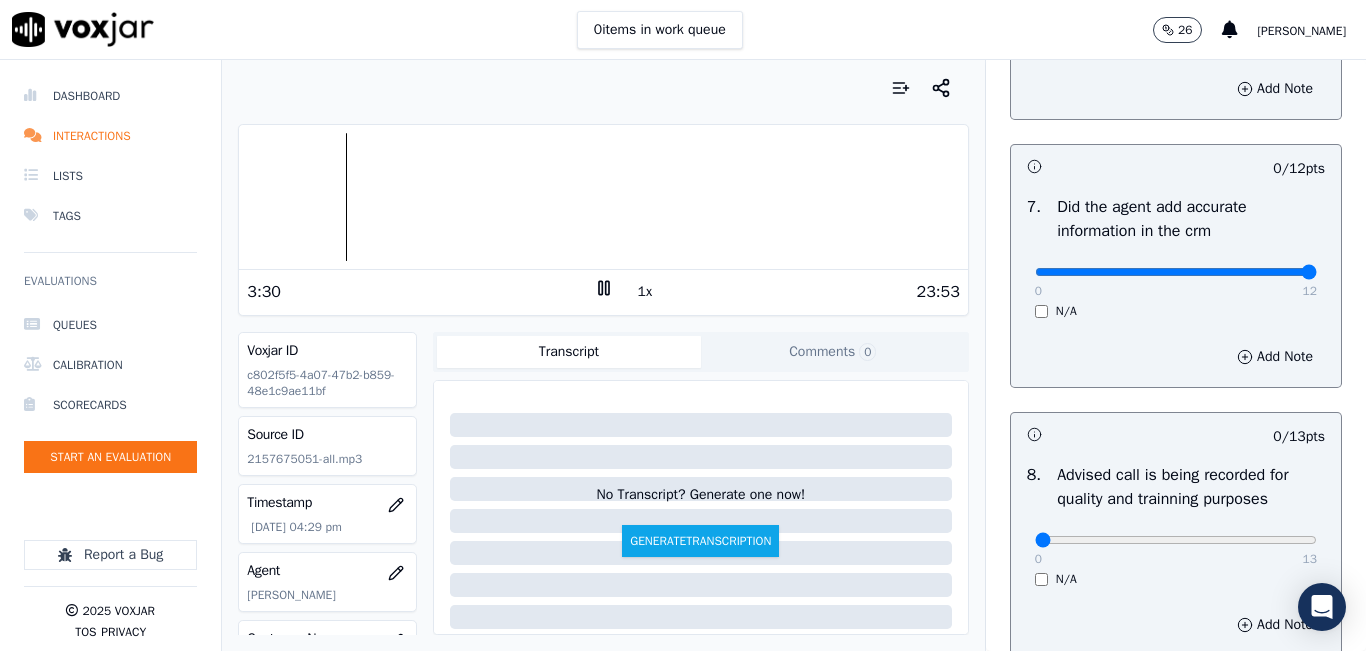 drag, startPoint x: 1047, startPoint y: 313, endPoint x: 1301, endPoint y: 306, distance: 254.09644 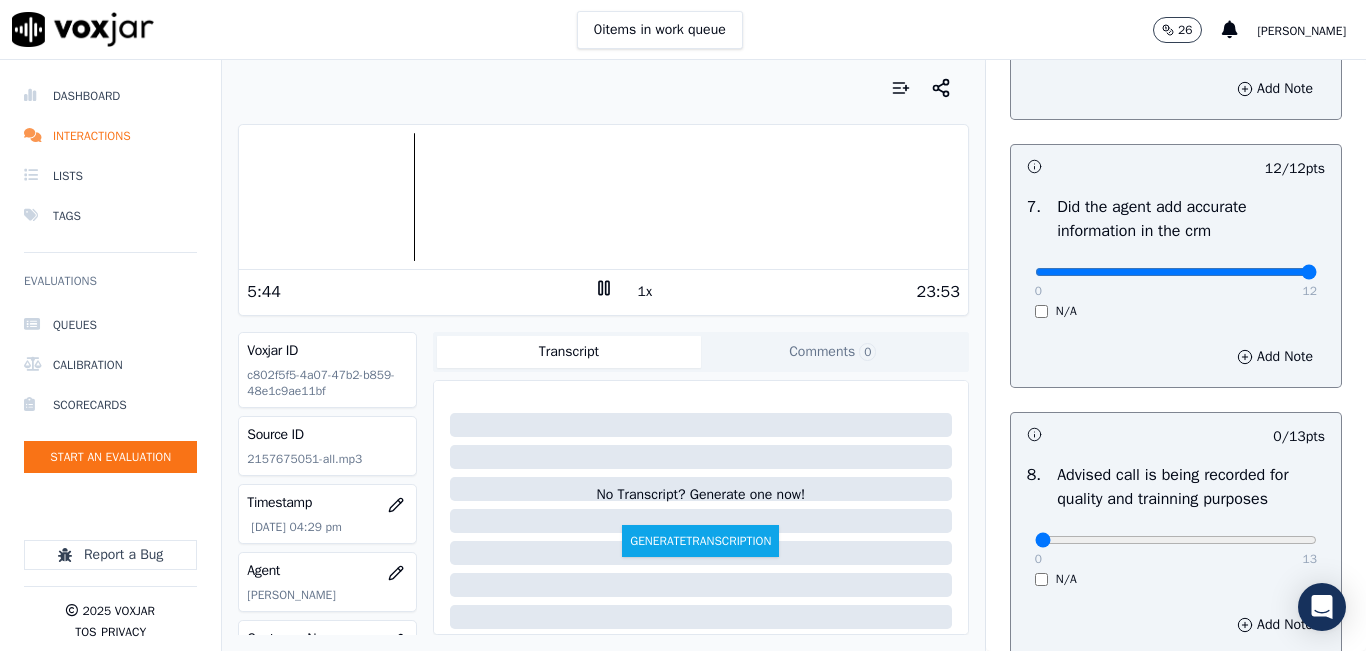 click on "1x" at bounding box center (645, 292) 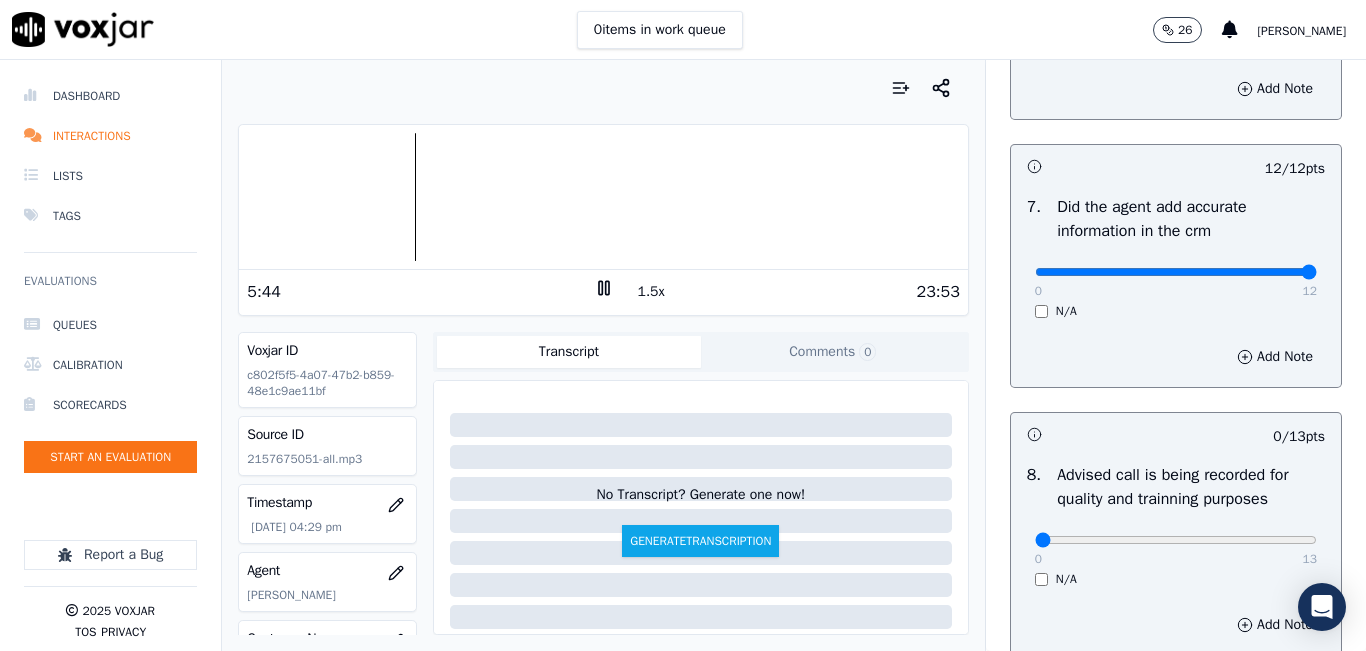 click on "1.5x" at bounding box center [651, 292] 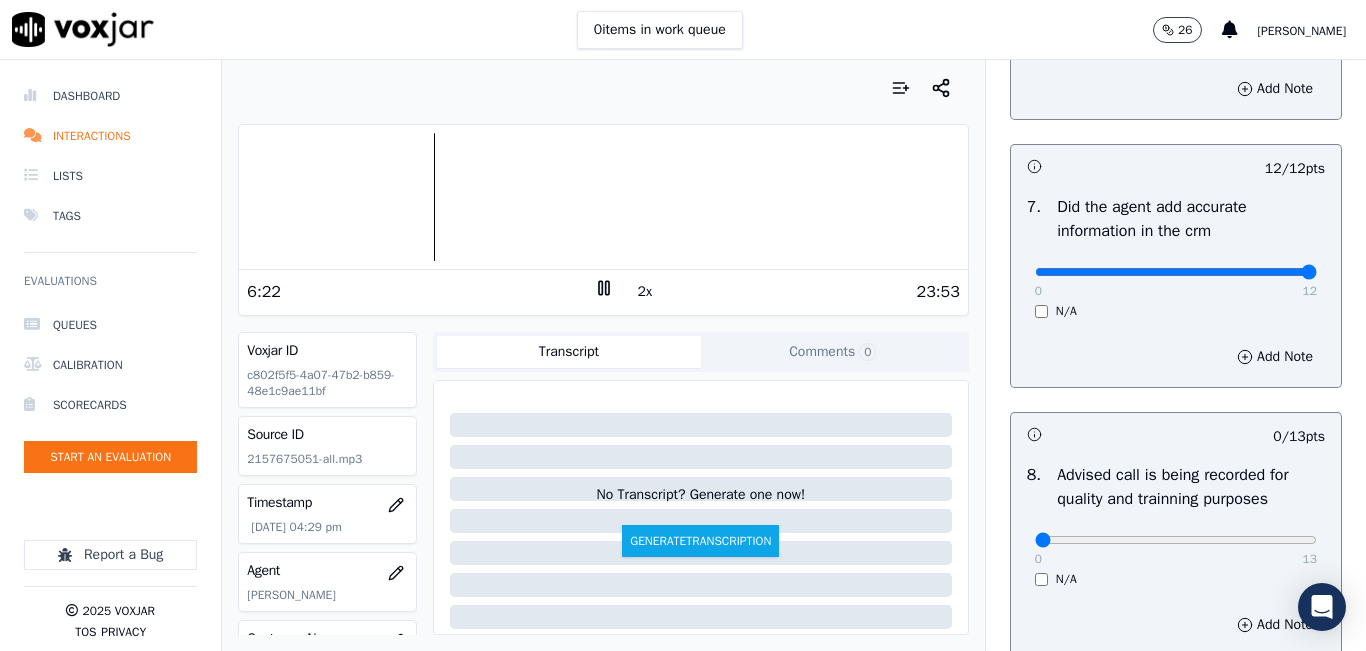 click on "2x" at bounding box center [645, 292] 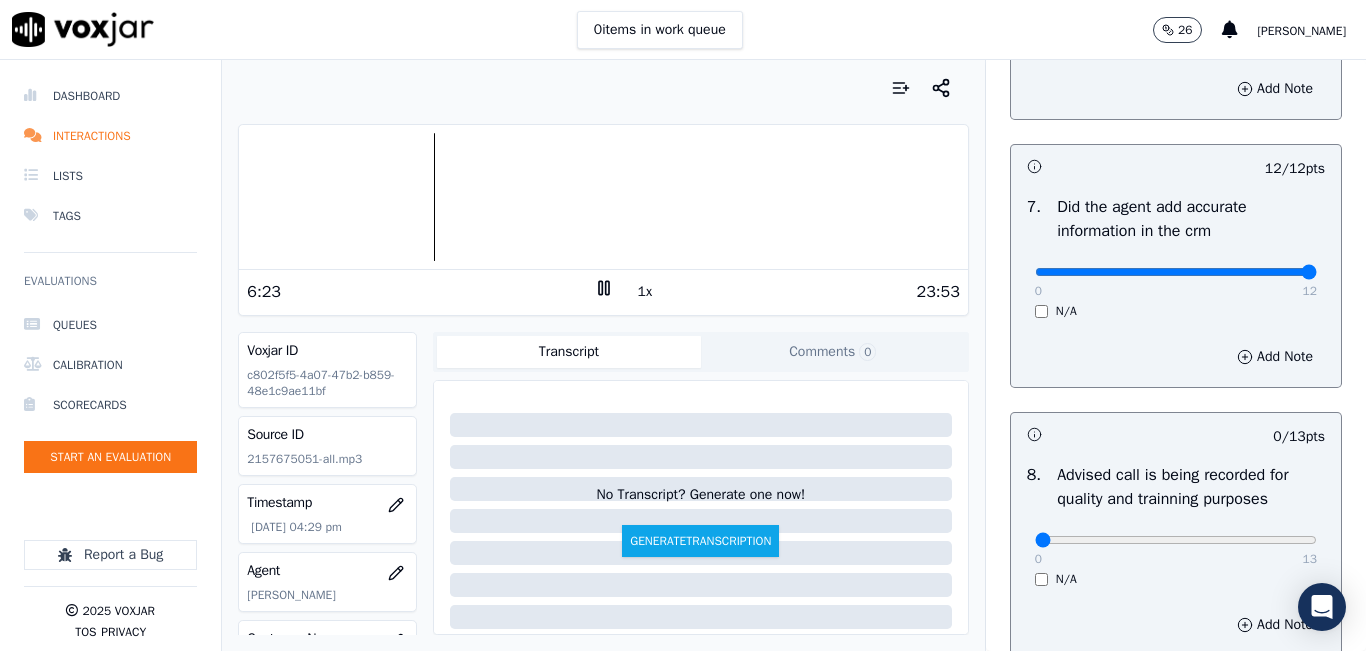 click on "1x" at bounding box center (645, 292) 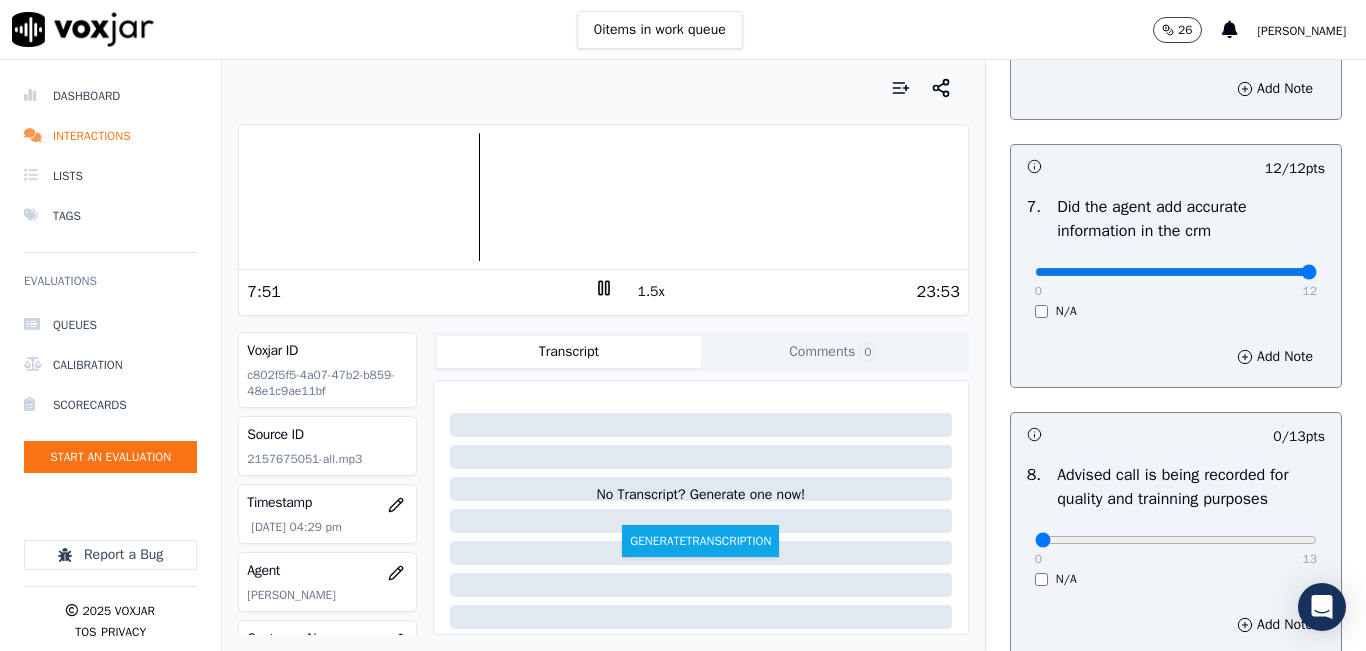 click at bounding box center (603, 197) 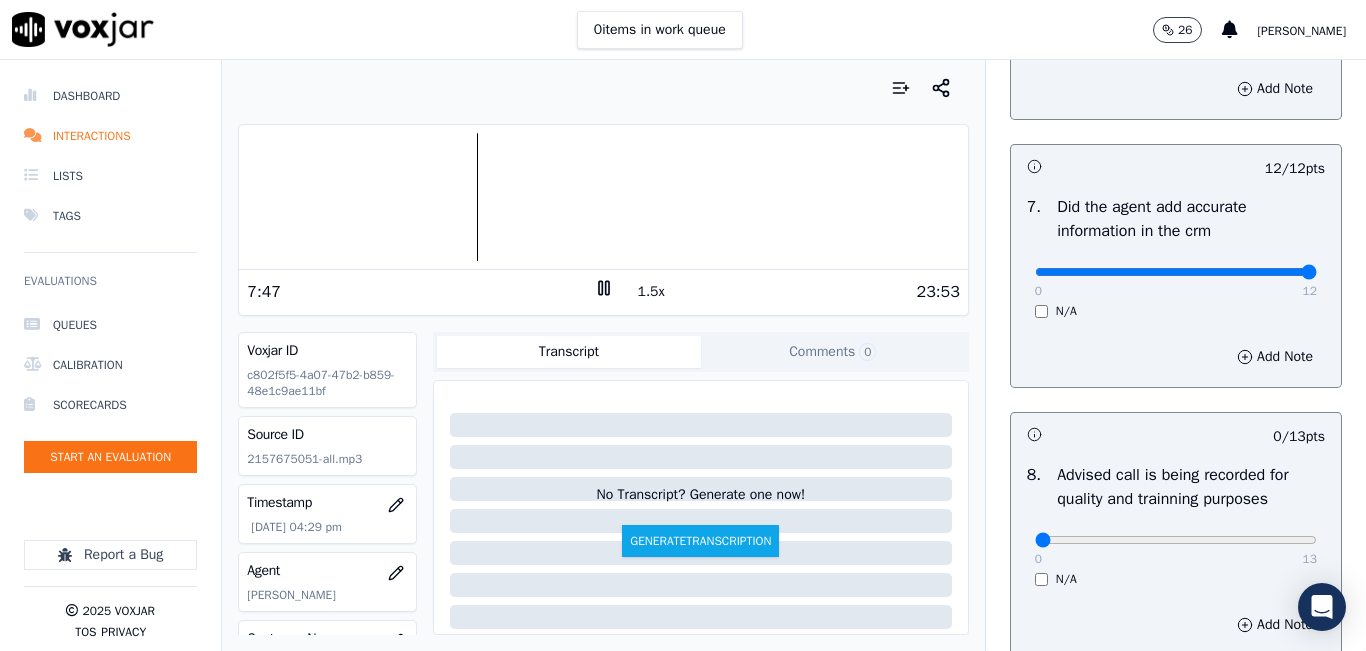 click at bounding box center [603, 197] 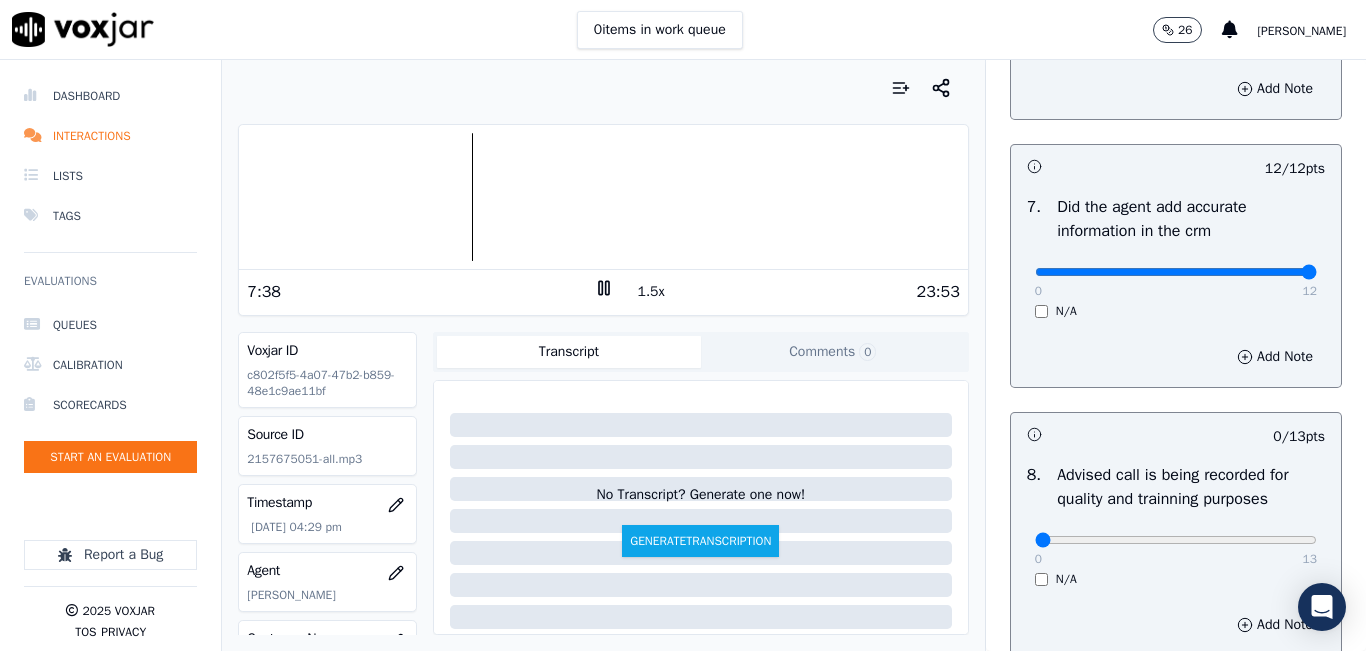 click on "1.5x" at bounding box center [651, 292] 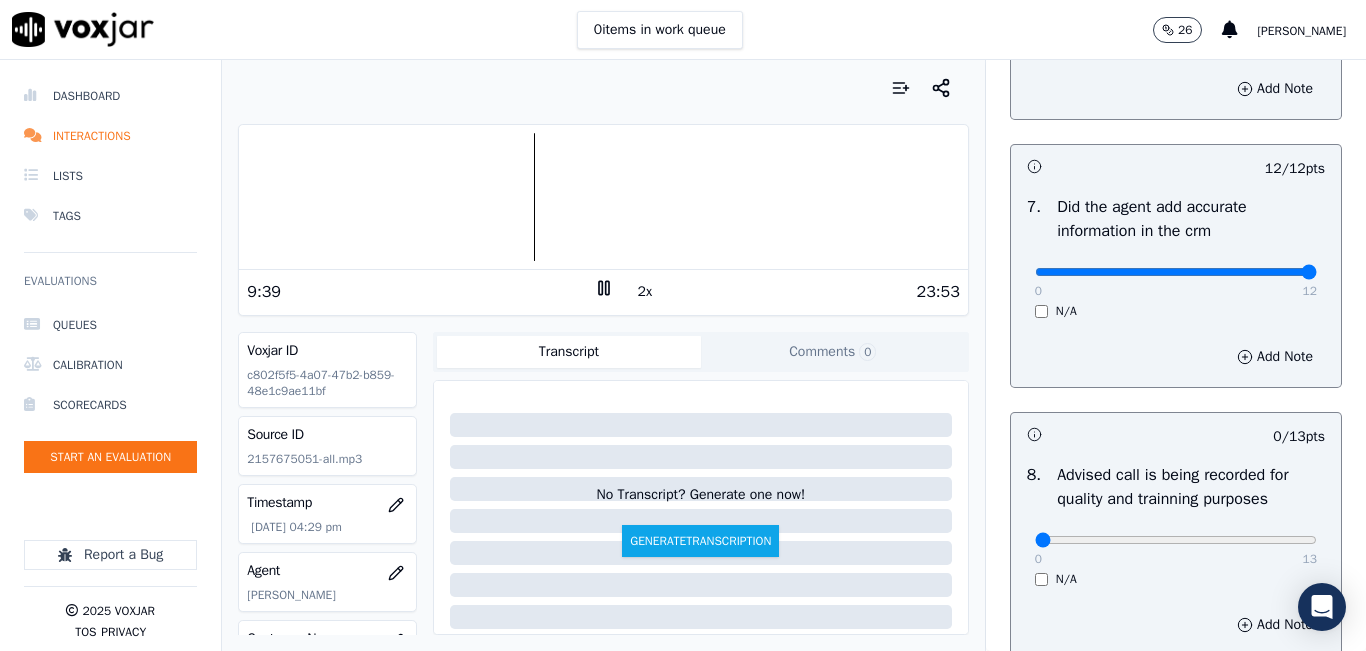 click 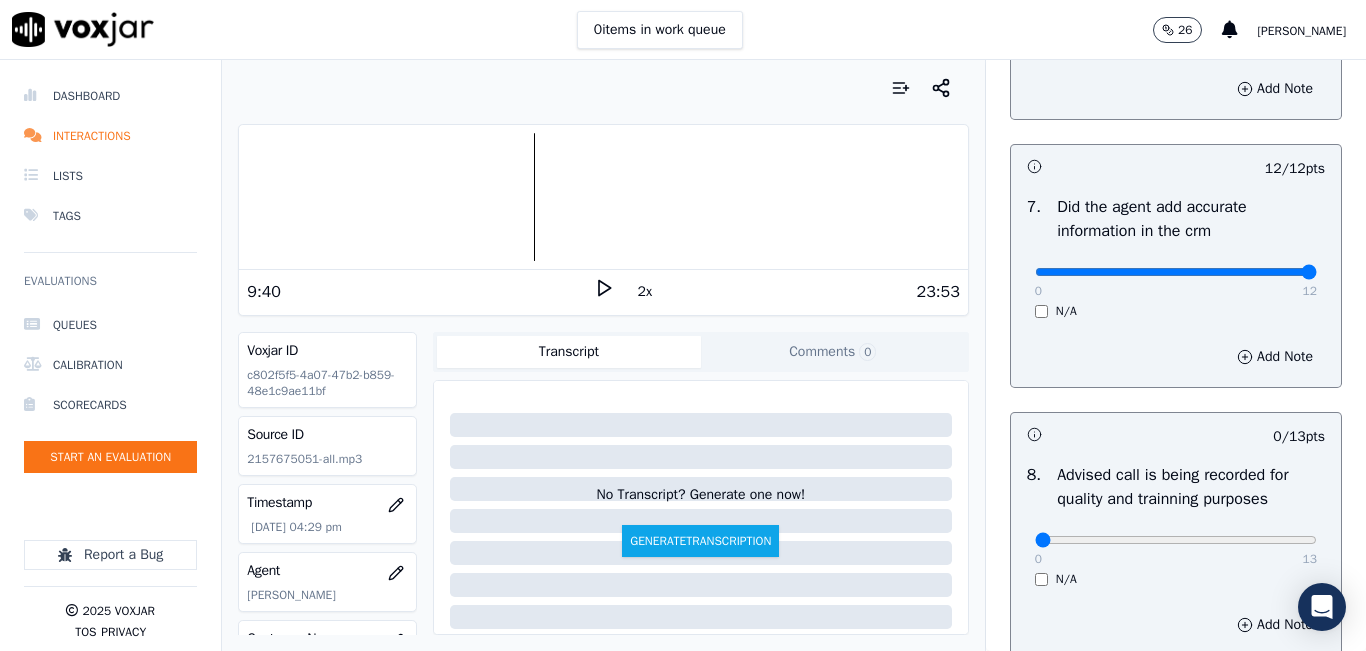 click 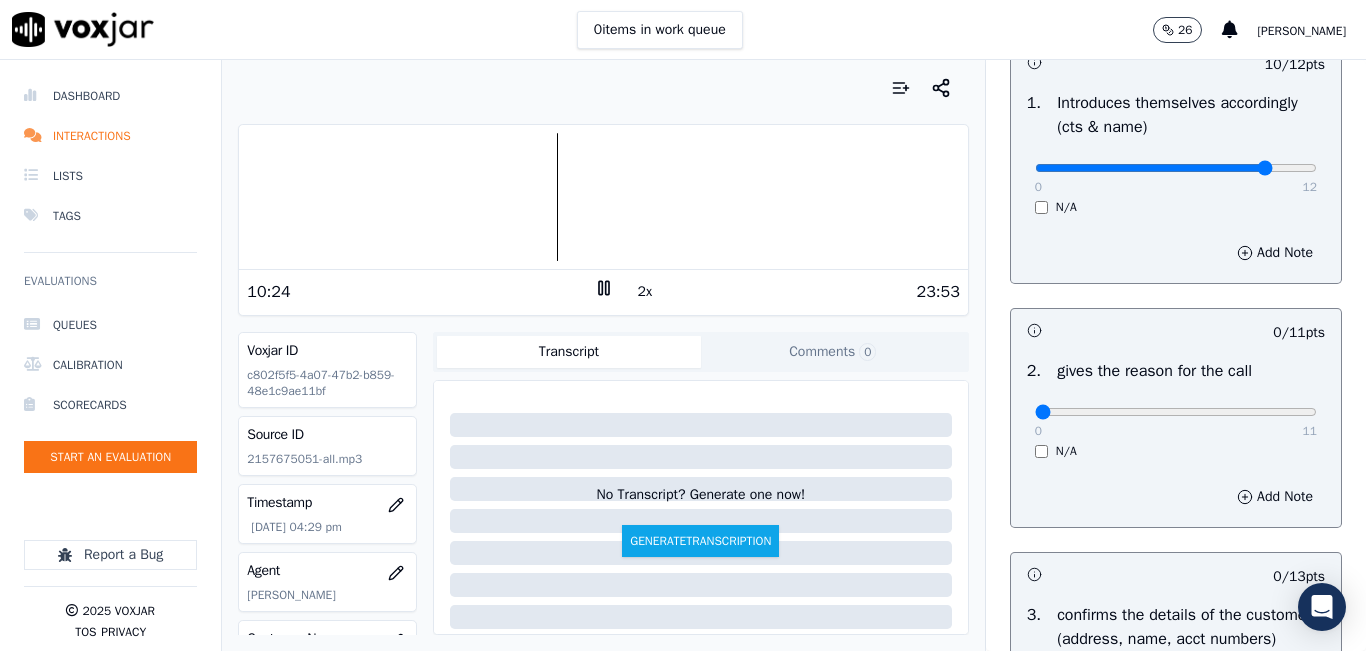 scroll, scrollTop: 200, scrollLeft: 0, axis: vertical 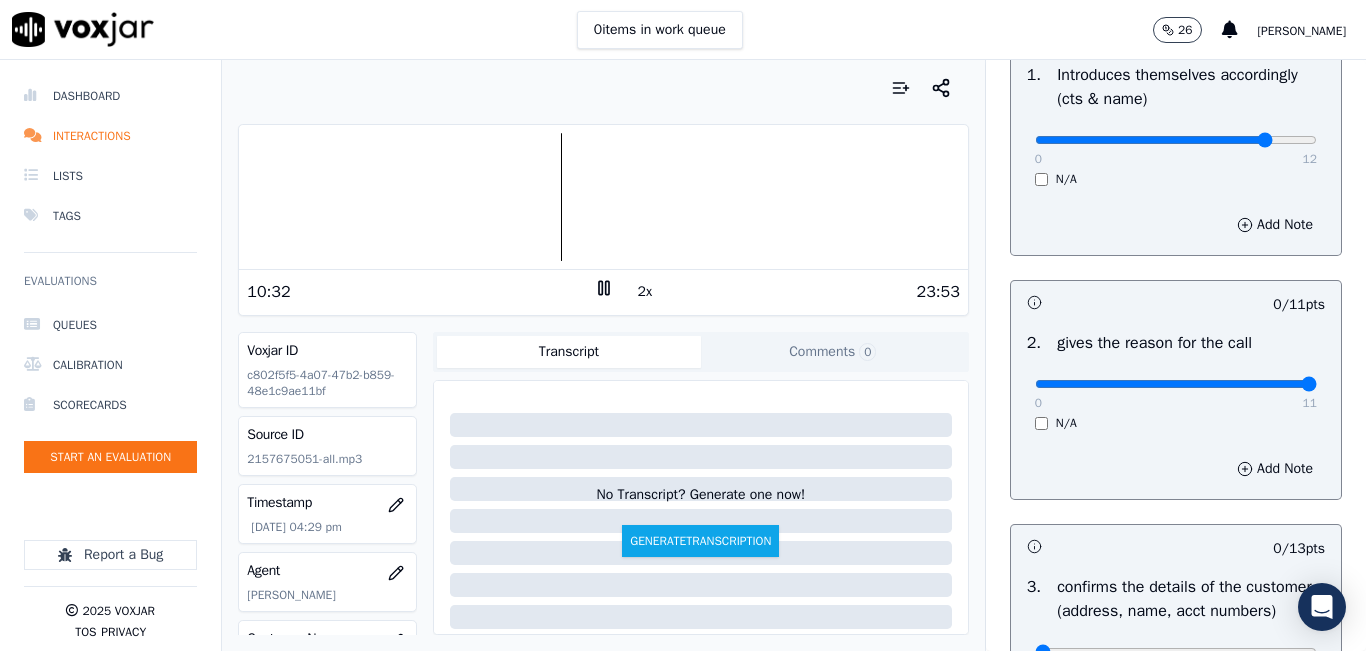 drag, startPoint x: 1053, startPoint y: 377, endPoint x: 1271, endPoint y: 390, distance: 218.38727 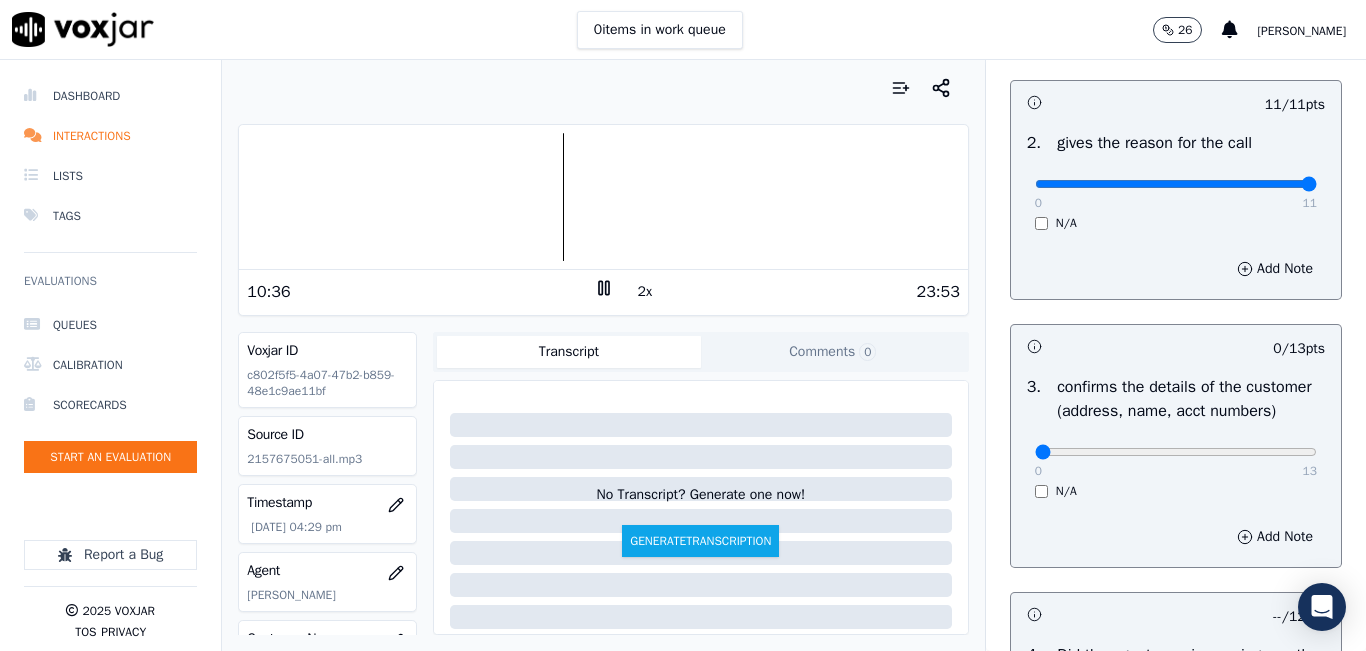 scroll, scrollTop: 500, scrollLeft: 0, axis: vertical 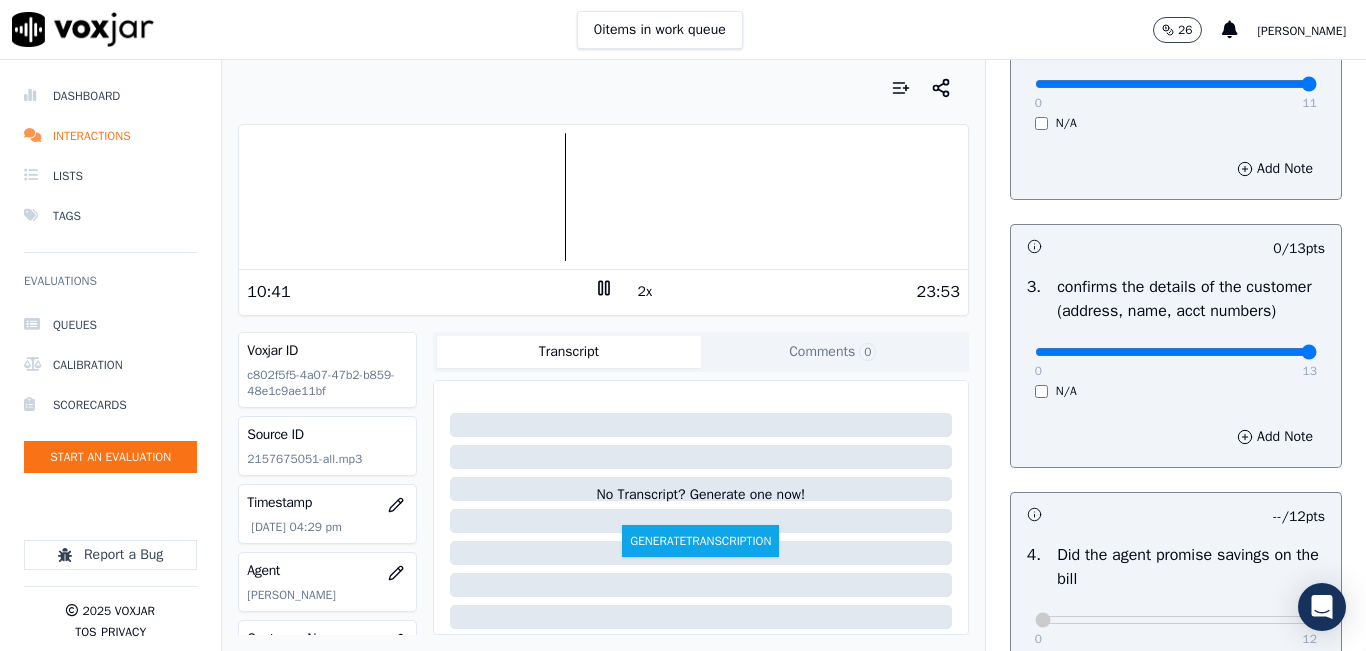 drag, startPoint x: 1087, startPoint y: 376, endPoint x: 1350, endPoint y: 380, distance: 263.03043 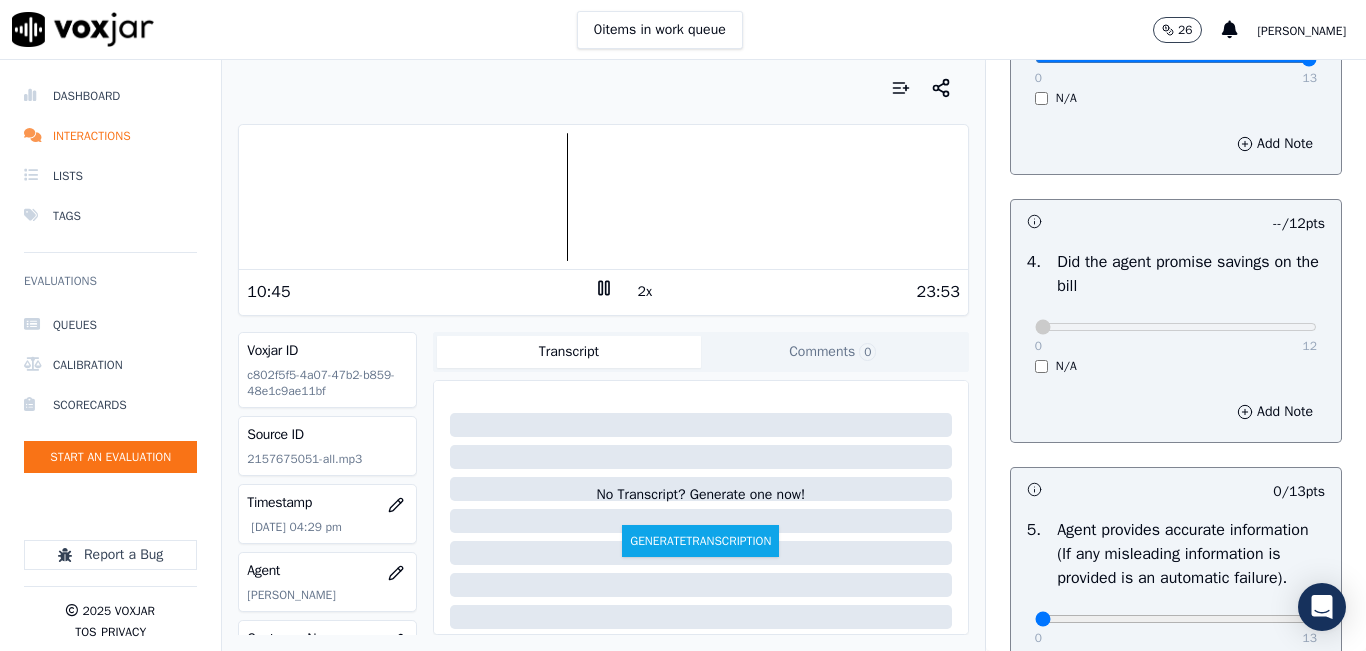 scroll, scrollTop: 1000, scrollLeft: 0, axis: vertical 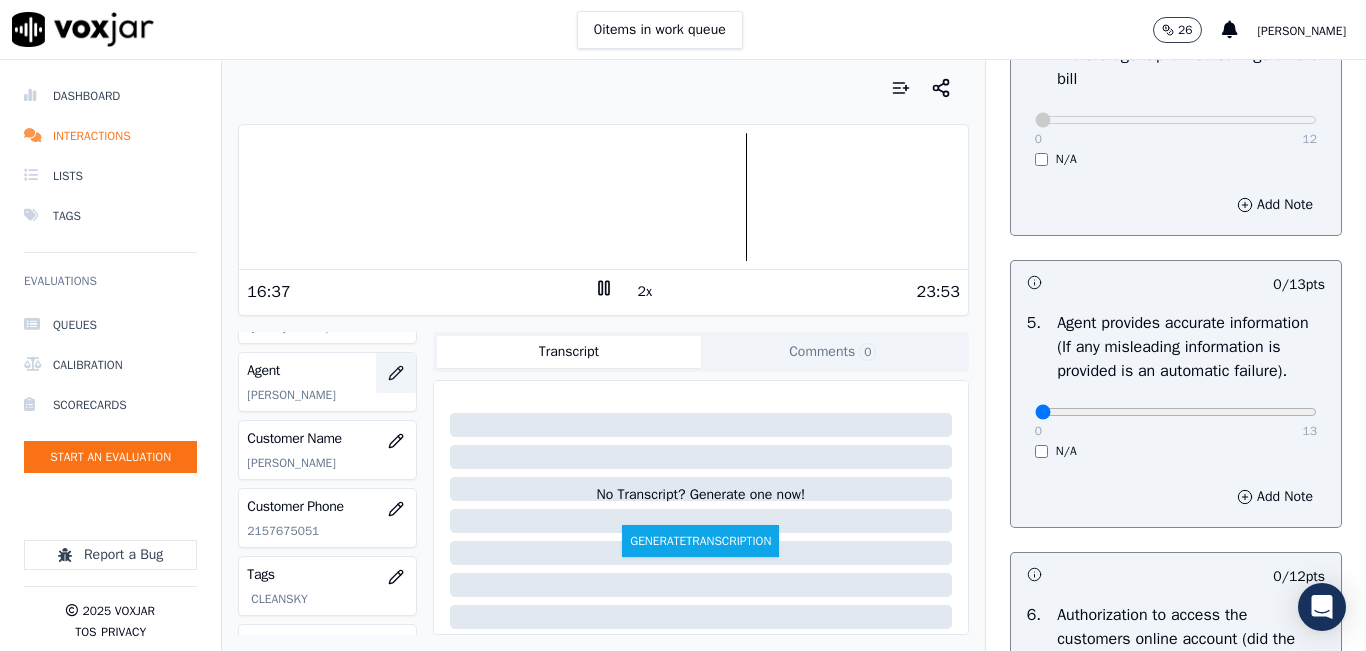 click at bounding box center [396, 373] 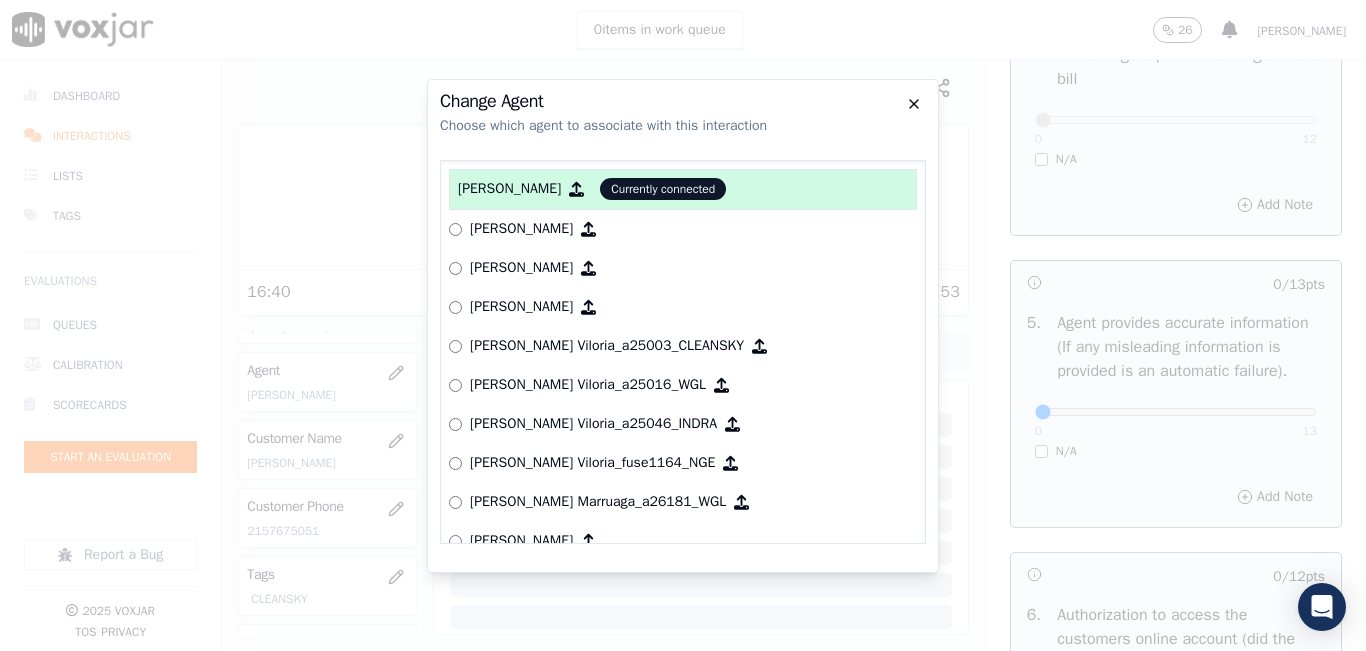 click 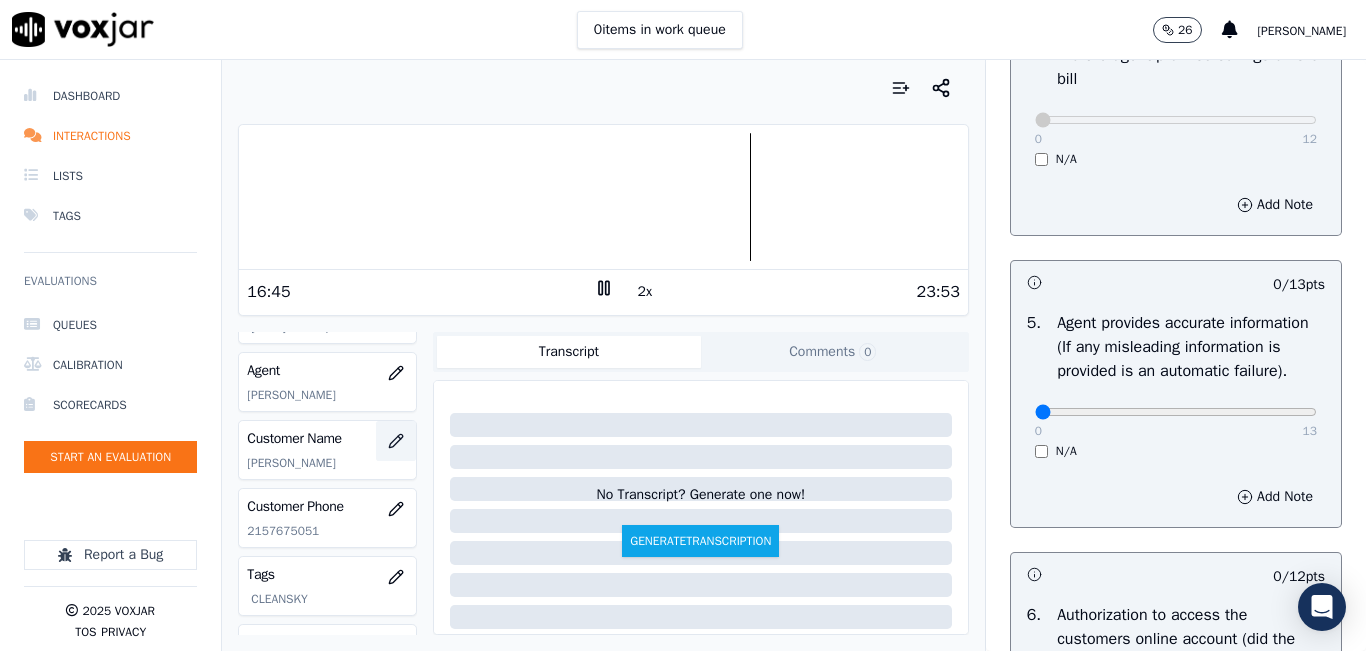 click 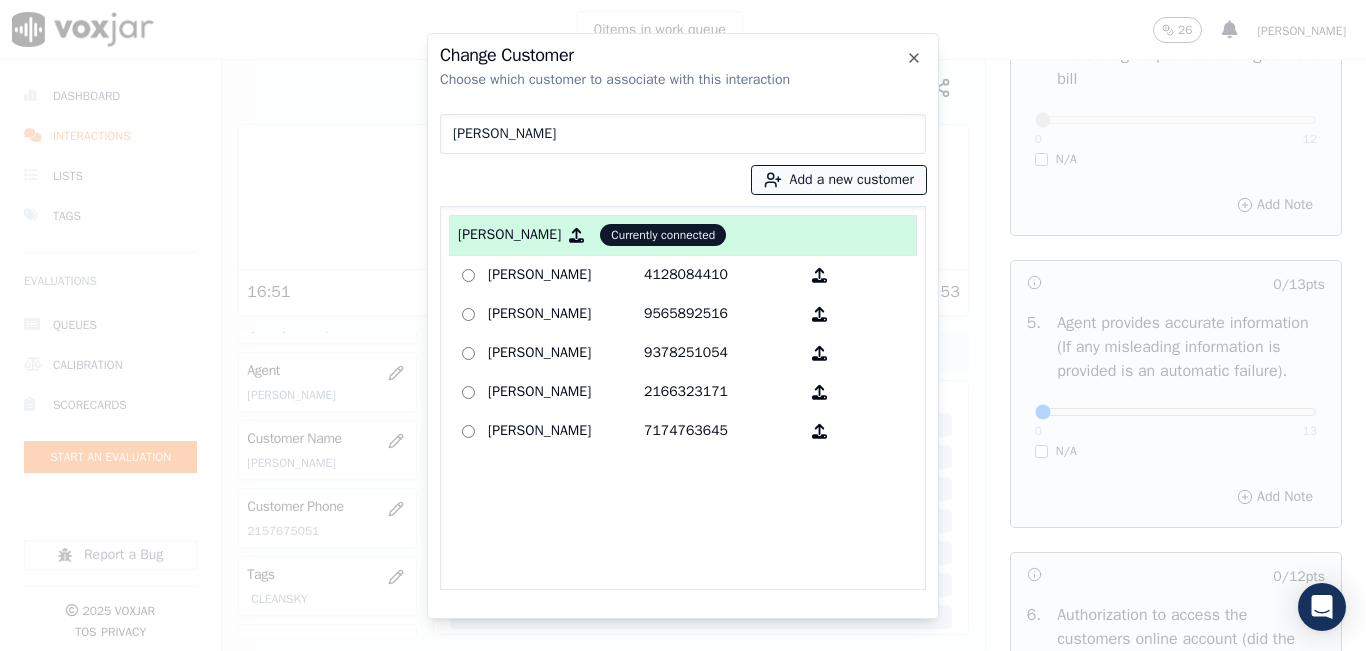 type on "LINDA" 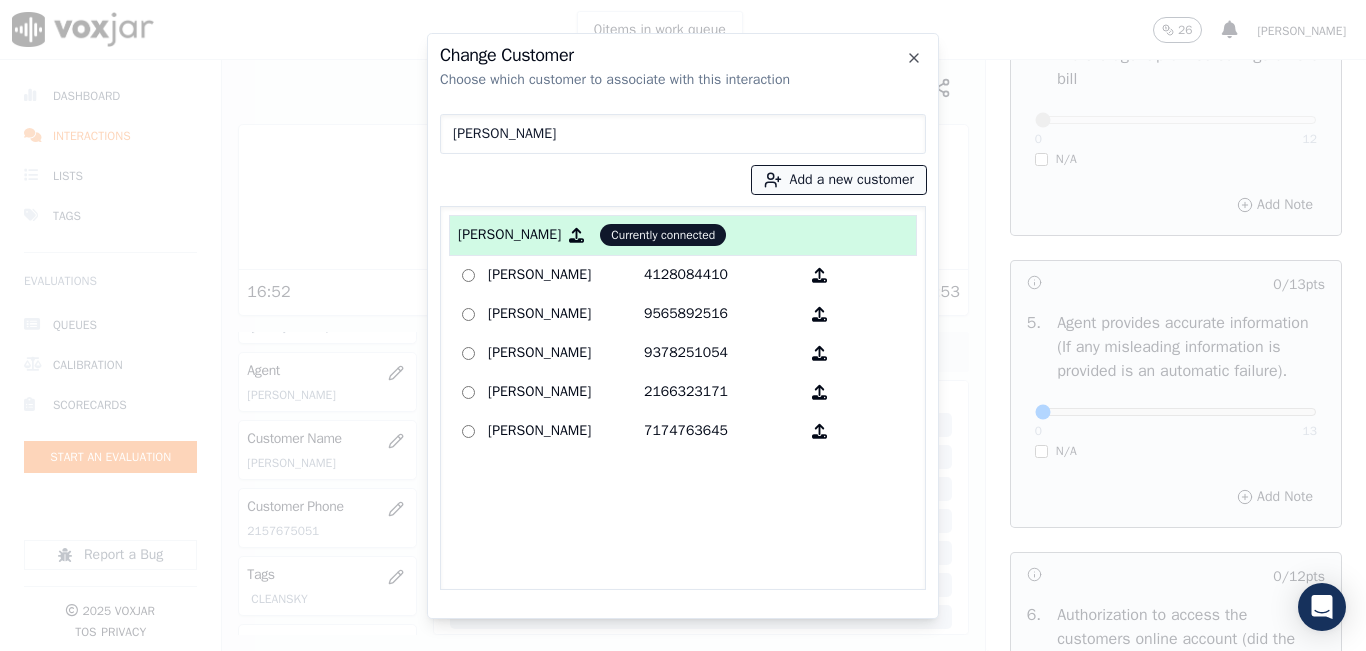 click on "Add a new customer" at bounding box center (839, 180) 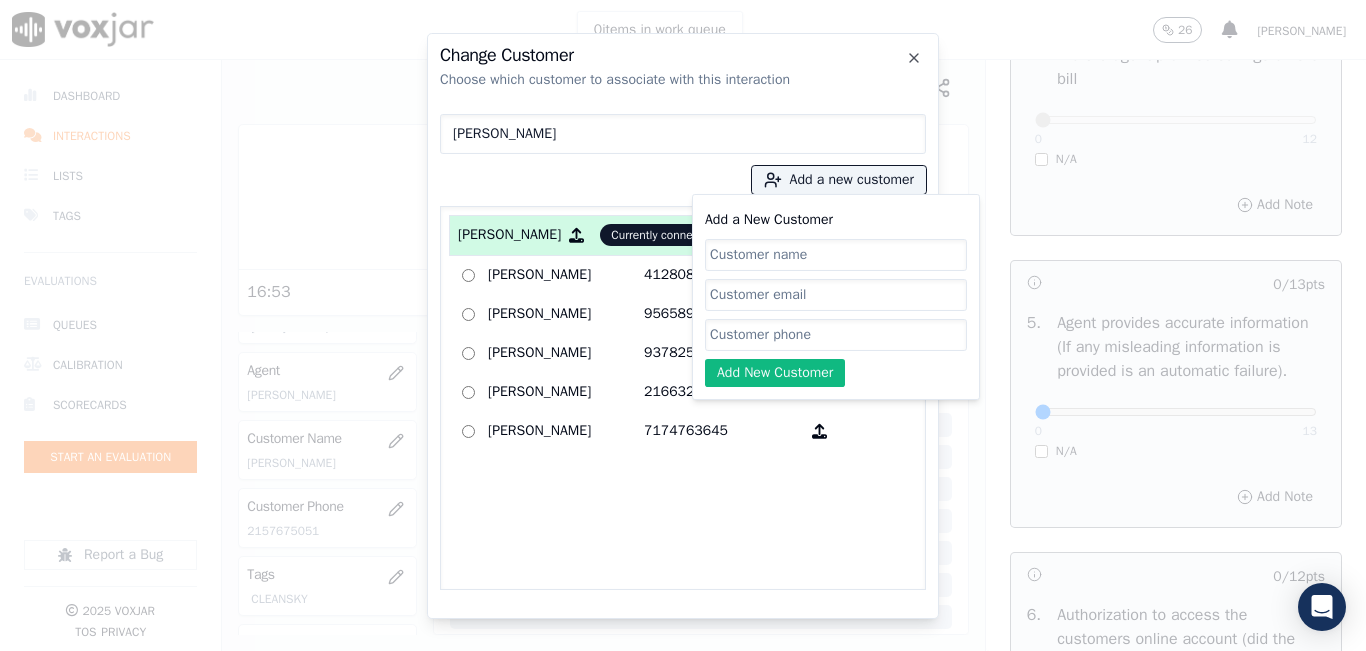 click on "Add a New Customer" 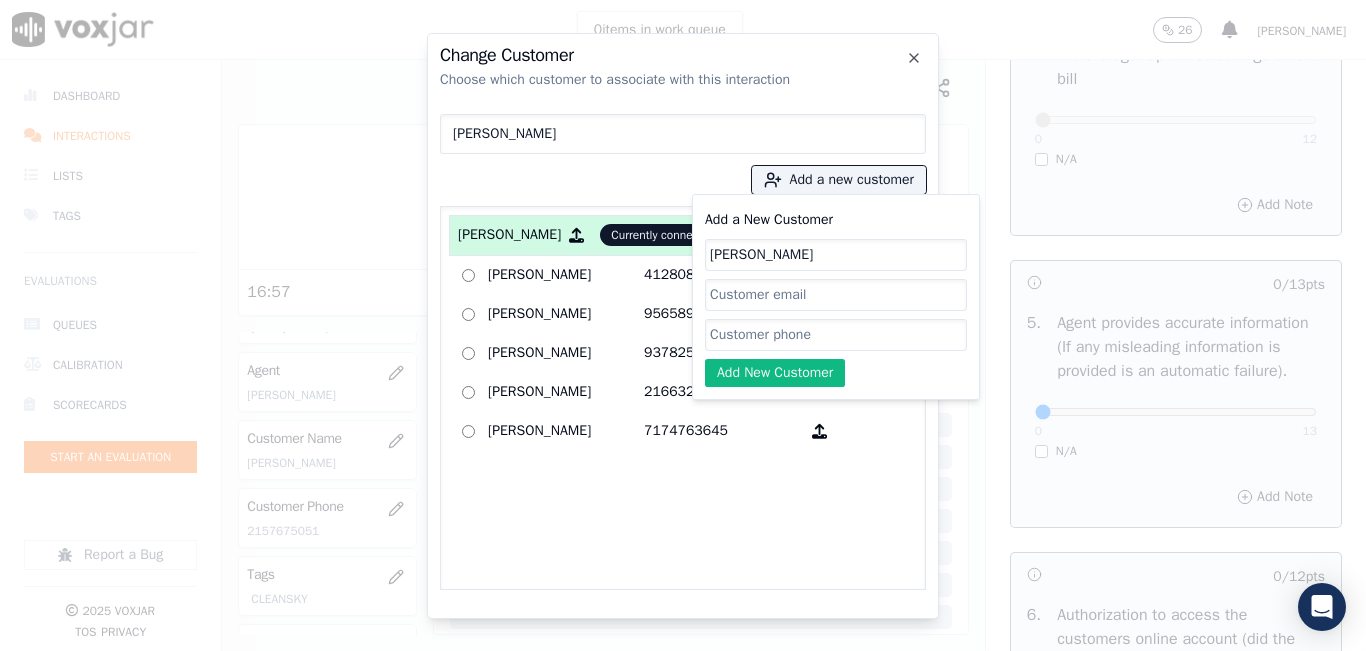 type on "LINDA" 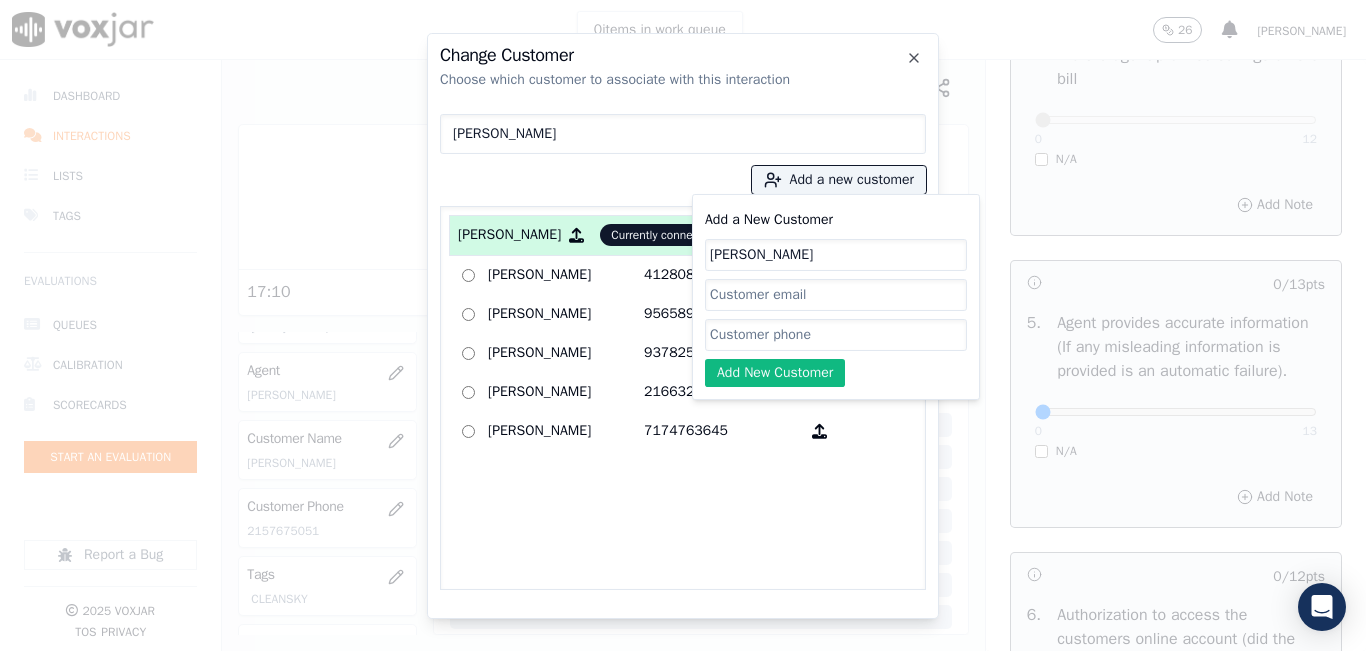 click on "Add a New Customer" 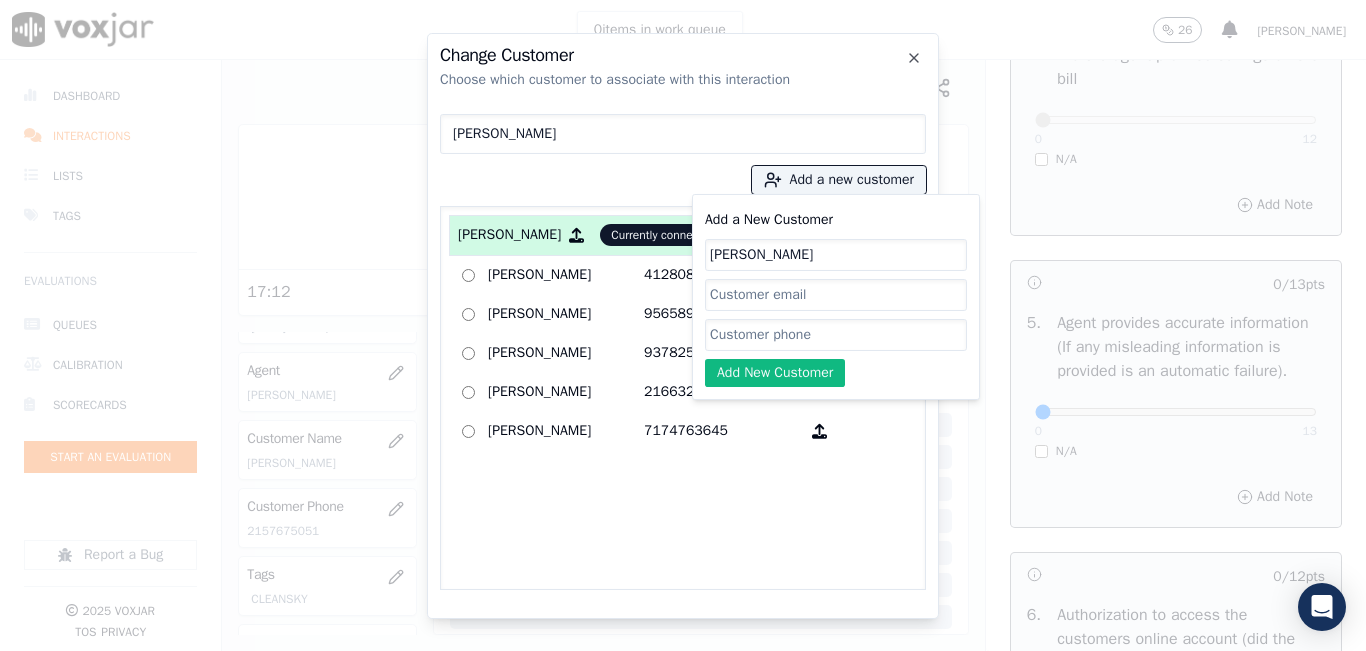 paste on "2157675051" 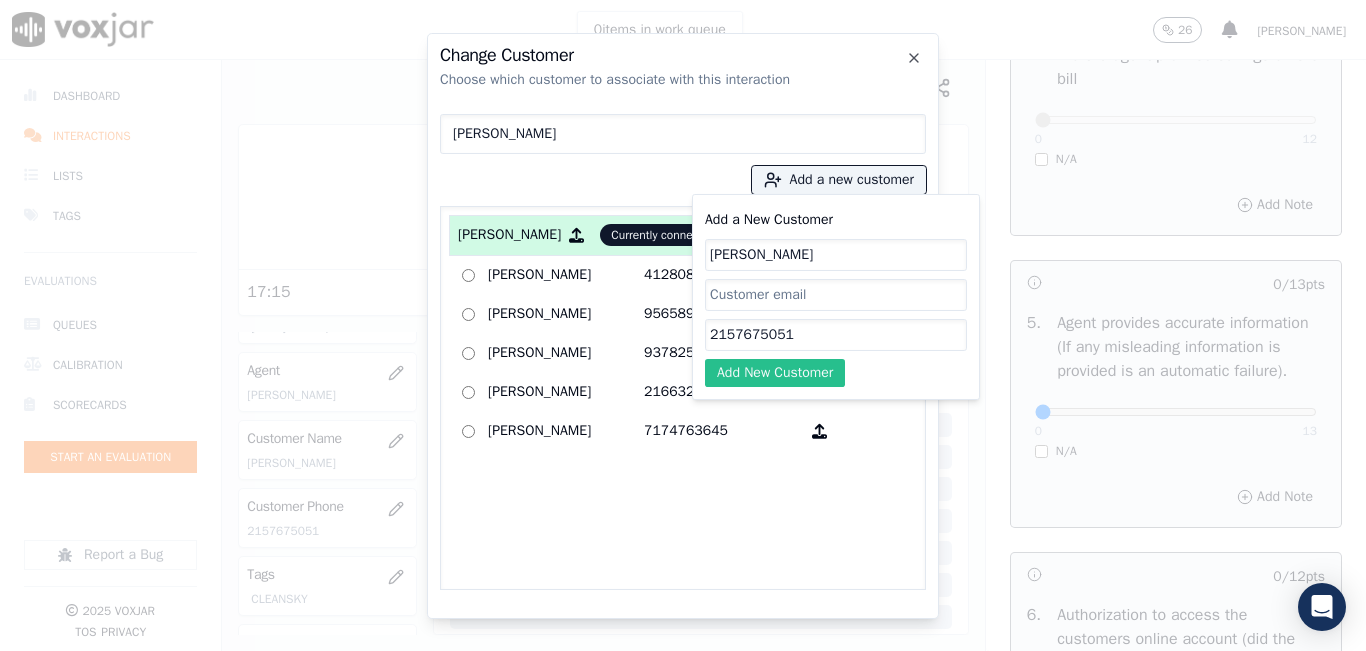 type on "2157675051" 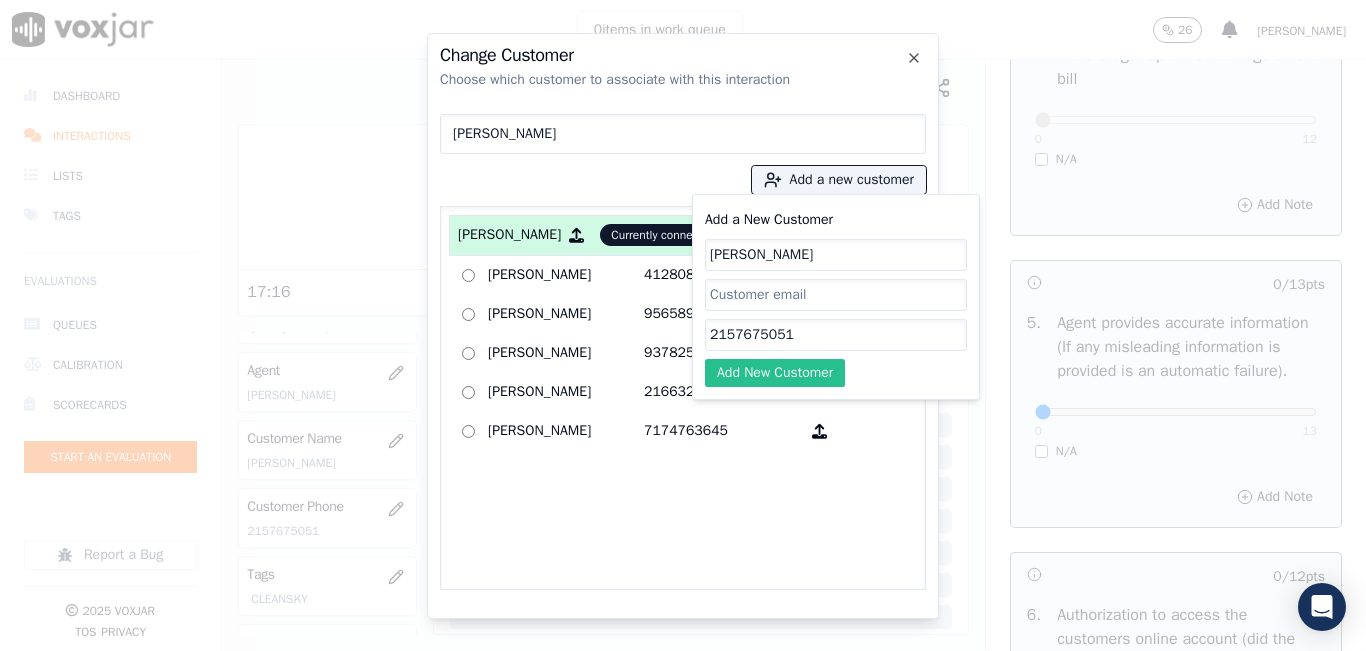 click on "Add New Customer" 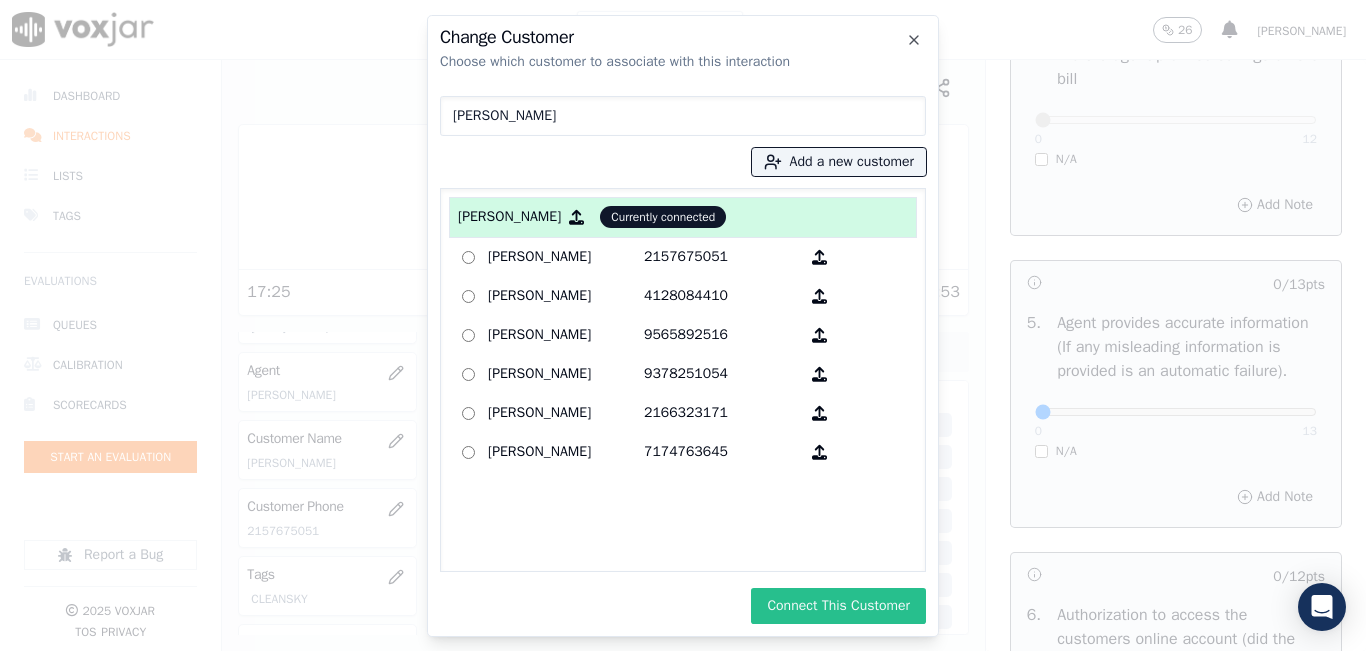 click on "Connect This Customer" at bounding box center (838, 606) 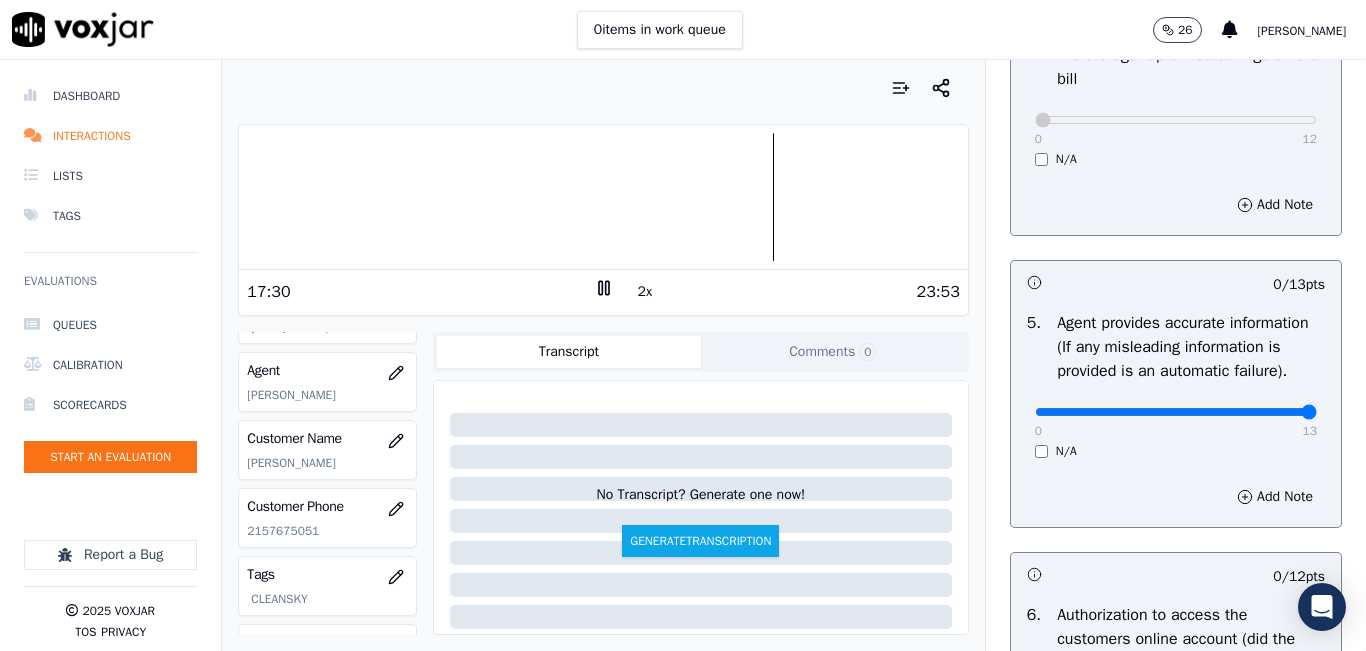 drag, startPoint x: 1123, startPoint y: 457, endPoint x: 1319, endPoint y: 454, distance: 196.02296 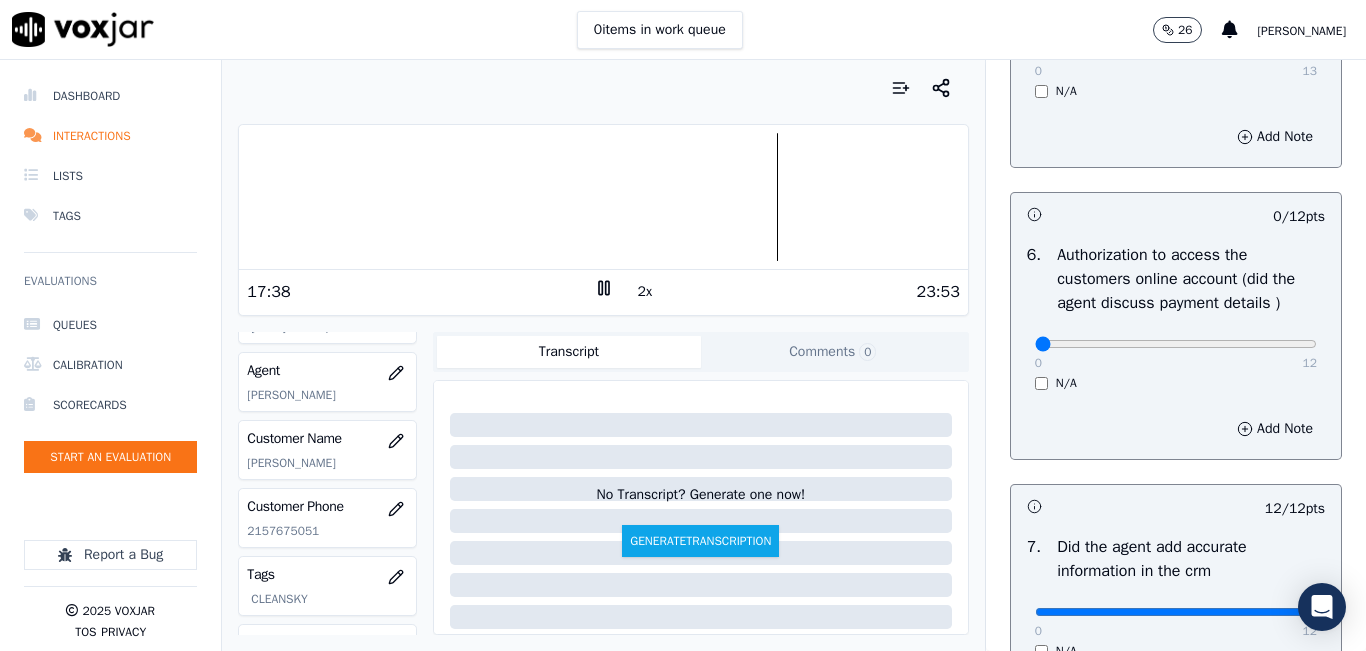 scroll, scrollTop: 1400, scrollLeft: 0, axis: vertical 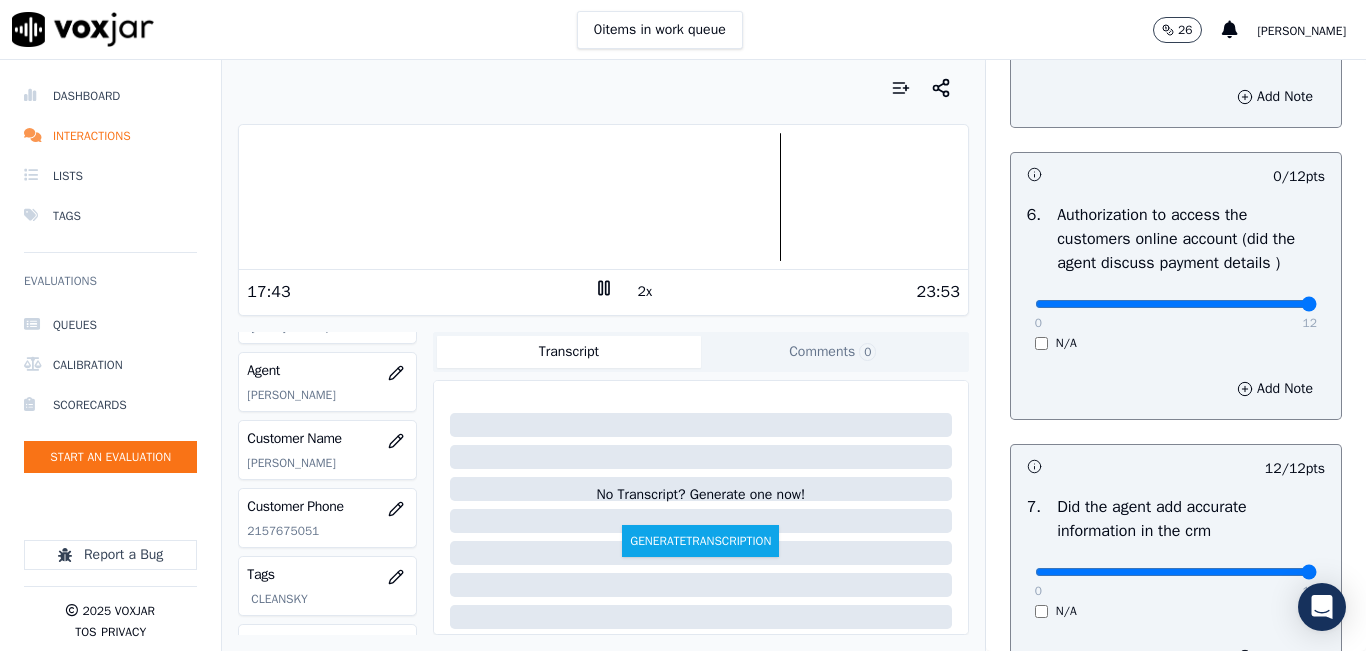 drag, startPoint x: 1044, startPoint y: 348, endPoint x: 1257, endPoint y: 348, distance: 213 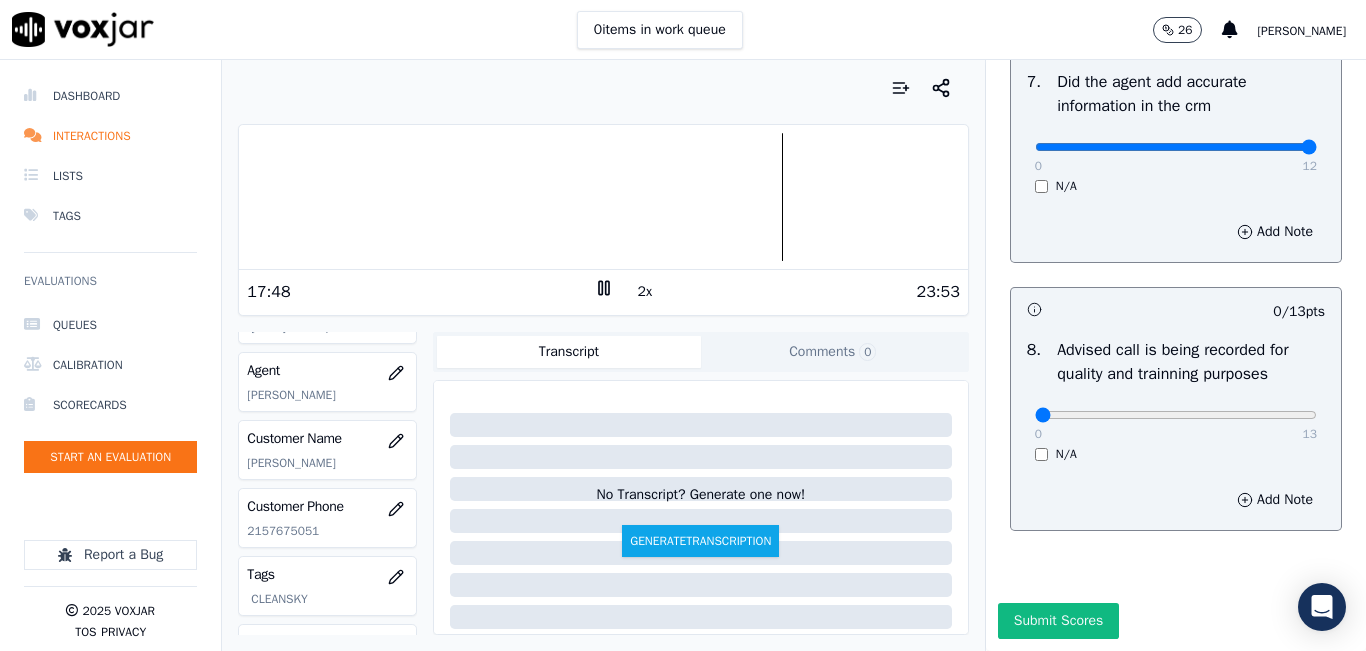 scroll, scrollTop: 1918, scrollLeft: 0, axis: vertical 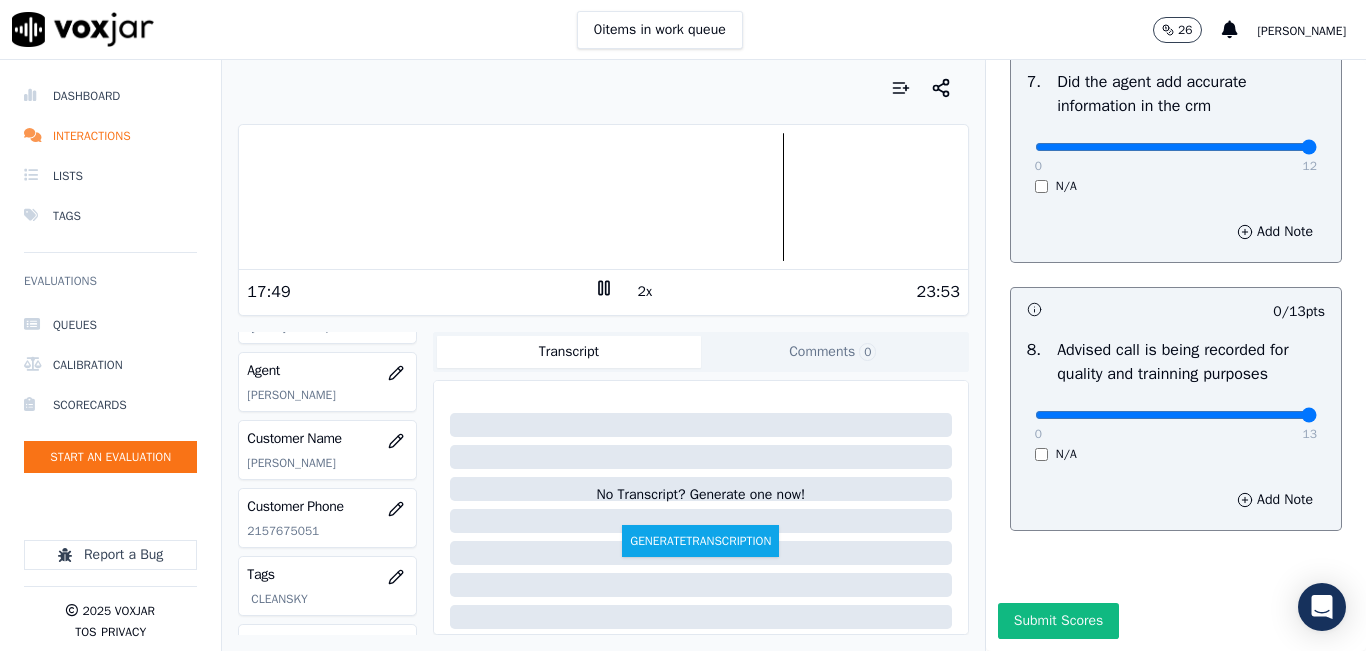 drag, startPoint x: 1093, startPoint y: 369, endPoint x: 1301, endPoint y: 363, distance: 208.08652 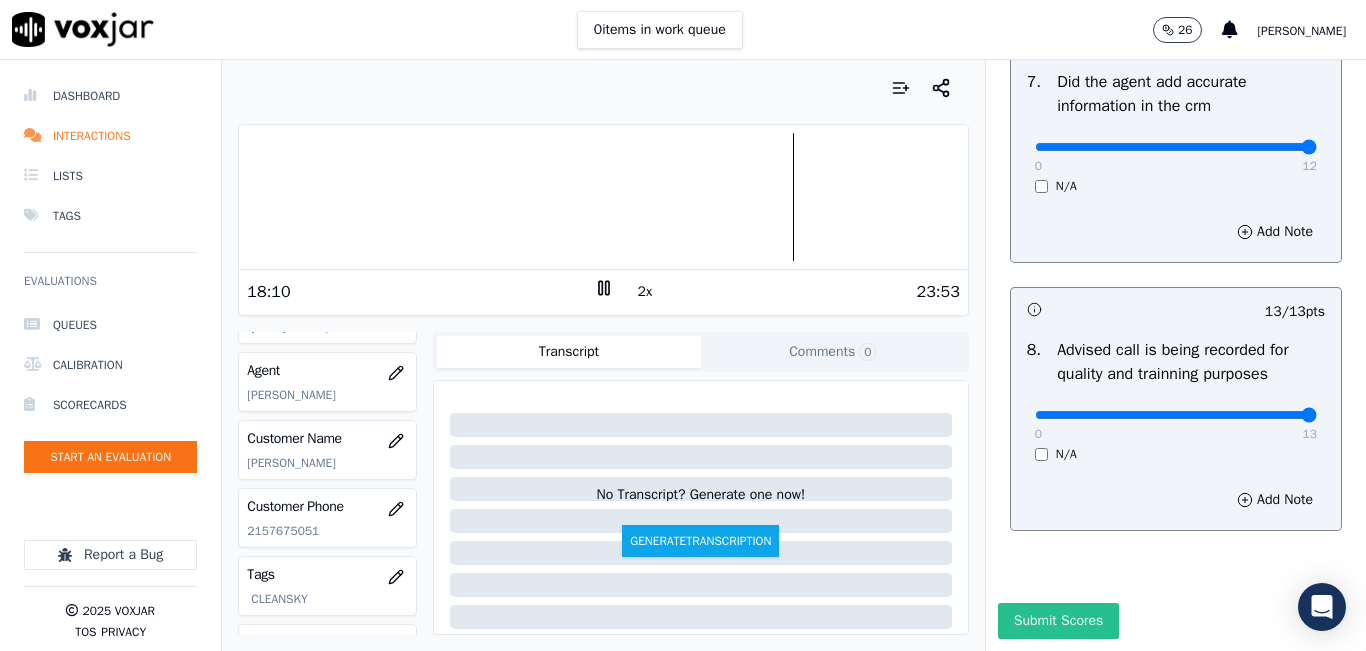 click on "Submit Scores" at bounding box center [1058, 621] 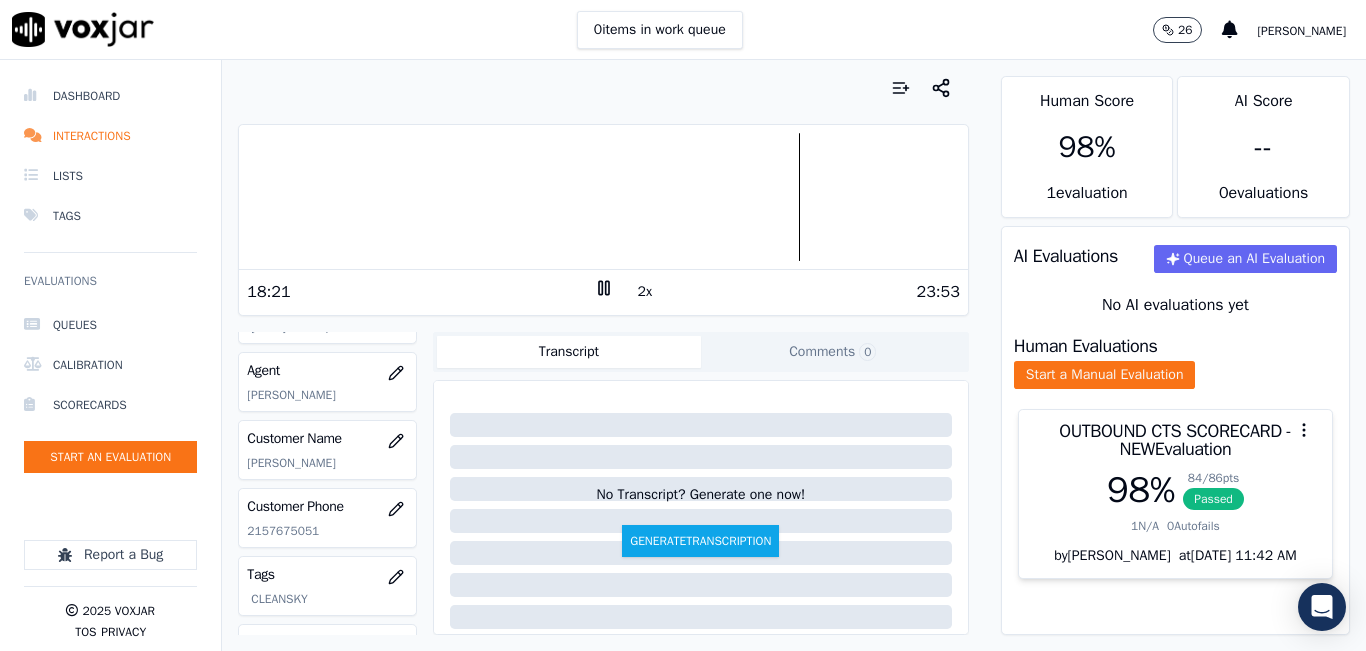 click 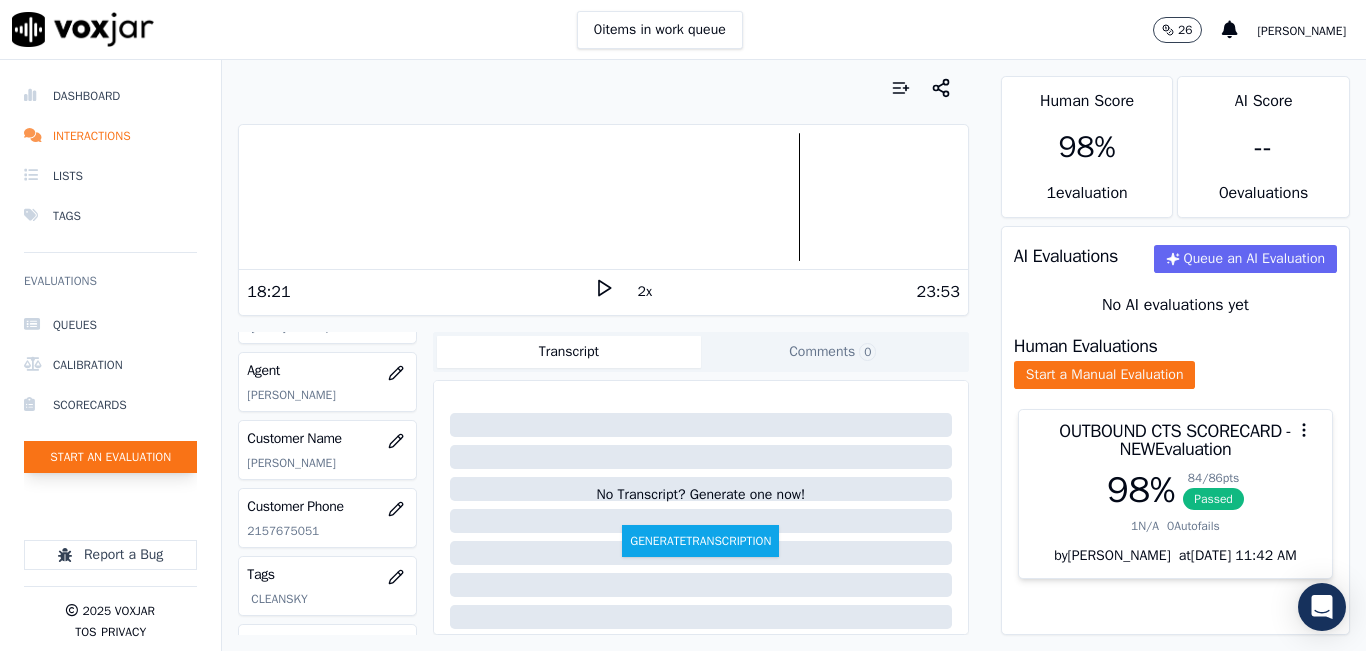 click on "Start an Evaluation" 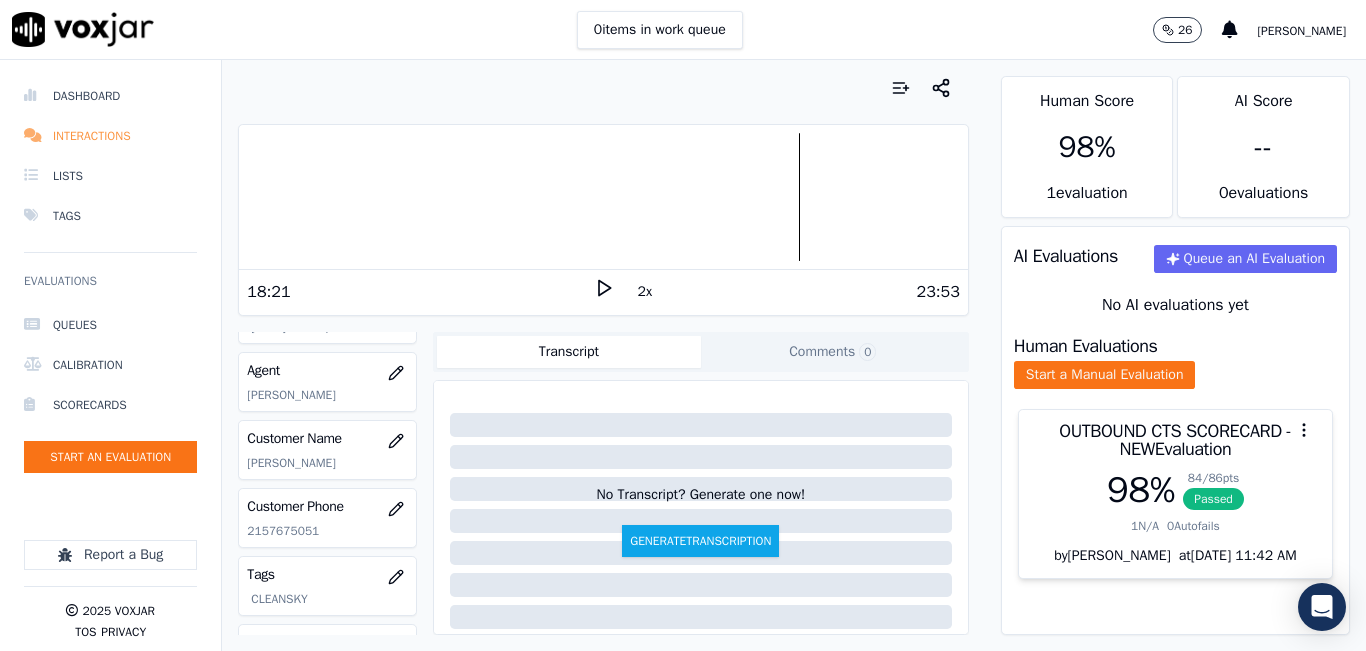 click on "Interactions" at bounding box center (110, 136) 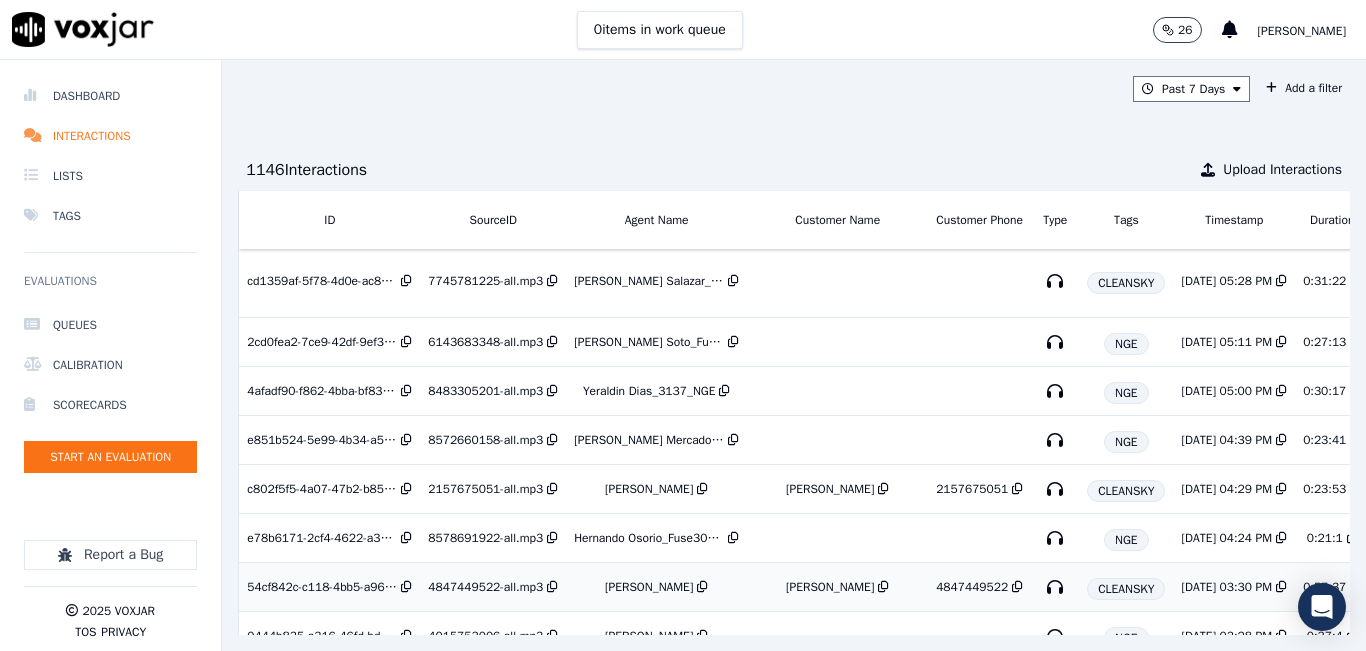 scroll, scrollTop: 0, scrollLeft: 0, axis: both 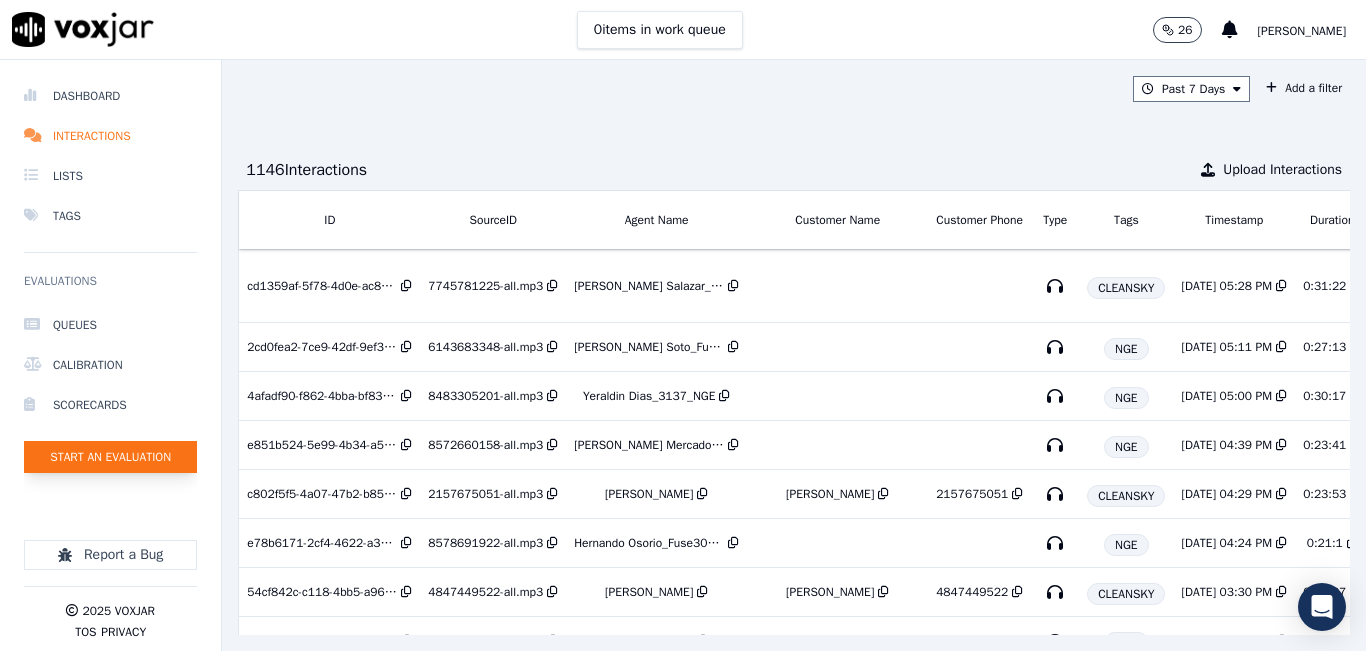 click on "Start an Evaluation" 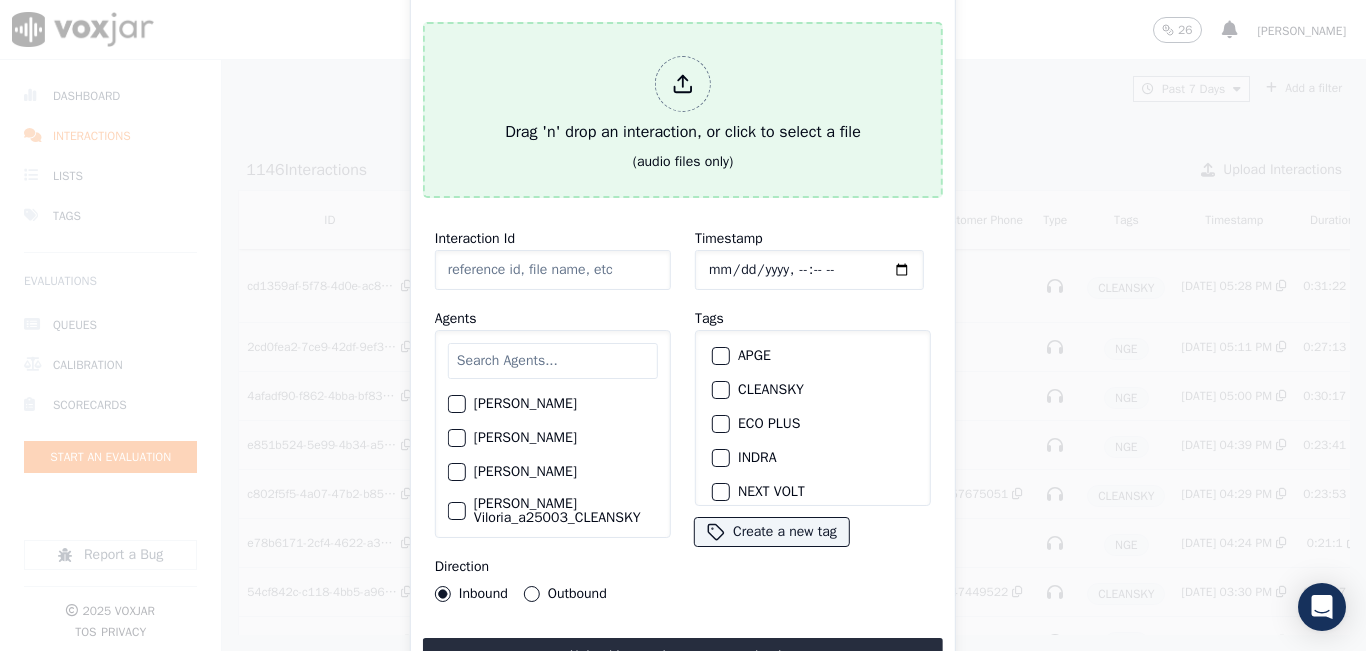 click on "Drag 'n' drop an interaction, or click to select a file" at bounding box center [683, 100] 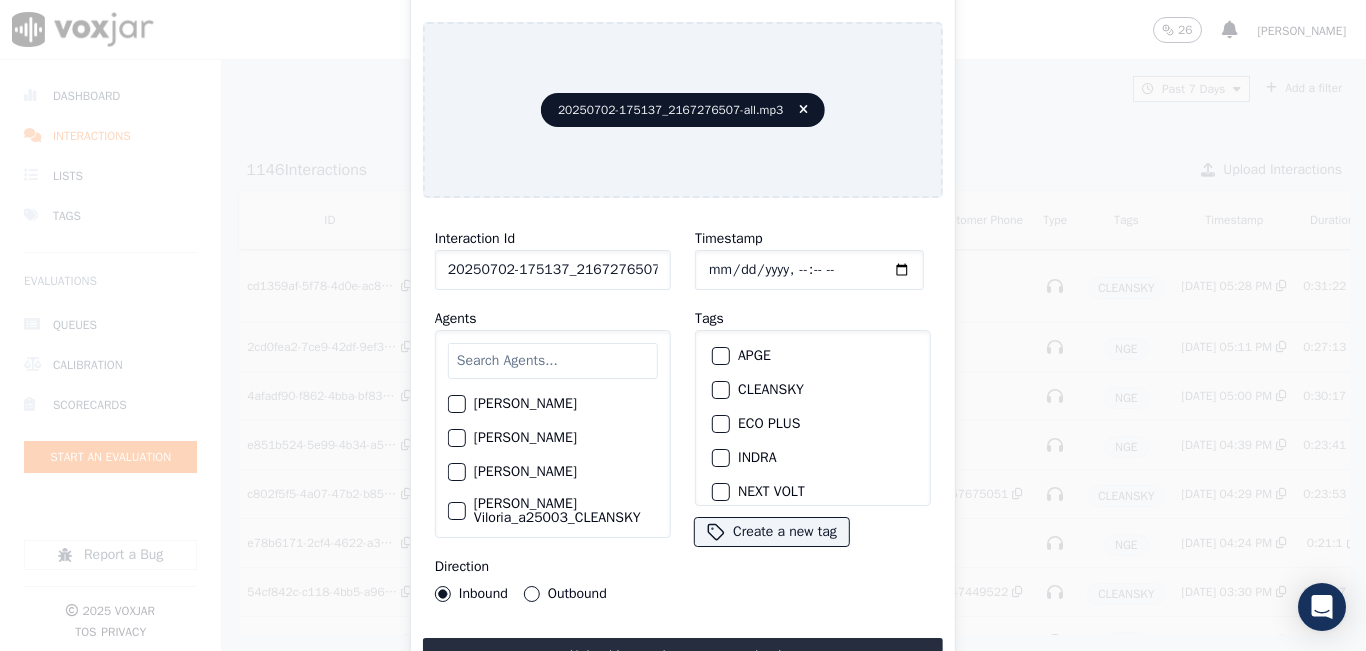 click at bounding box center (553, 361) 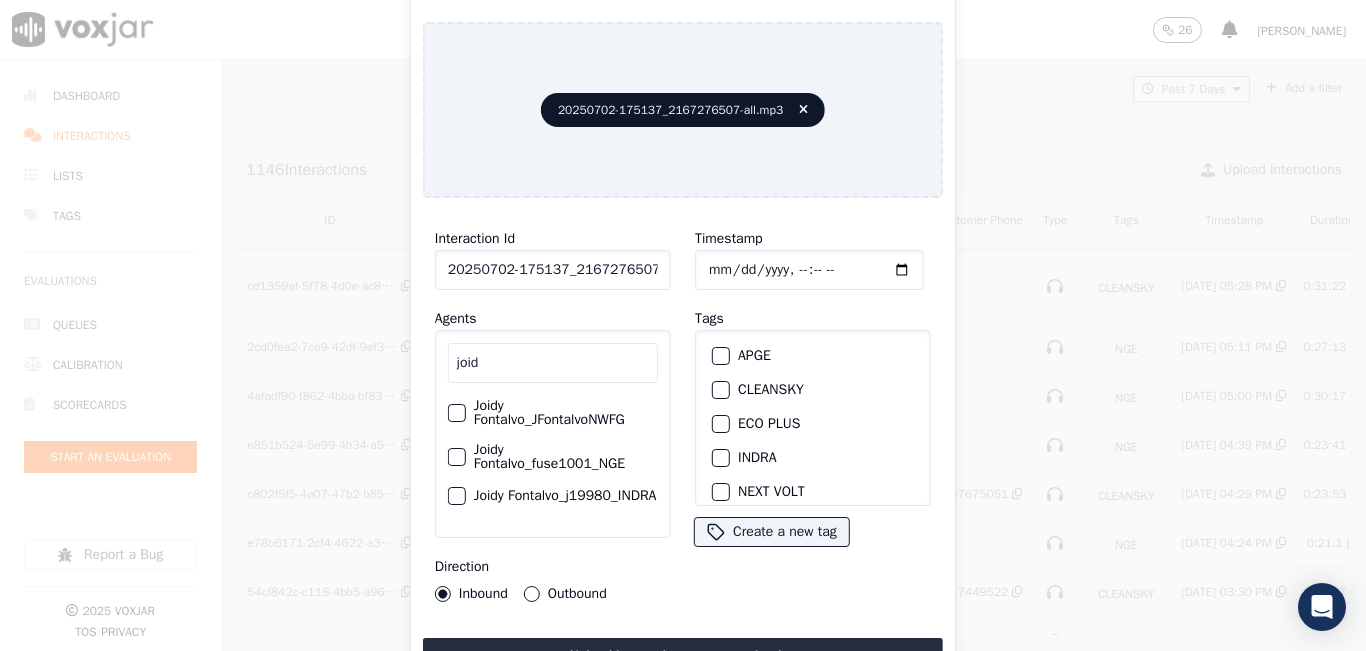 type on "joid" 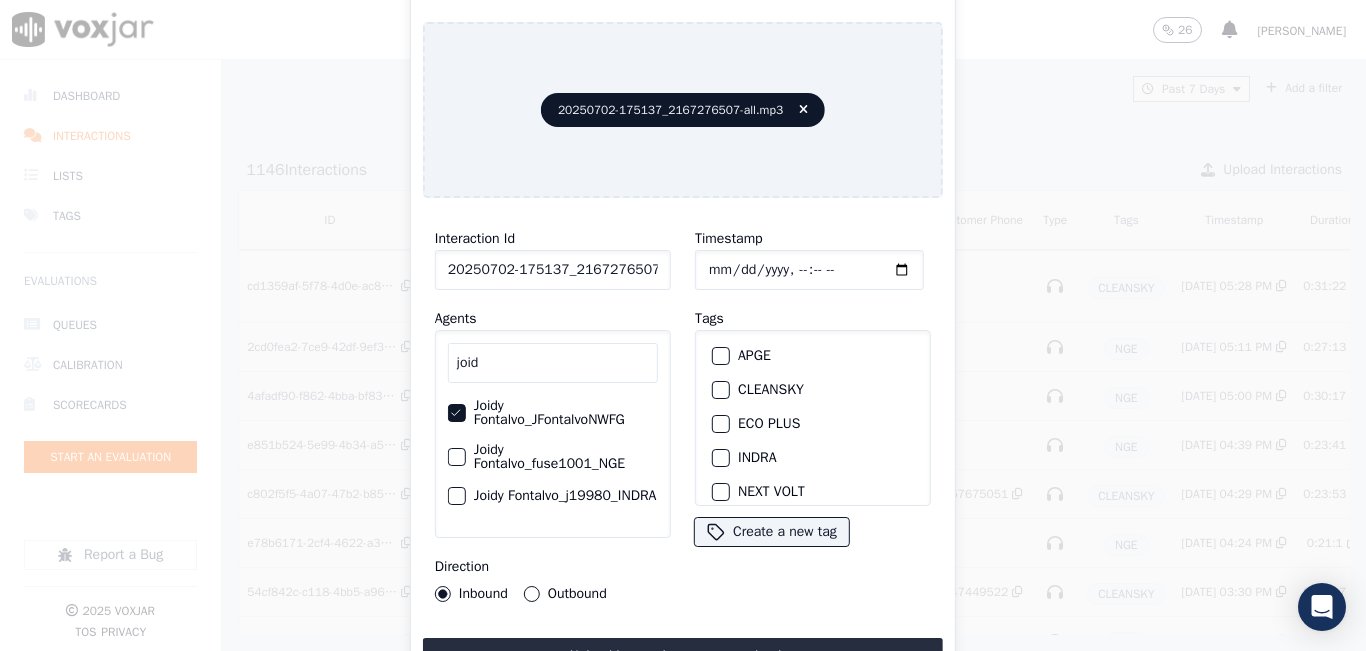click at bounding box center [720, 390] 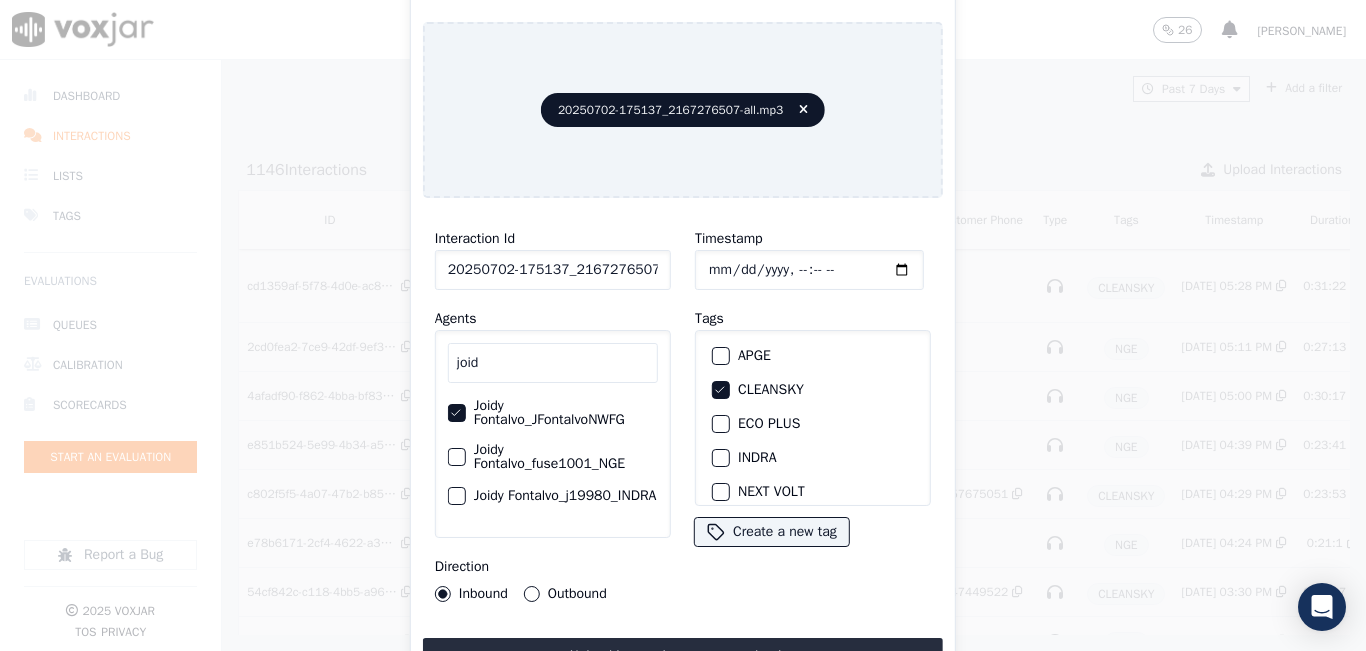 click on "Outbound" at bounding box center [532, 594] 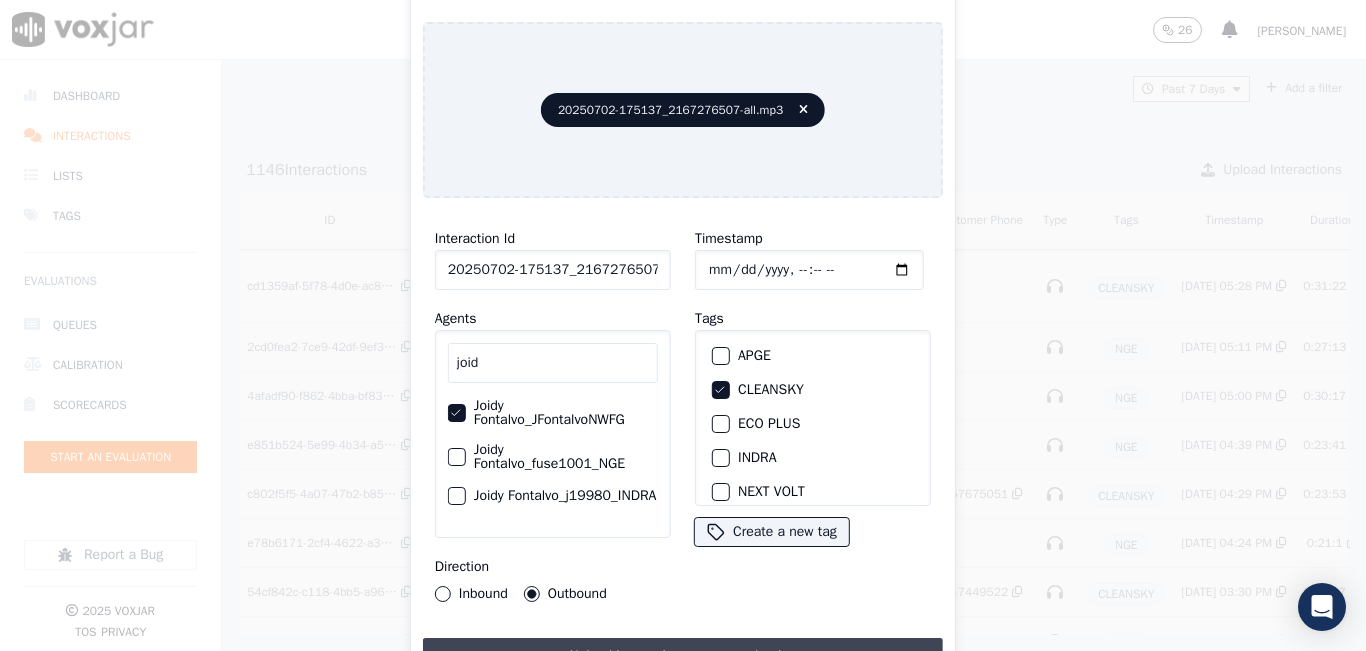 click on "Upload interaction to start evaluation" at bounding box center [683, 656] 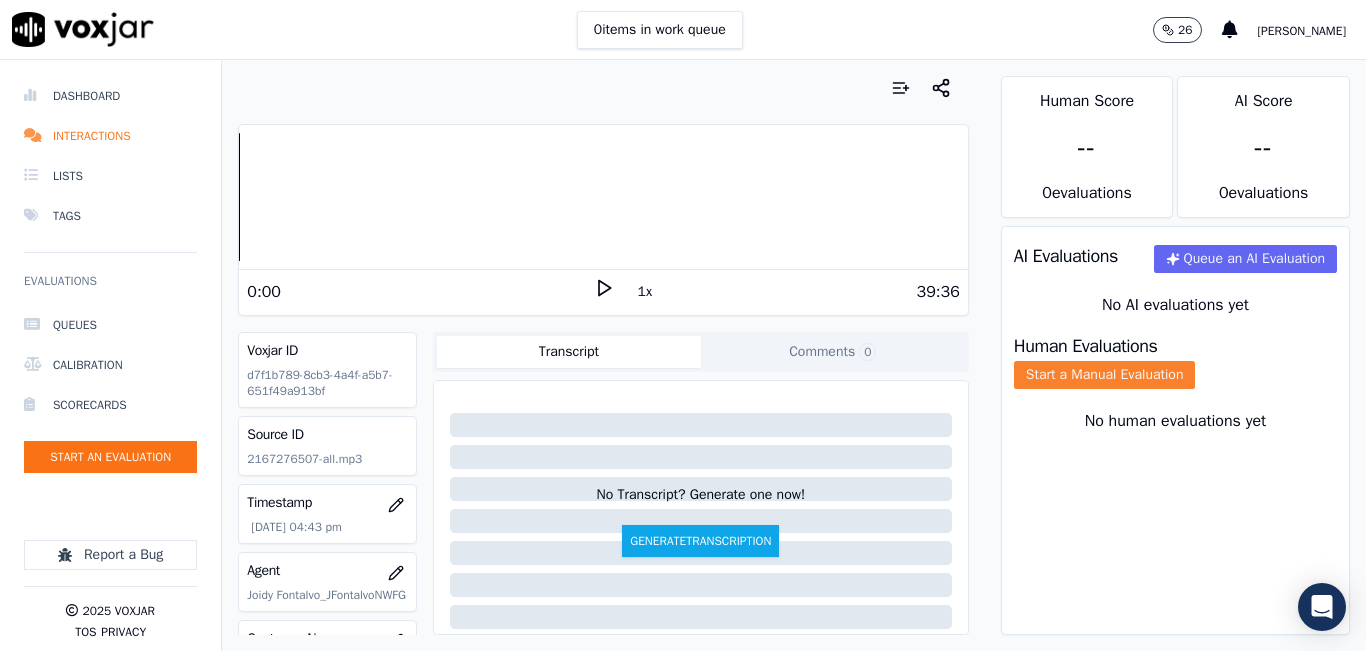 click on "Start a Manual Evaluation" 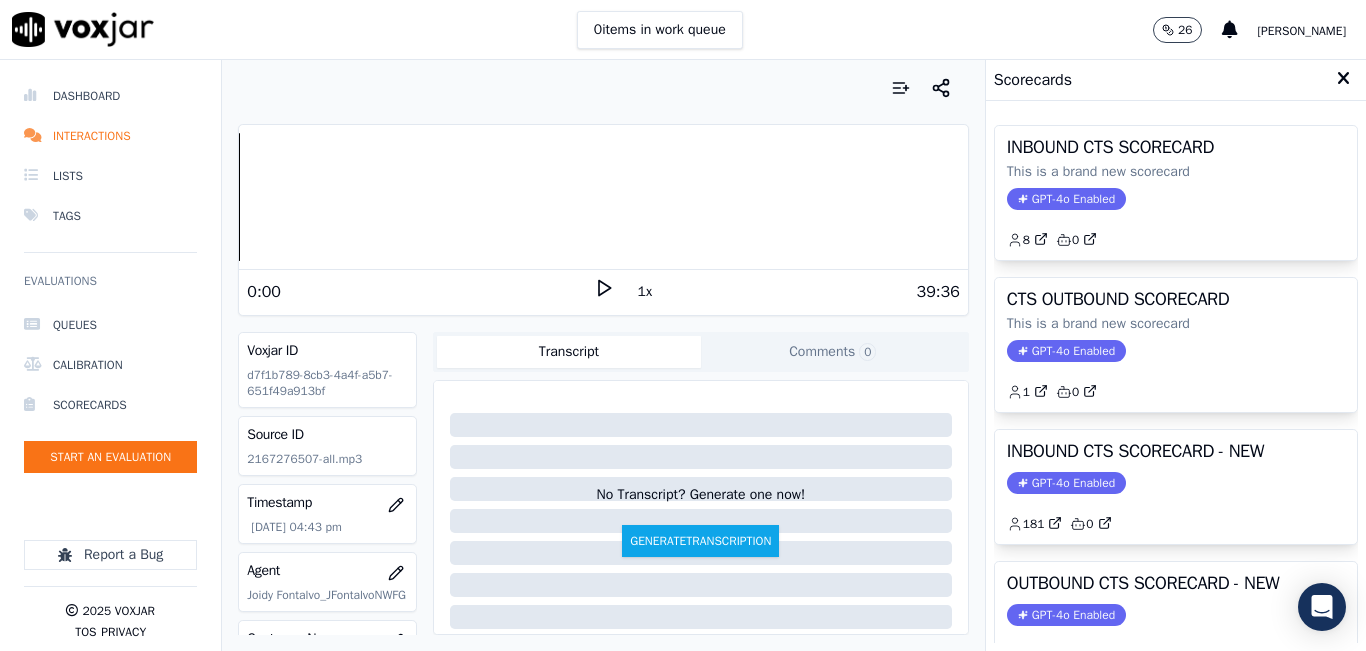 click on "39:36" at bounding box center (787, 292) 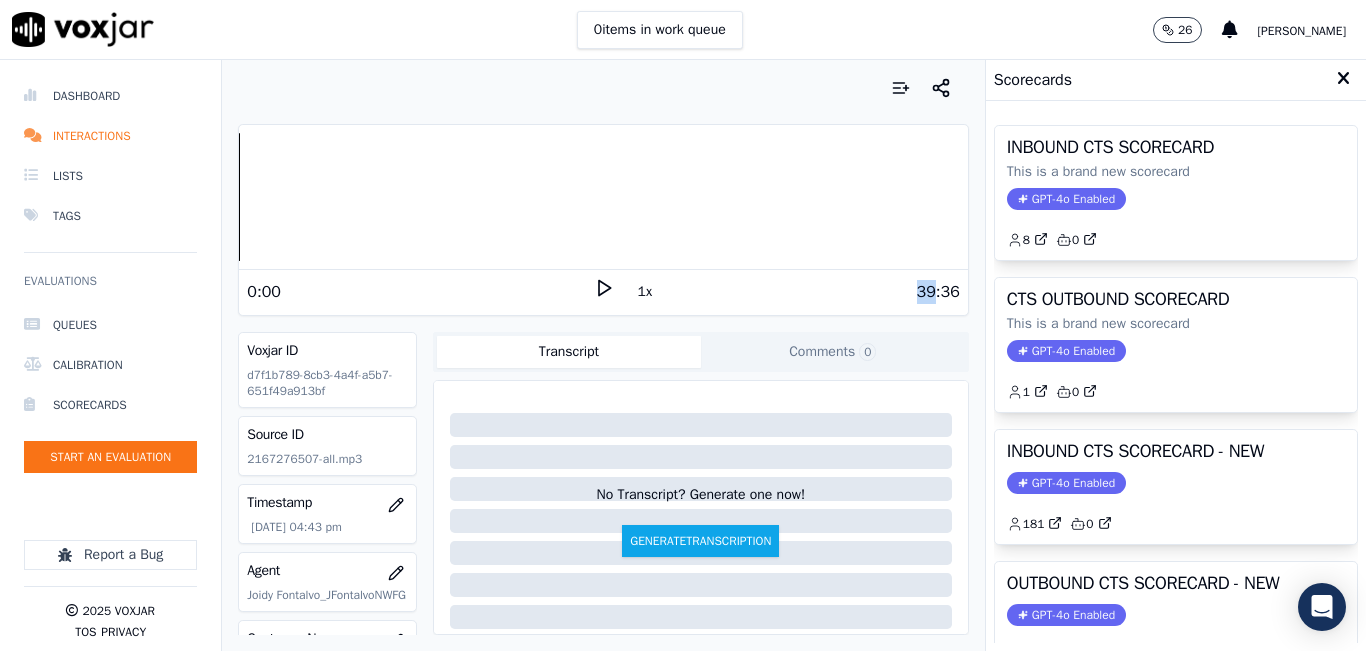 click on "39:36" at bounding box center (787, 292) 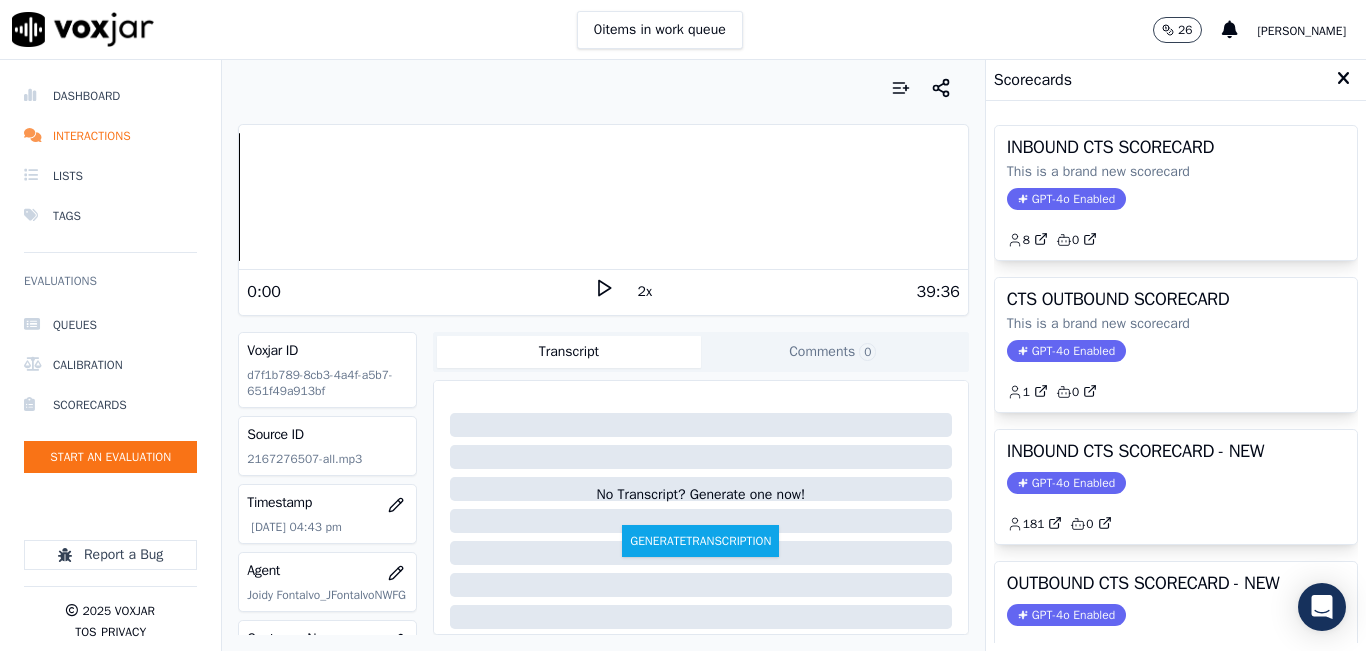 click on "0:00" at bounding box center (420, 292) 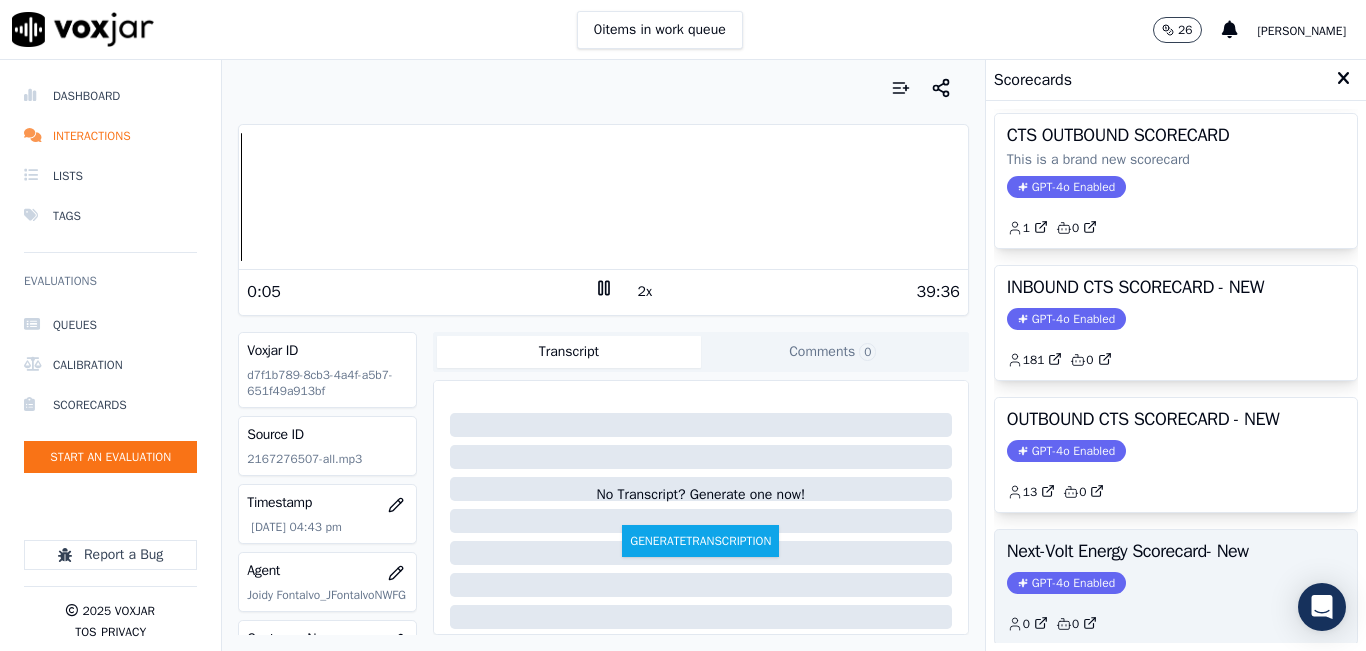 scroll, scrollTop: 127, scrollLeft: 0, axis: vertical 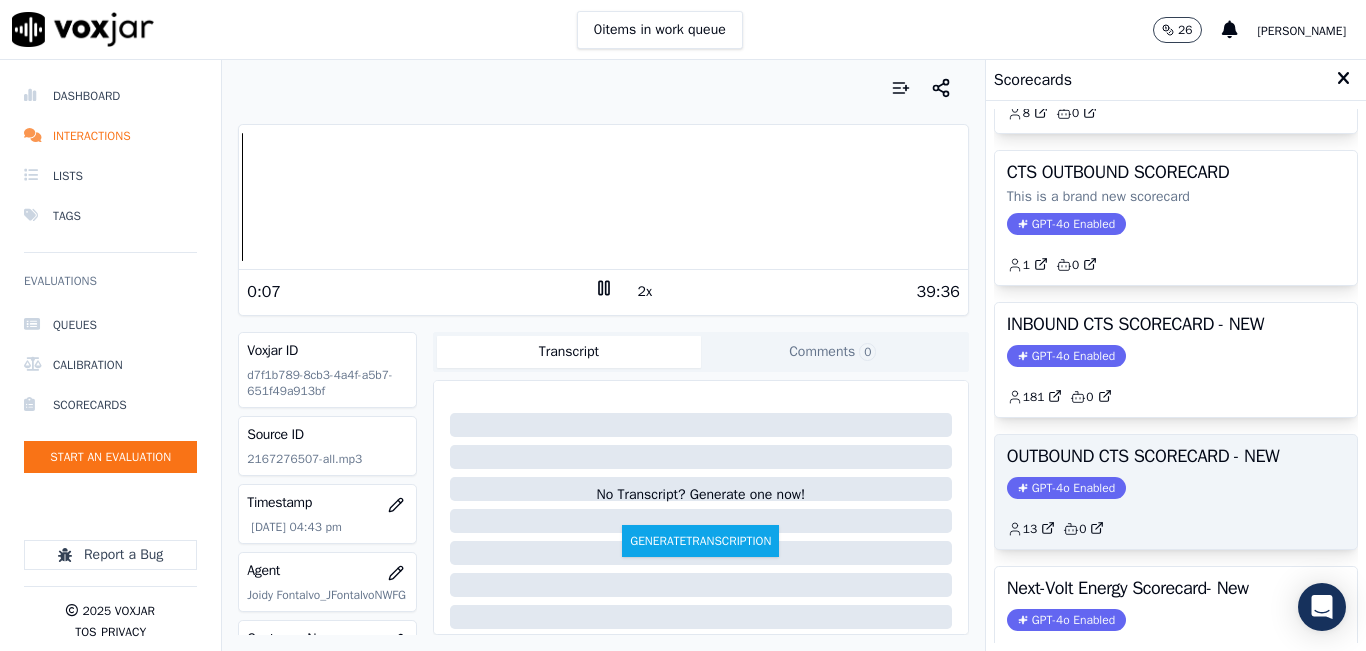 click on "GPT-4o Enabled" 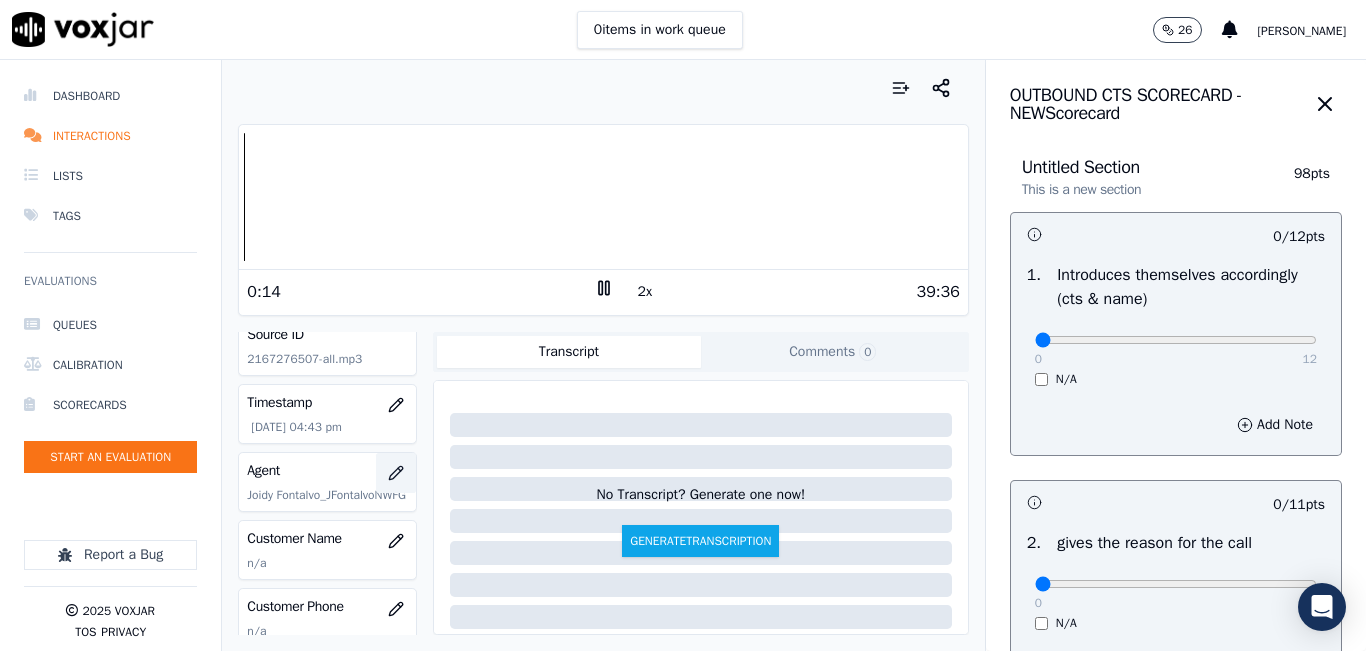scroll, scrollTop: 200, scrollLeft: 0, axis: vertical 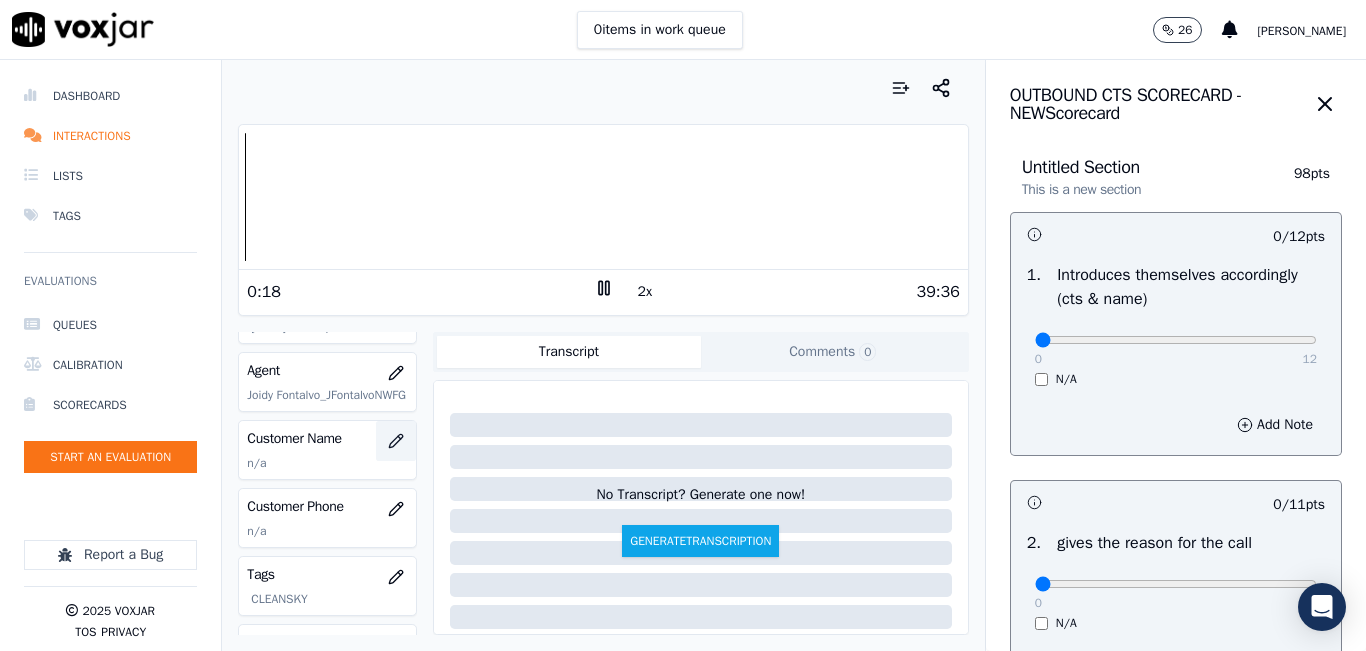 click 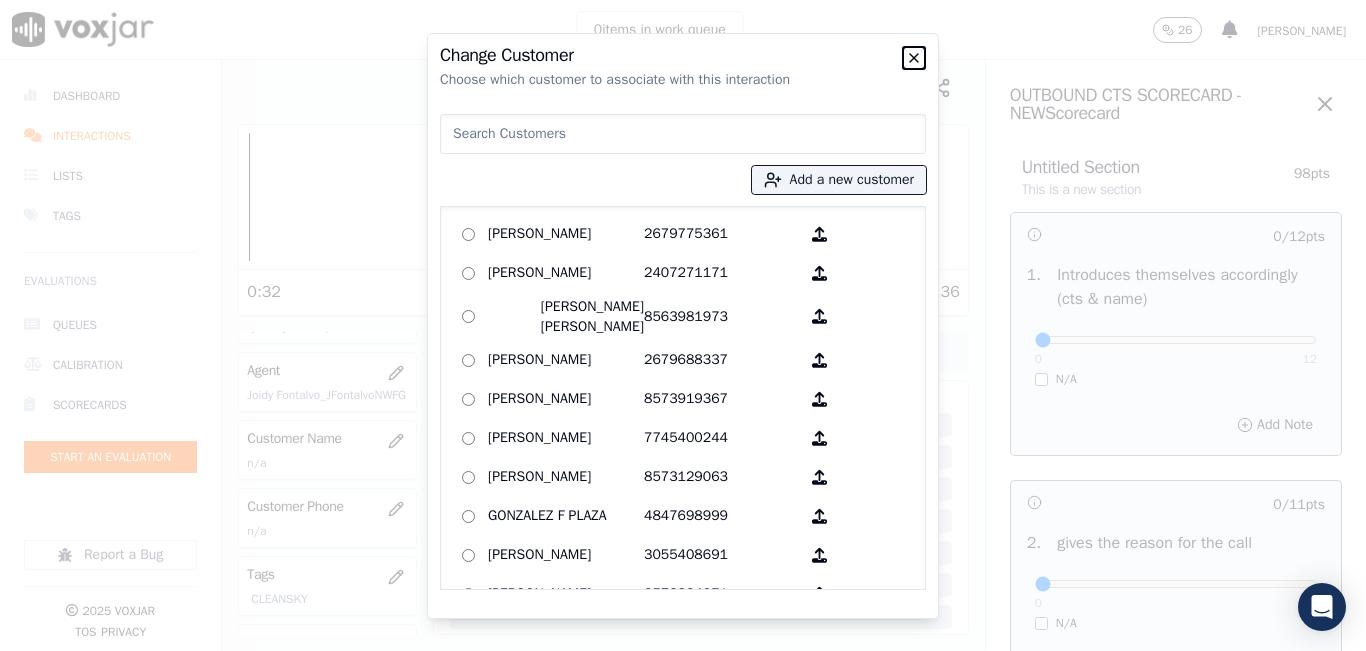 click 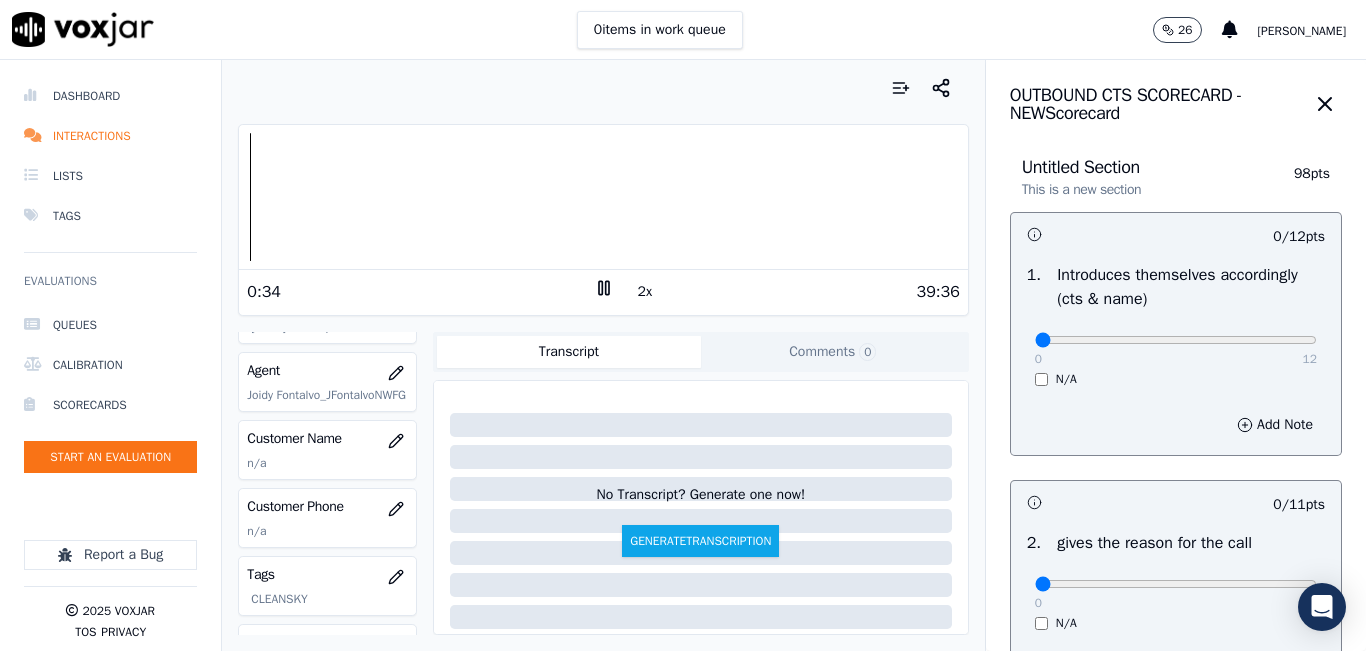 click on "2x" at bounding box center (645, 292) 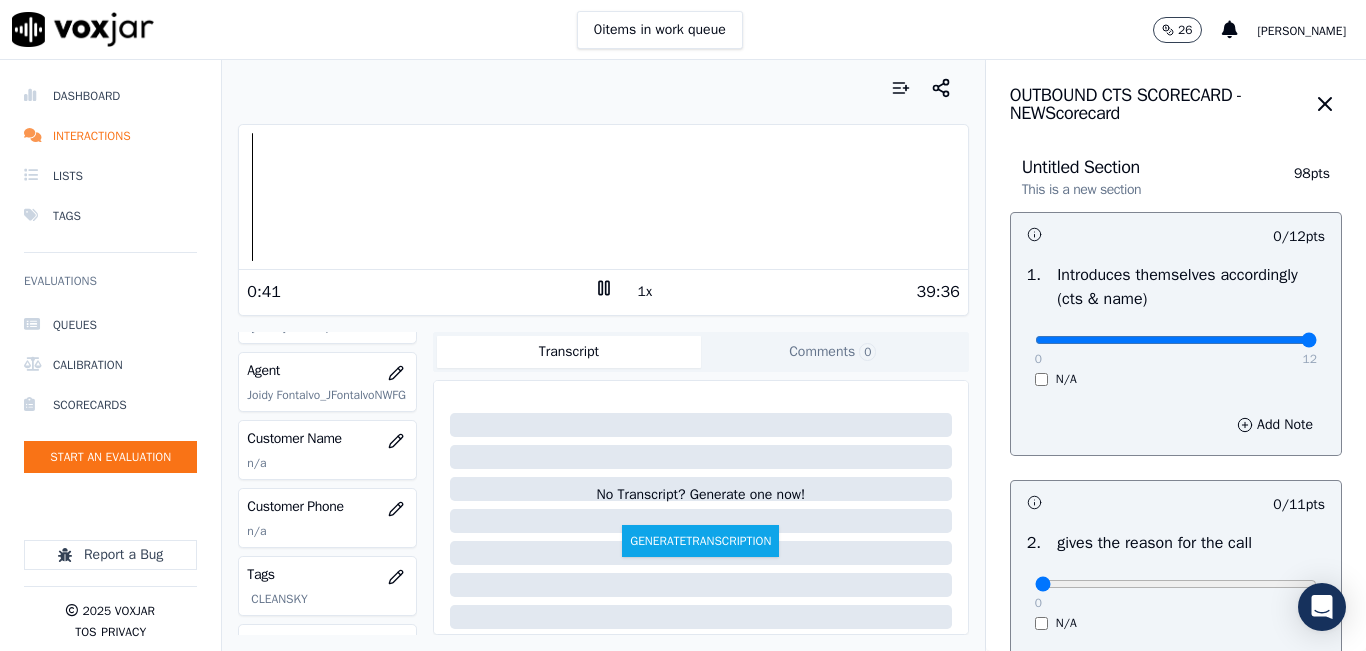 drag, startPoint x: 1034, startPoint y: 339, endPoint x: 1337, endPoint y: 342, distance: 303.01486 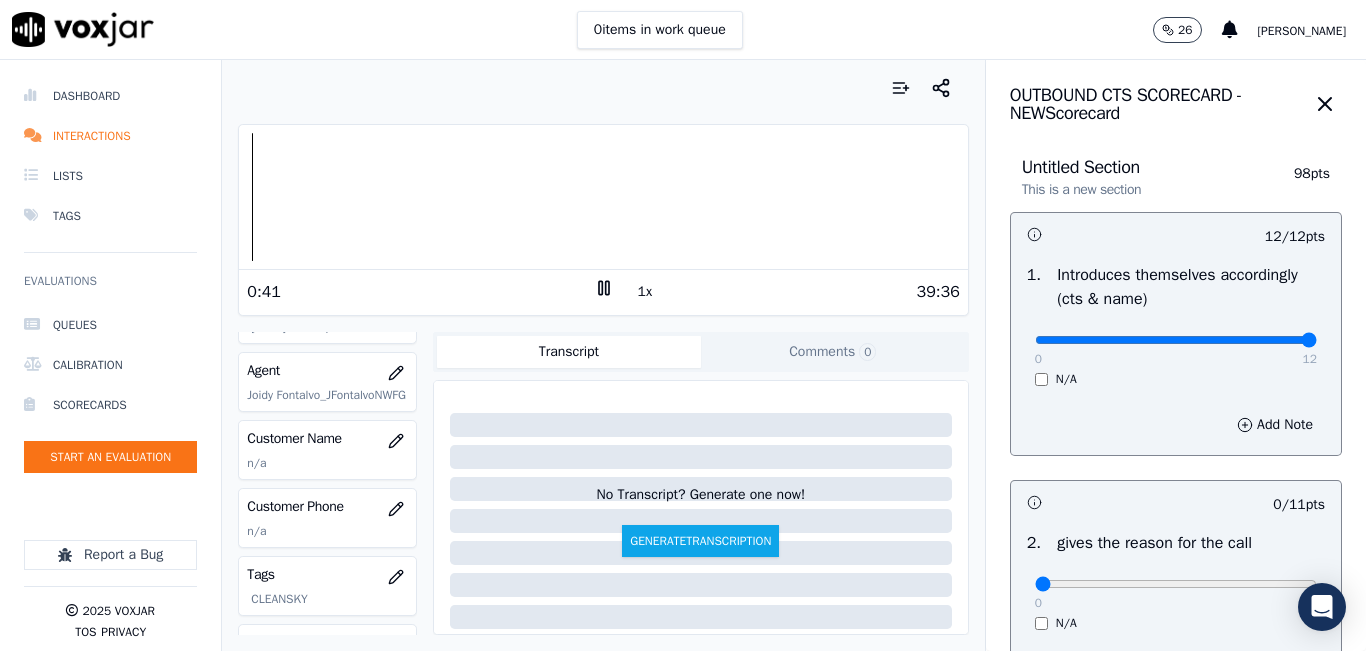 scroll, scrollTop: 100, scrollLeft: 0, axis: vertical 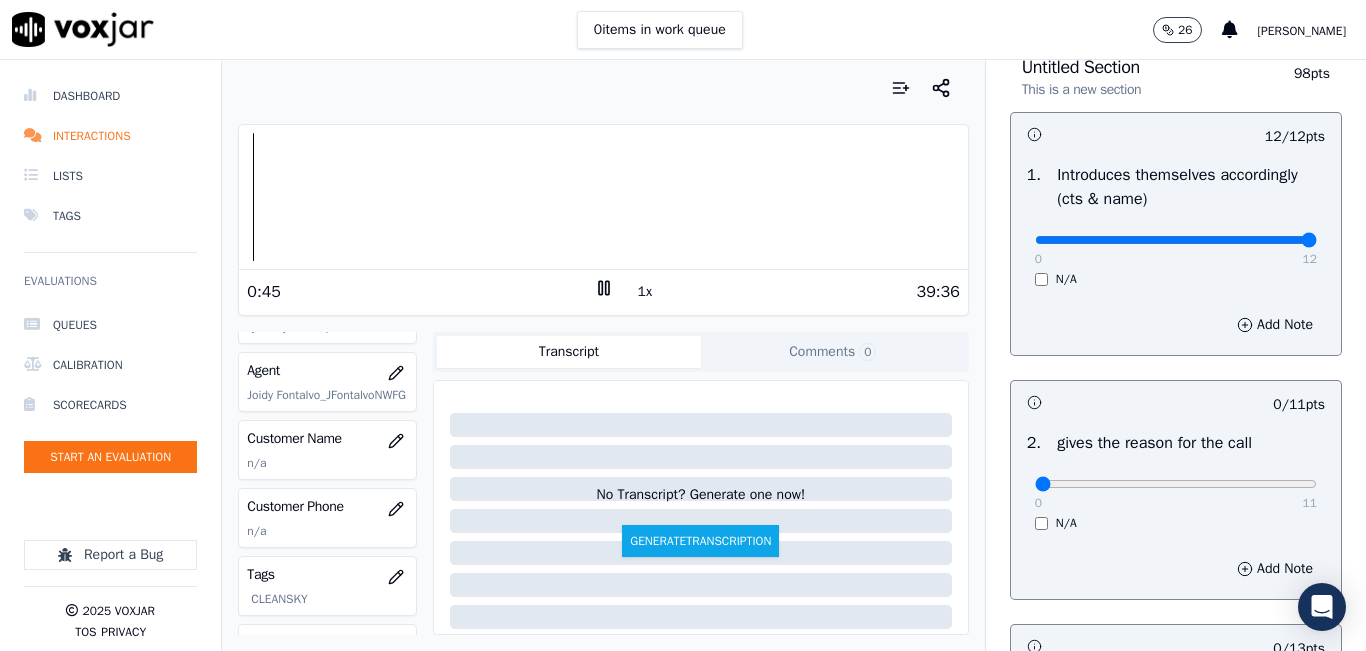 click at bounding box center [603, 197] 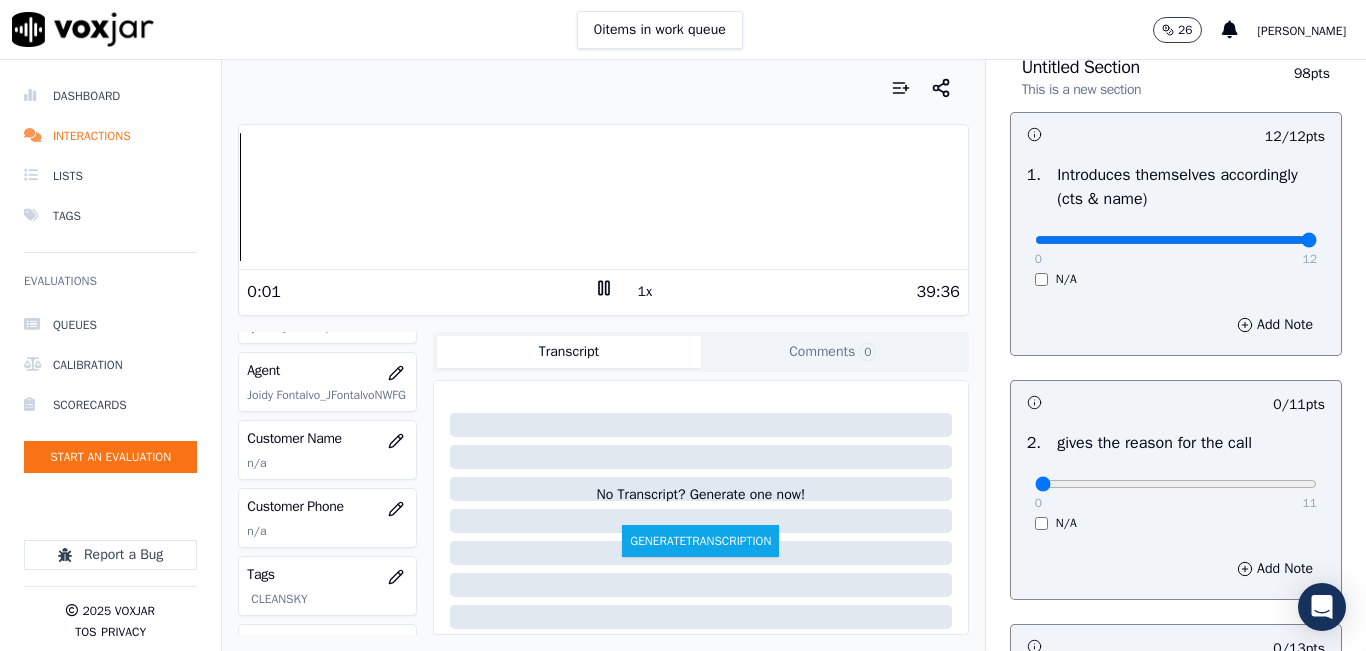 click on "1x" at bounding box center (645, 292) 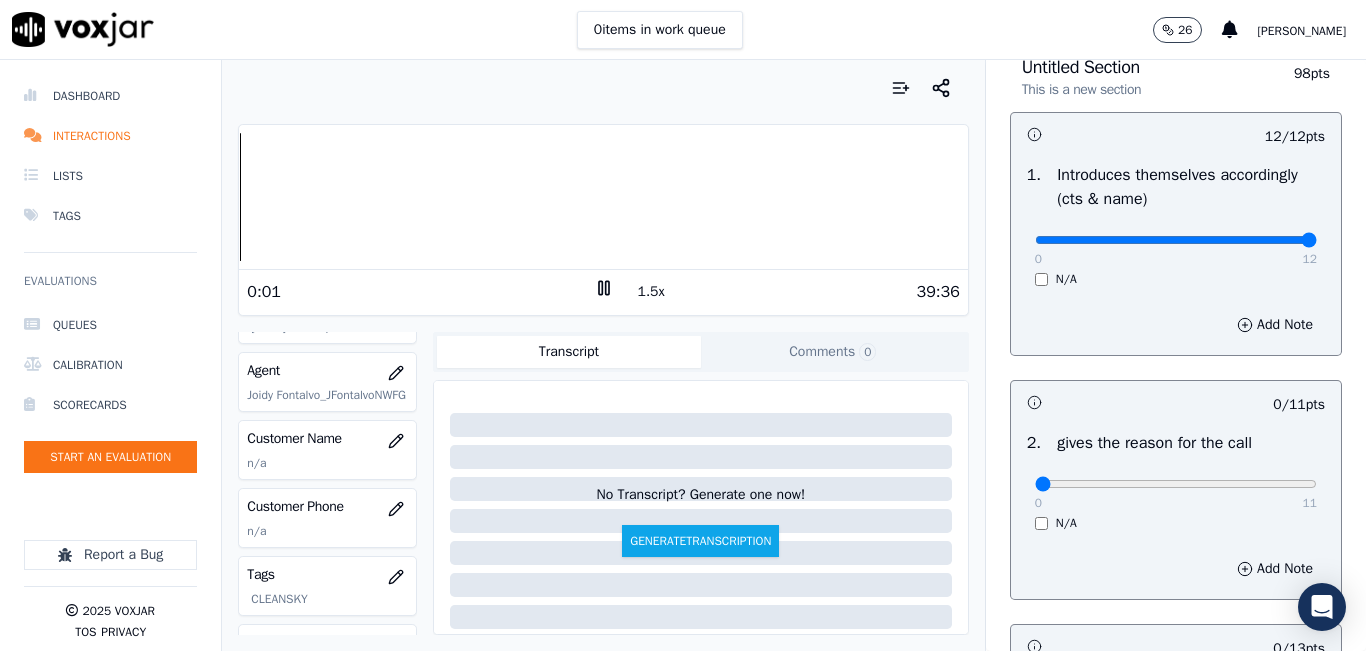 click on "1.5x" at bounding box center [651, 292] 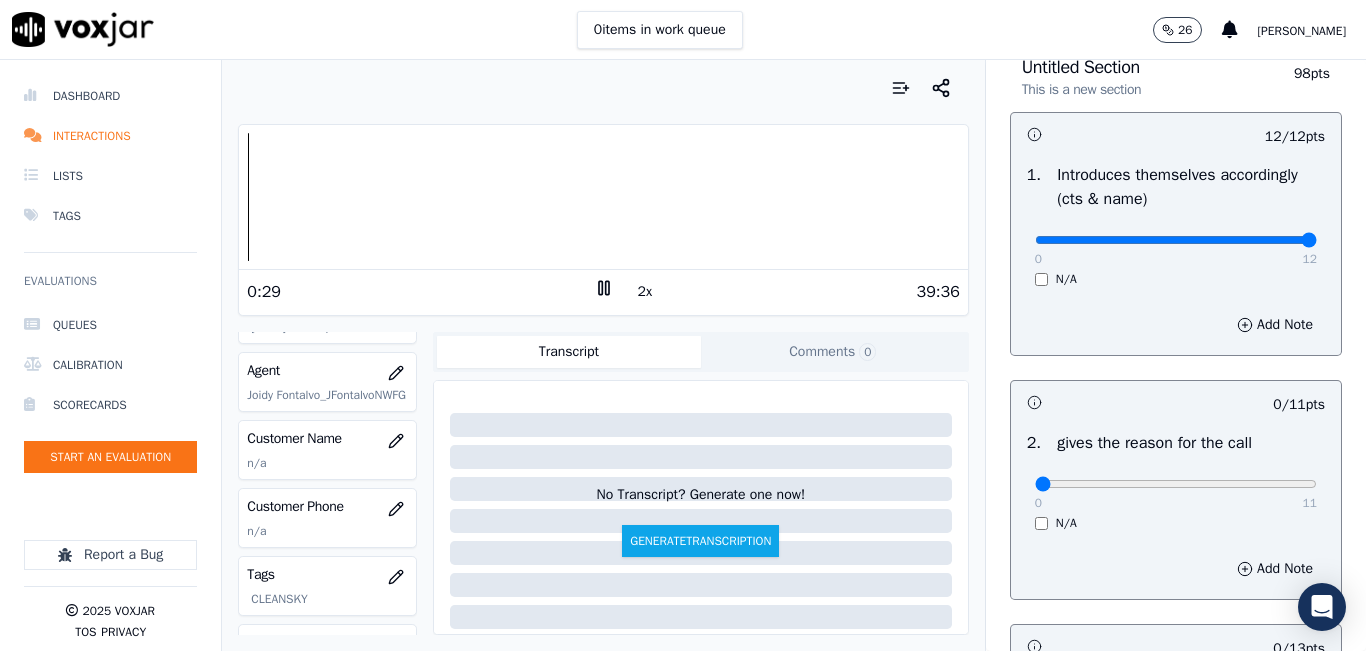 click on "2x" at bounding box center (645, 292) 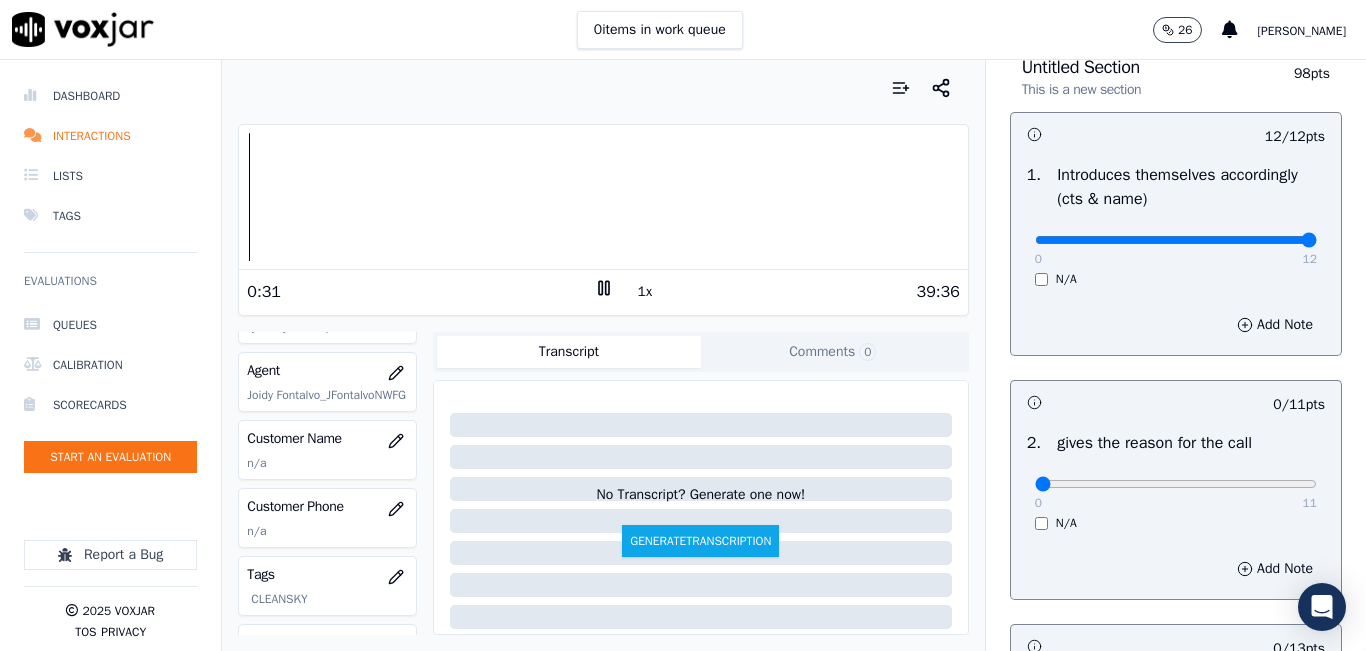 click at bounding box center [603, 197] 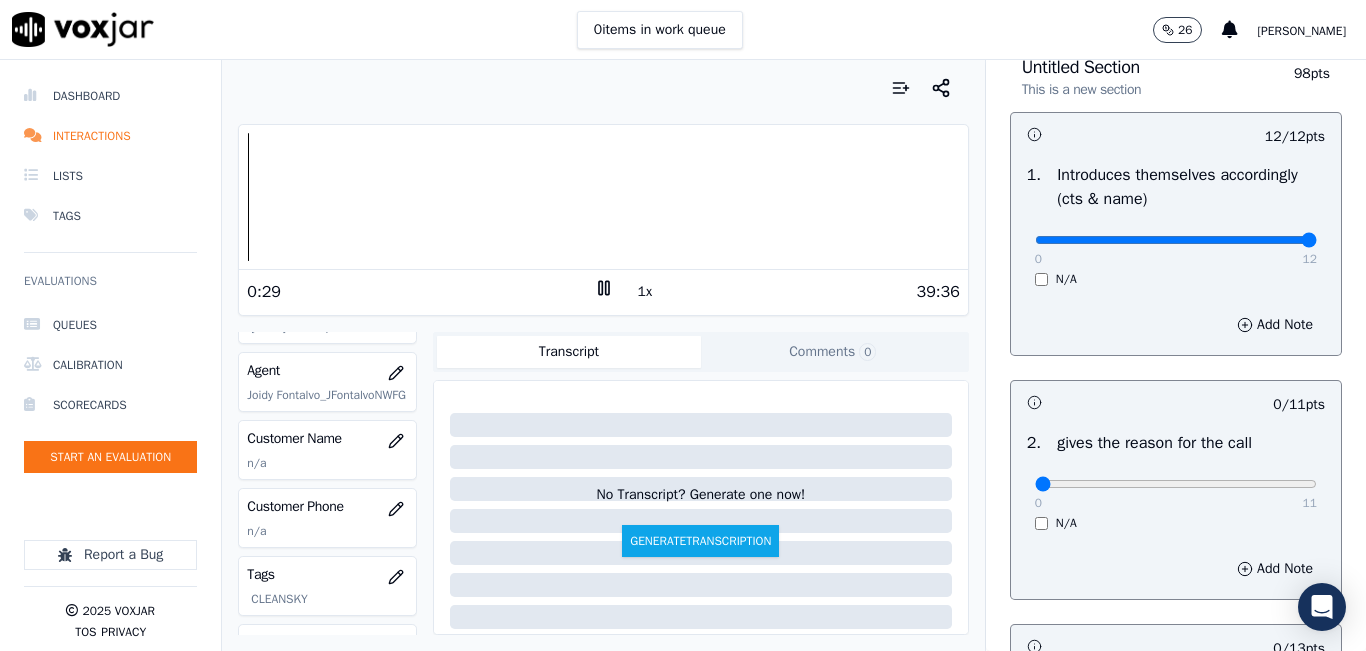 click at bounding box center (603, 197) 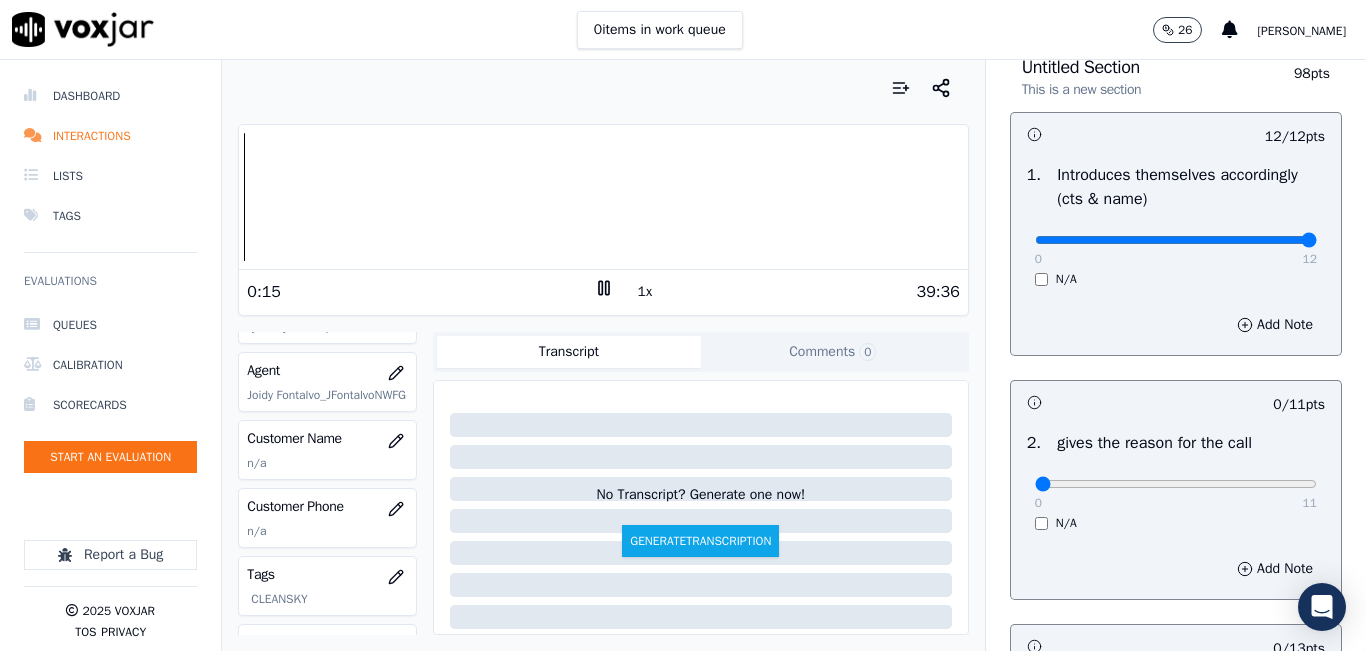 click on "1x" at bounding box center [645, 292] 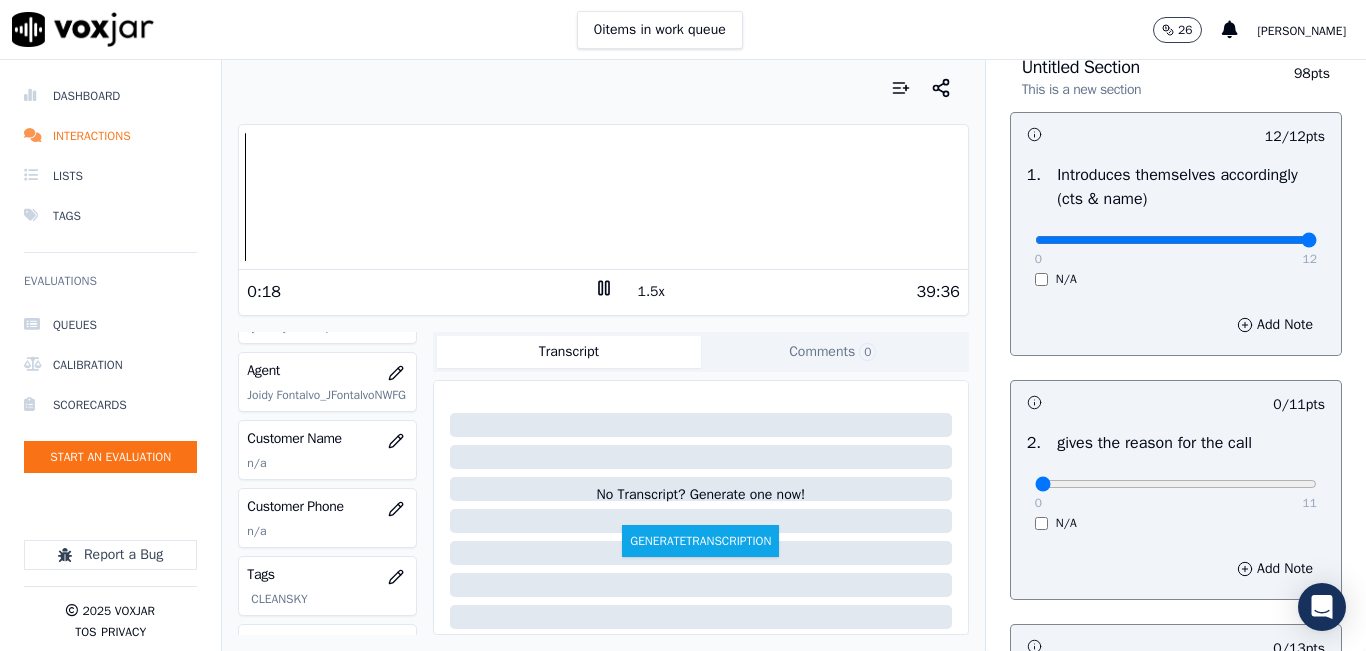 click on "1.5x" at bounding box center (651, 292) 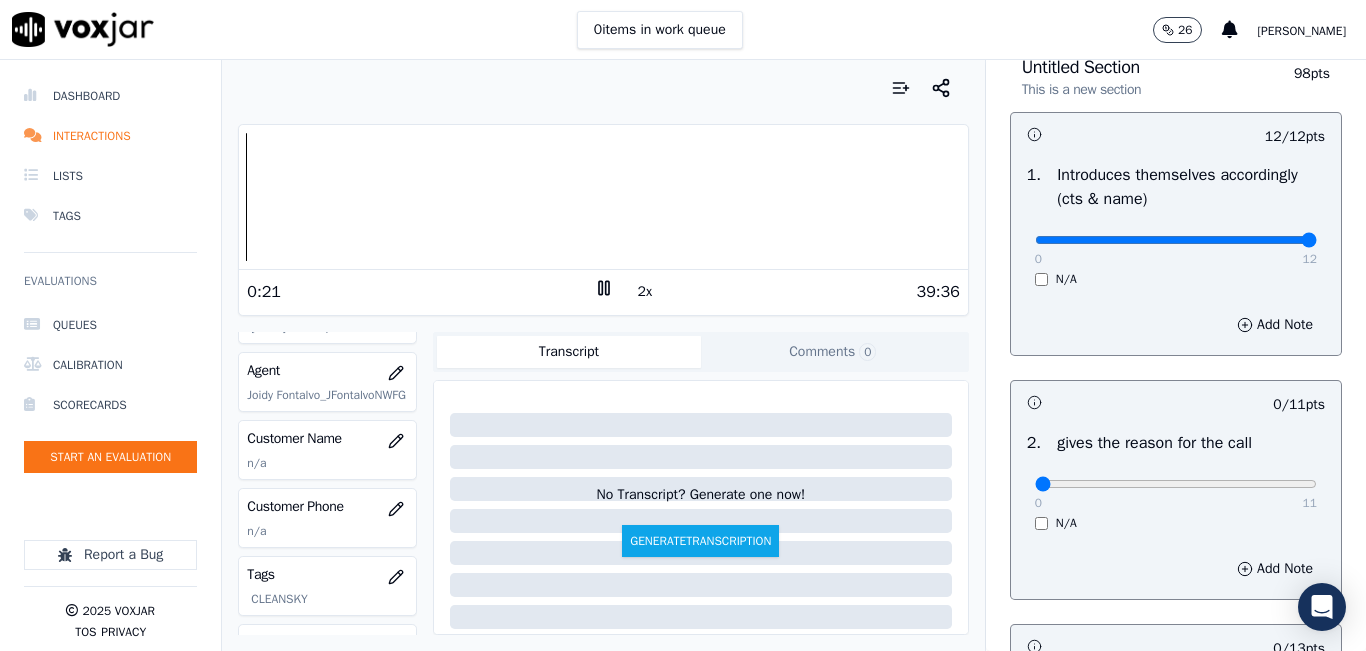 click on "2x" at bounding box center (645, 292) 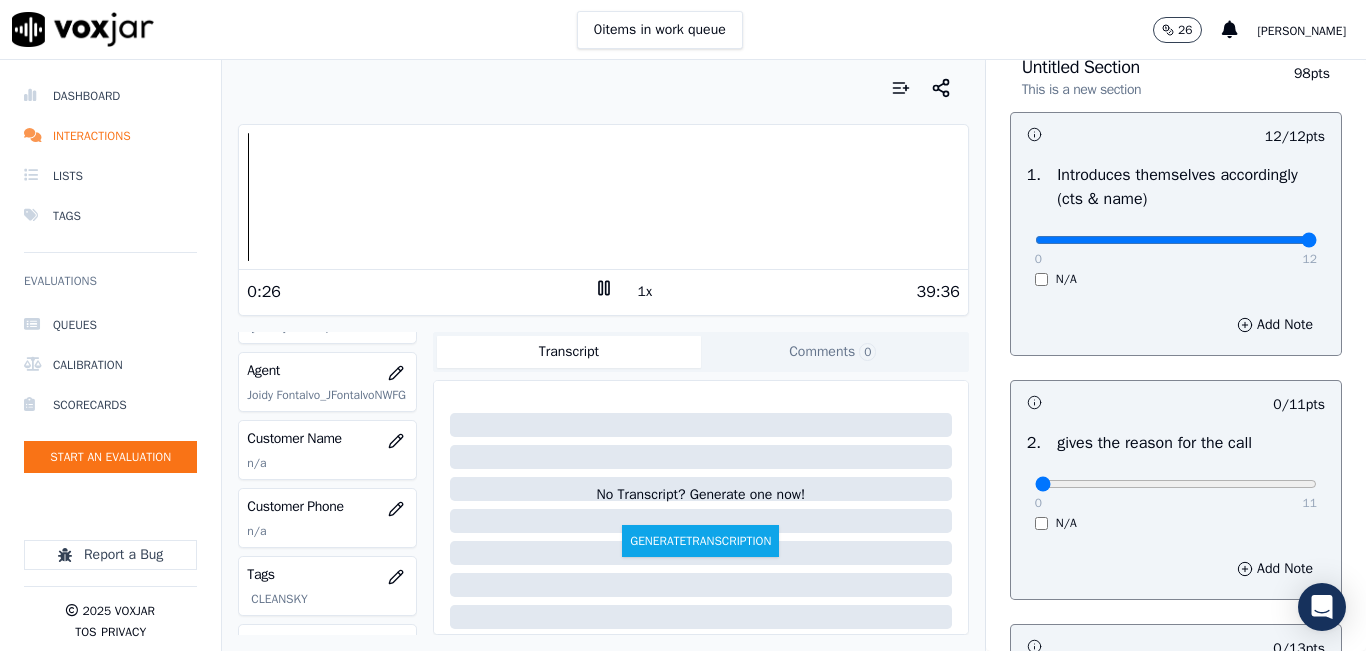 scroll, scrollTop: 300, scrollLeft: 0, axis: vertical 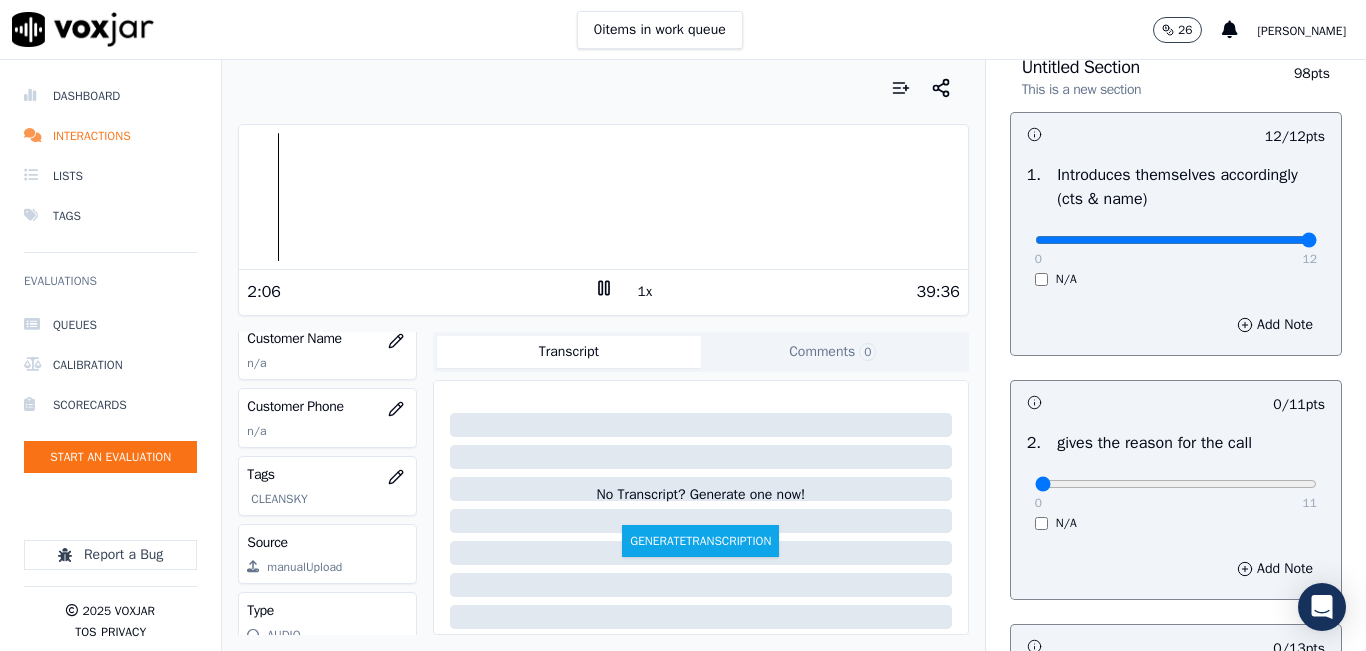 click on "1x" at bounding box center (645, 292) 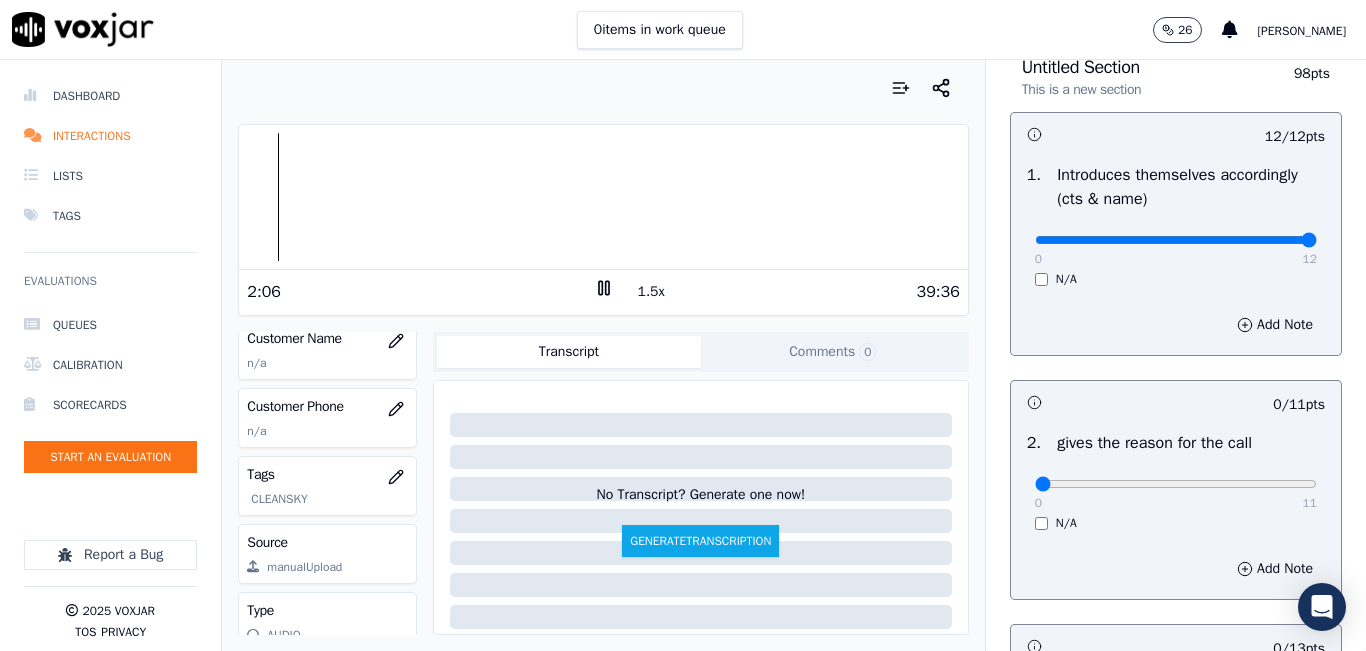 click on "1.5x" at bounding box center [651, 292] 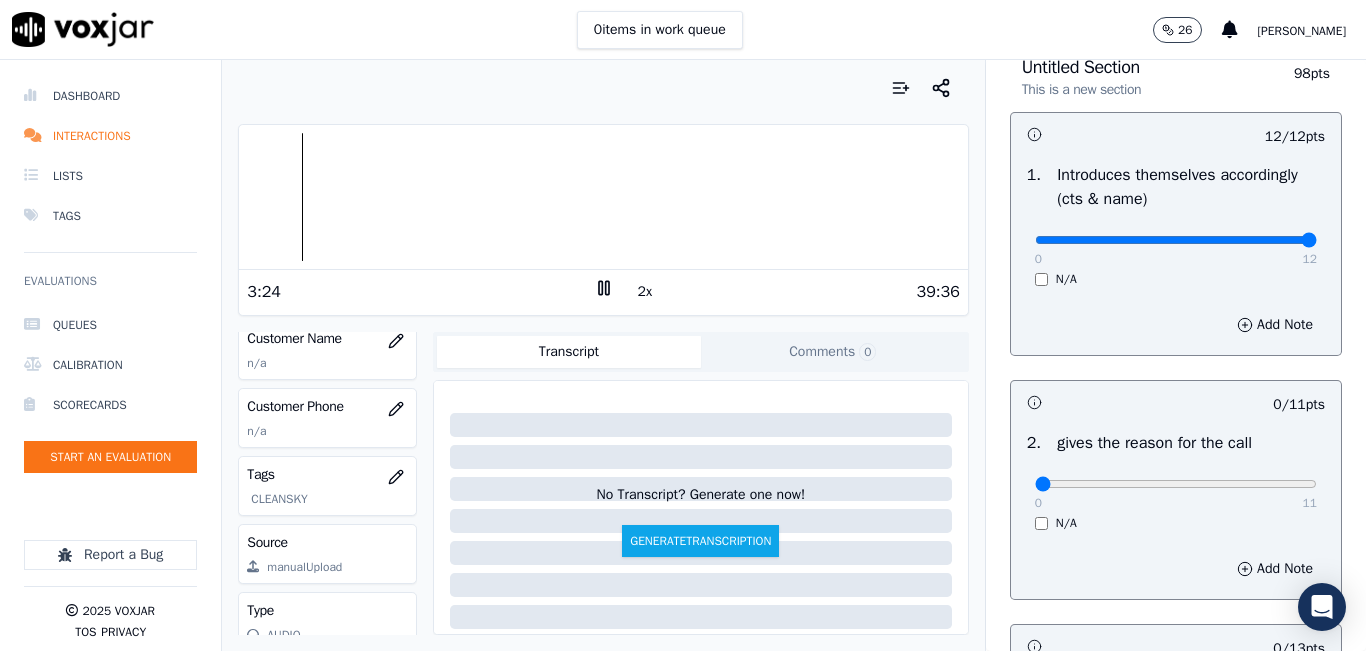 click on "2x" at bounding box center (645, 292) 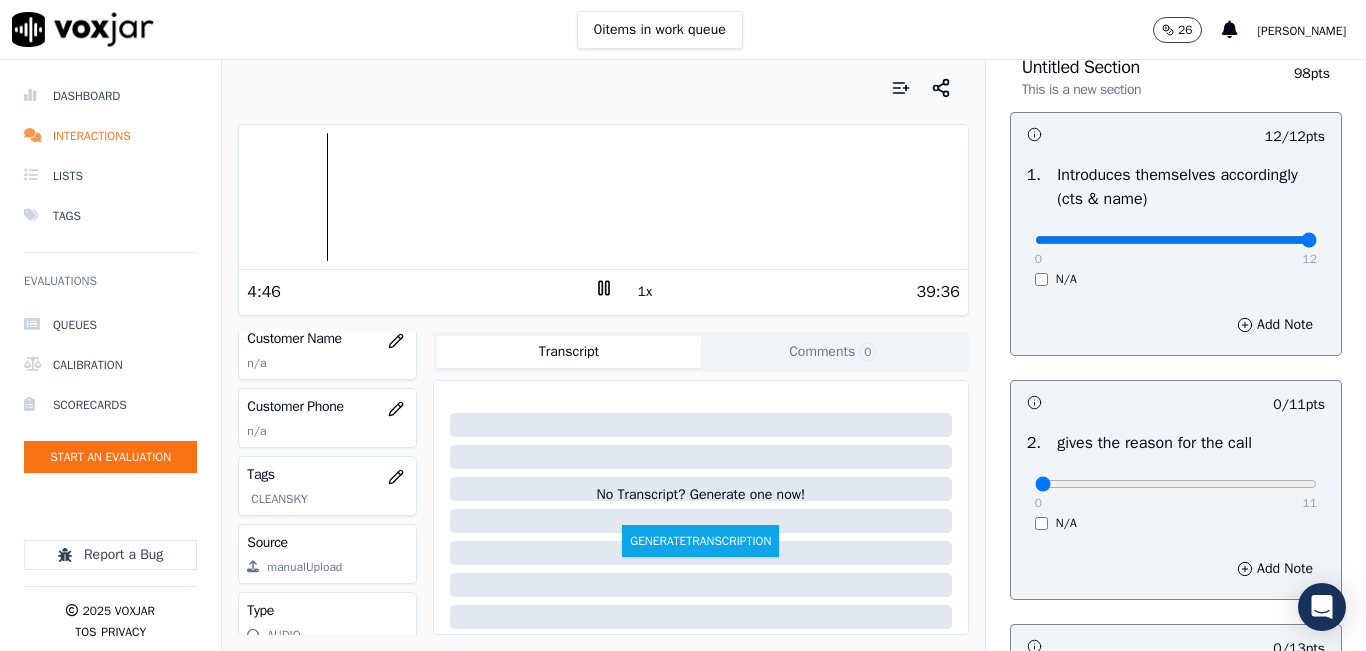 click at bounding box center (603, 197) 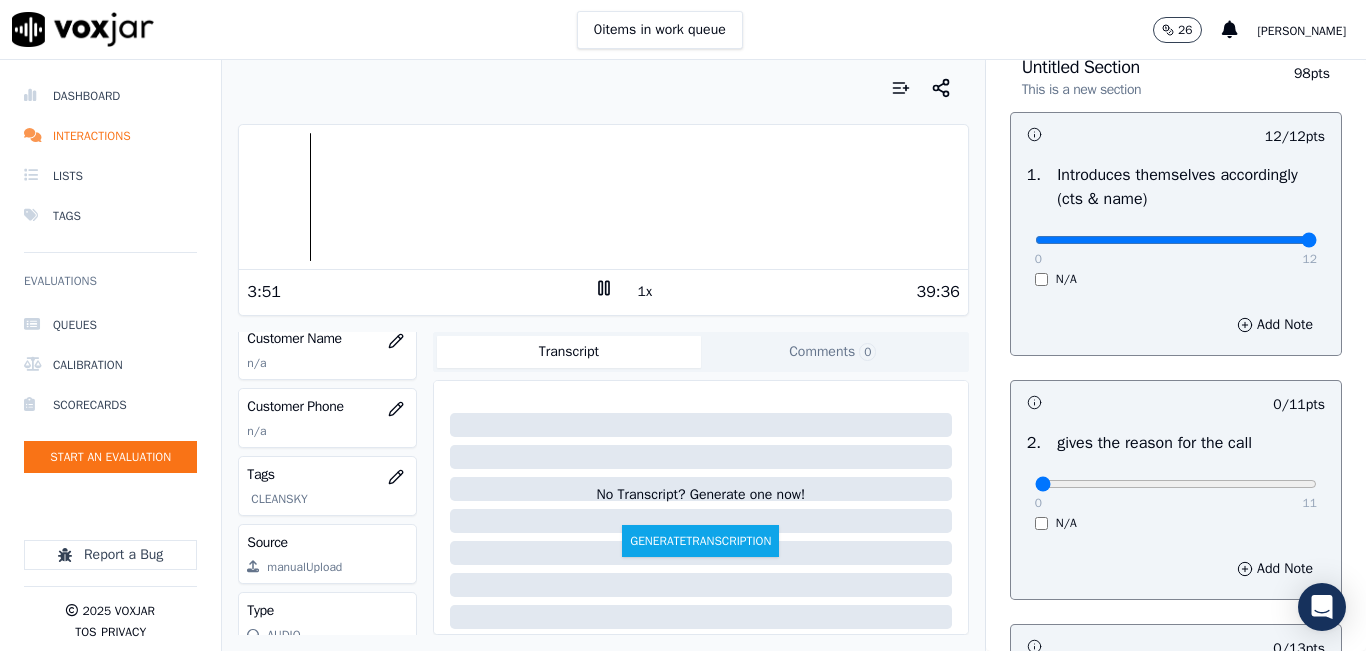 click on "1x" at bounding box center (645, 292) 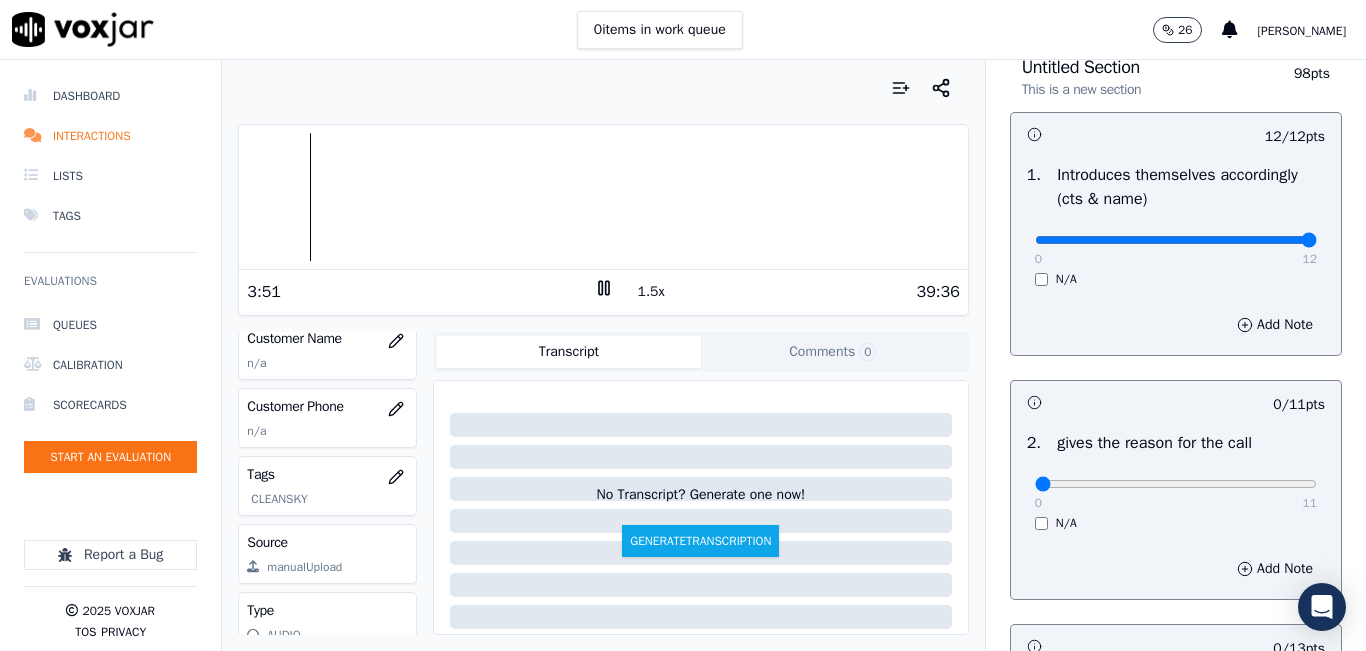 click on "1.5x" at bounding box center (651, 292) 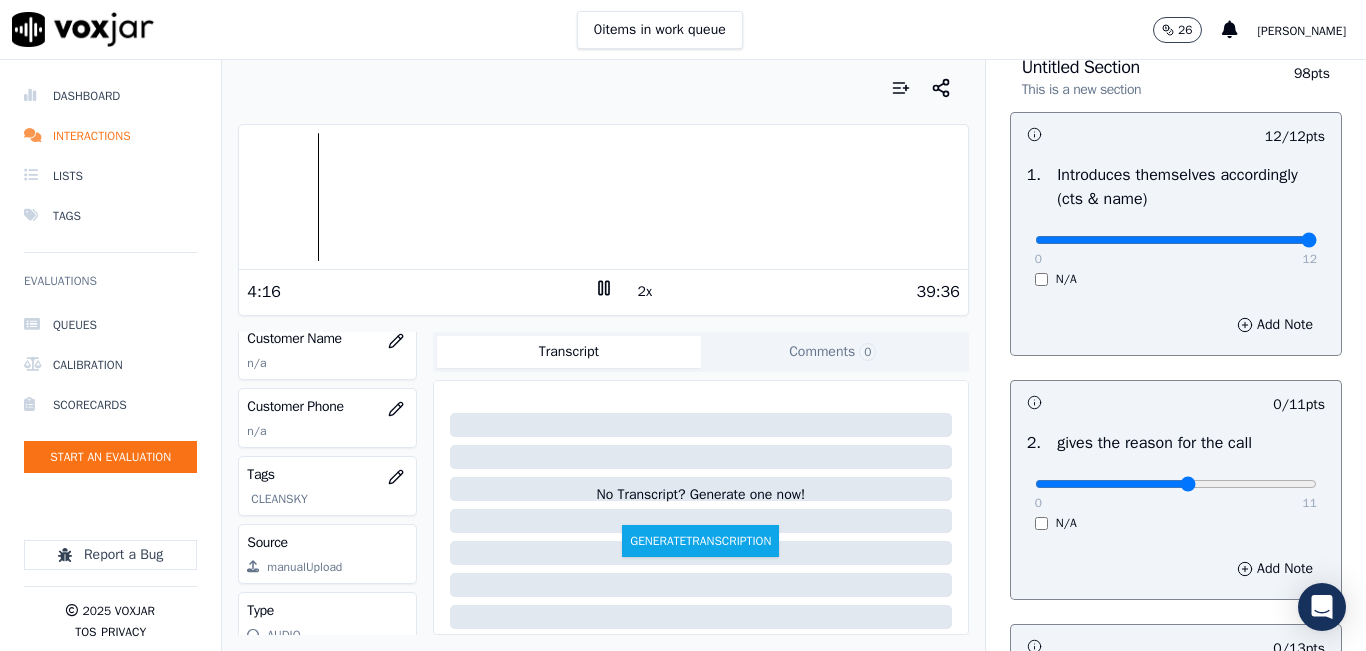 type on "6" 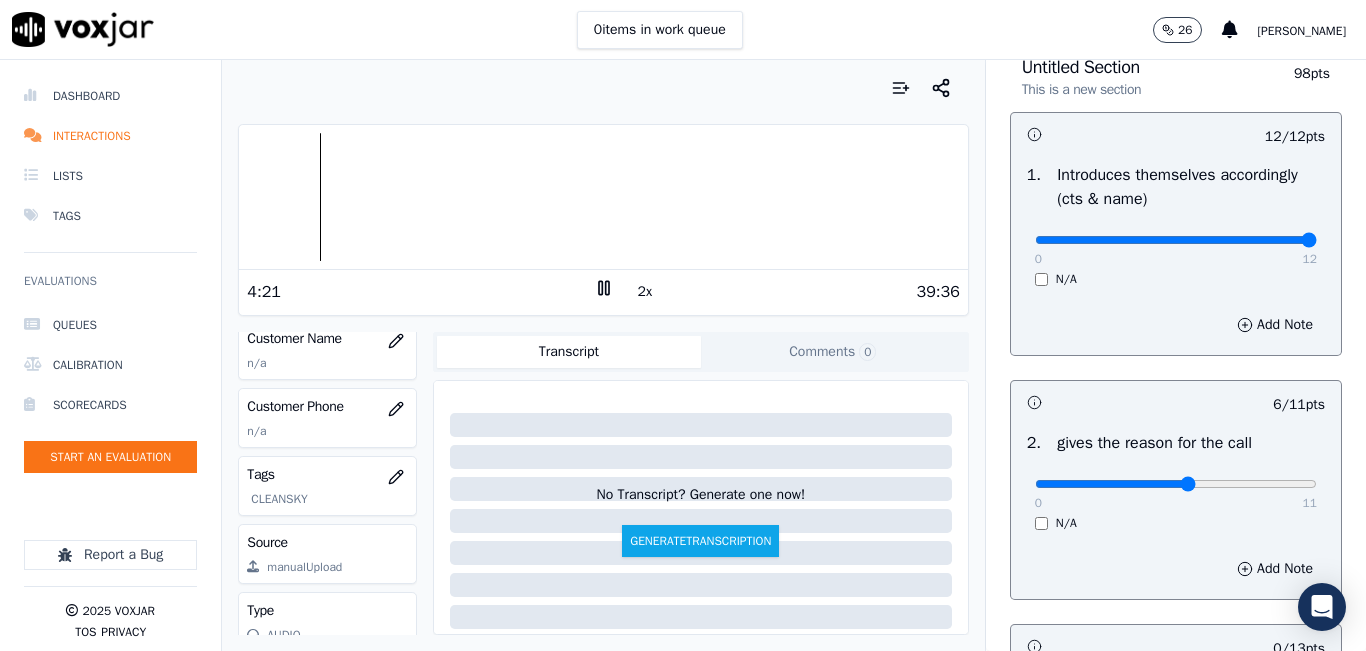 click at bounding box center [603, 197] 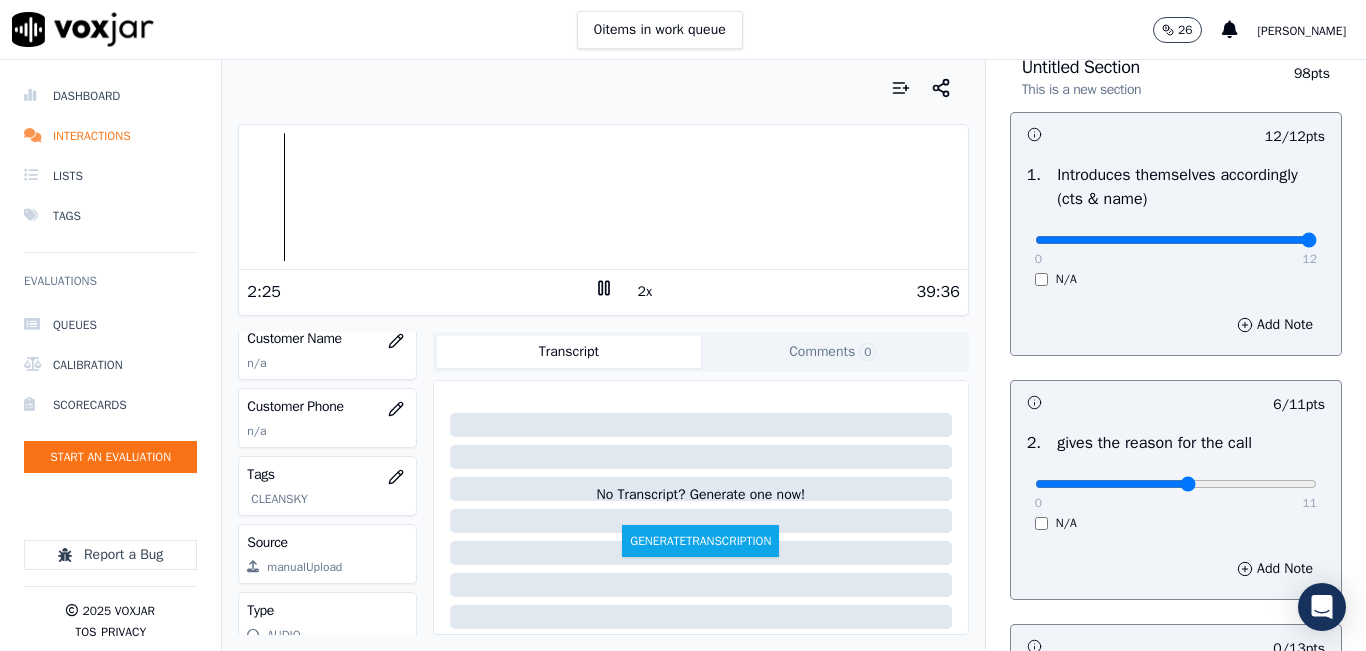 click at bounding box center (603, 197) 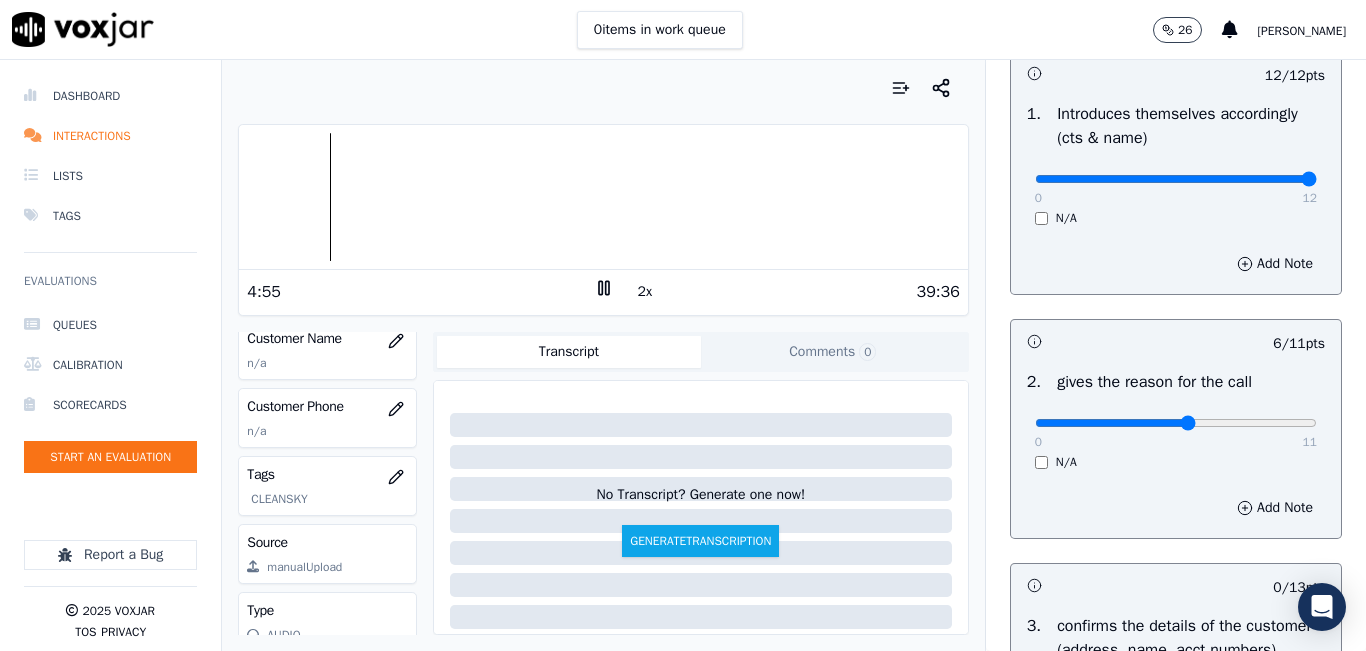 scroll, scrollTop: 200, scrollLeft: 0, axis: vertical 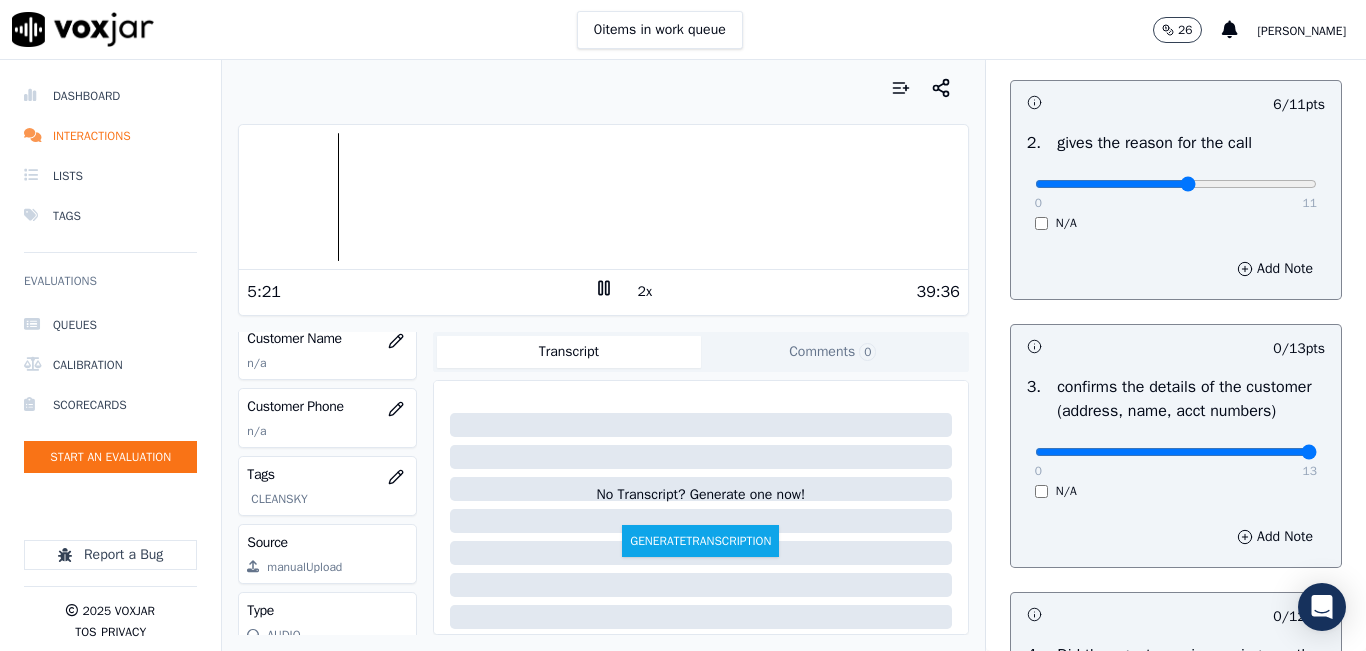 drag, startPoint x: 1128, startPoint y: 474, endPoint x: 1307, endPoint y: 468, distance: 179.10052 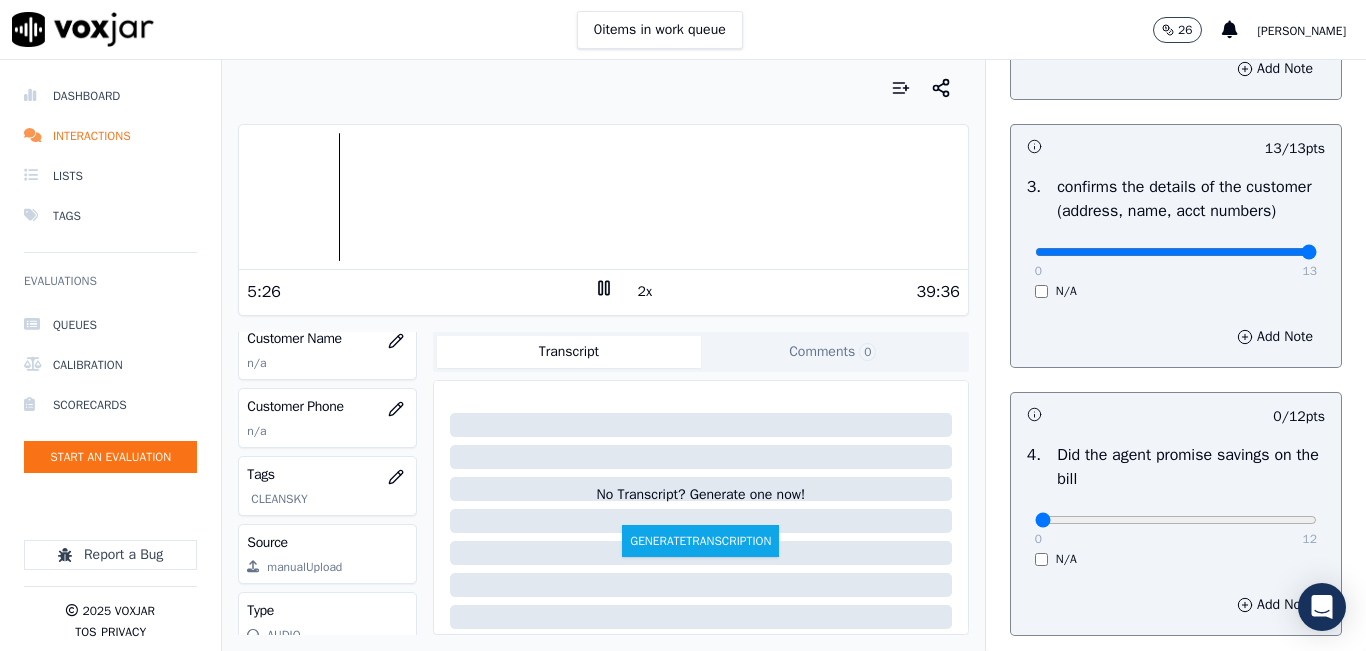 scroll, scrollTop: 700, scrollLeft: 0, axis: vertical 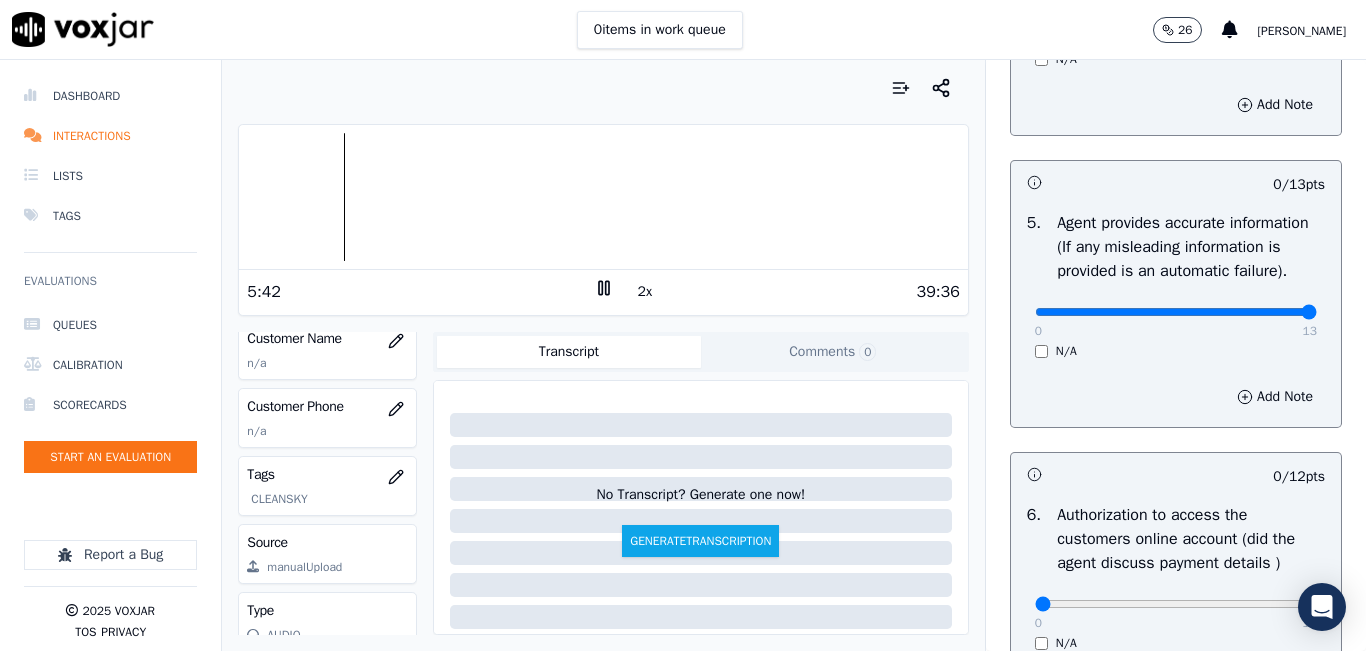 drag, startPoint x: 1063, startPoint y: 365, endPoint x: 1337, endPoint y: 350, distance: 274.41028 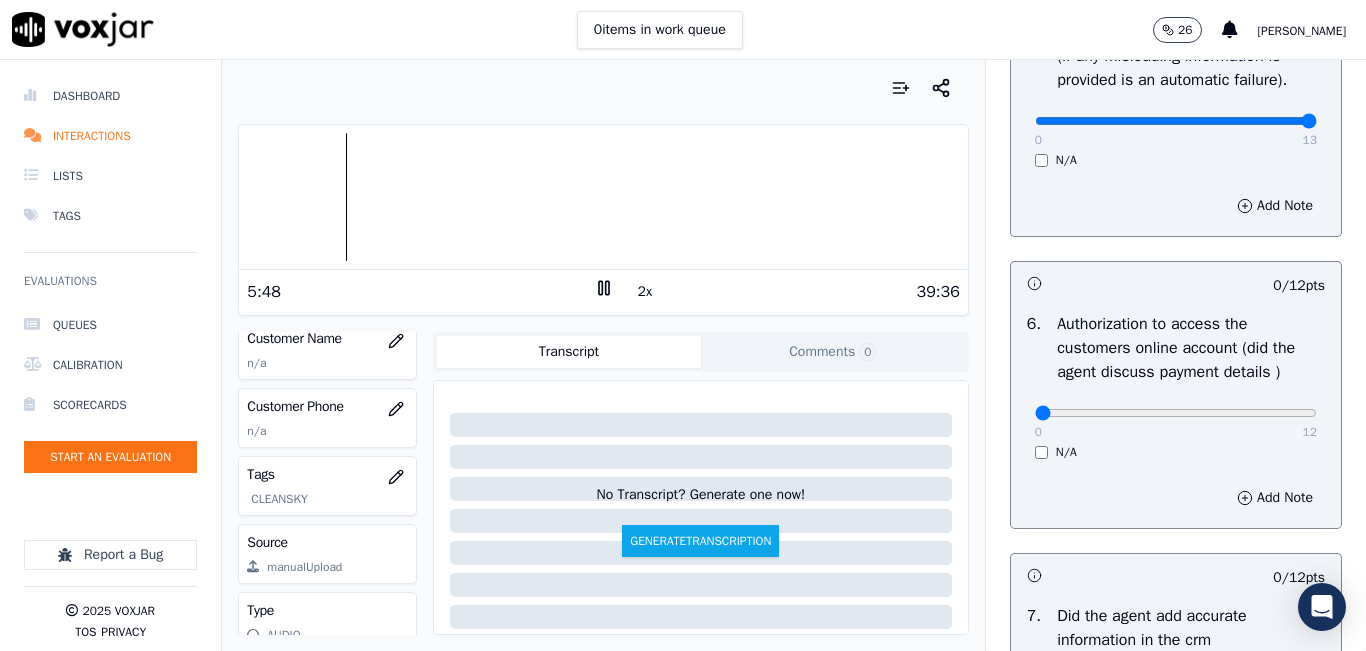 scroll, scrollTop: 1300, scrollLeft: 0, axis: vertical 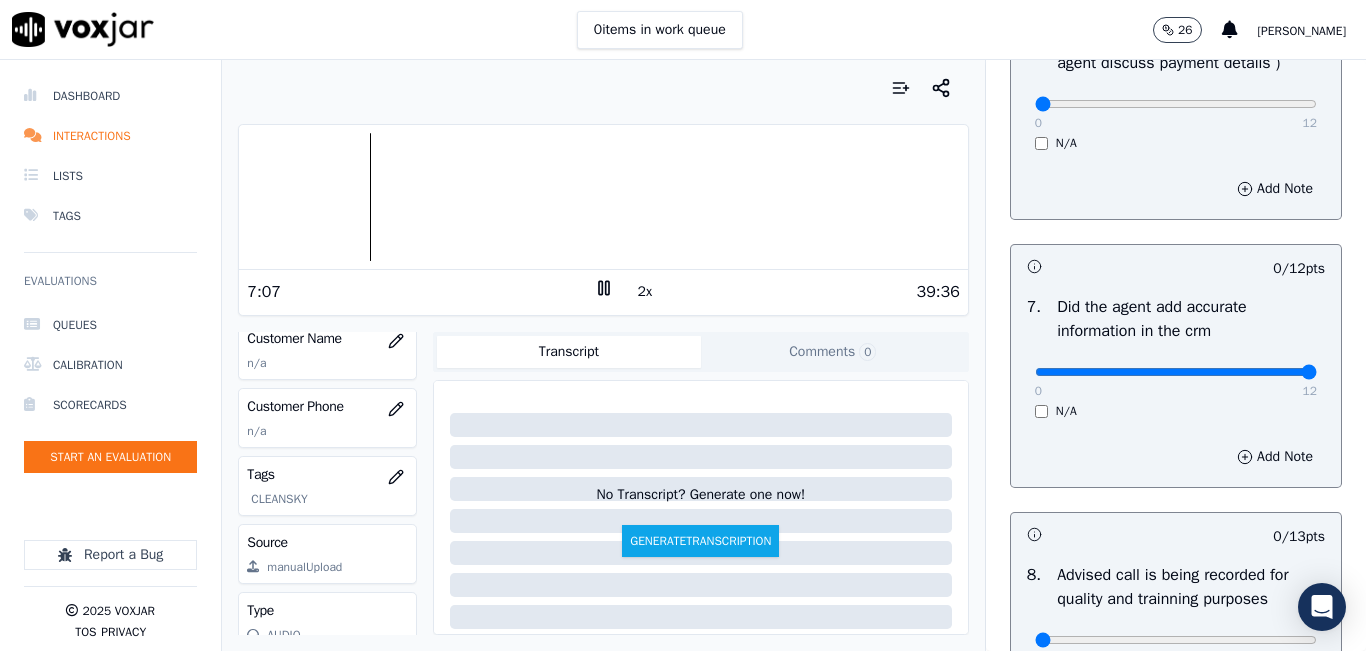 drag, startPoint x: 1054, startPoint y: 419, endPoint x: 1293, endPoint y: 404, distance: 239.47025 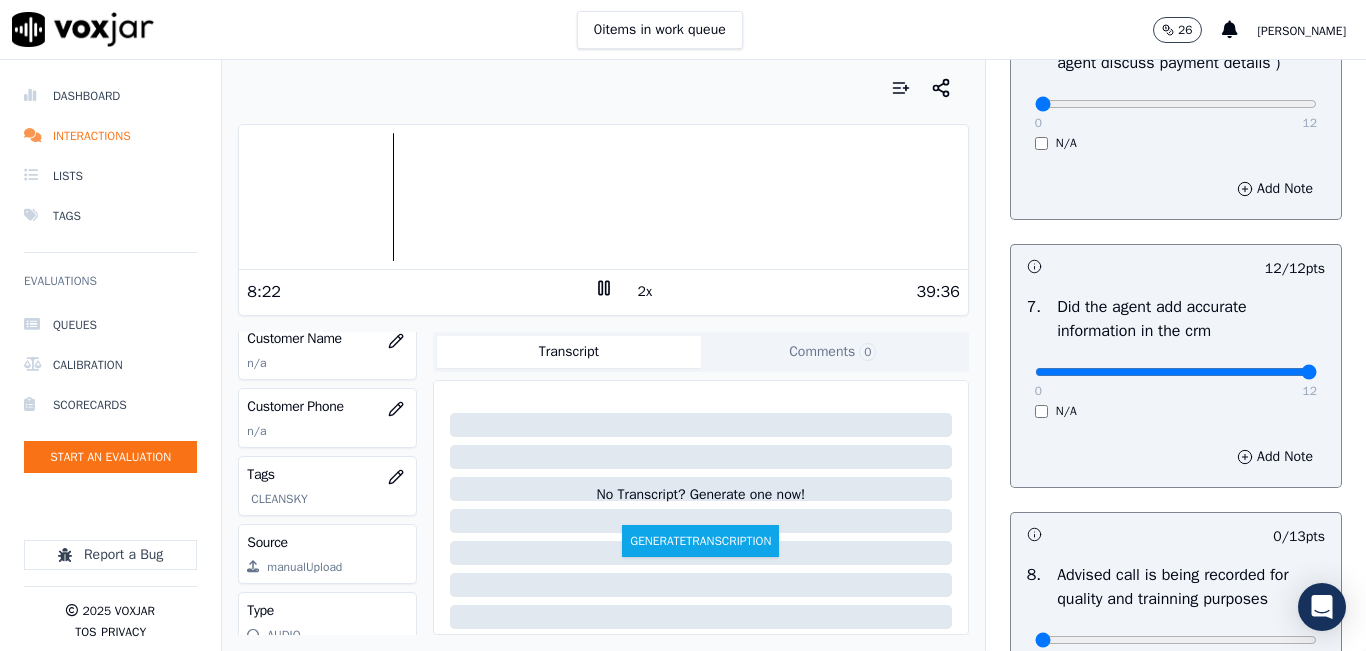 click on "2x" at bounding box center (645, 292) 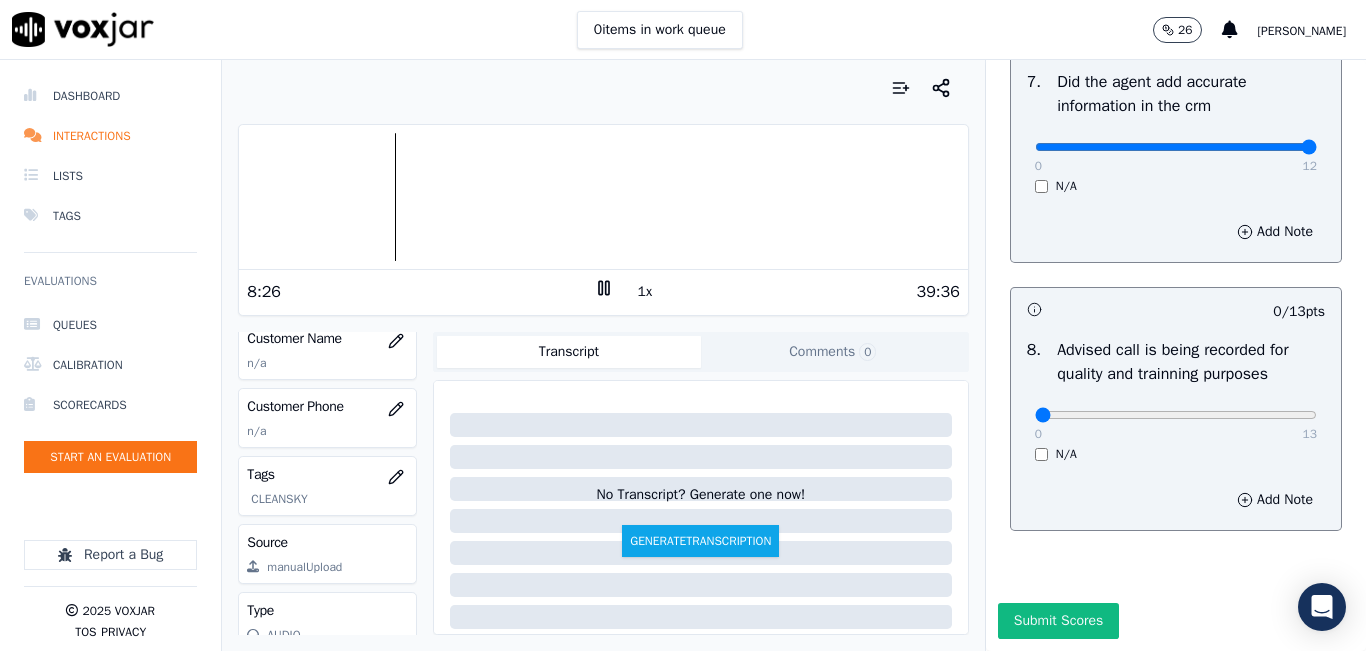 scroll, scrollTop: 1900, scrollLeft: 0, axis: vertical 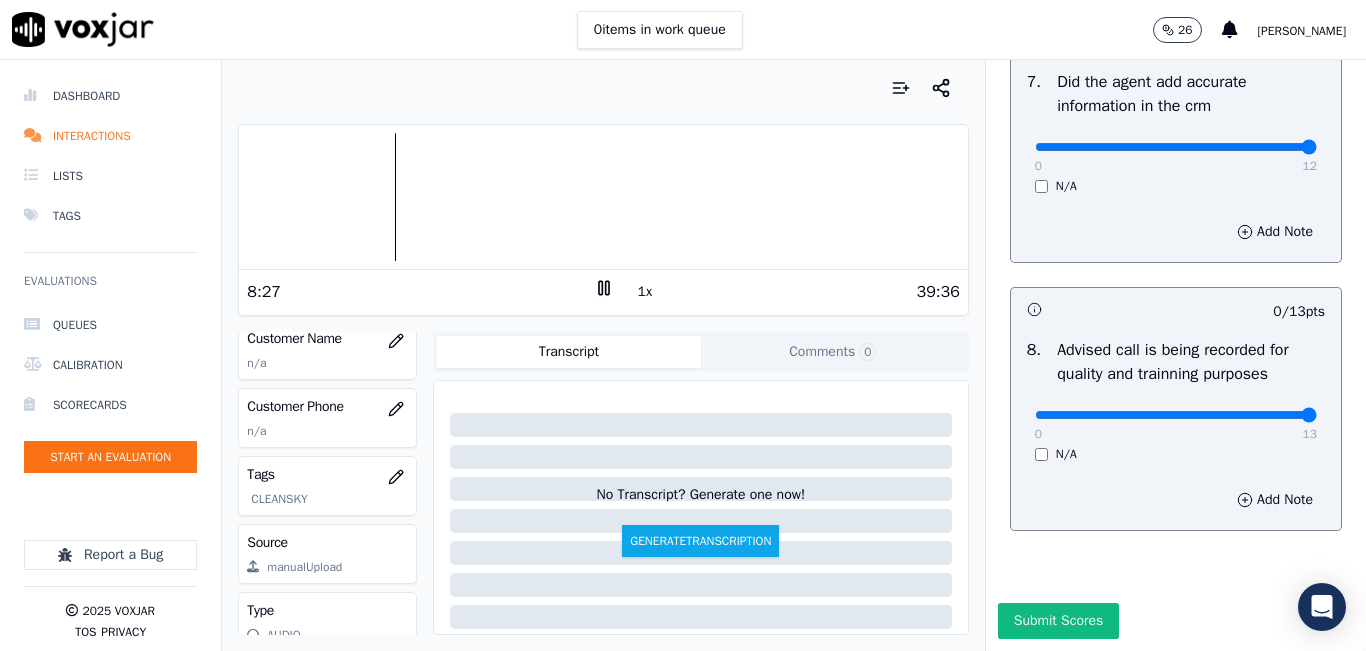 drag, startPoint x: 1240, startPoint y: 386, endPoint x: 1365, endPoint y: 385, distance: 125.004 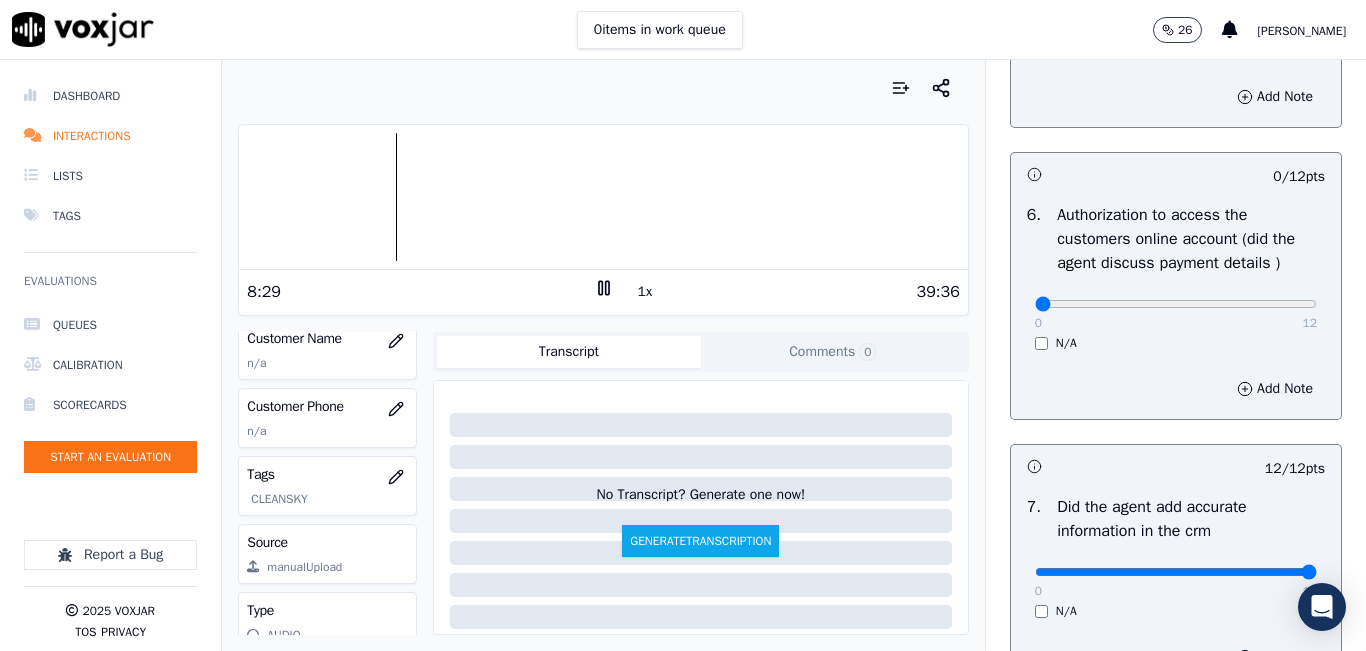 scroll, scrollTop: 1300, scrollLeft: 0, axis: vertical 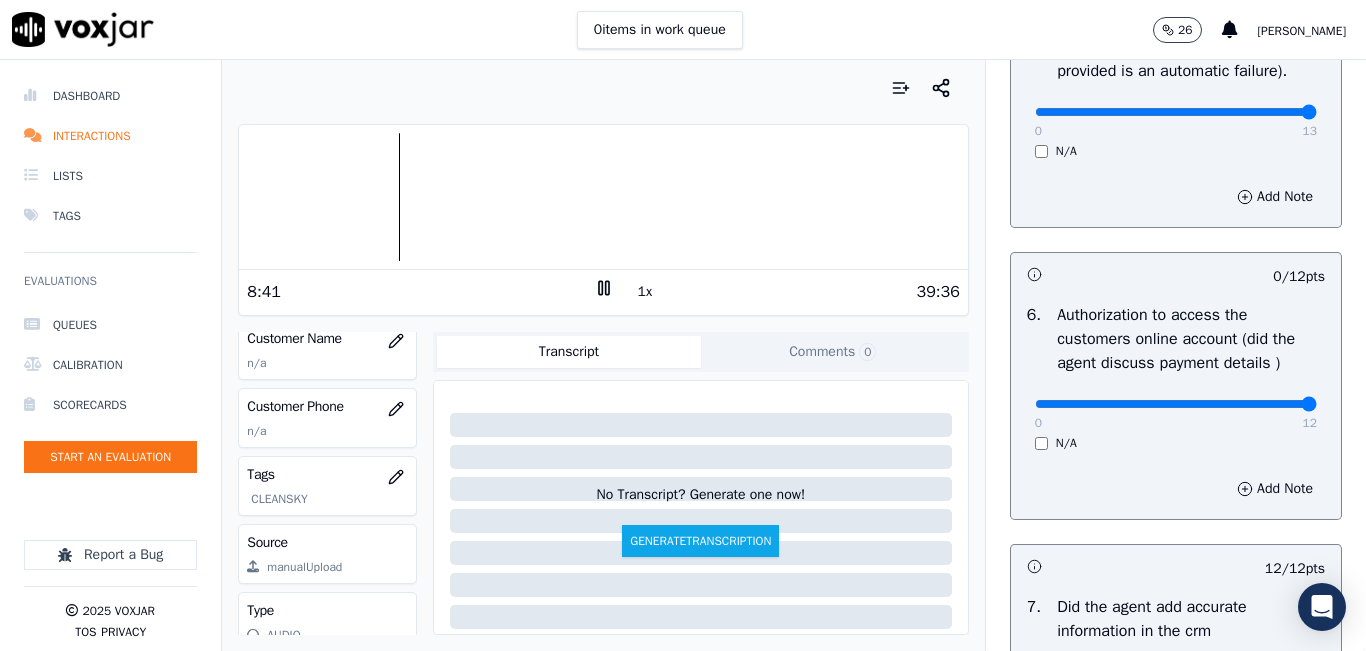 drag, startPoint x: 1080, startPoint y: 448, endPoint x: 1289, endPoint y: 448, distance: 209 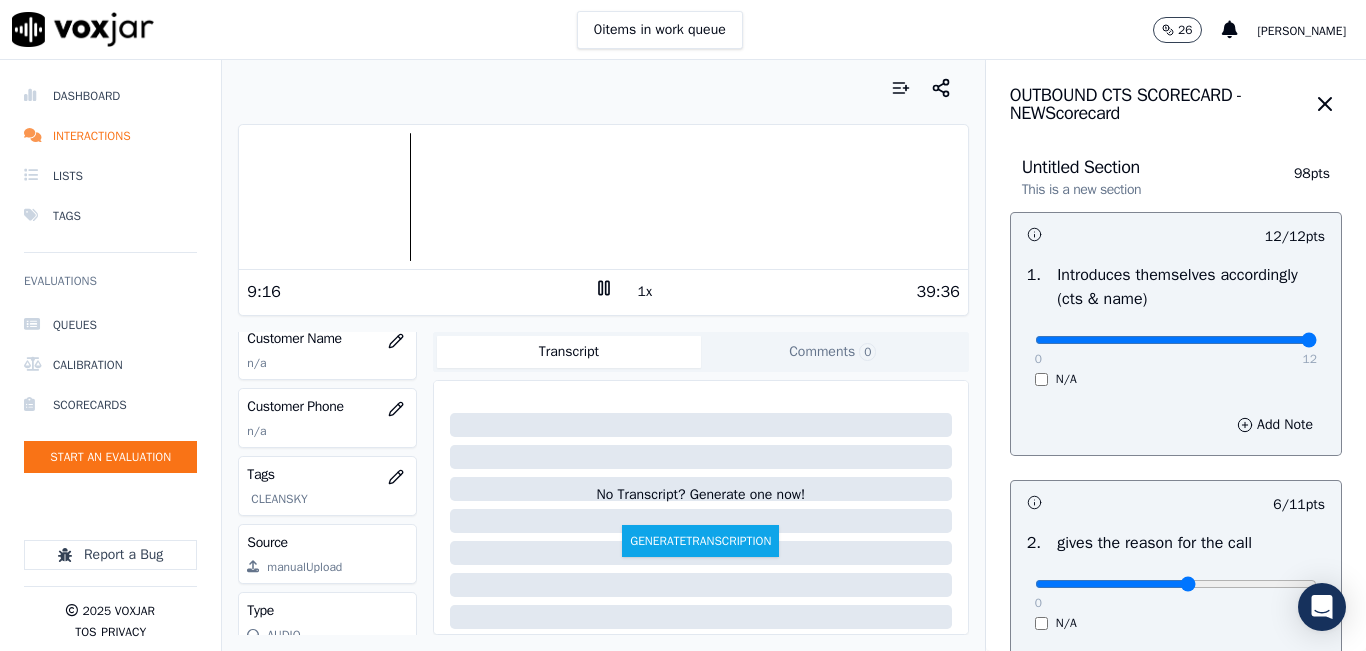 scroll, scrollTop: 100, scrollLeft: 0, axis: vertical 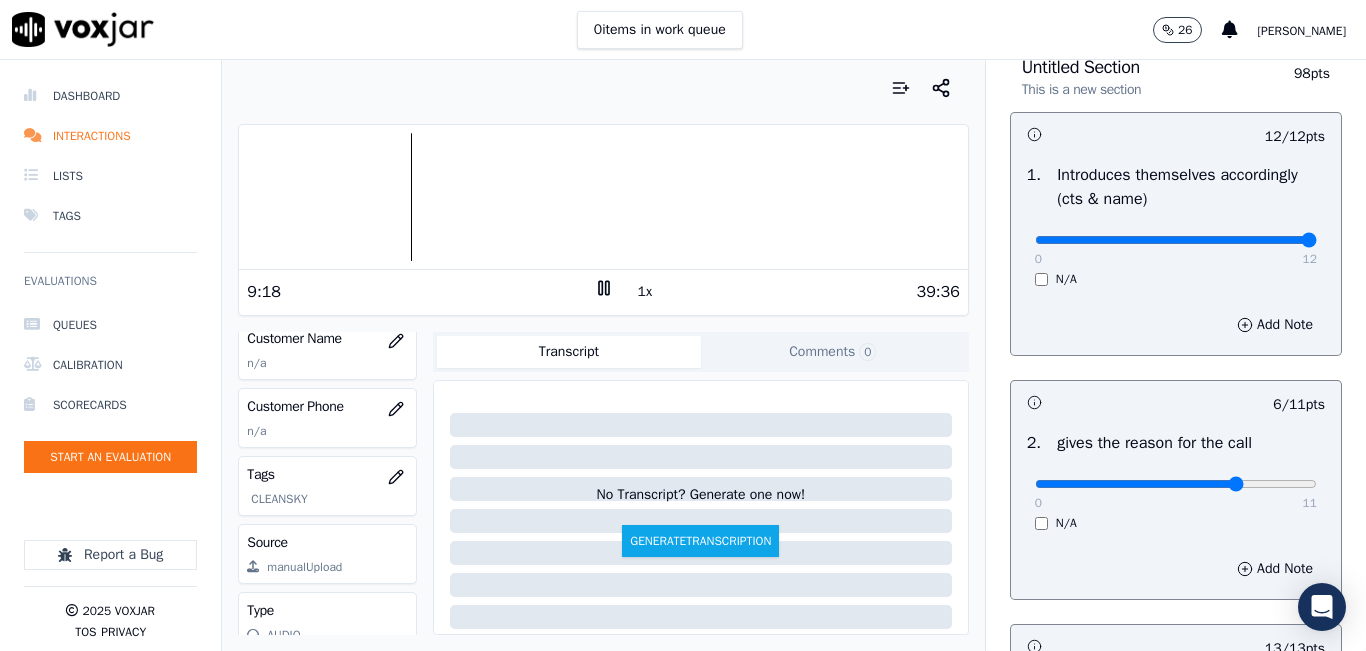 type on "8" 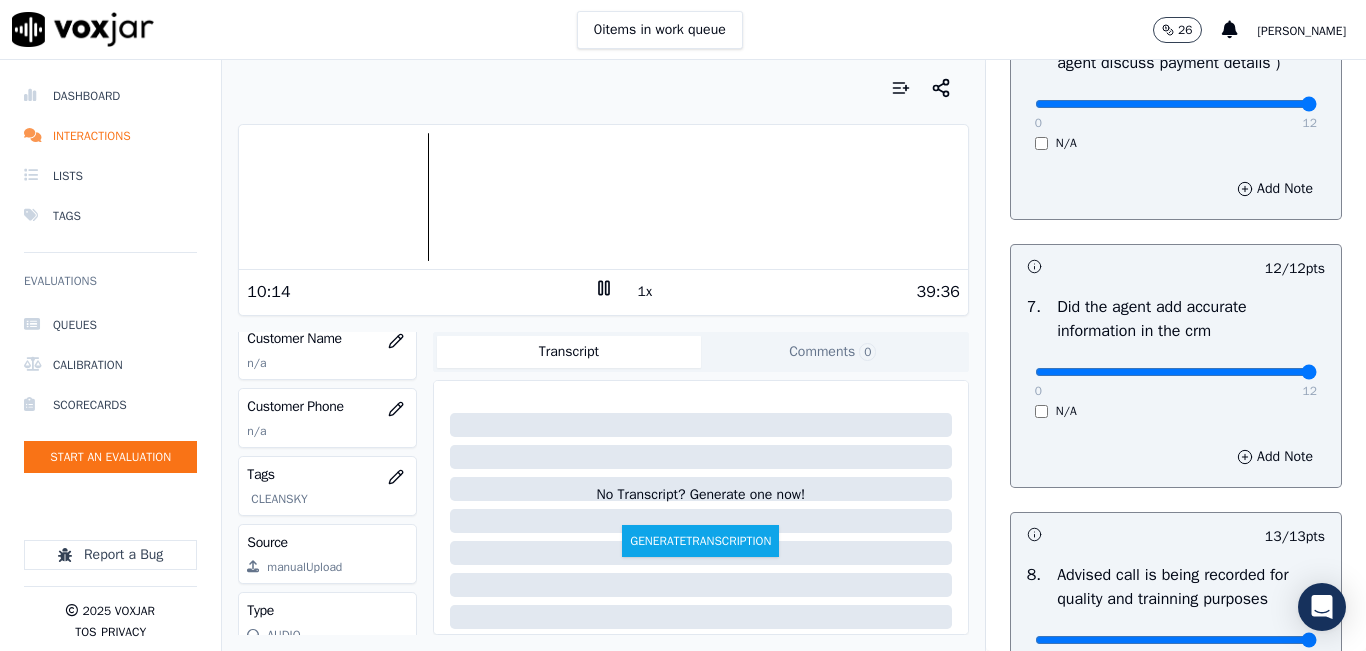 scroll, scrollTop: 1700, scrollLeft: 0, axis: vertical 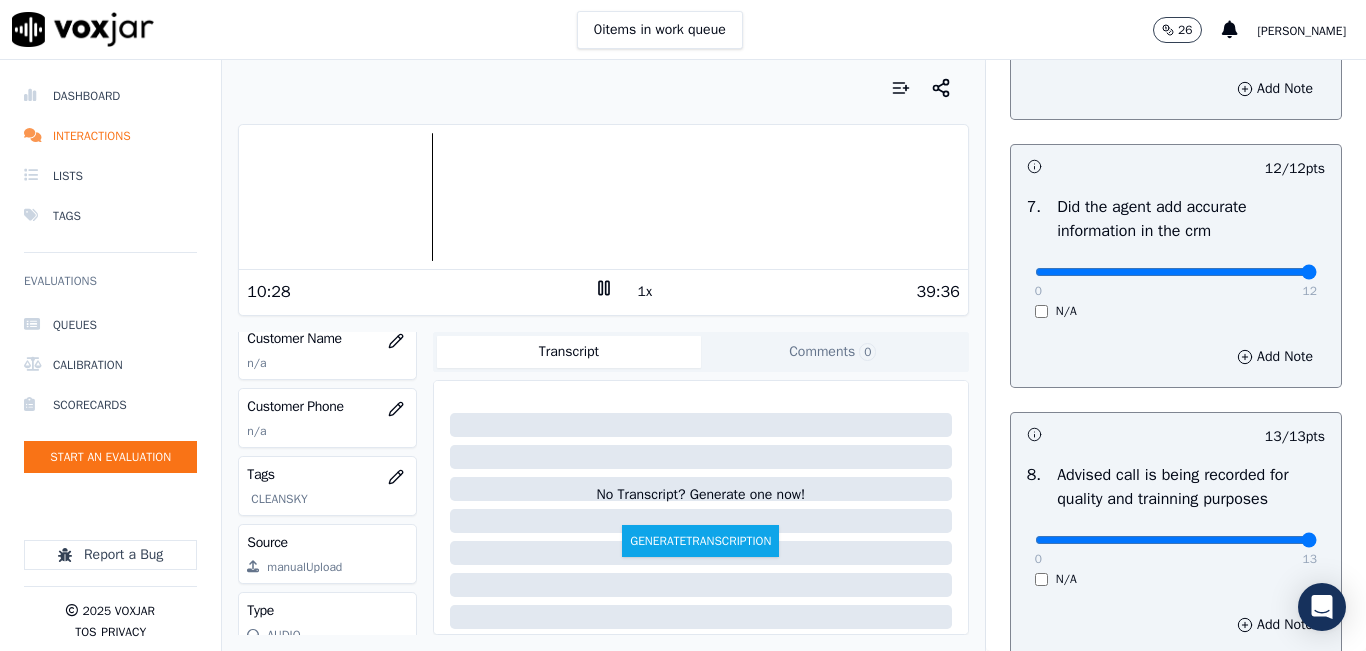 click on "1x" at bounding box center (645, 292) 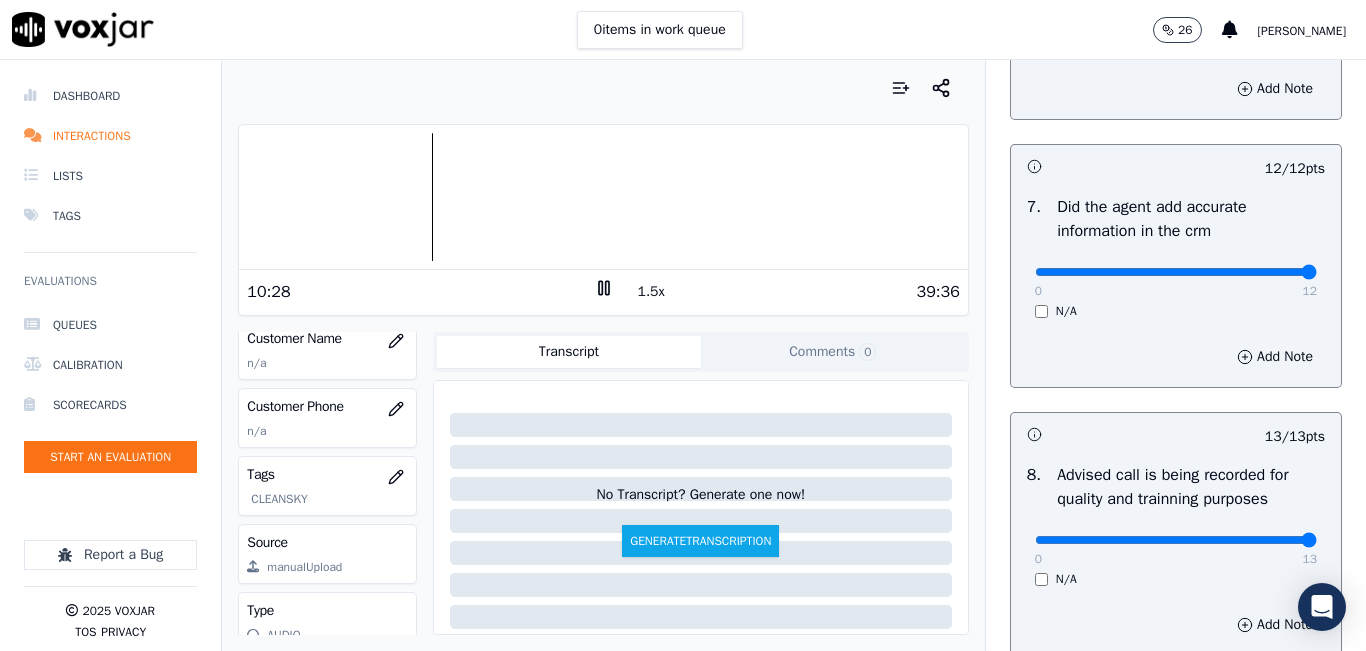 click on "1.5x" at bounding box center [651, 292] 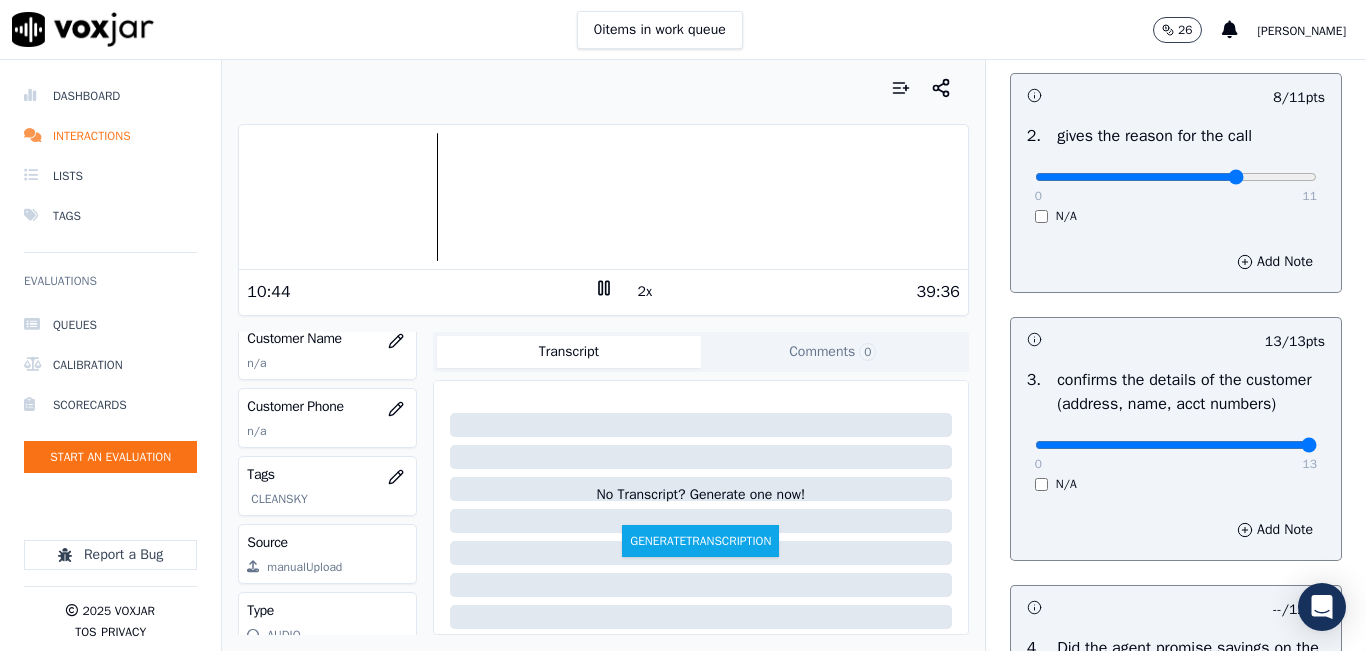 scroll, scrollTop: 918, scrollLeft: 0, axis: vertical 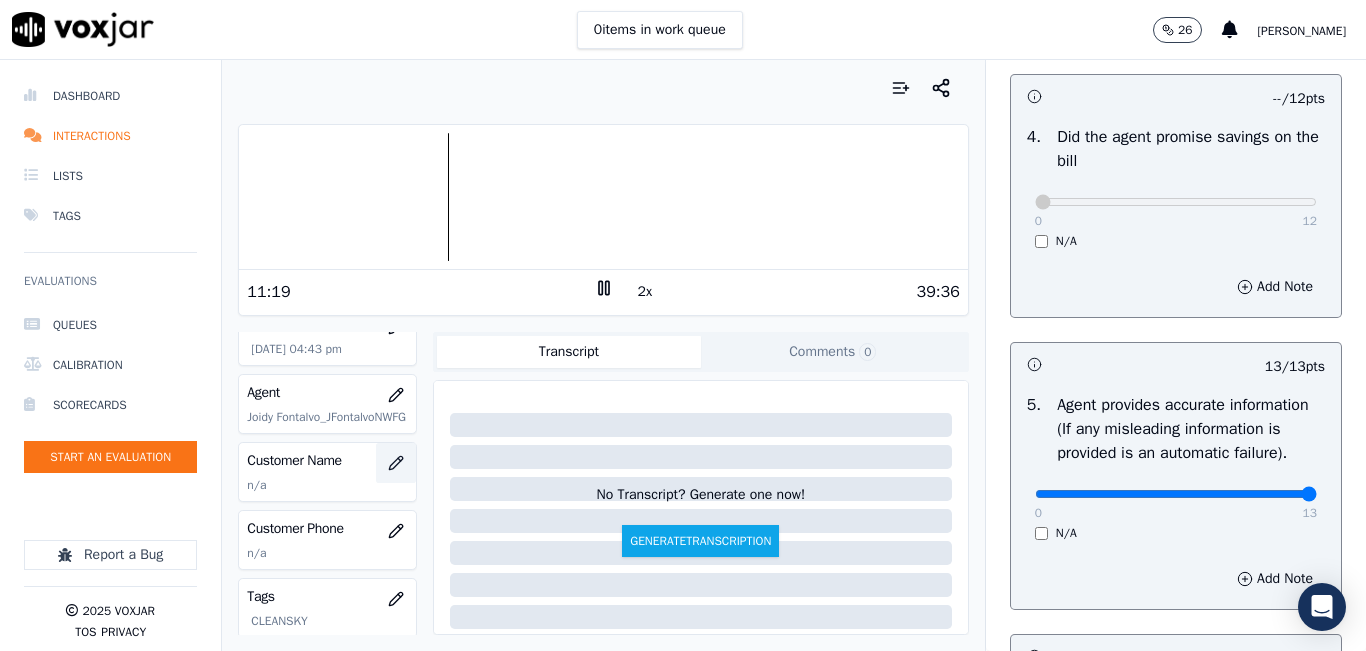 click at bounding box center (396, 463) 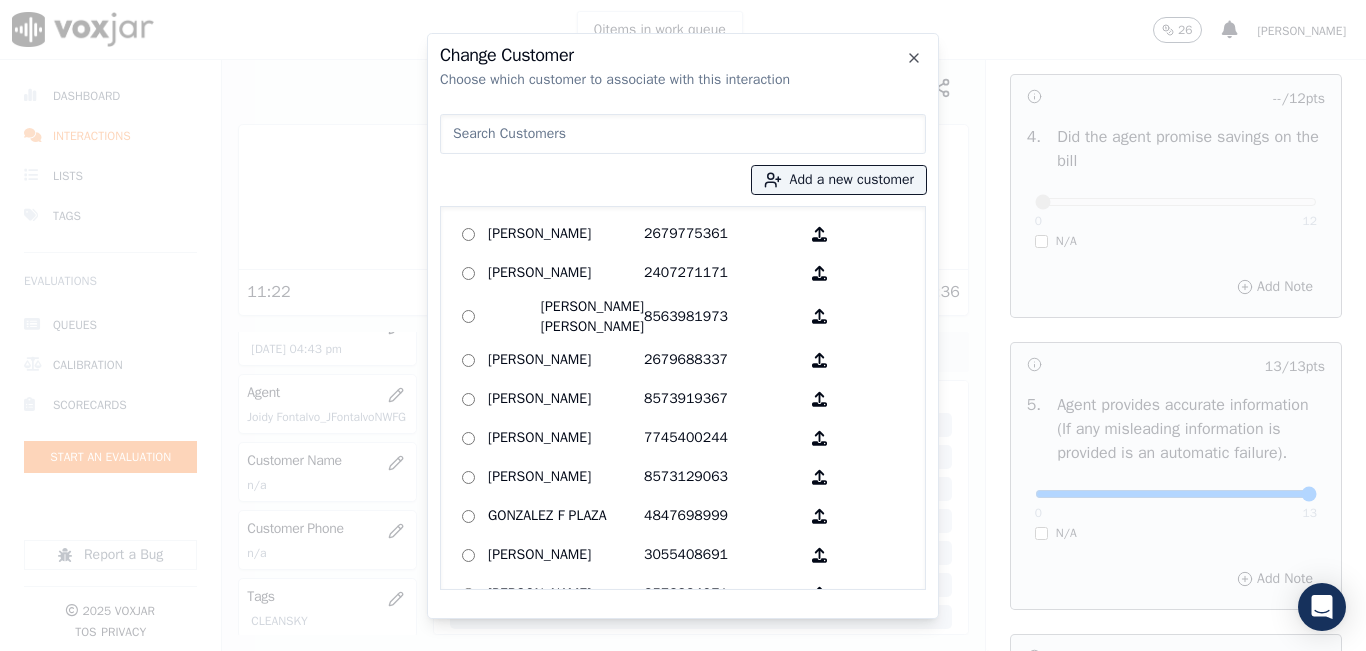 click at bounding box center [683, 134] 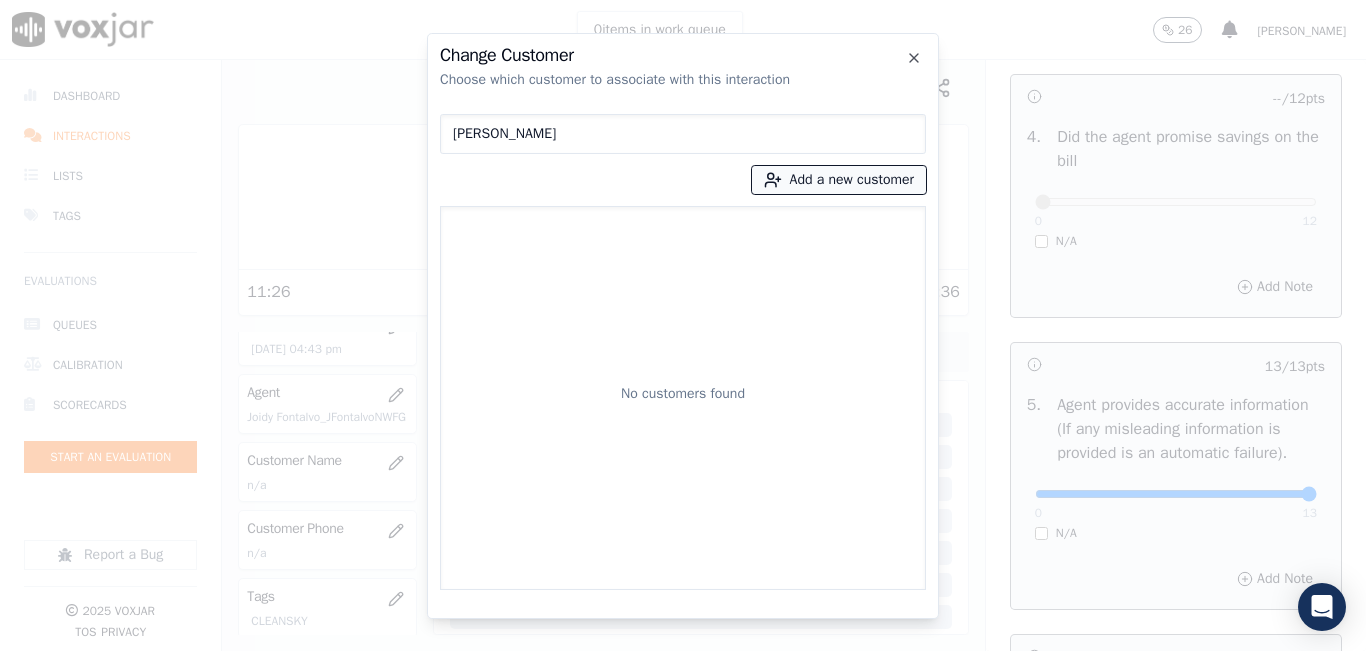 type on "IRIS BOYSAW" 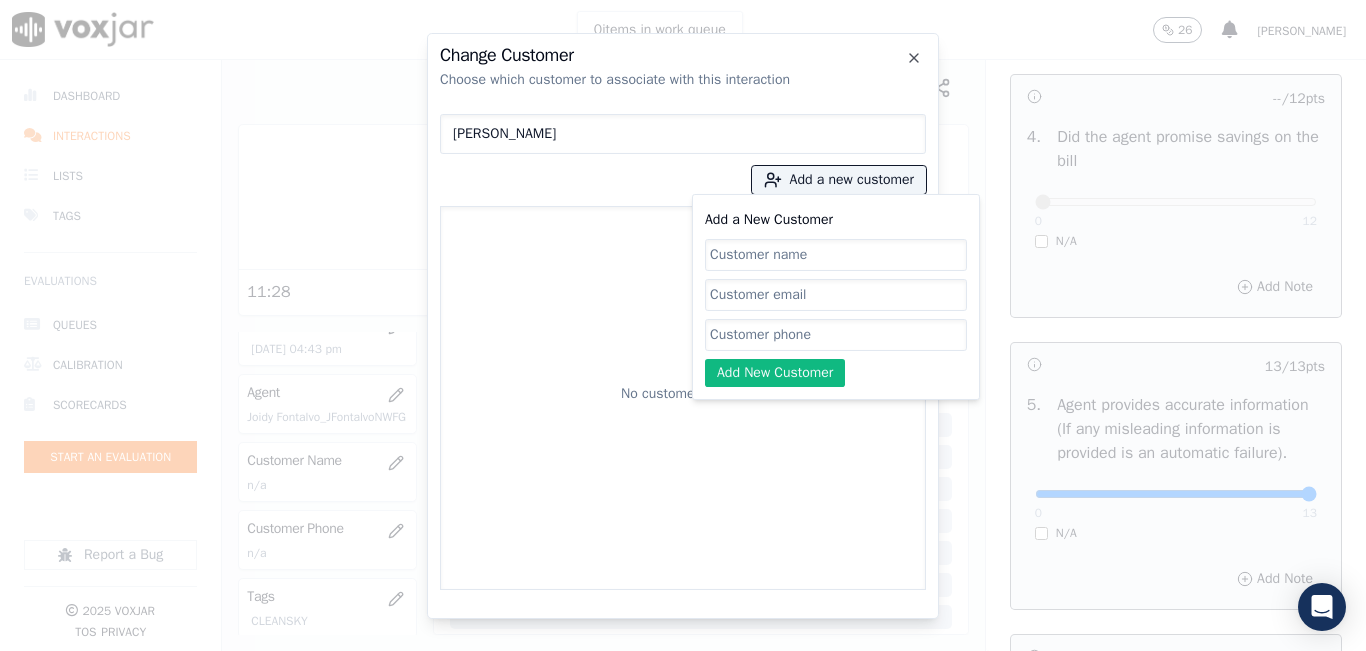 click on "Add a New Customer" 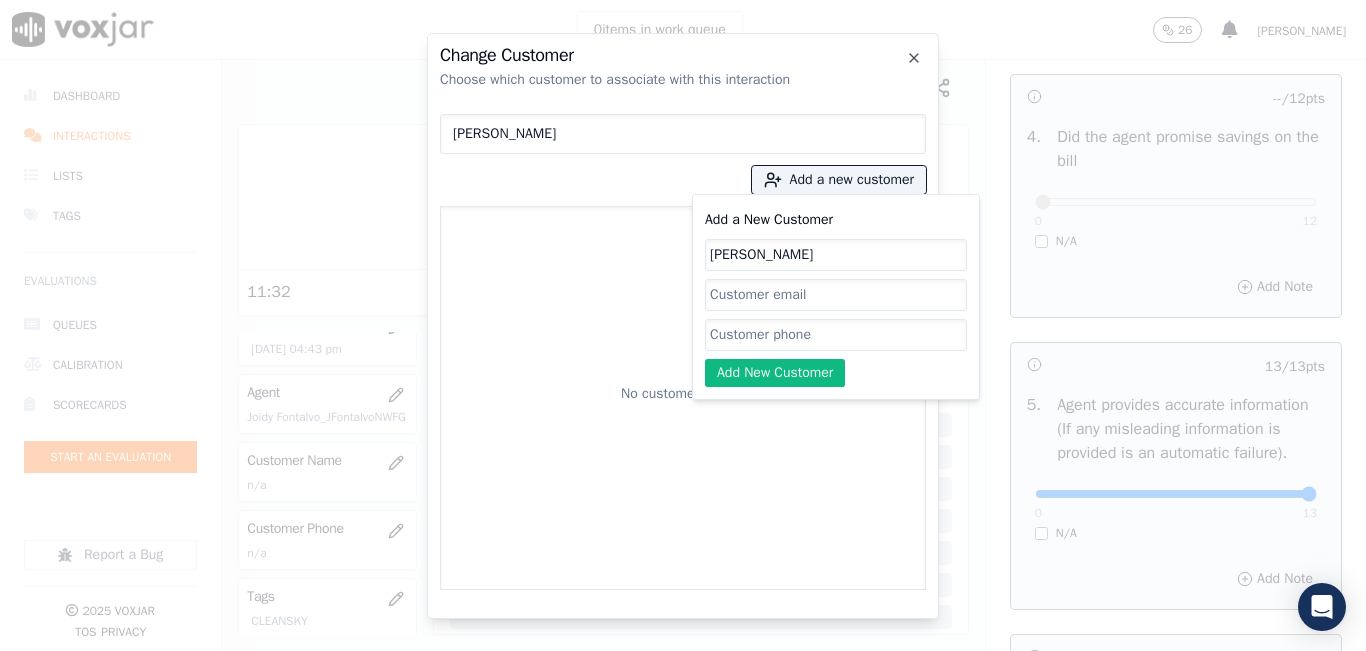 type on "IRIS BOYSAW" 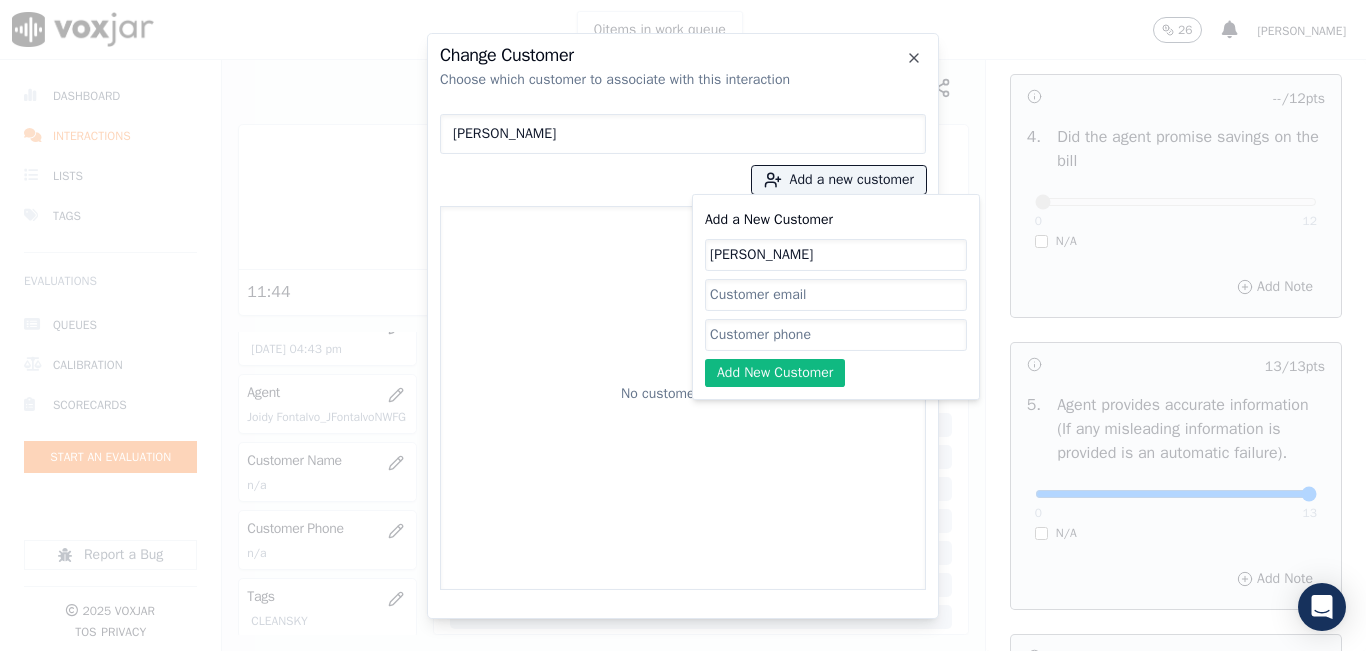click on "Add a New Customer" 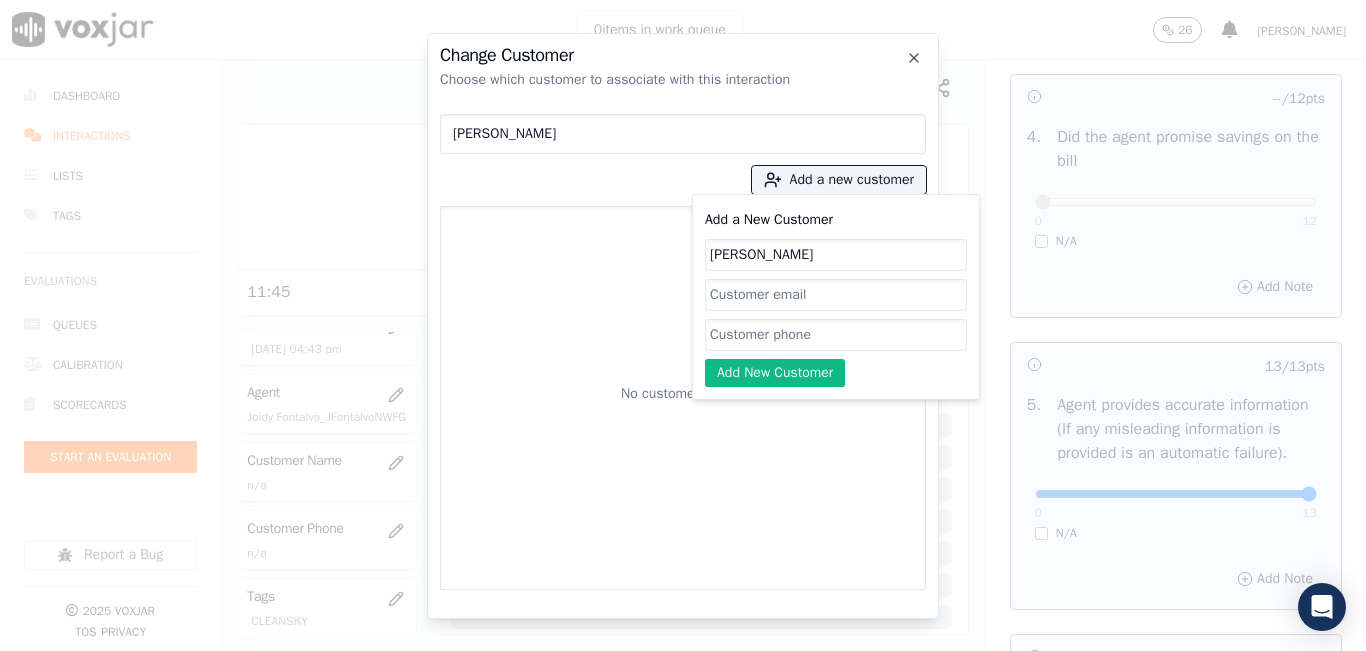 paste on "2167276507" 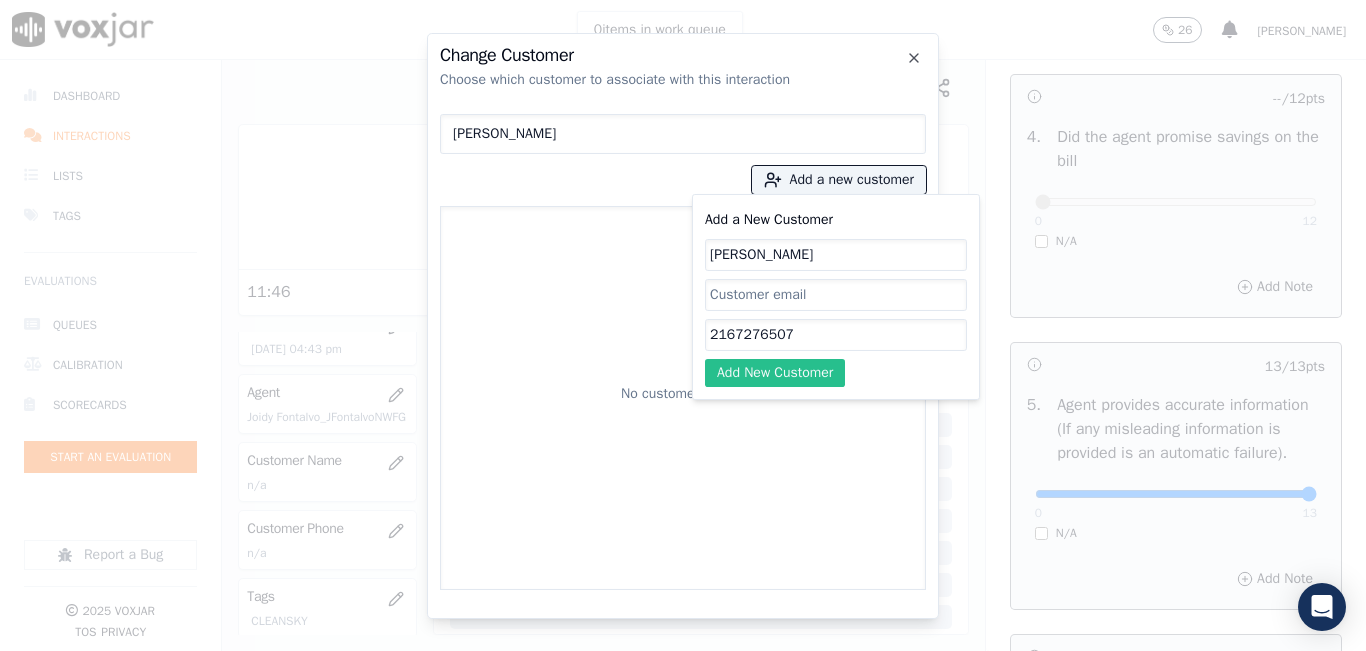 type on "2167276507" 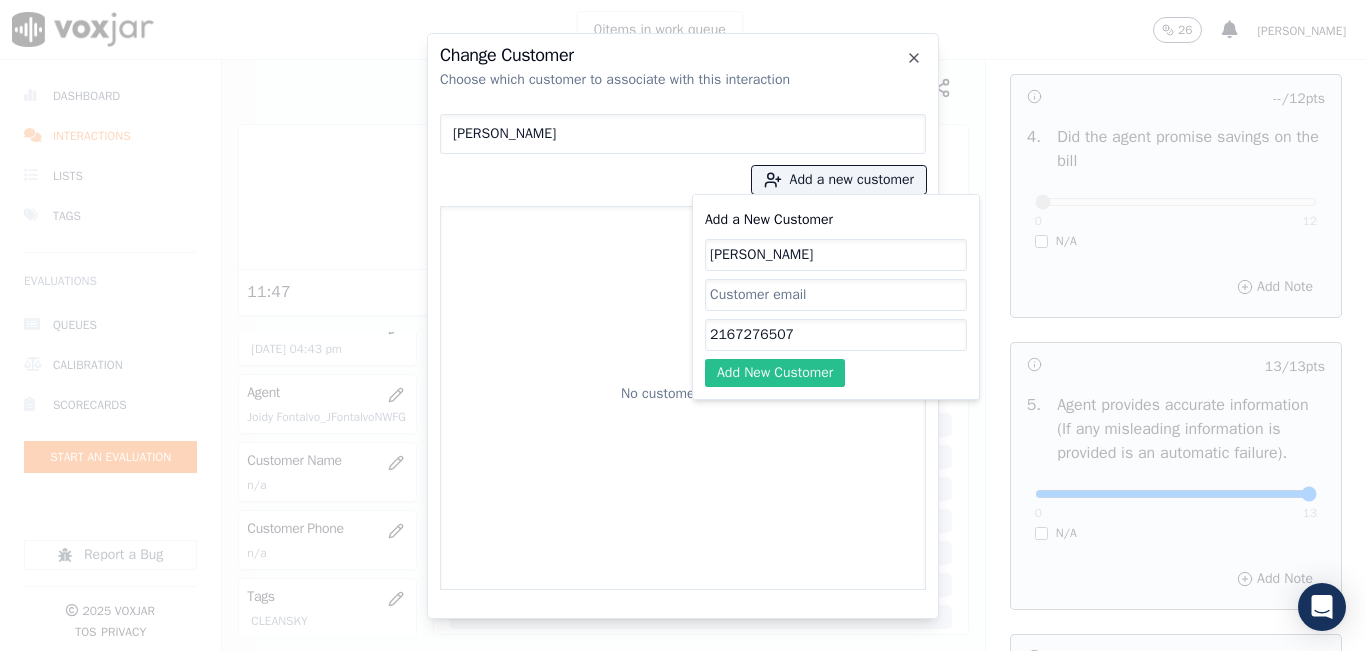 click on "Add New Customer" 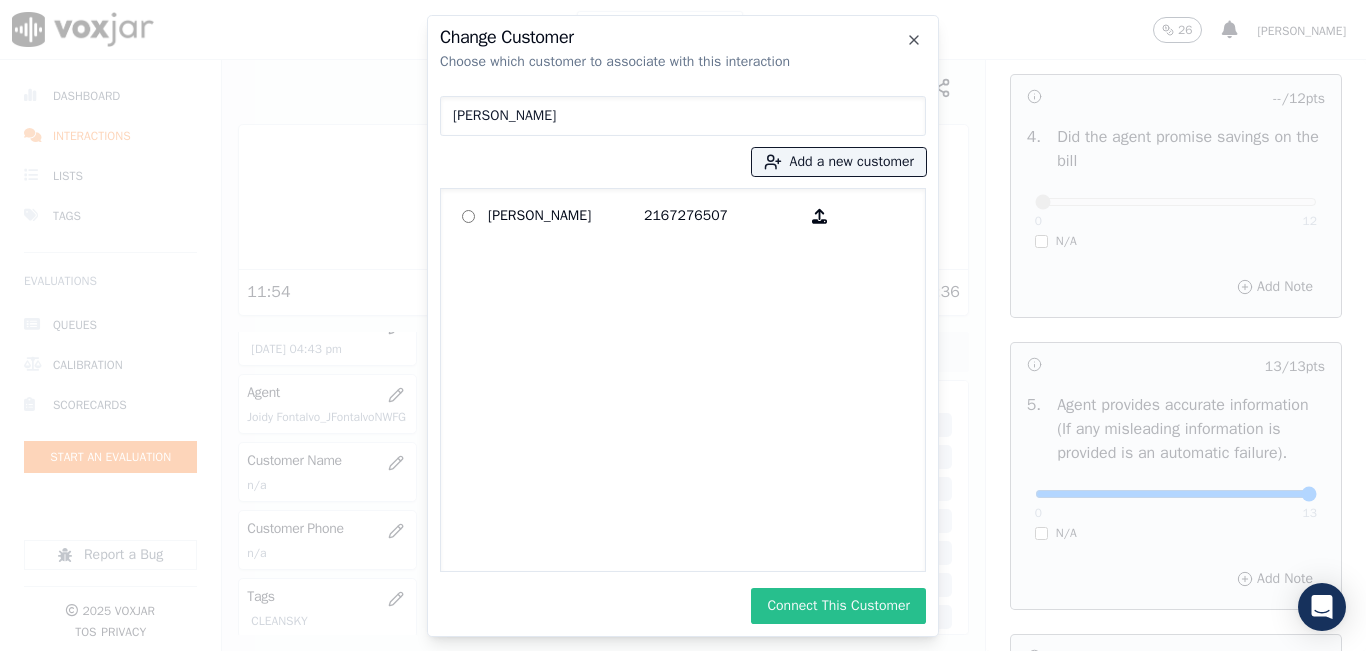 click on "Connect This Customer" at bounding box center (838, 606) 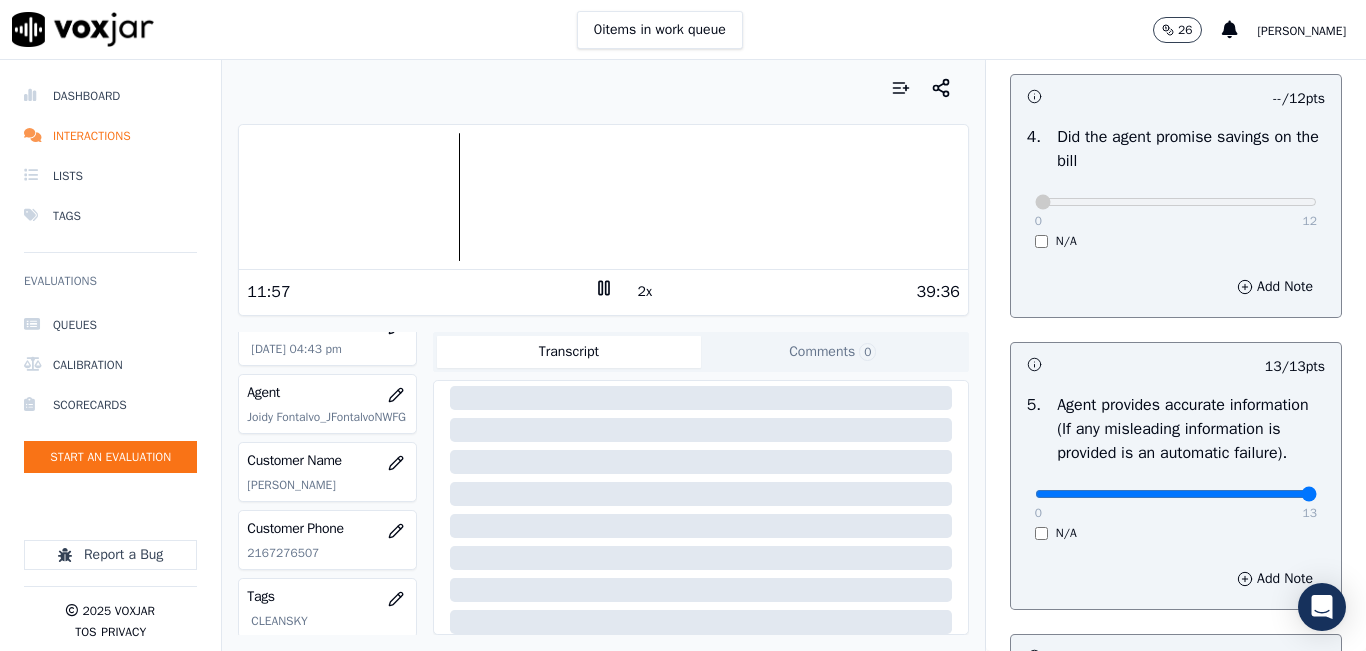 scroll, scrollTop: 392, scrollLeft: 0, axis: vertical 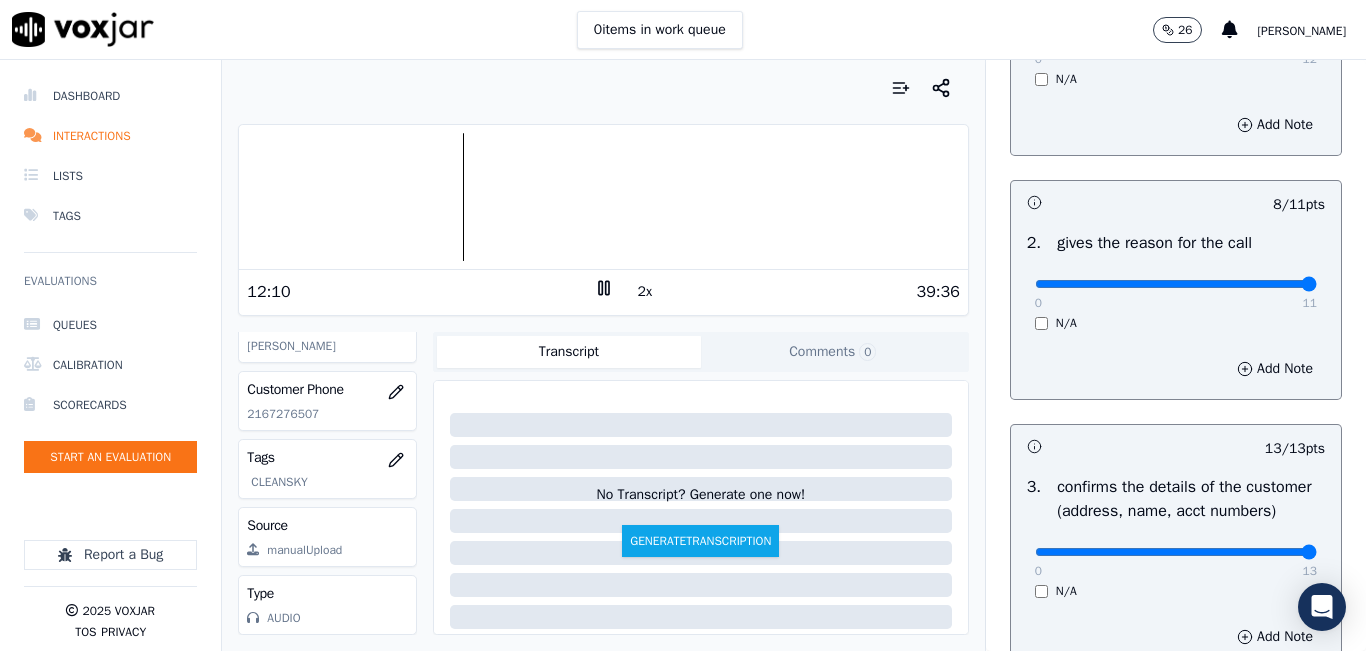 drag, startPoint x: 1246, startPoint y: 276, endPoint x: 1342, endPoint y: 277, distance: 96.00521 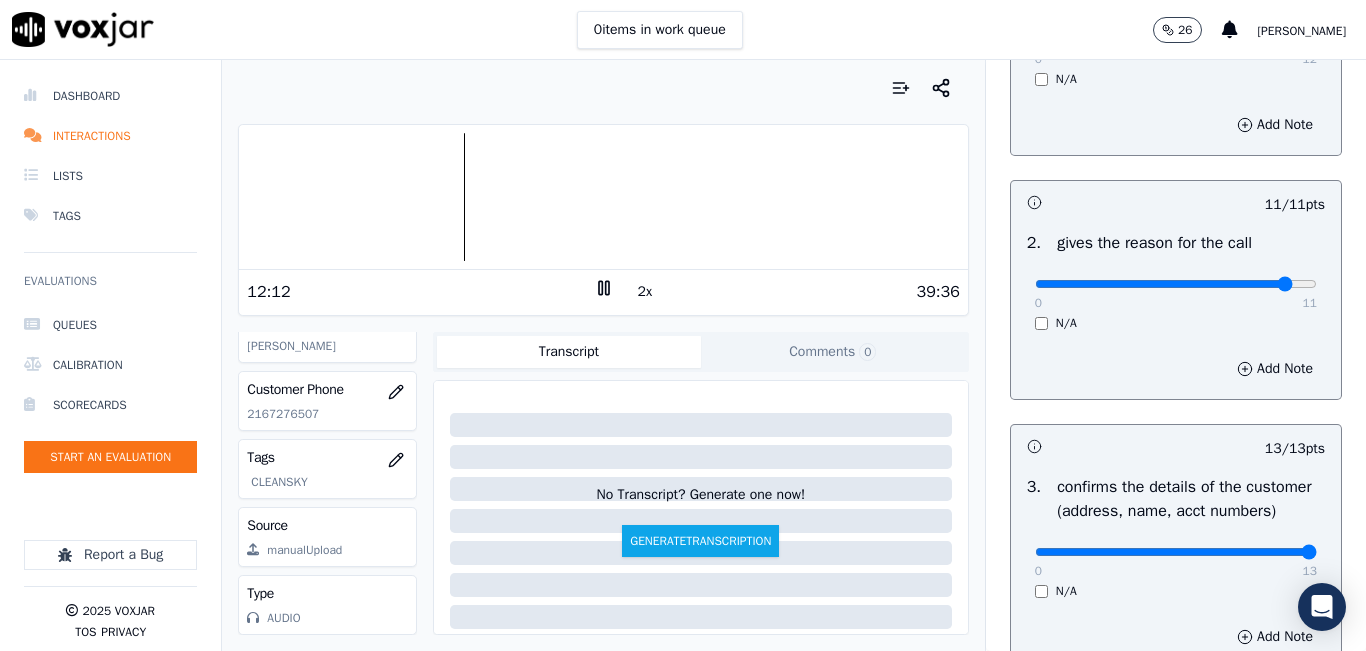 type on "10" 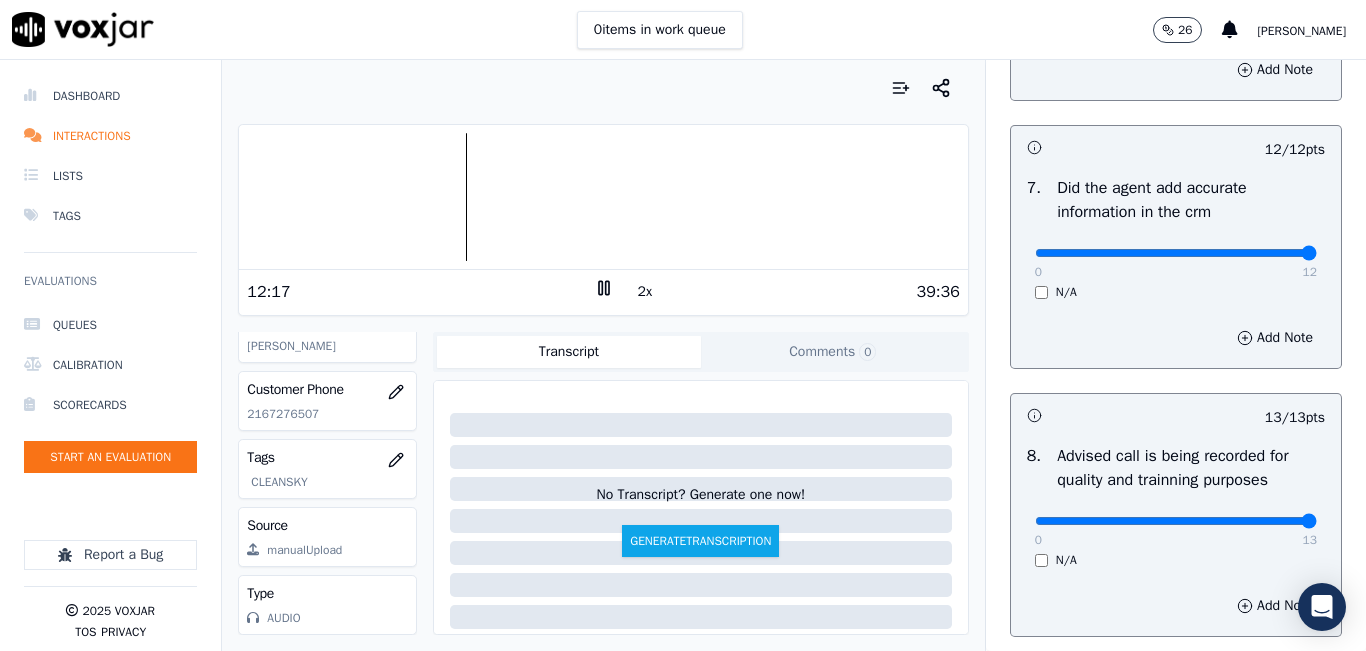 scroll, scrollTop: 1918, scrollLeft: 0, axis: vertical 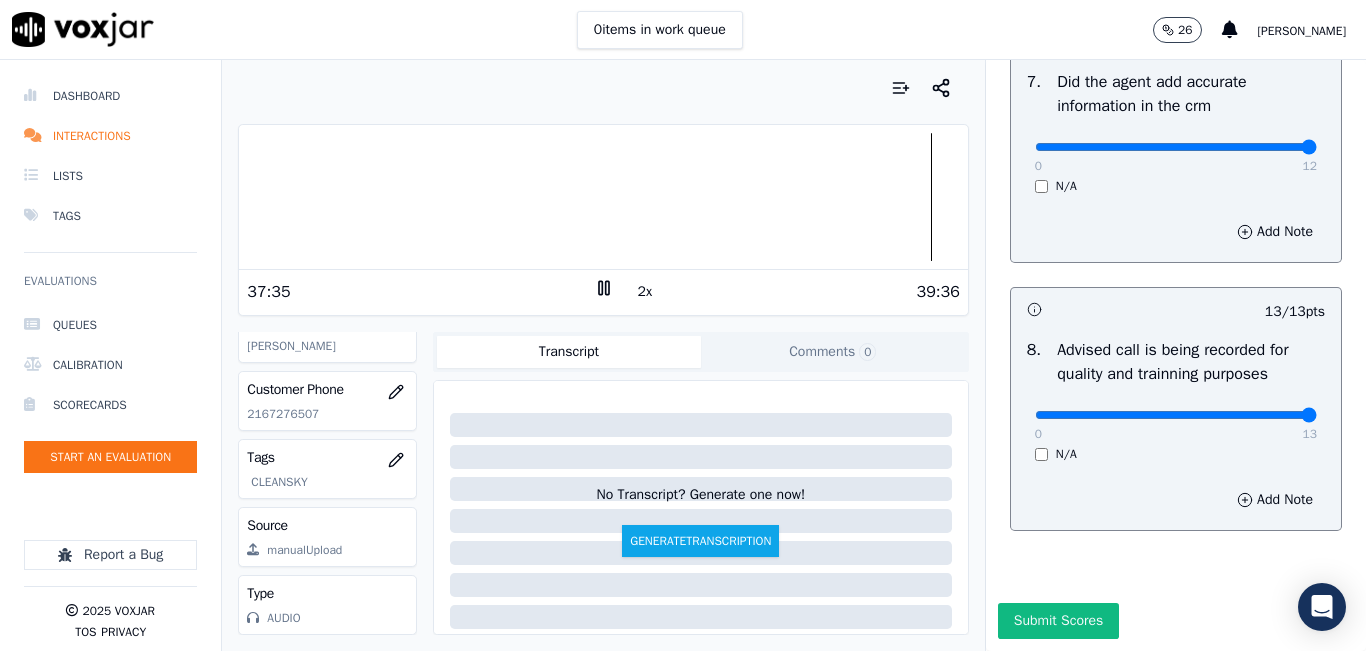 click at bounding box center (603, 197) 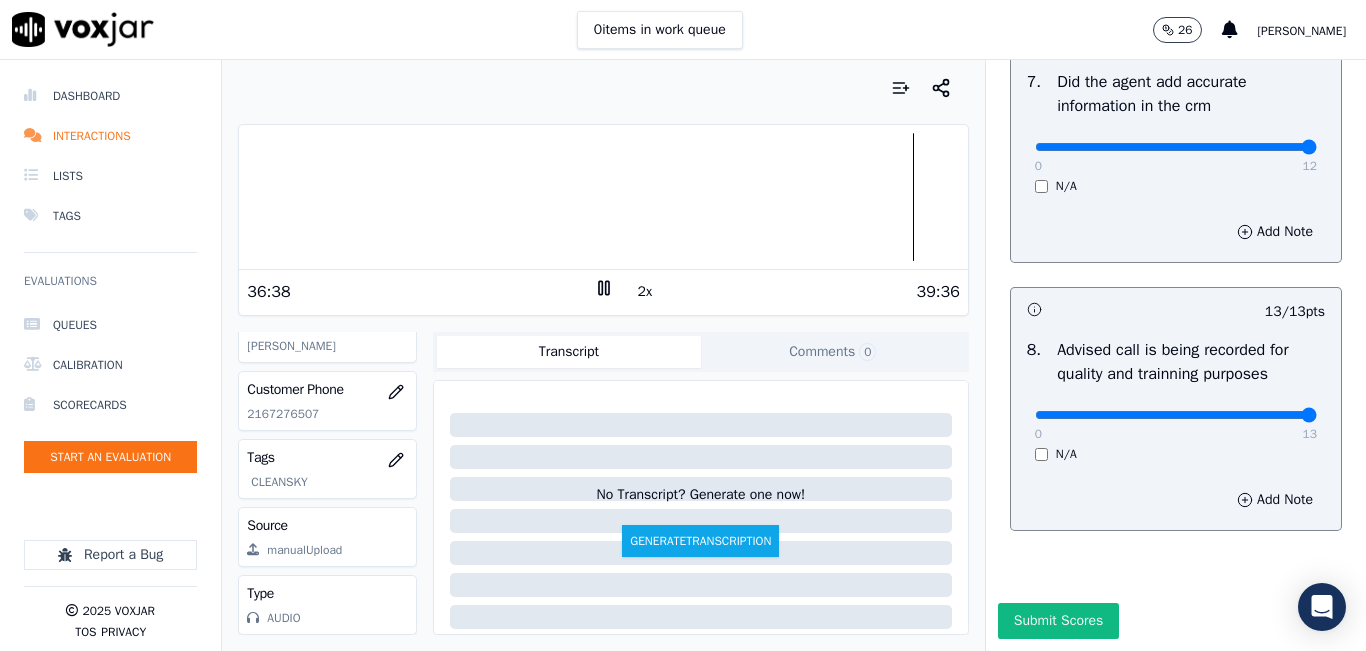 click 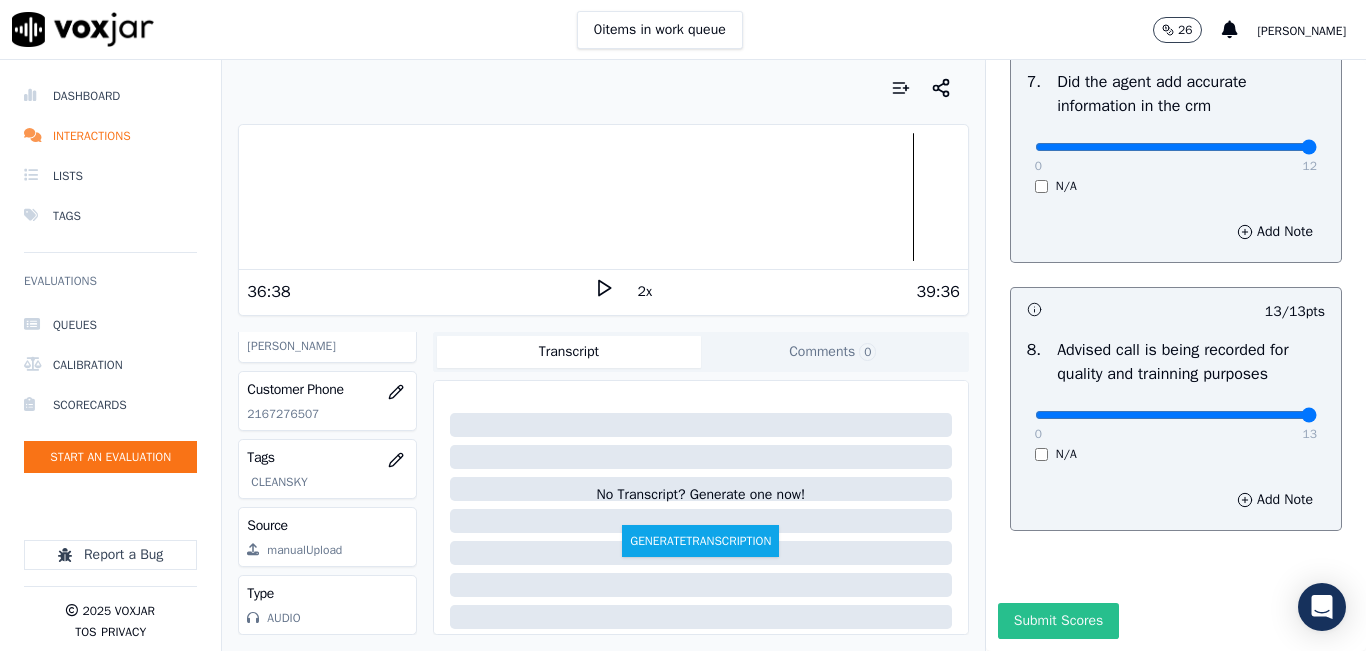 click on "Submit Scores" at bounding box center (1058, 621) 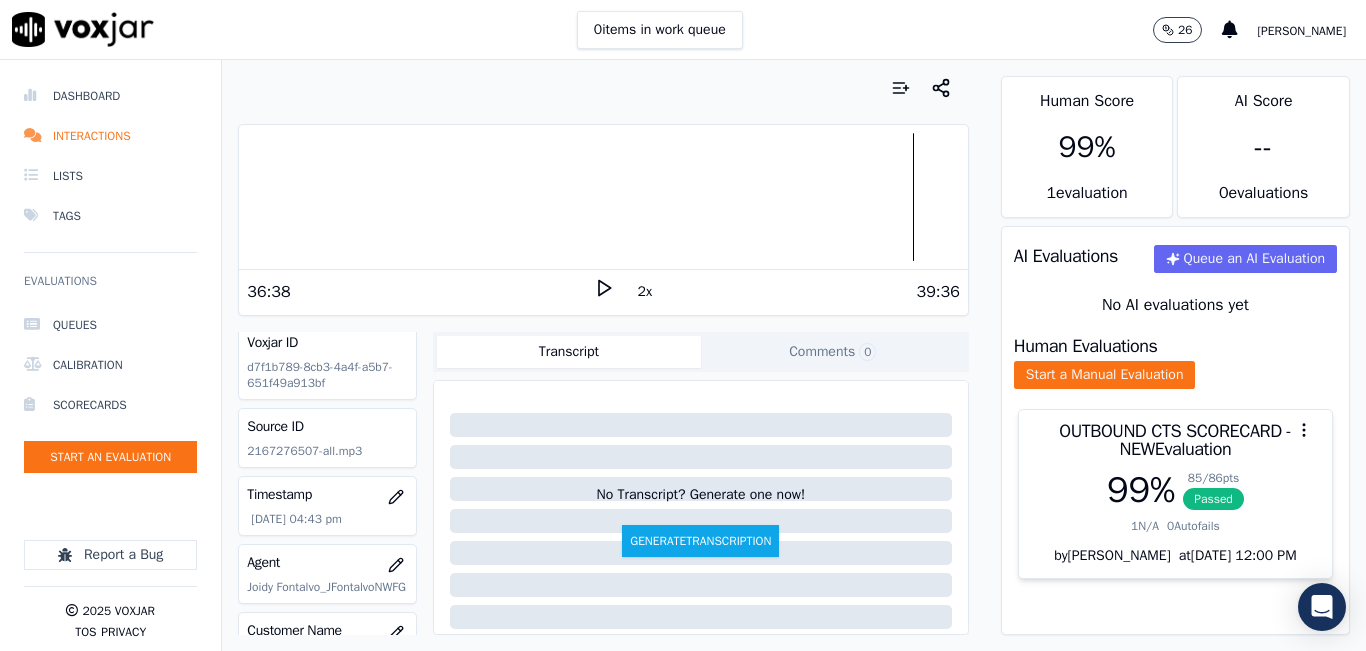scroll, scrollTop: 0, scrollLeft: 0, axis: both 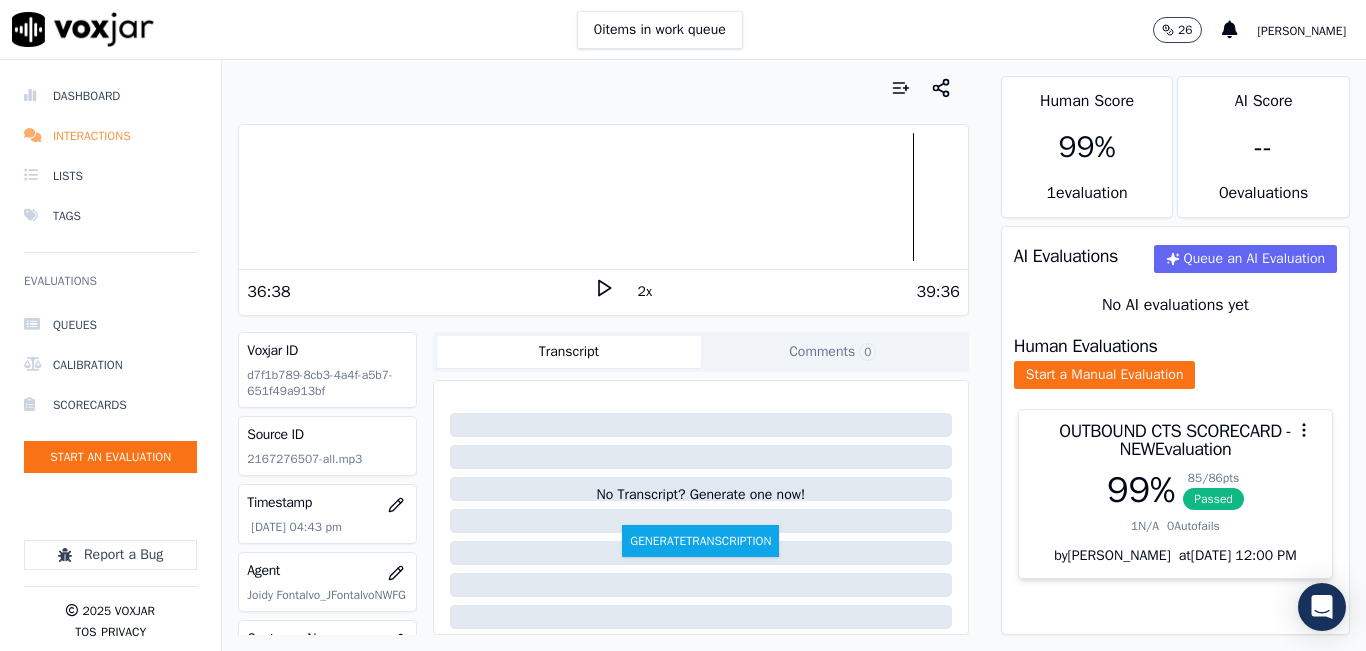 click on "Interactions" at bounding box center (110, 136) 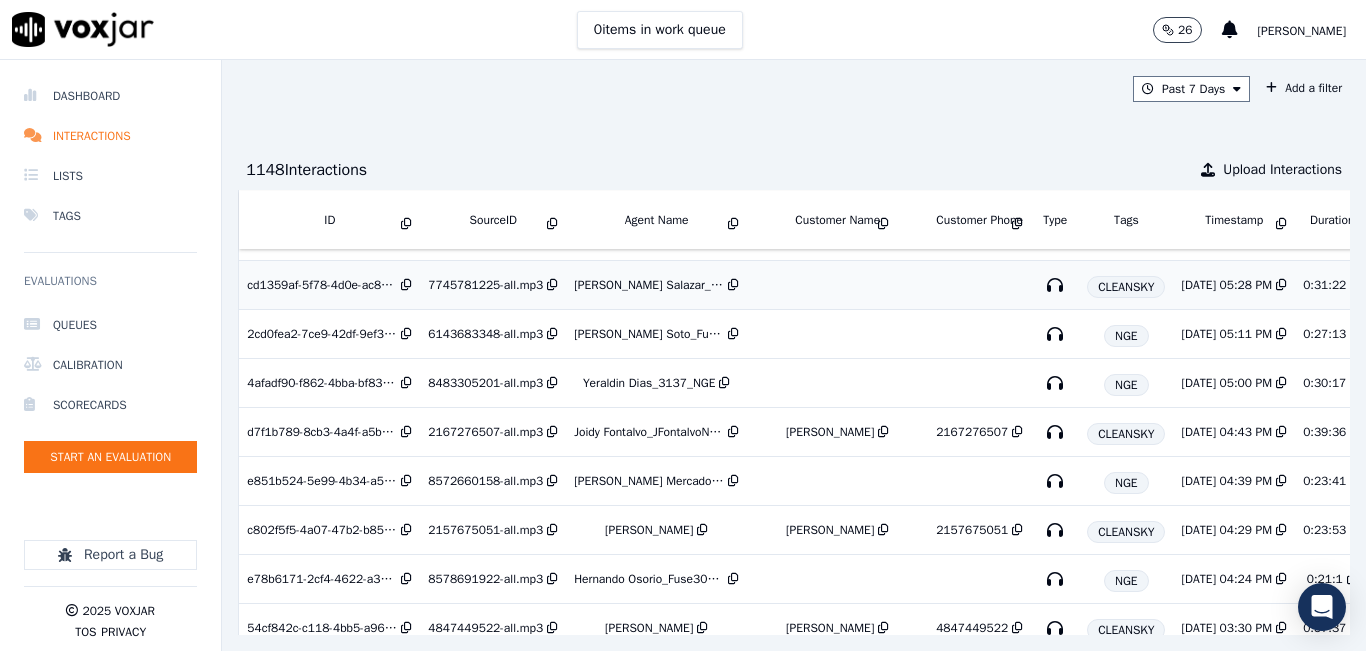 scroll, scrollTop: 100, scrollLeft: 0, axis: vertical 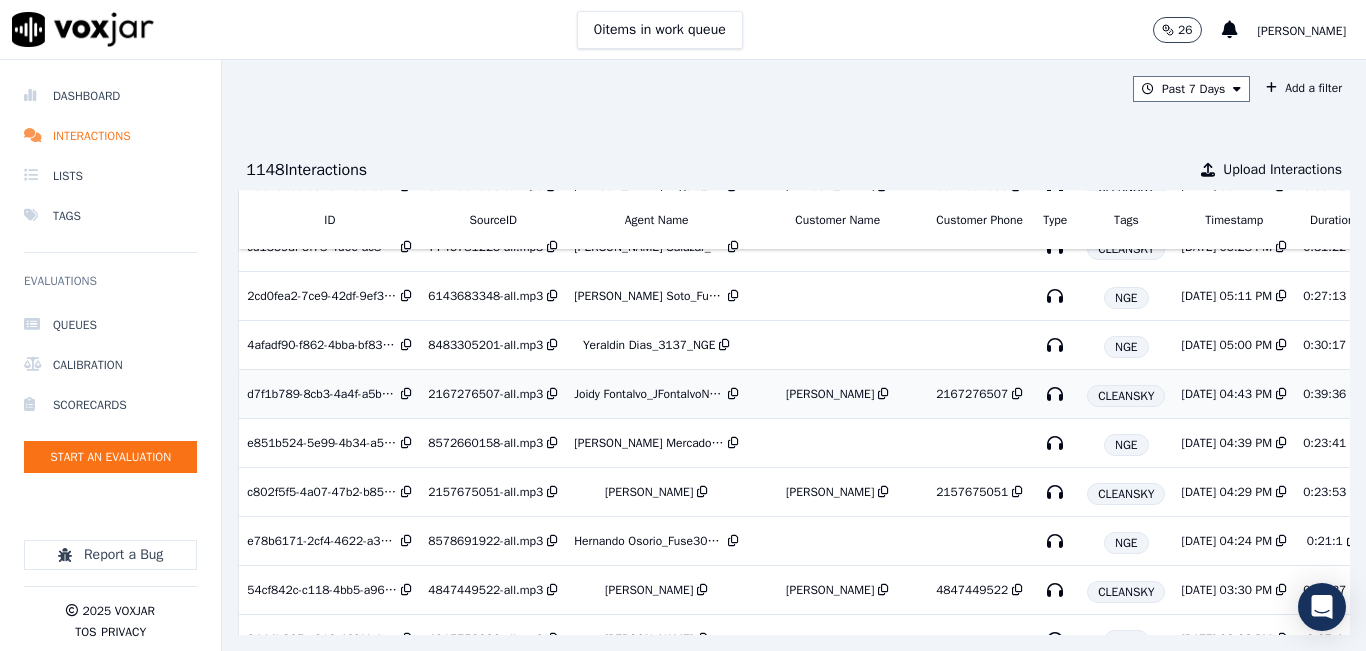 click on "IRIS BOYSAW" at bounding box center [837, 394] 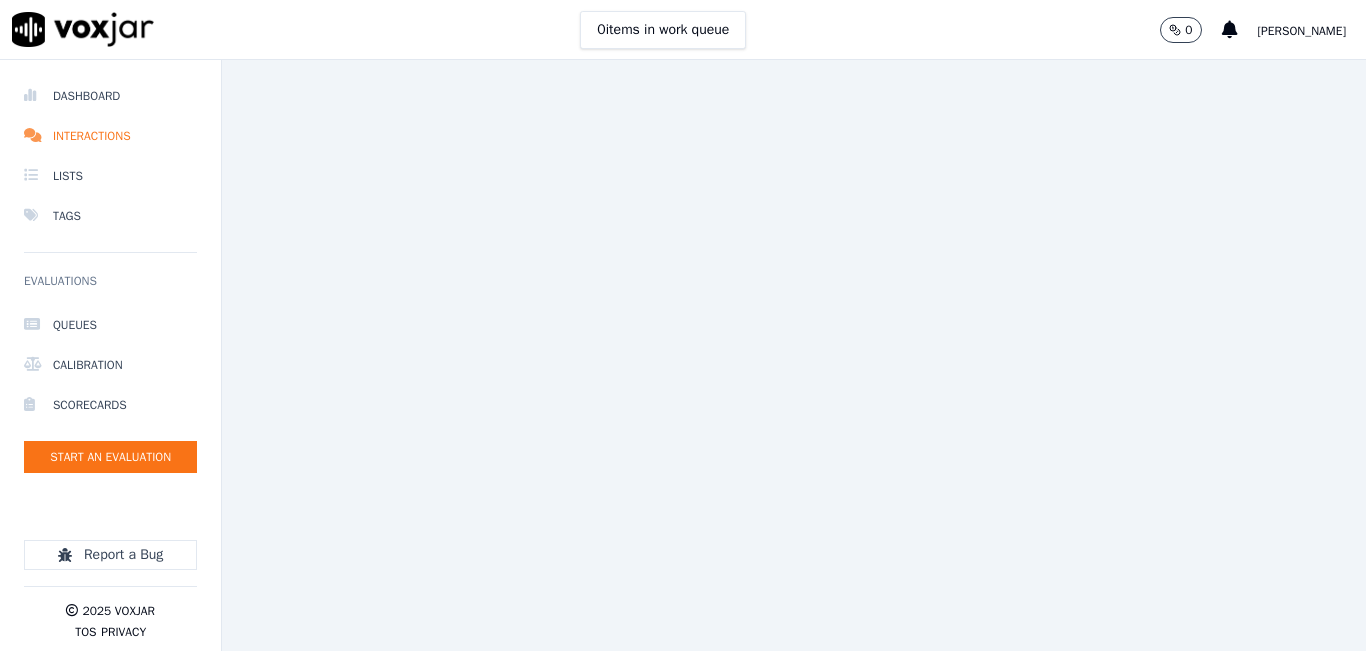 scroll, scrollTop: 0, scrollLeft: 0, axis: both 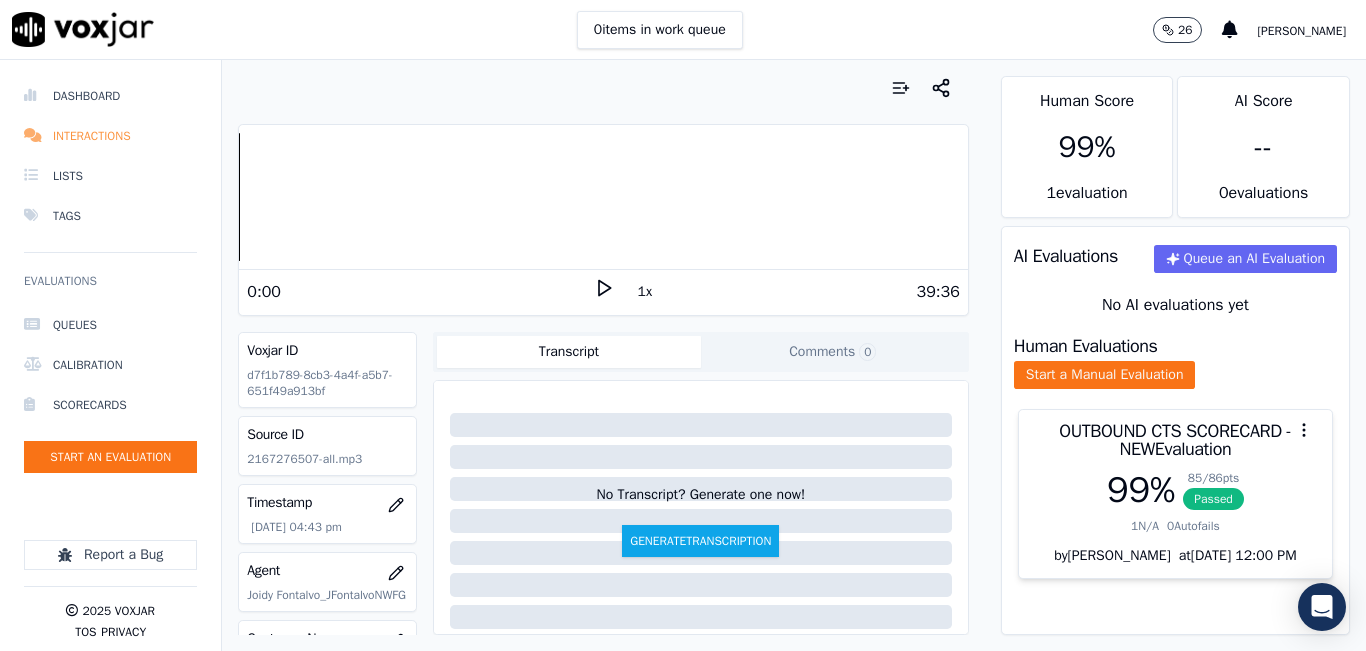 click on "Interactions" at bounding box center [110, 136] 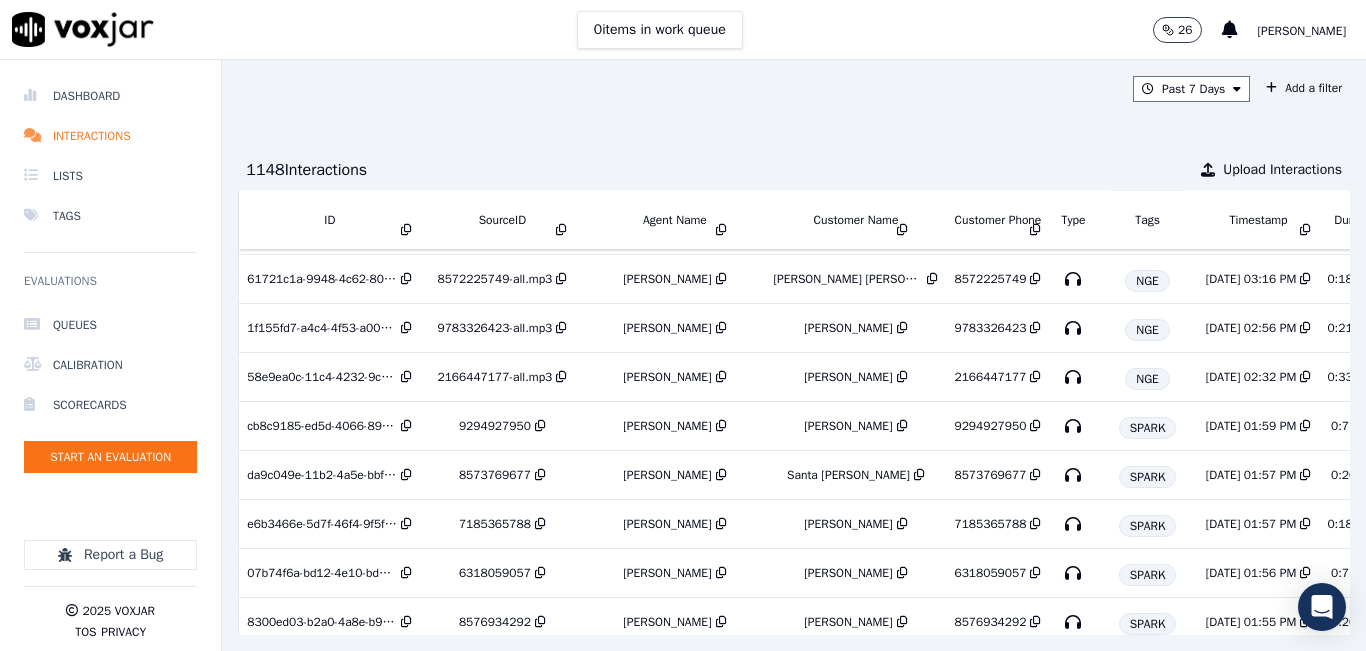 scroll, scrollTop: 0, scrollLeft: 0, axis: both 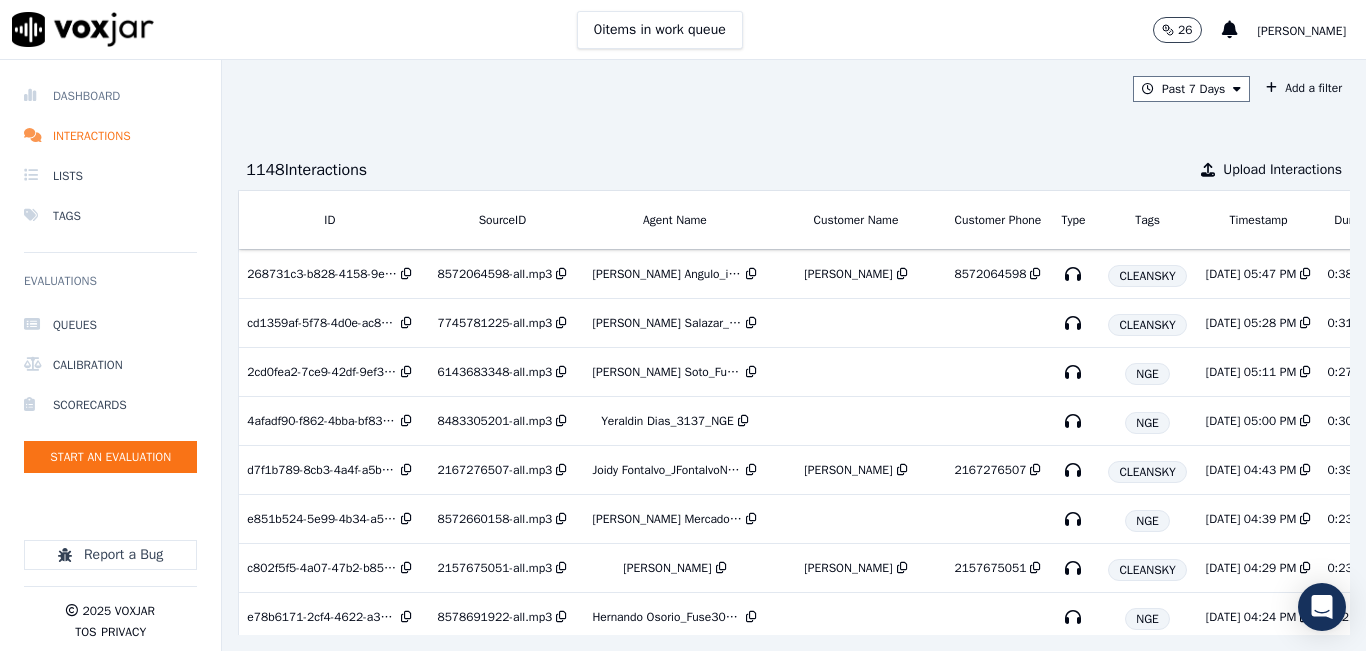 click on "Dashboard" at bounding box center (110, 96) 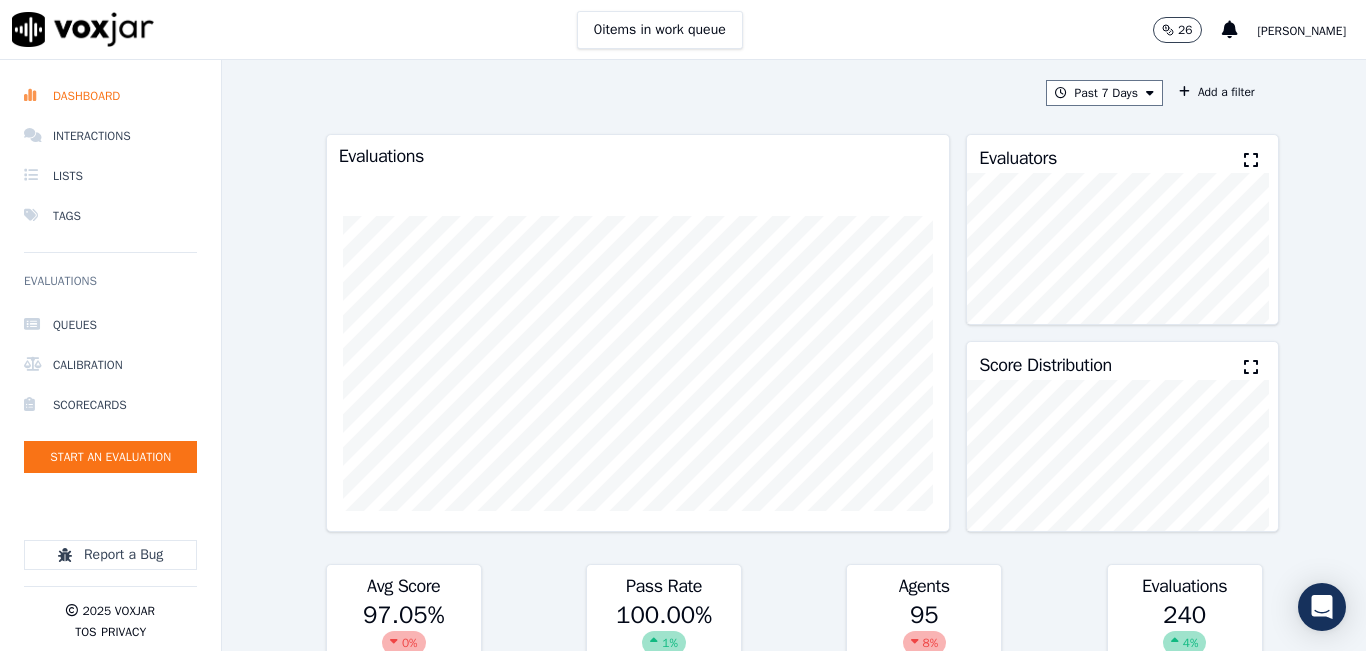 click at bounding box center (1251, 160) 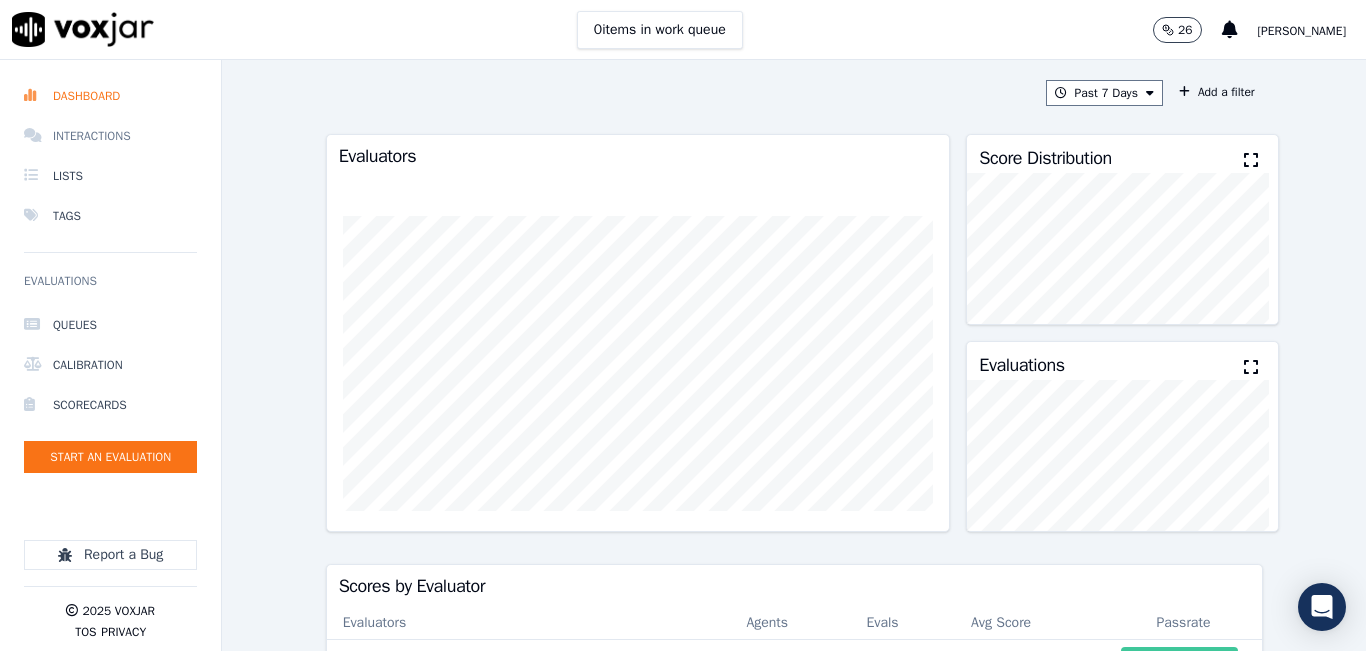 click on "Interactions" at bounding box center (110, 136) 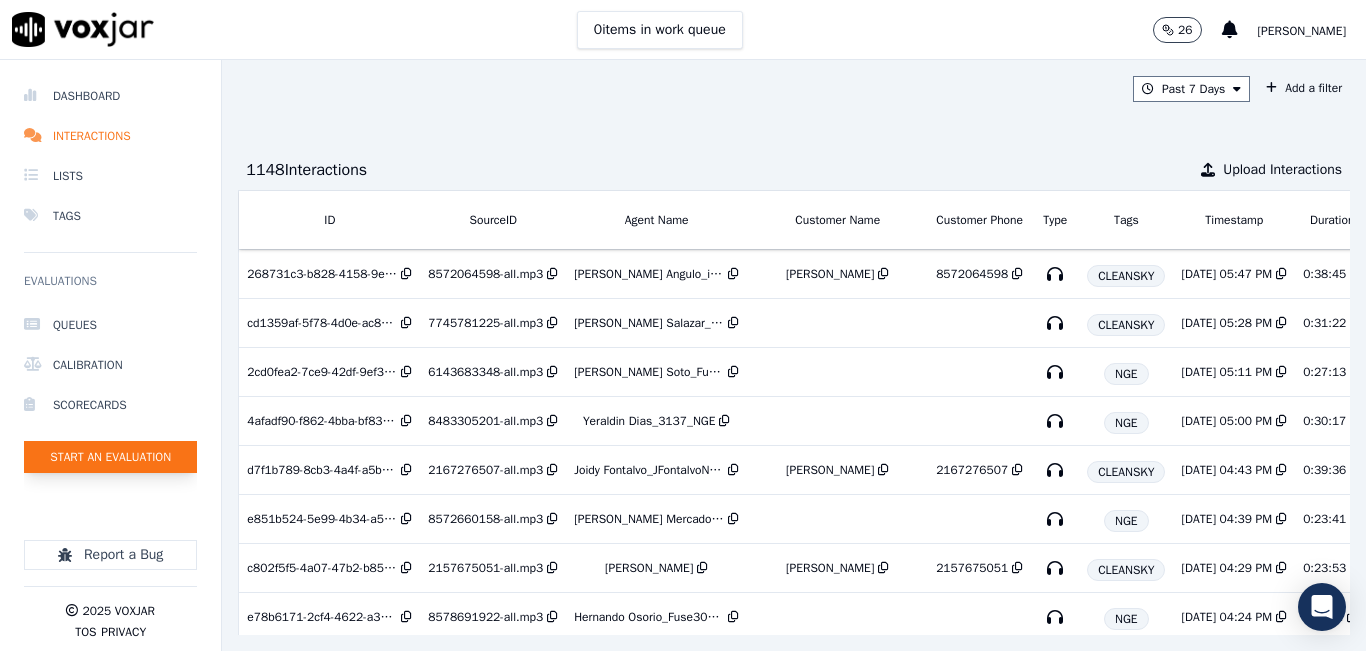 click on "Start an Evaluation" 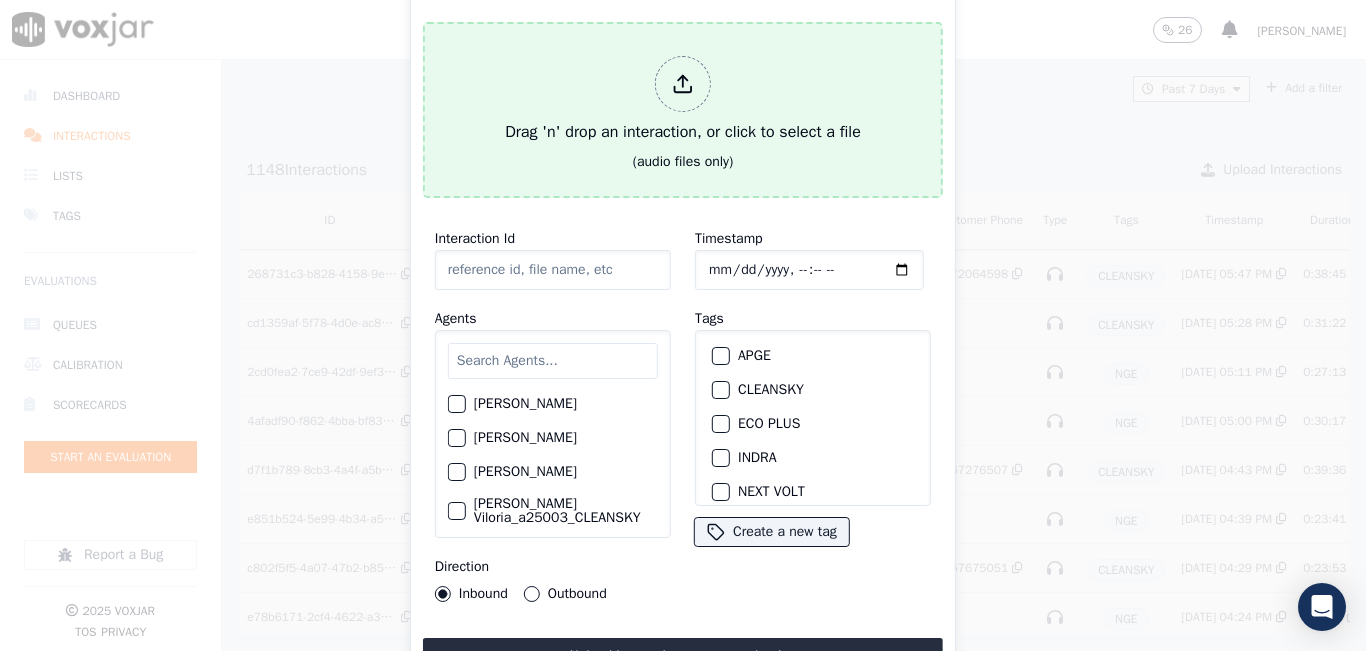 click on "Drag 'n' drop an interaction, or click to select a file" at bounding box center (683, 100) 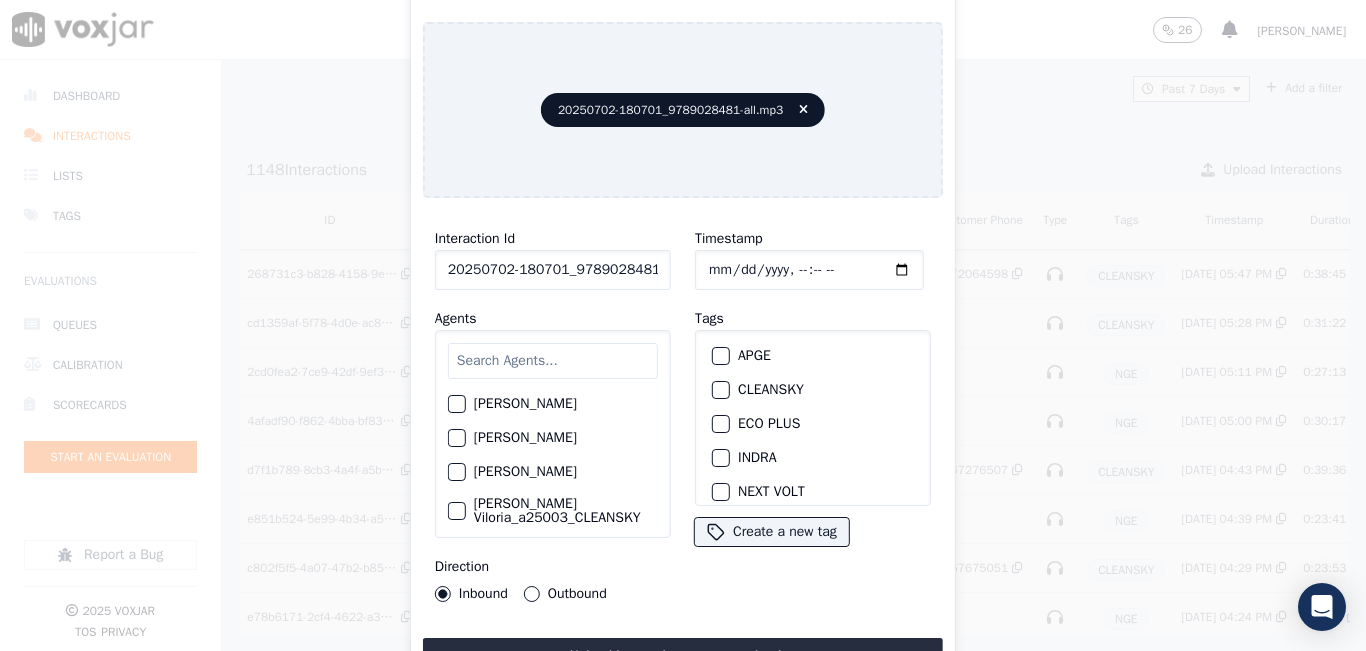 click at bounding box center [553, 361] 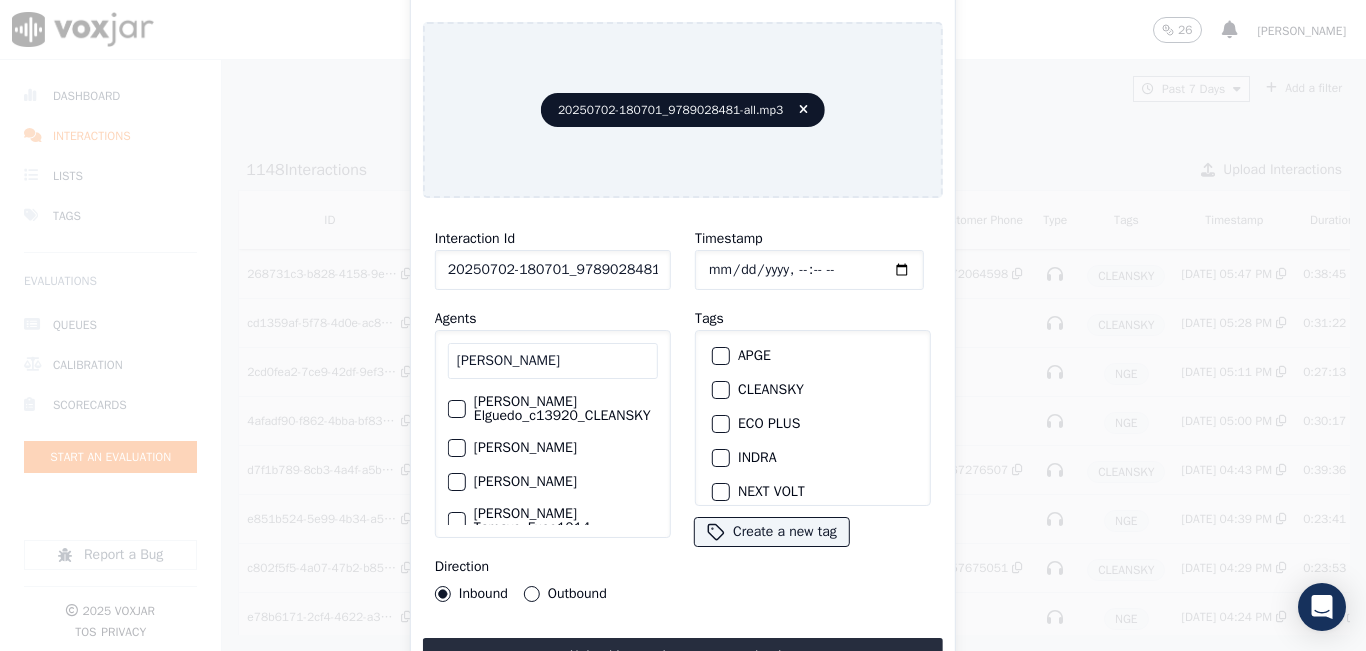 type on "[PERSON_NAME]" 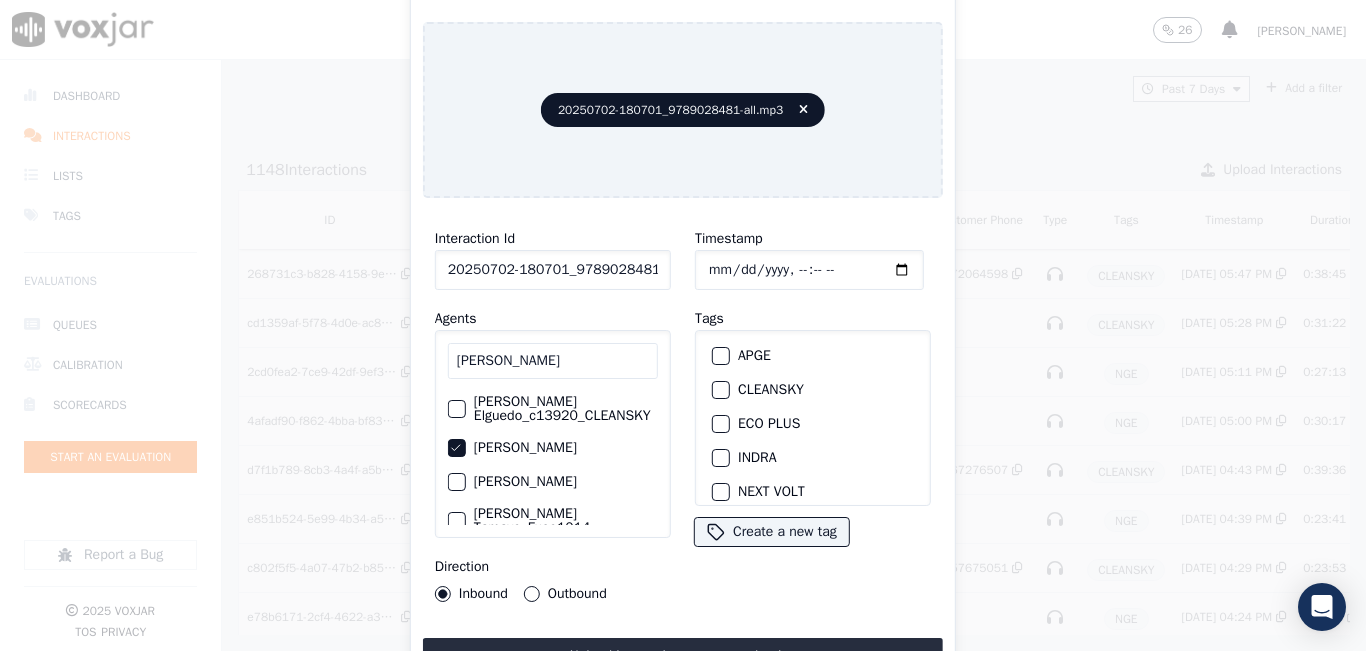 click at bounding box center [720, 390] 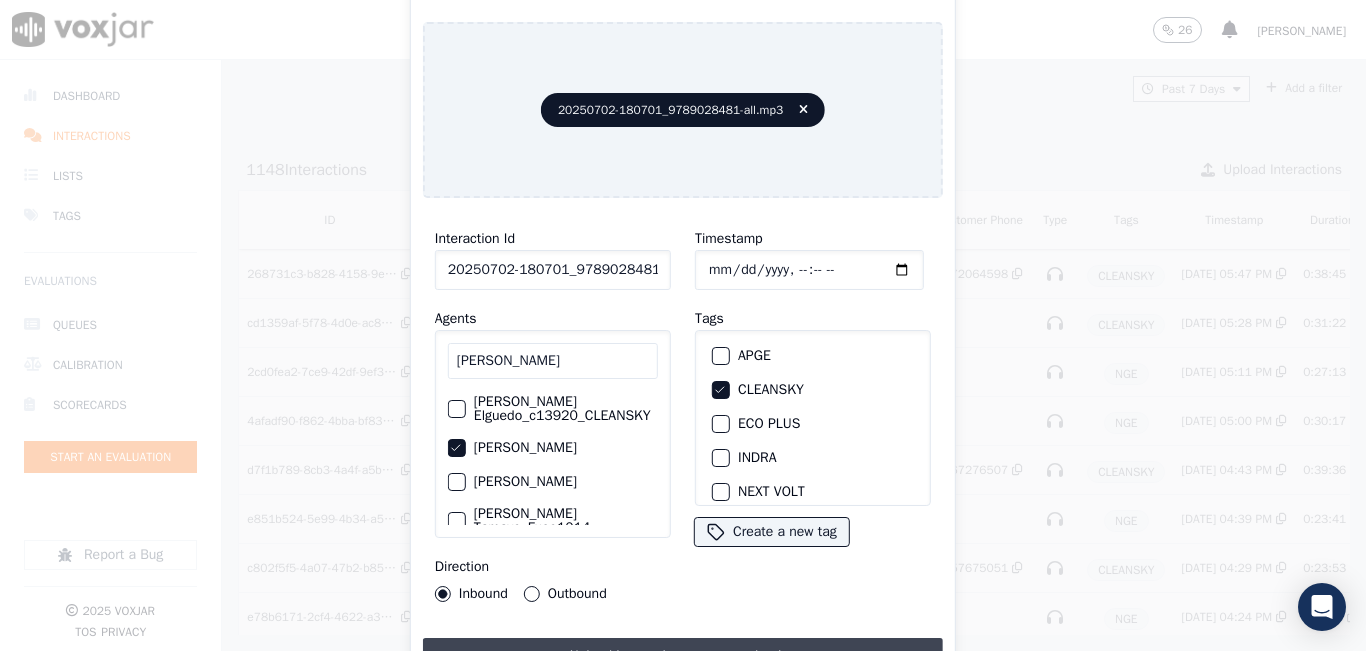 click on "Upload interaction to start evaluation" at bounding box center [683, 656] 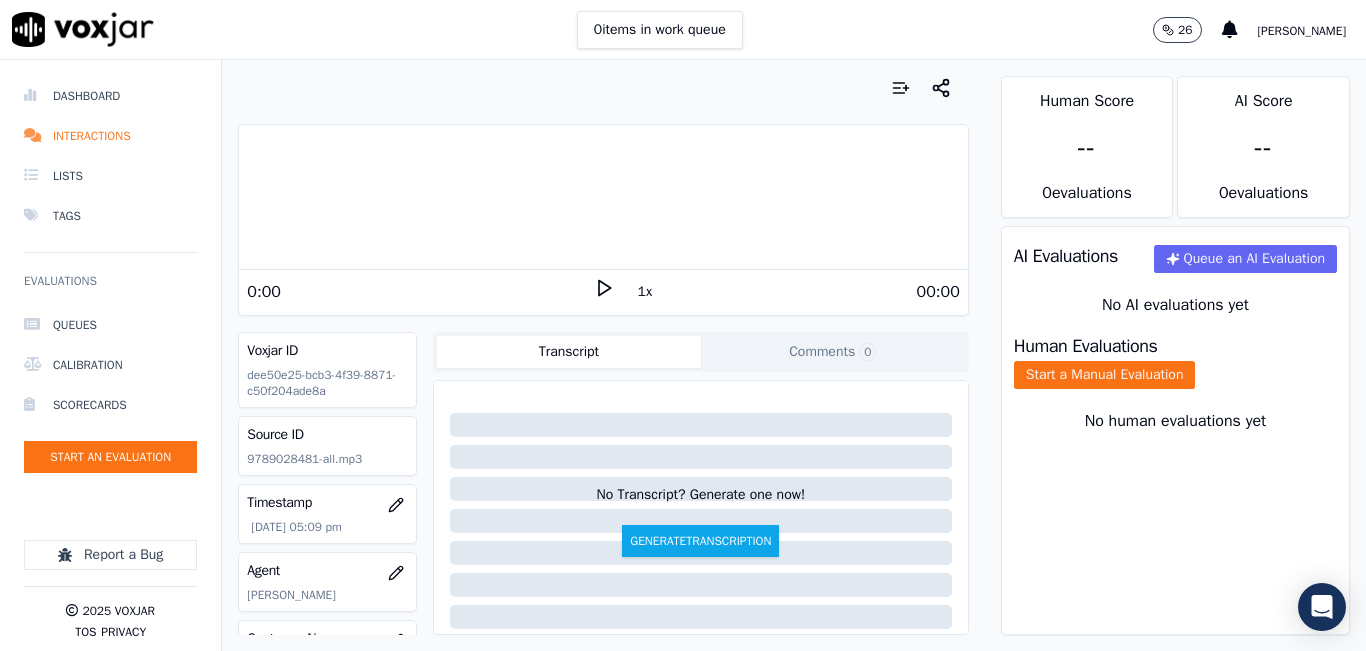 click on "1x" at bounding box center [645, 292] 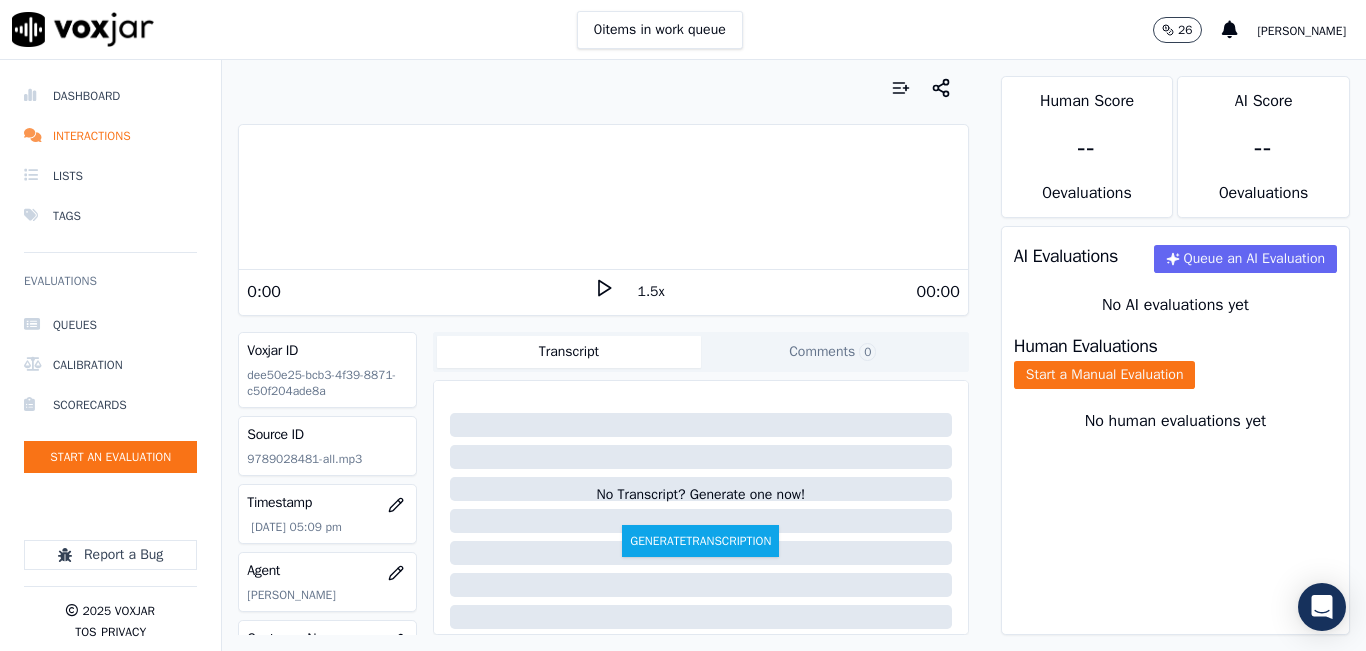 click on "1.5x" at bounding box center (651, 292) 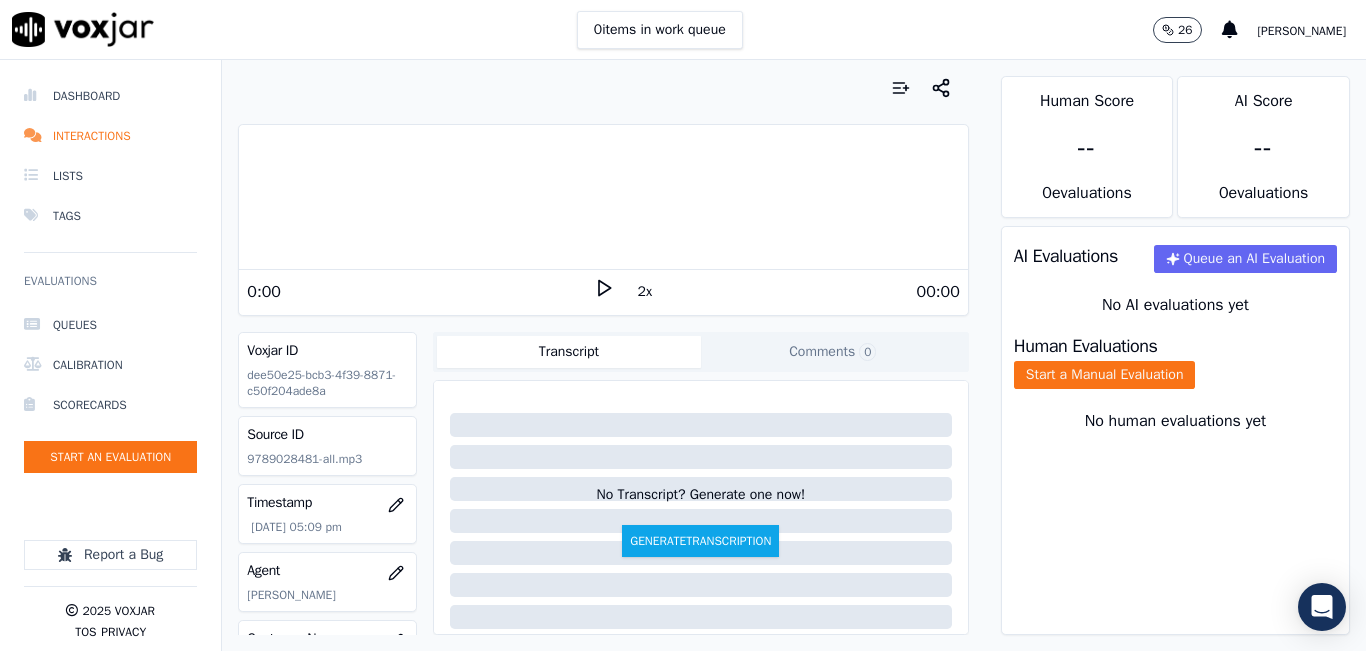 click 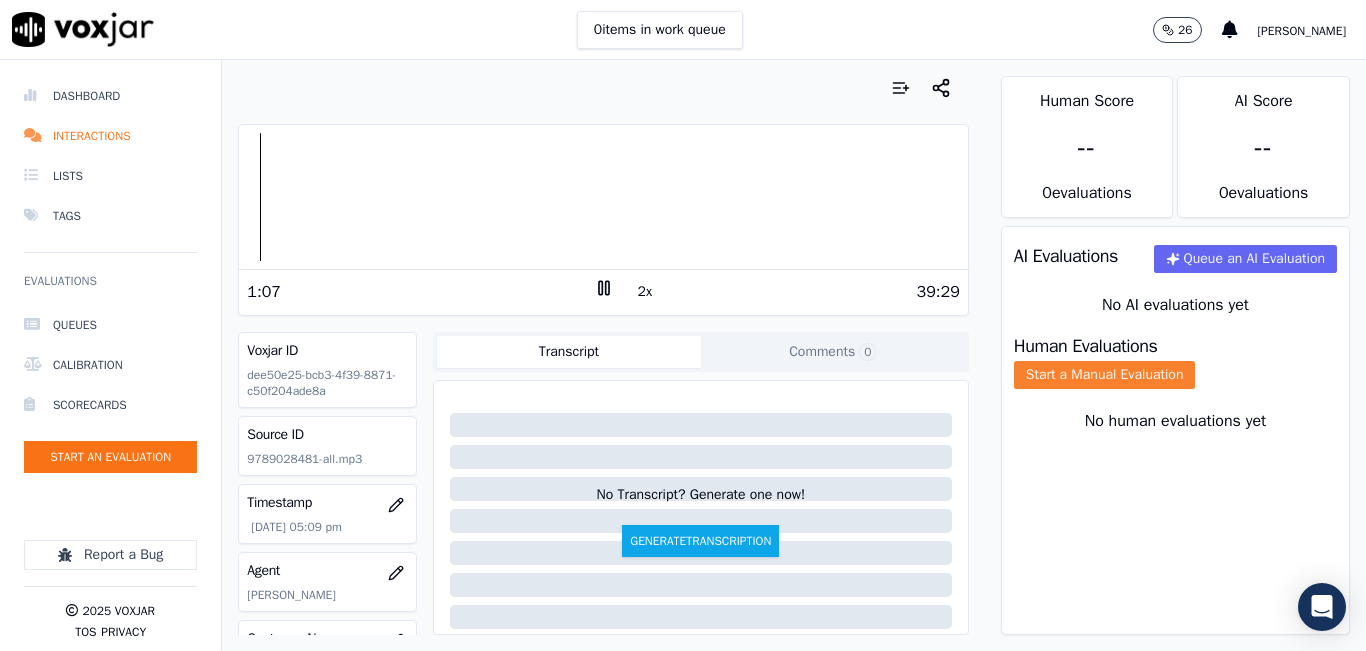 click on "Start a Manual Evaluation" 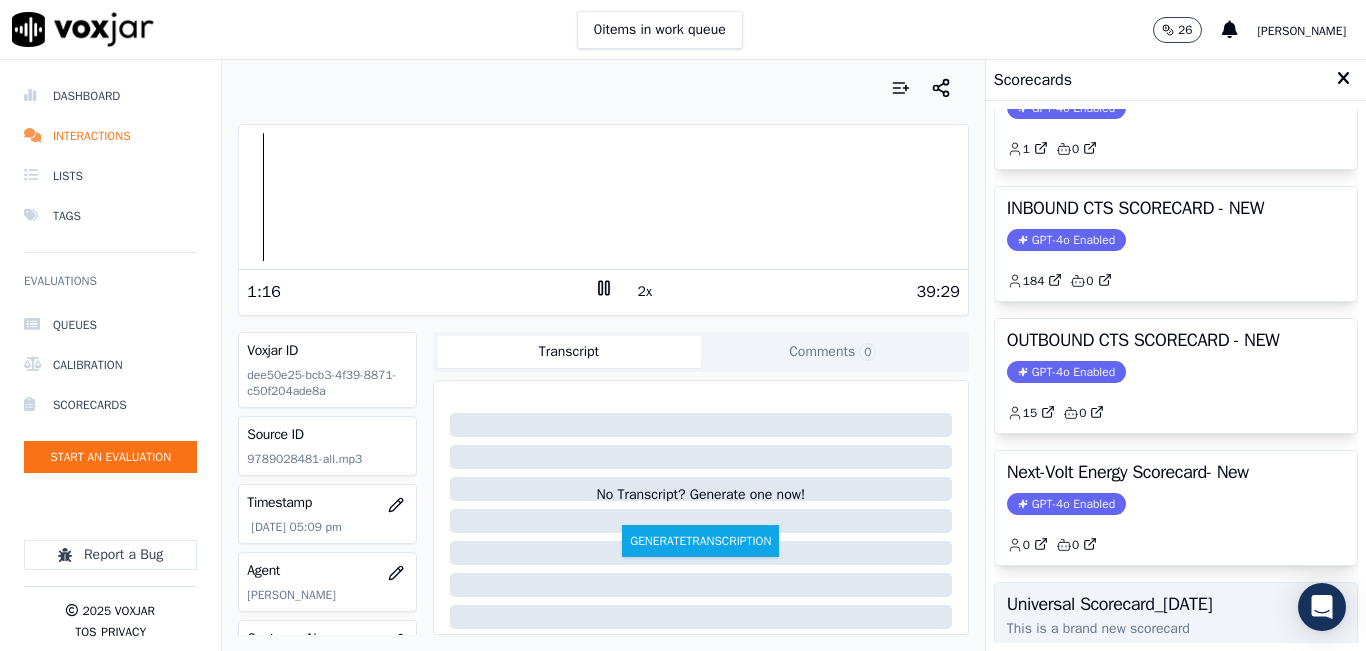 scroll, scrollTop: 227, scrollLeft: 0, axis: vertical 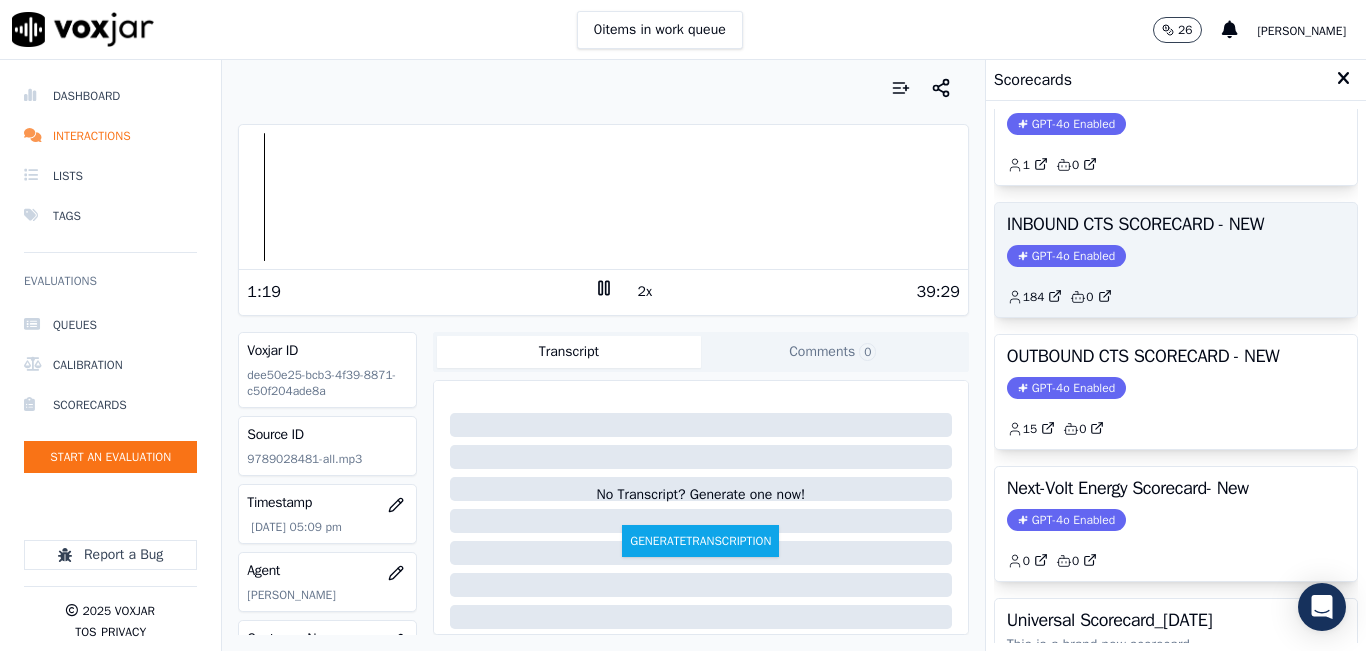 click on "INBOUND CTS SCORECARD - NEW        GPT-4o Enabled       184         0" at bounding box center (1176, 260) 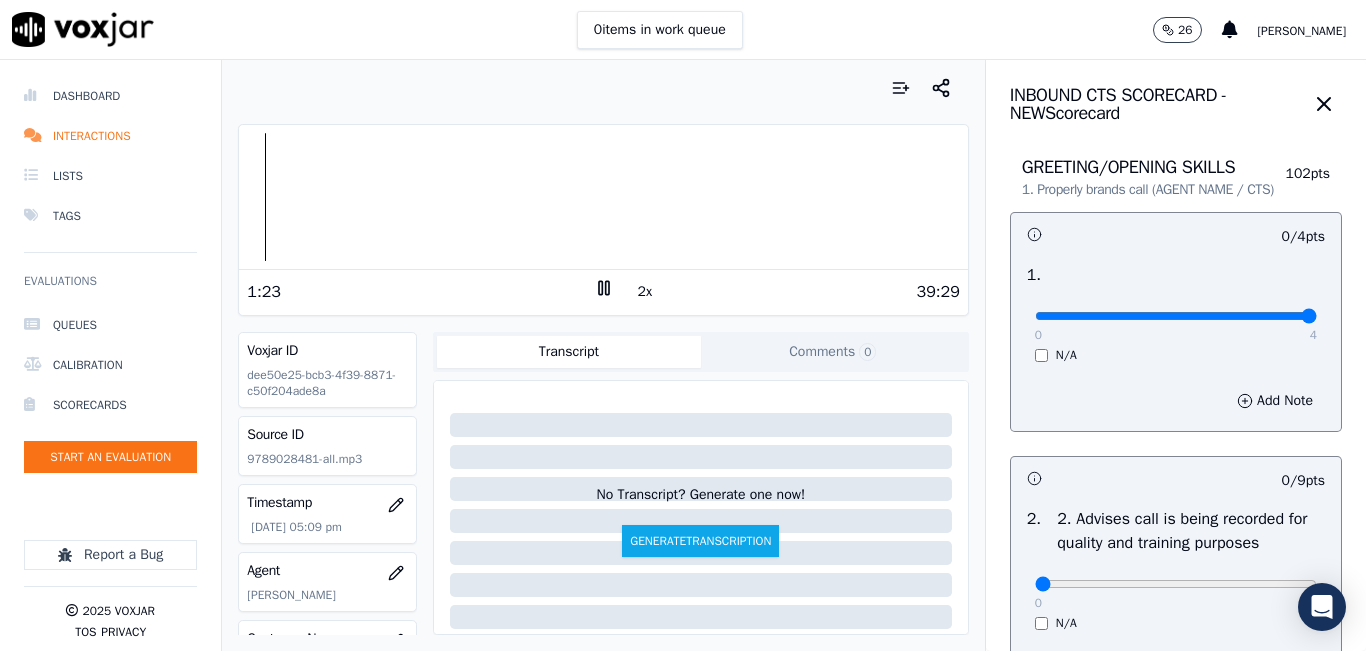 drag, startPoint x: 1025, startPoint y: 333, endPoint x: 1325, endPoint y: 362, distance: 301.3984 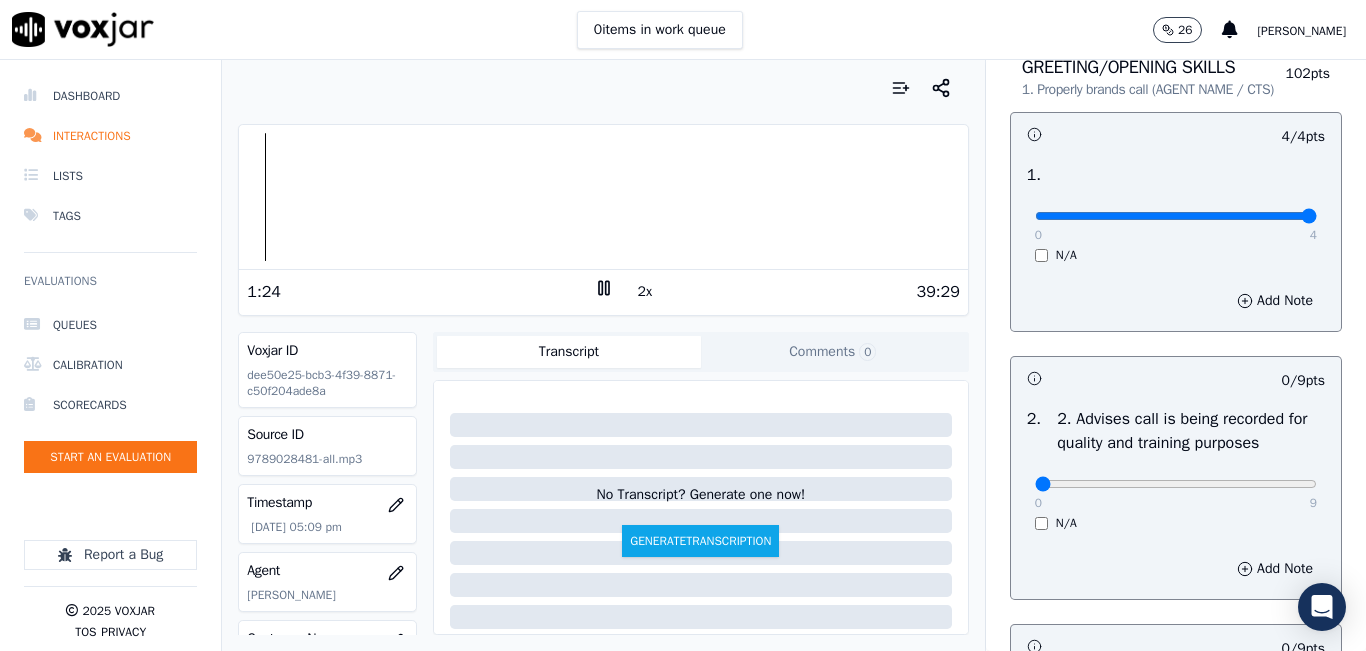 scroll, scrollTop: 200, scrollLeft: 0, axis: vertical 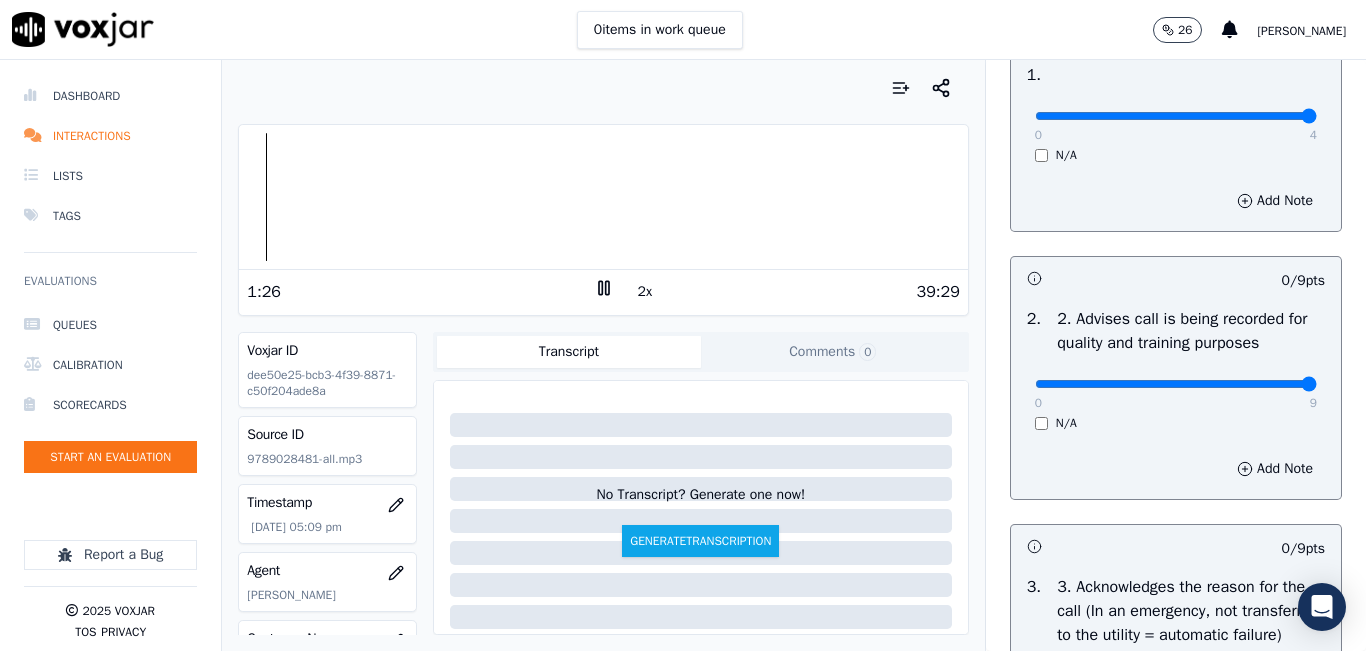 drag, startPoint x: 1015, startPoint y: 407, endPoint x: 1285, endPoint y: 408, distance: 270.00186 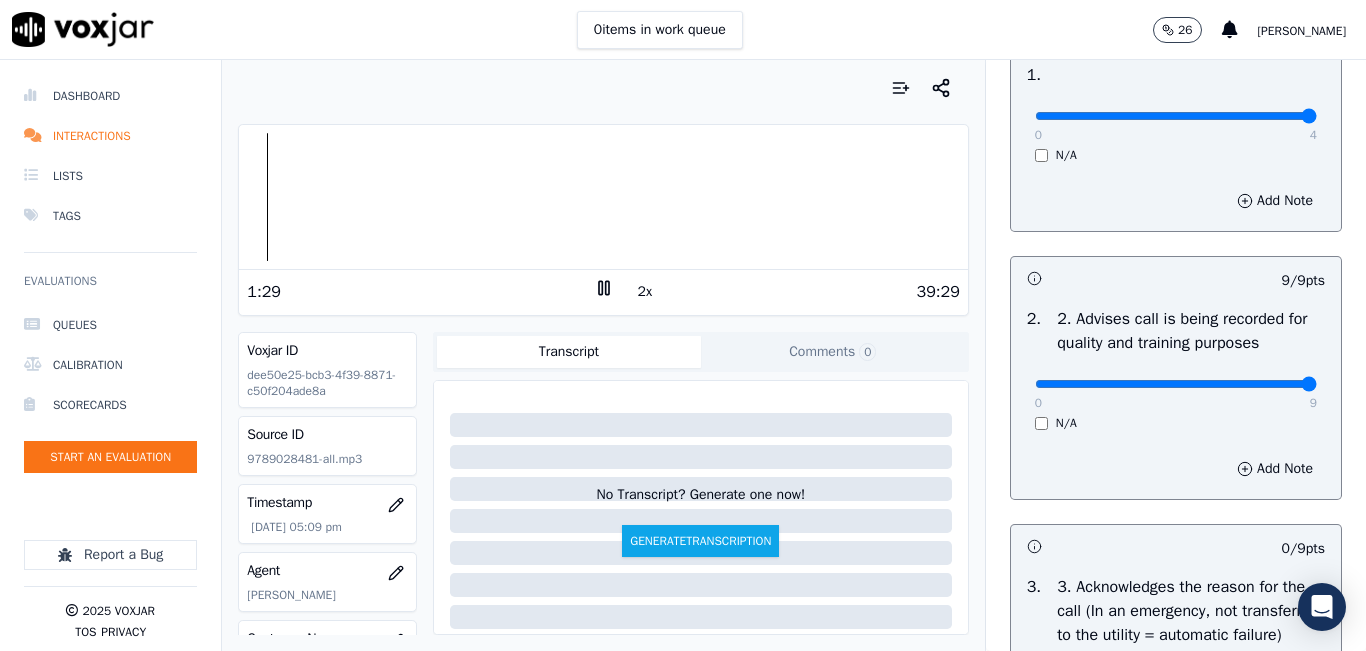 click on "2x" at bounding box center (645, 292) 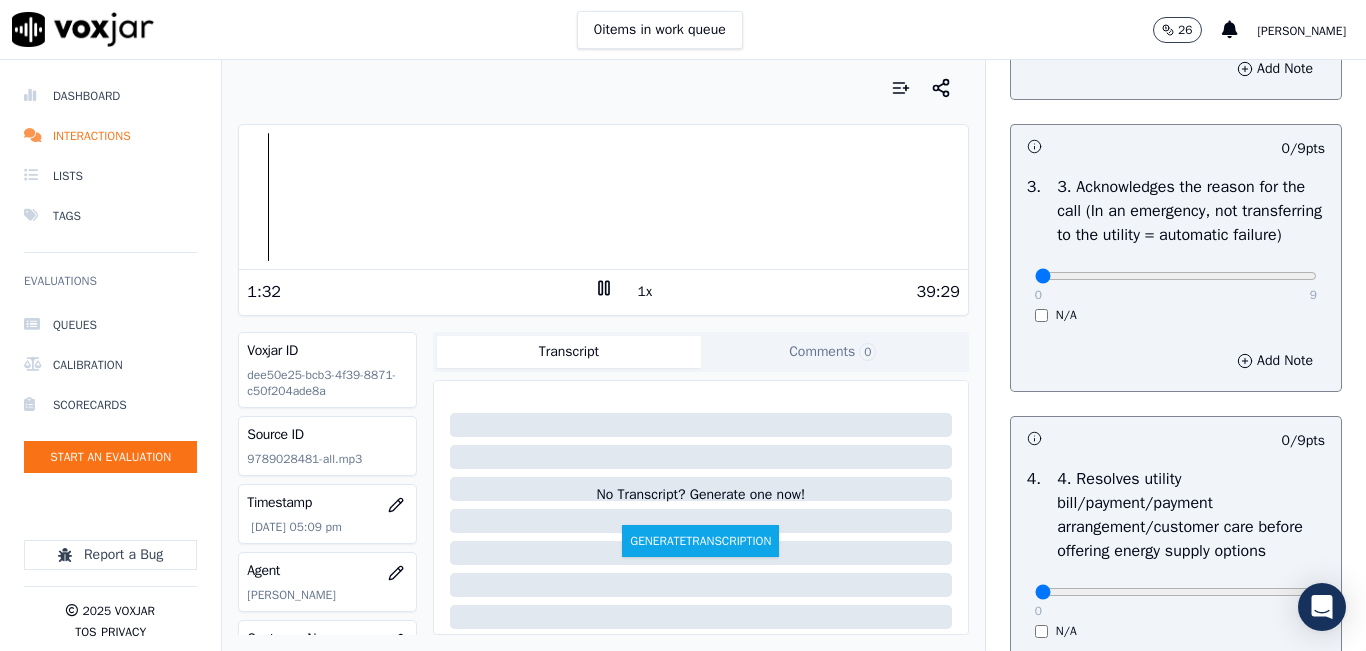 scroll, scrollTop: 700, scrollLeft: 0, axis: vertical 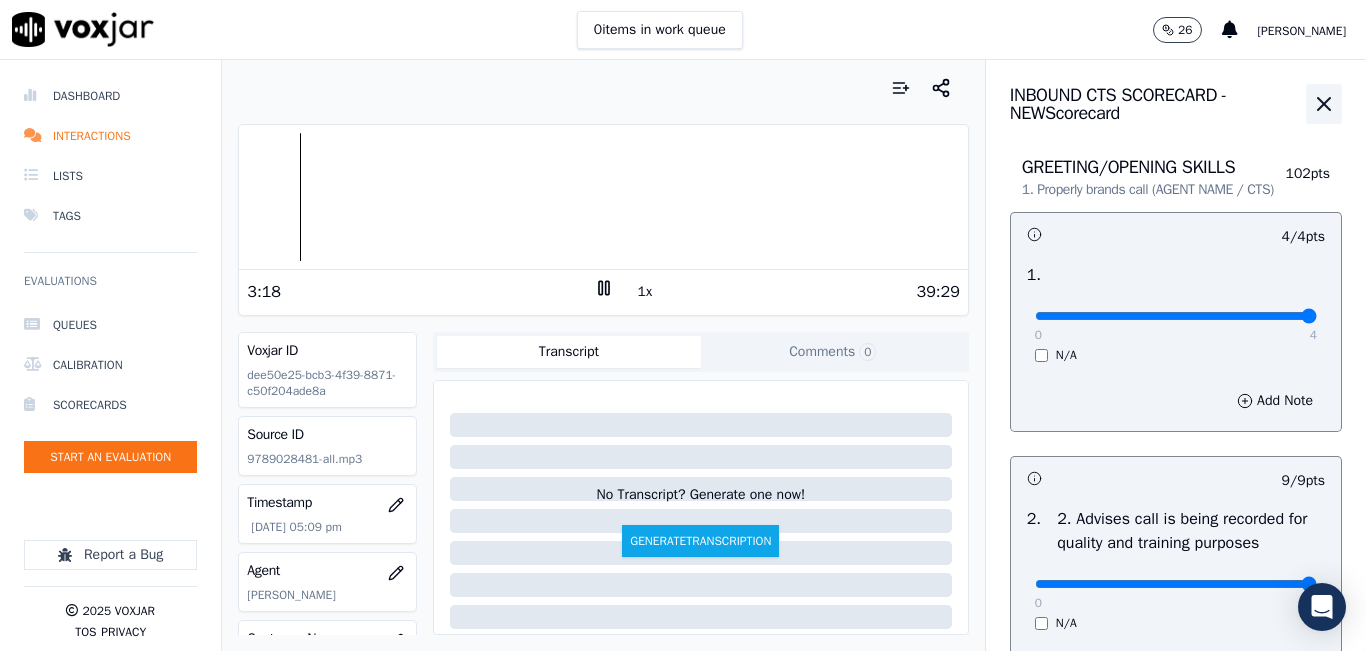 click 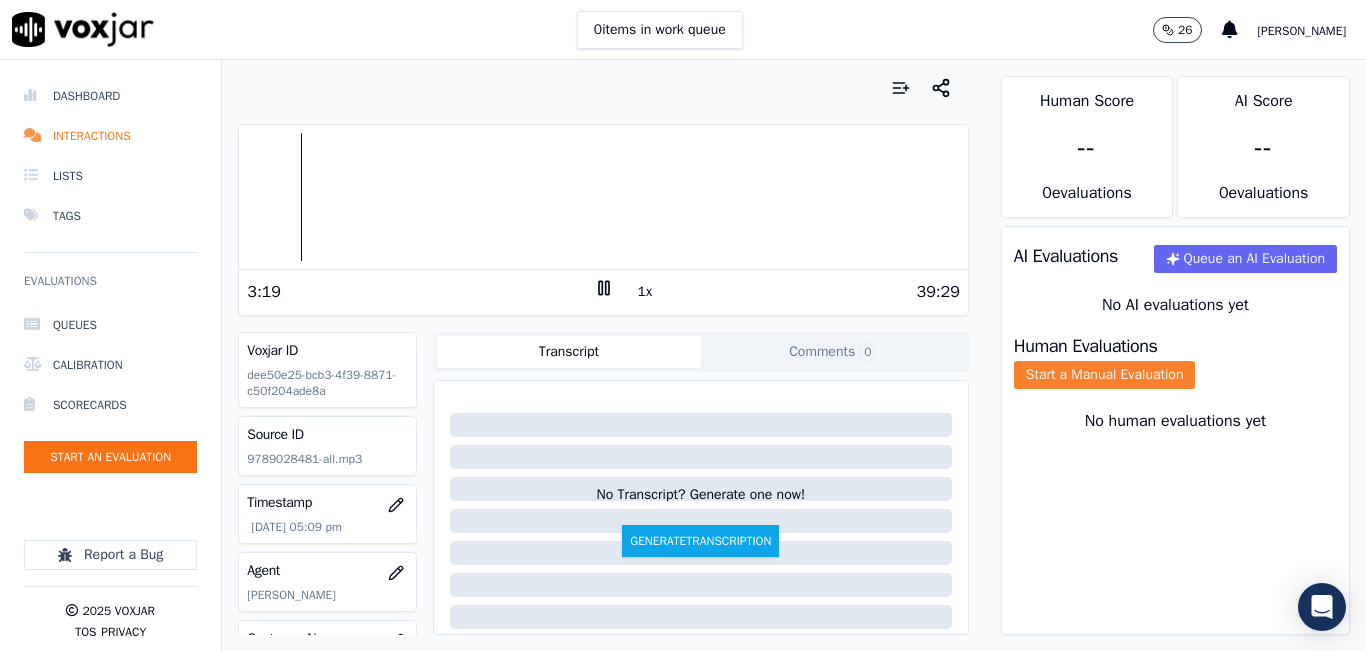 click on "Start a Manual Evaluation" 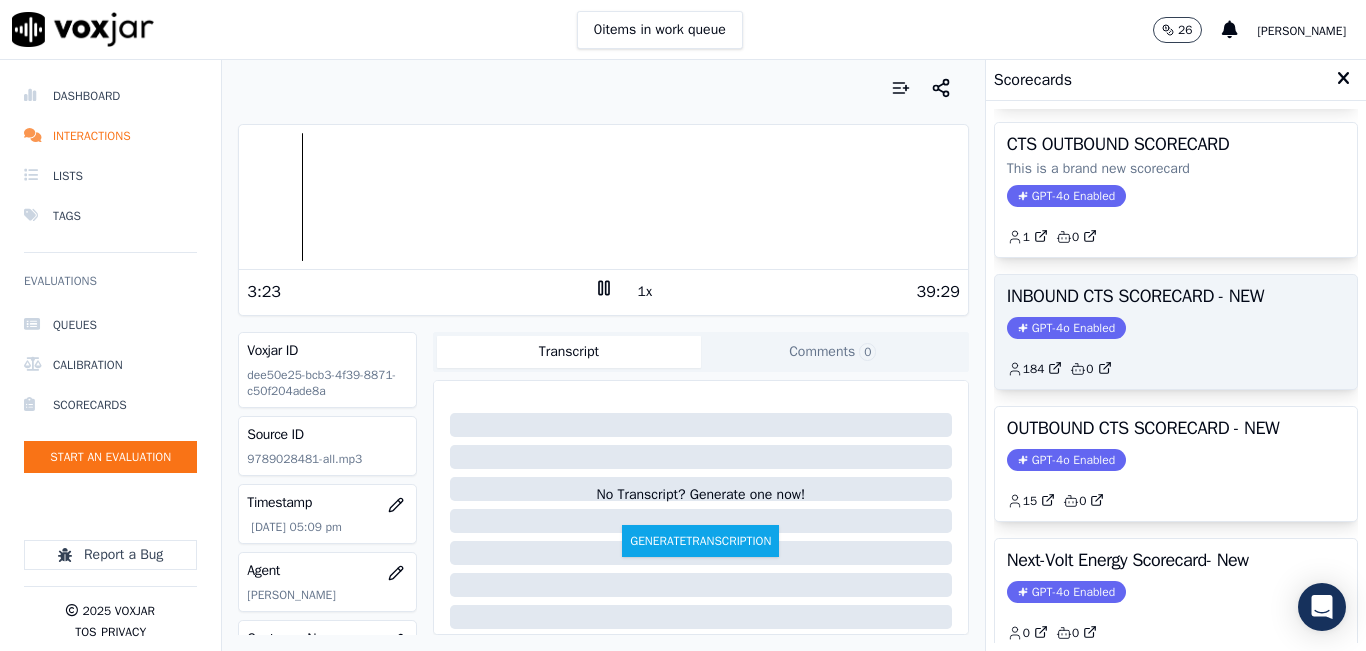 scroll, scrollTop: 127, scrollLeft: 0, axis: vertical 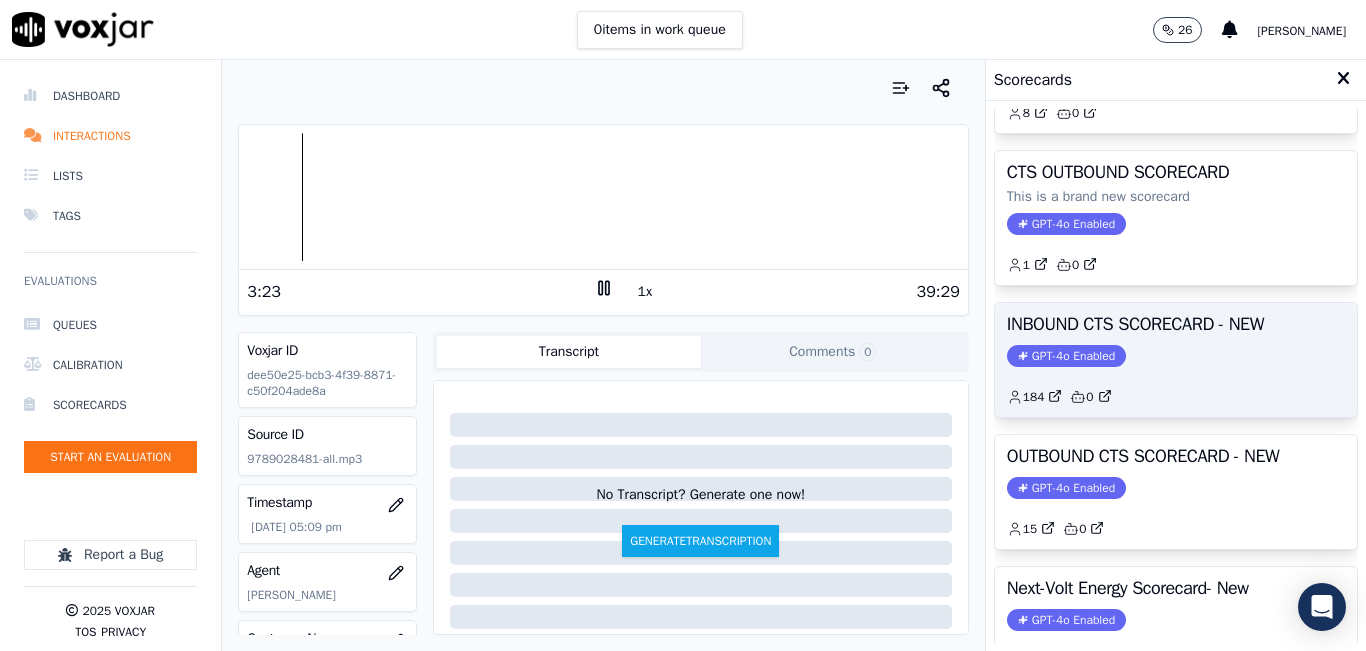 click on "INBOUND CTS SCORECARD - NEW" at bounding box center [1176, 324] 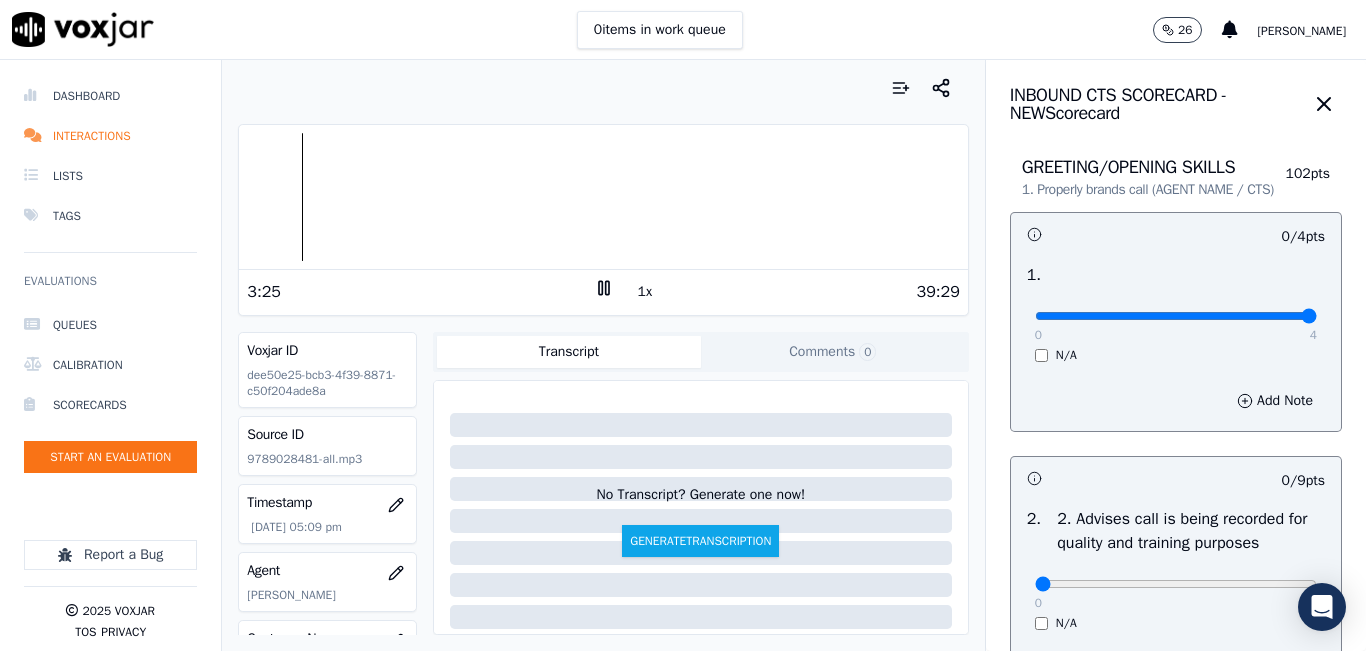 drag, startPoint x: 1073, startPoint y: 340, endPoint x: 1365, endPoint y: 289, distance: 296.42032 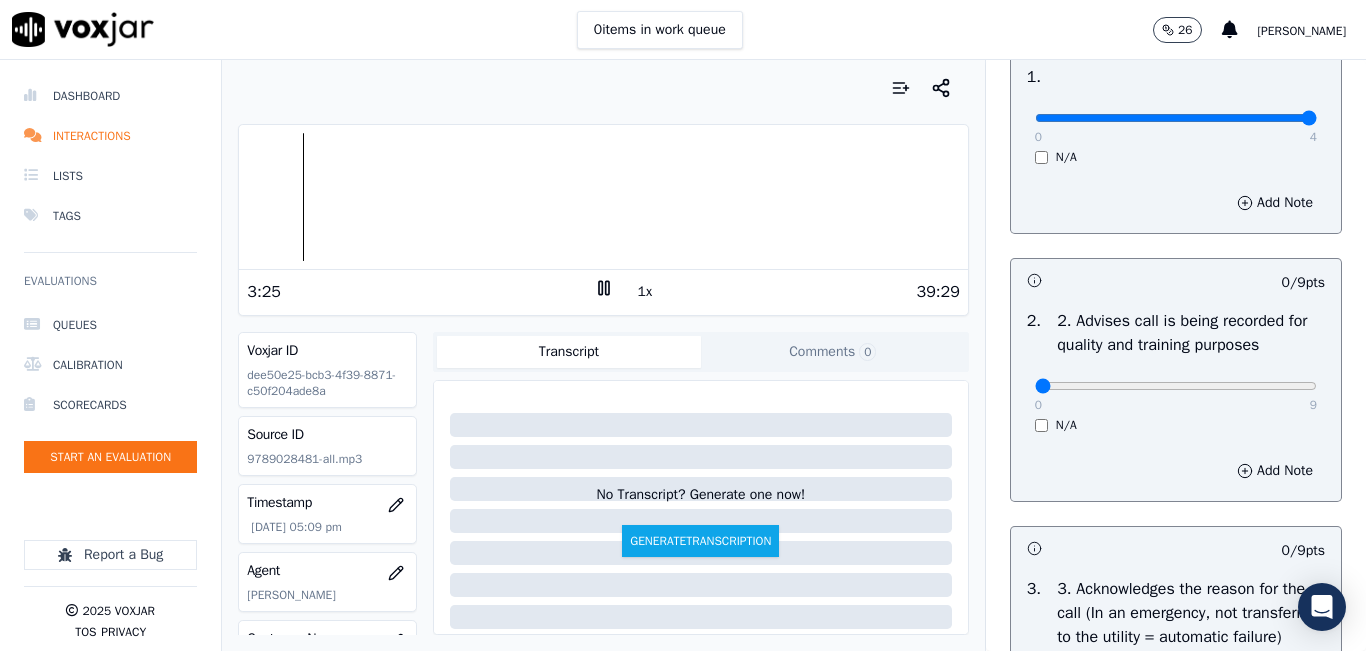 scroll, scrollTop: 200, scrollLeft: 0, axis: vertical 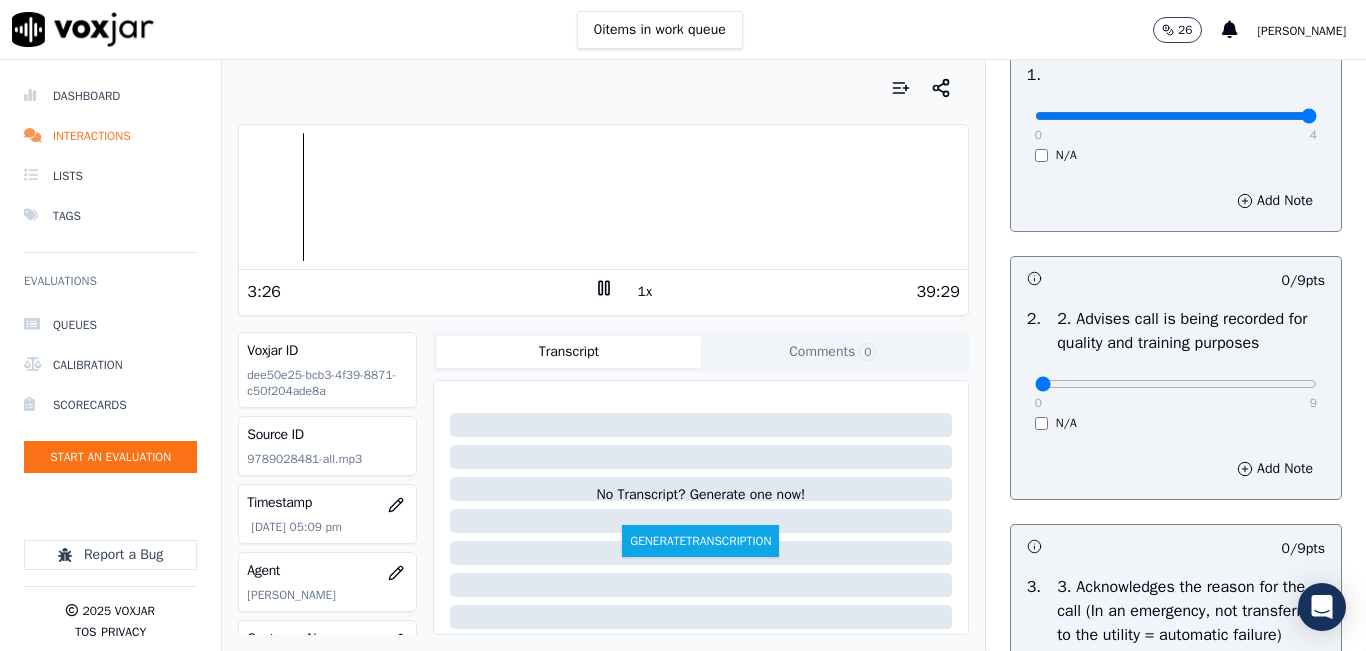 drag, startPoint x: 1050, startPoint y: 416, endPoint x: 1291, endPoint y: 408, distance: 241.13274 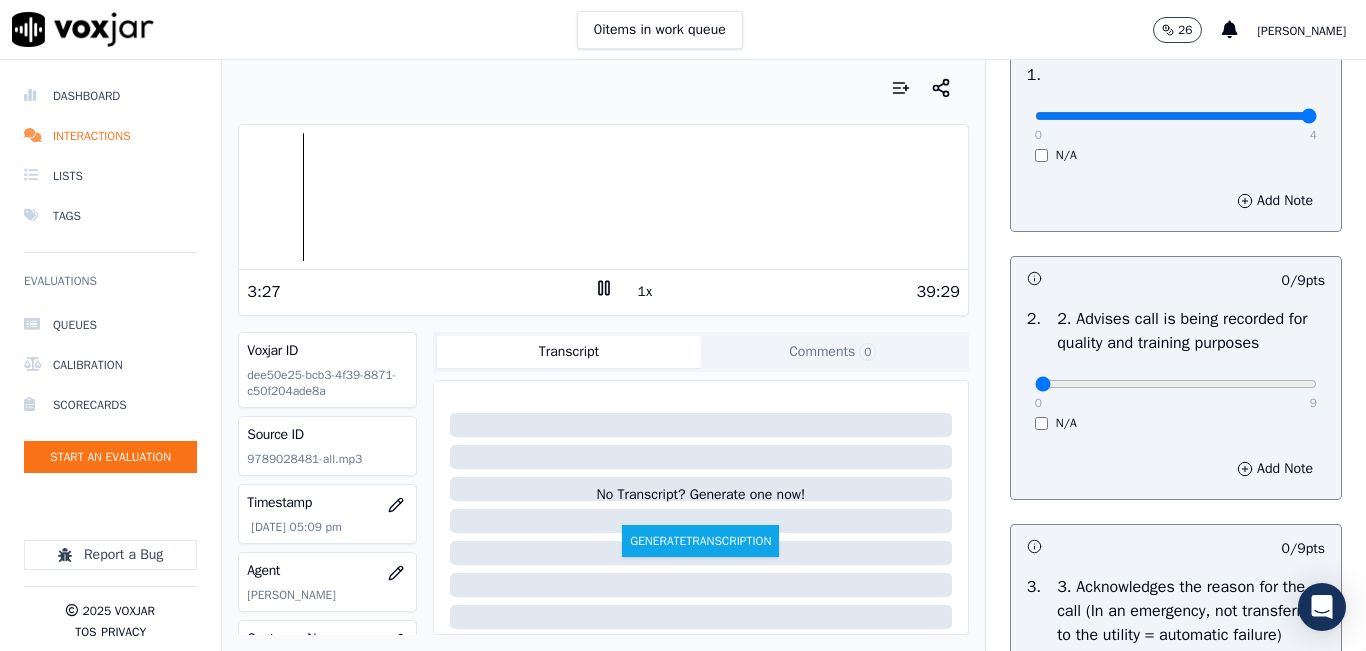 drag, startPoint x: 1229, startPoint y: 417, endPoint x: 1277, endPoint y: 400, distance: 50.92151 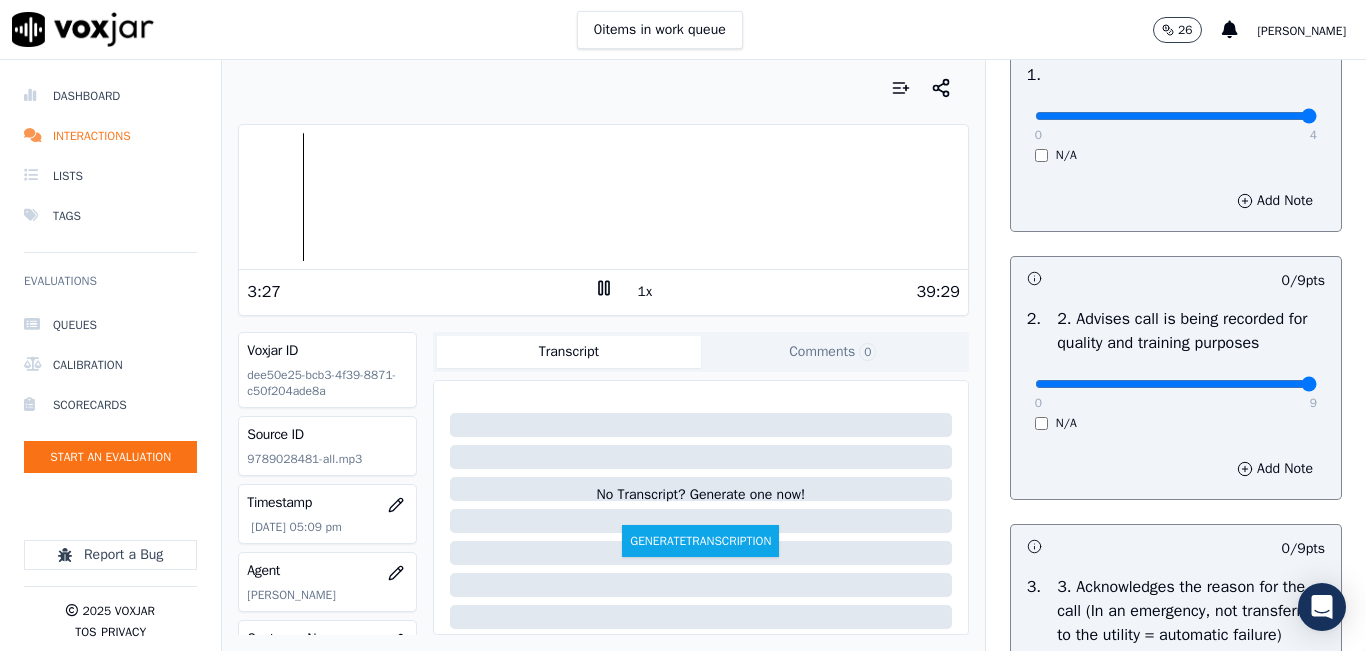 drag, startPoint x: 1256, startPoint y: 407, endPoint x: 1303, endPoint y: 407, distance: 47 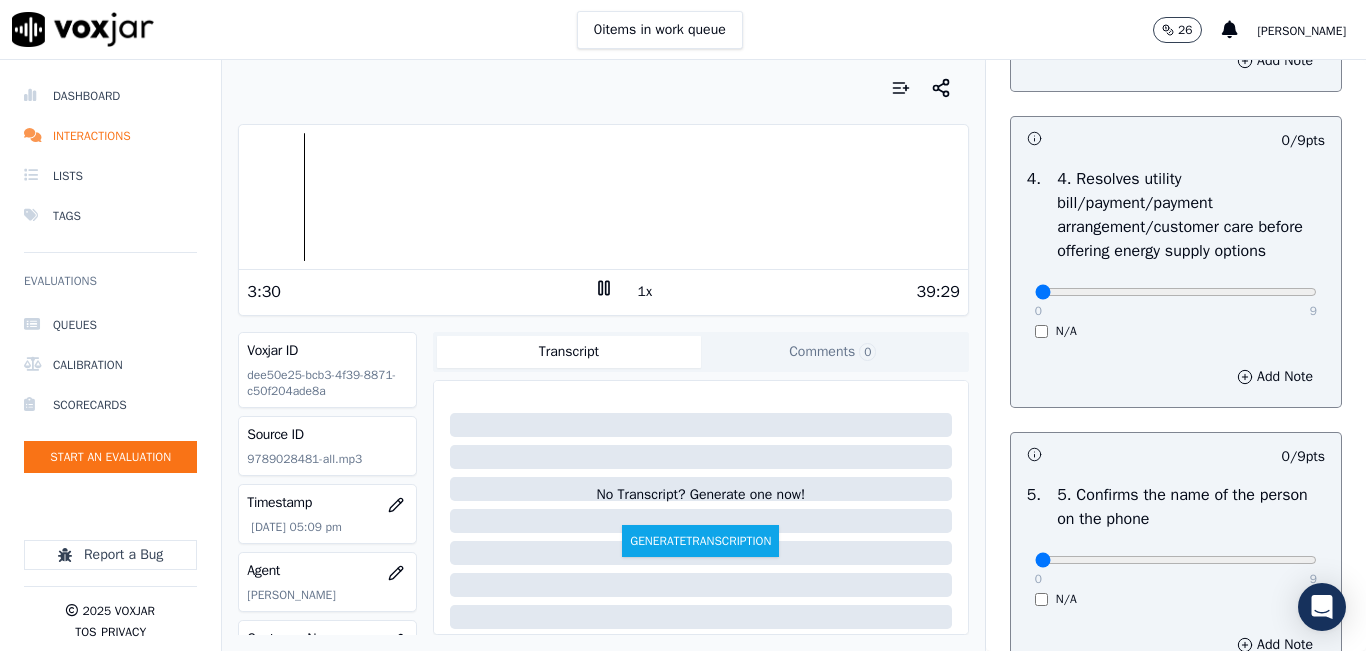 scroll, scrollTop: 1200, scrollLeft: 0, axis: vertical 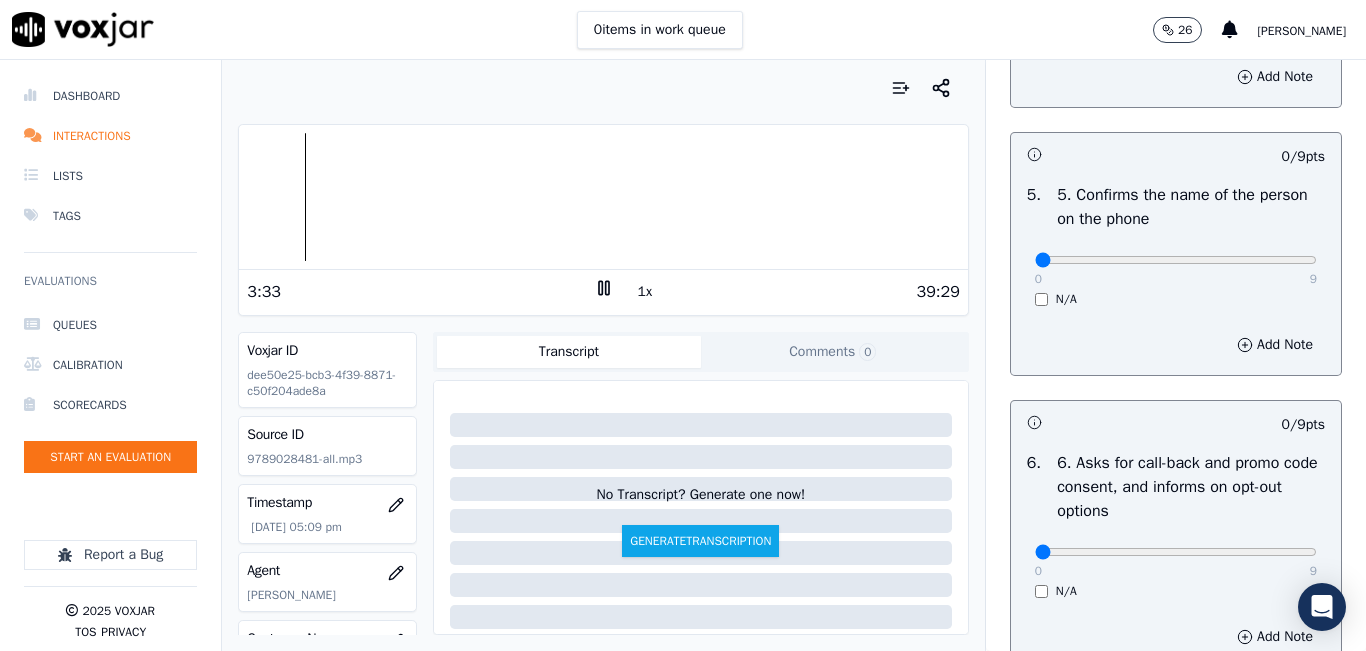 click on "0   9" at bounding box center [1176, 259] 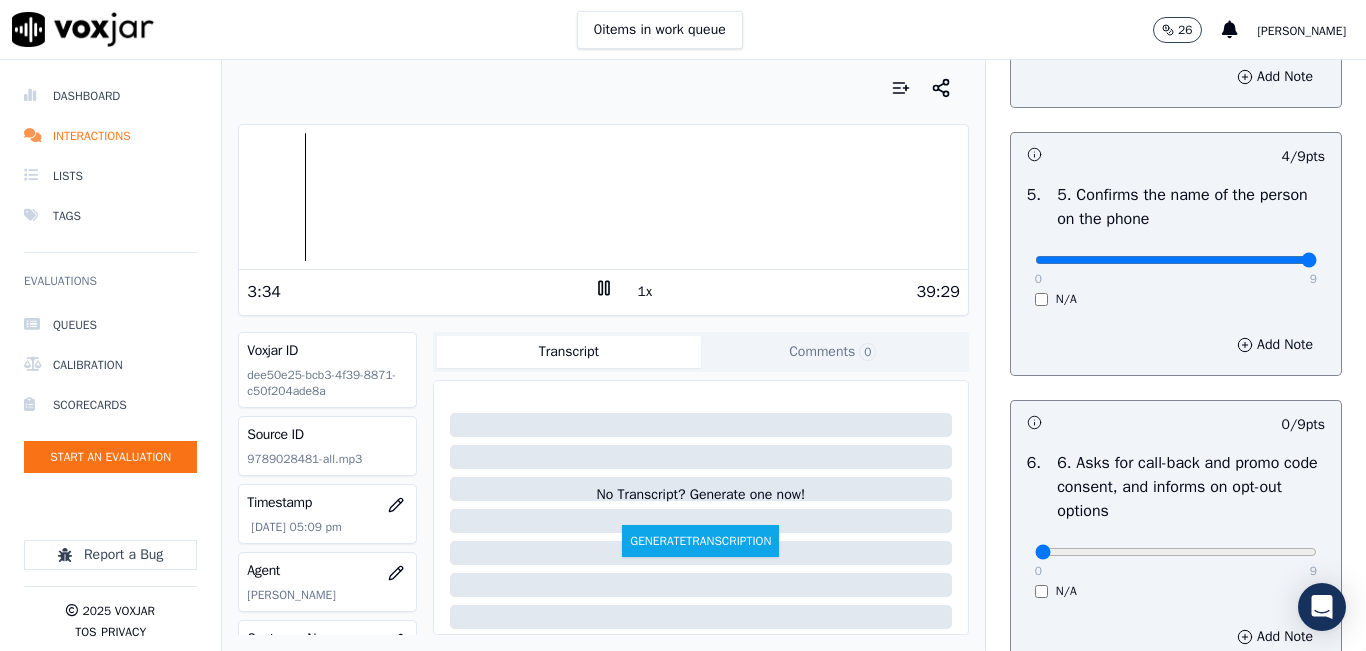 type on "9" 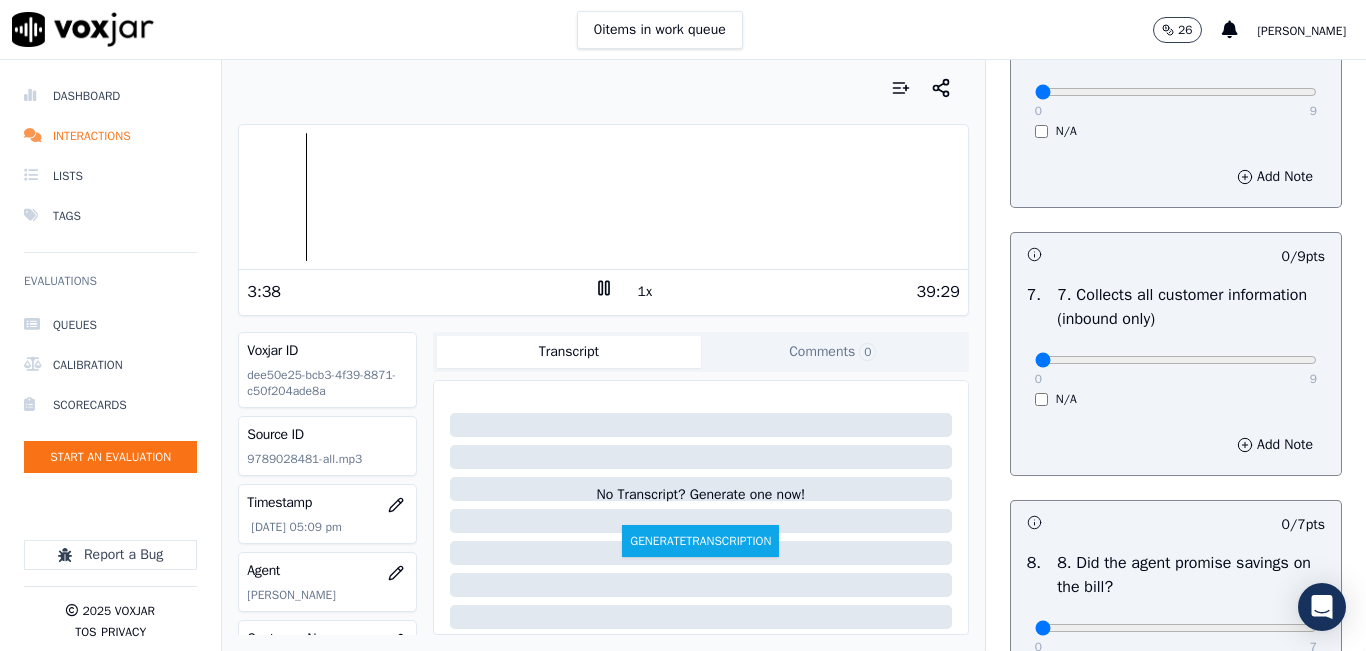 scroll, scrollTop: 1700, scrollLeft: 0, axis: vertical 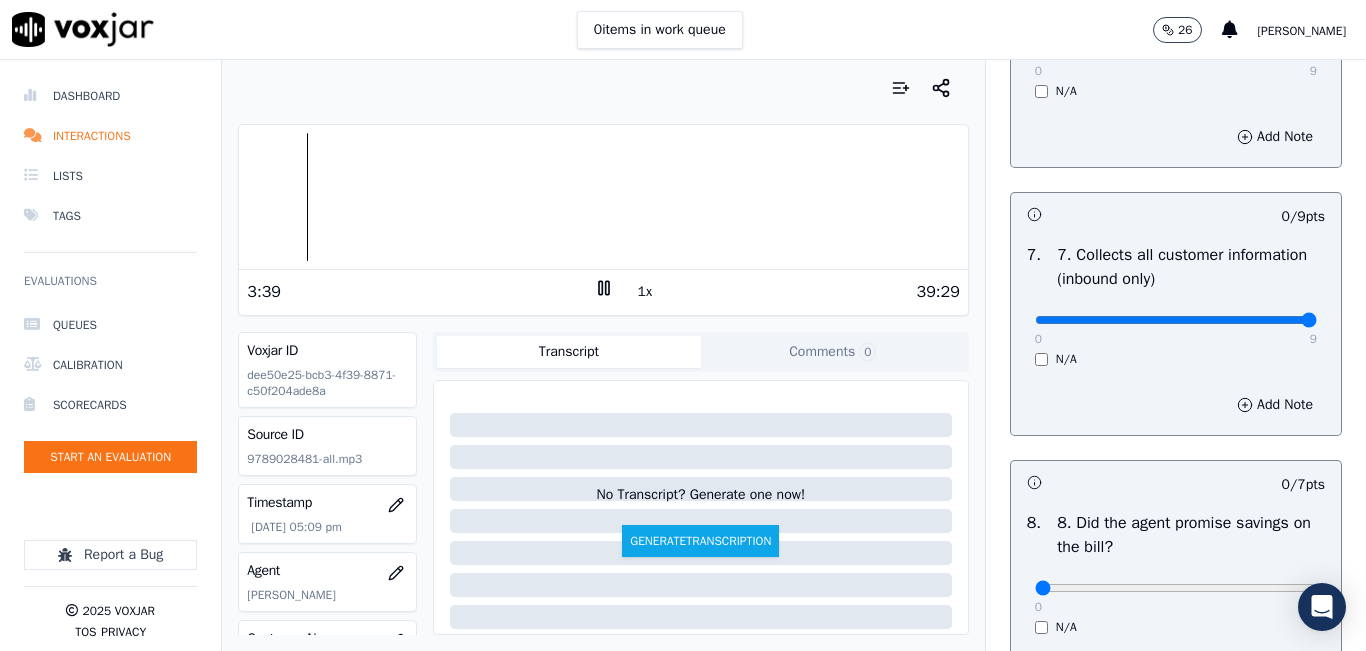 drag, startPoint x: 1093, startPoint y: 388, endPoint x: 1304, endPoint y: 382, distance: 211.0853 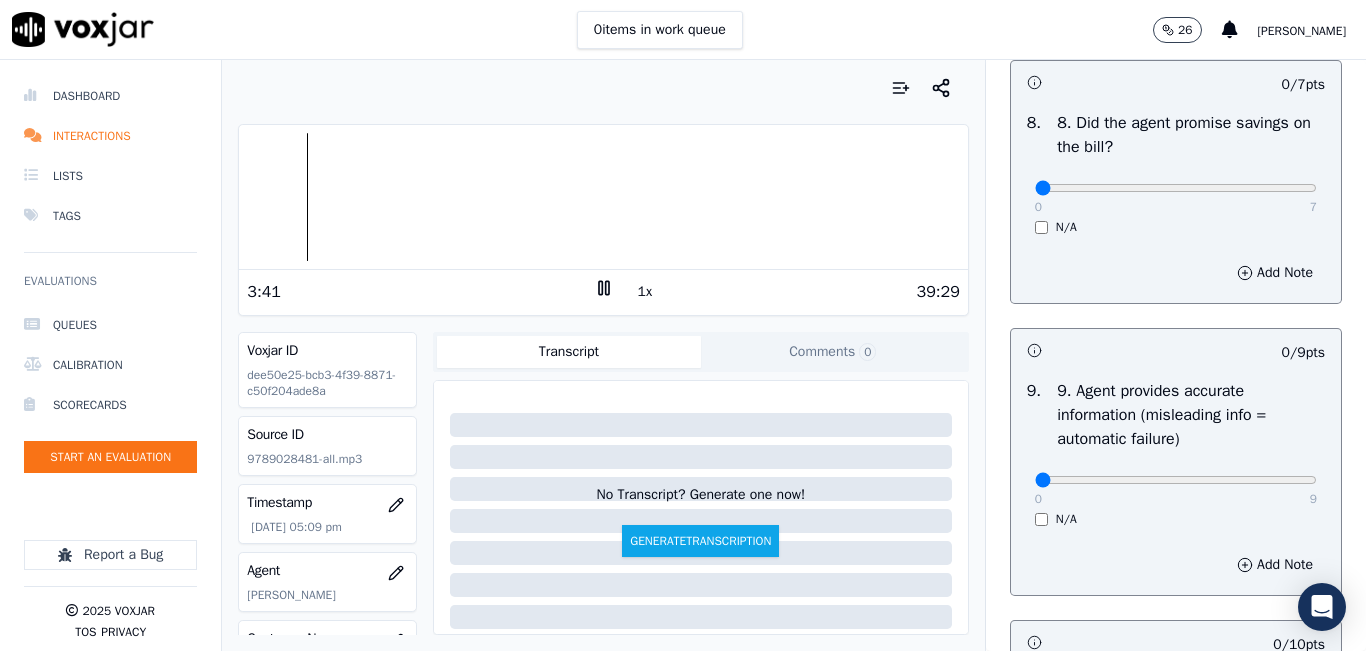 scroll, scrollTop: 2000, scrollLeft: 0, axis: vertical 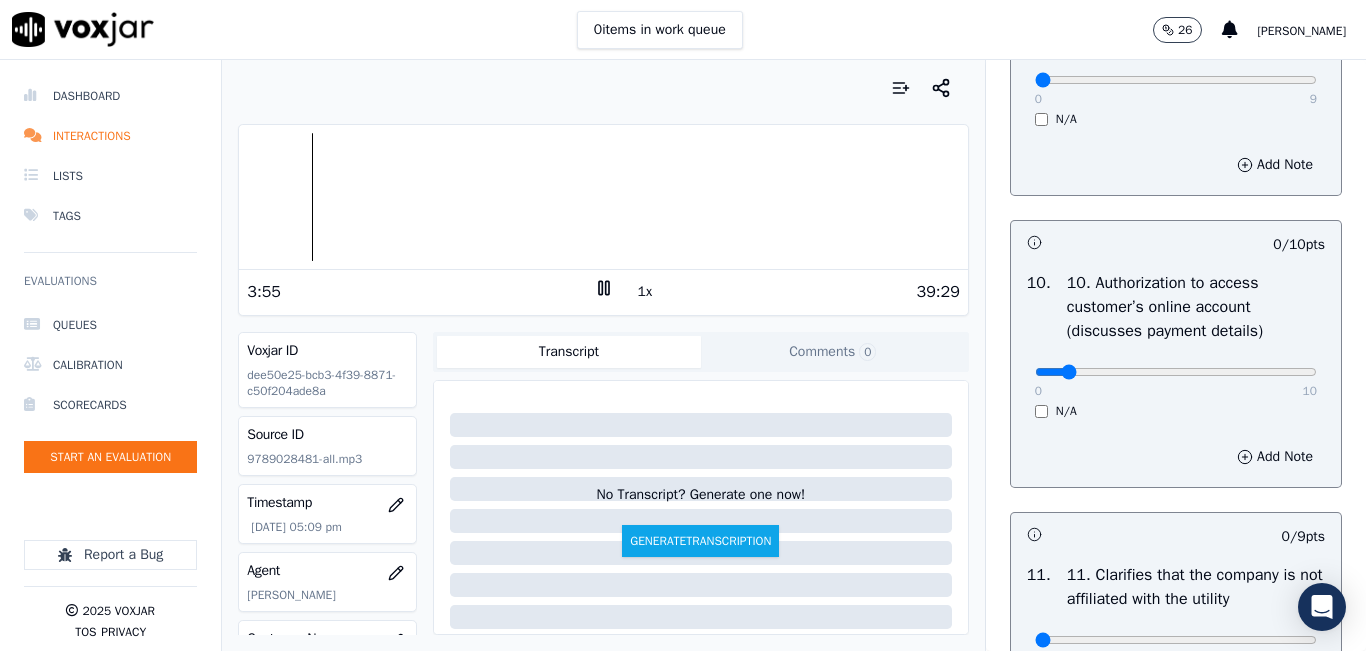 type on "0" 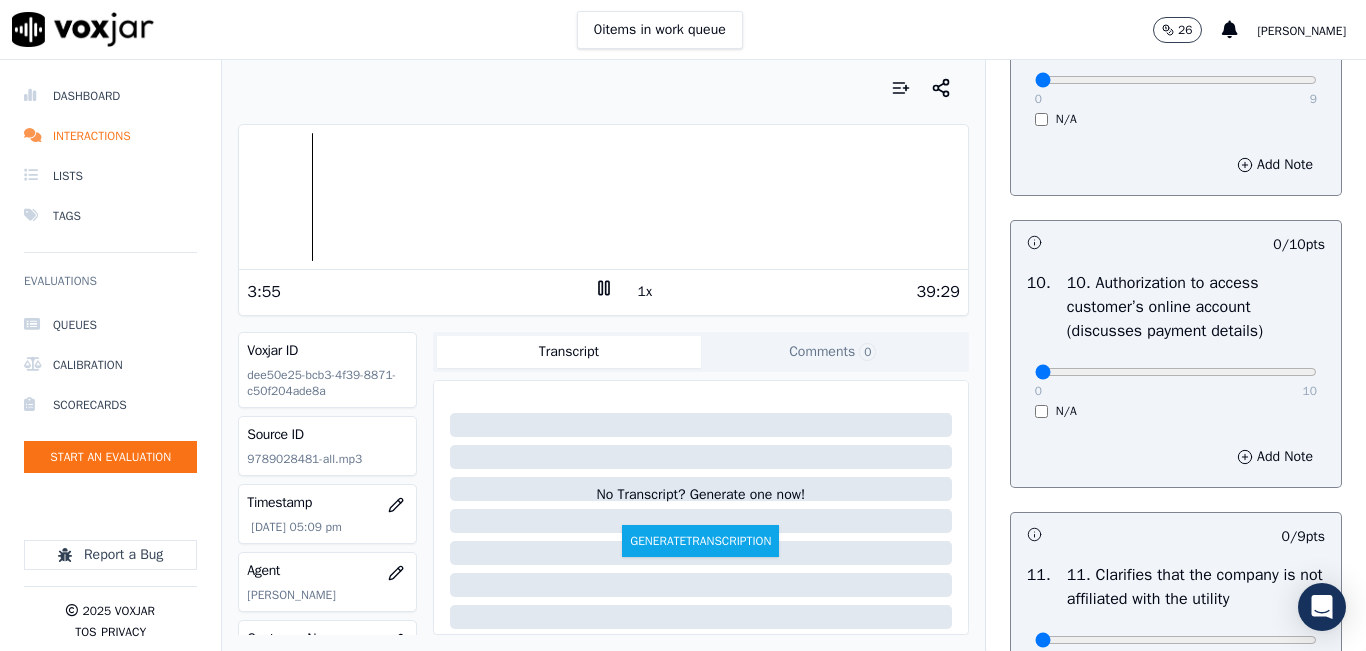 drag, startPoint x: 1057, startPoint y: 439, endPoint x: 1023, endPoint y: 475, distance: 49.517673 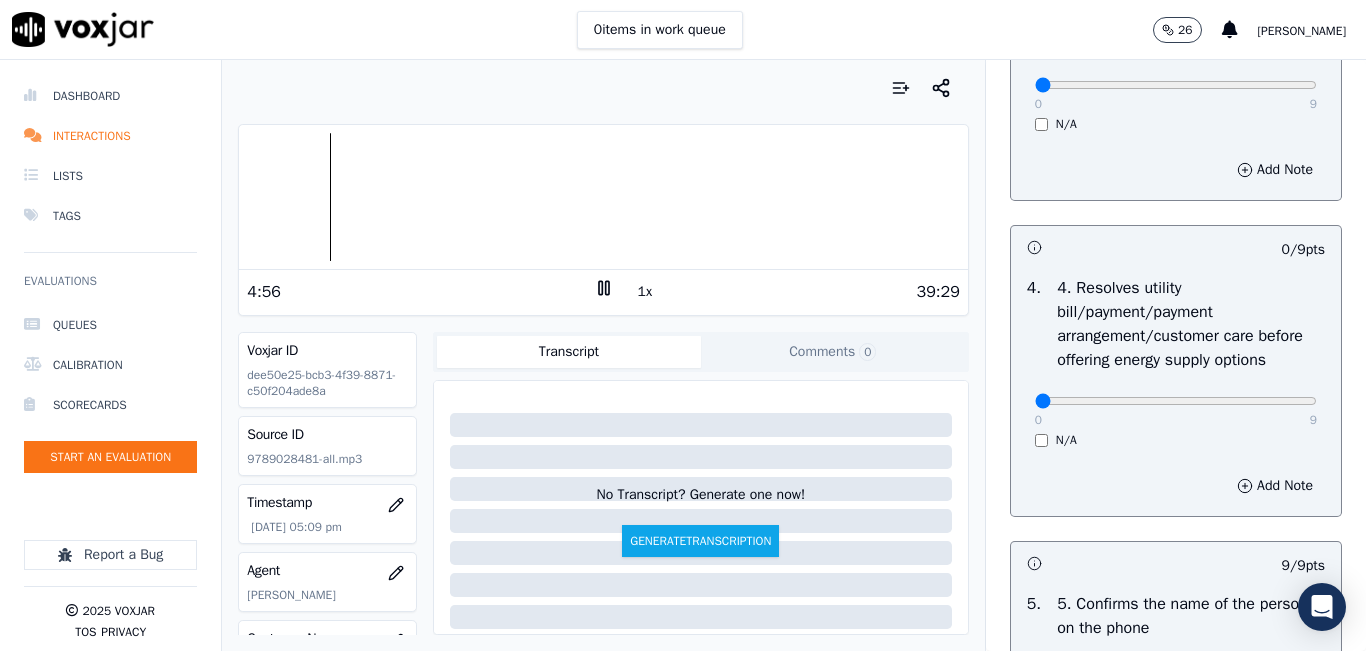 scroll, scrollTop: 800, scrollLeft: 0, axis: vertical 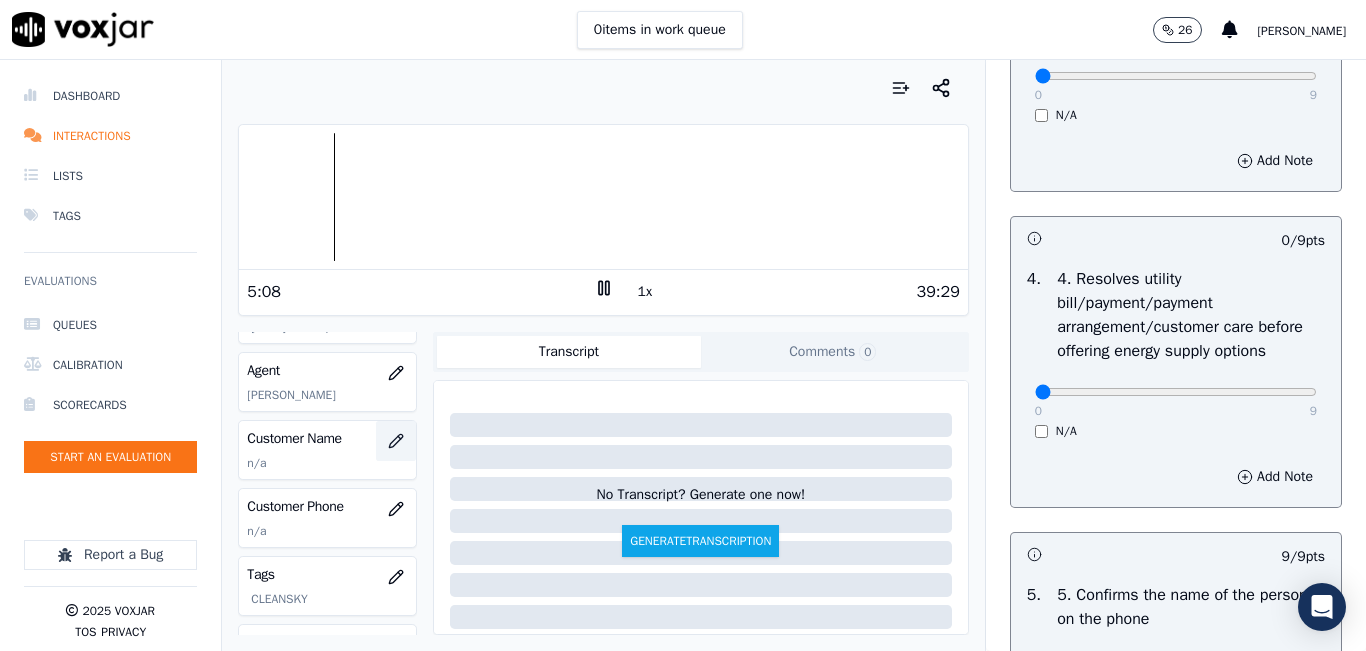 click 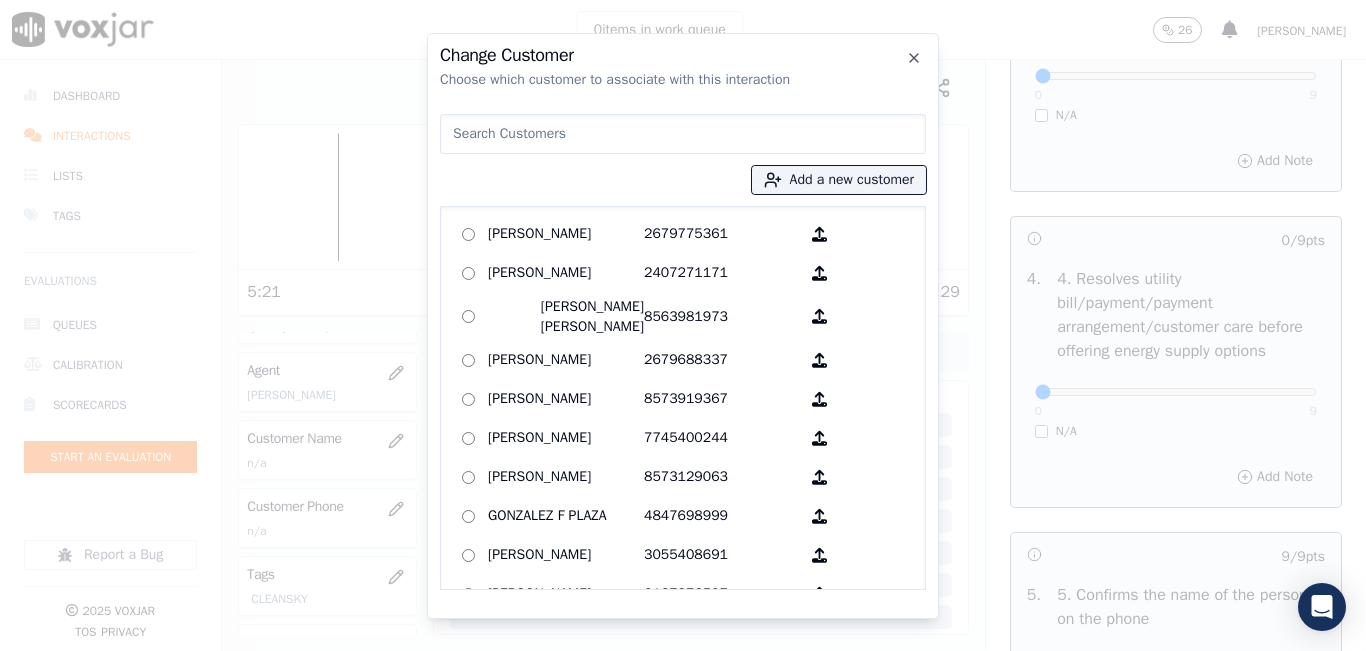 click at bounding box center (683, 134) 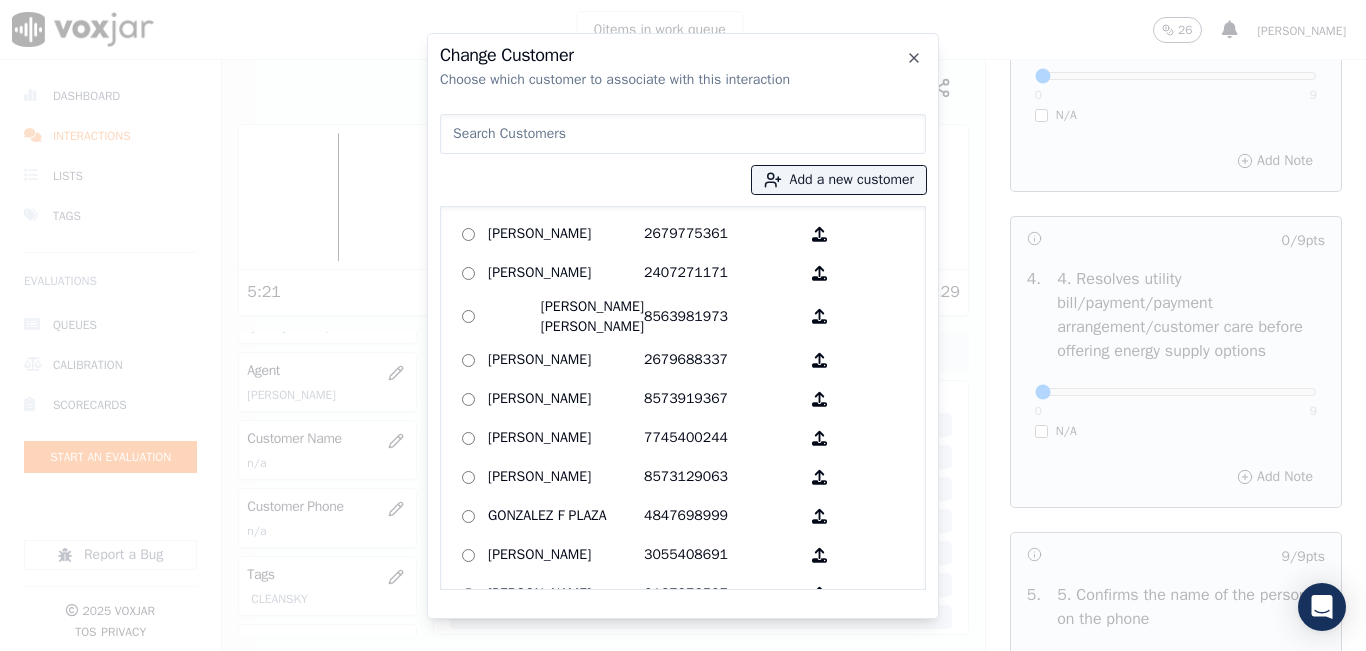paste on "SANDRO JOEL PEÑA" 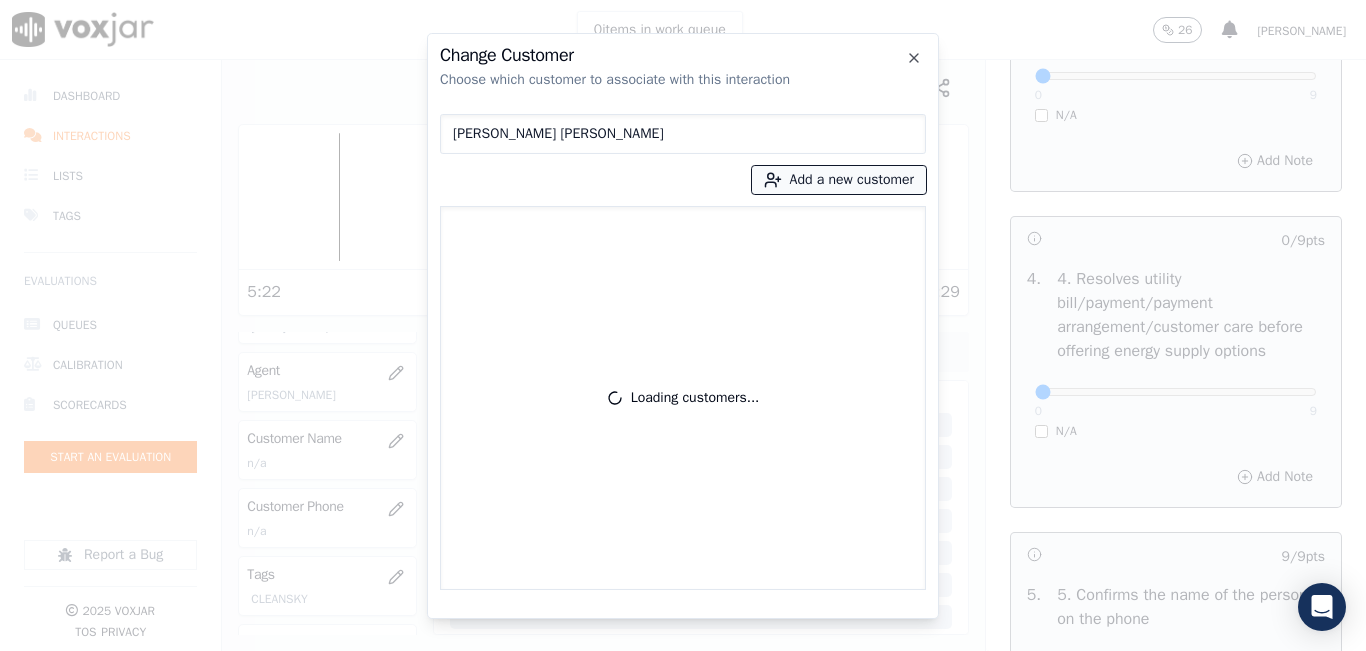 type on "SANDRO JOEL PEÑA" 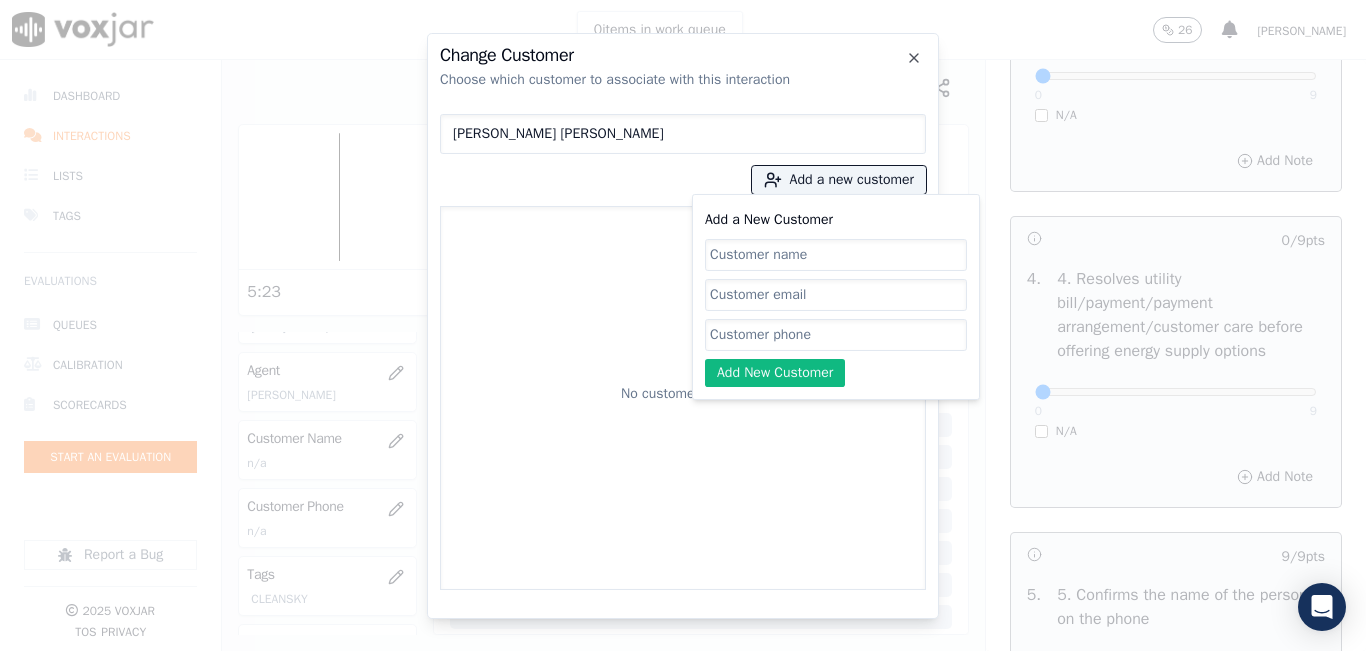 click on "Add a New Customer" 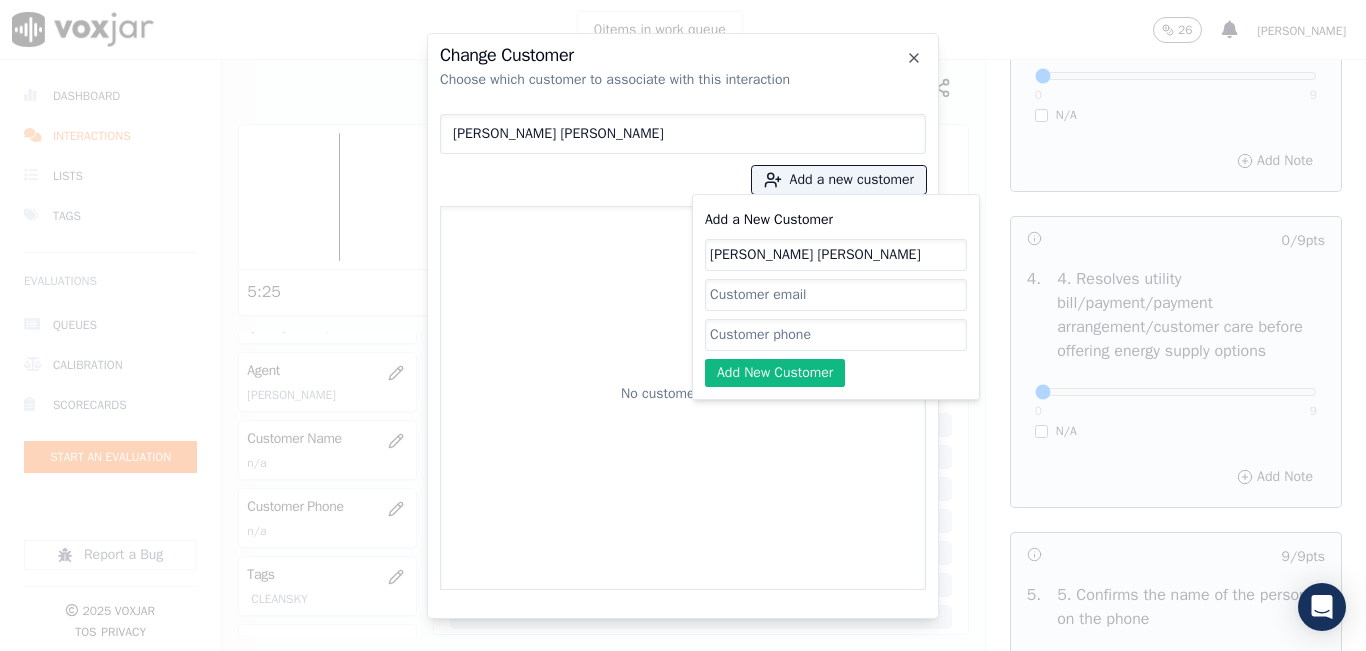 type on "SANDRO JOEL PEÑA" 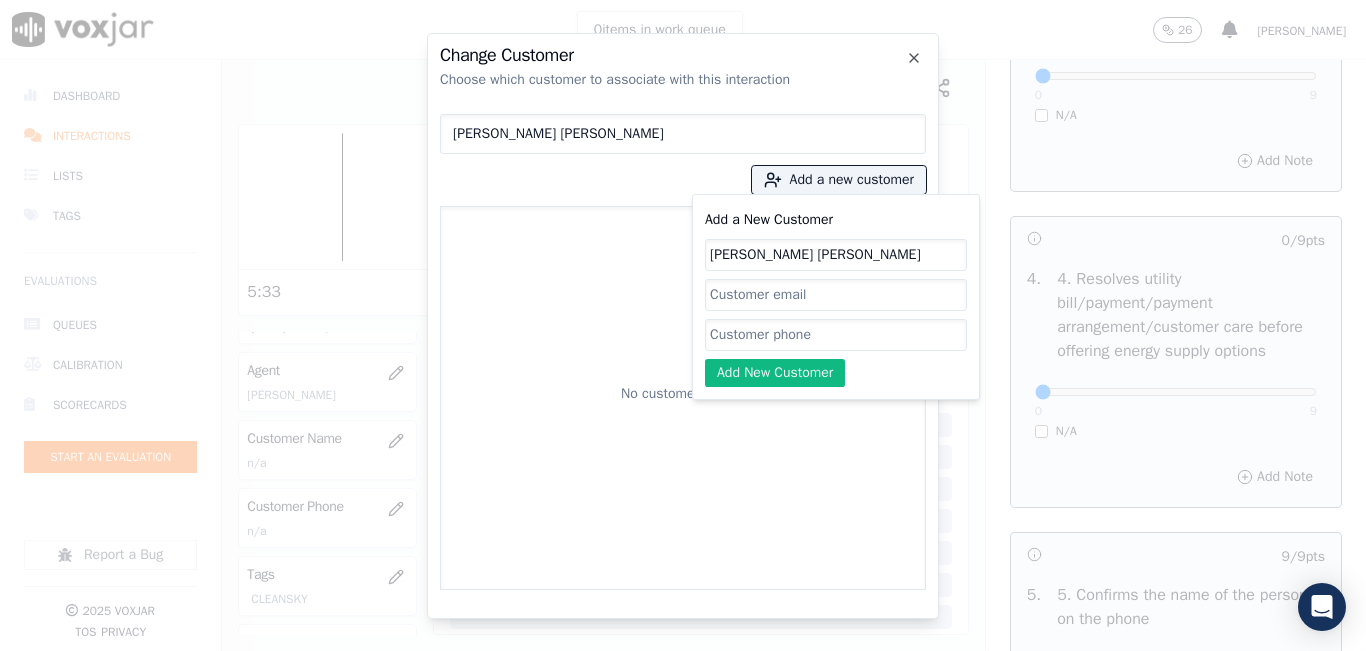 click on "Add a New Customer" 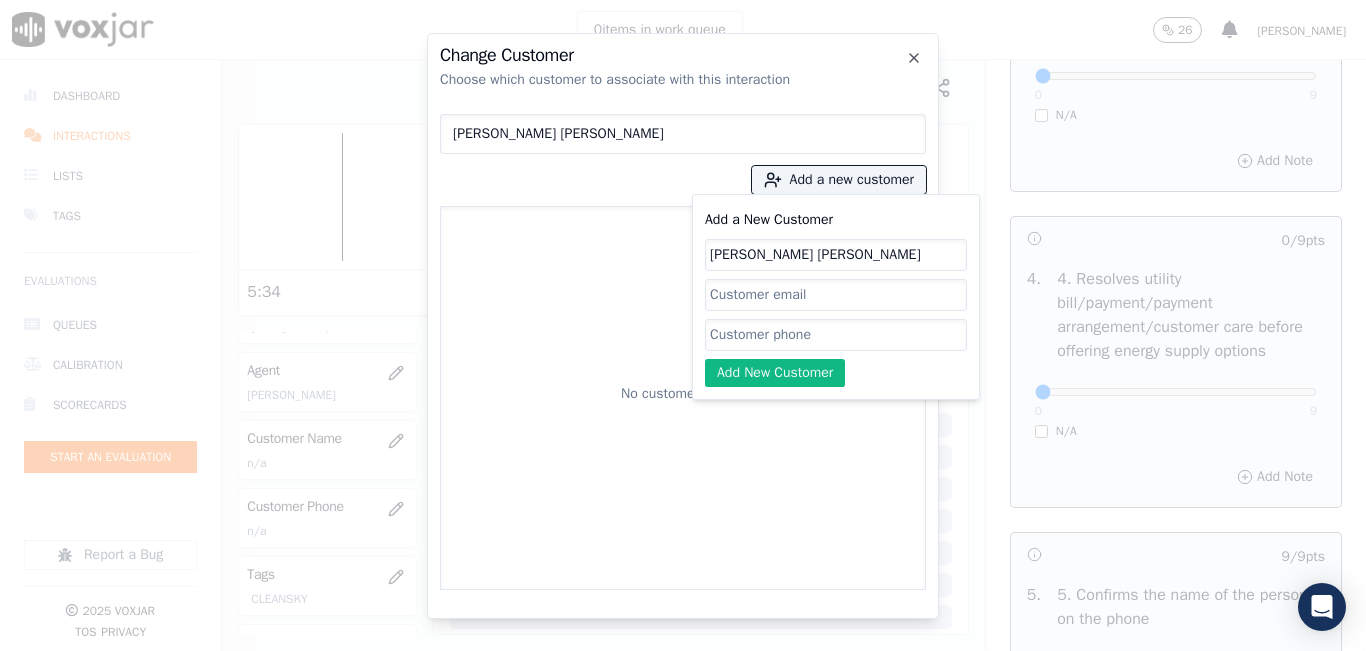 paste on "9789028481" 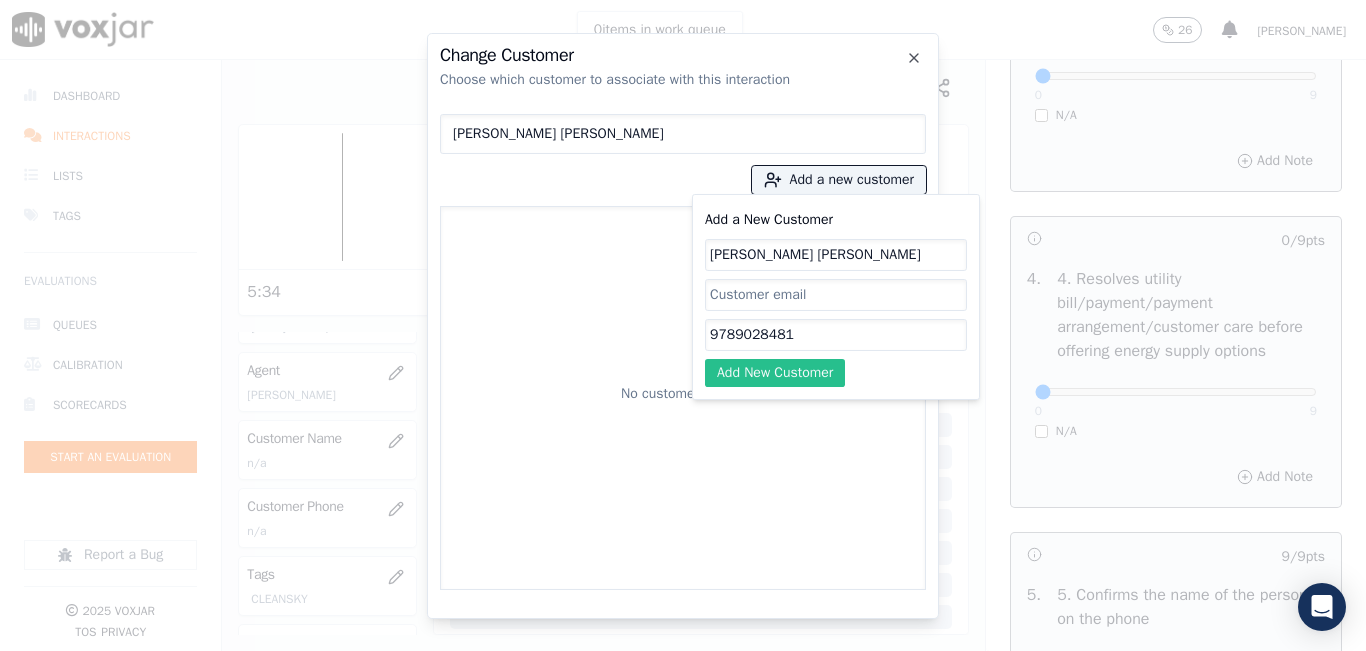 type on "9789028481" 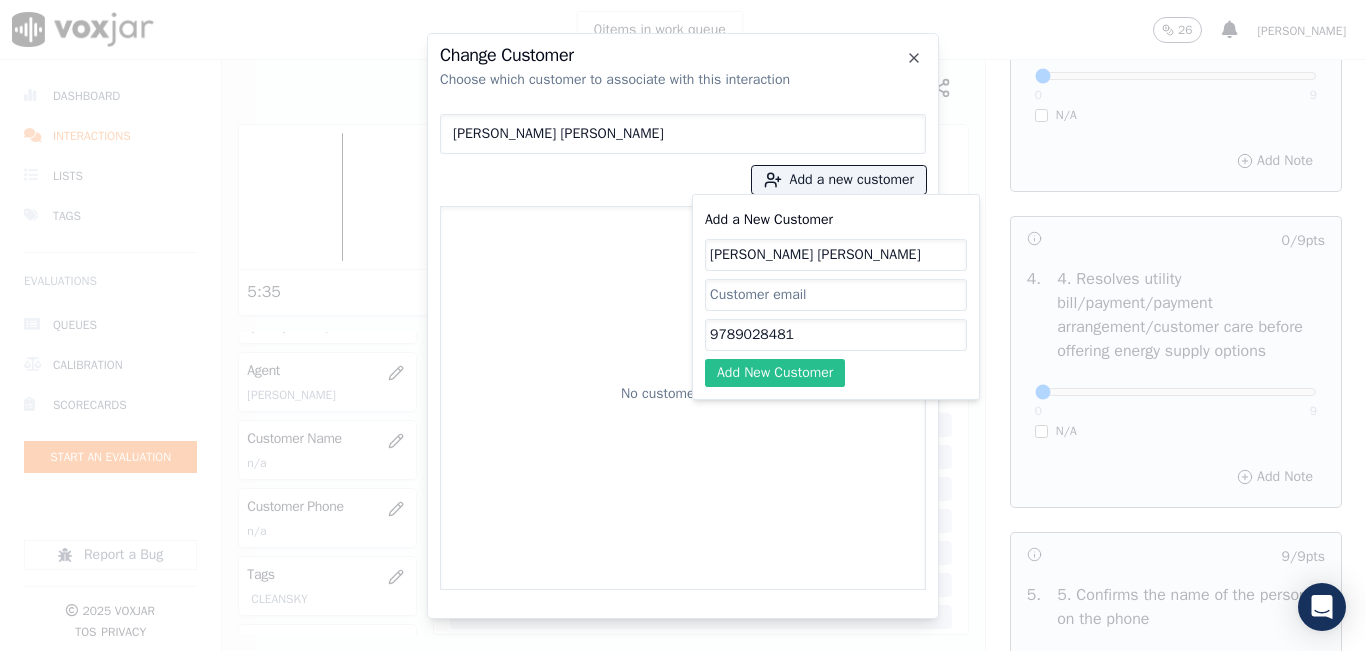 click on "Add New Customer" 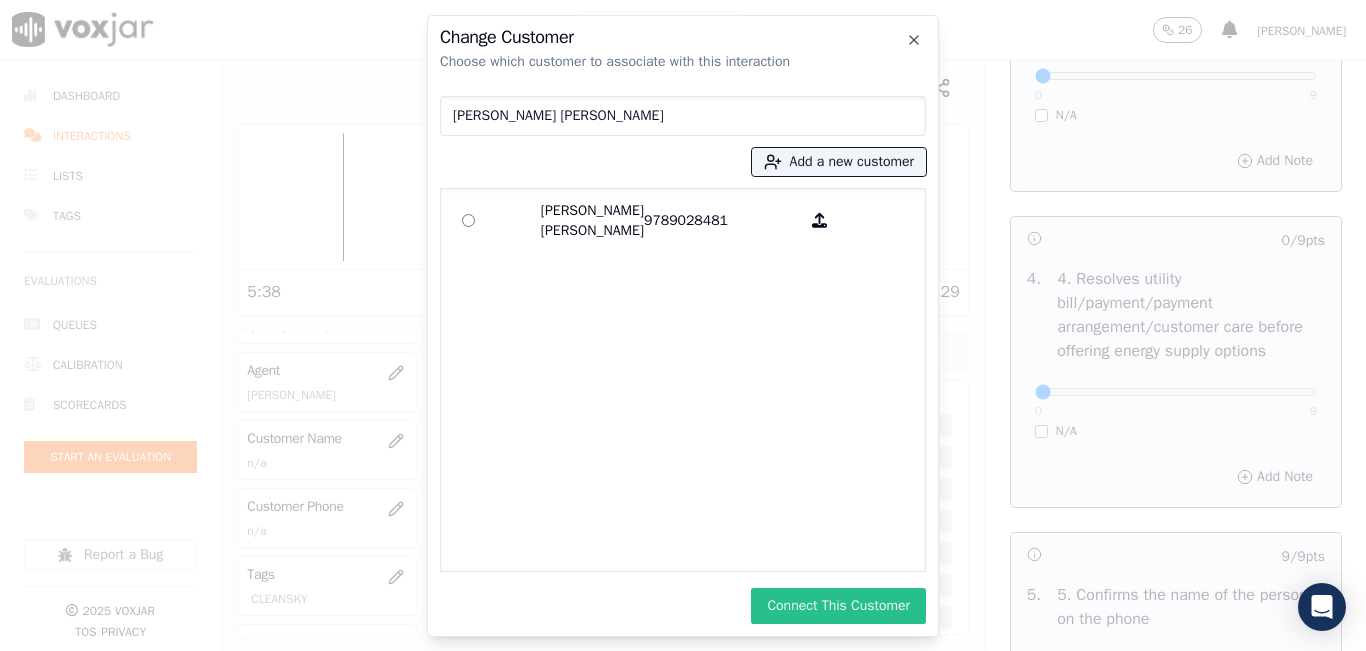 click on "Connect This Customer" at bounding box center (838, 606) 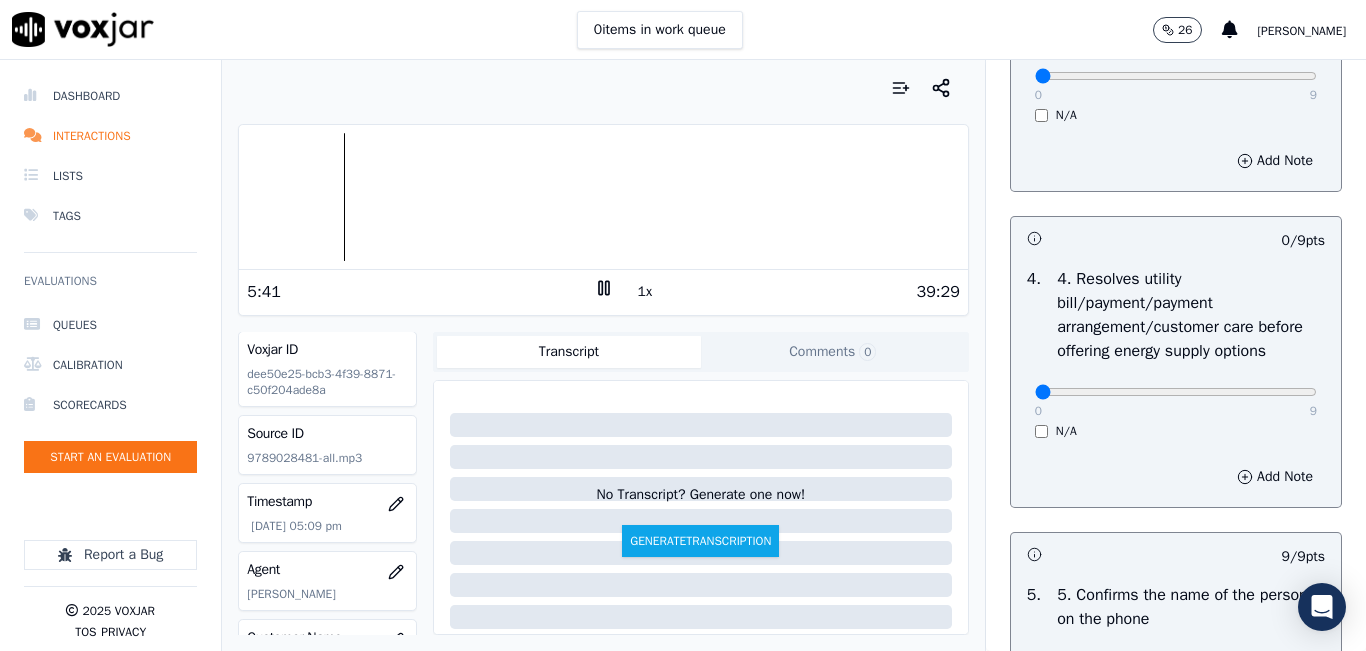 scroll, scrollTop: 0, scrollLeft: 0, axis: both 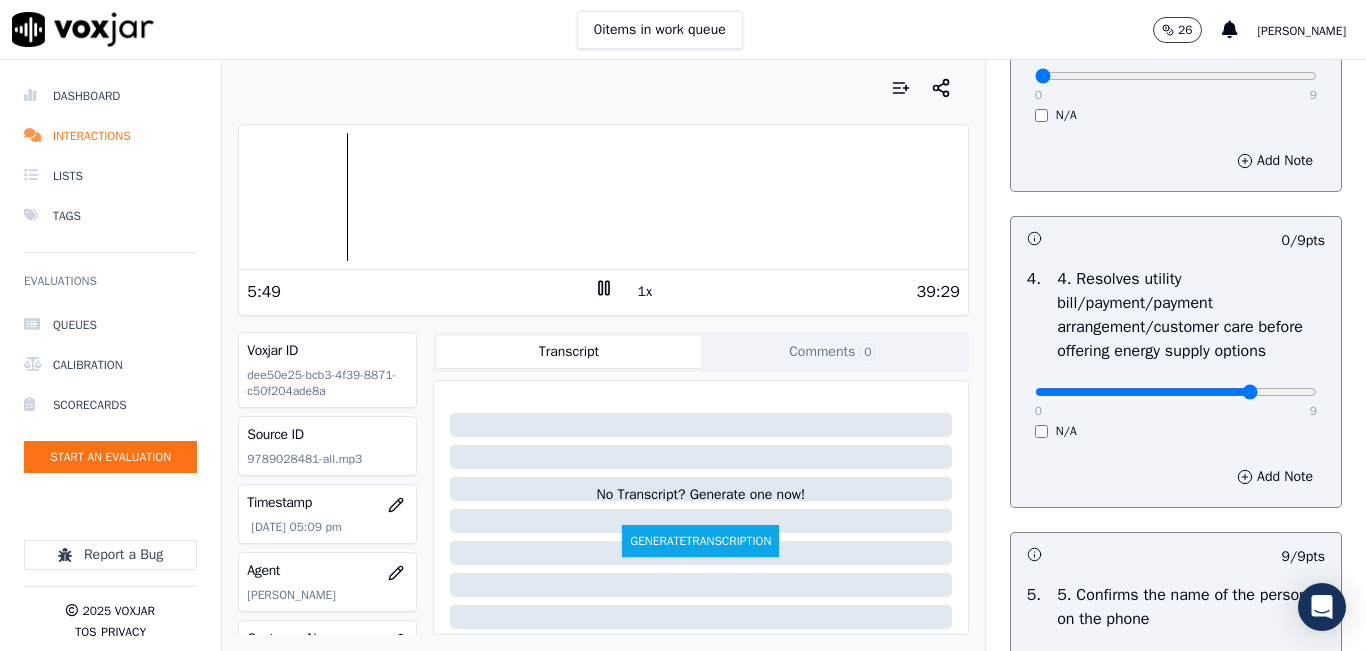 drag, startPoint x: 1149, startPoint y: 464, endPoint x: 1211, endPoint y: 455, distance: 62.649822 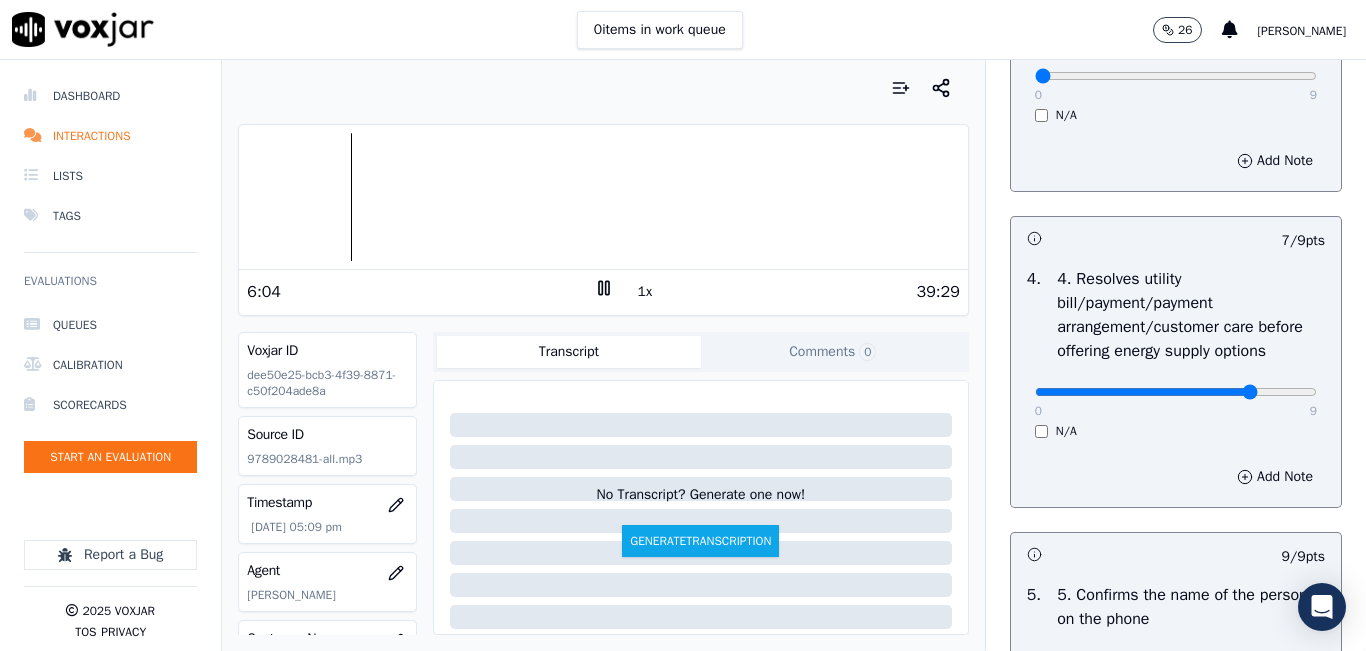 click on "6:04     1x   39:29" at bounding box center (603, 291) 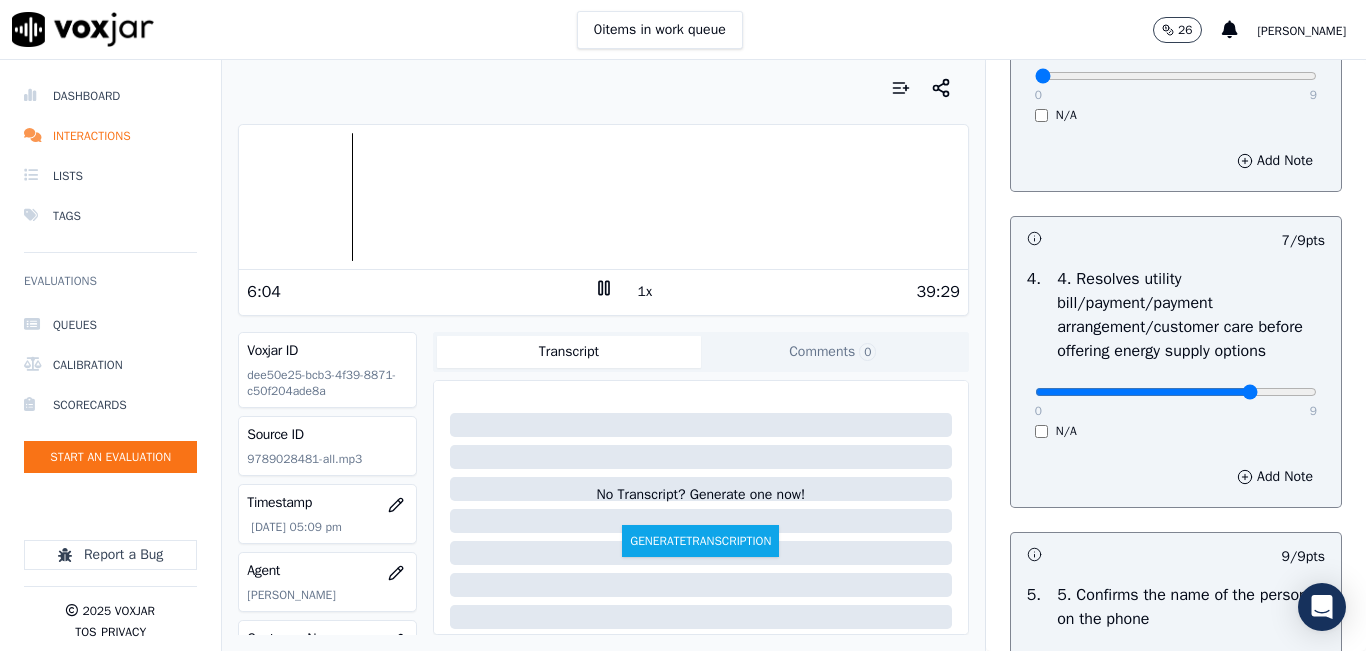 click 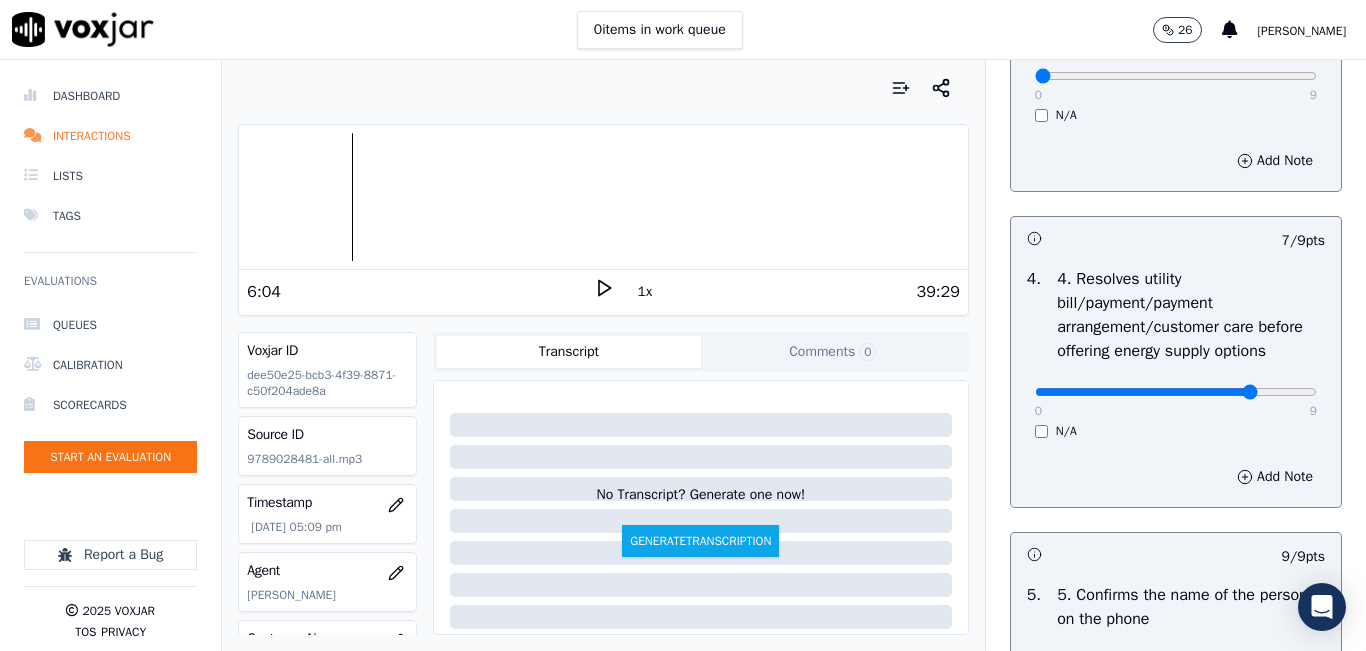 click 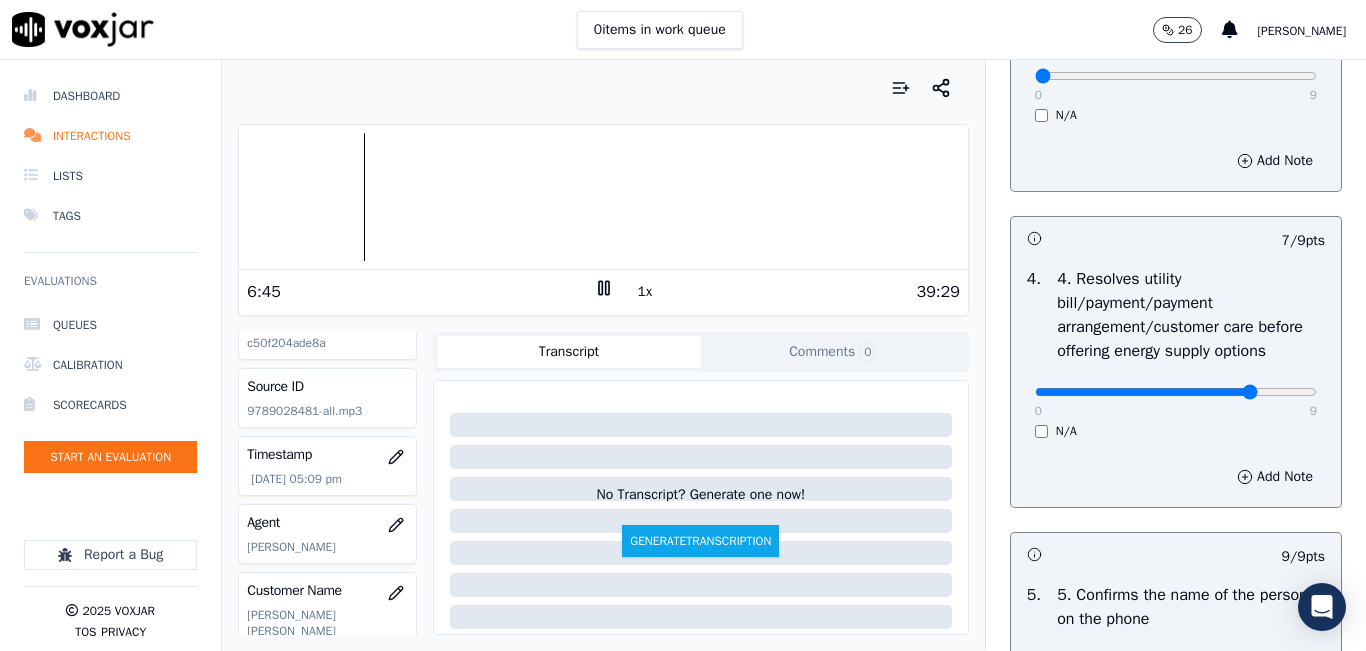 scroll, scrollTop: 0, scrollLeft: 0, axis: both 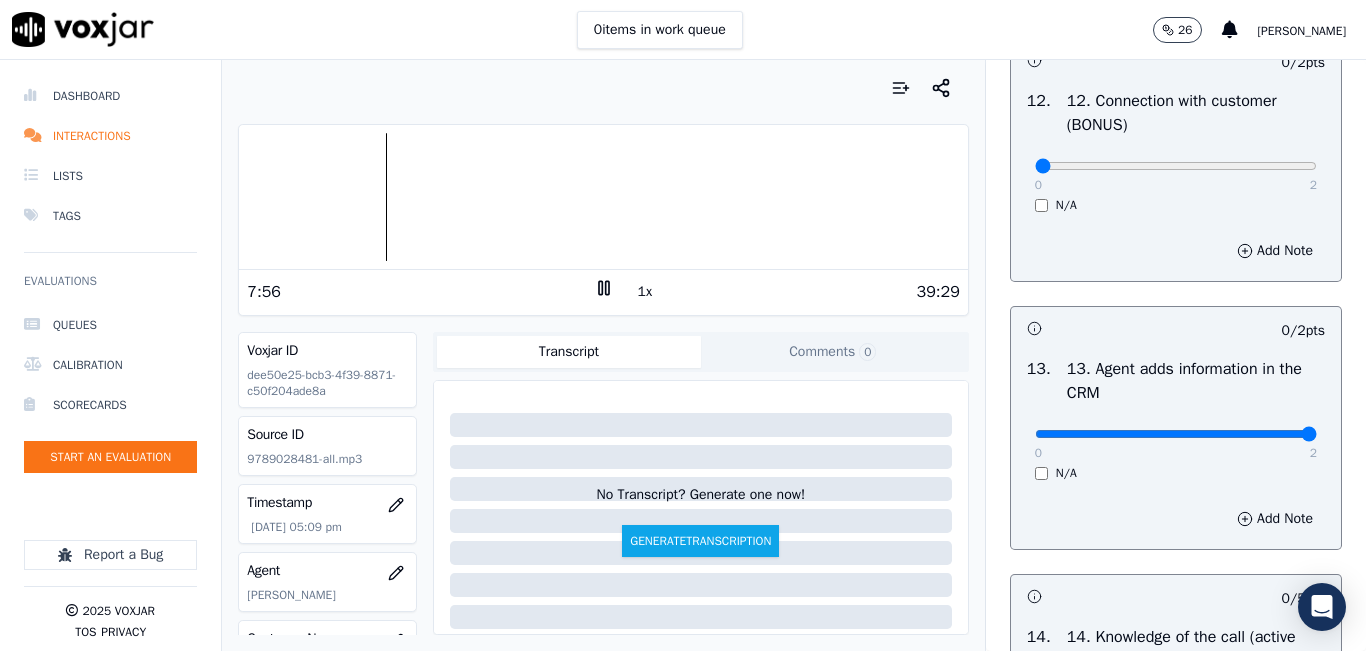 drag, startPoint x: 1162, startPoint y: 495, endPoint x: 1365, endPoint y: 483, distance: 203.35437 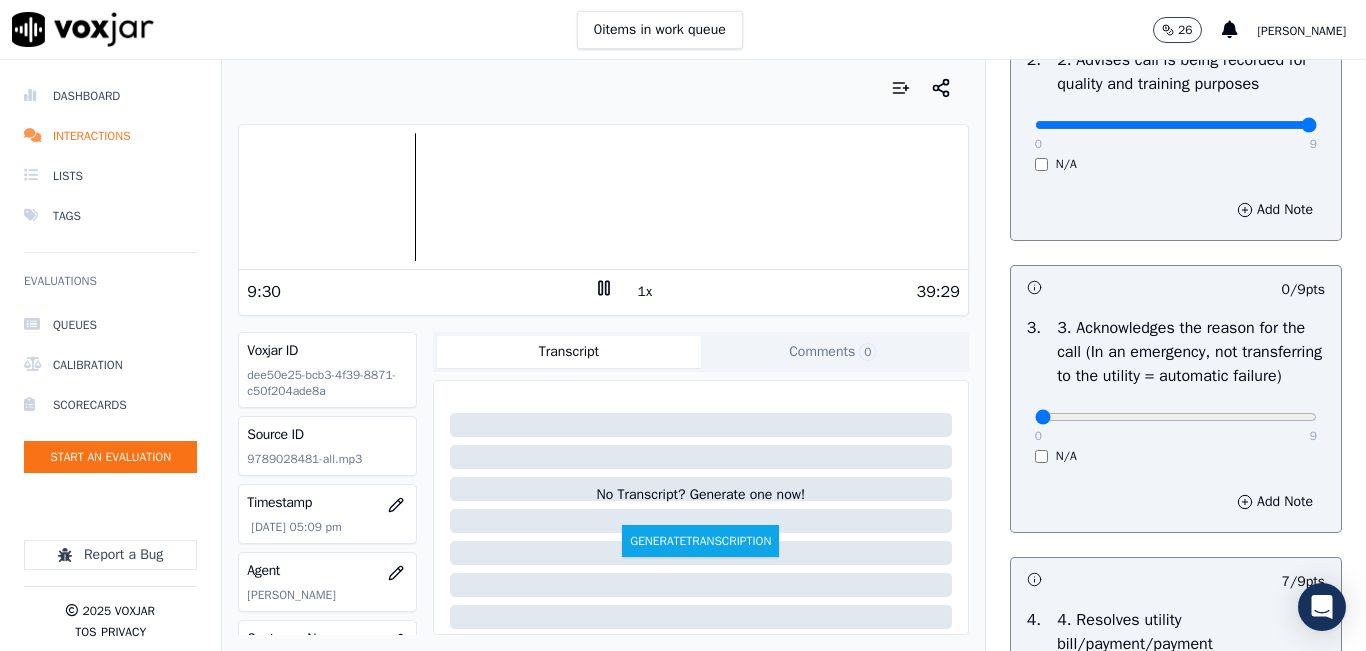 scroll, scrollTop: 500, scrollLeft: 0, axis: vertical 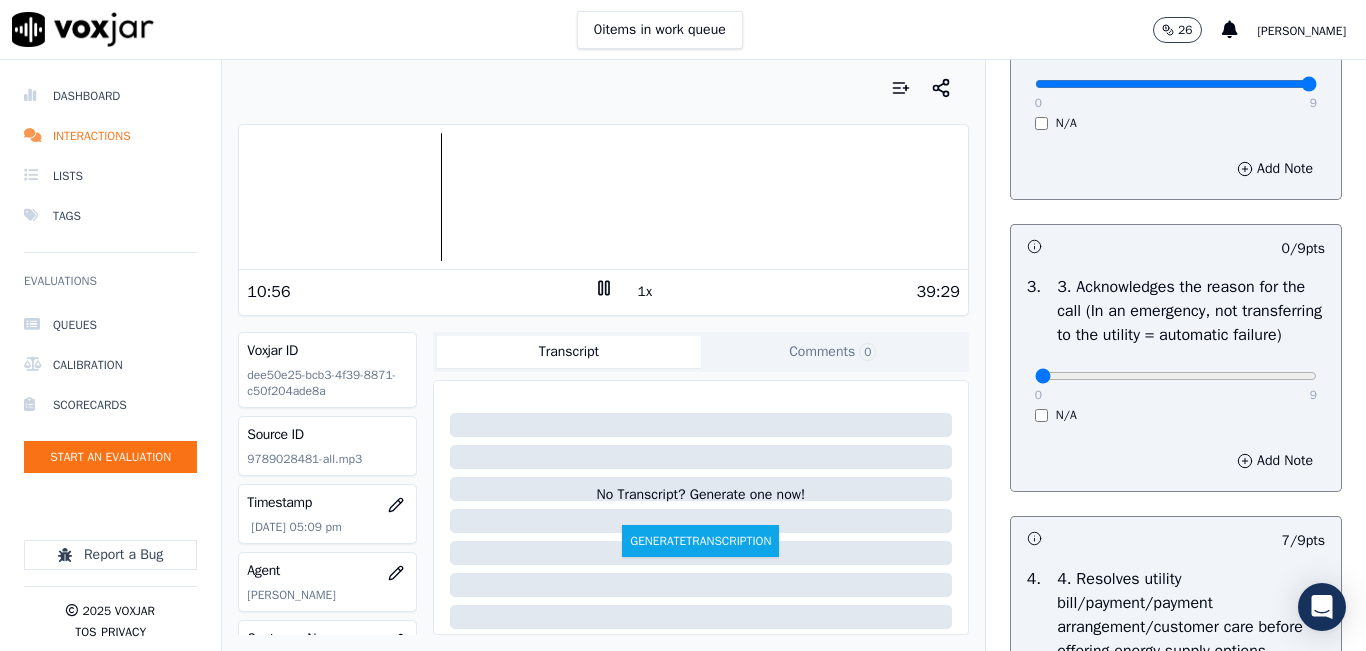 click at bounding box center (603, 197) 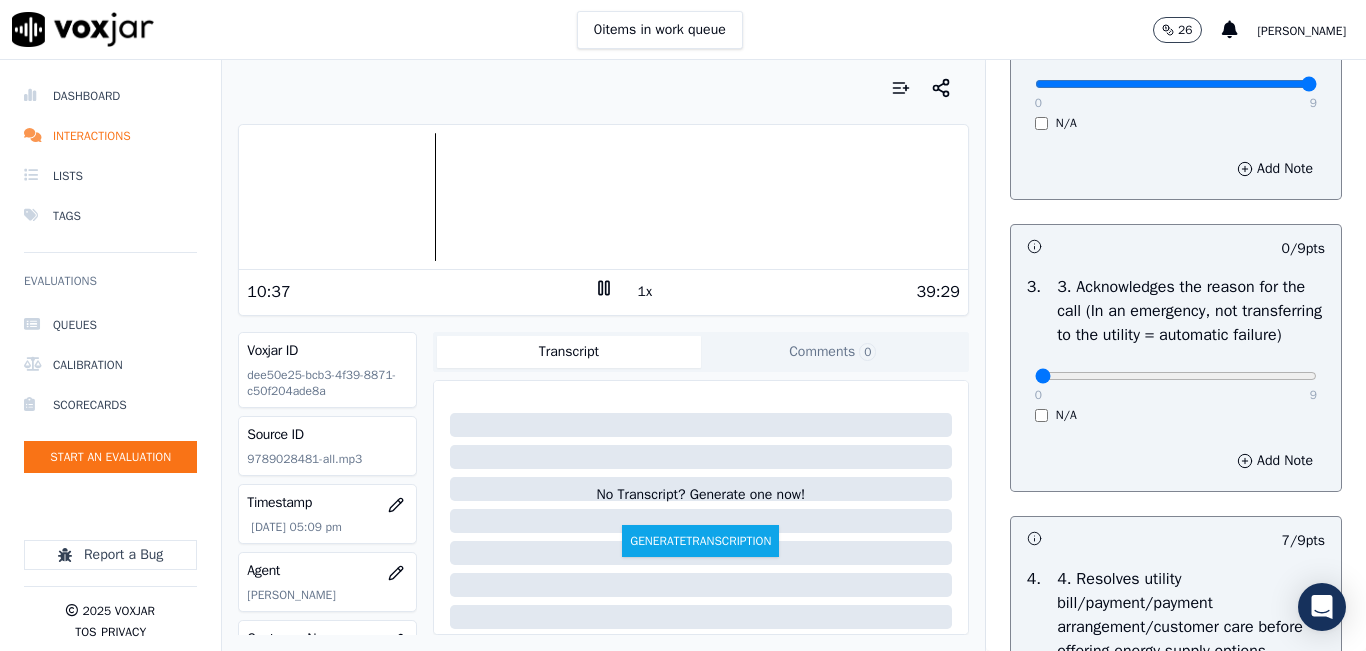 click at bounding box center (603, 197) 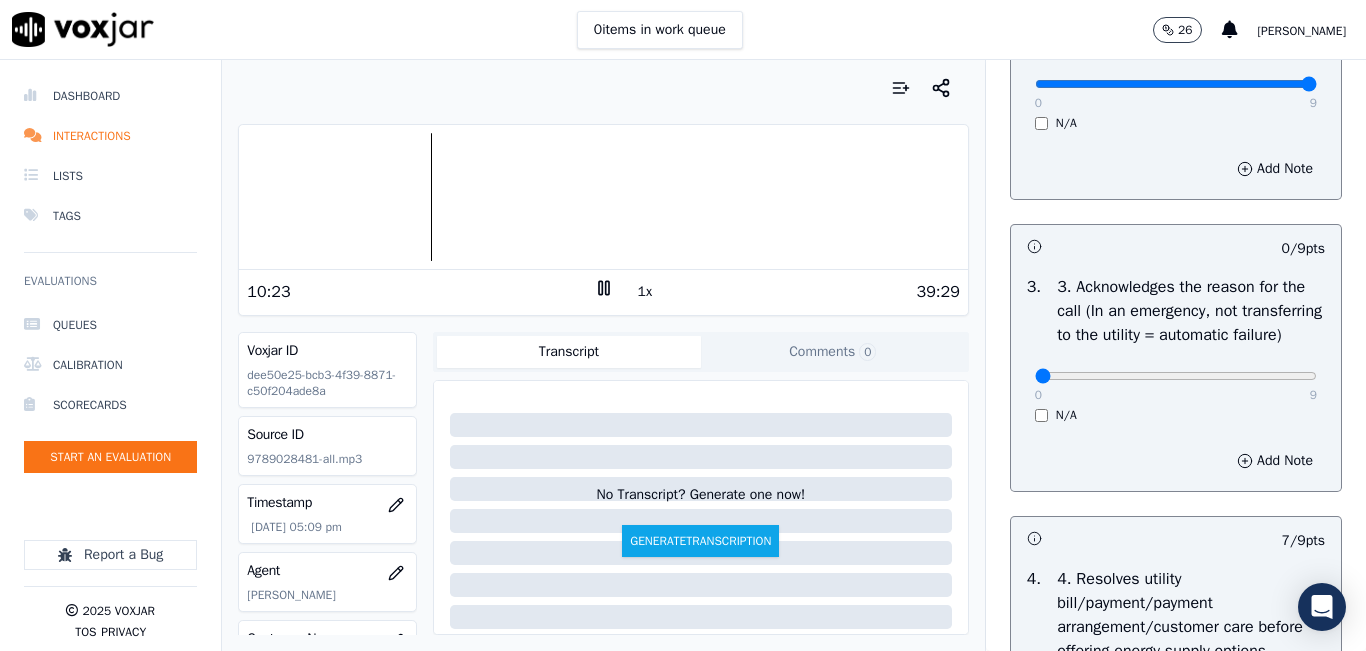 click on "1x" at bounding box center [645, 292] 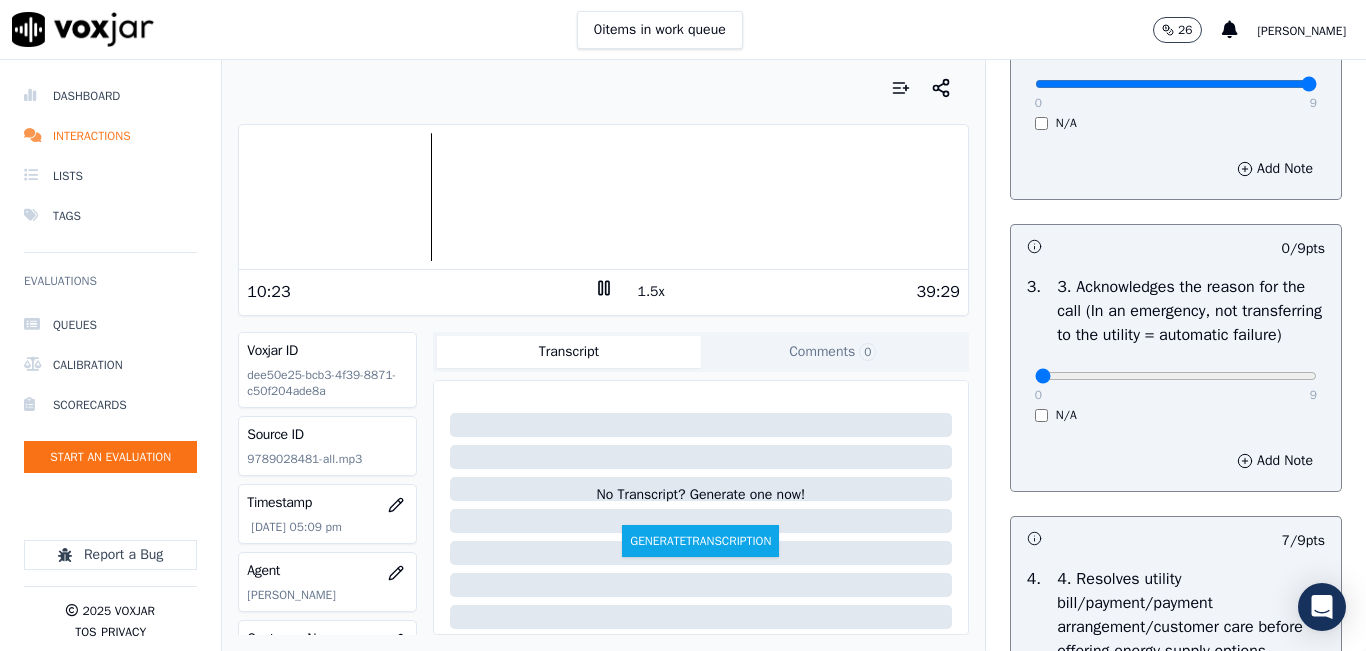 click on "1.5x" at bounding box center [651, 292] 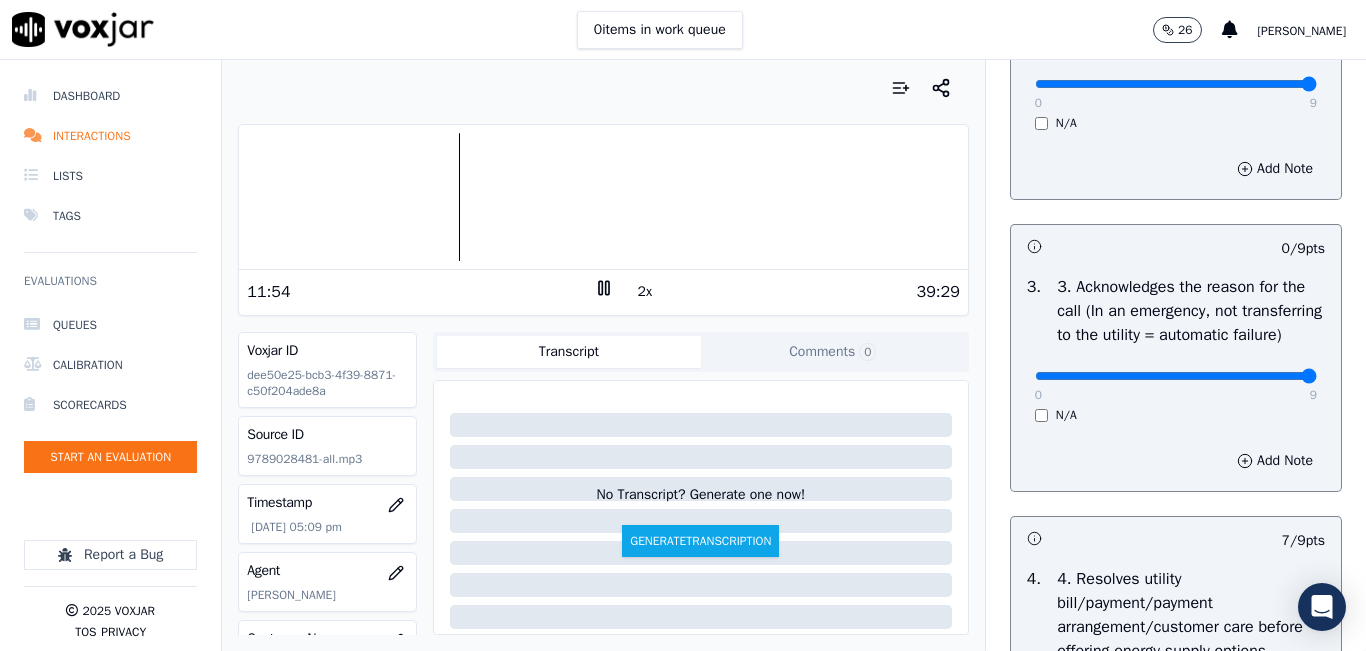 drag, startPoint x: 1183, startPoint y: 419, endPoint x: 1312, endPoint y: 418, distance: 129.00388 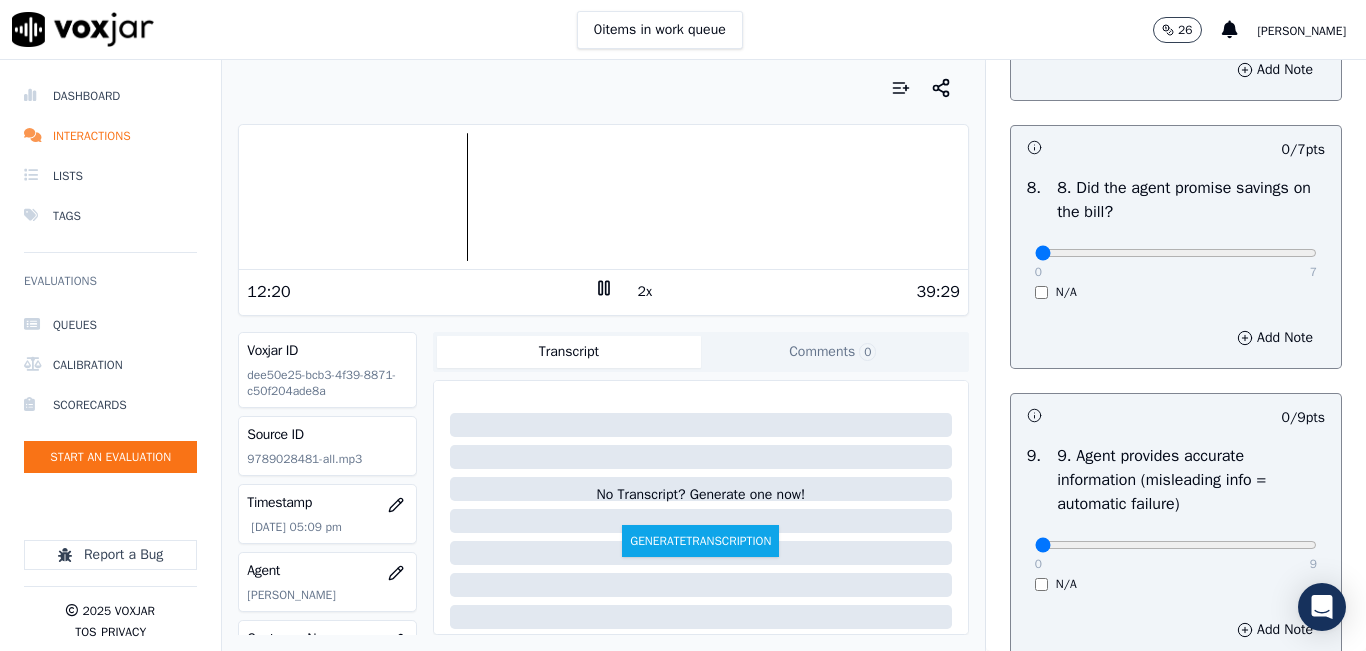 scroll, scrollTop: 2000, scrollLeft: 0, axis: vertical 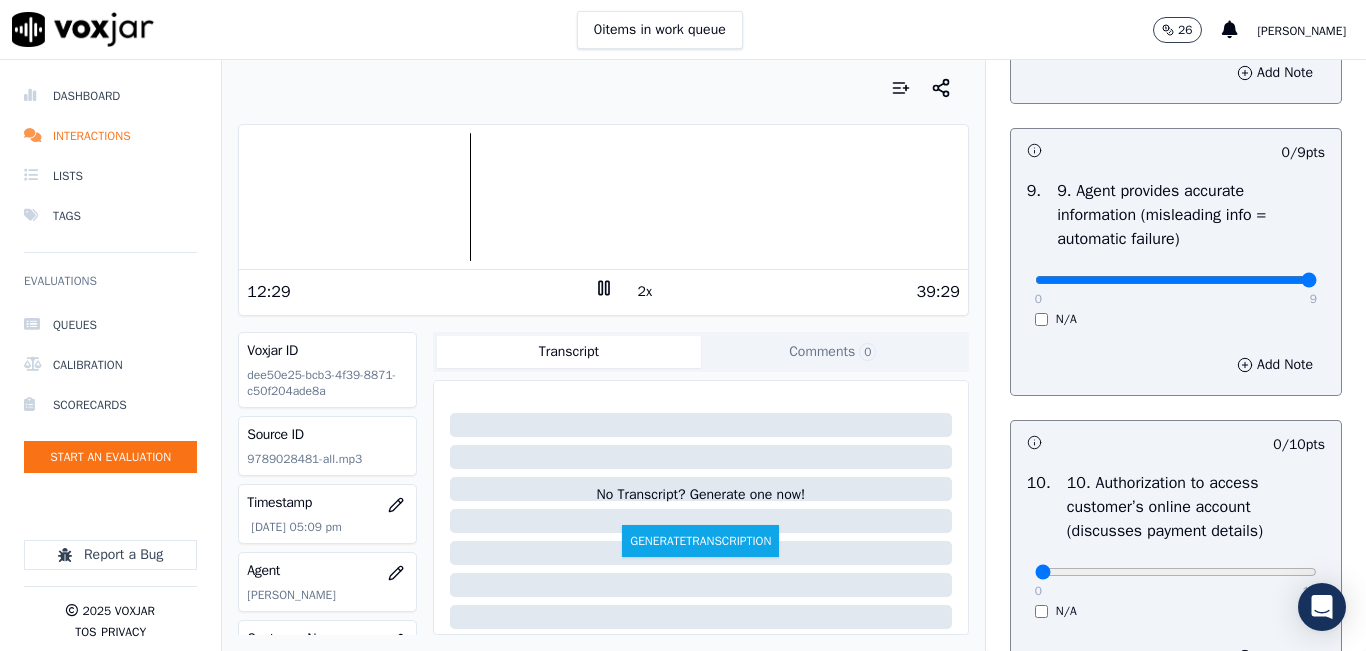 drag, startPoint x: 1036, startPoint y: 347, endPoint x: 1308, endPoint y: 336, distance: 272.22232 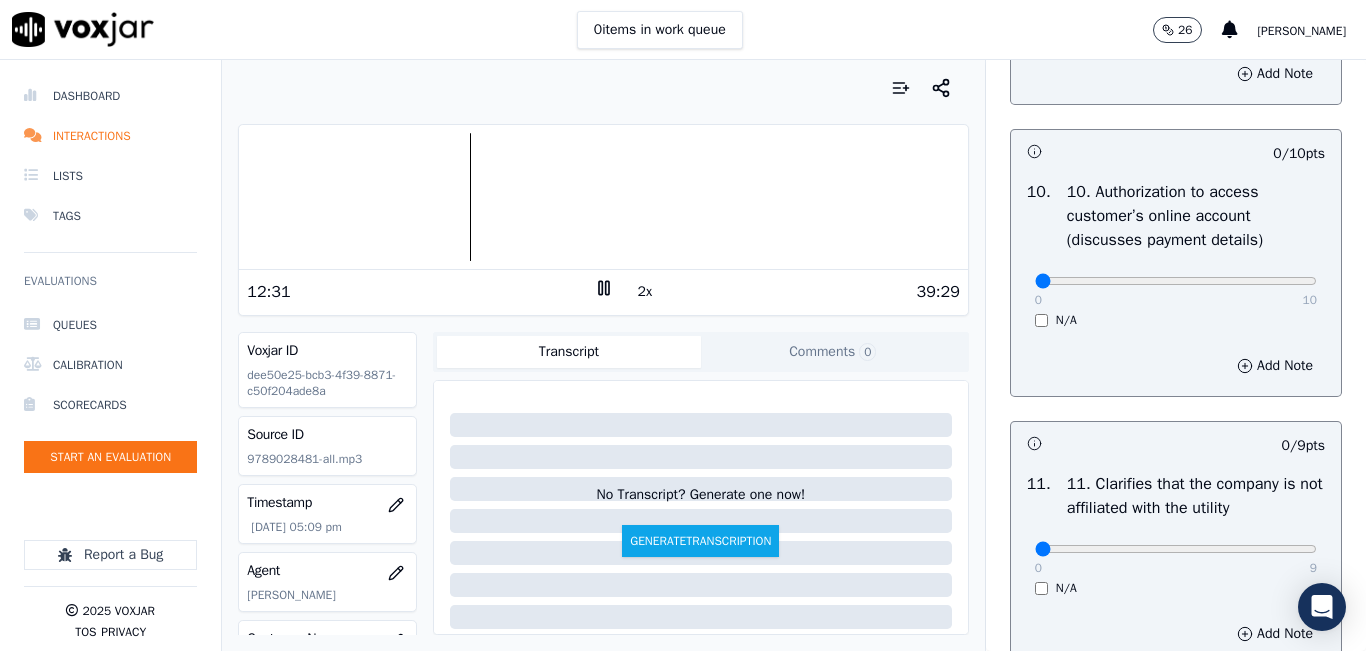 scroll, scrollTop: 2600, scrollLeft: 0, axis: vertical 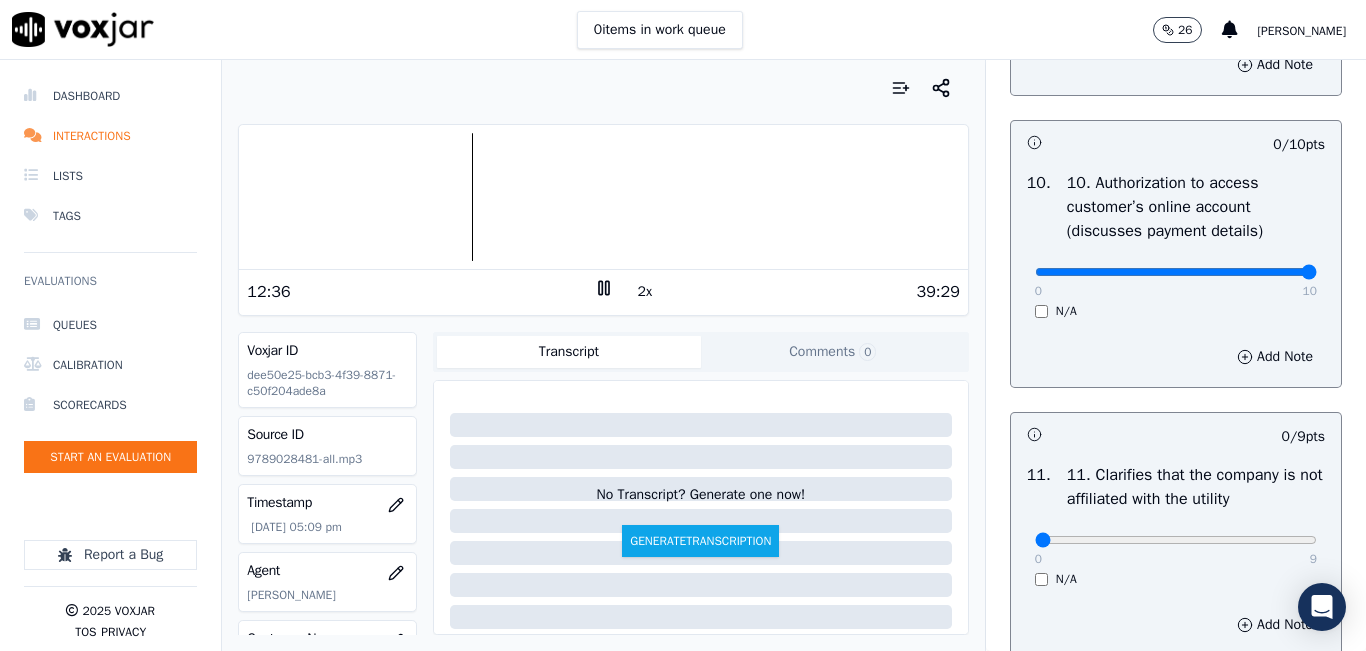 drag, startPoint x: 1035, startPoint y: 337, endPoint x: 1312, endPoint y: 334, distance: 277.01624 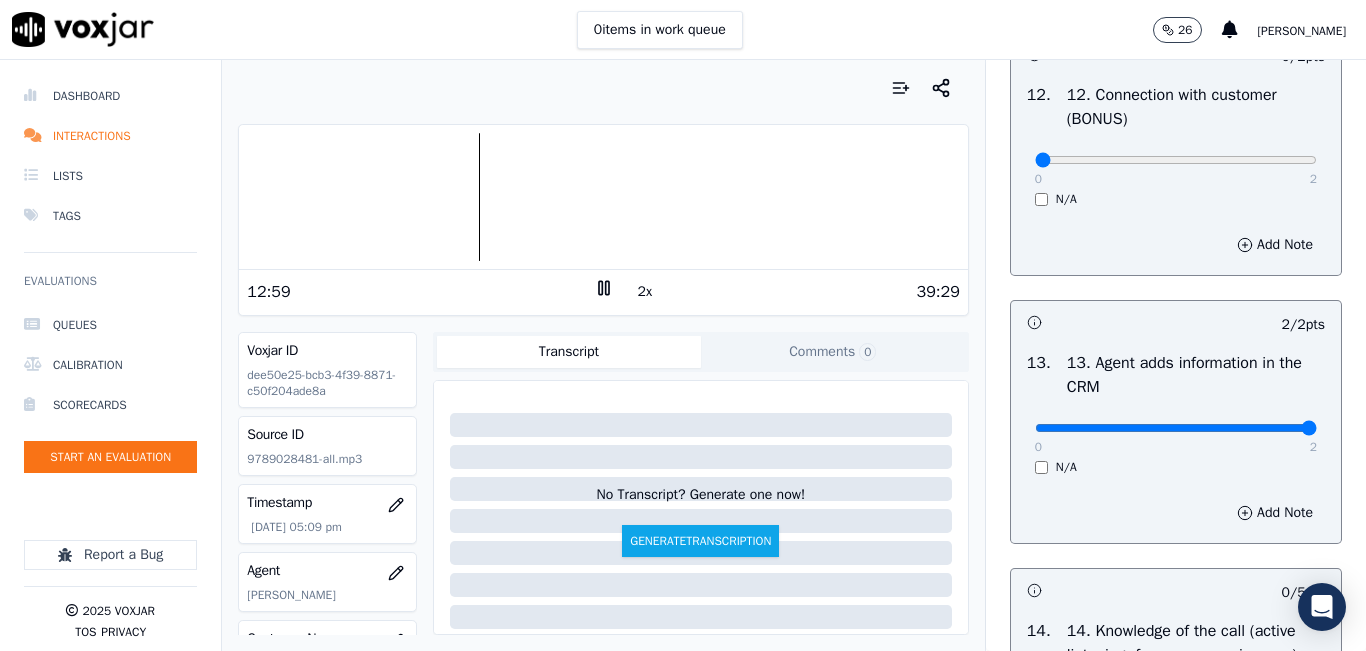 scroll, scrollTop: 3242, scrollLeft: 0, axis: vertical 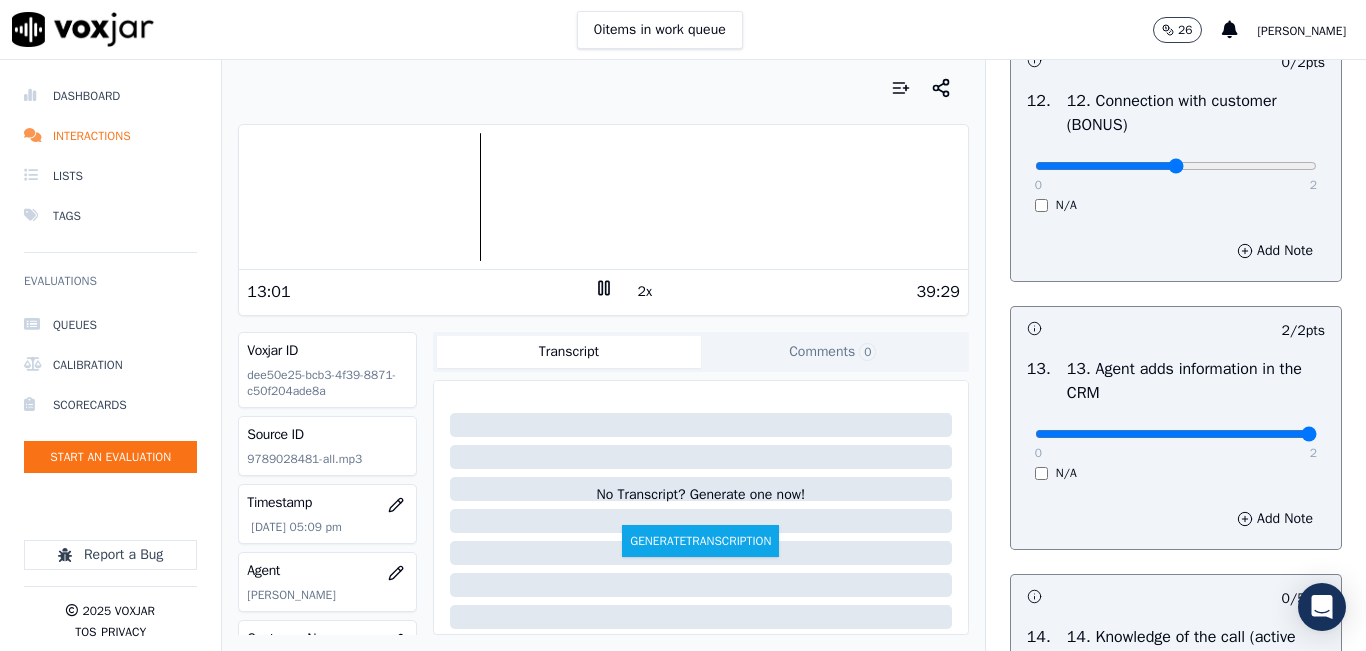 click at bounding box center [1176, -2926] 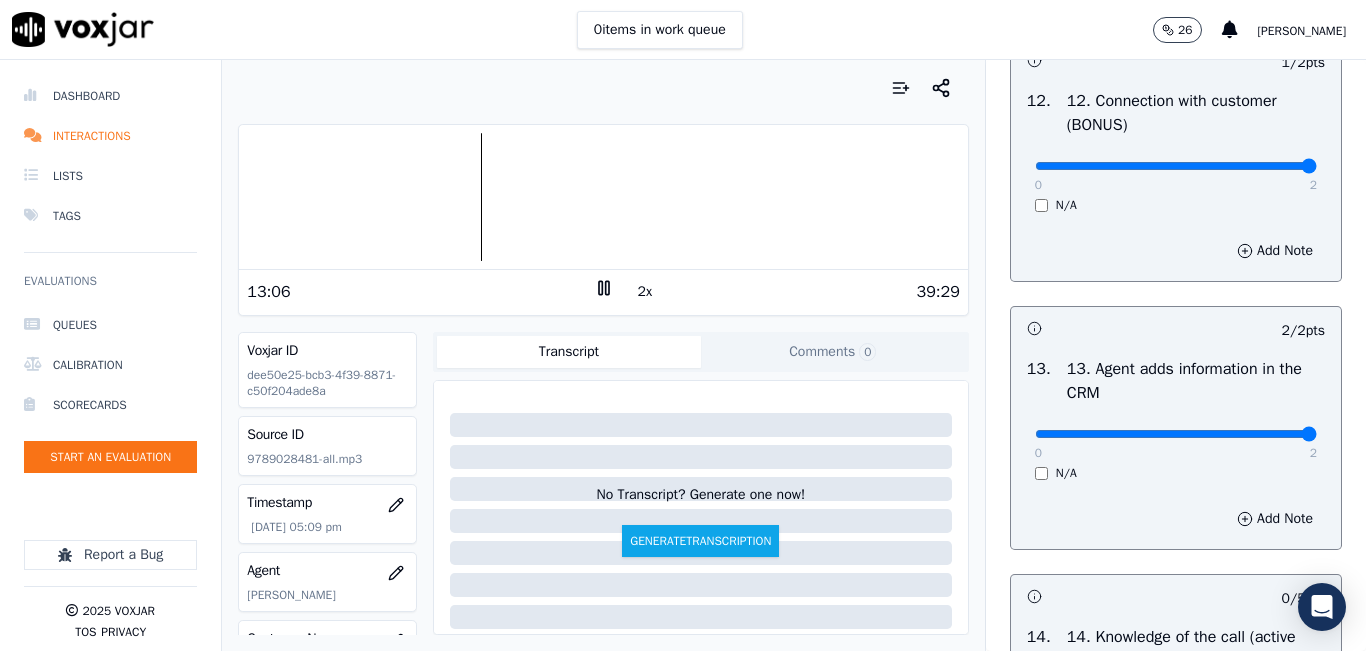 drag, startPoint x: 1139, startPoint y: 232, endPoint x: 1306, endPoint y: 224, distance: 167.19151 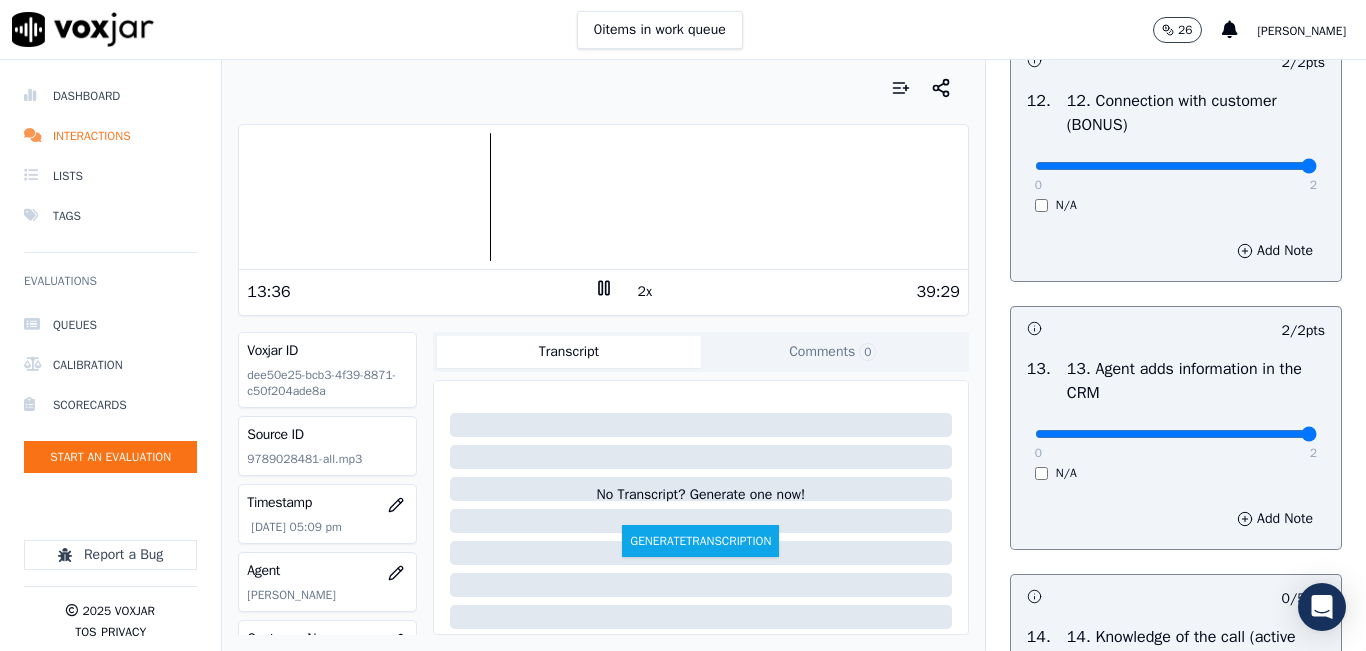 click 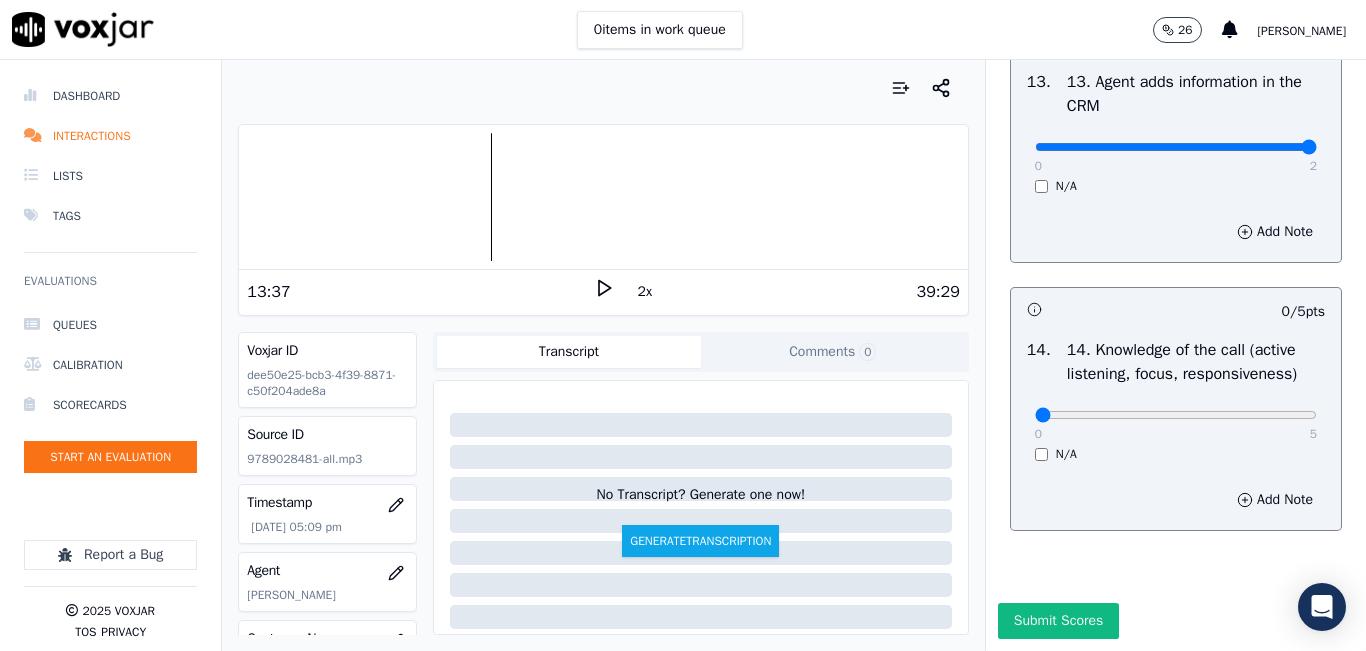 scroll, scrollTop: 3542, scrollLeft: 0, axis: vertical 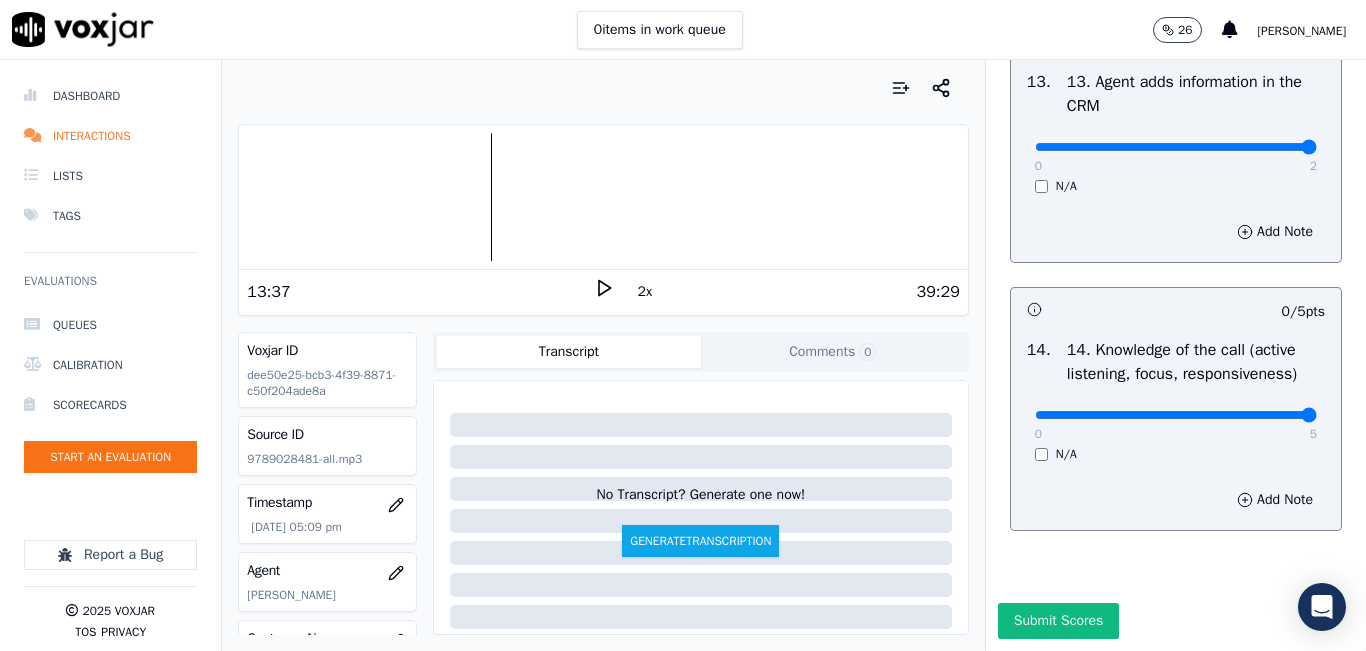 drag, startPoint x: 1100, startPoint y: 474, endPoint x: 1284, endPoint y: 462, distance: 184.39088 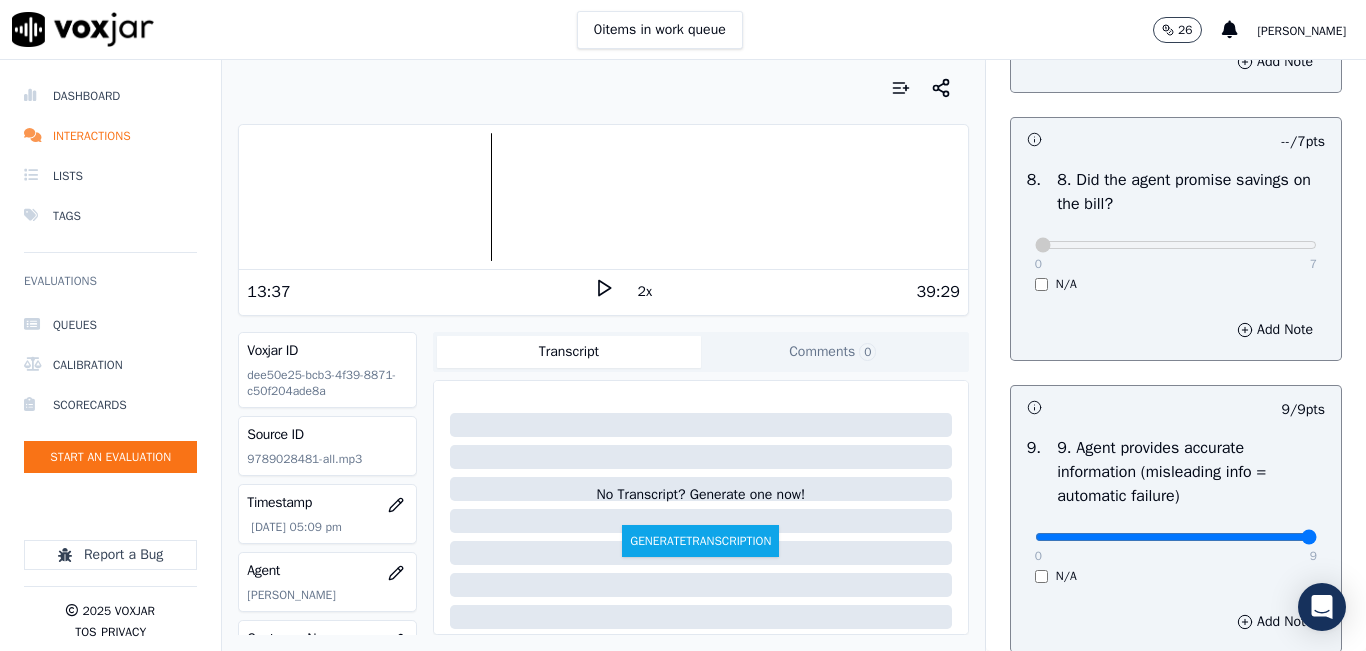 scroll, scrollTop: 2042, scrollLeft: 0, axis: vertical 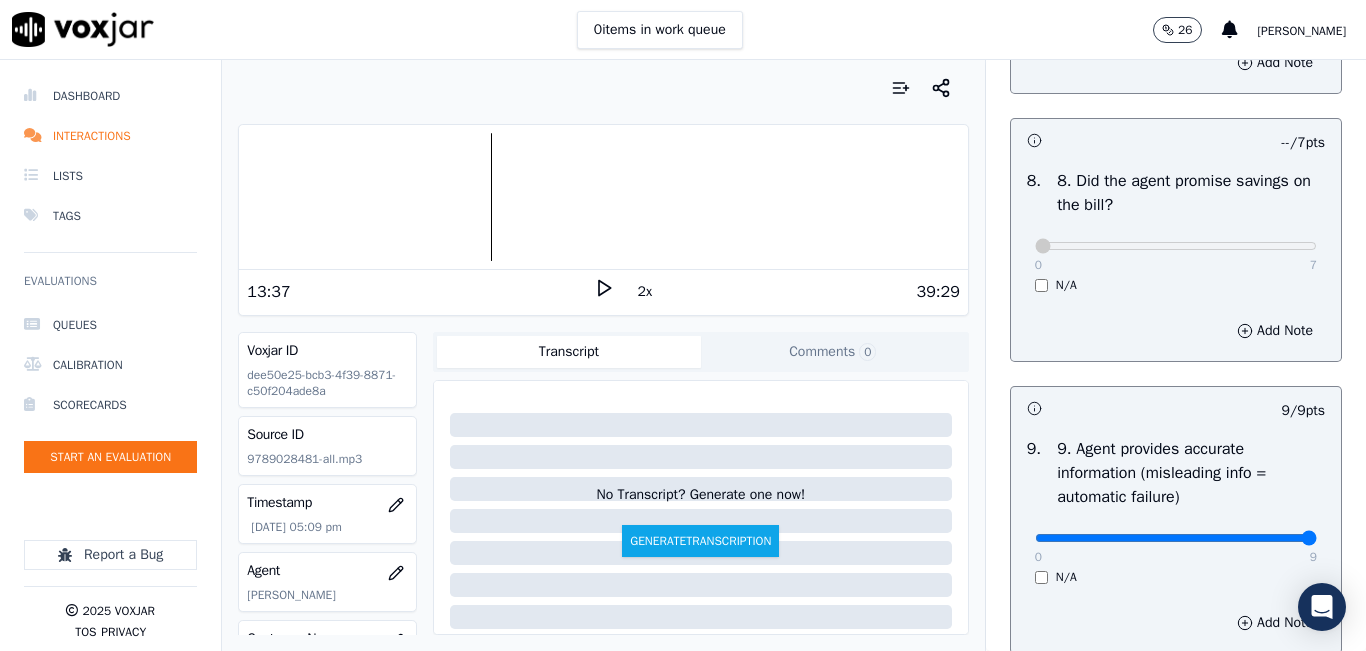 click 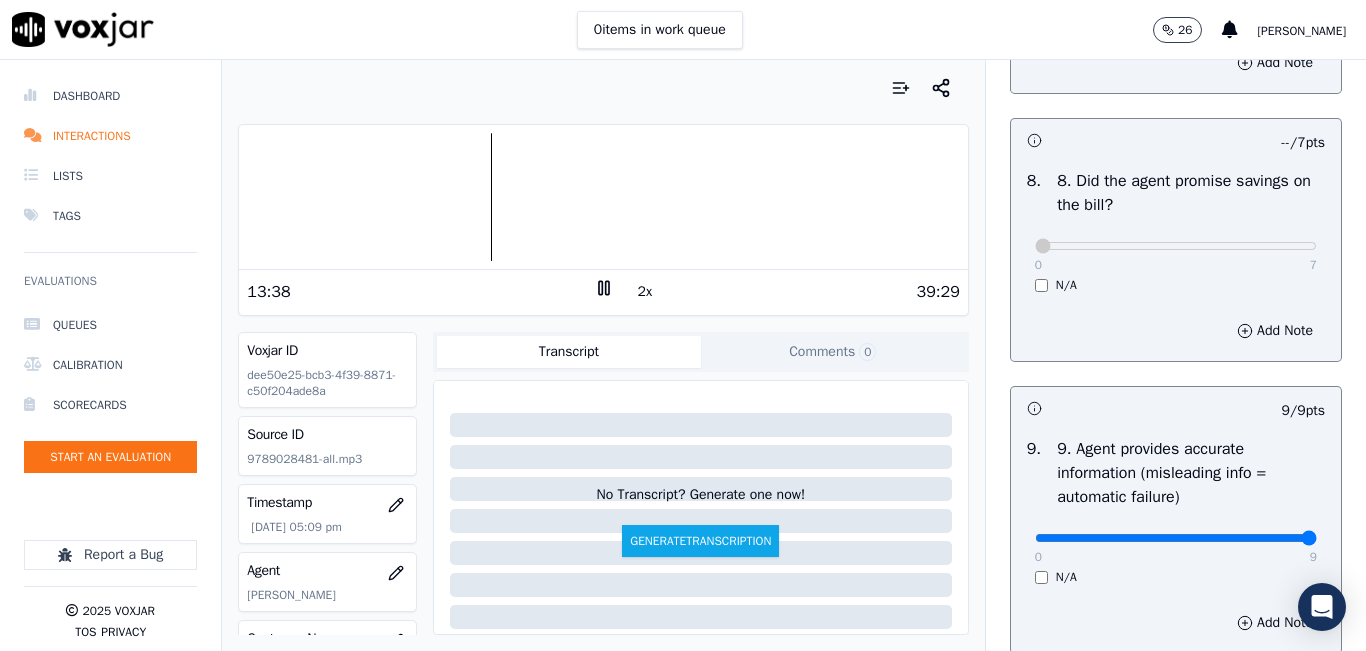 click on "2x" at bounding box center (645, 292) 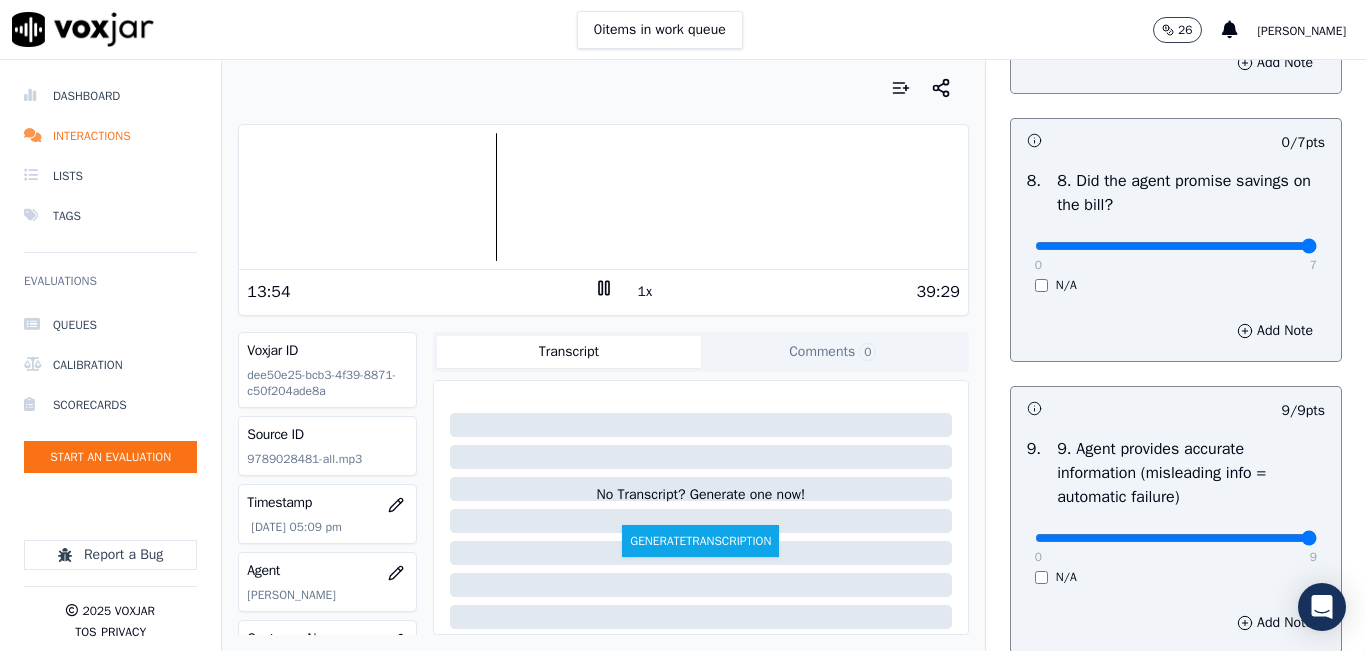 drag, startPoint x: 1119, startPoint y: 305, endPoint x: 1322, endPoint y: 262, distance: 207.50421 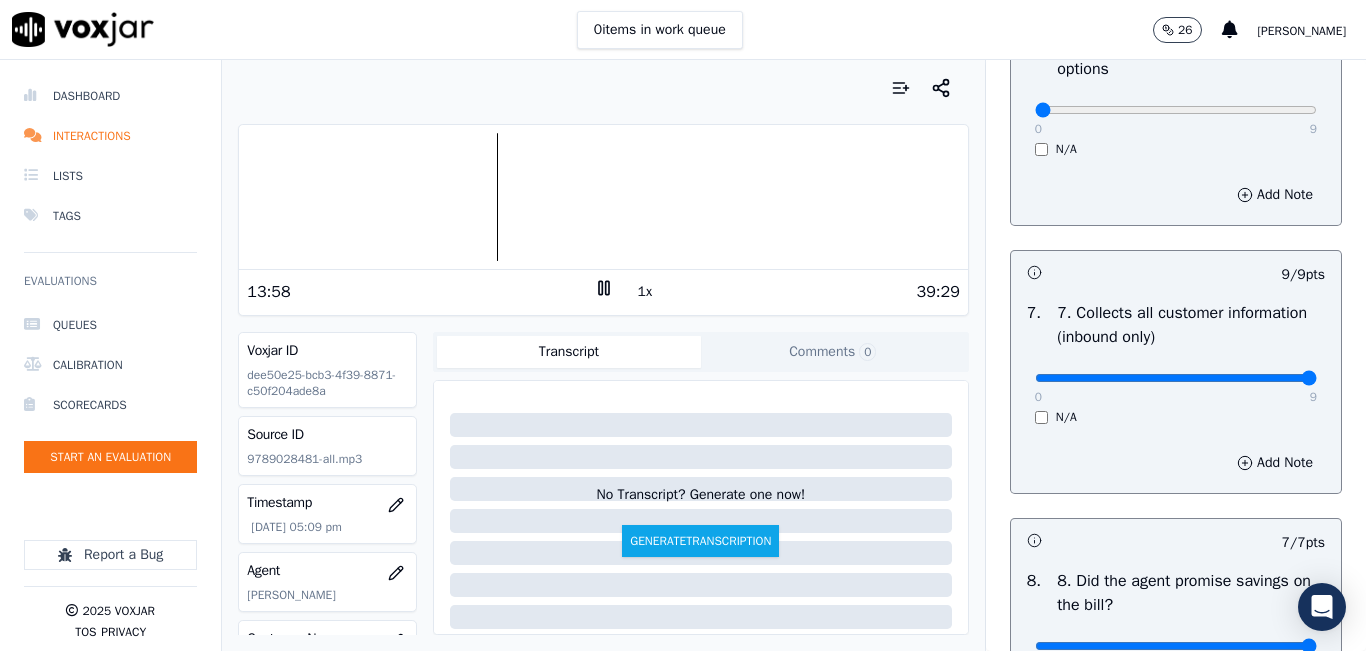 scroll, scrollTop: 1542, scrollLeft: 0, axis: vertical 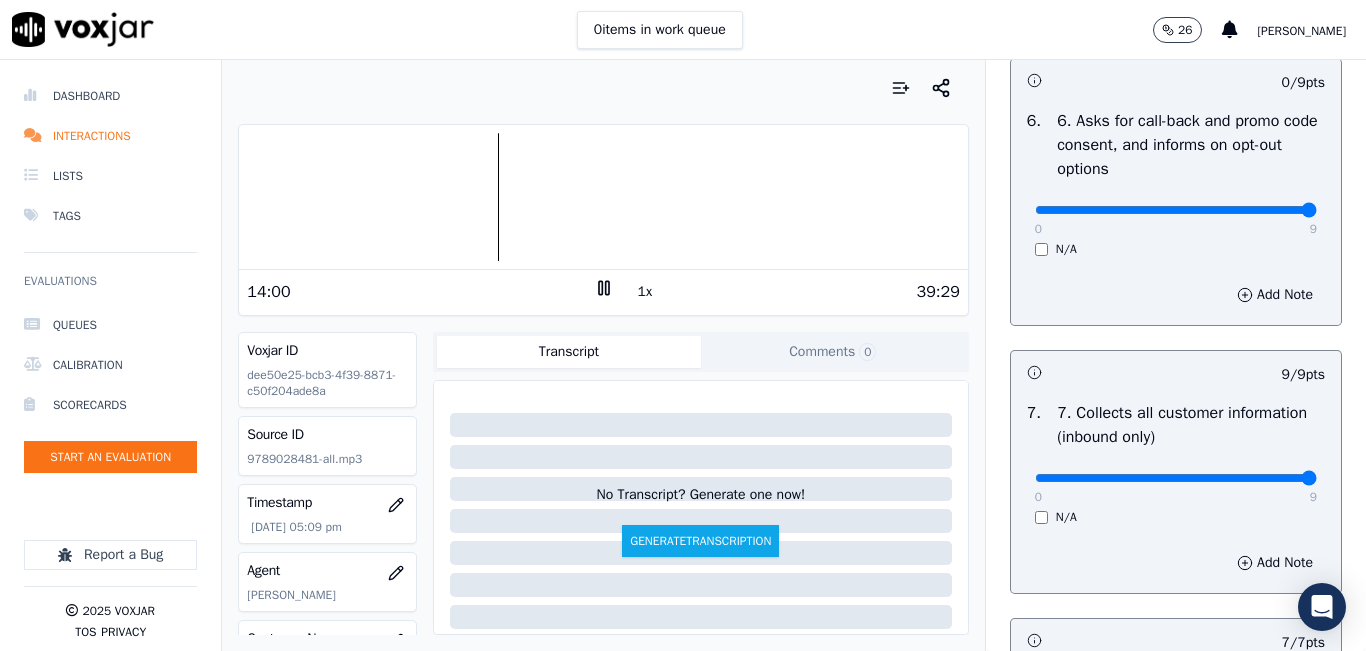 drag, startPoint x: 1131, startPoint y: 279, endPoint x: 1278, endPoint y: 275, distance: 147.05441 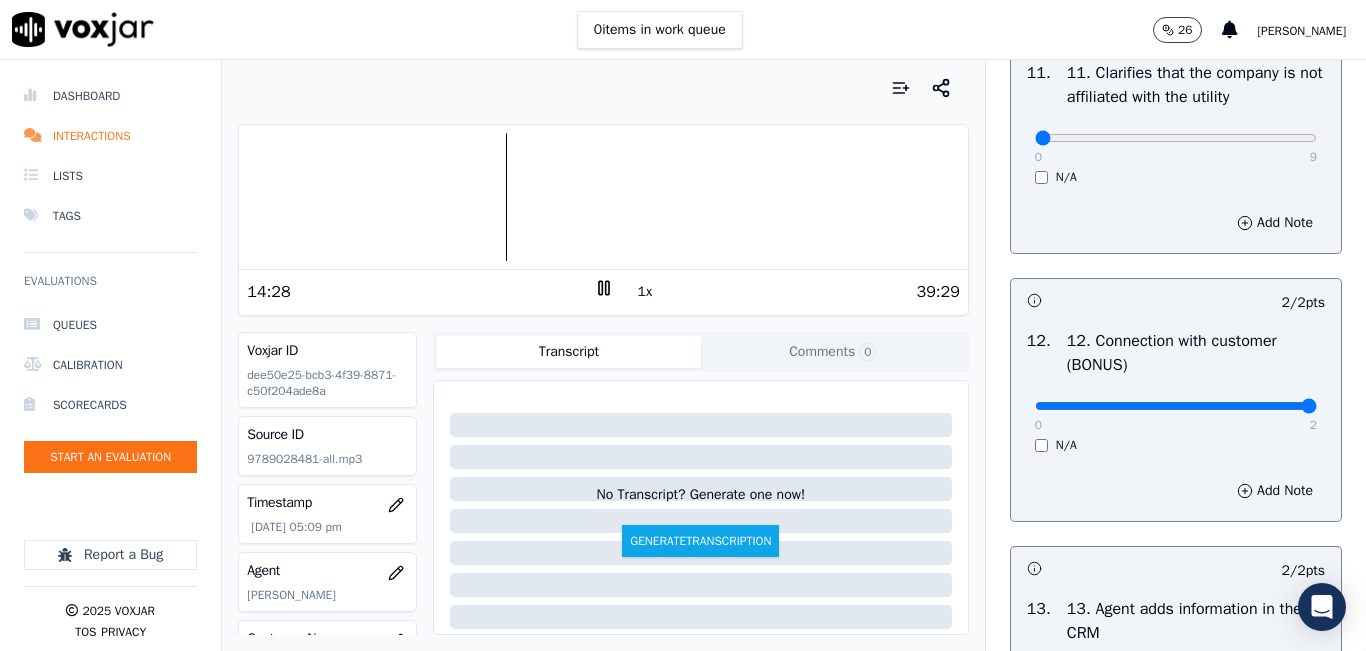 scroll, scrollTop: 3042, scrollLeft: 0, axis: vertical 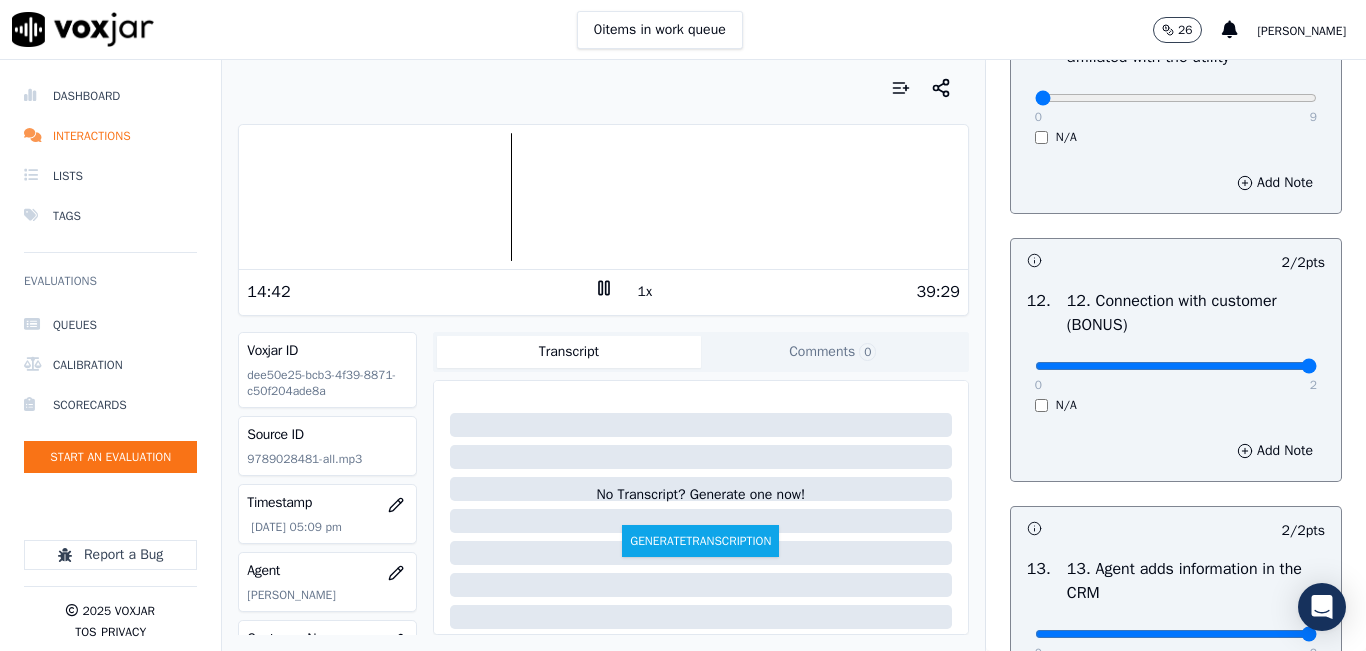 click at bounding box center (603, 197) 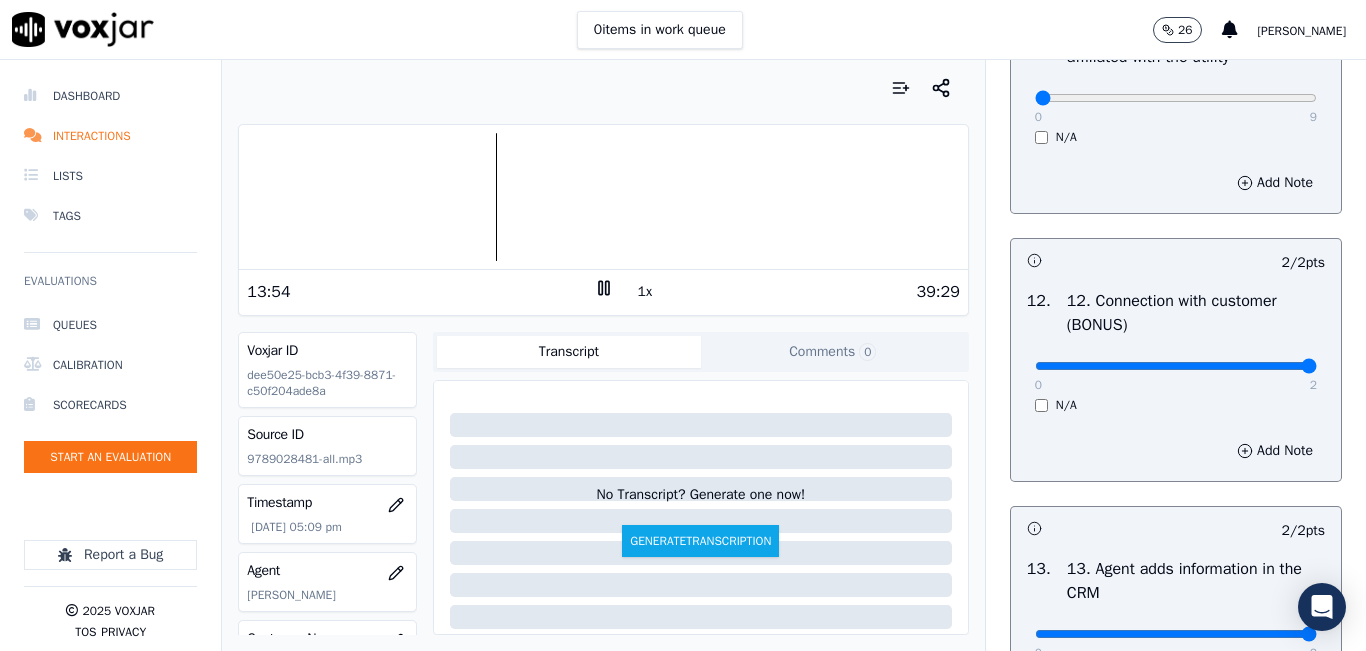 click at bounding box center (603, 197) 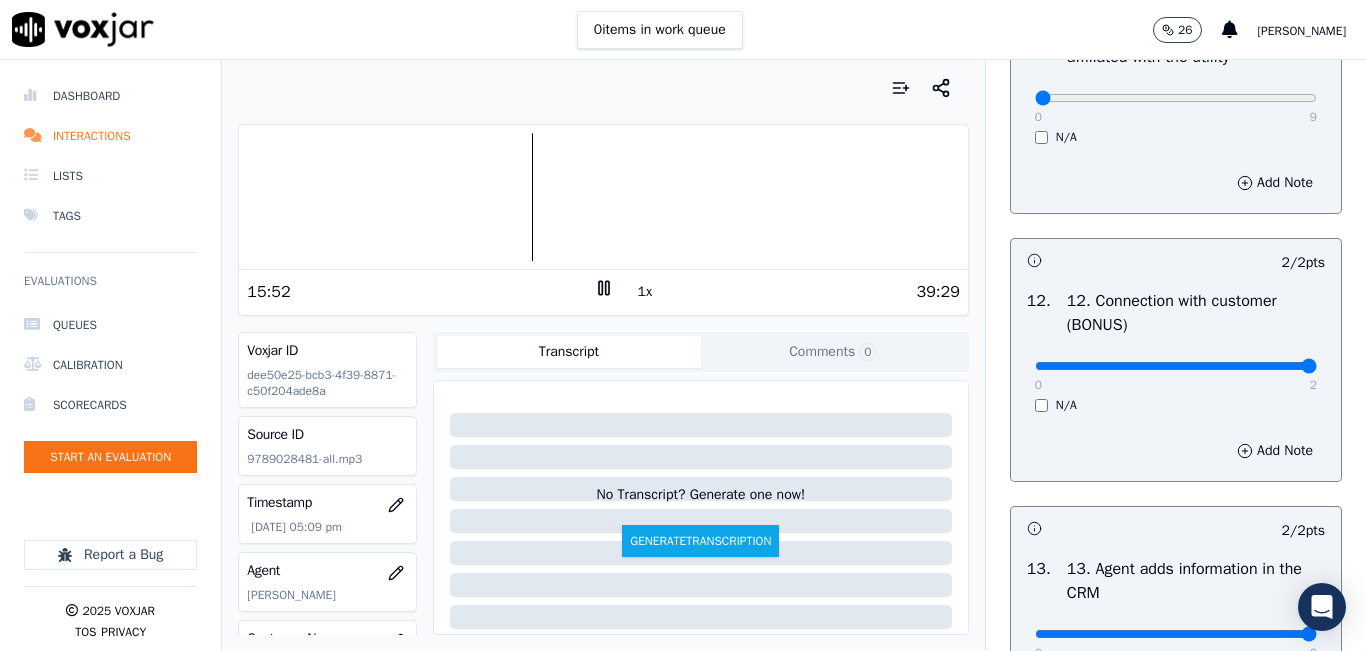 click 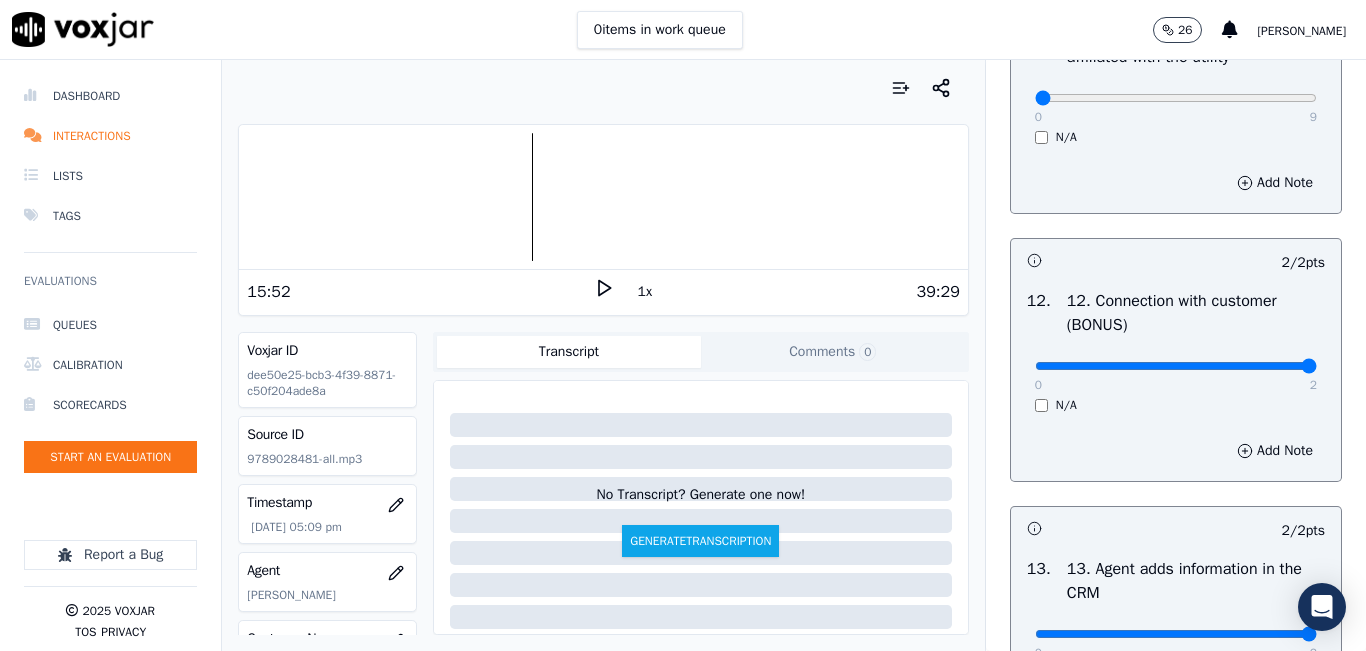 click 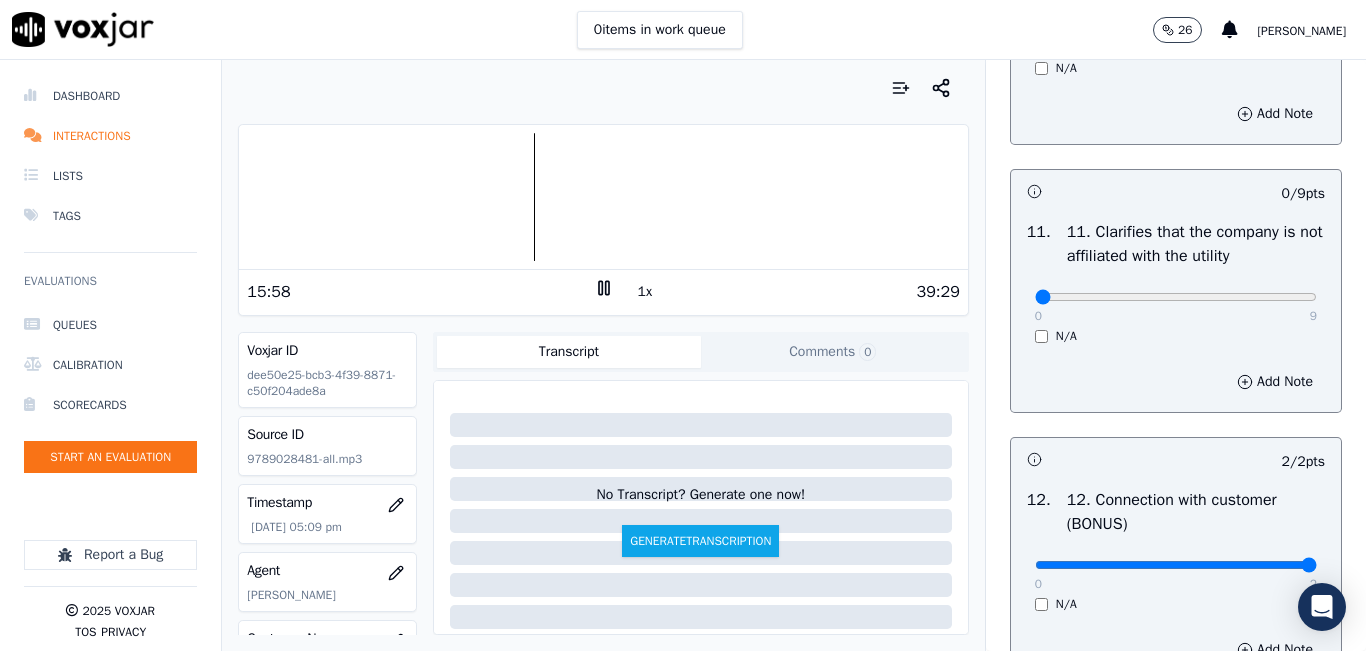 scroll, scrollTop: 2842, scrollLeft: 0, axis: vertical 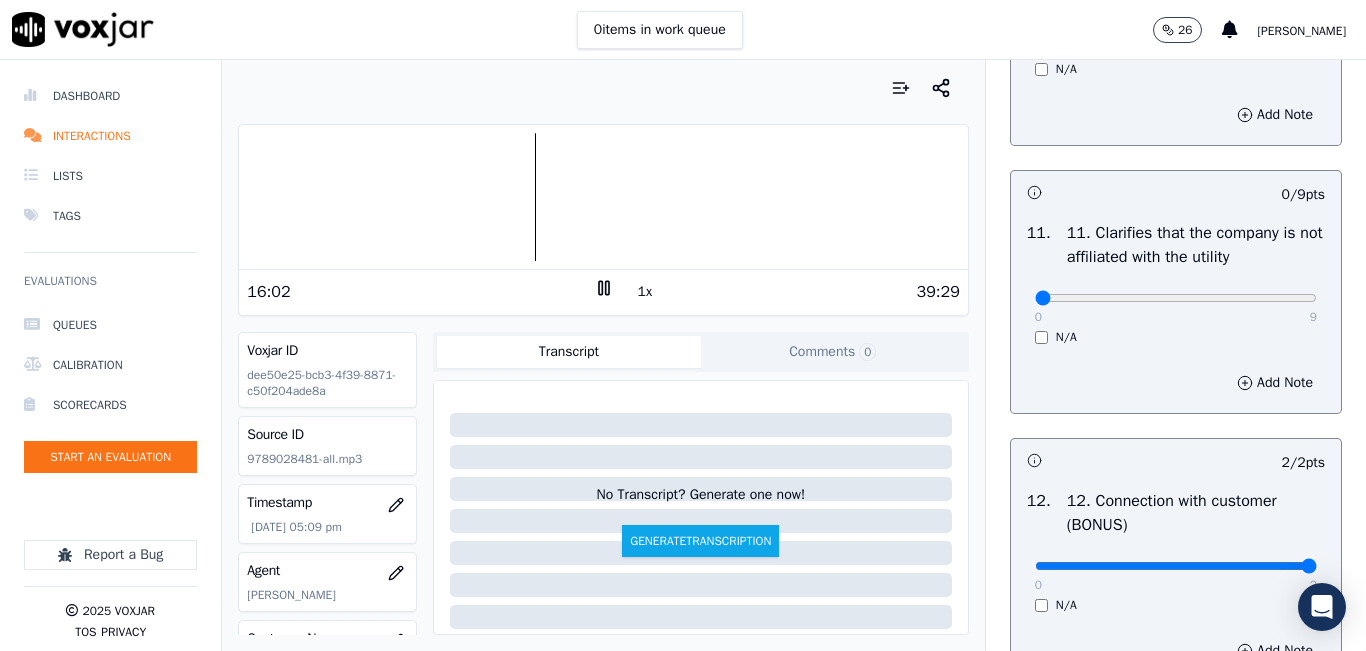 click 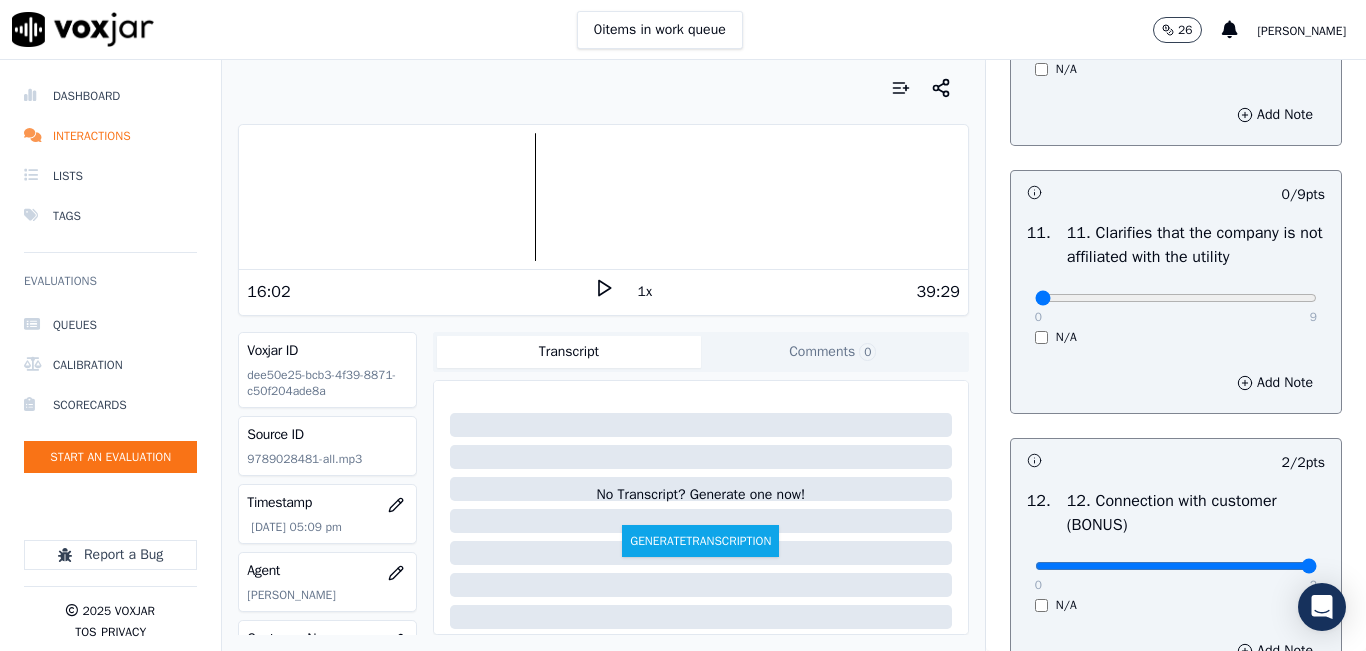 click at bounding box center [603, 197] 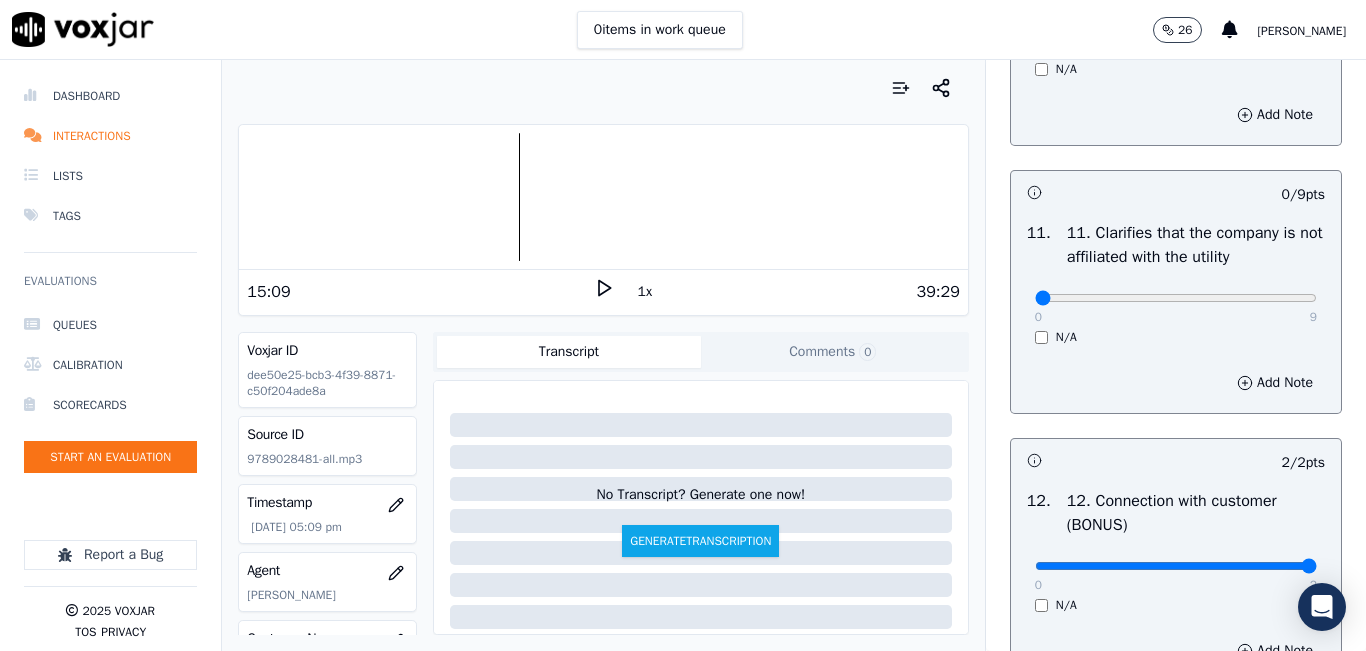 click 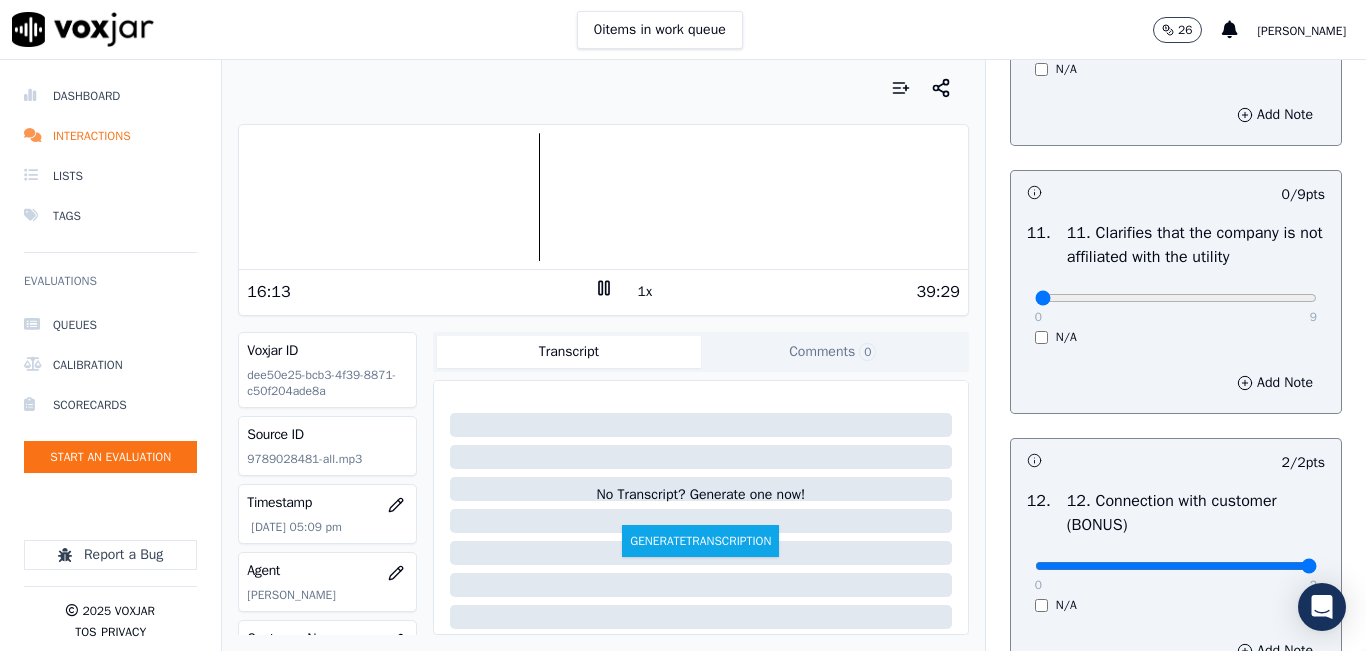 click at bounding box center (603, 197) 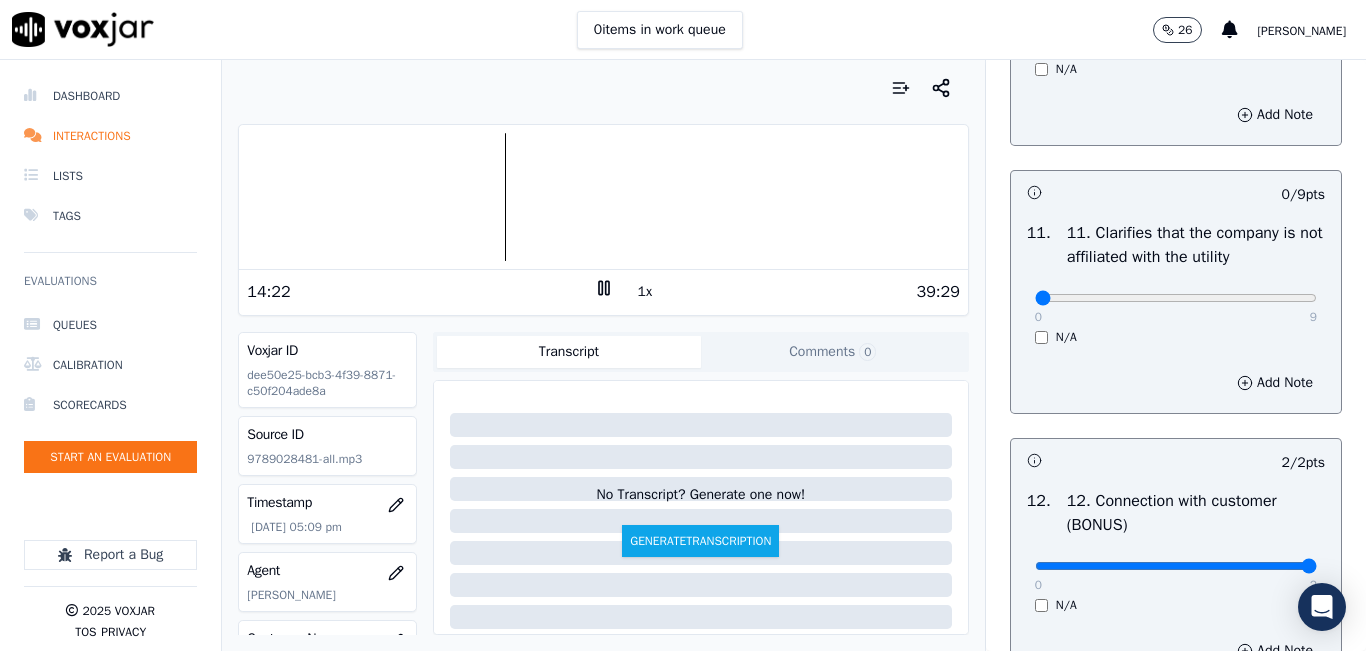 click 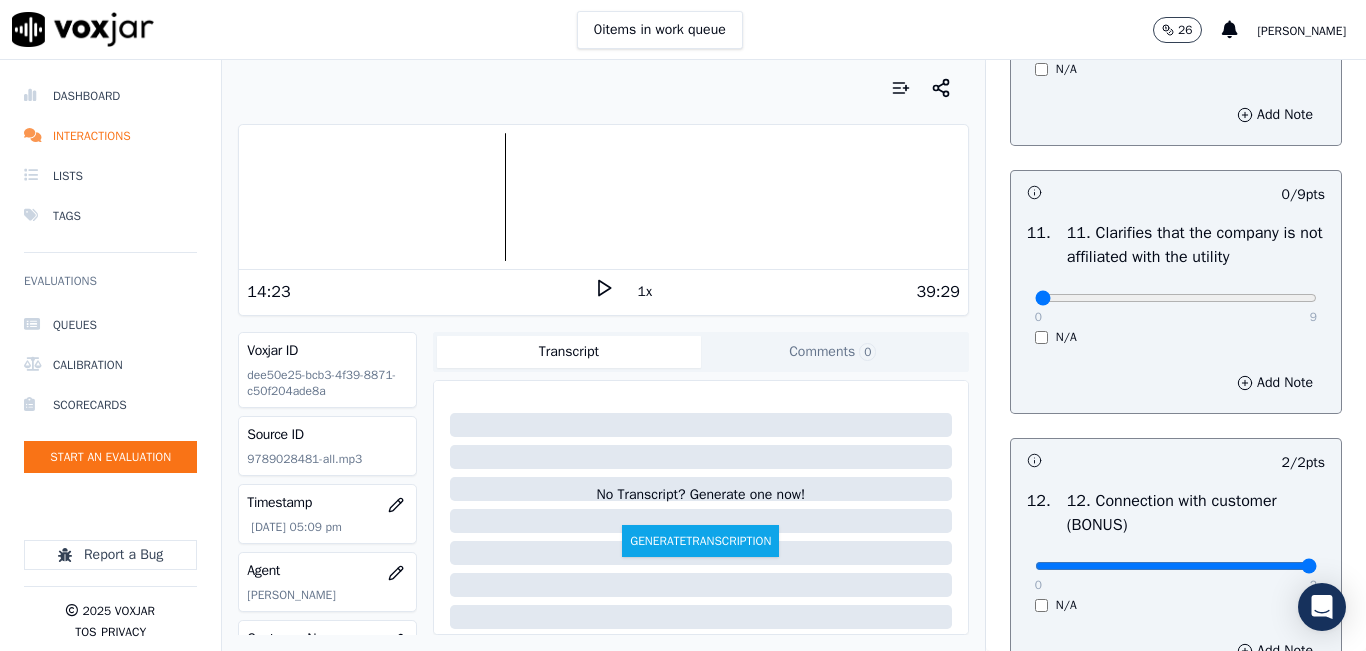 click 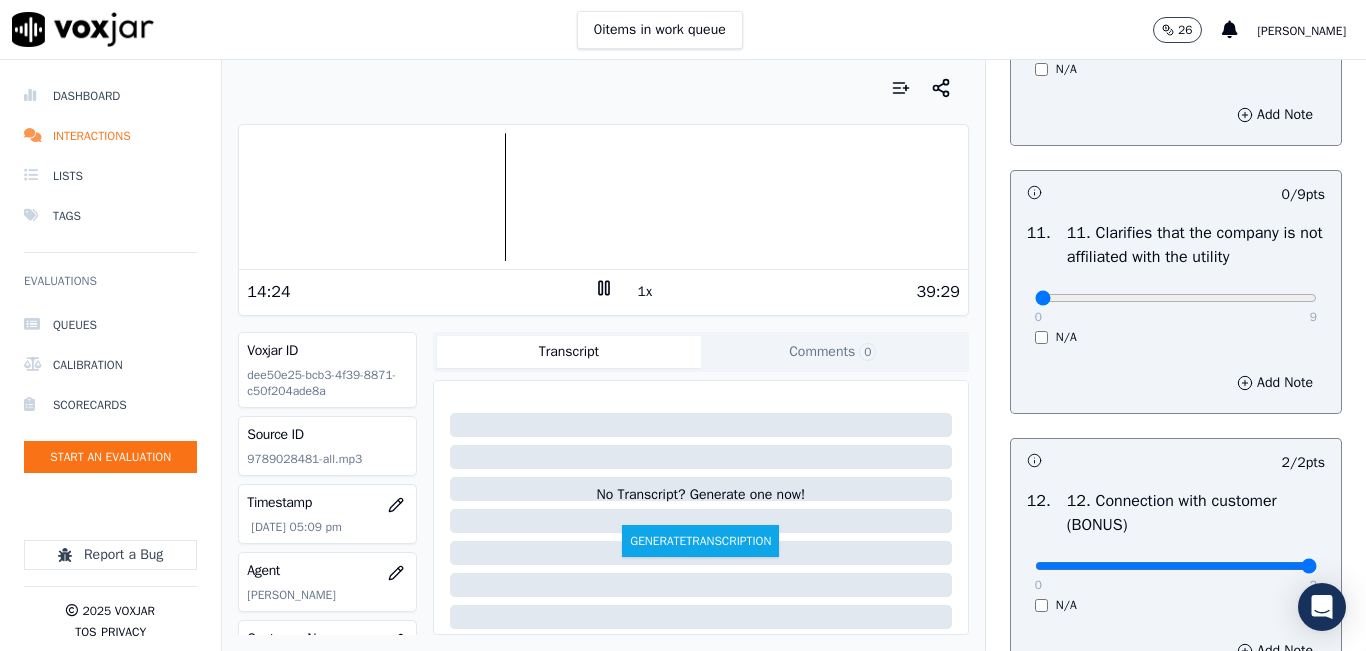 click at bounding box center [603, 197] 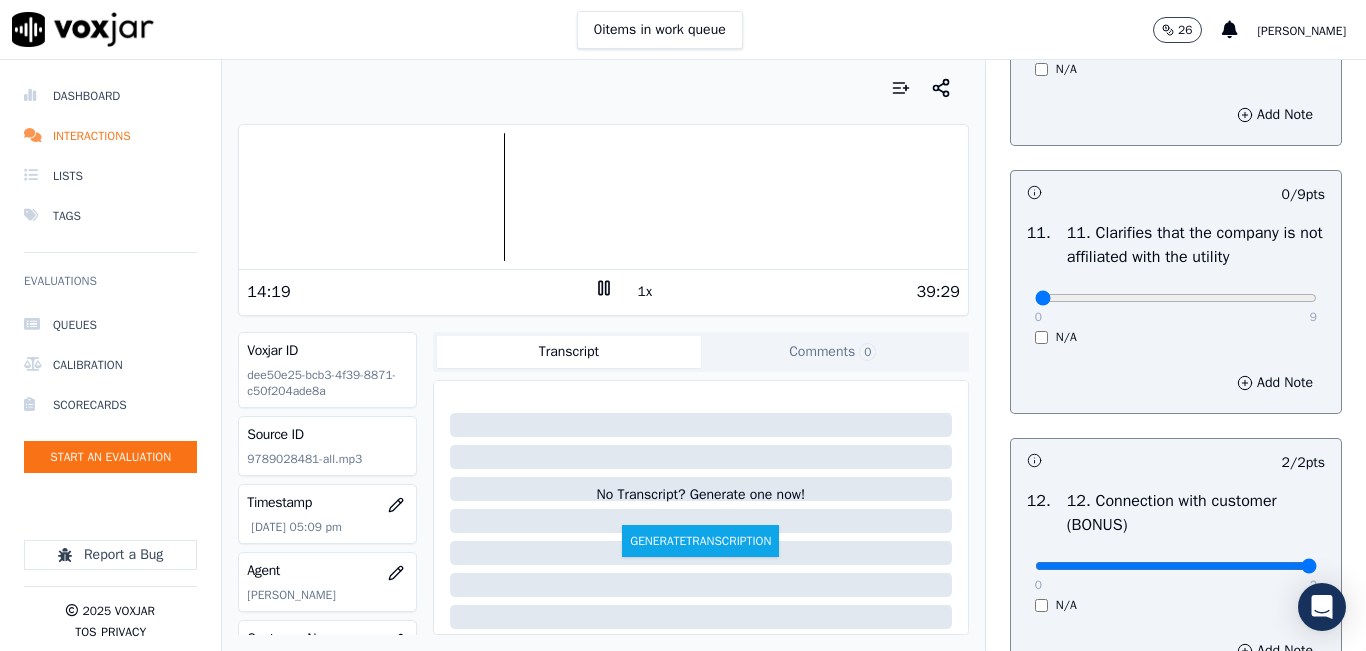 click 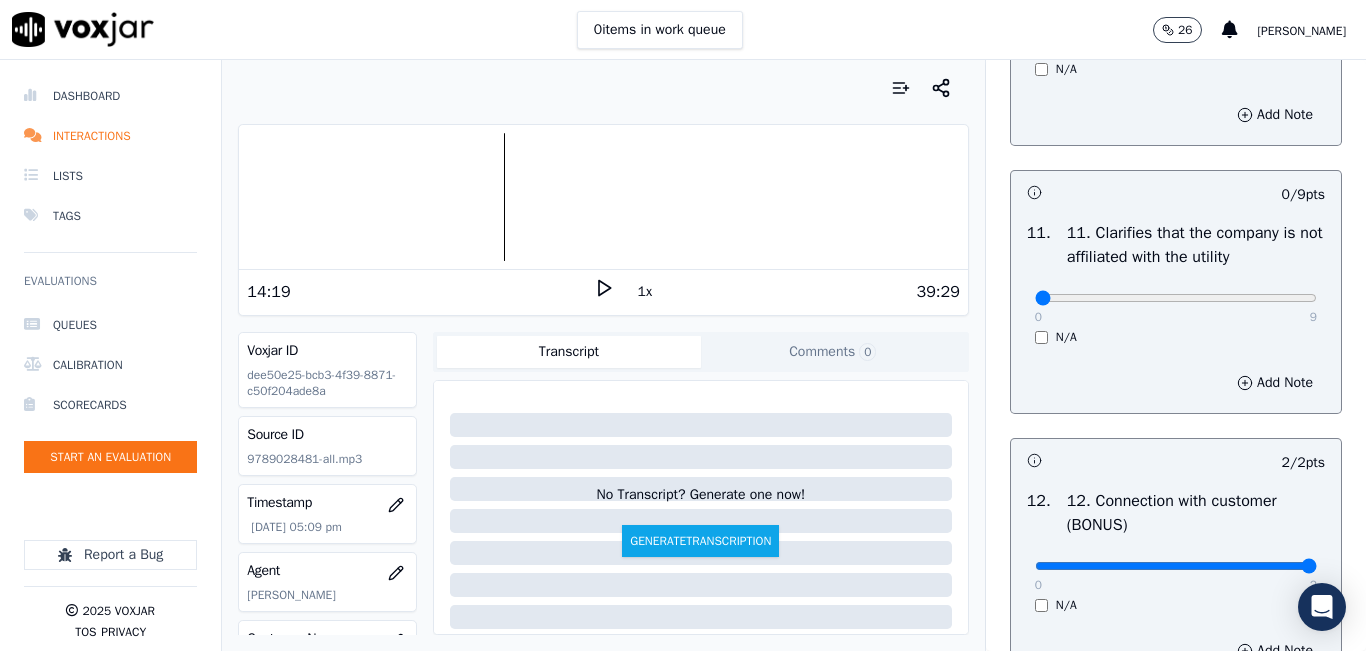 click at bounding box center [603, 197] 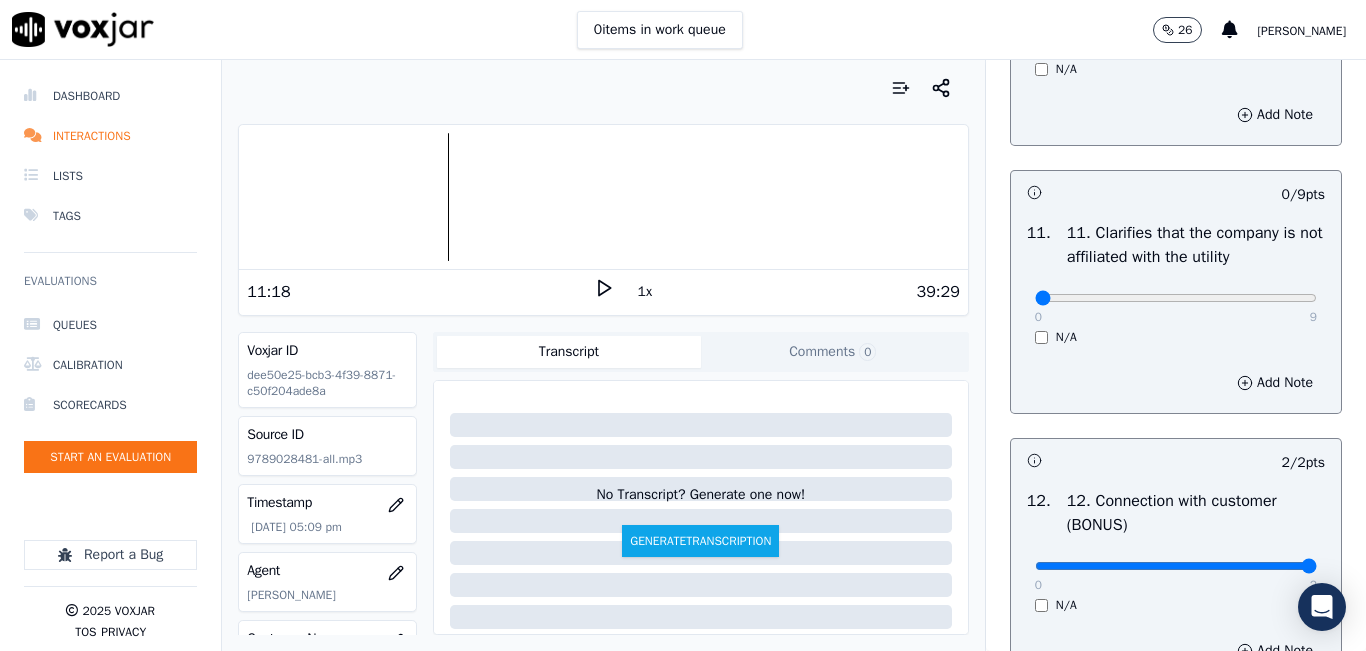 click 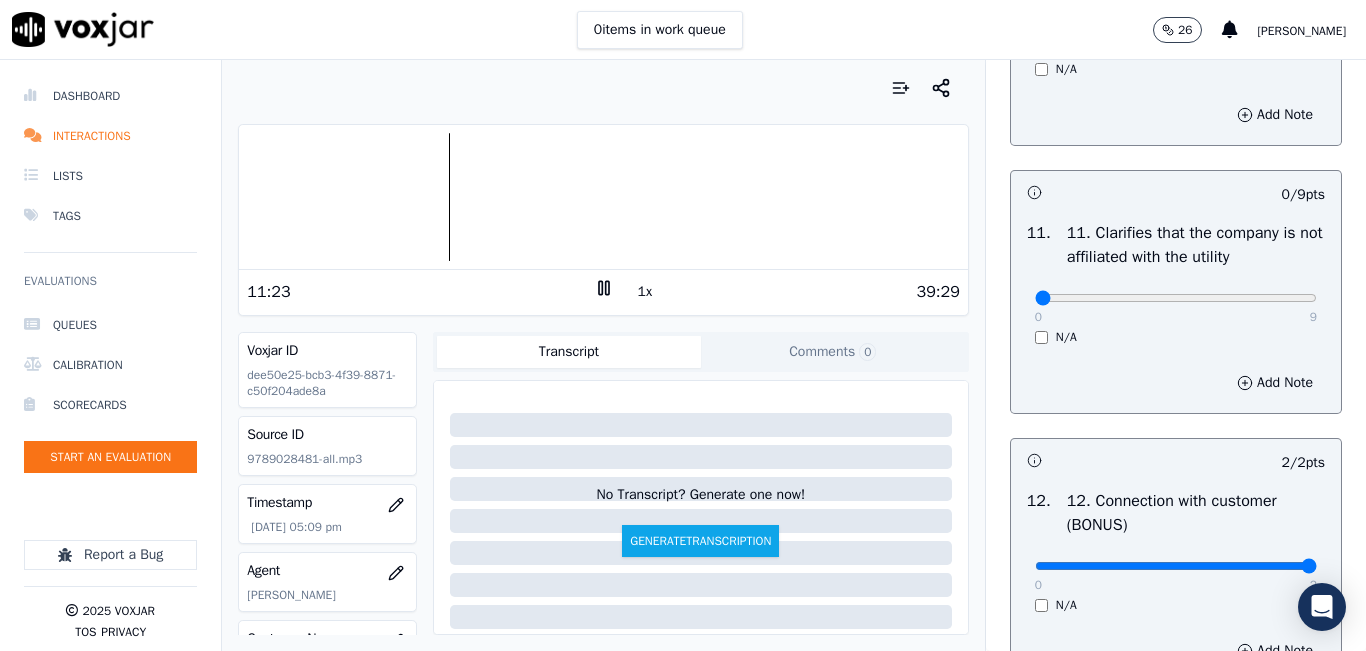 click 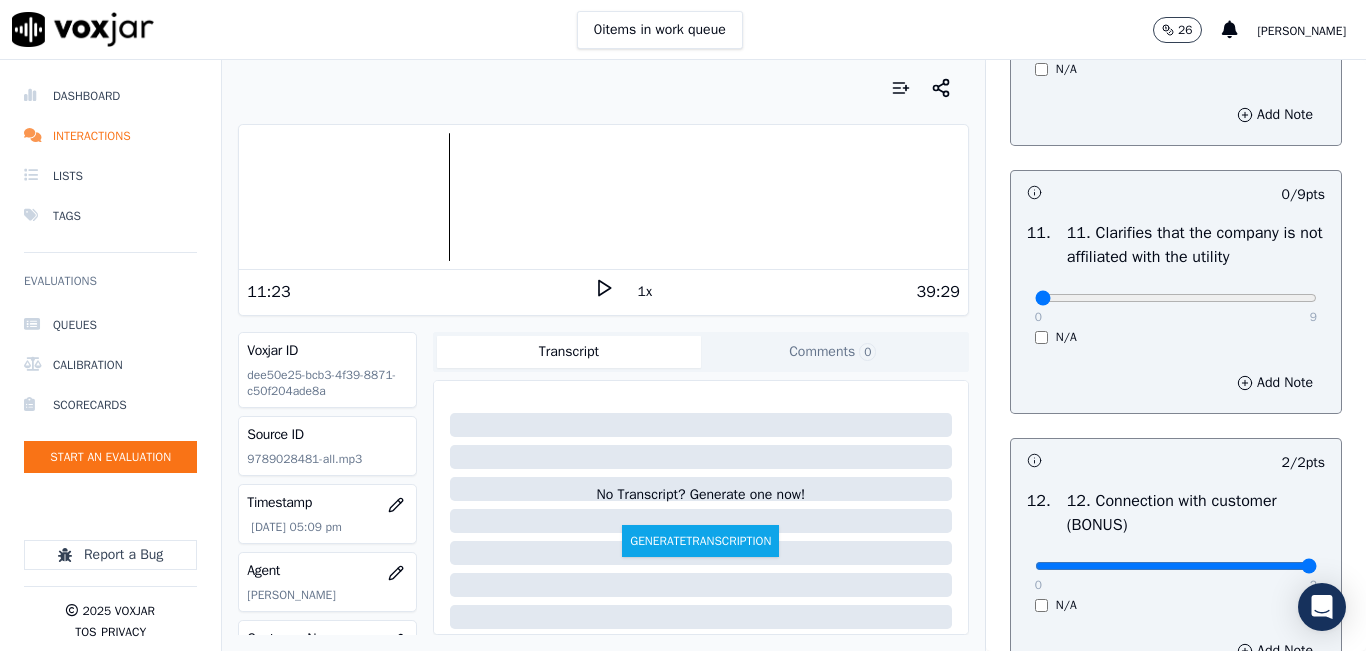 click 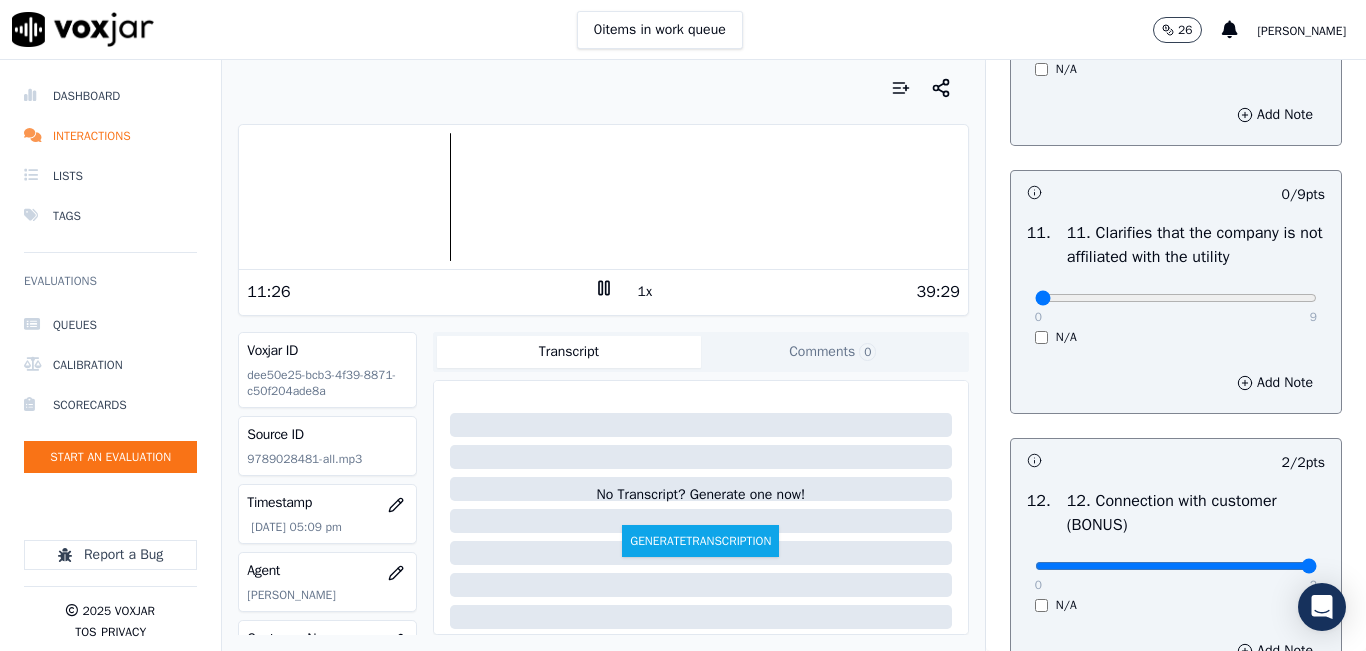 click at bounding box center [603, 197] 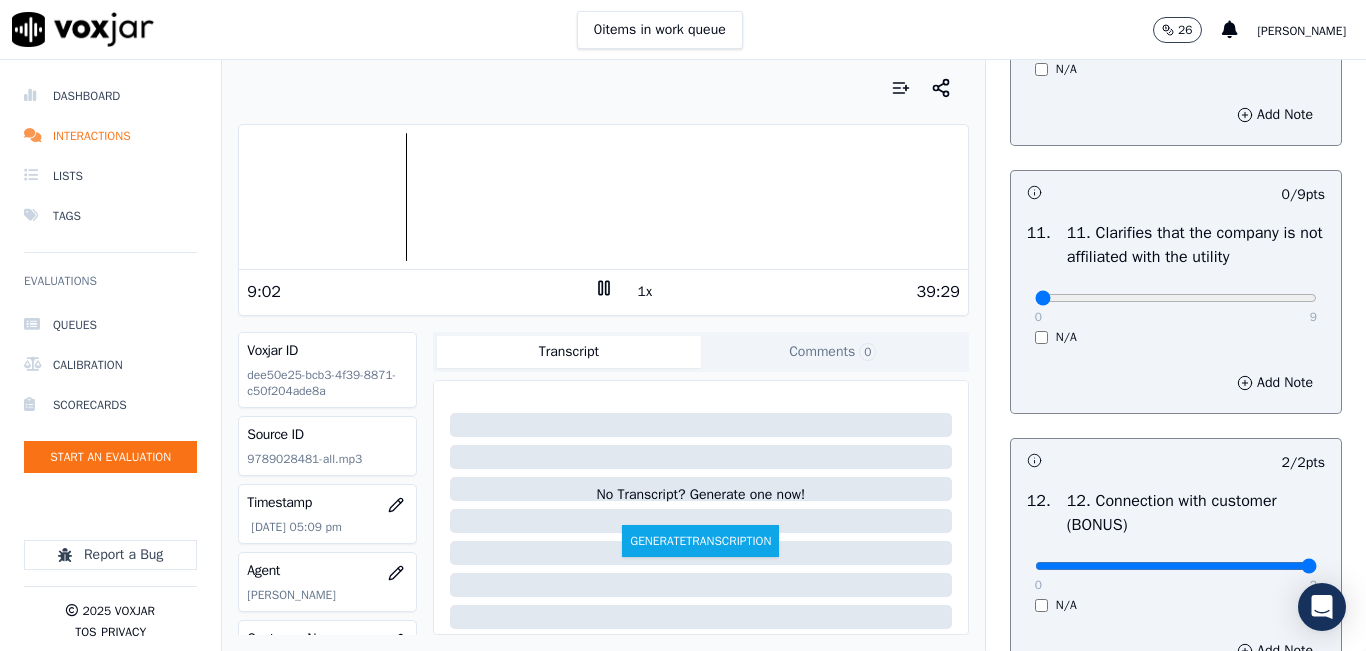 click on "1x" at bounding box center [645, 292] 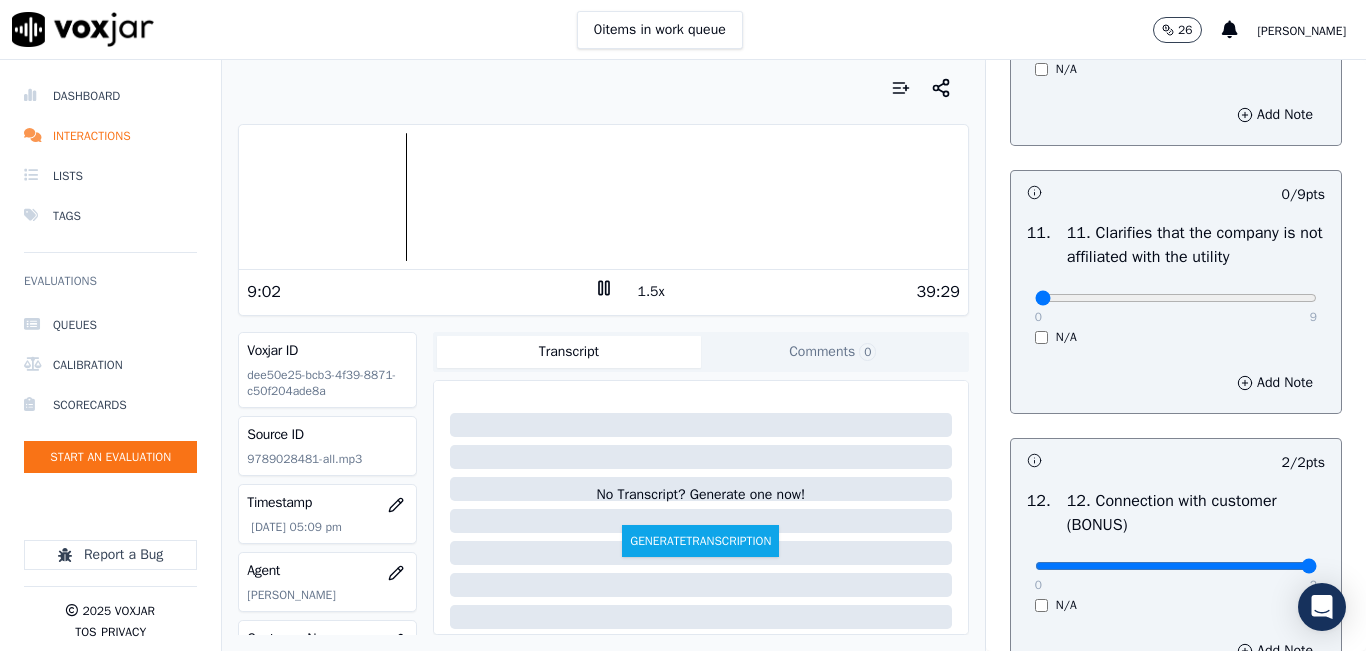 click on "1.5x" at bounding box center [651, 292] 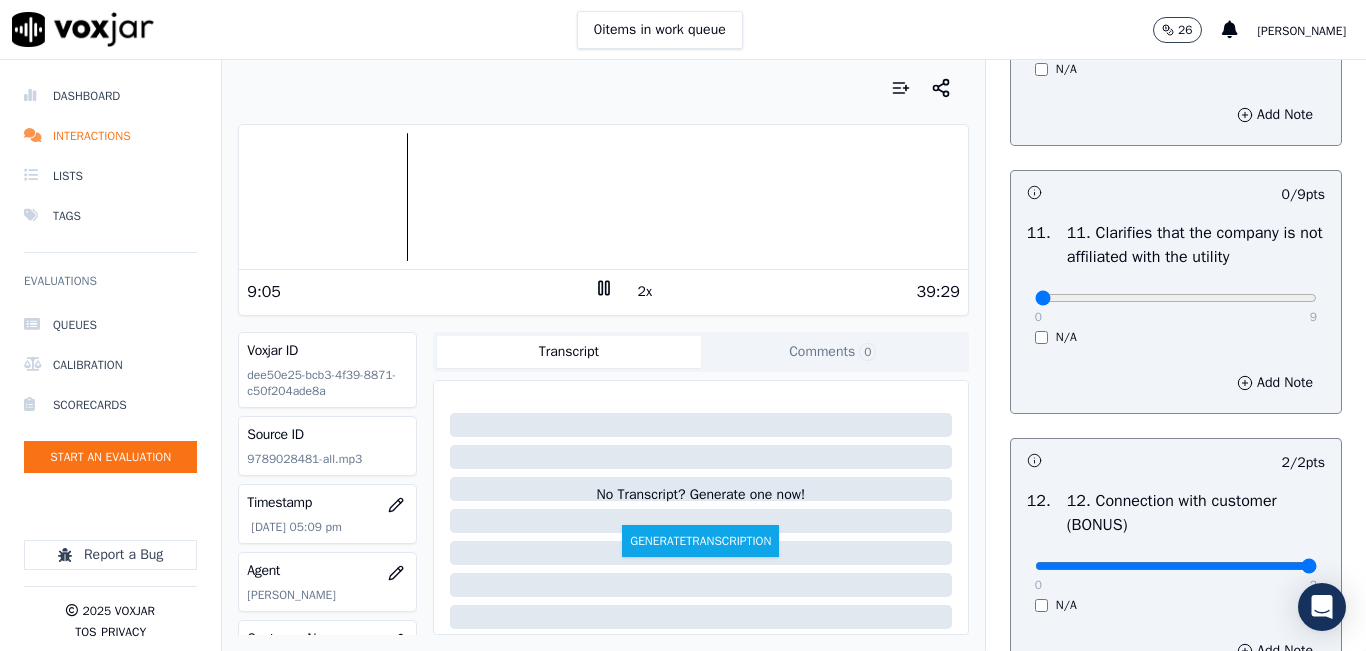 click at bounding box center (603, 197) 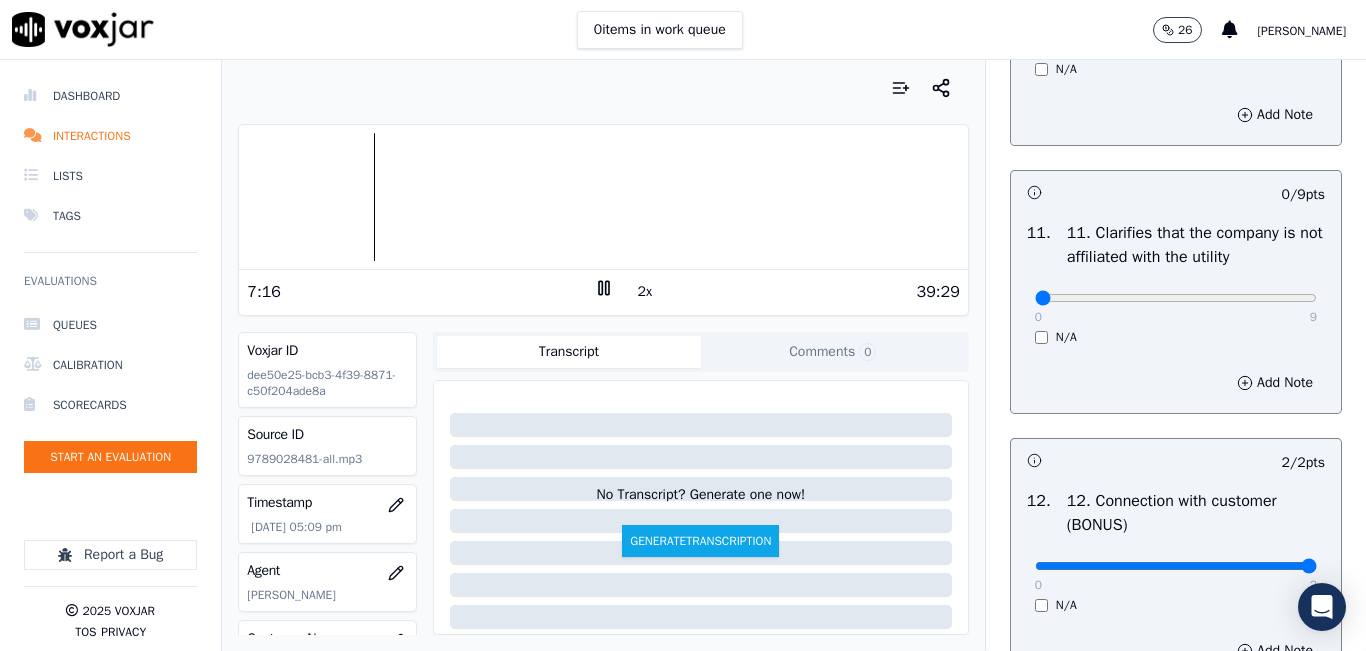 click at bounding box center (603, 197) 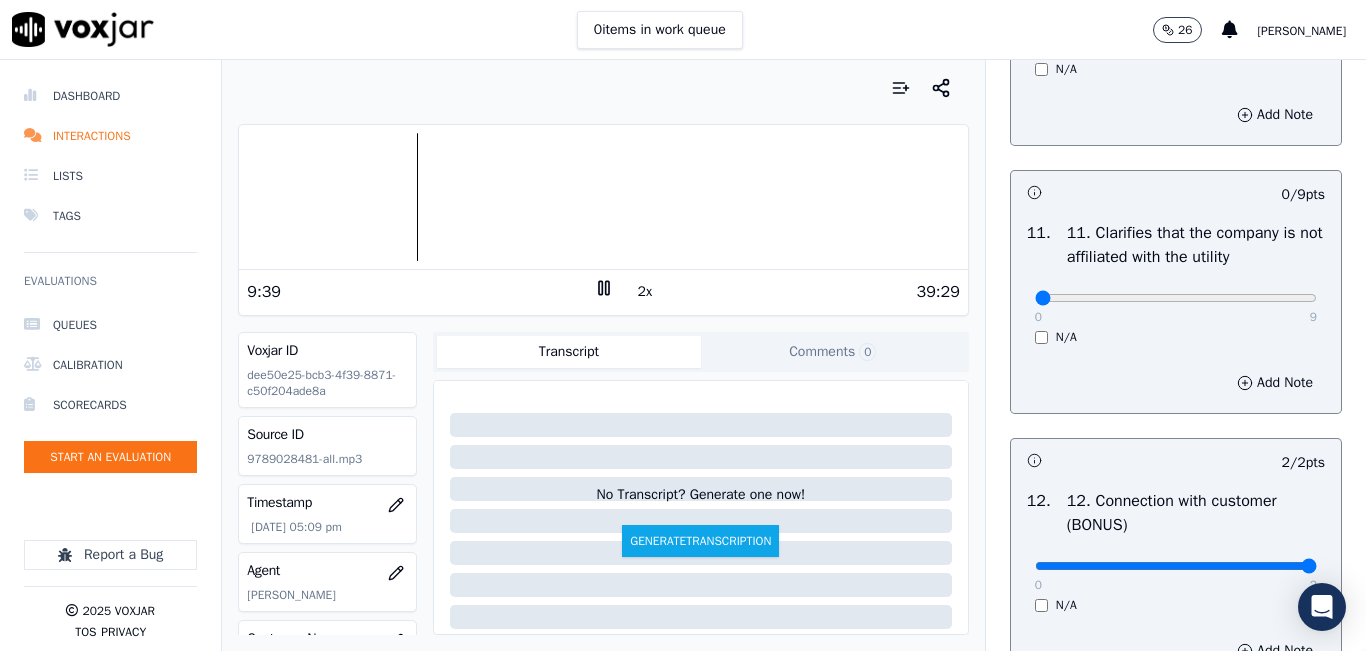 click at bounding box center [603, 197] 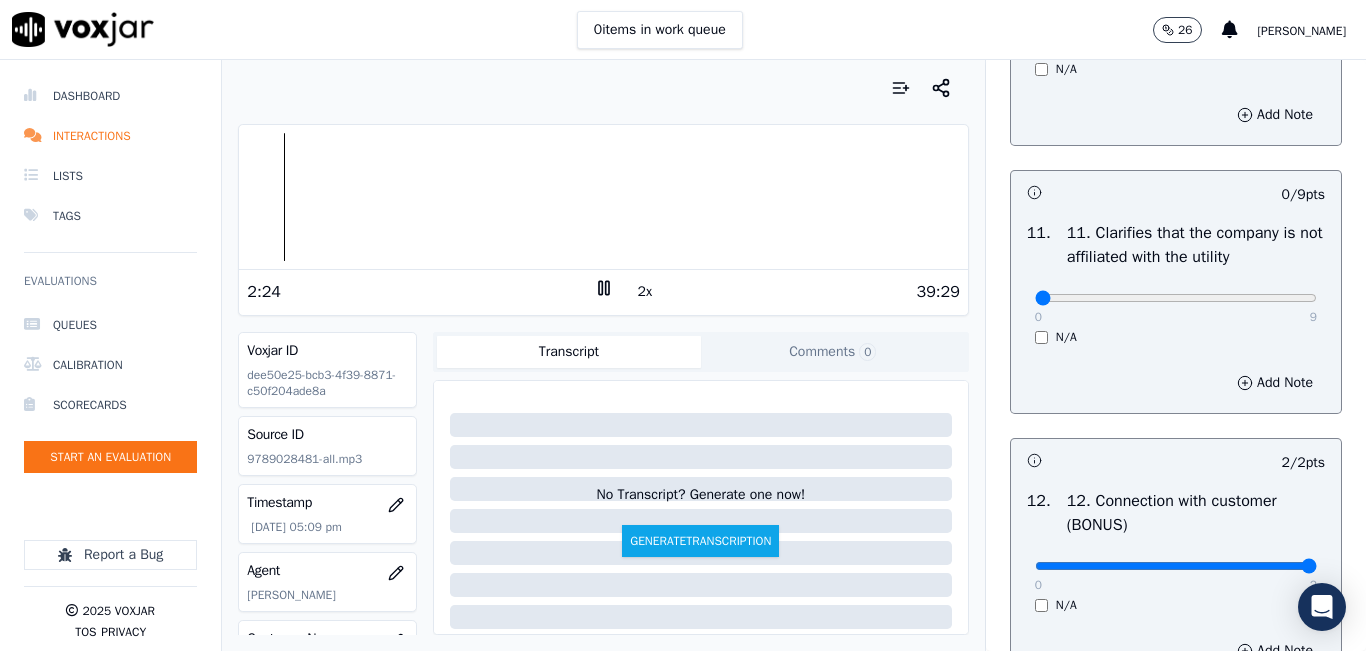 click at bounding box center (603, 197) 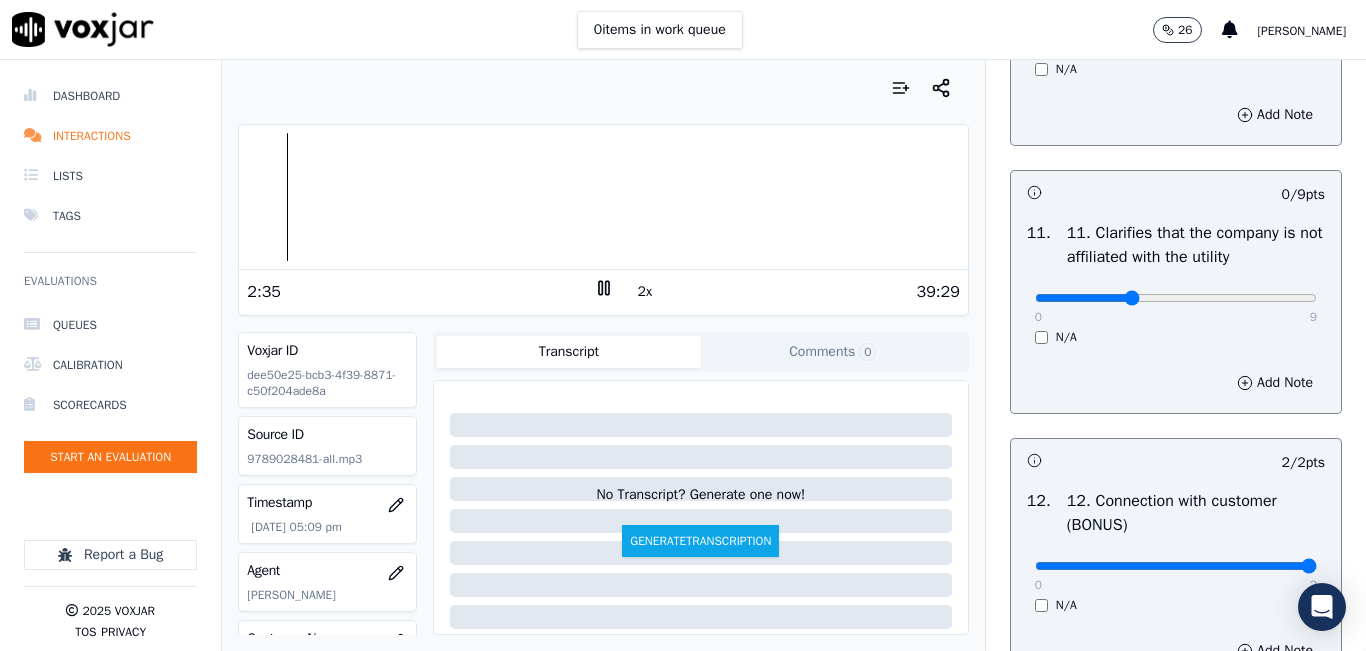 click at bounding box center [1176, -2526] 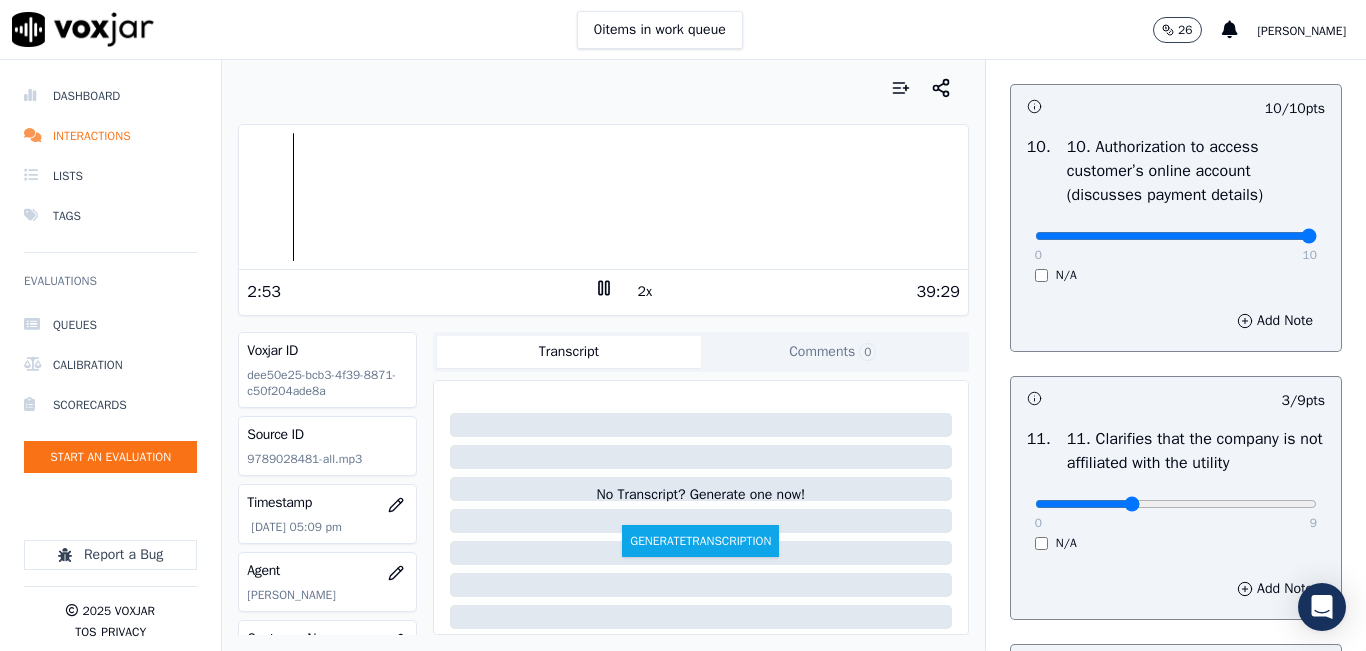 scroll, scrollTop: 2642, scrollLeft: 0, axis: vertical 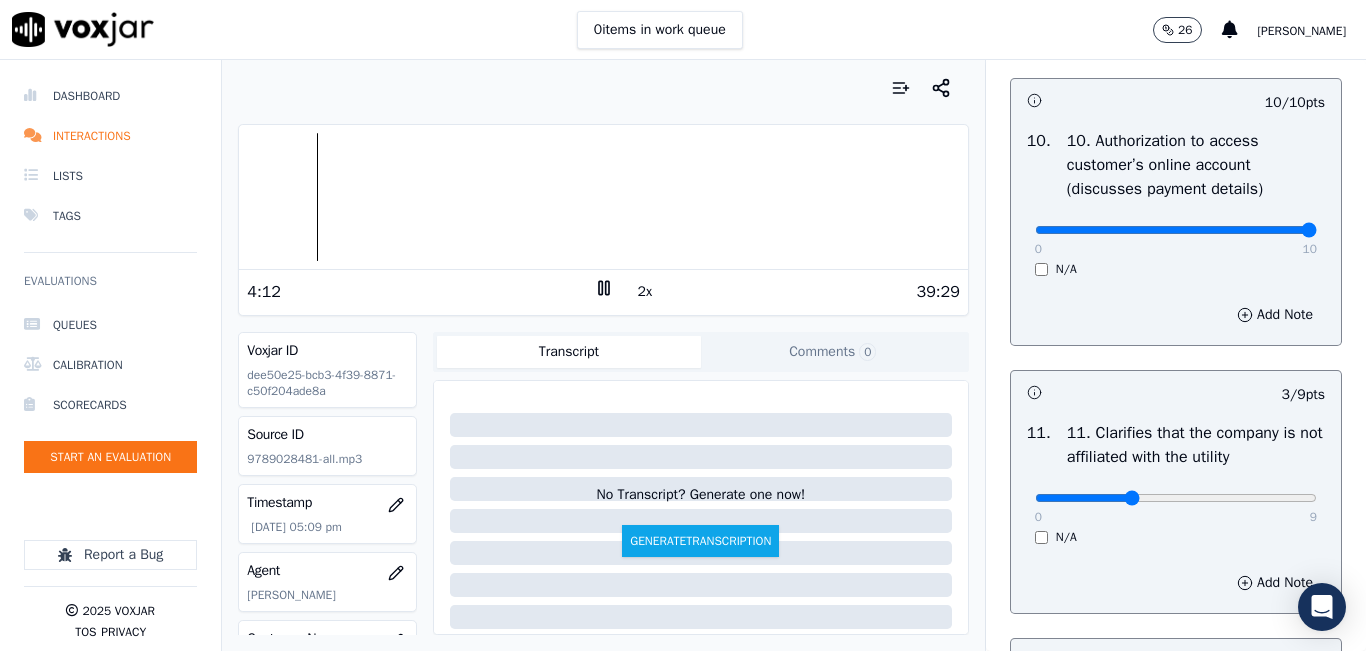 click 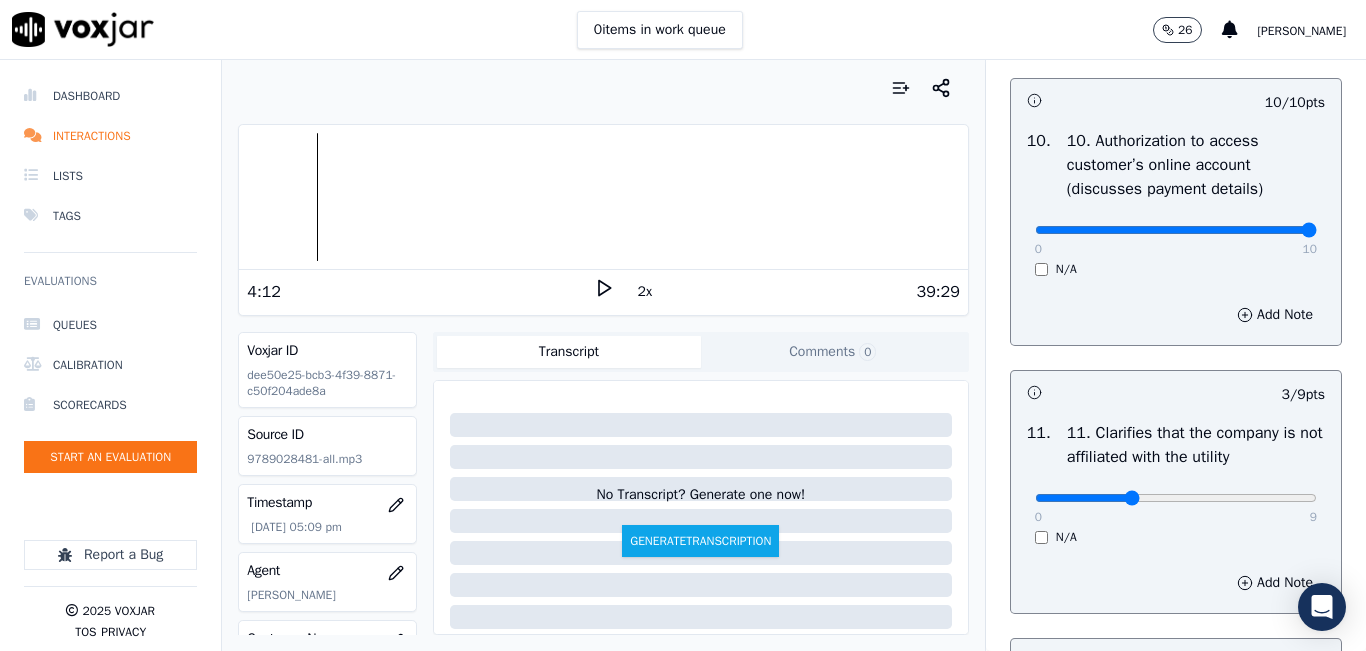 click 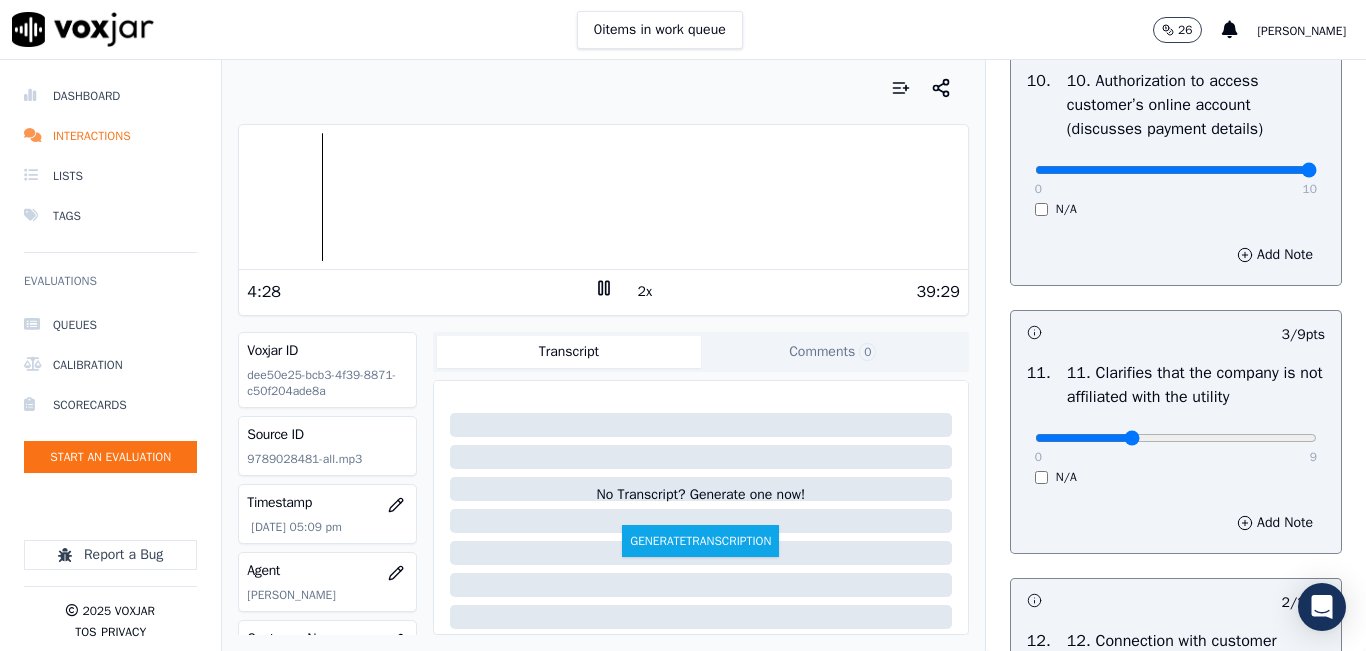 scroll, scrollTop: 2742, scrollLeft: 0, axis: vertical 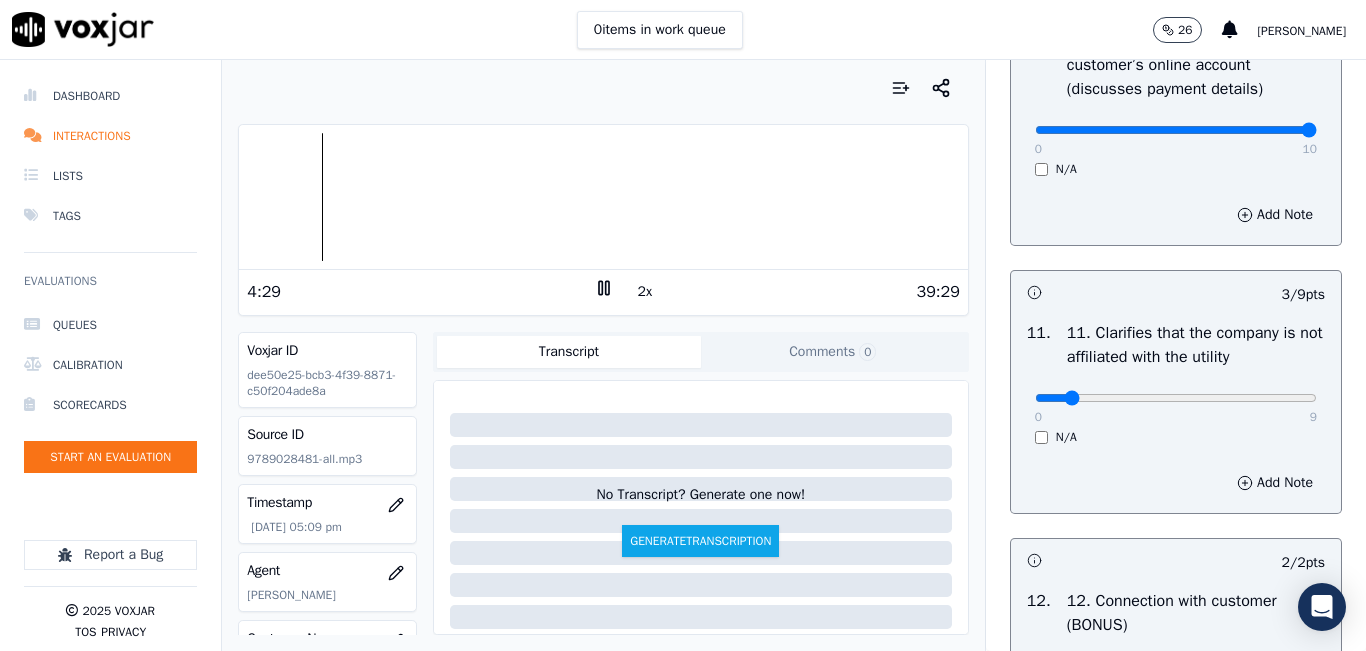 click at bounding box center (1176, -2426) 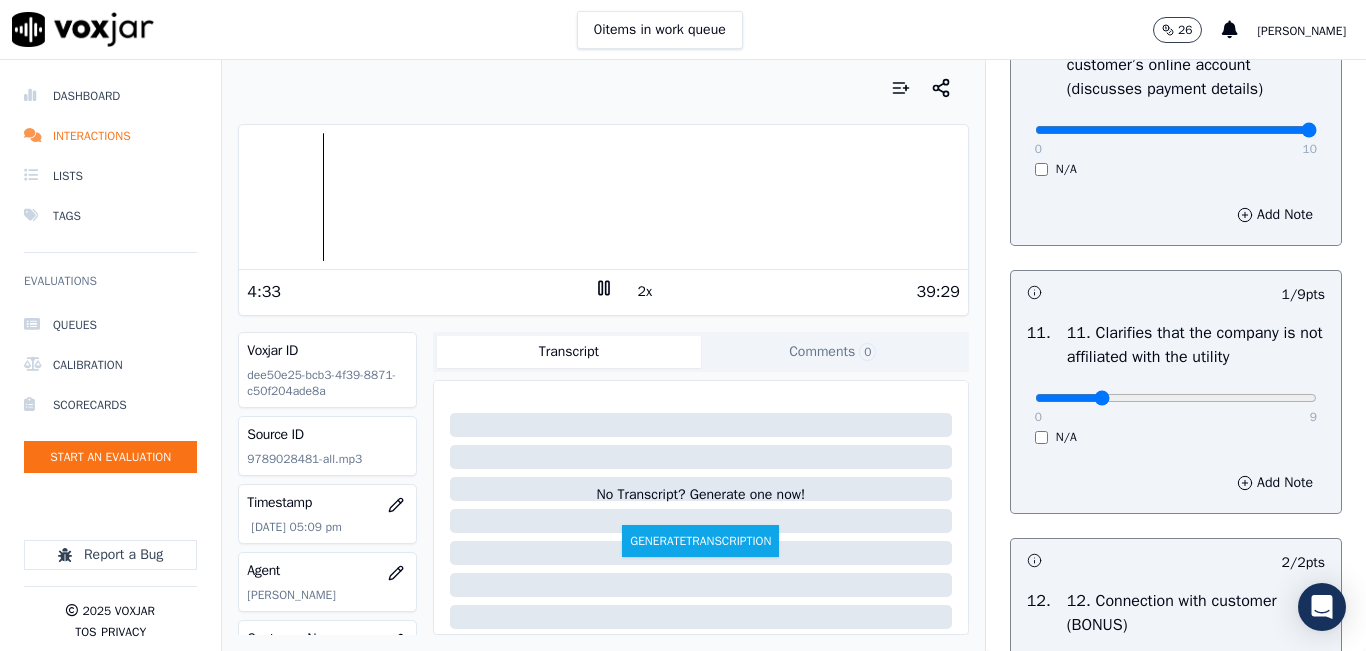 type on "2" 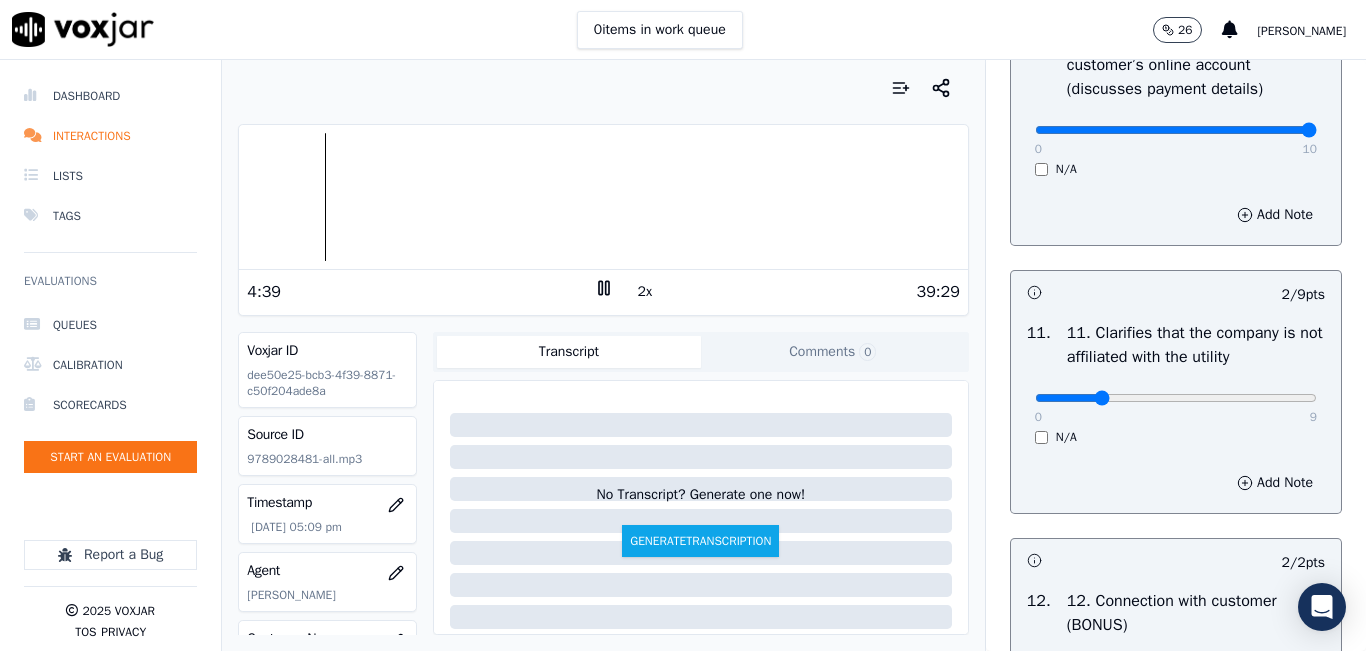 click at bounding box center (603, 197) 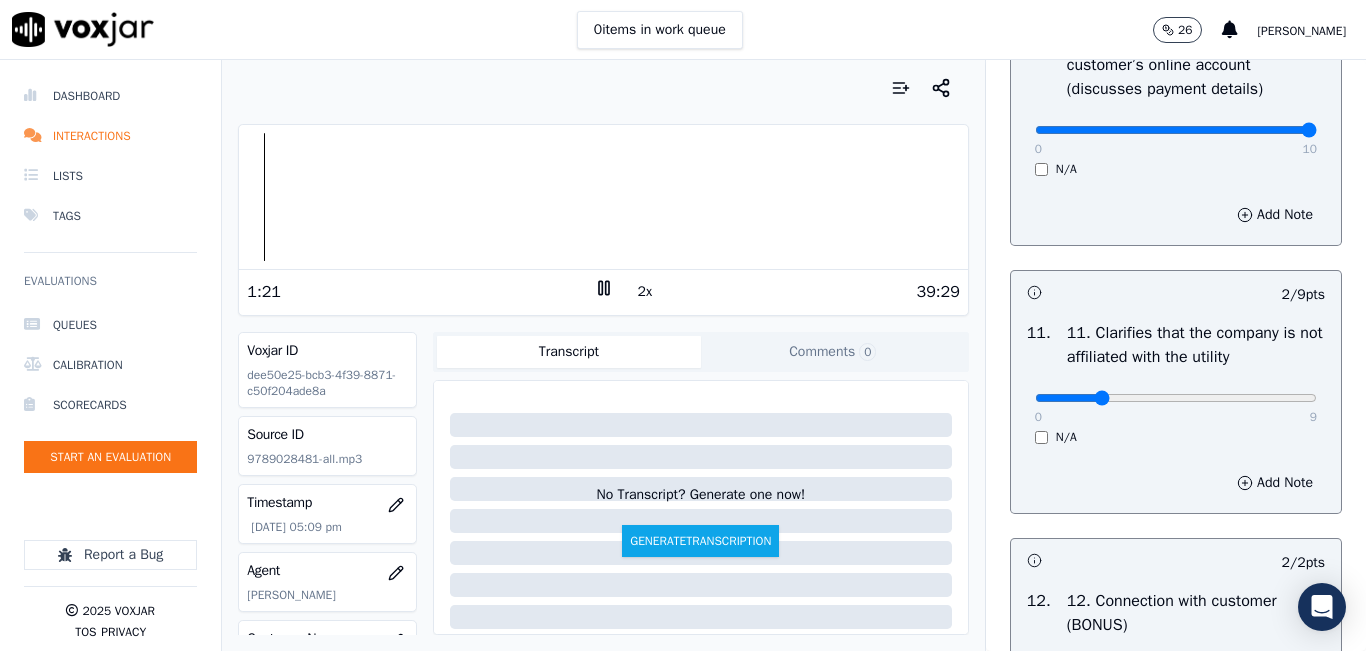 click at bounding box center (603, 197) 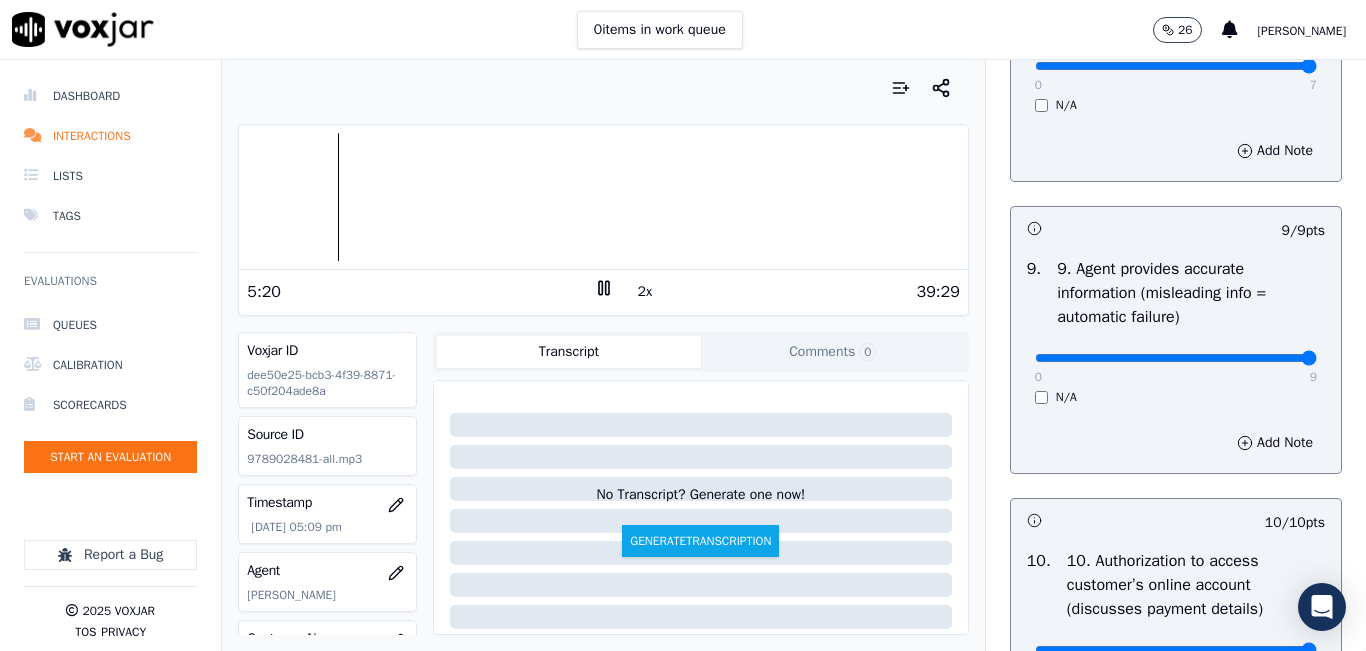 scroll, scrollTop: 2442, scrollLeft: 0, axis: vertical 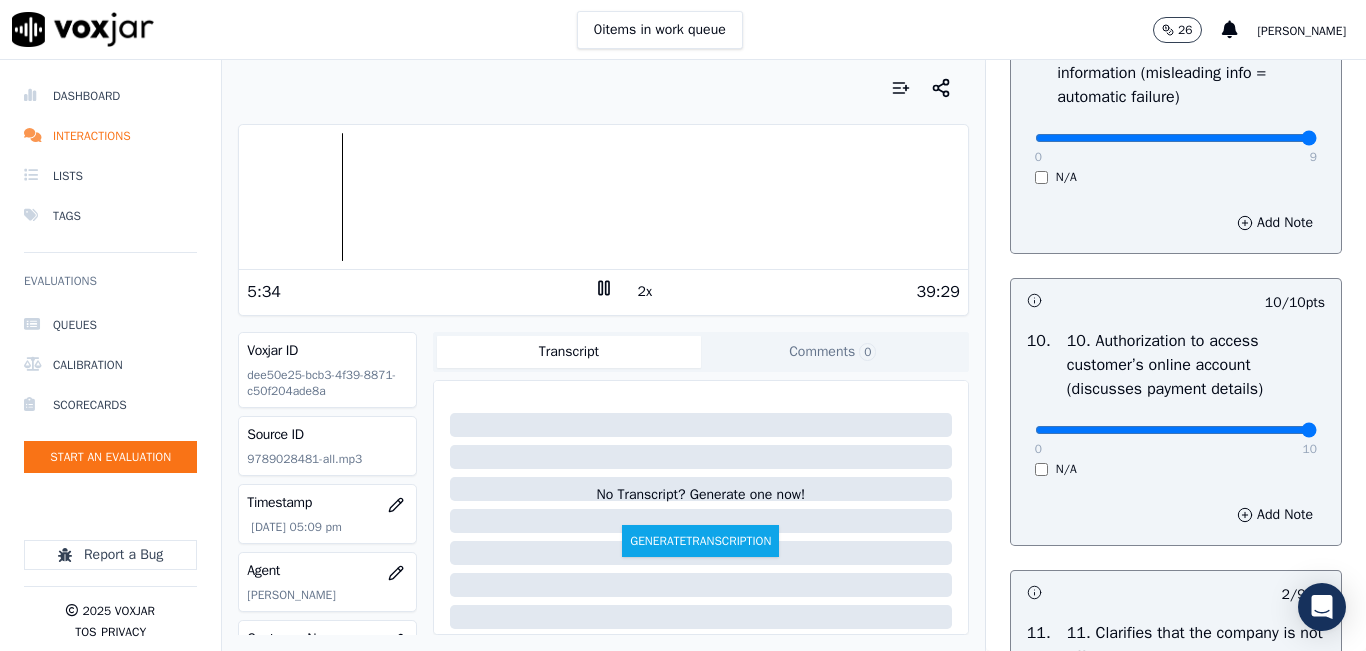click 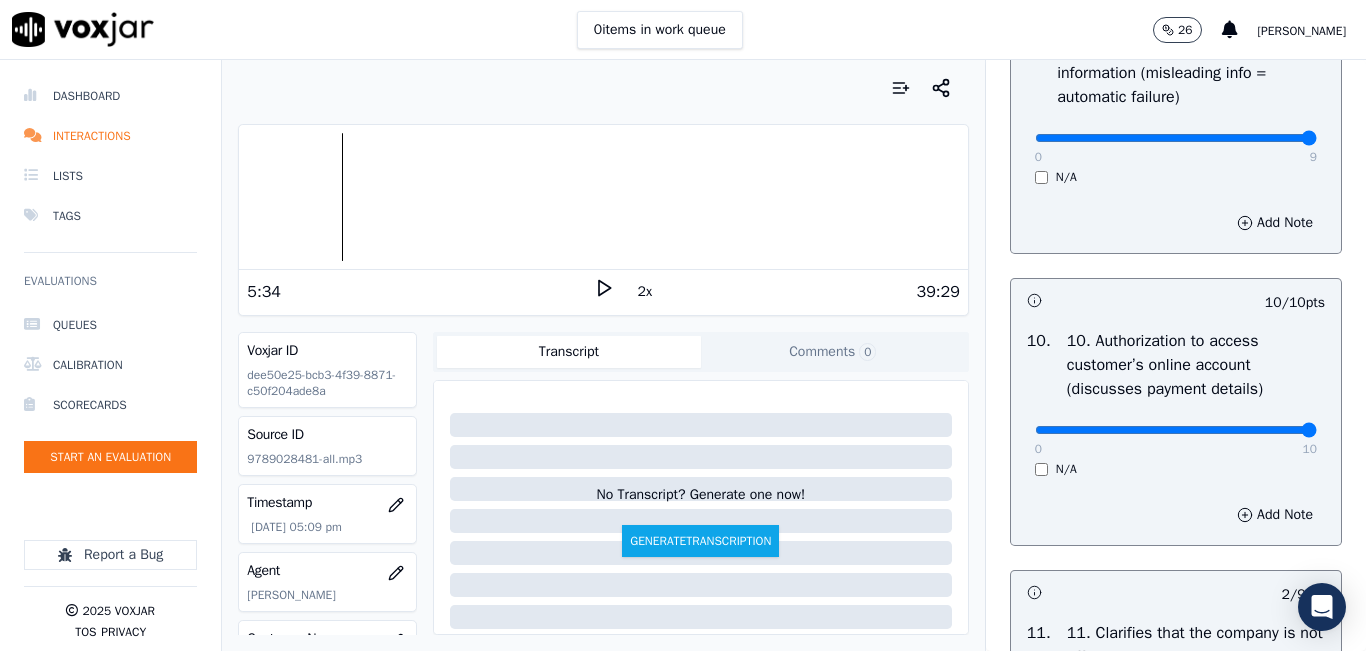 click 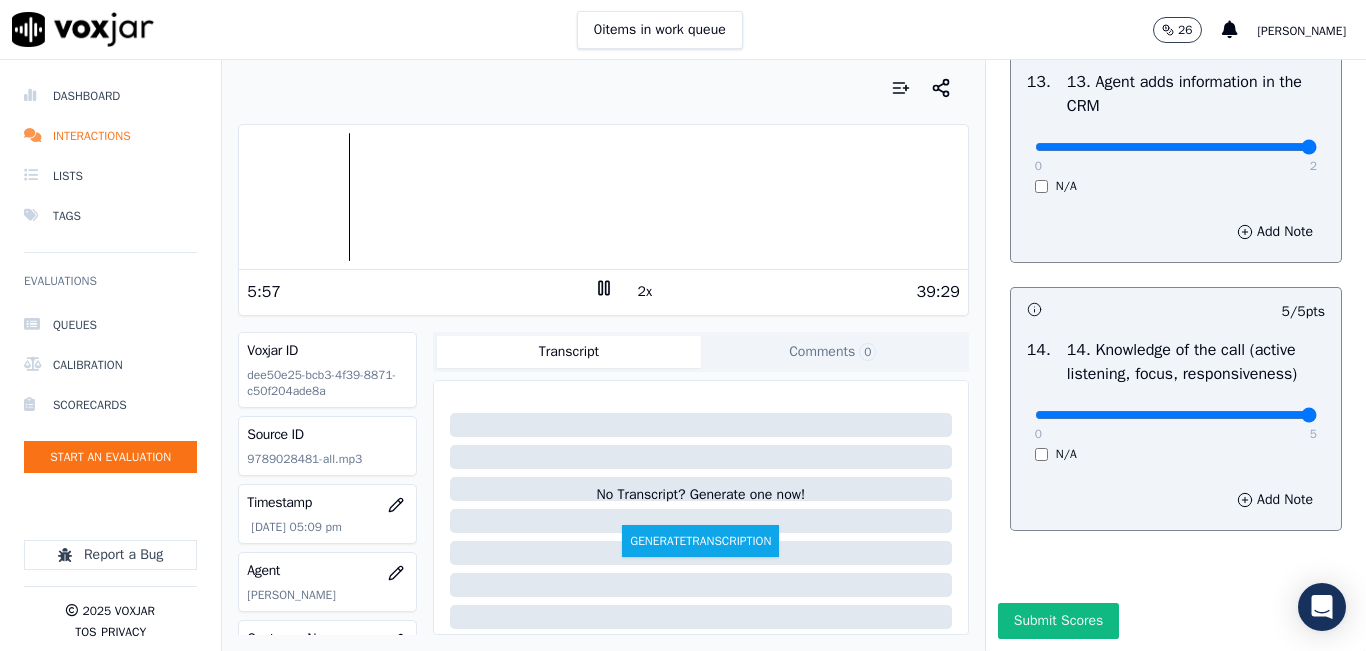scroll, scrollTop: 3642, scrollLeft: 0, axis: vertical 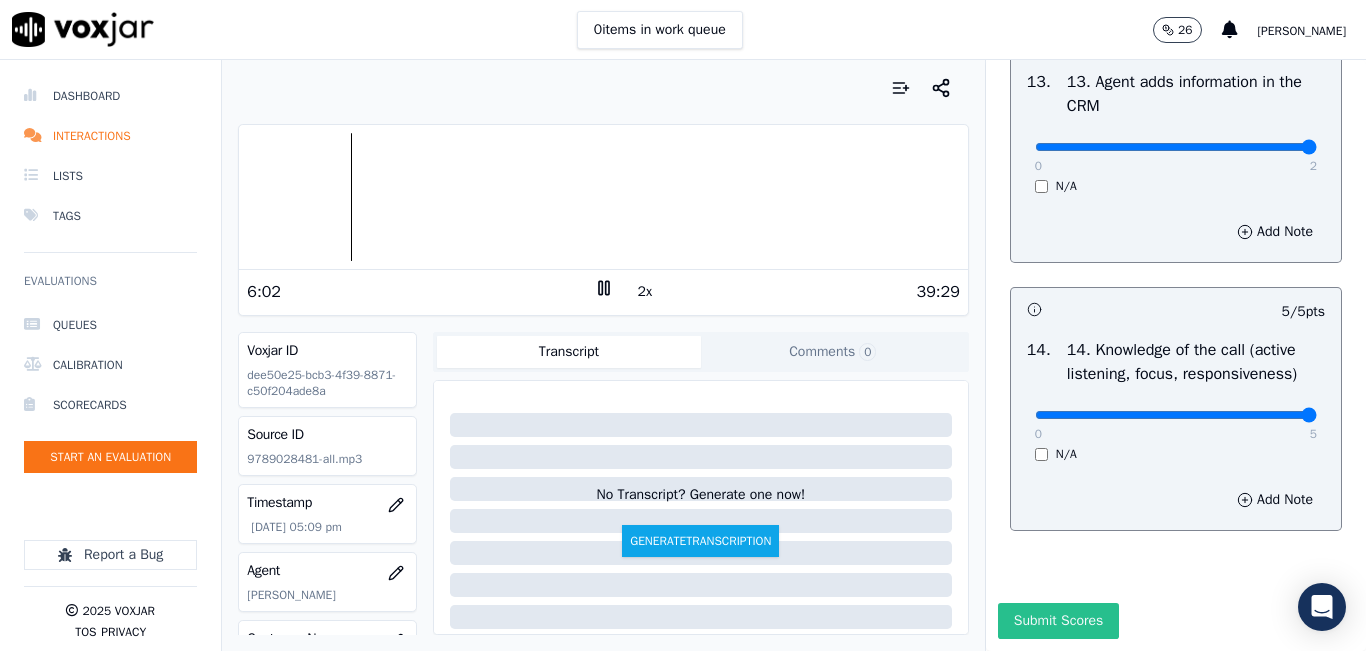 click on "Submit Scores" at bounding box center (1058, 621) 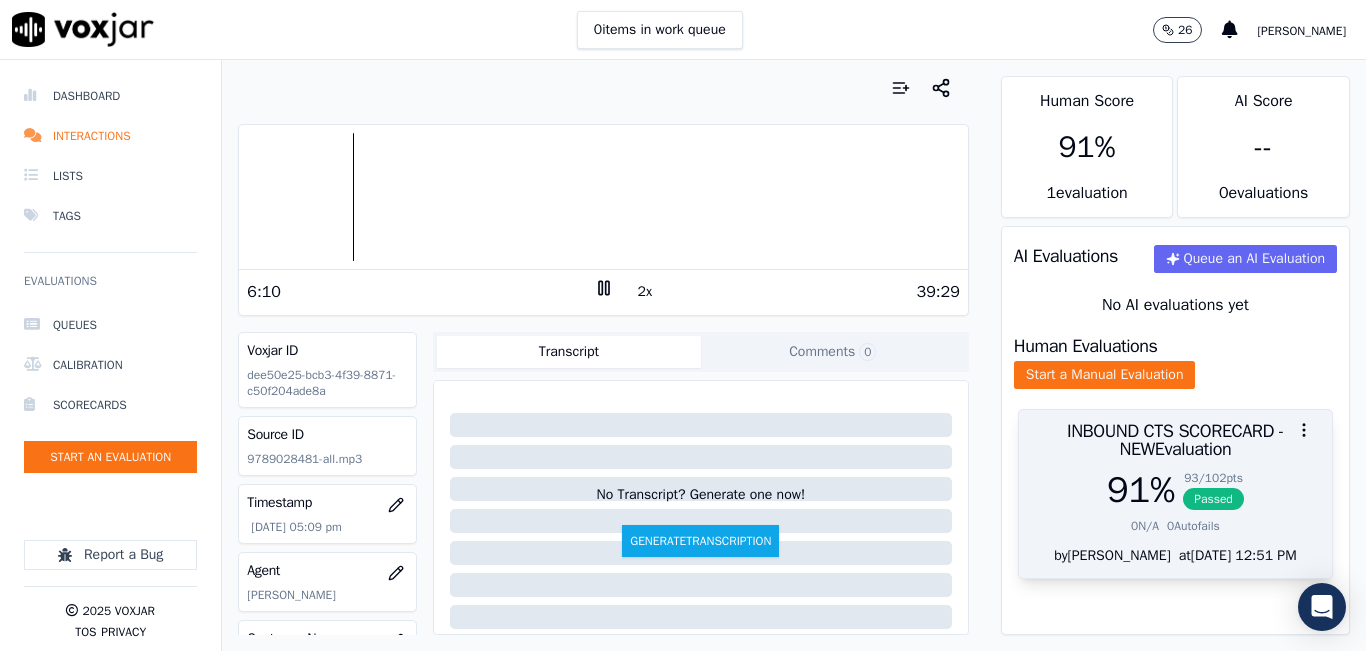 scroll, scrollTop: 0, scrollLeft: 0, axis: both 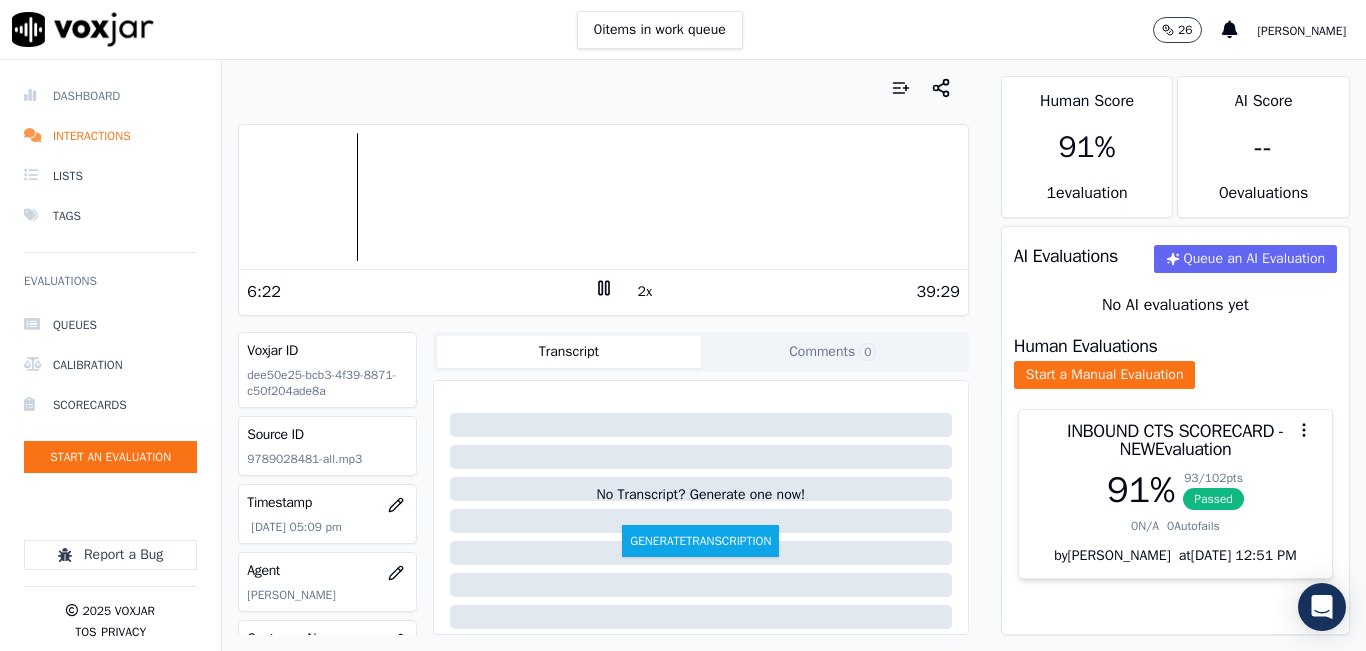 click on "Dashboard" at bounding box center (110, 96) 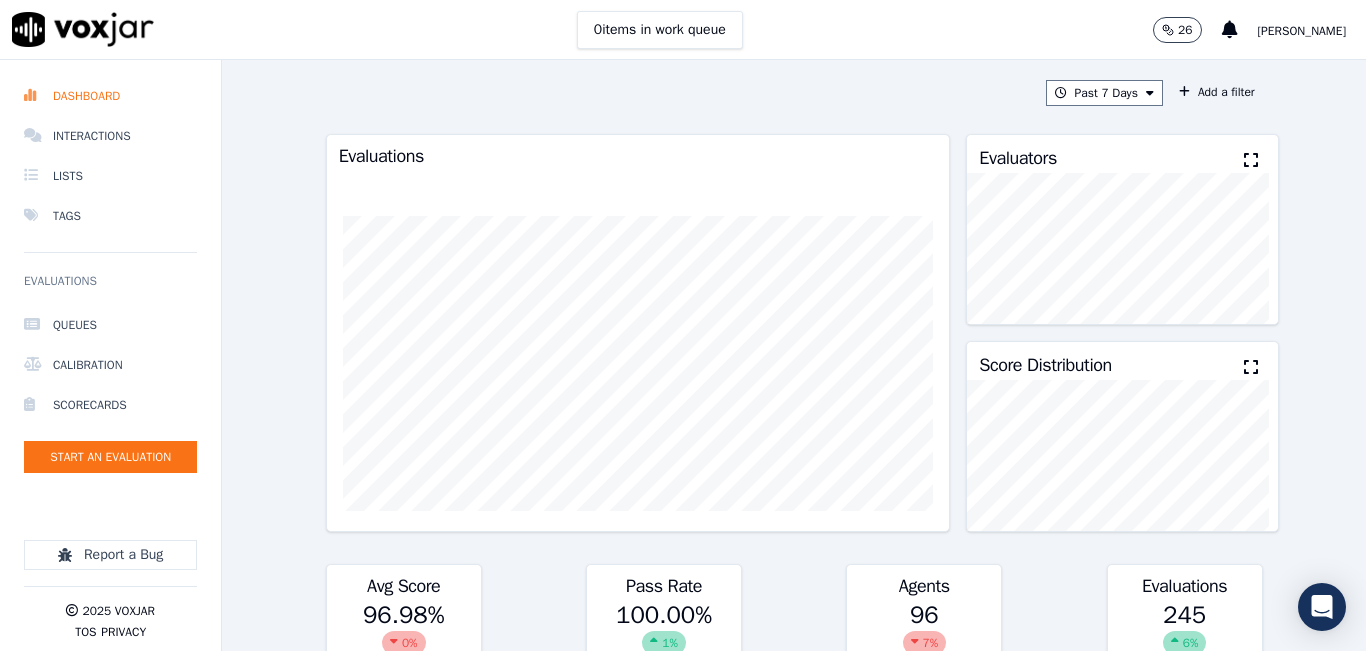 click at bounding box center (1251, 160) 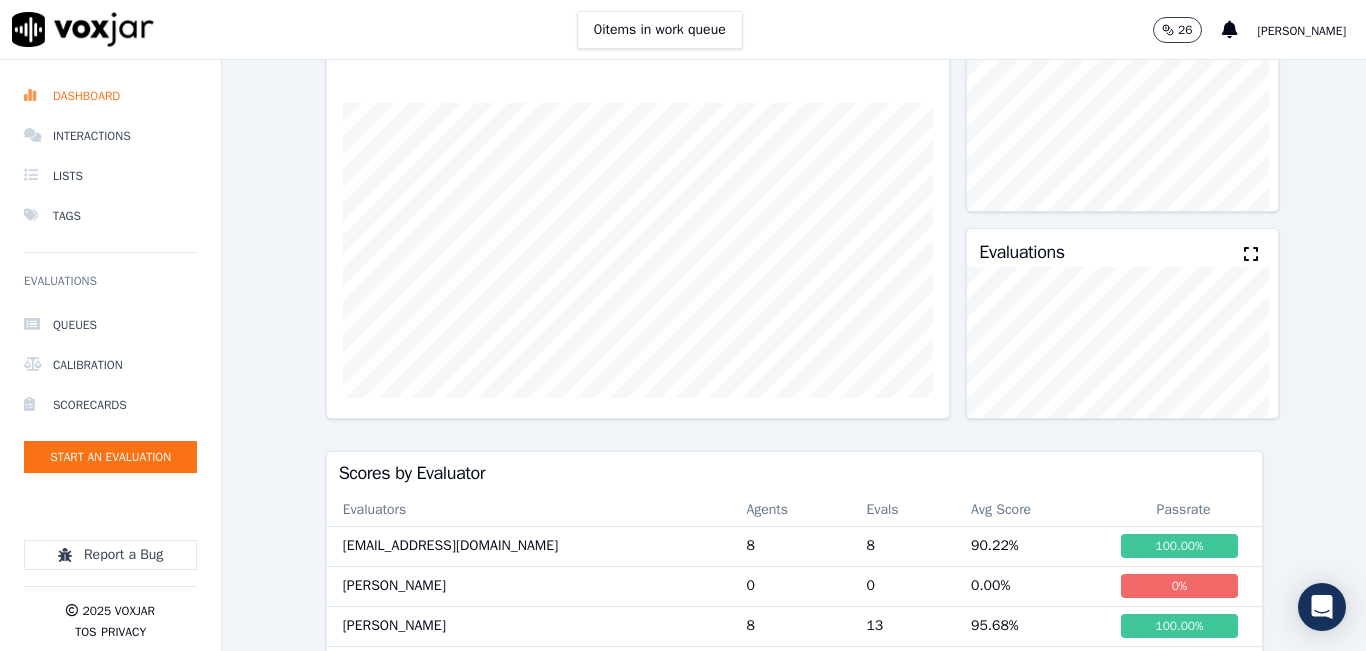 scroll, scrollTop: 0, scrollLeft: 0, axis: both 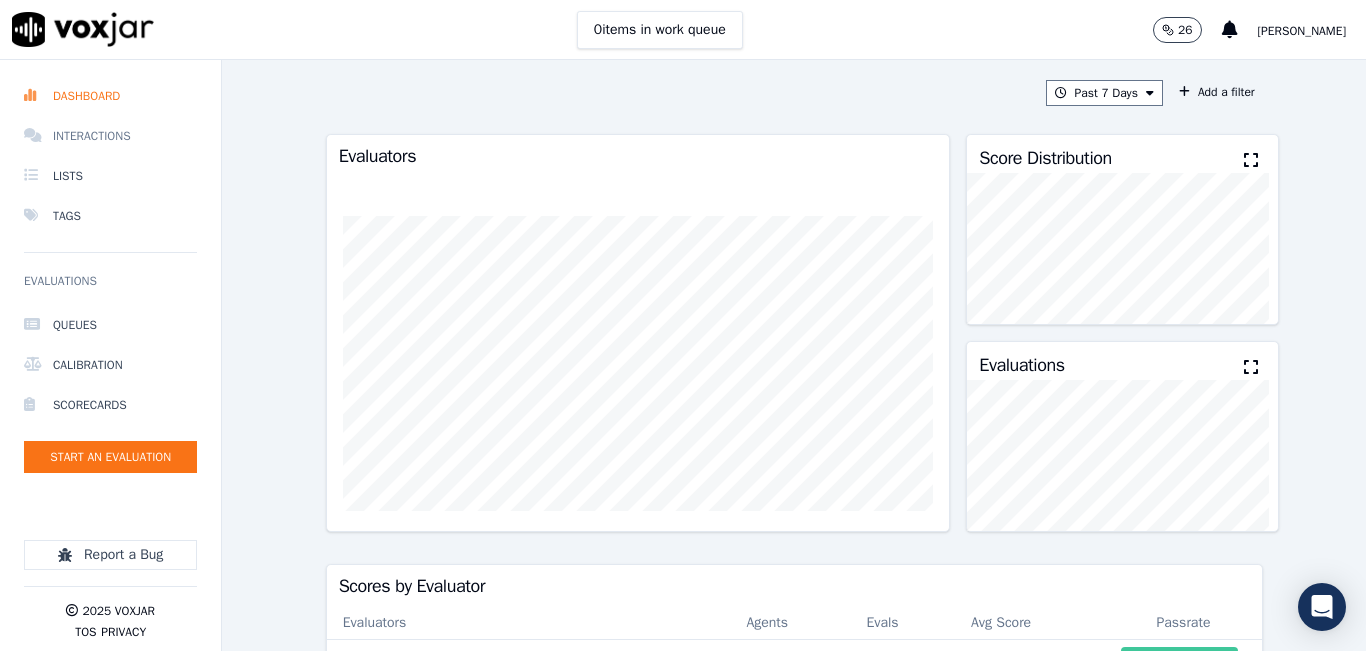 click on "Interactions" at bounding box center [110, 136] 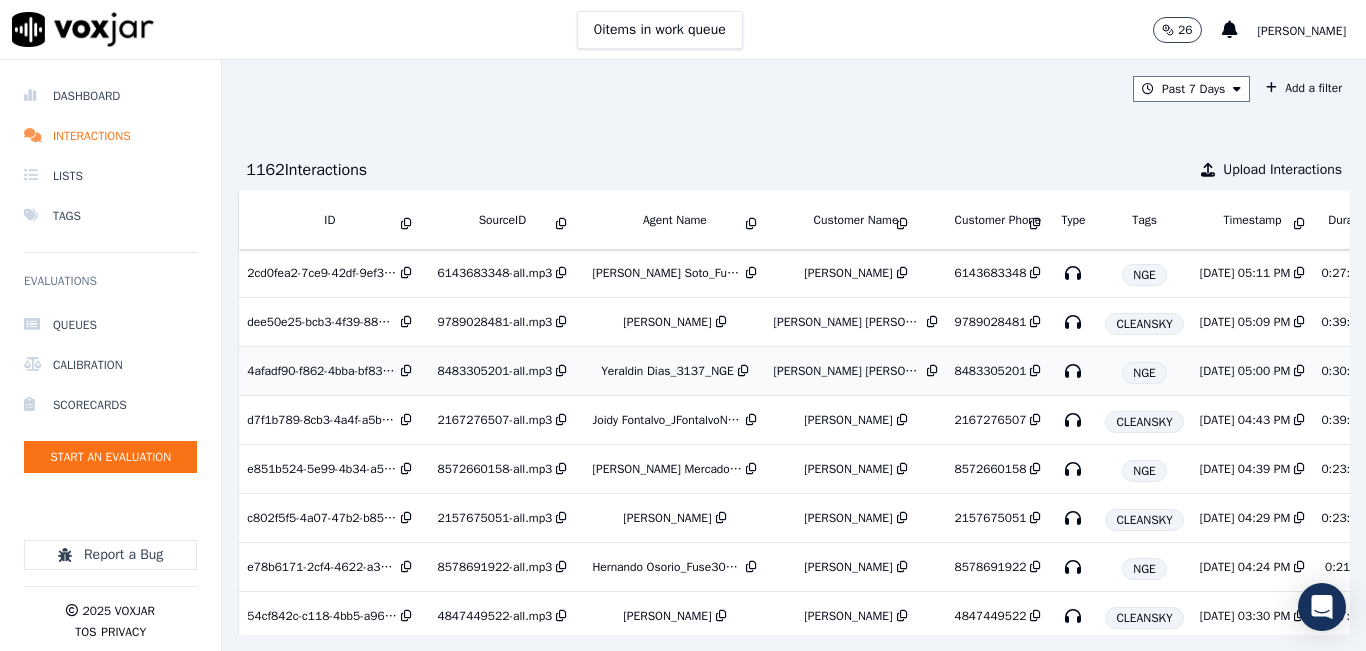 scroll, scrollTop: 900, scrollLeft: 0, axis: vertical 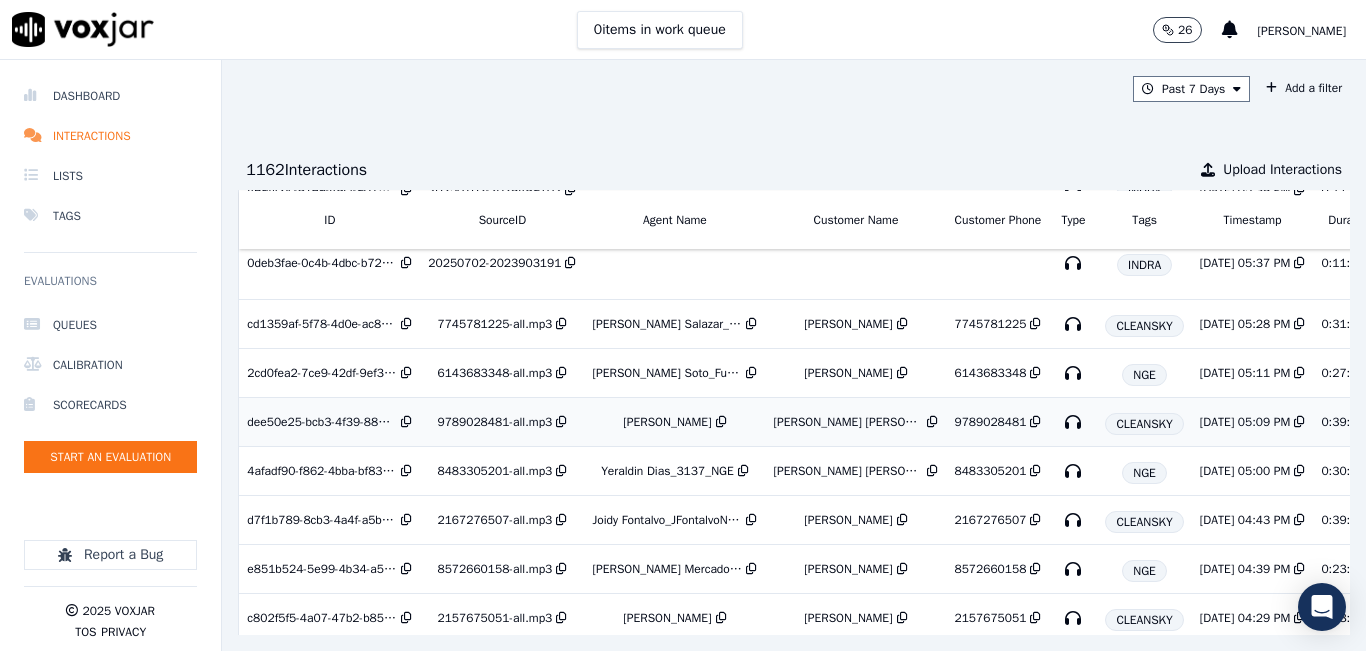click on "SANDRO JOEL PEÑA" at bounding box center [855, 422] 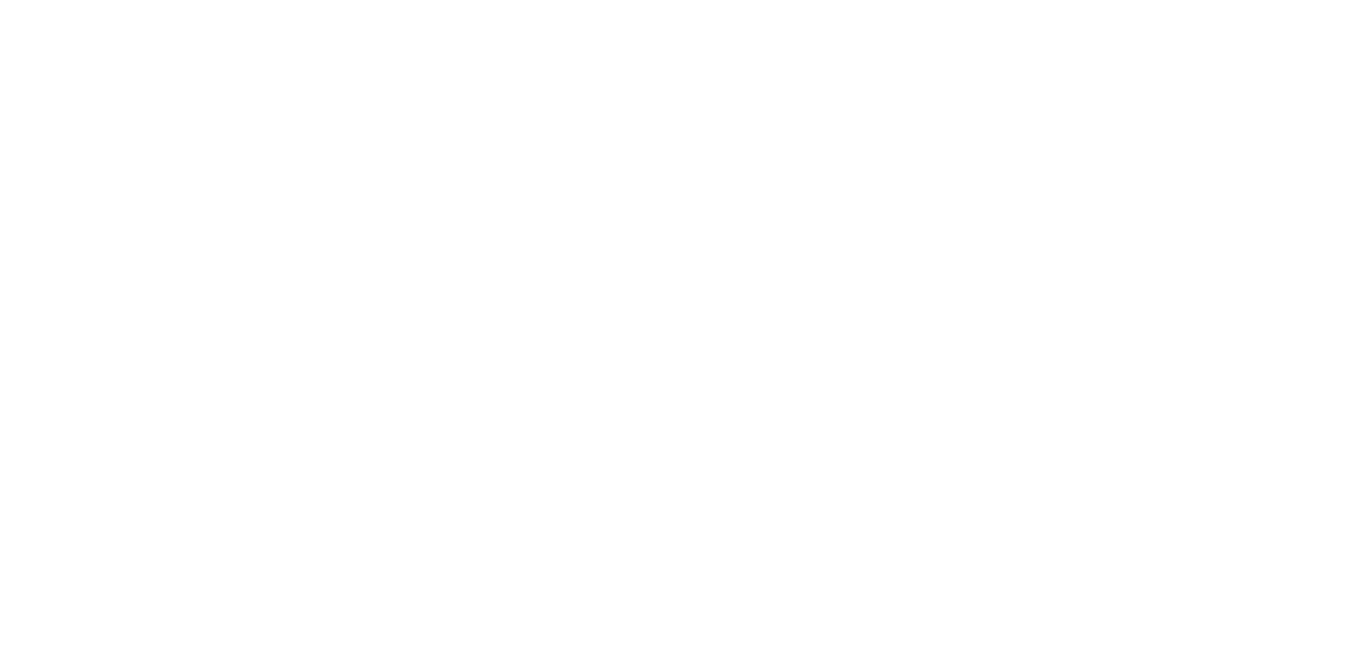 scroll, scrollTop: 0, scrollLeft: 0, axis: both 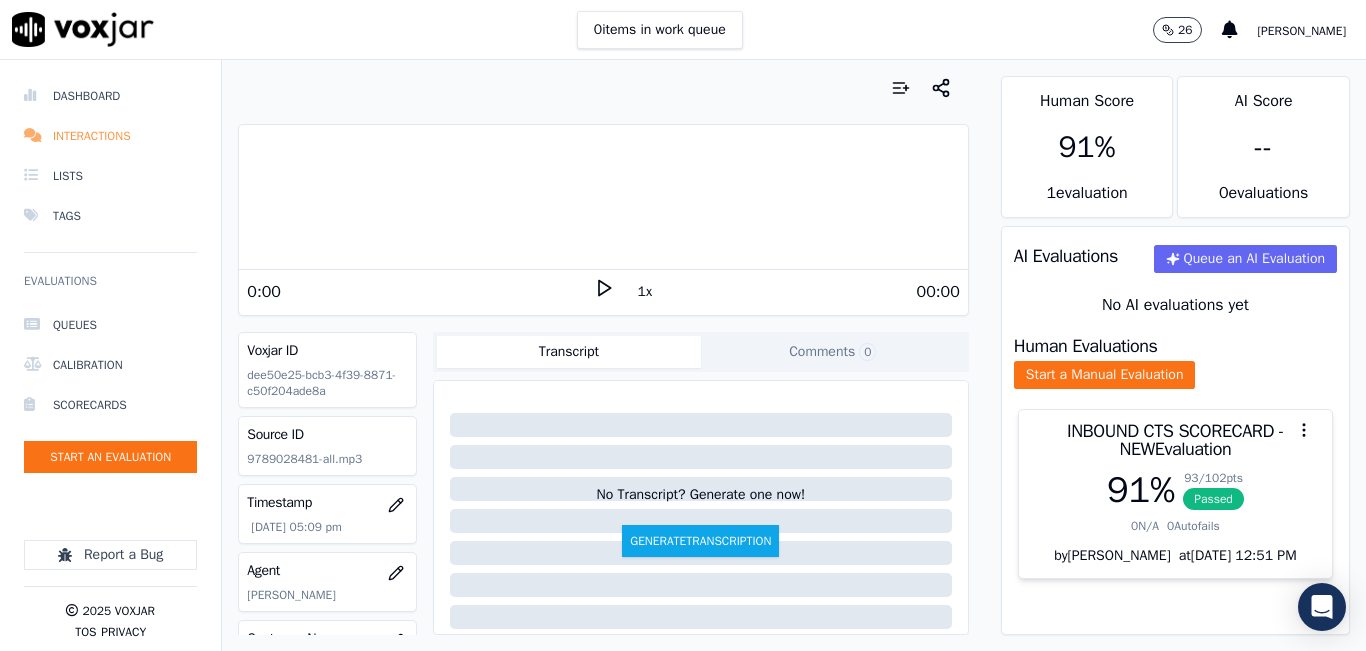click on "Interactions" at bounding box center [110, 136] 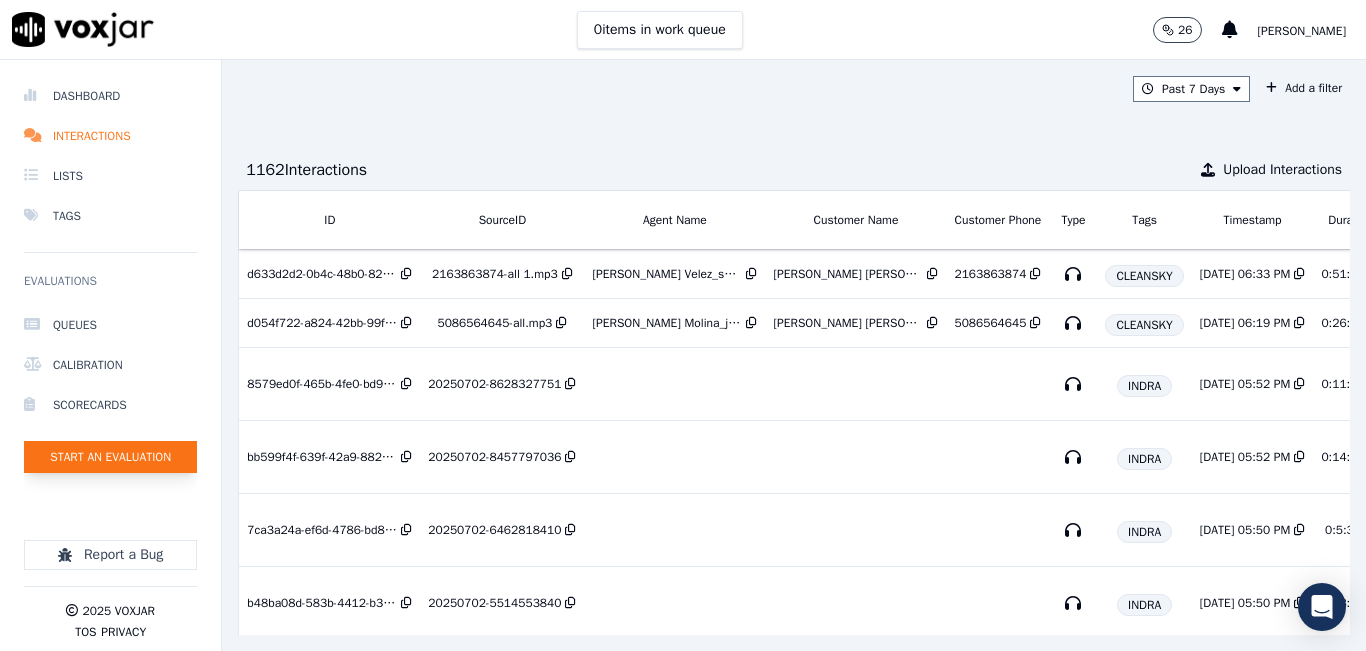 click on "Start an Evaluation" 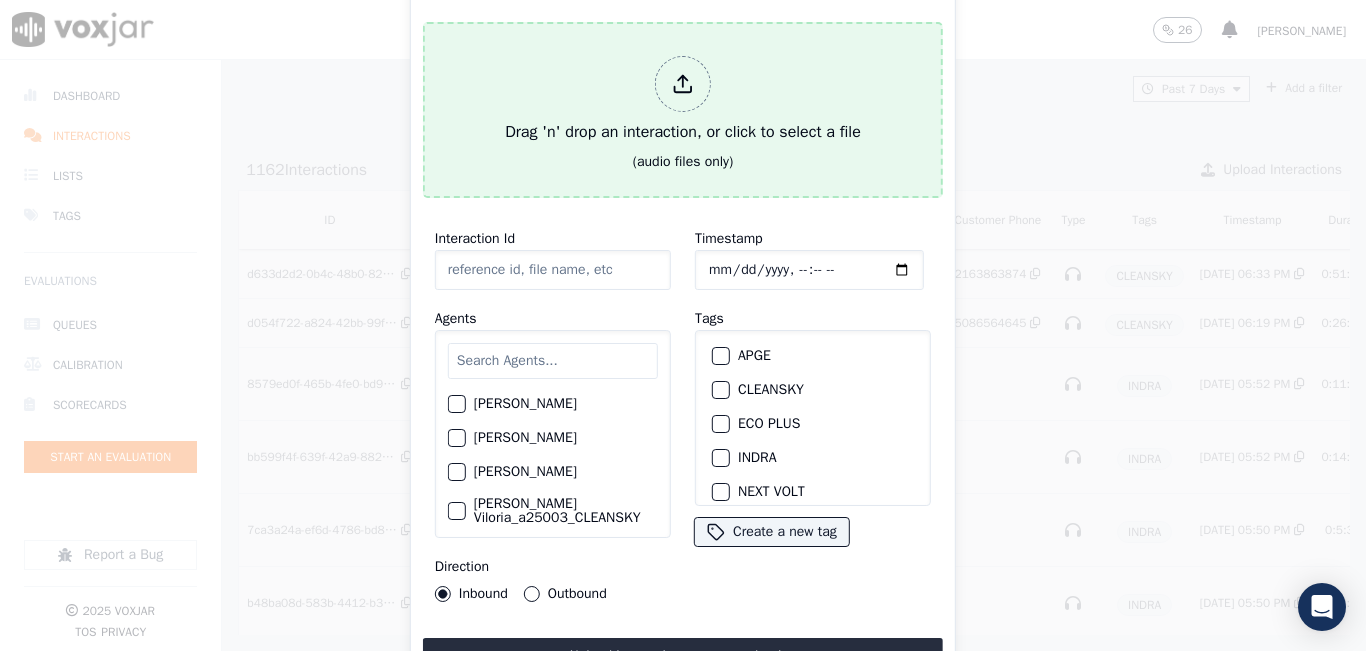click on "Drag 'n' drop an interaction, or click to select a file" at bounding box center (683, 100) 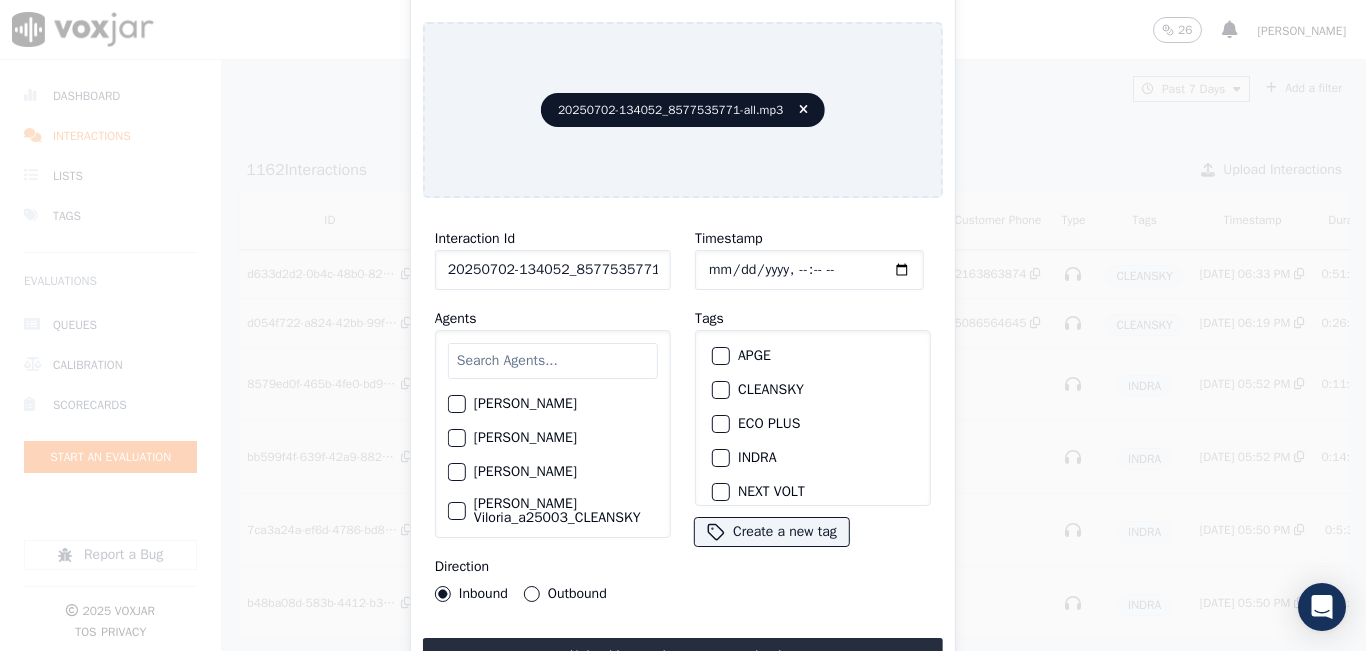 click at bounding box center [553, 361] 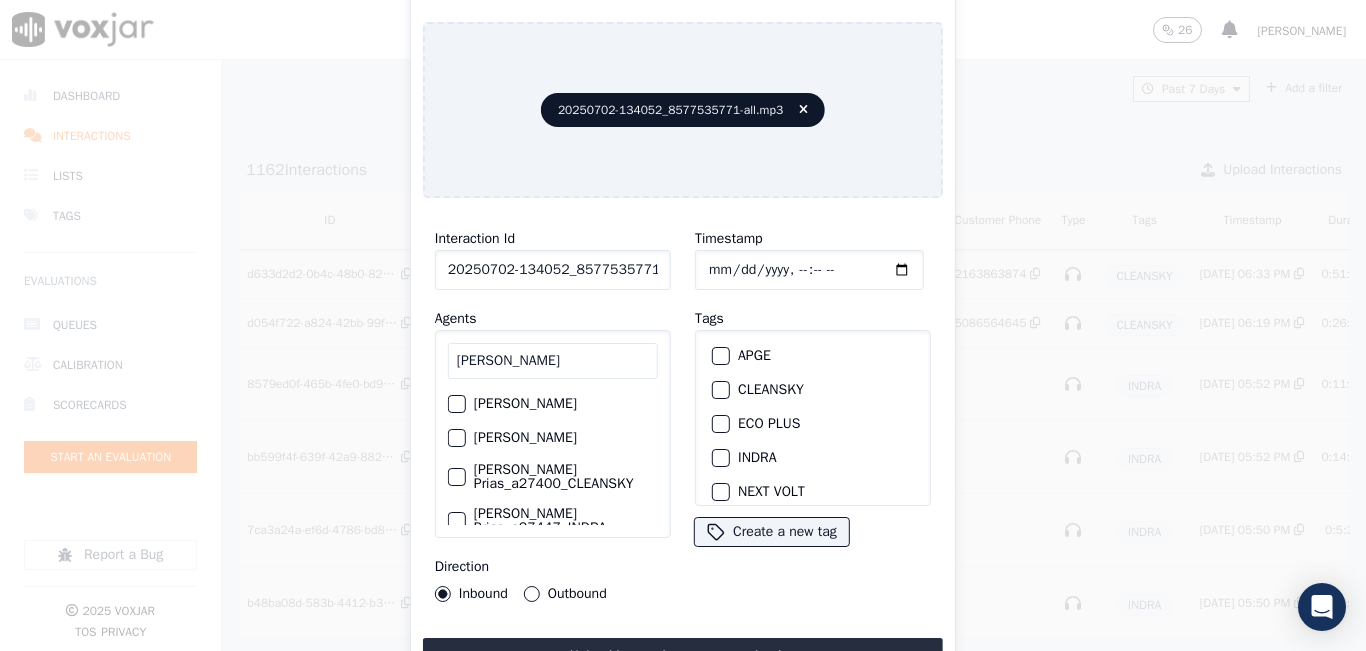 type on "[PERSON_NAME]" 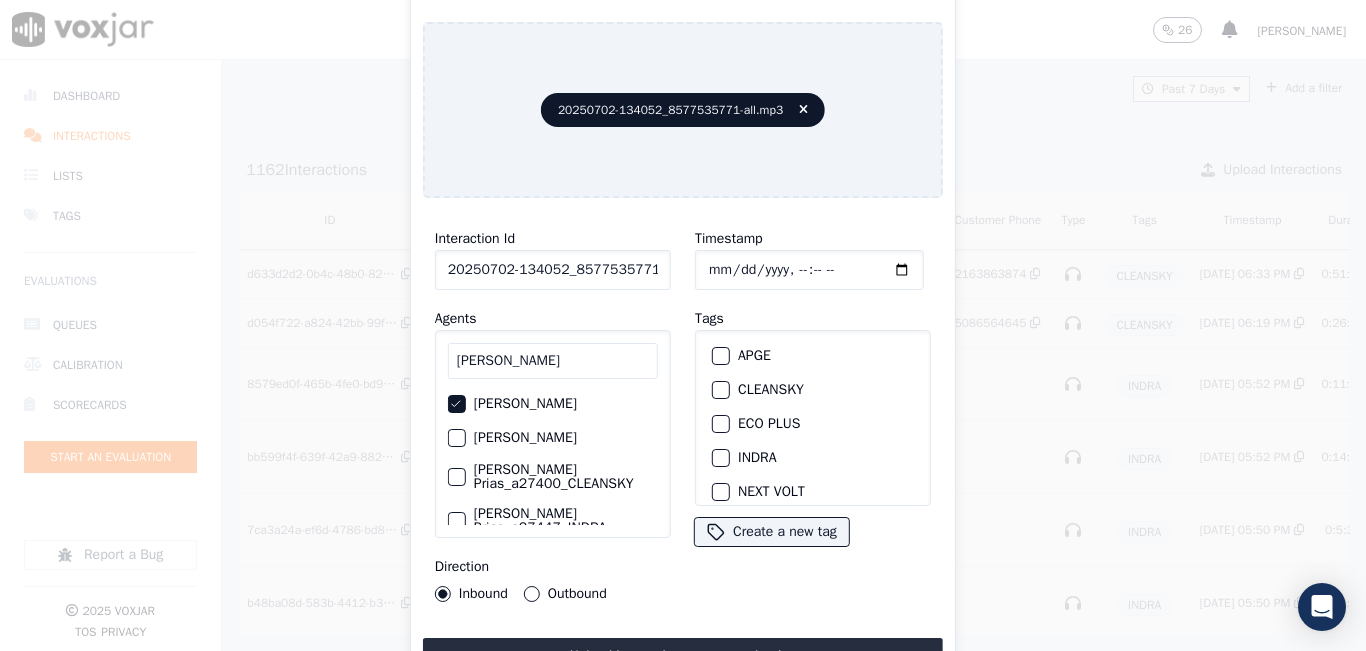 click on "CLEANSKY" at bounding box center [721, 390] 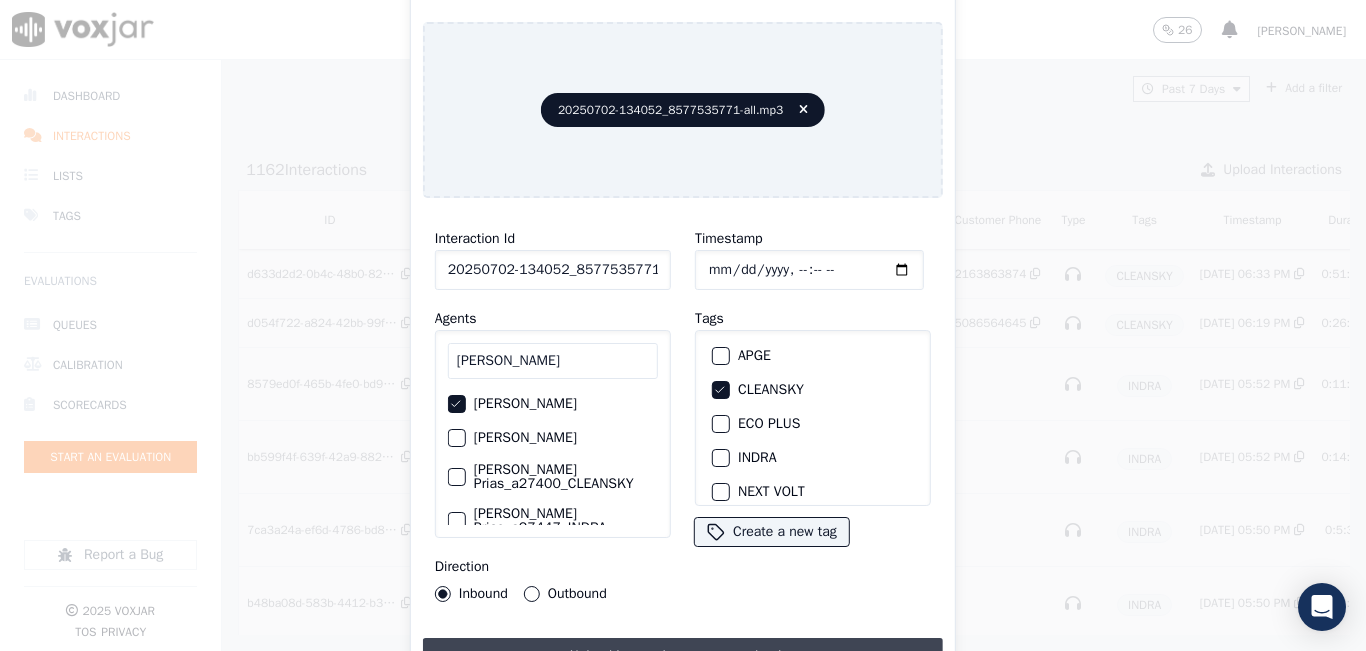 click on "Upload interaction to start evaluation" at bounding box center (683, 656) 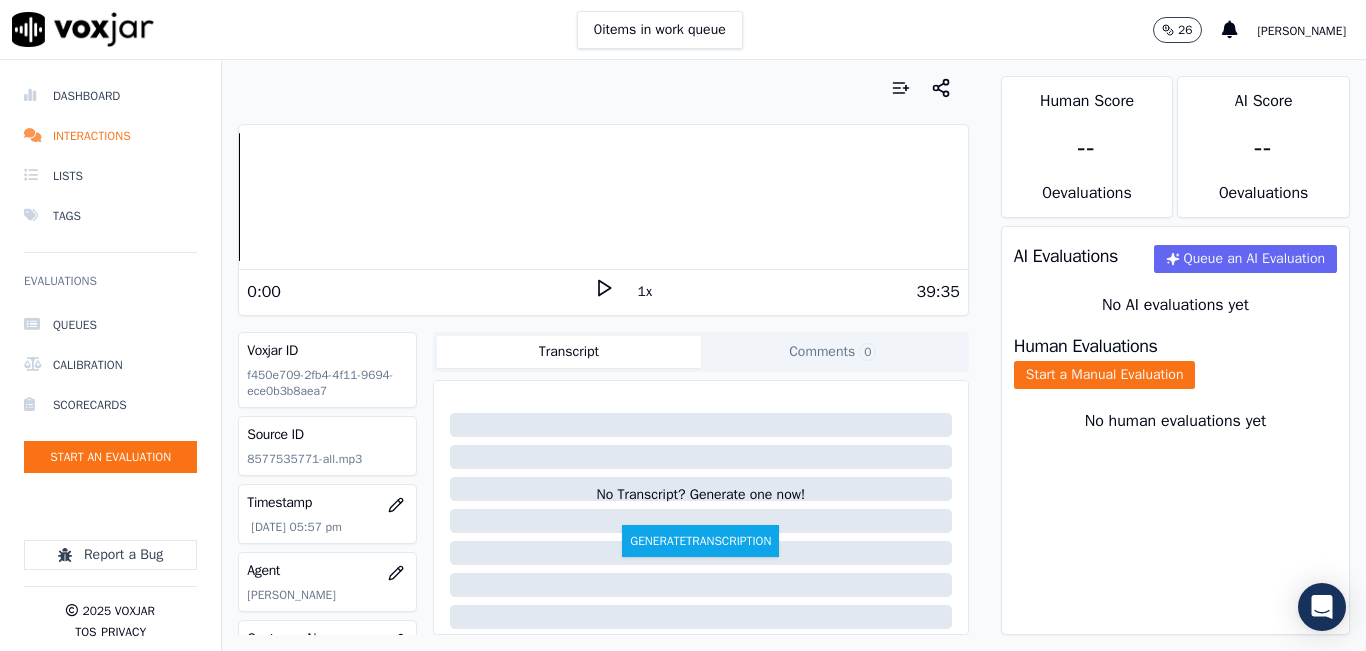 click 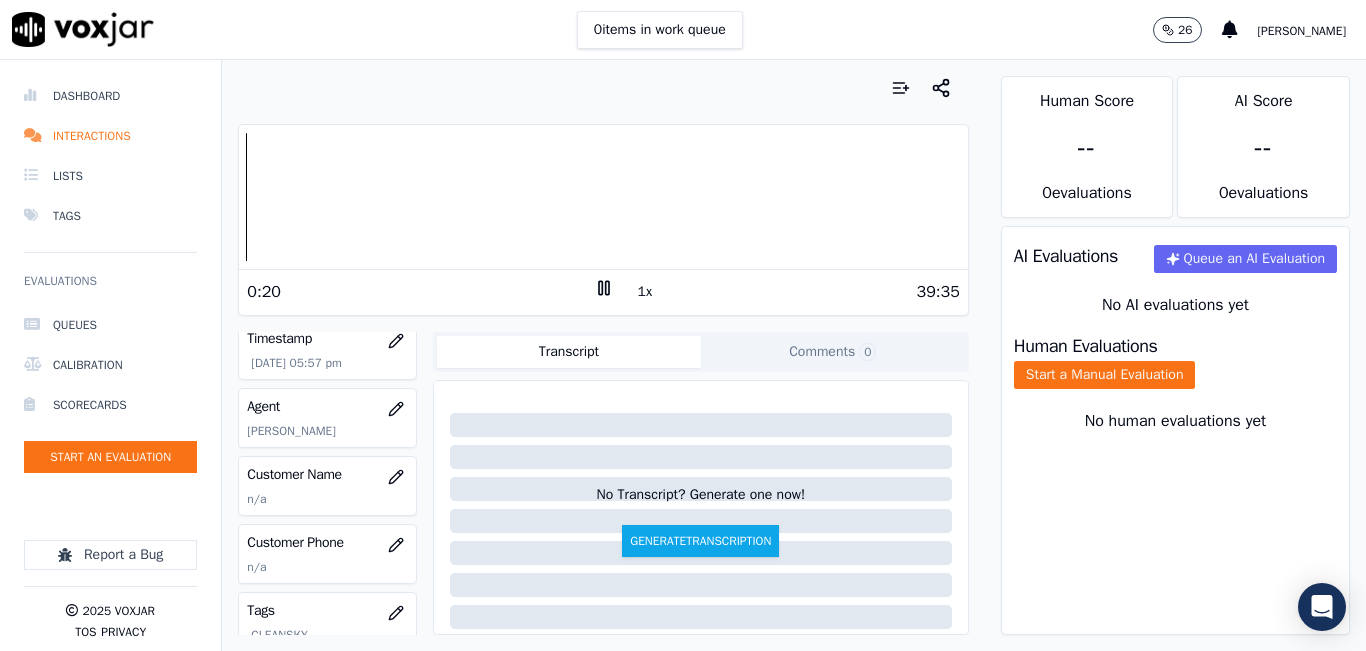 scroll, scrollTop: 200, scrollLeft: 0, axis: vertical 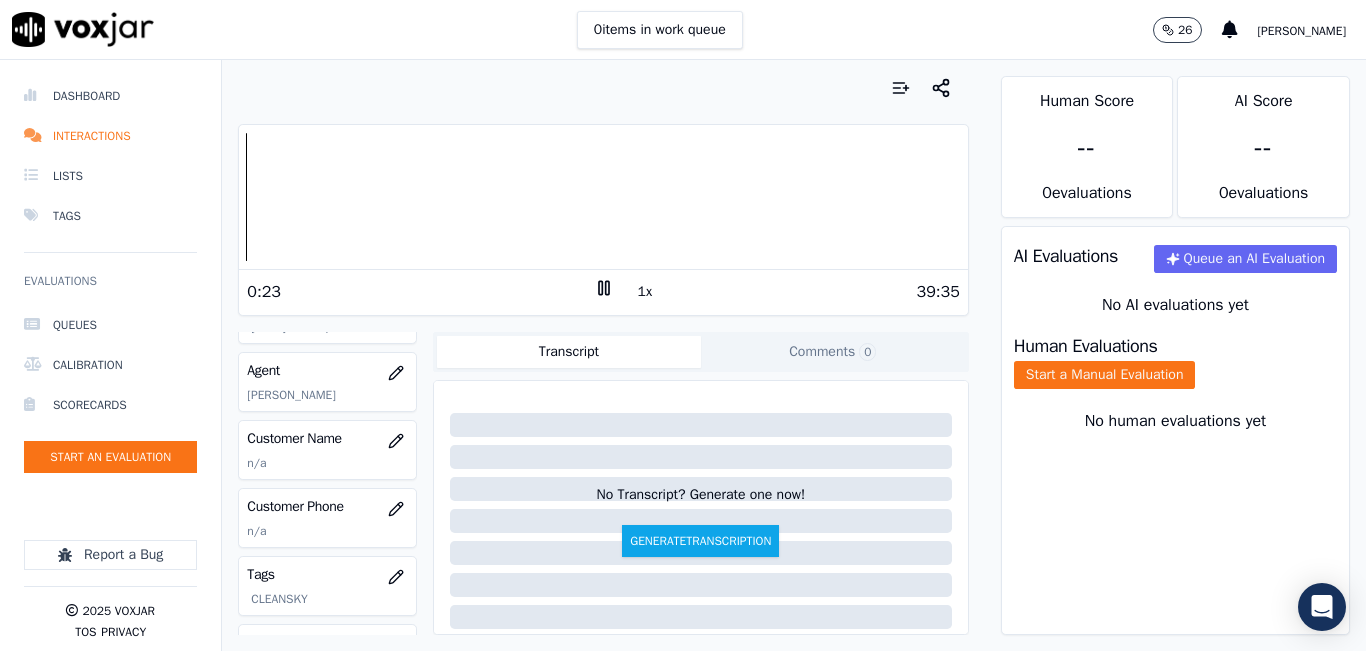 click 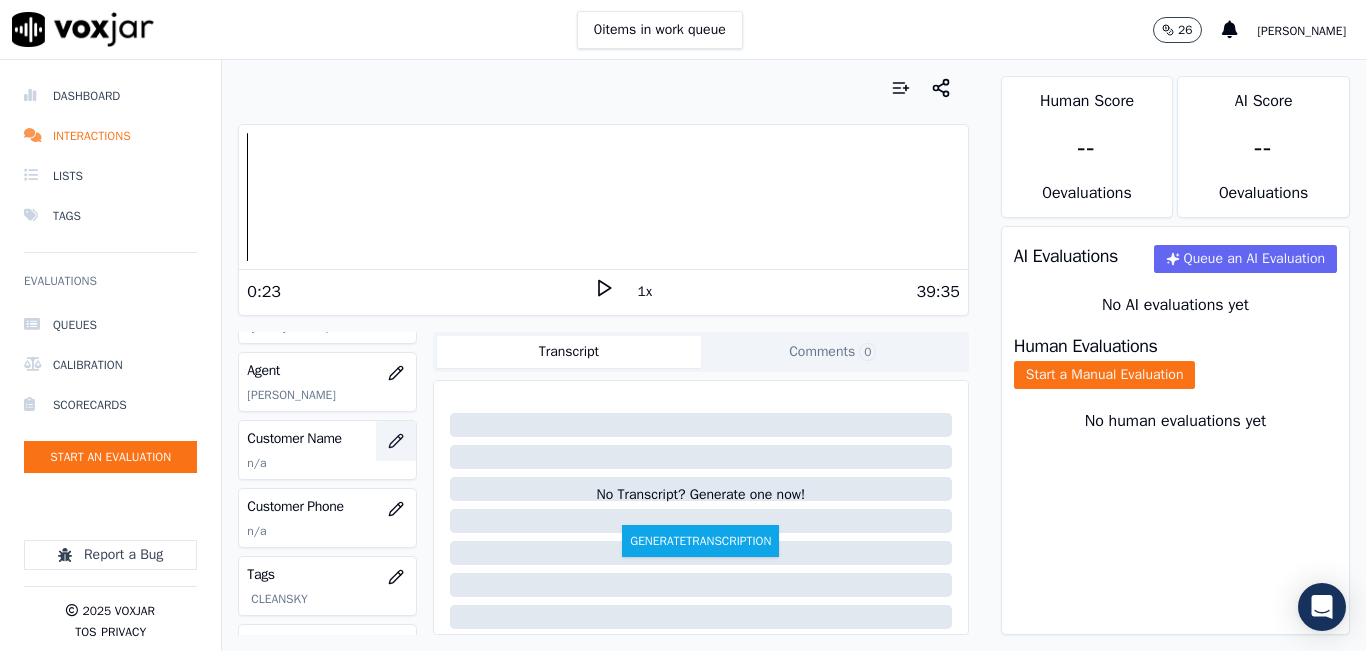 click 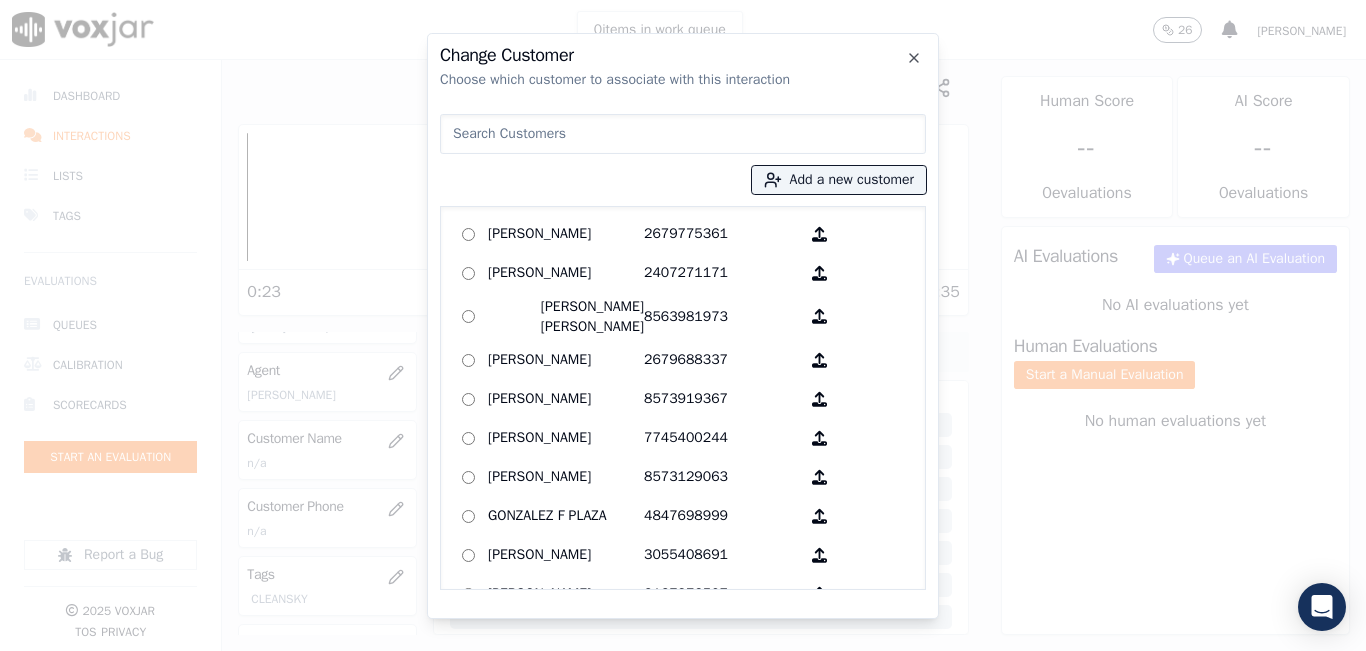 click at bounding box center (683, 134) 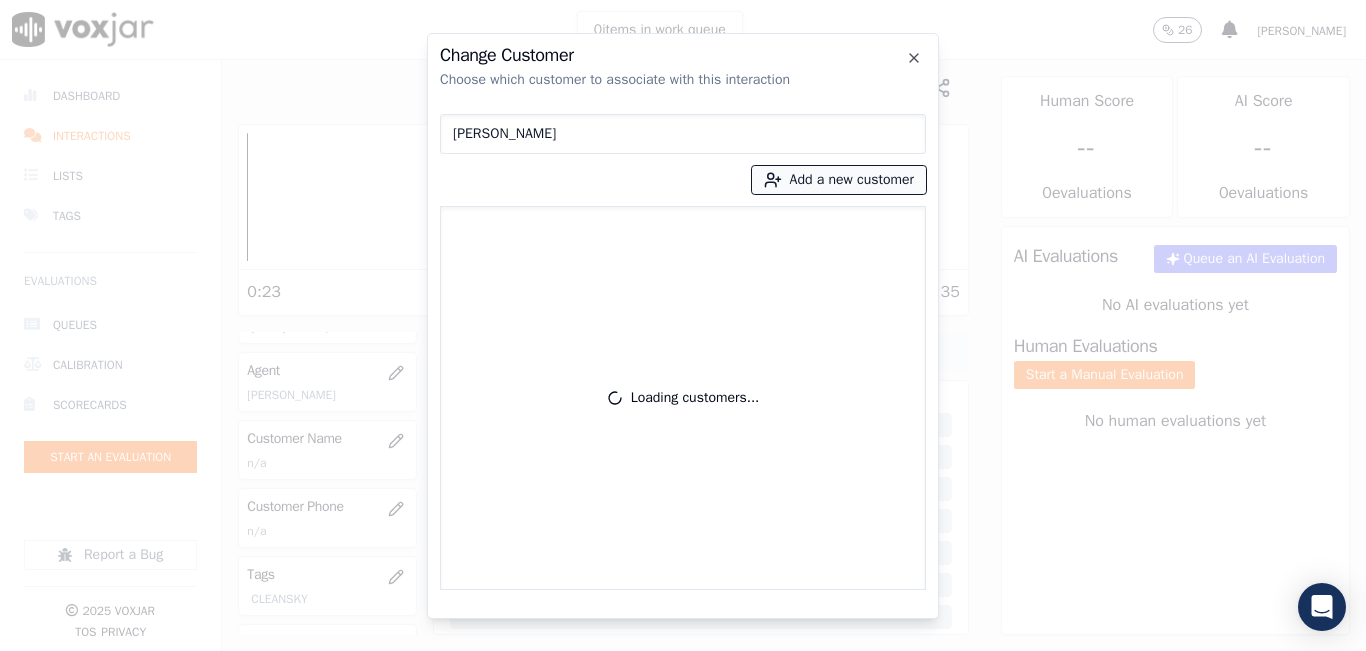type on "Barlinda Cook" 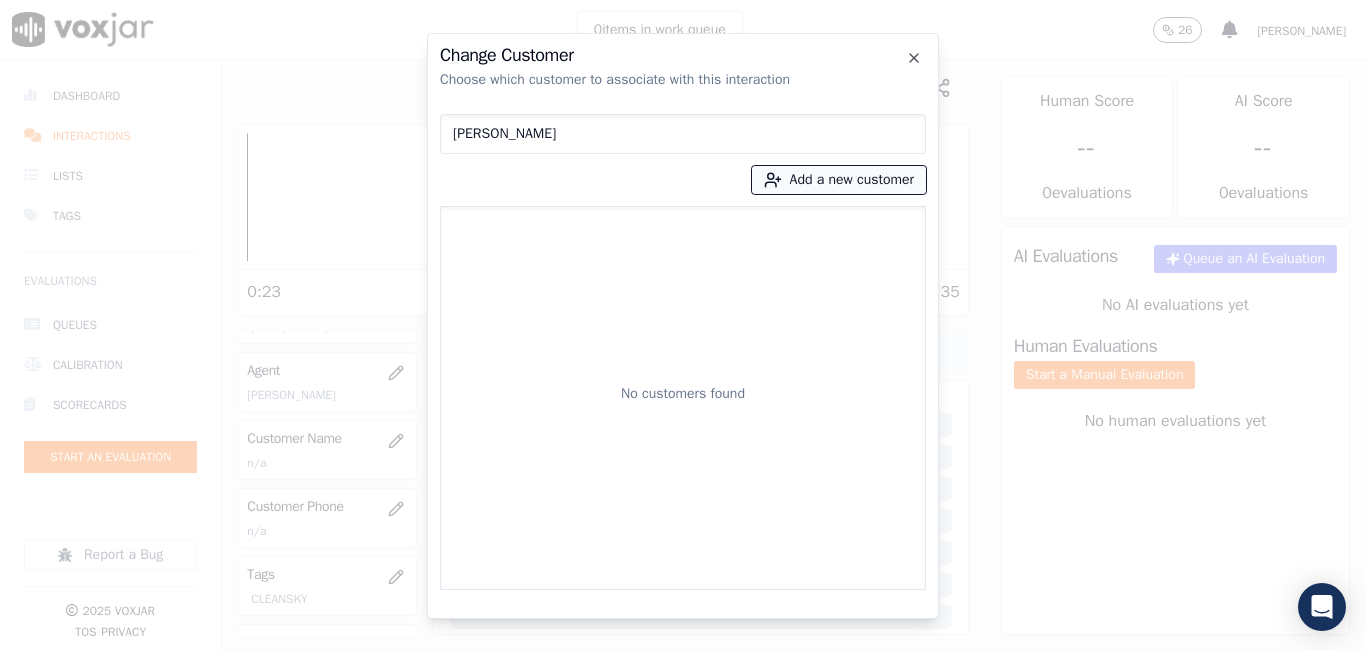 click on "Add a new customer" at bounding box center [839, 180] 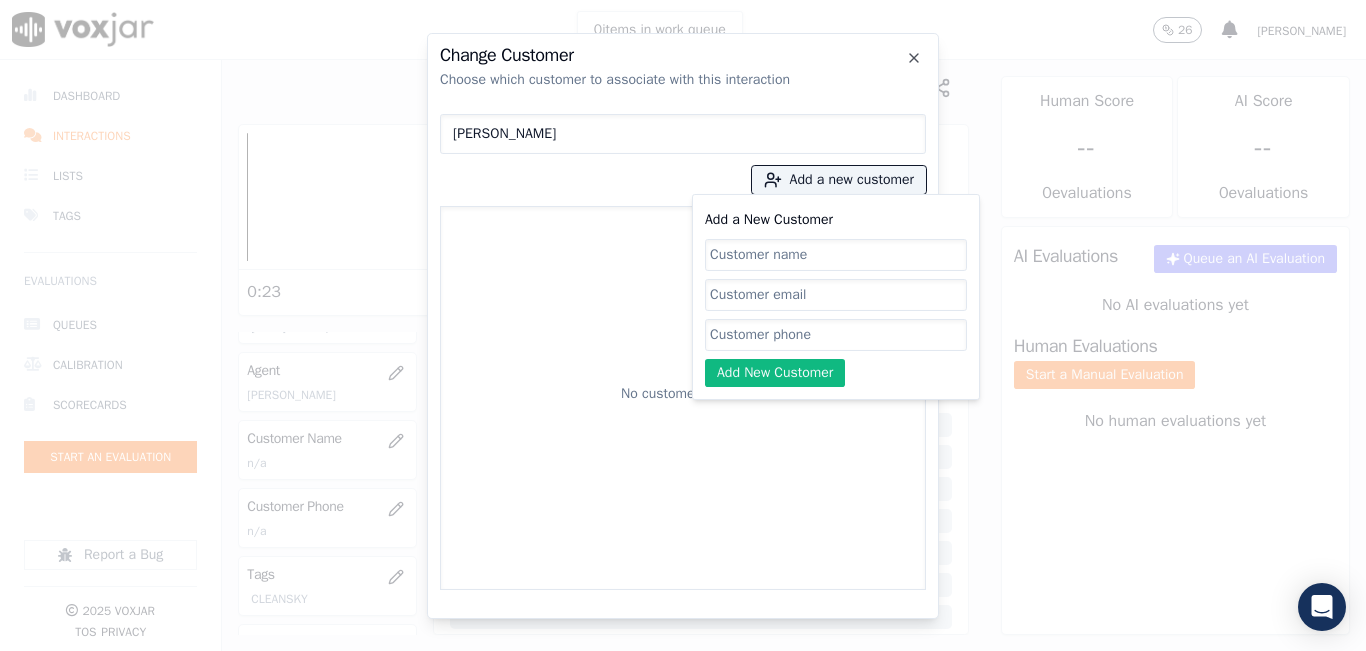 click on "Add a New Customer" 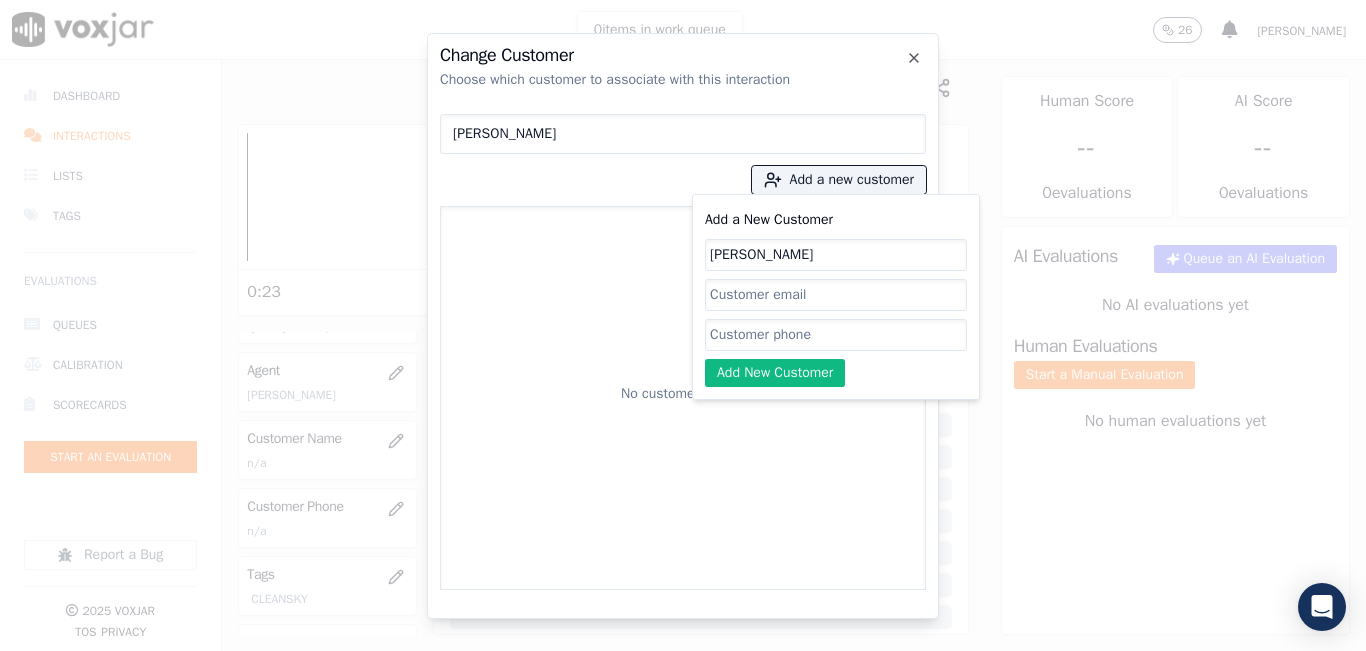 type on "Barlinda Cook" 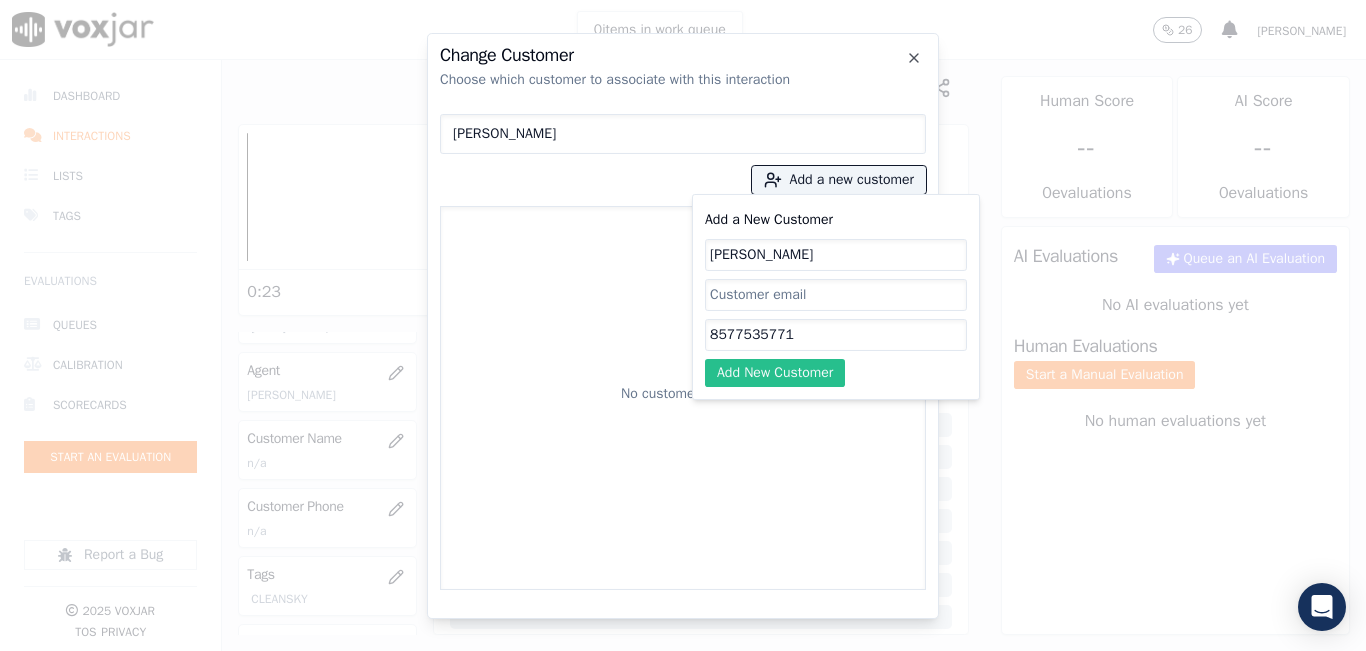 type on "8577535771" 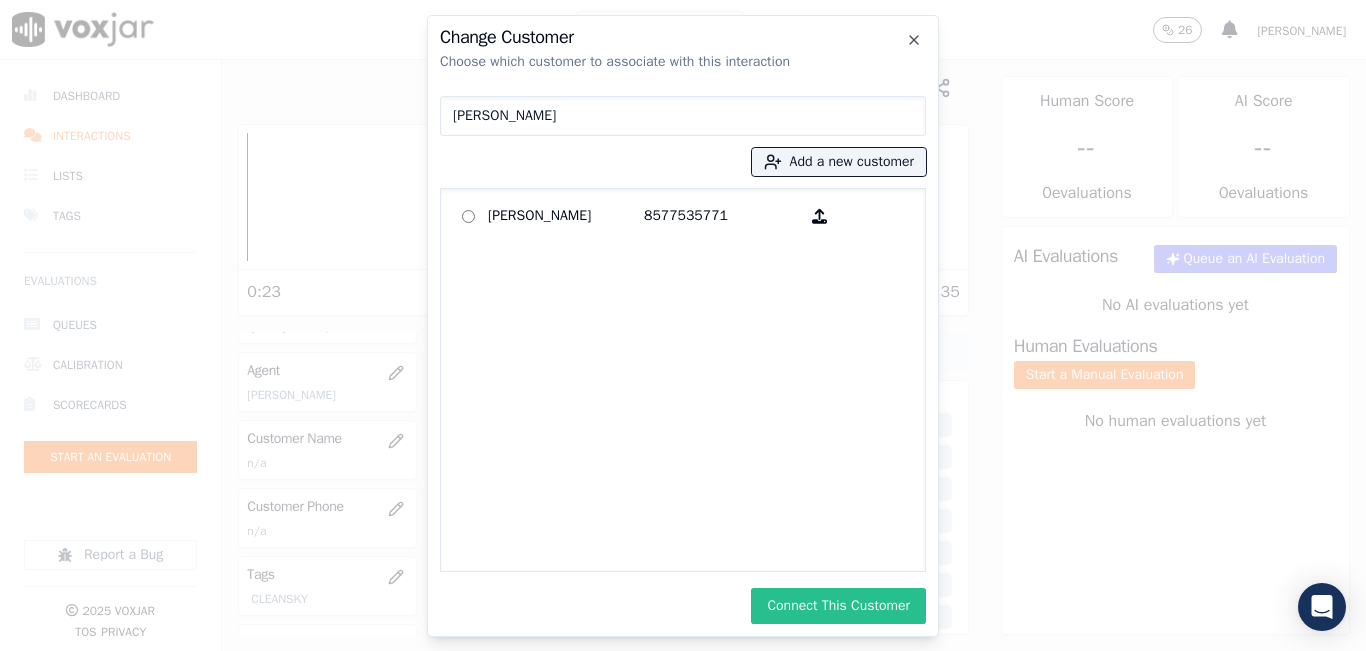 click on "Connect This Customer" at bounding box center (838, 606) 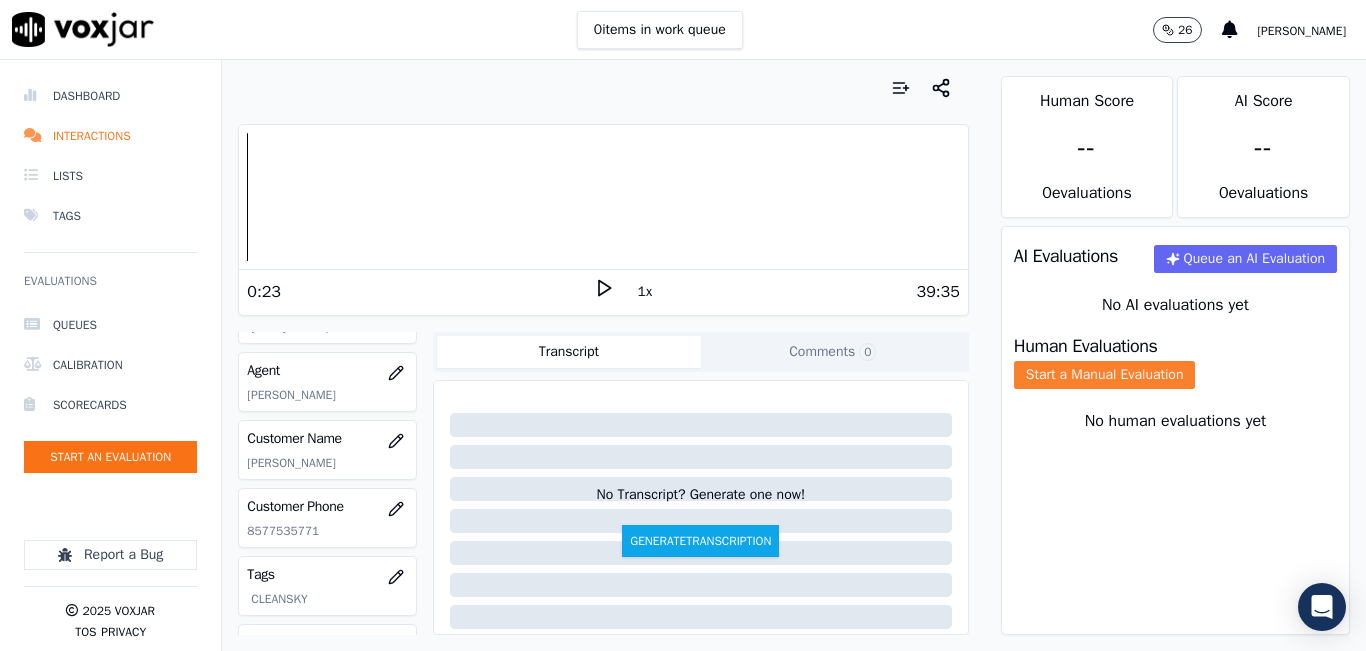 click on "Start a Manual Evaluation" 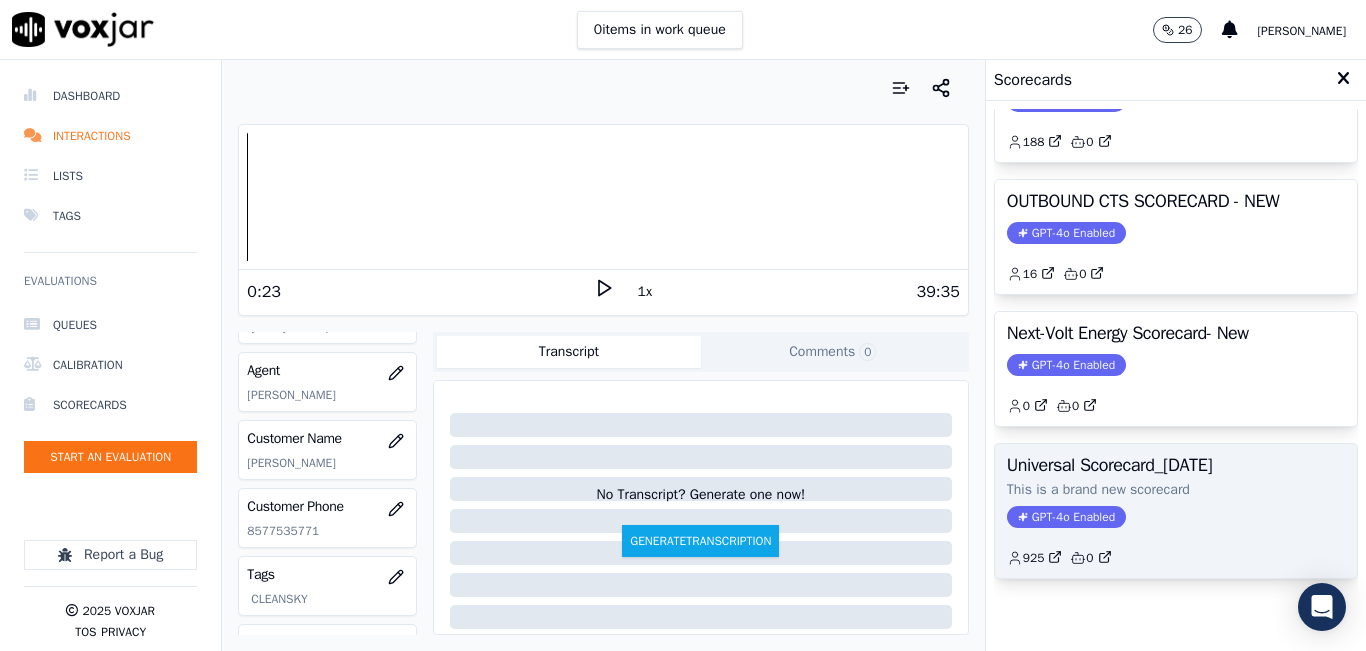 scroll, scrollTop: 227, scrollLeft: 0, axis: vertical 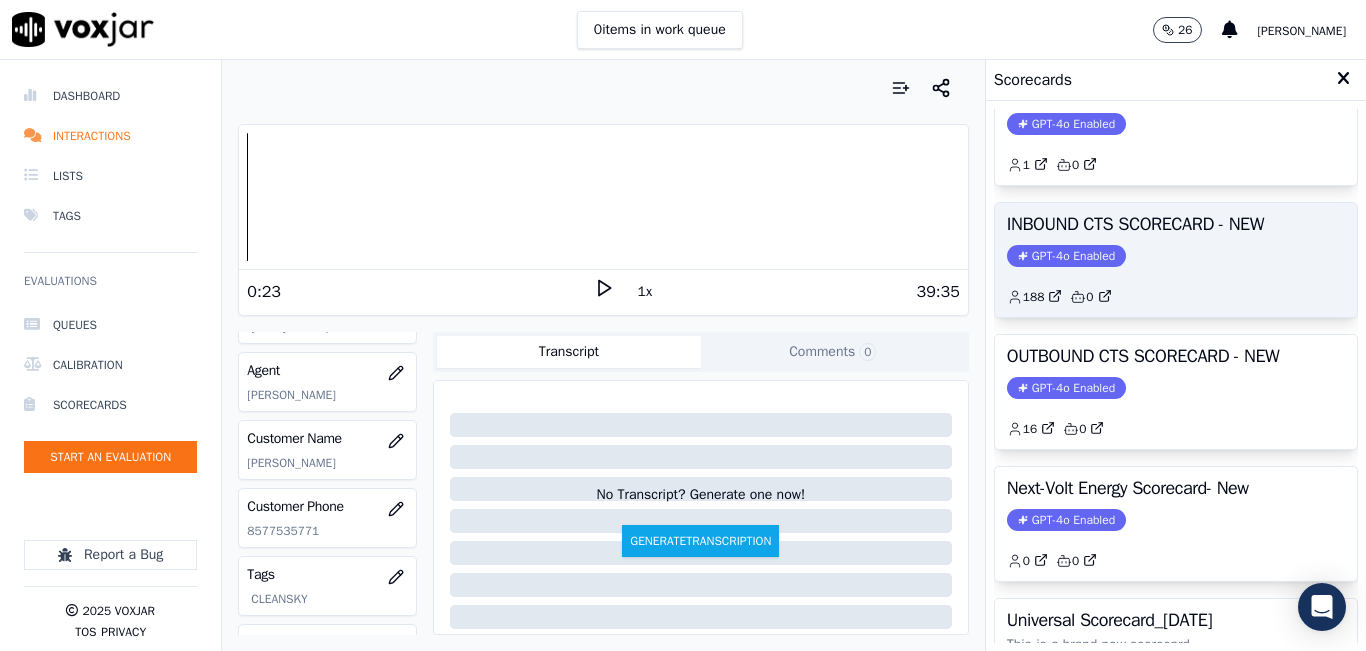 click on "GPT-4o Enabled" 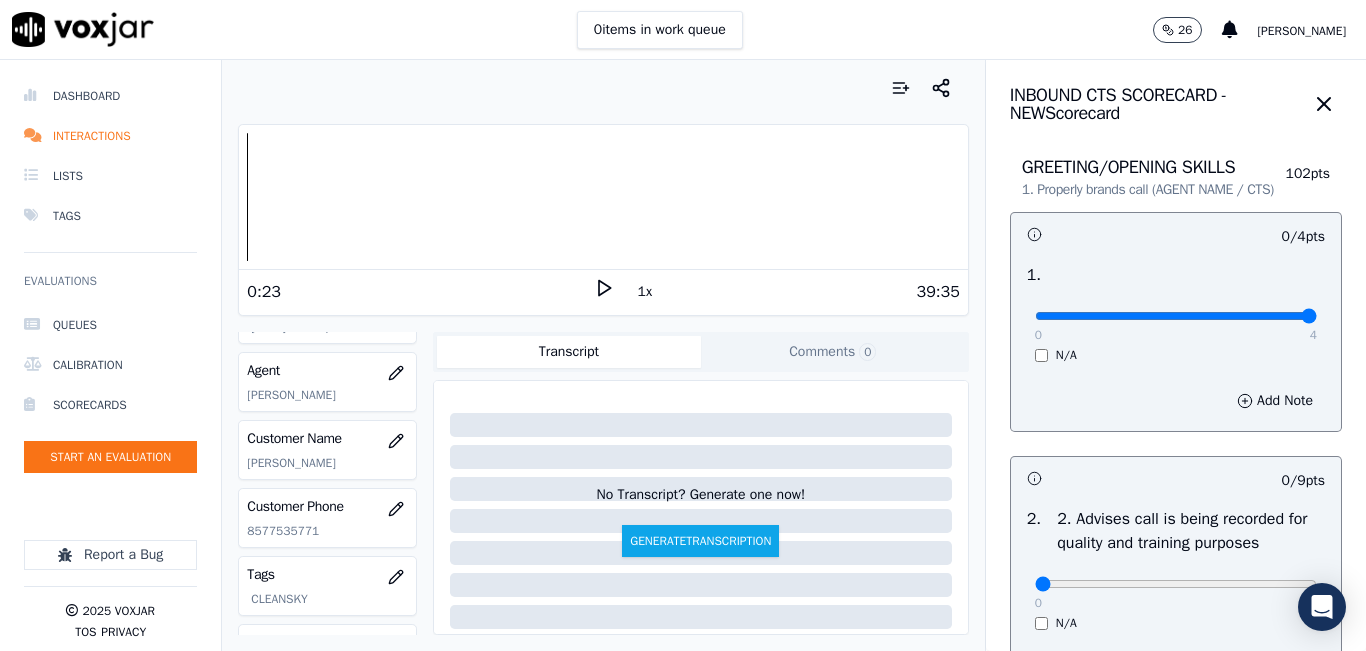 drag, startPoint x: 1053, startPoint y: 332, endPoint x: 1337, endPoint y: 332, distance: 284 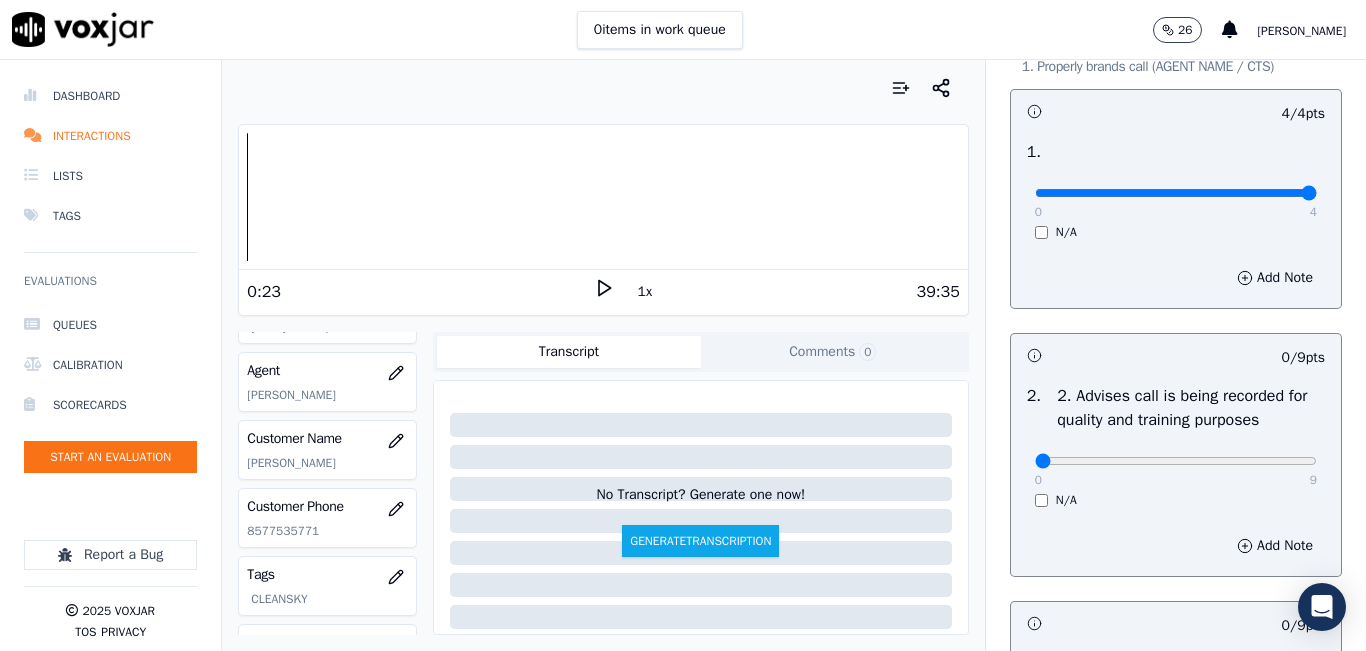 scroll, scrollTop: 200, scrollLeft: 0, axis: vertical 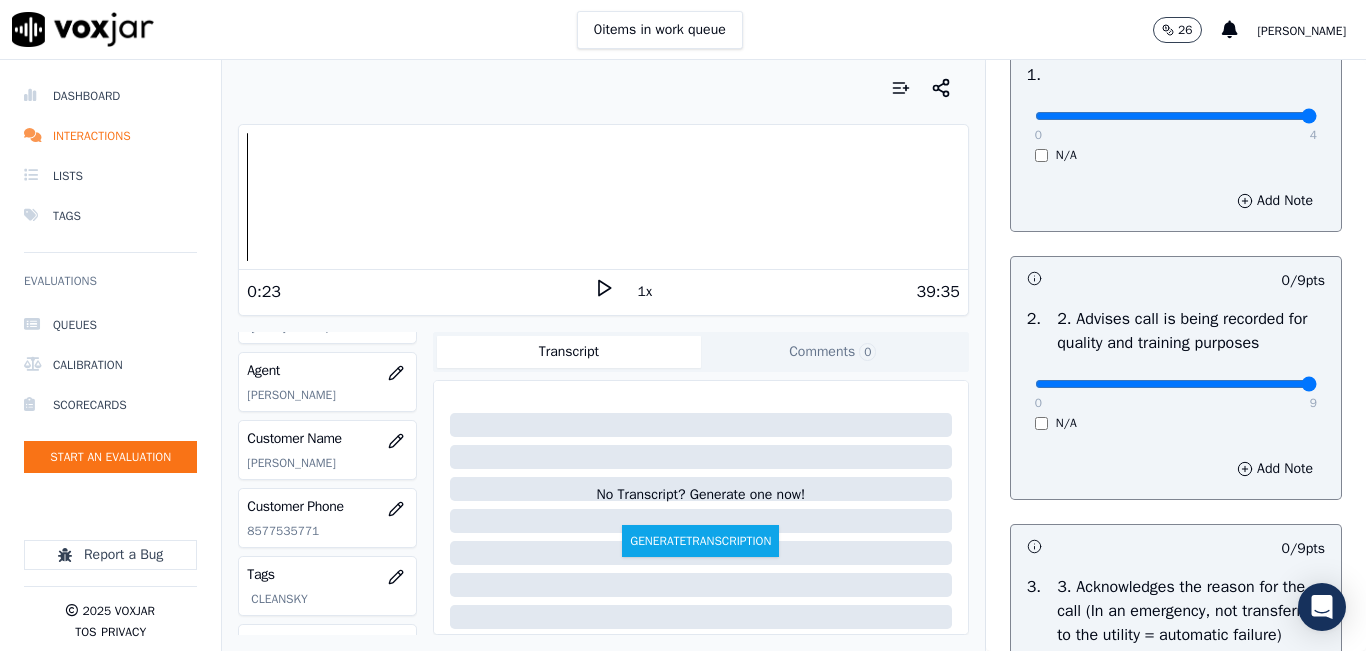 drag, startPoint x: 1057, startPoint y: 405, endPoint x: 1232, endPoint y: 359, distance: 180.94475 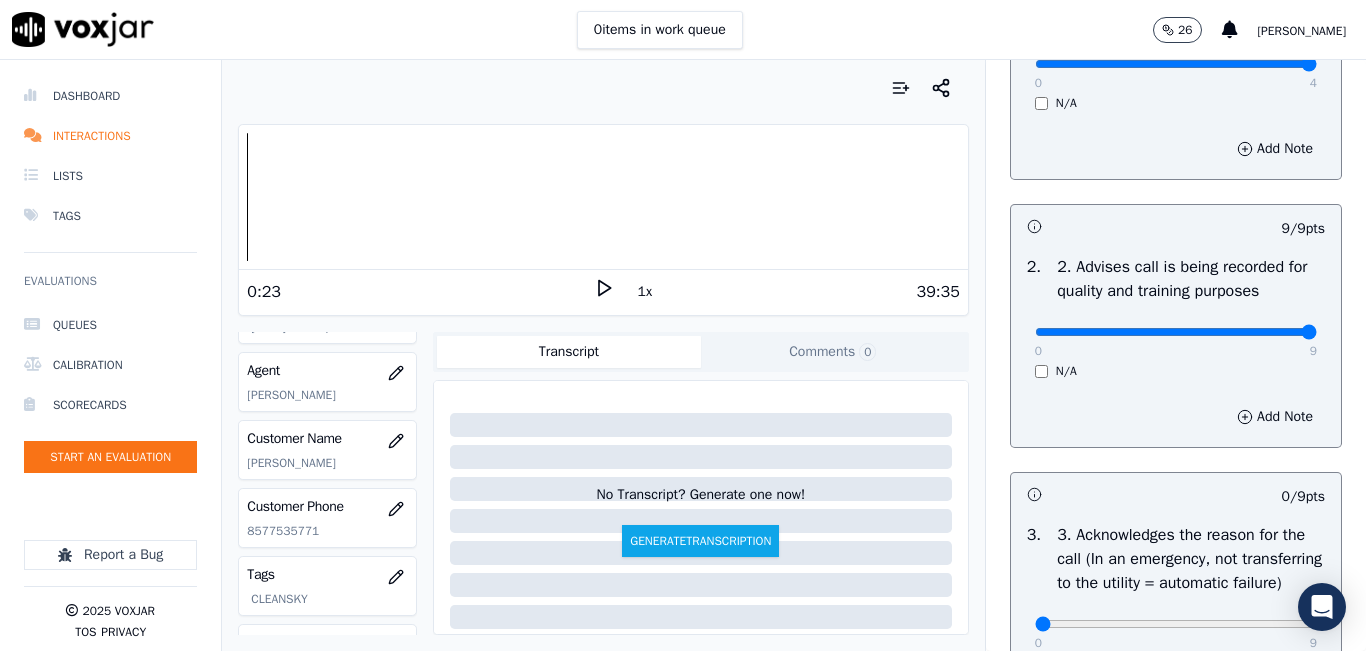 scroll, scrollTop: 0, scrollLeft: 0, axis: both 